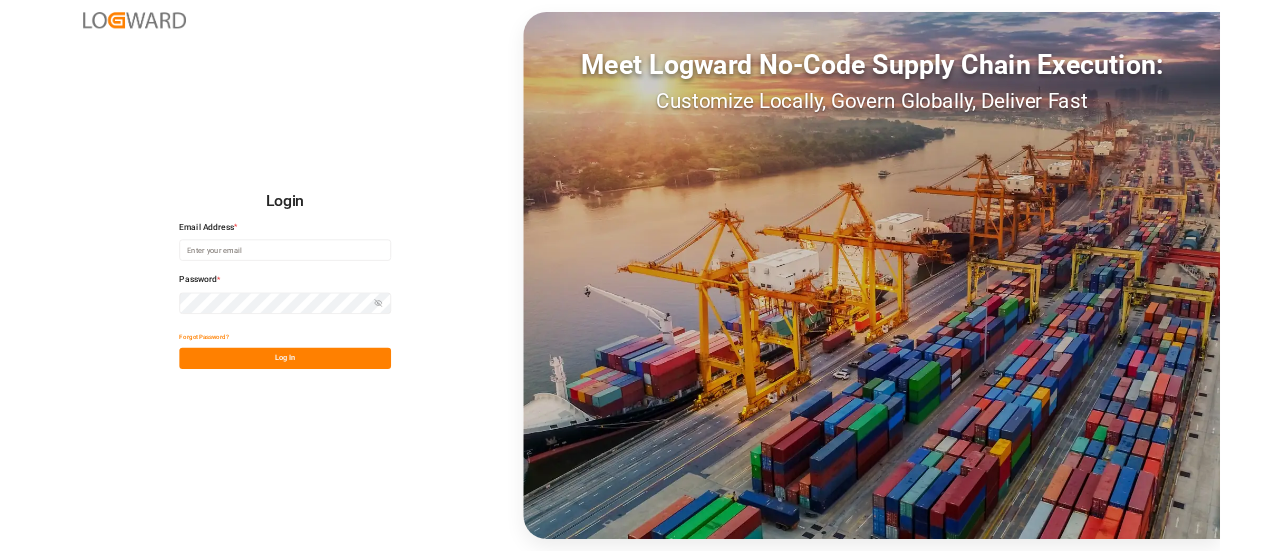 scroll, scrollTop: 0, scrollLeft: 0, axis: both 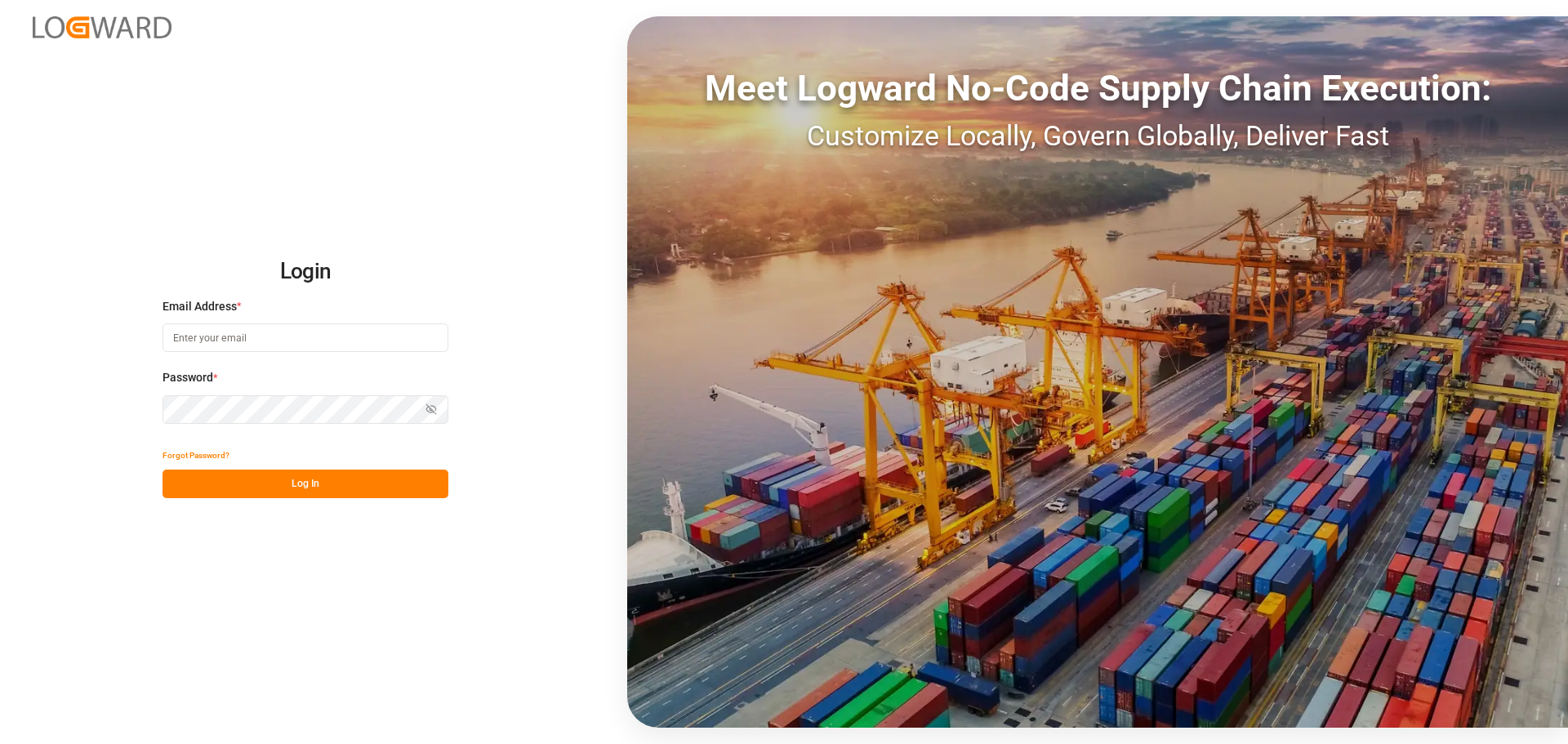 type on "[EMAIL]" 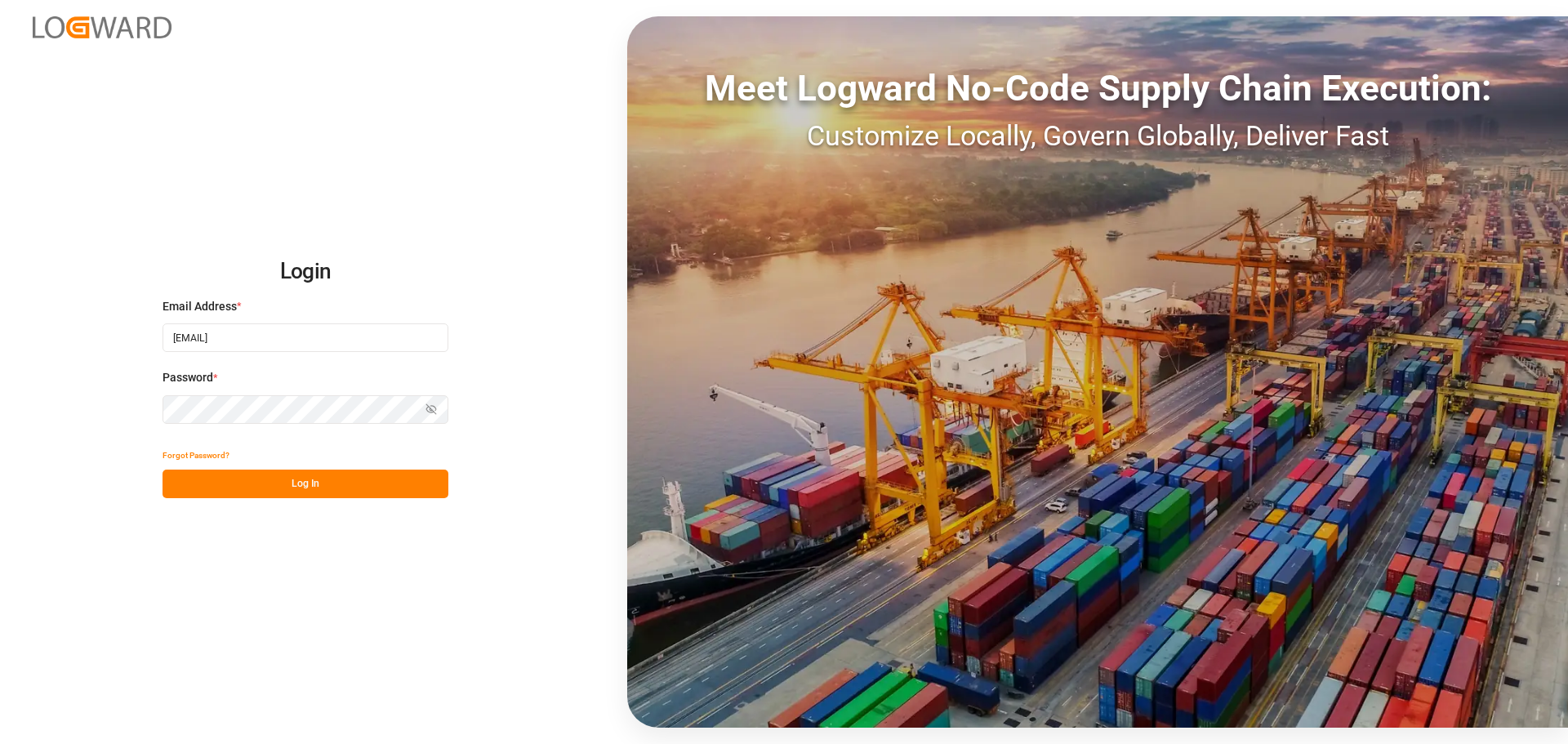 click on "Log In" at bounding box center (305, 483) 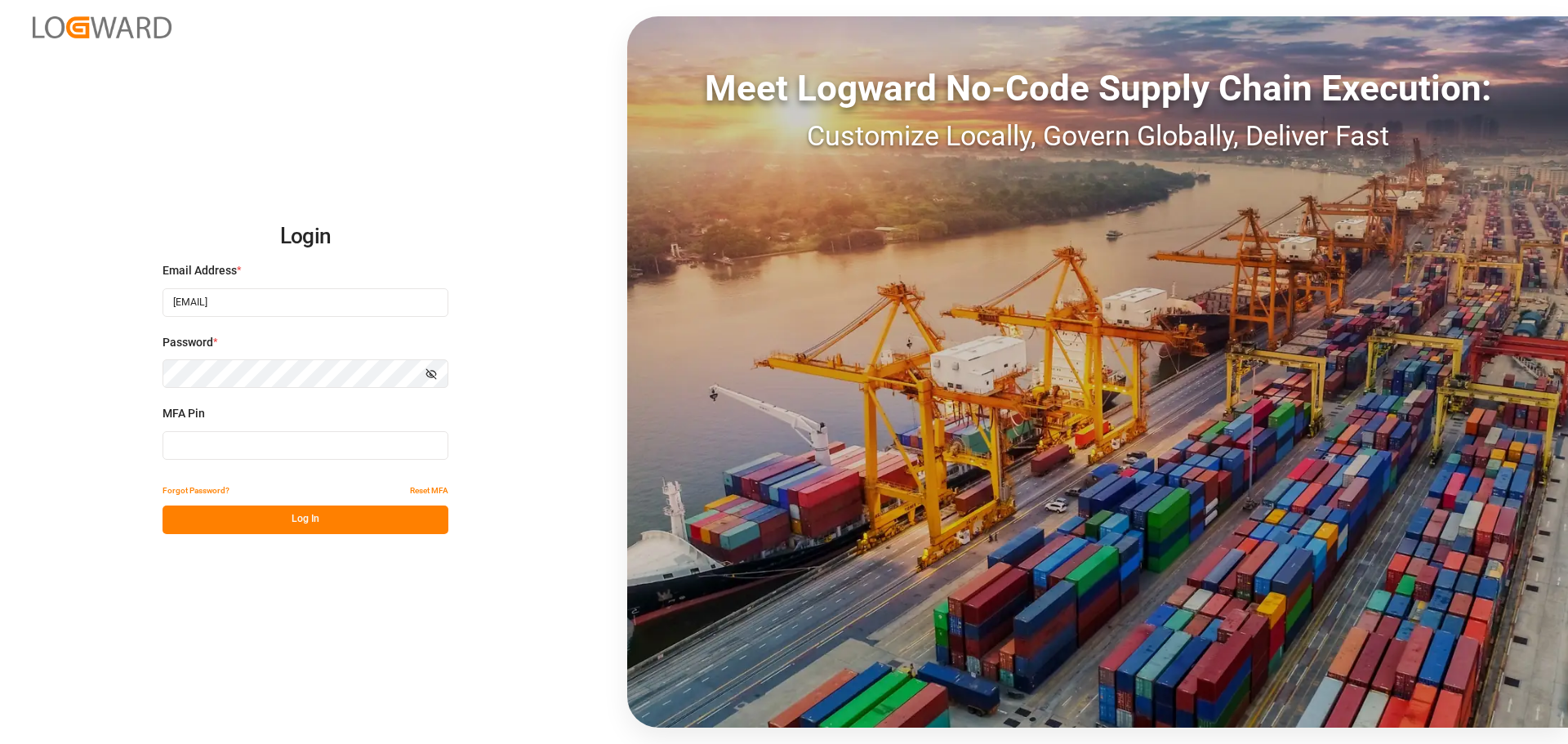 click at bounding box center [305, 445] 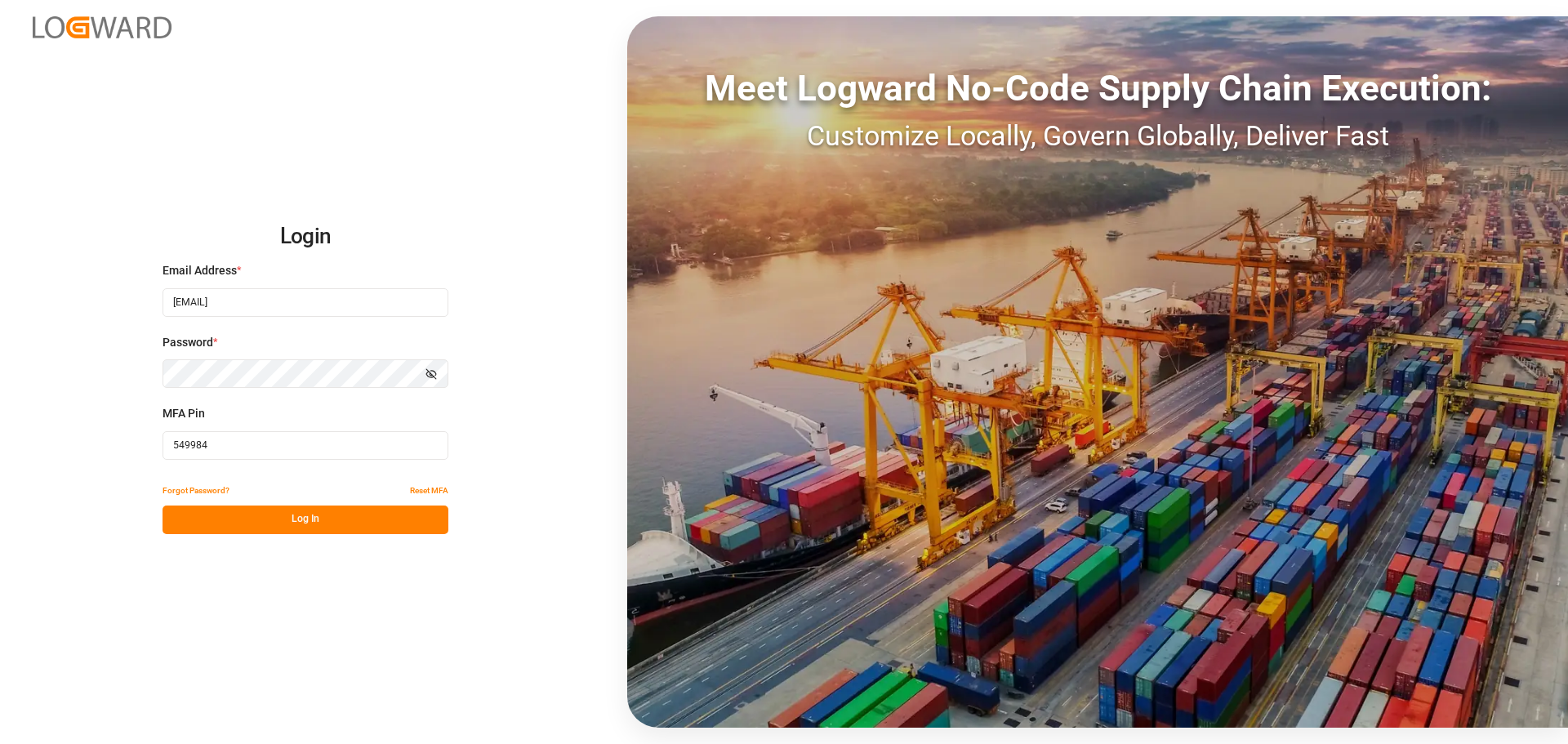 type on "549984" 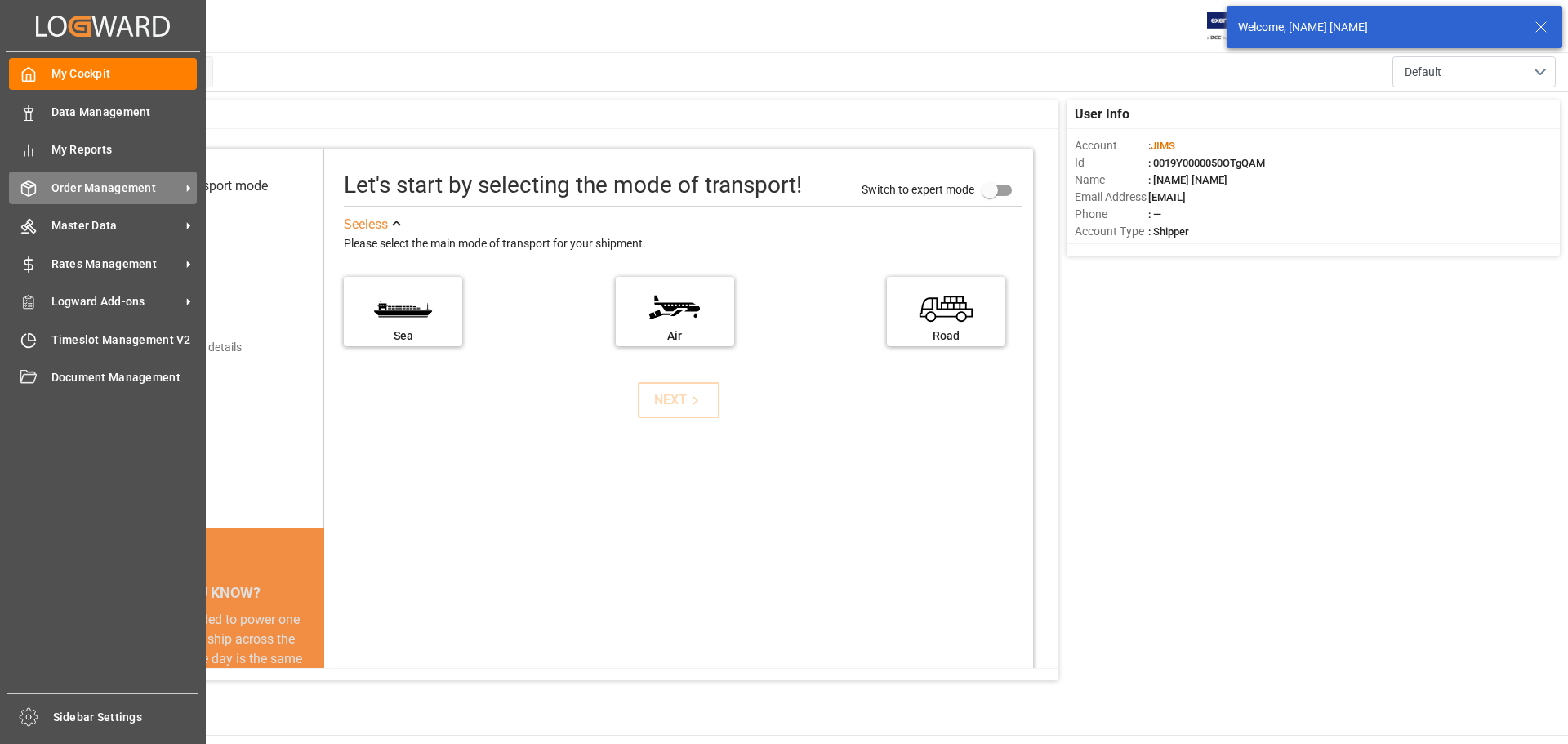 click on "Order Management Order Management" at bounding box center [103, 187] 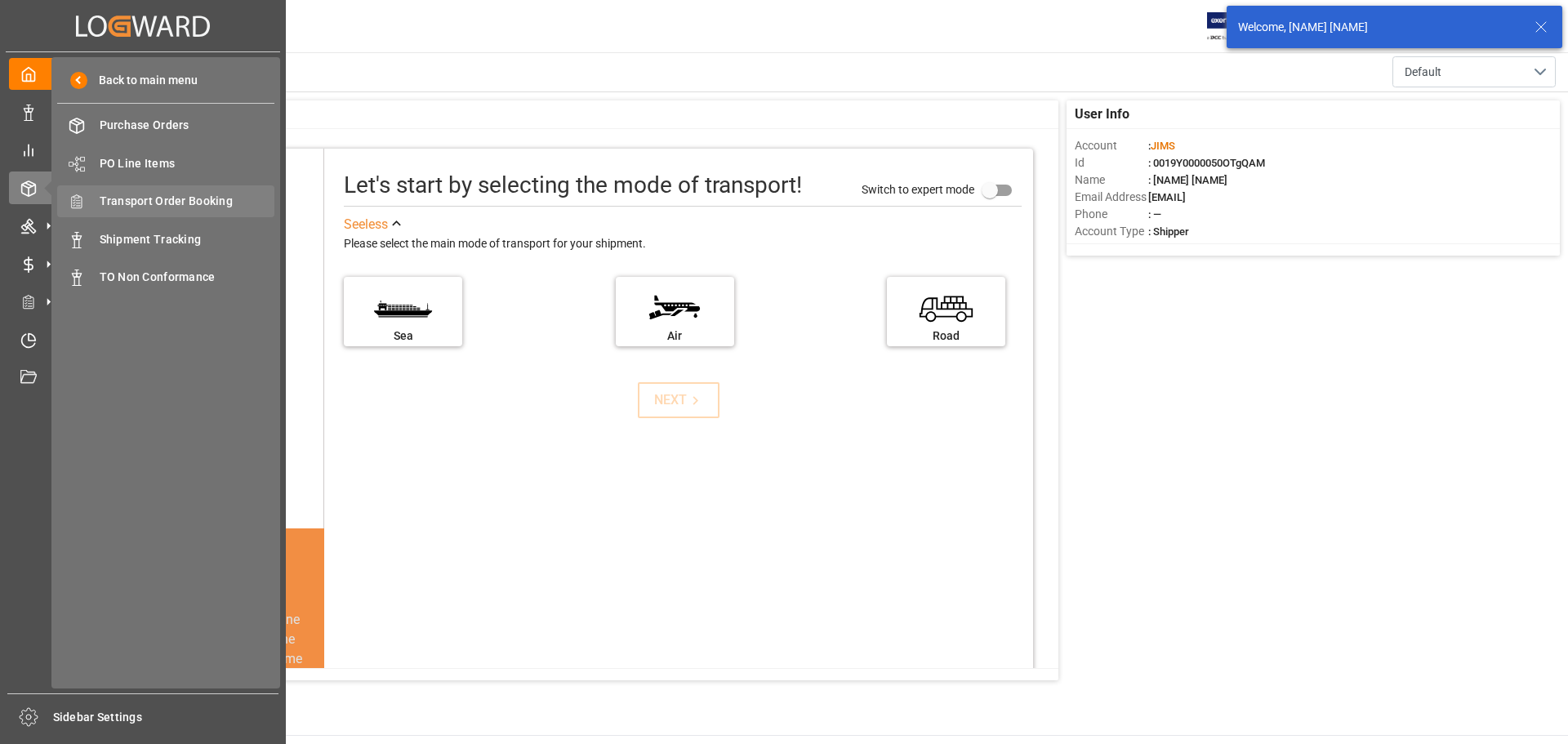 click on "Transport Order Booking Transport Order Booking" at bounding box center (166, 201) 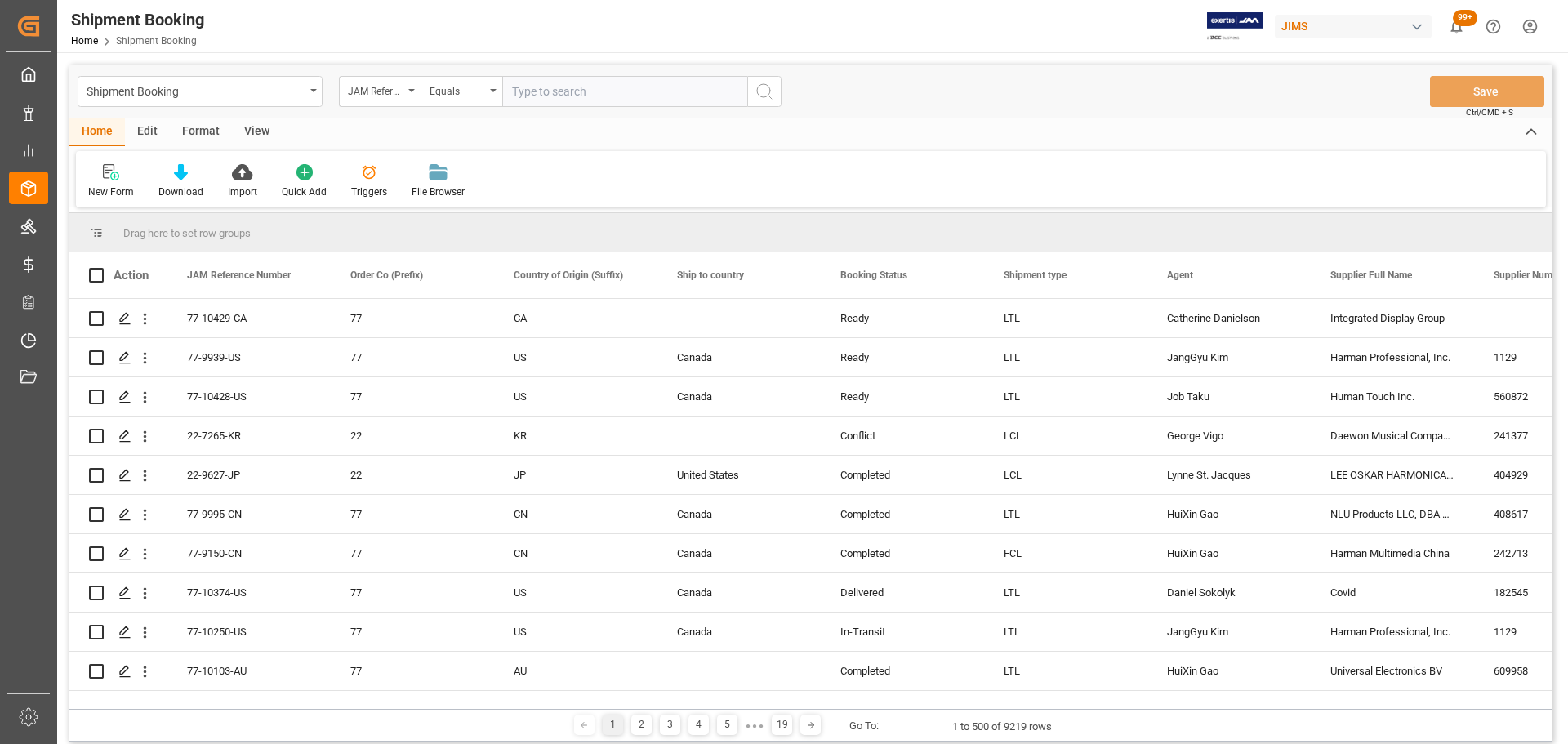 click at bounding box center (625, 91) 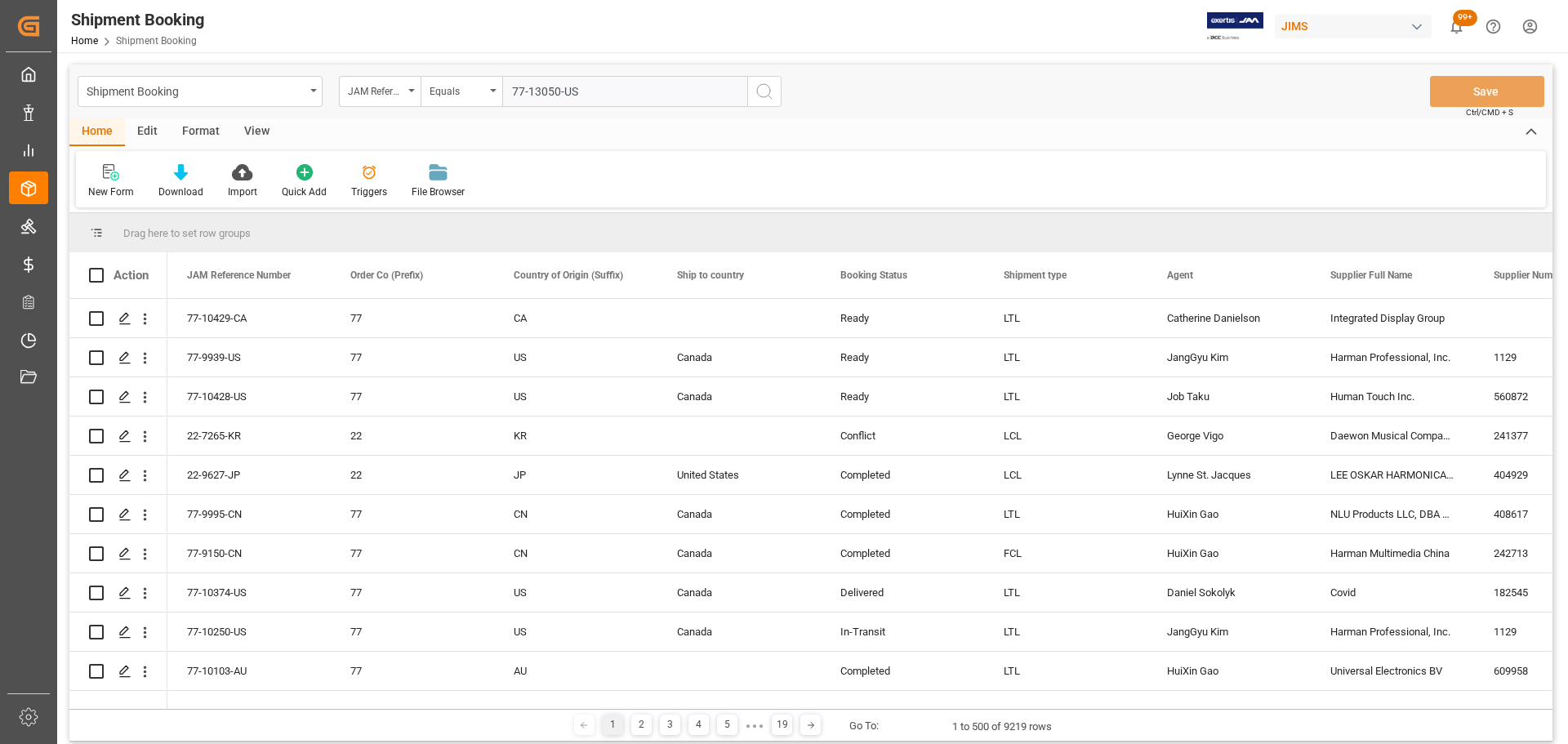 type on "77-13050-US" 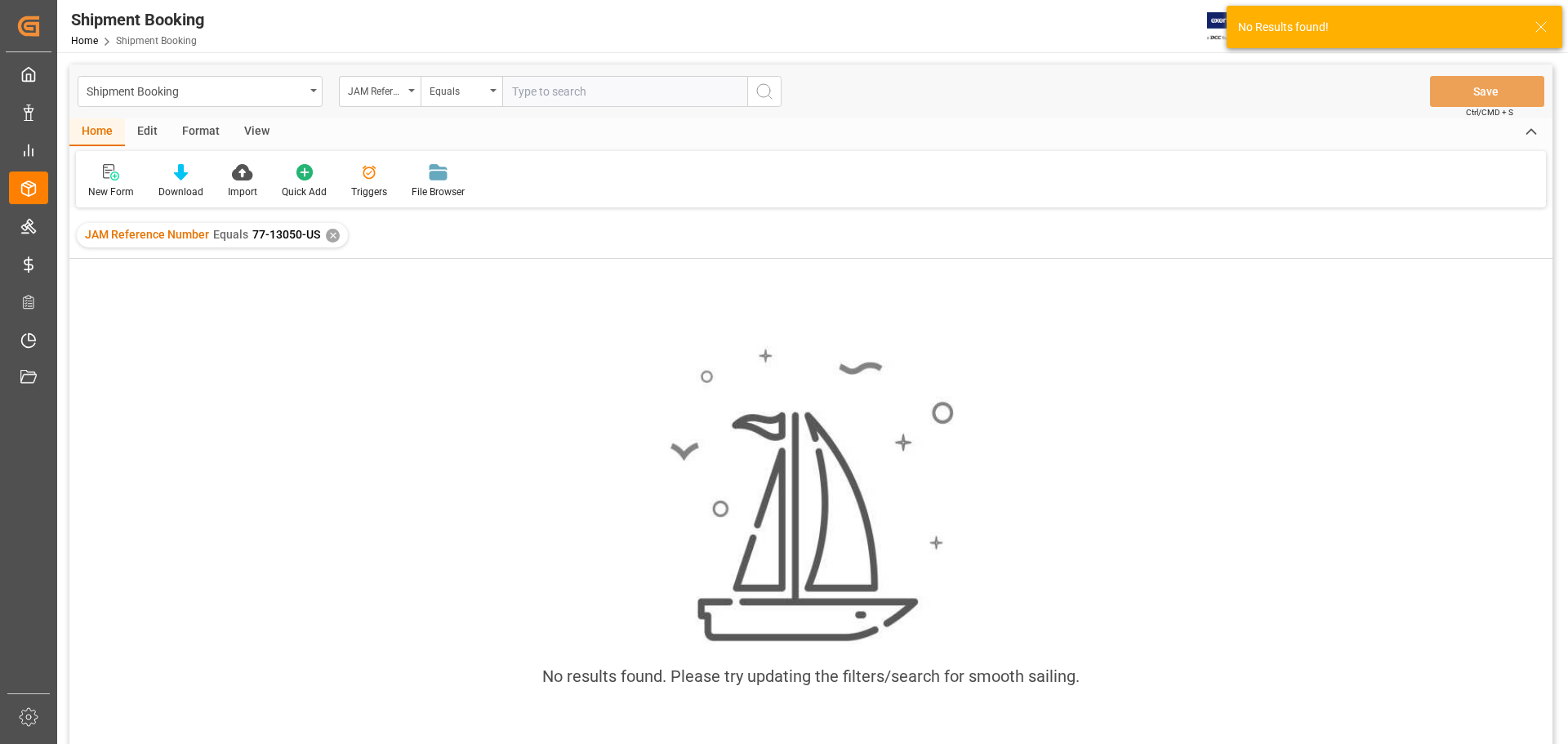click on "✕" at bounding box center (332, 235) 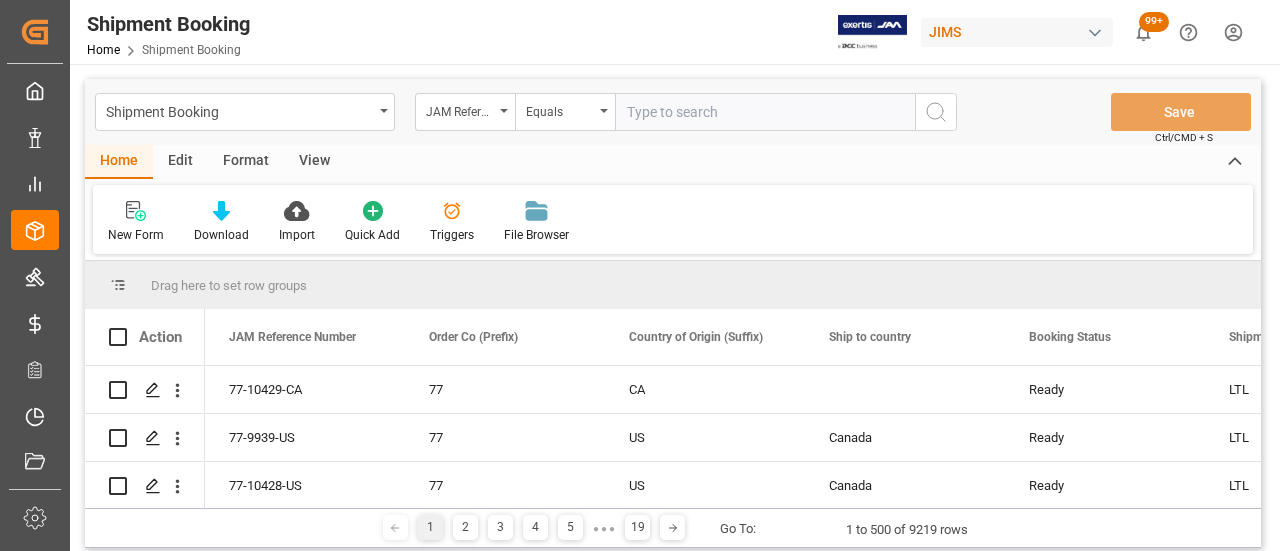 click at bounding box center (765, 112) 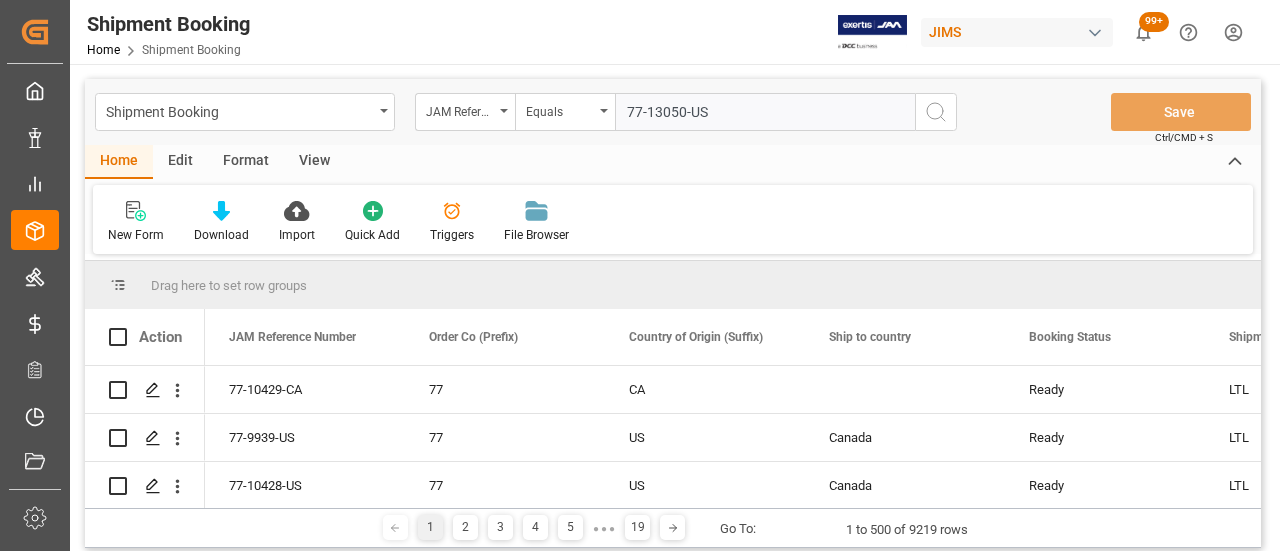 type on "77-13050-US" 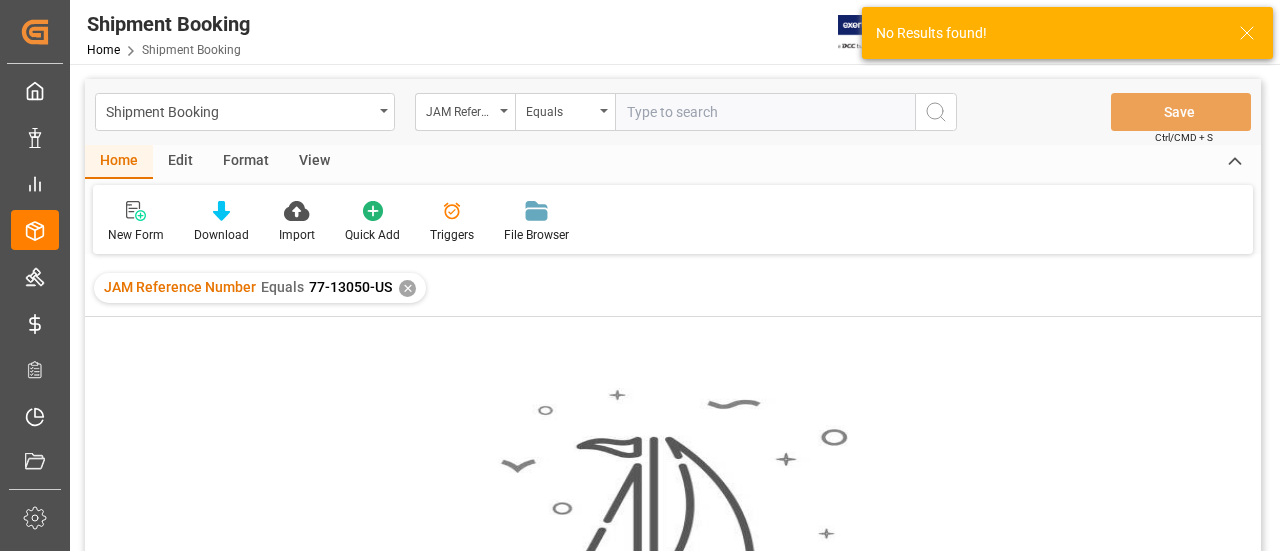 click on "✕" at bounding box center [407, 288] 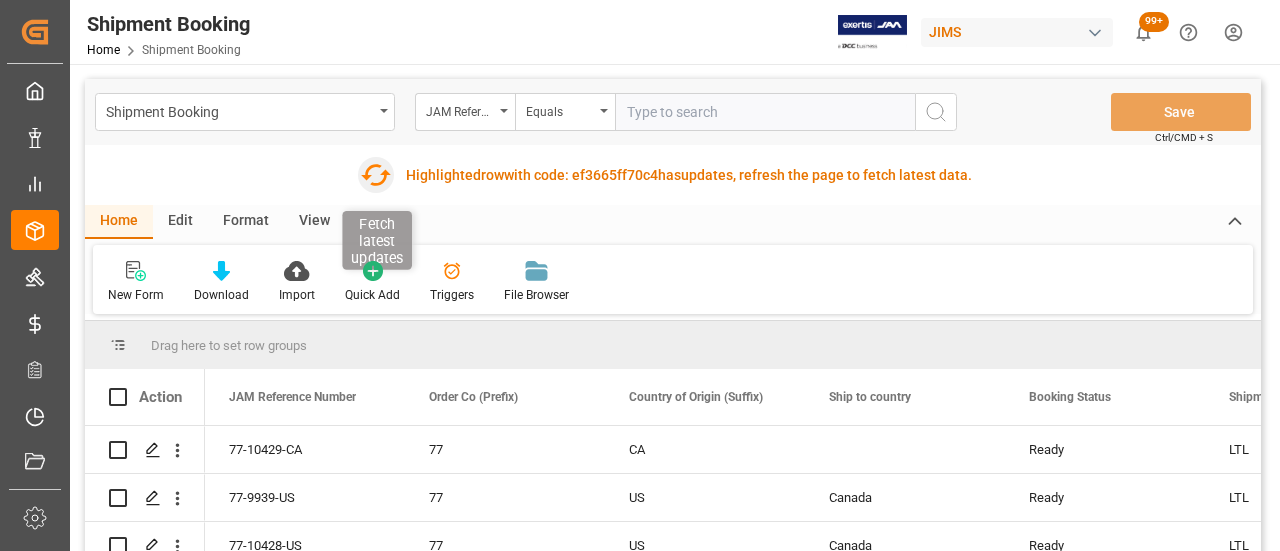click 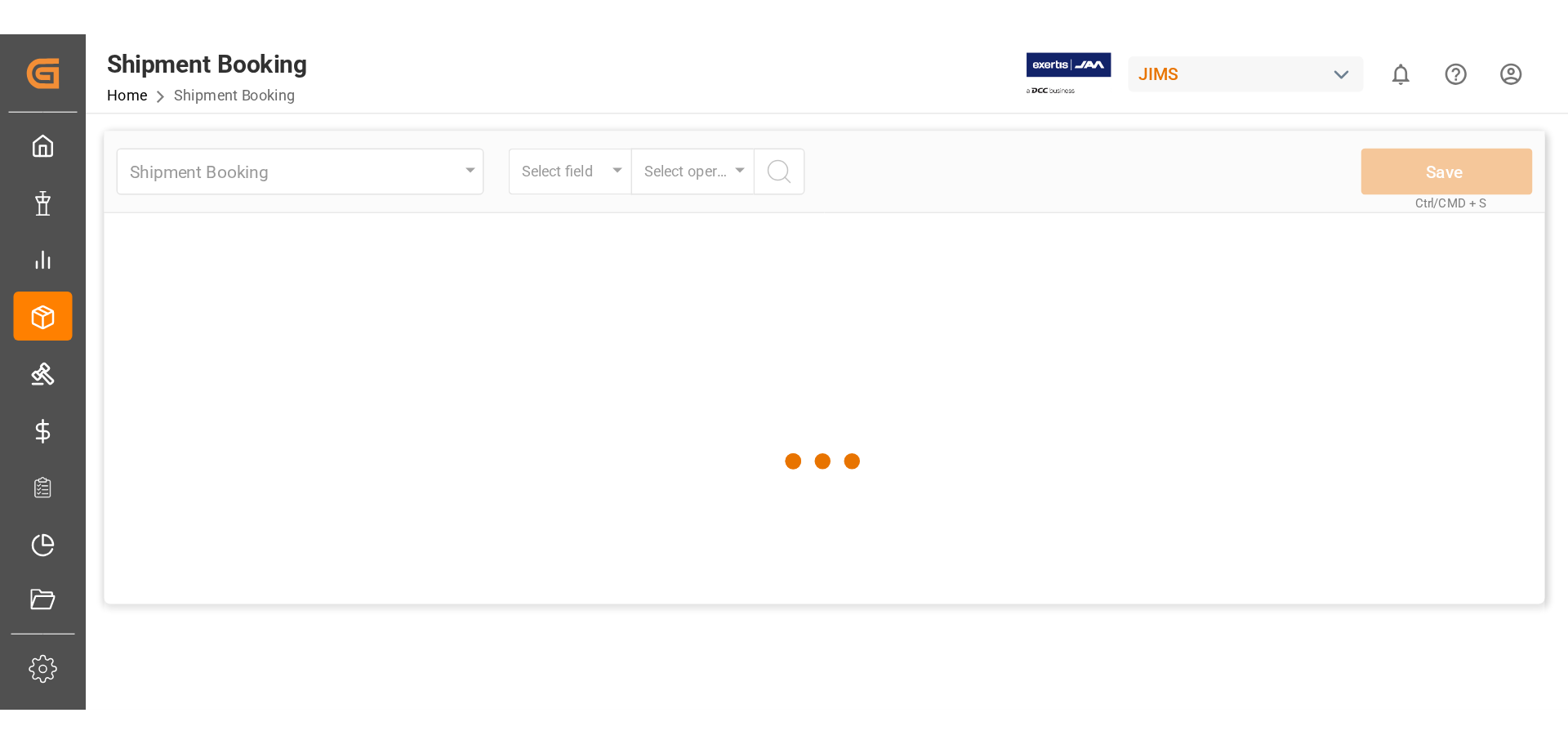scroll, scrollTop: 0, scrollLeft: 0, axis: both 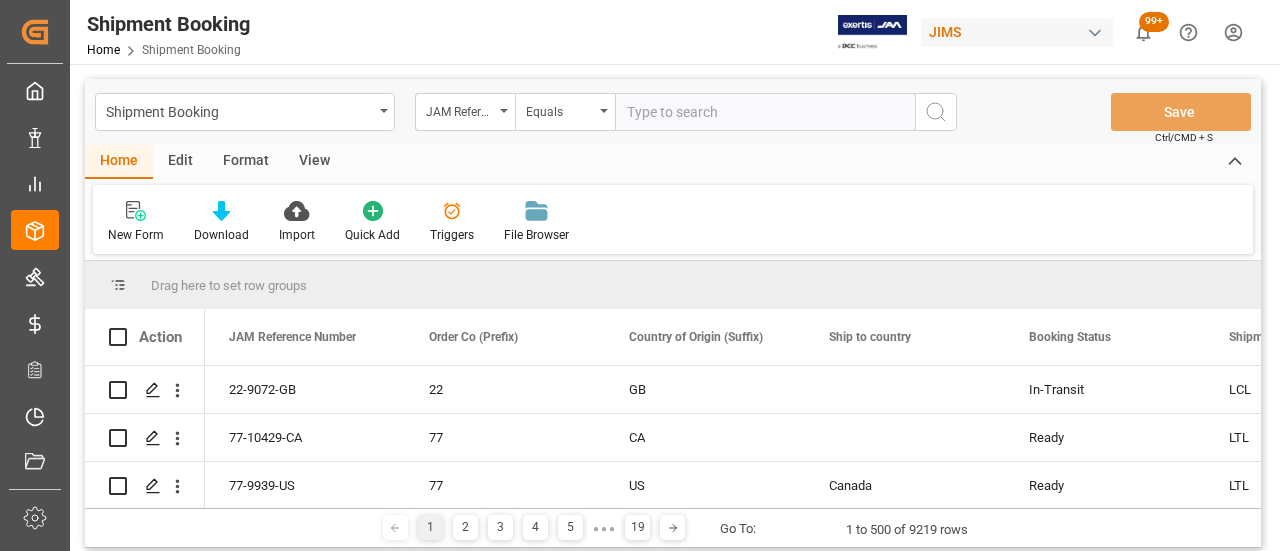 click at bounding box center (765, 112) 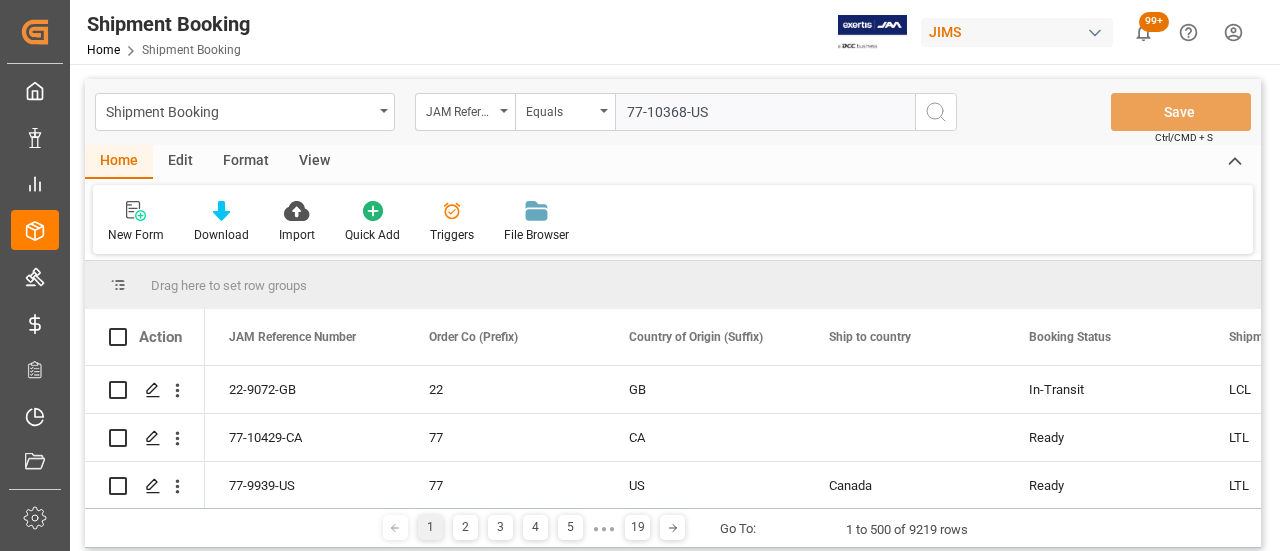 type on "77-10368-US" 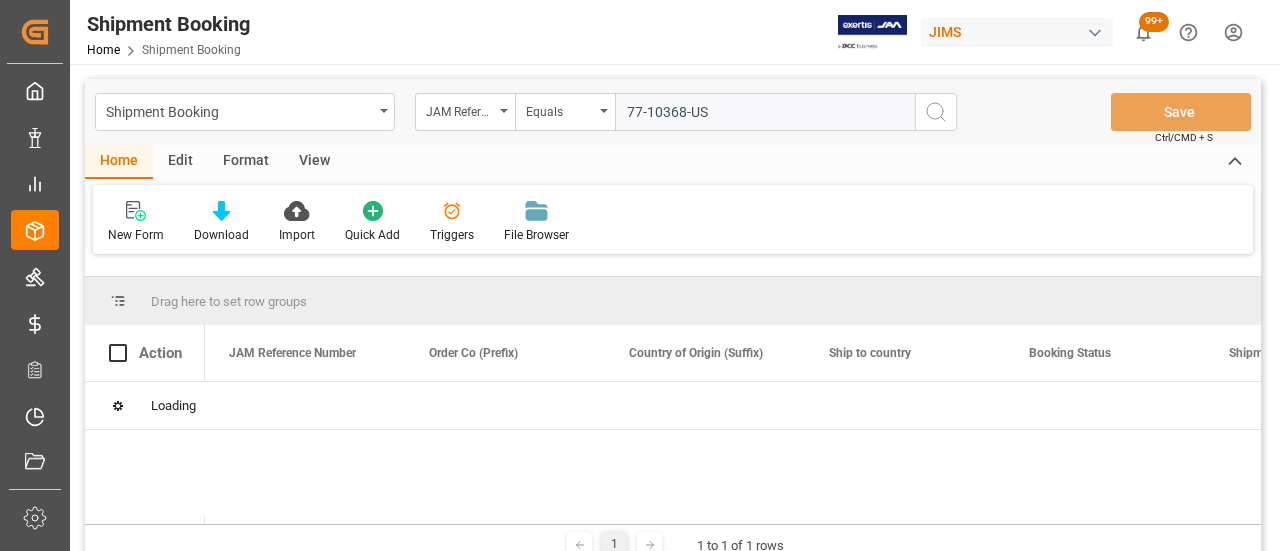 type 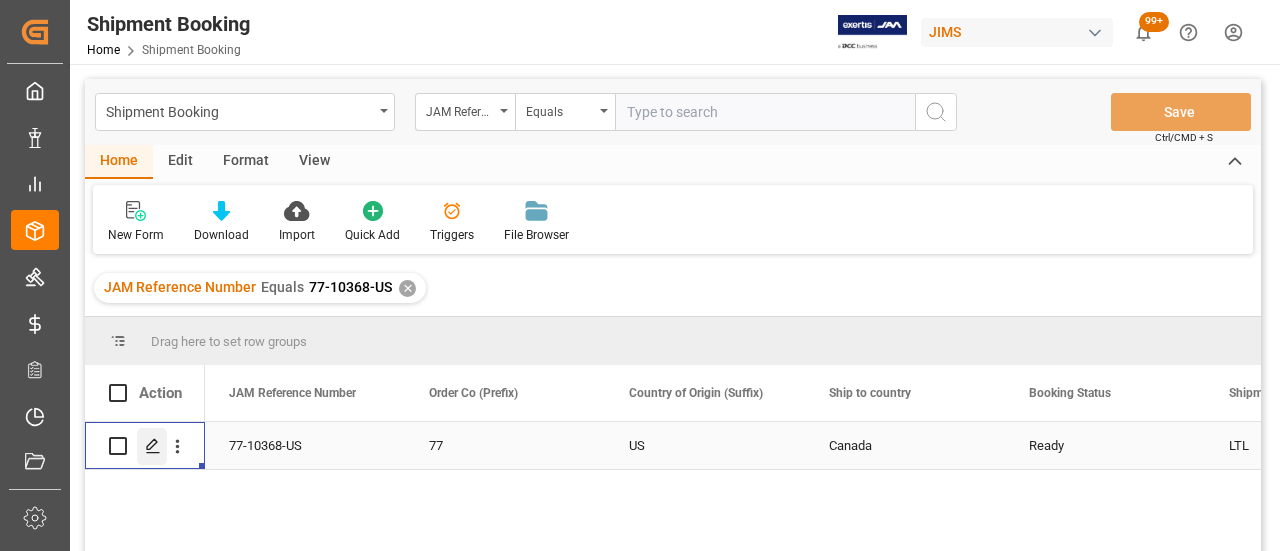 click 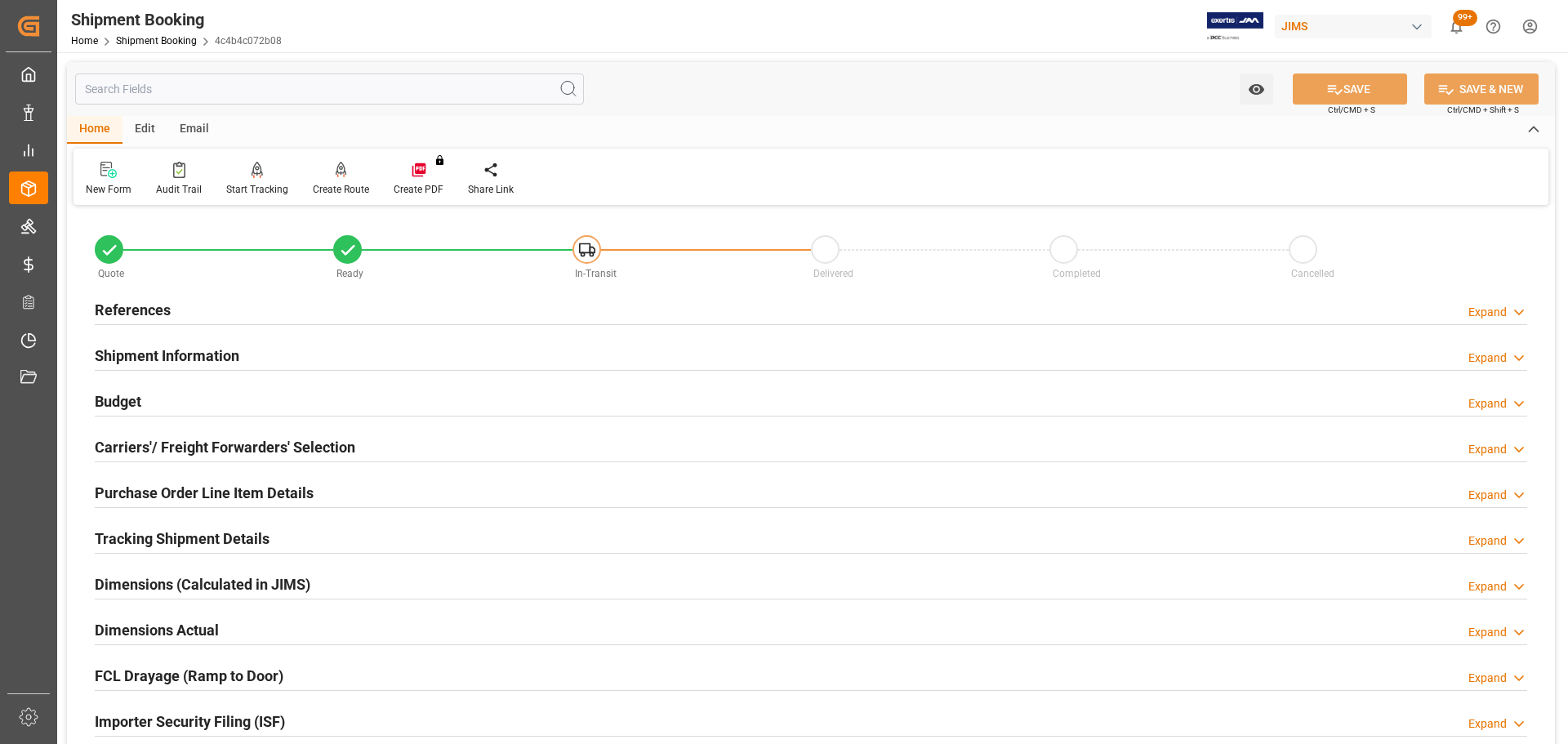 click on "References Expand" at bounding box center [811, 309] 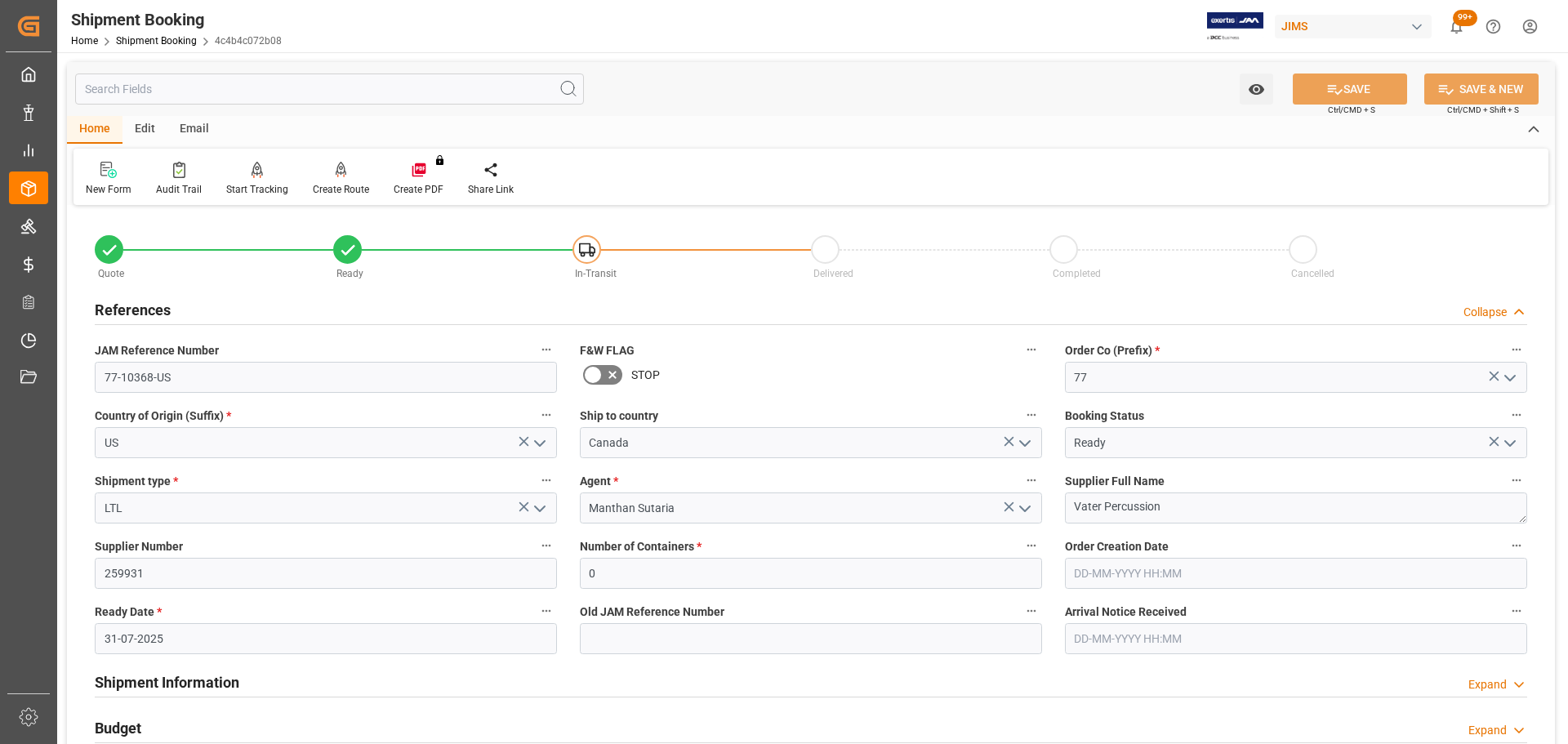 click on "References Collapse" at bounding box center [811, 309] 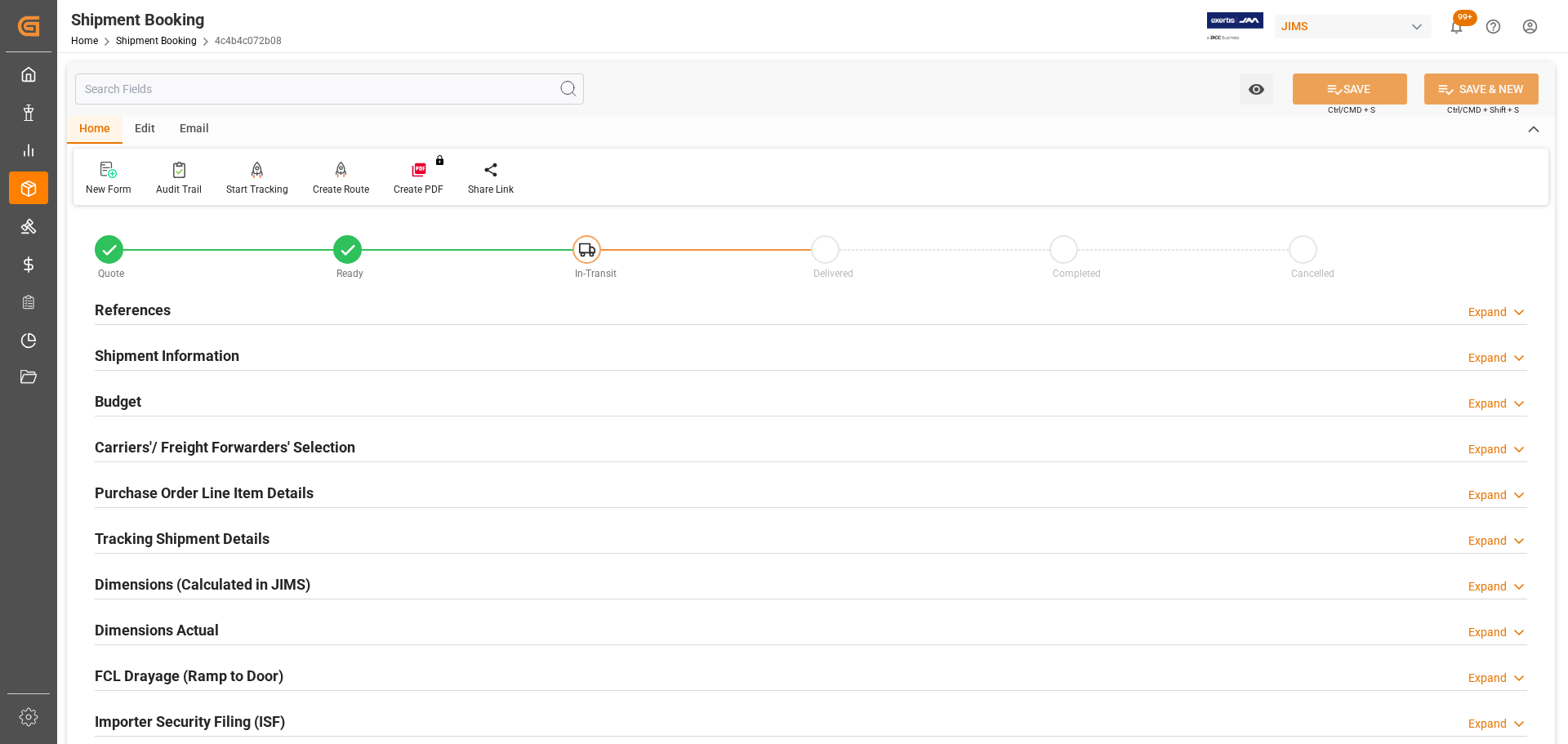 click on "Shipment Information Expand" at bounding box center (811, 354) 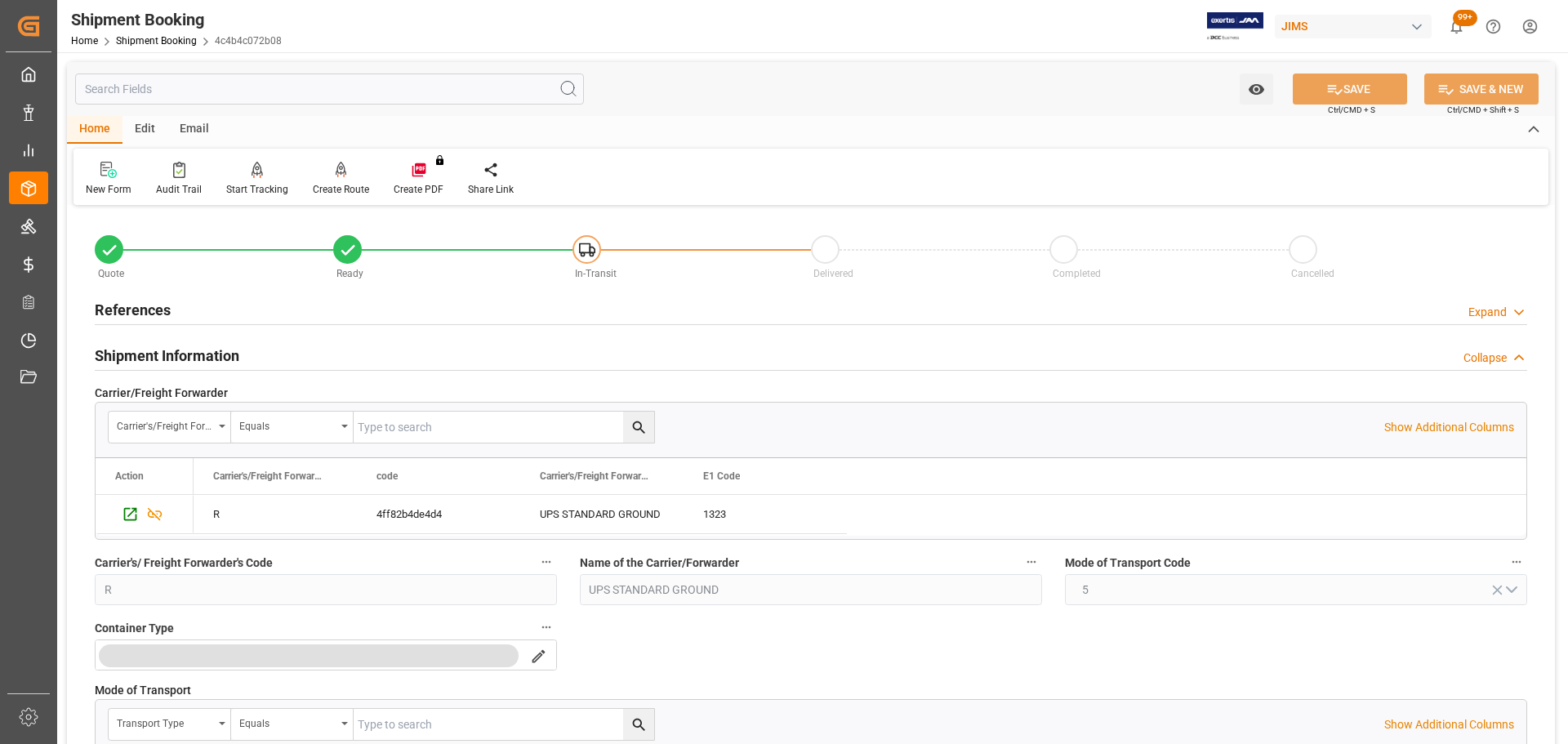 click on "Shipment Information Collapse" at bounding box center [811, 354] 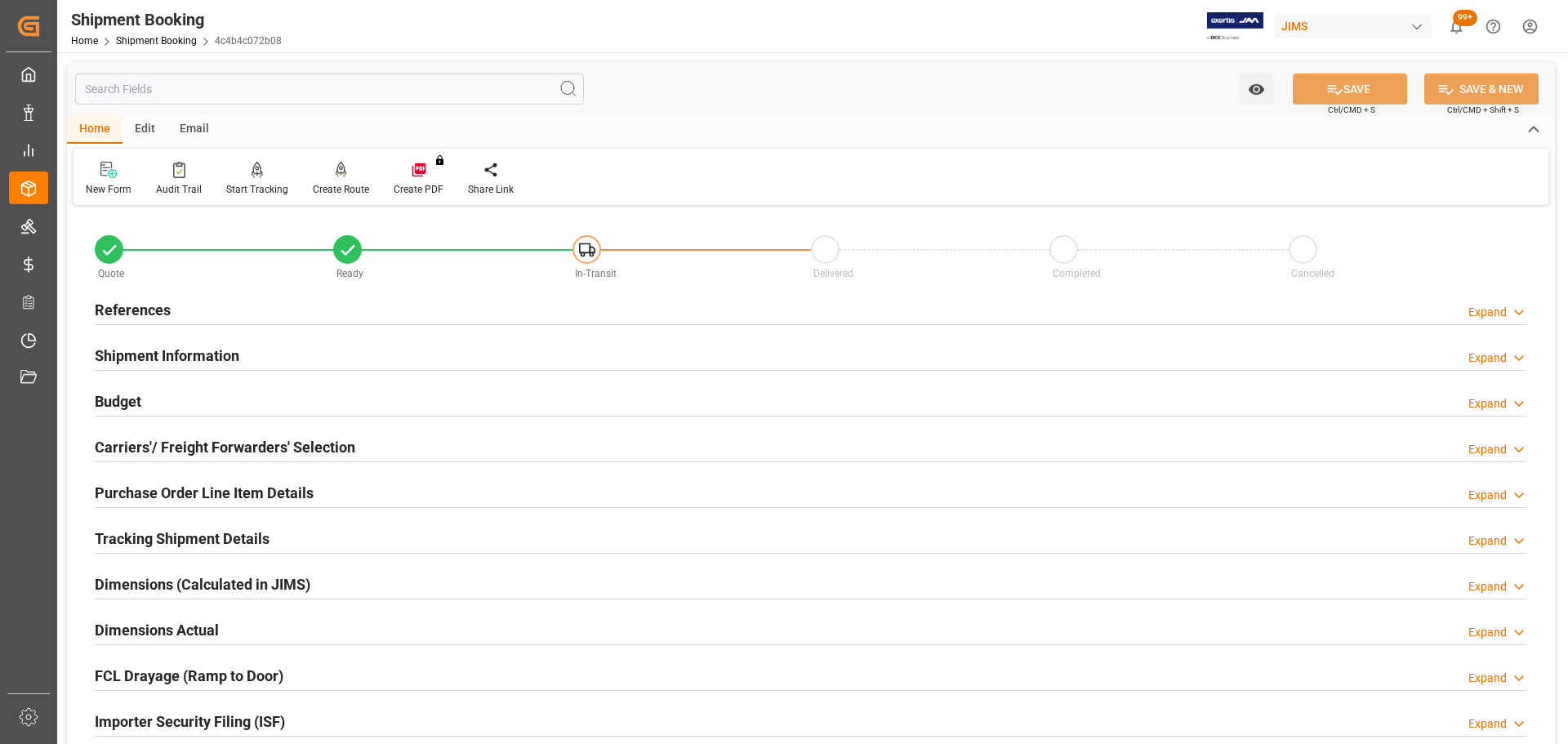 click on "Budget Expand" at bounding box center [811, 400] 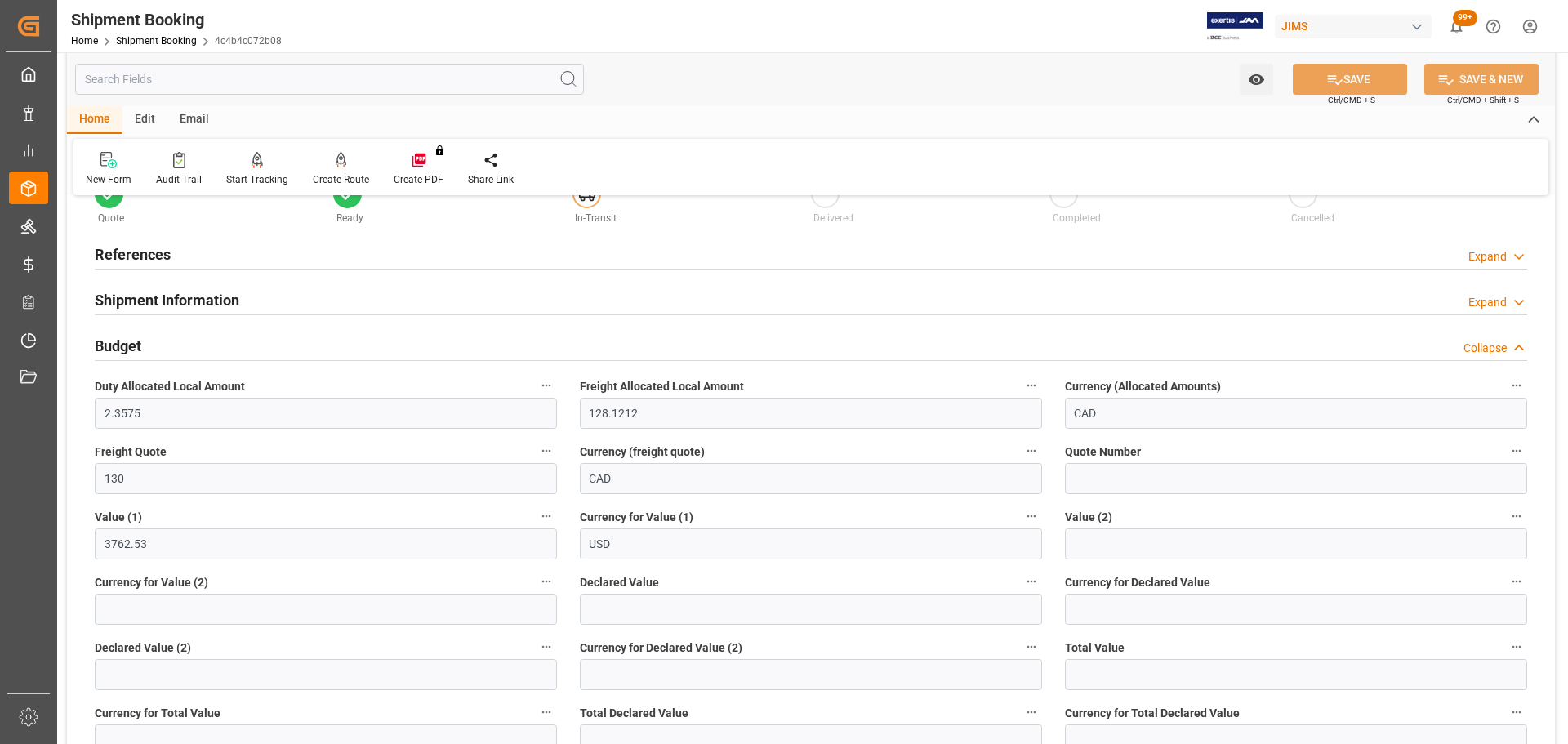 scroll, scrollTop: 82, scrollLeft: 0, axis: vertical 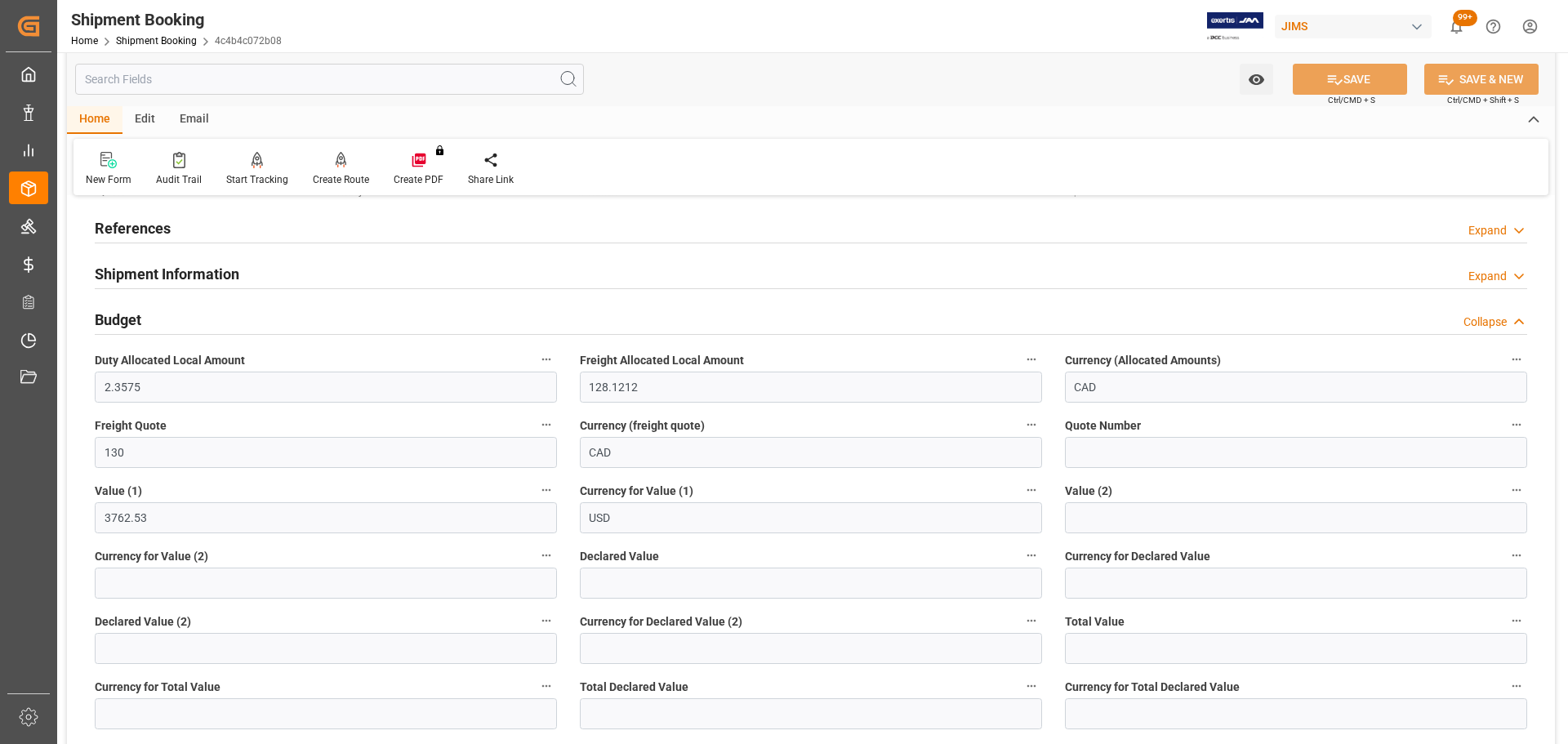 click on "Budget Collapse" at bounding box center [811, 319] 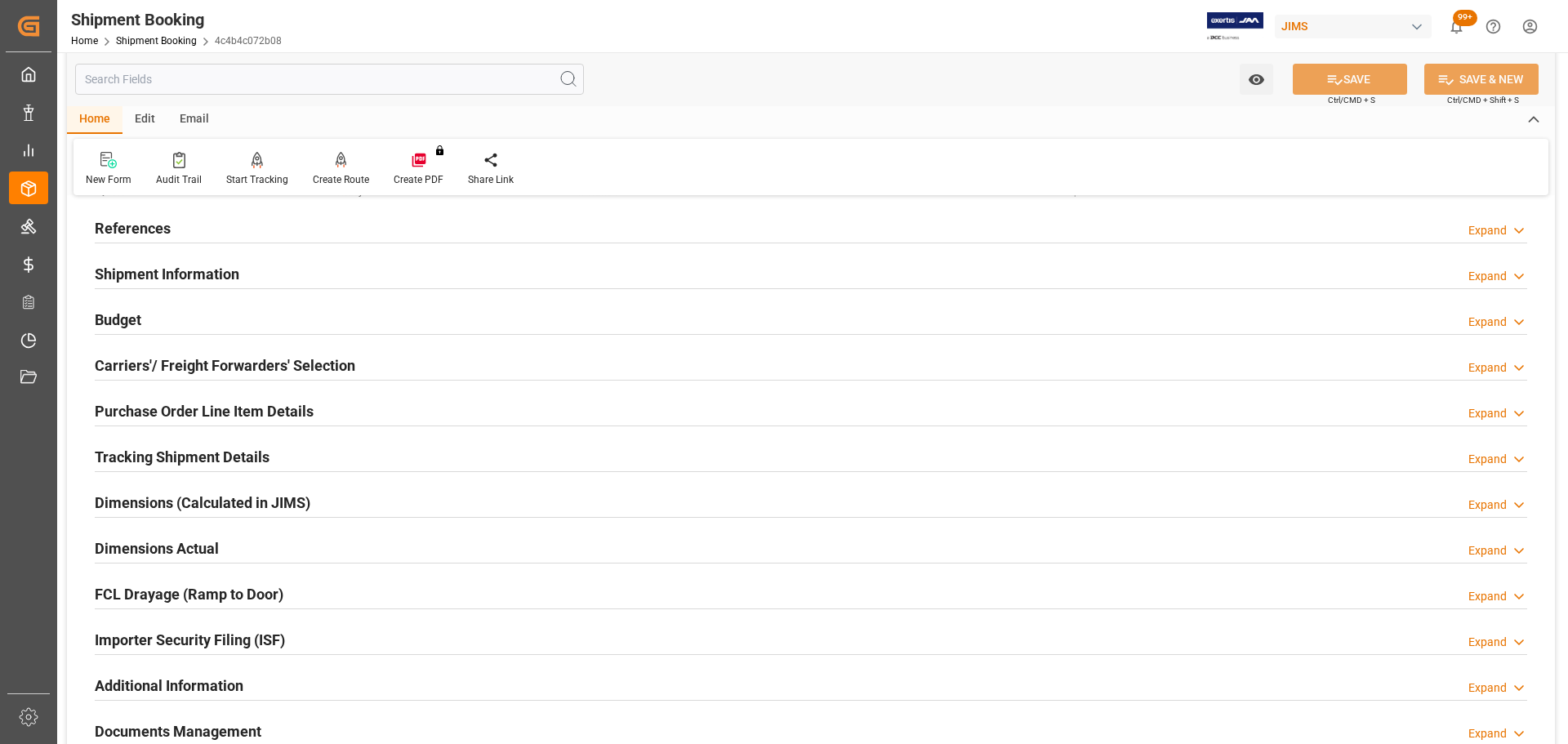 click on "Purchase Order Line Item Details" at bounding box center (204, 411) 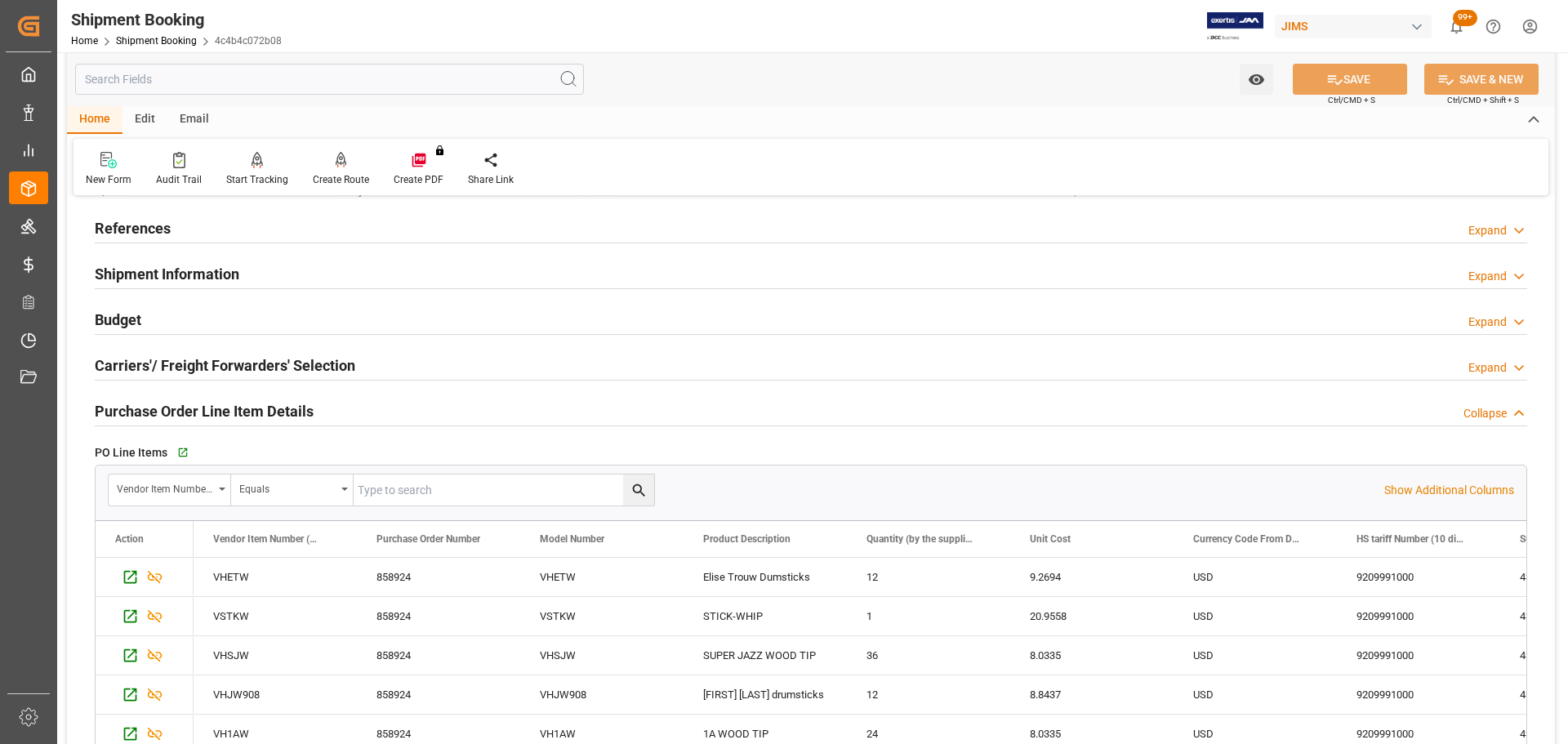 click on "Purchase Order Line Item Details" at bounding box center (204, 411) 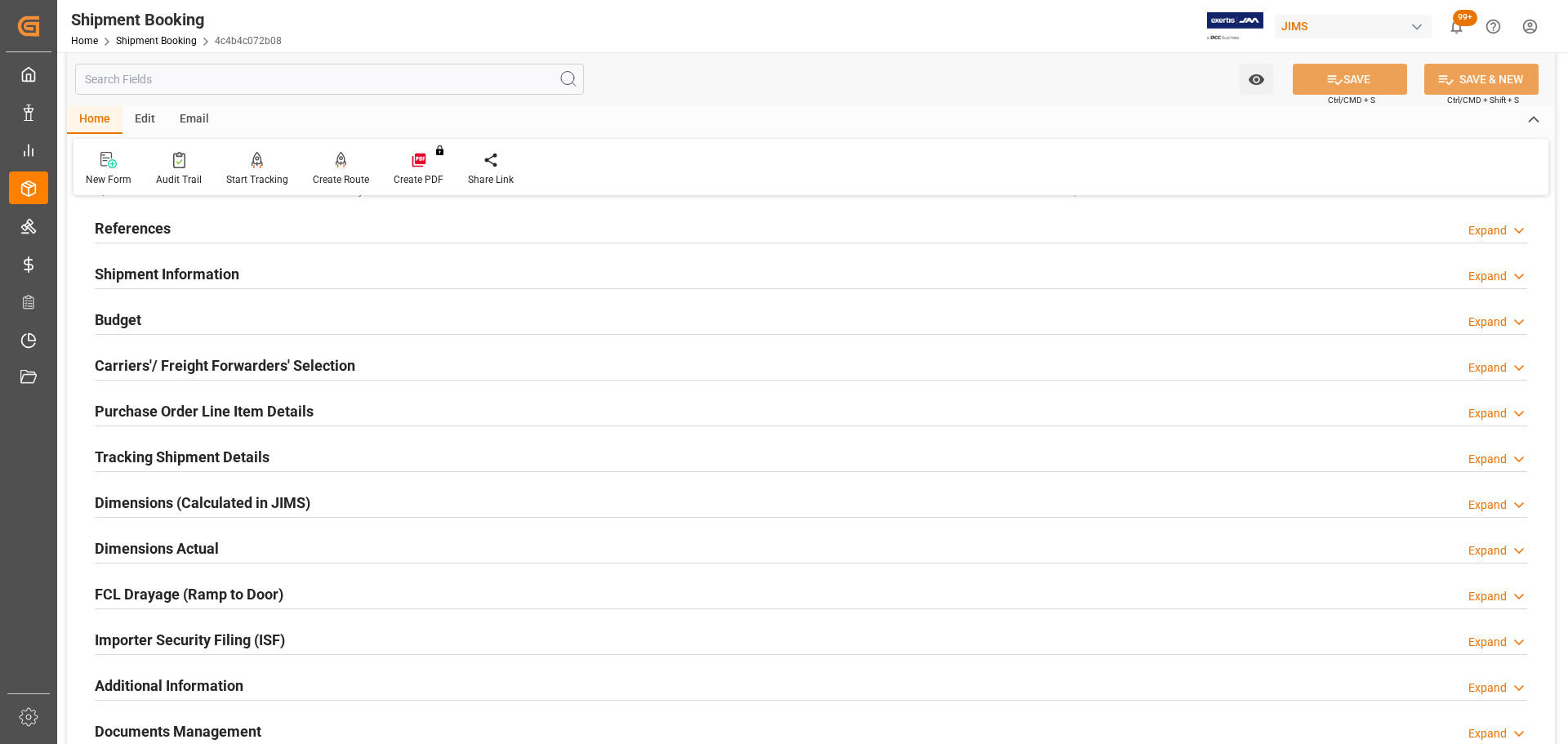 click on "Tracking Shipment Details" at bounding box center [182, 457] 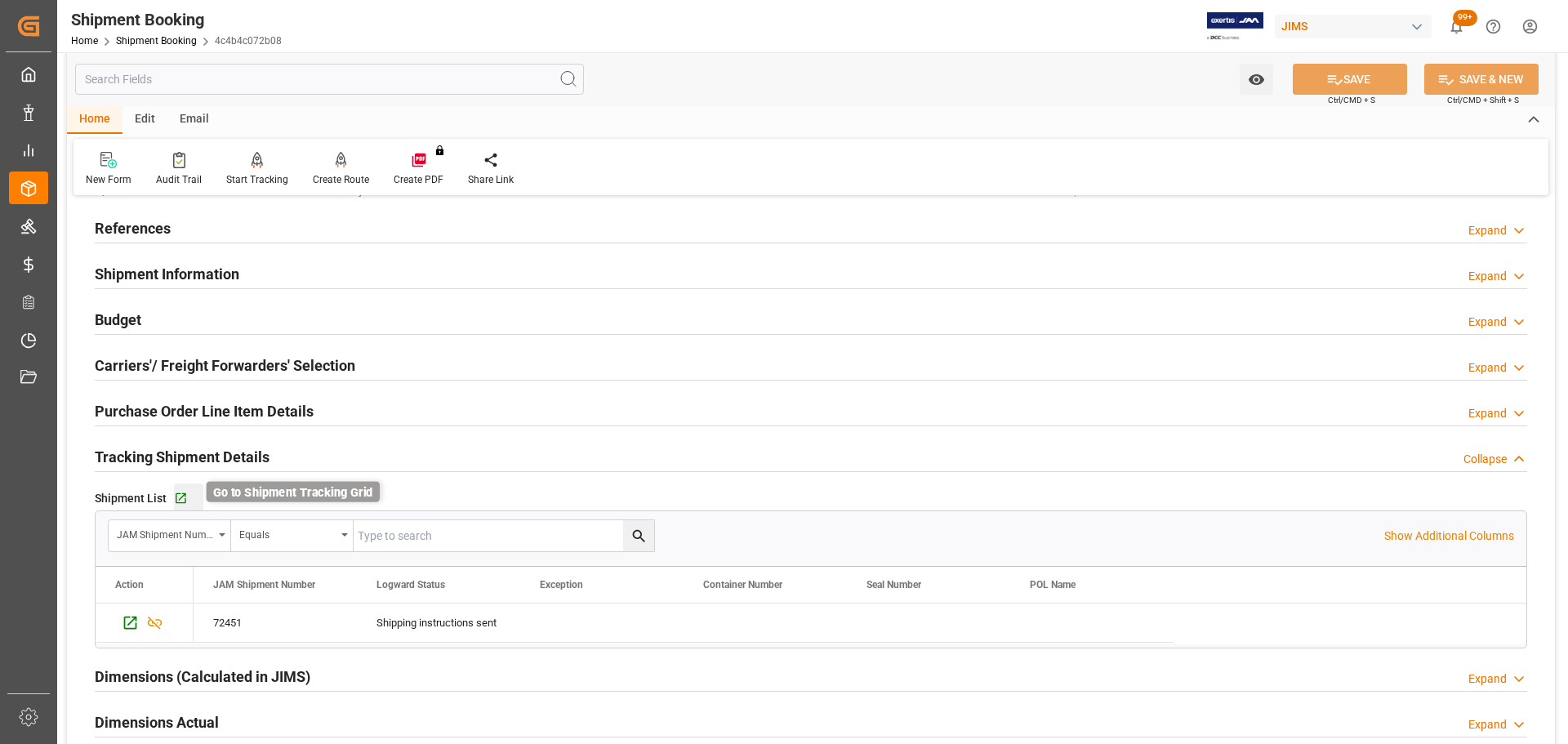 click 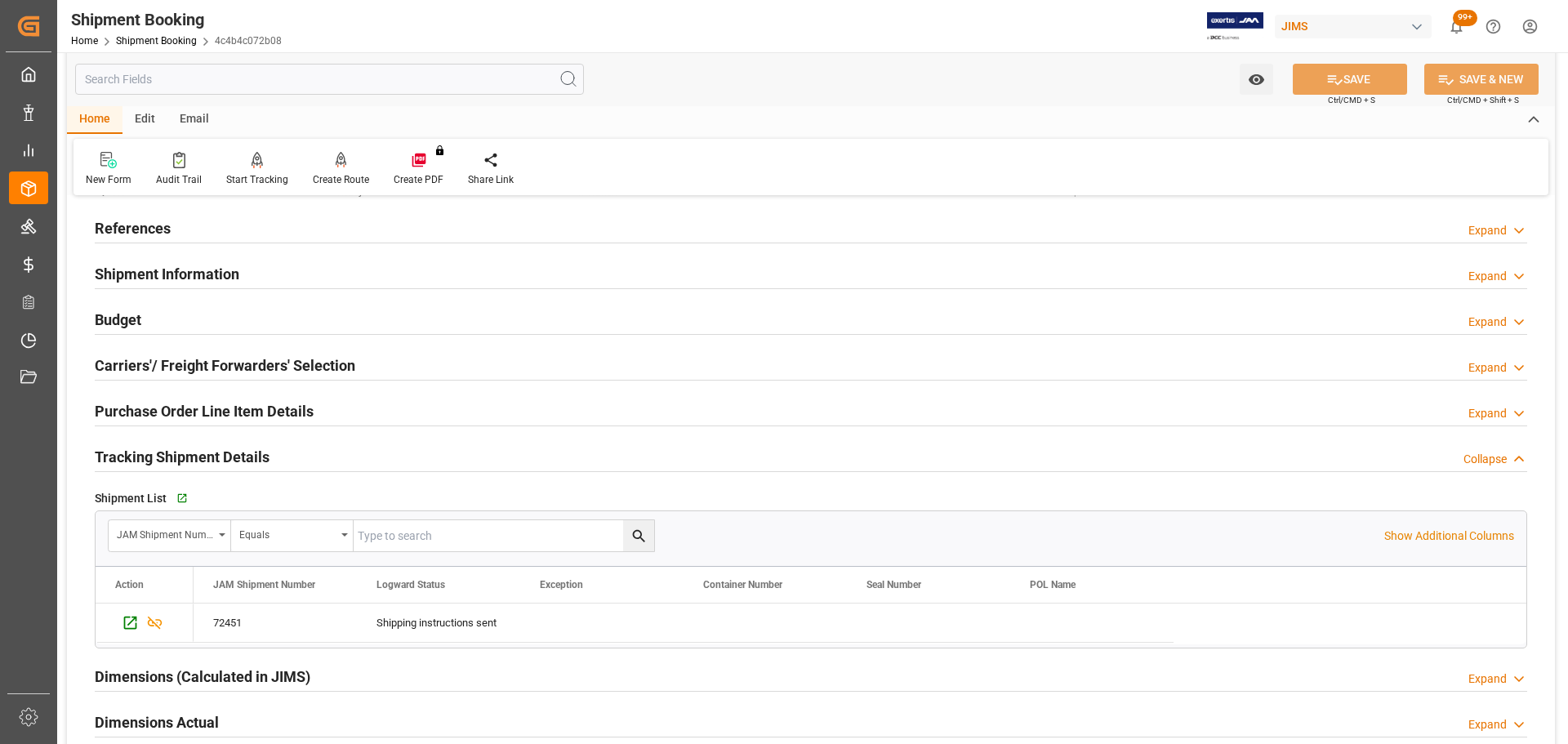 click on "Tracking Shipment Details" at bounding box center (182, 457) 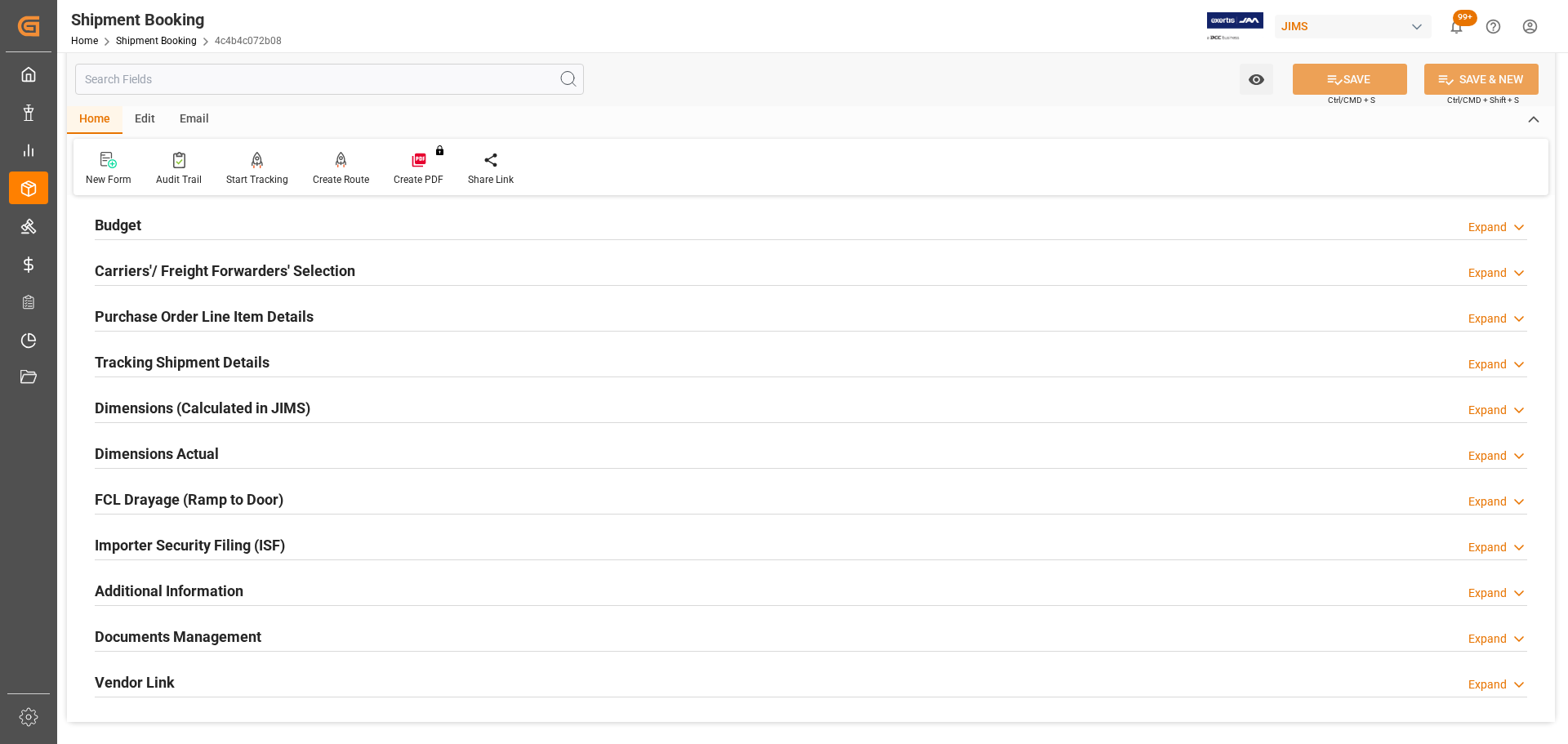 scroll, scrollTop: 327, scrollLeft: 0, axis: vertical 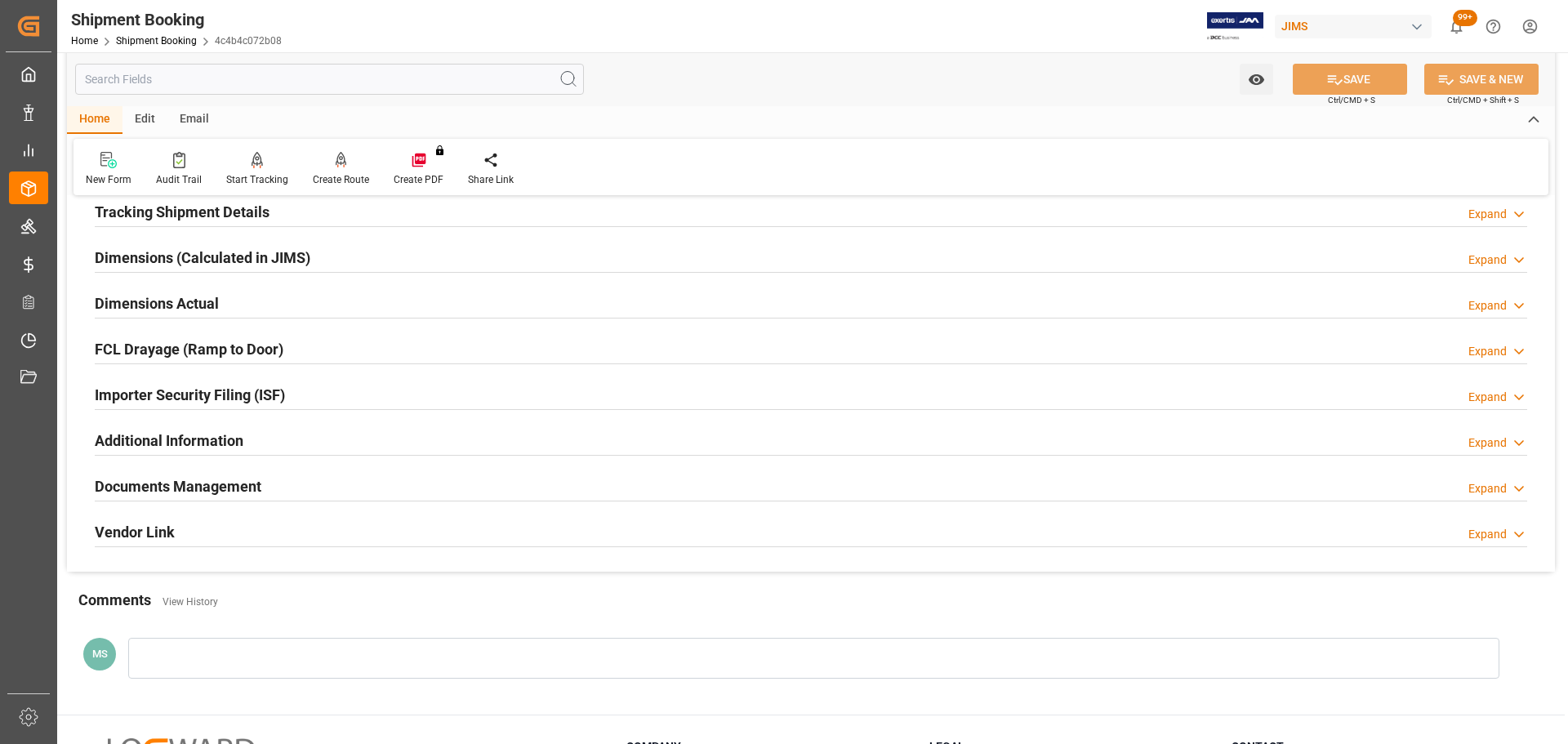 click on "Documents Management" at bounding box center [178, 486] 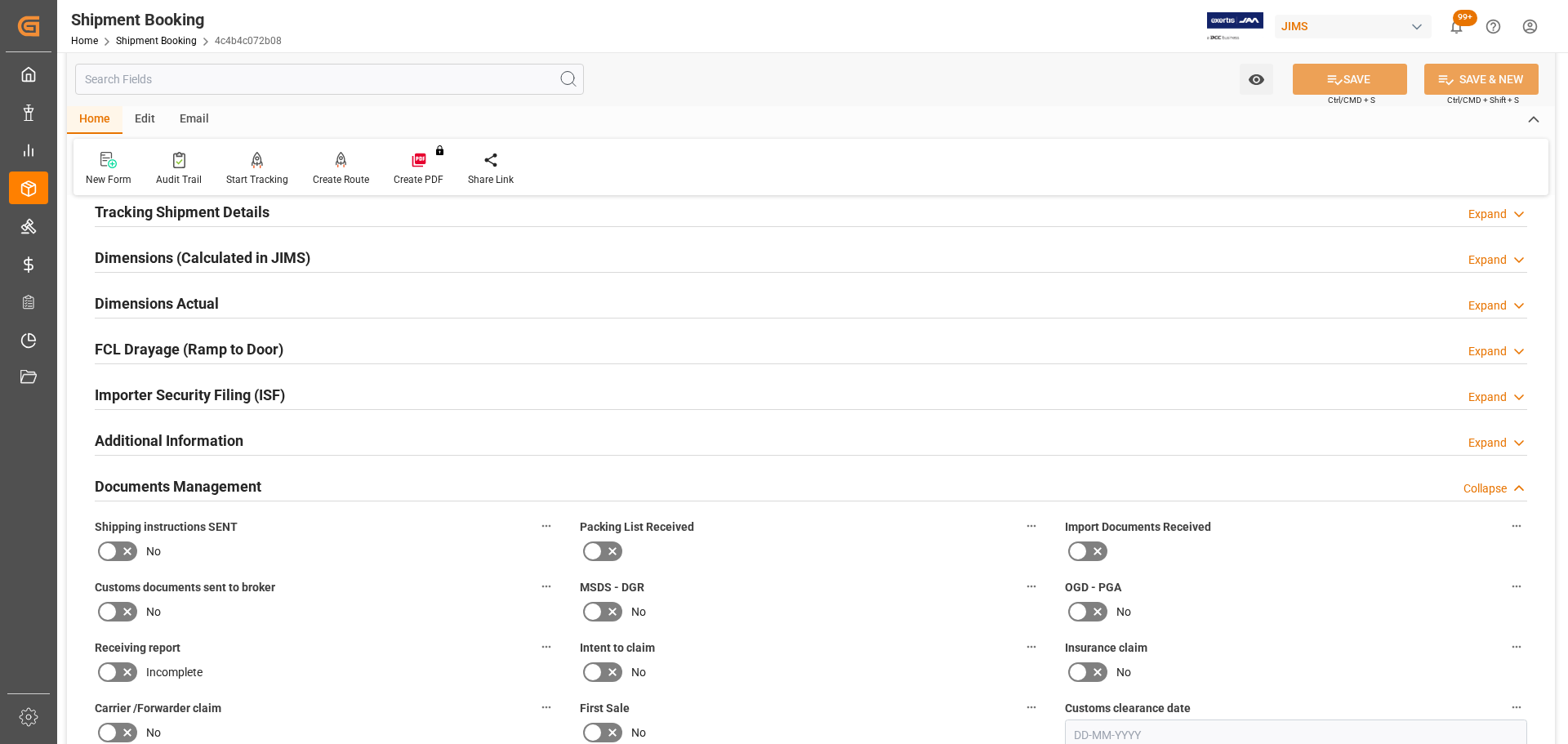 click on "Documents Management" at bounding box center (178, 486) 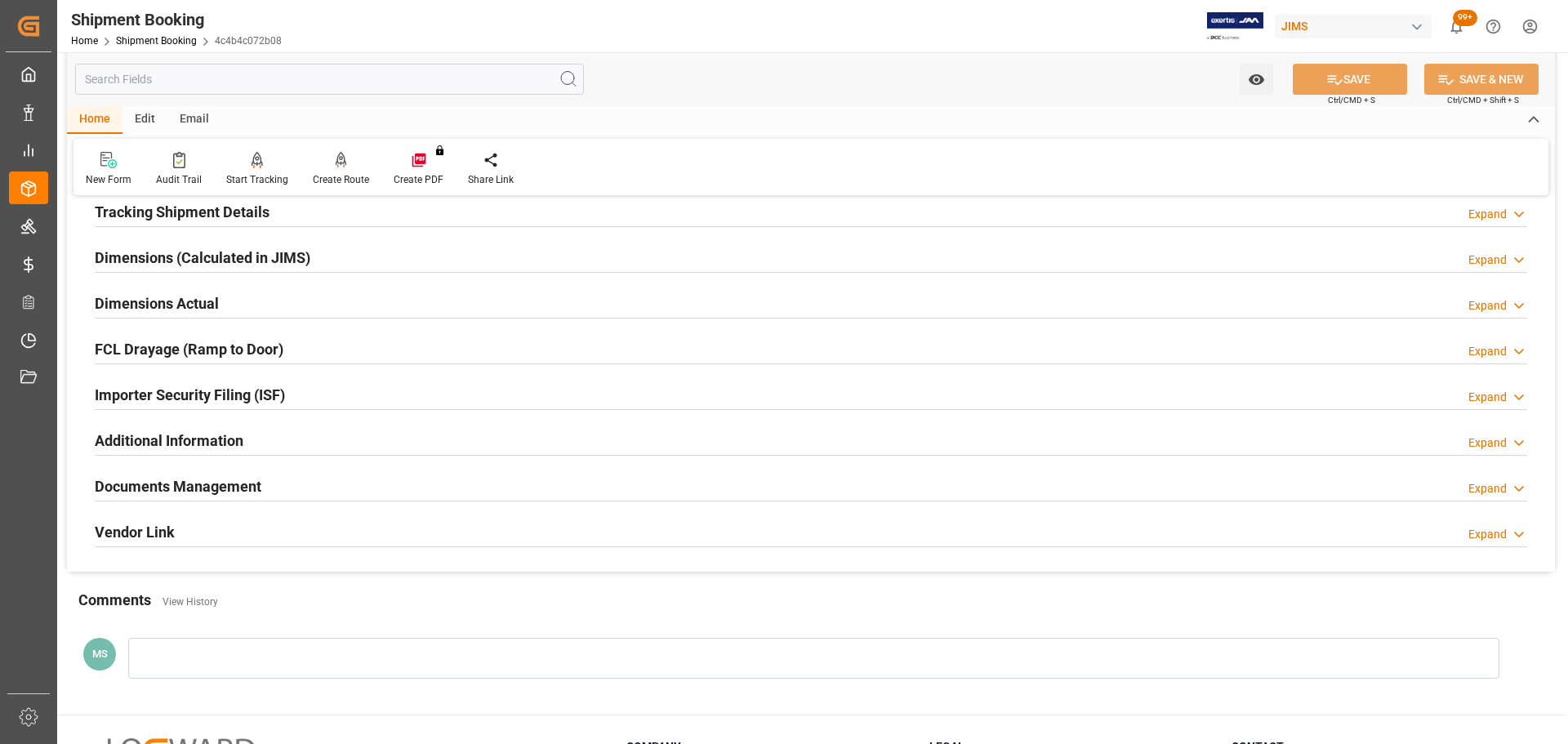 click on "Documents Management" at bounding box center (178, 486) 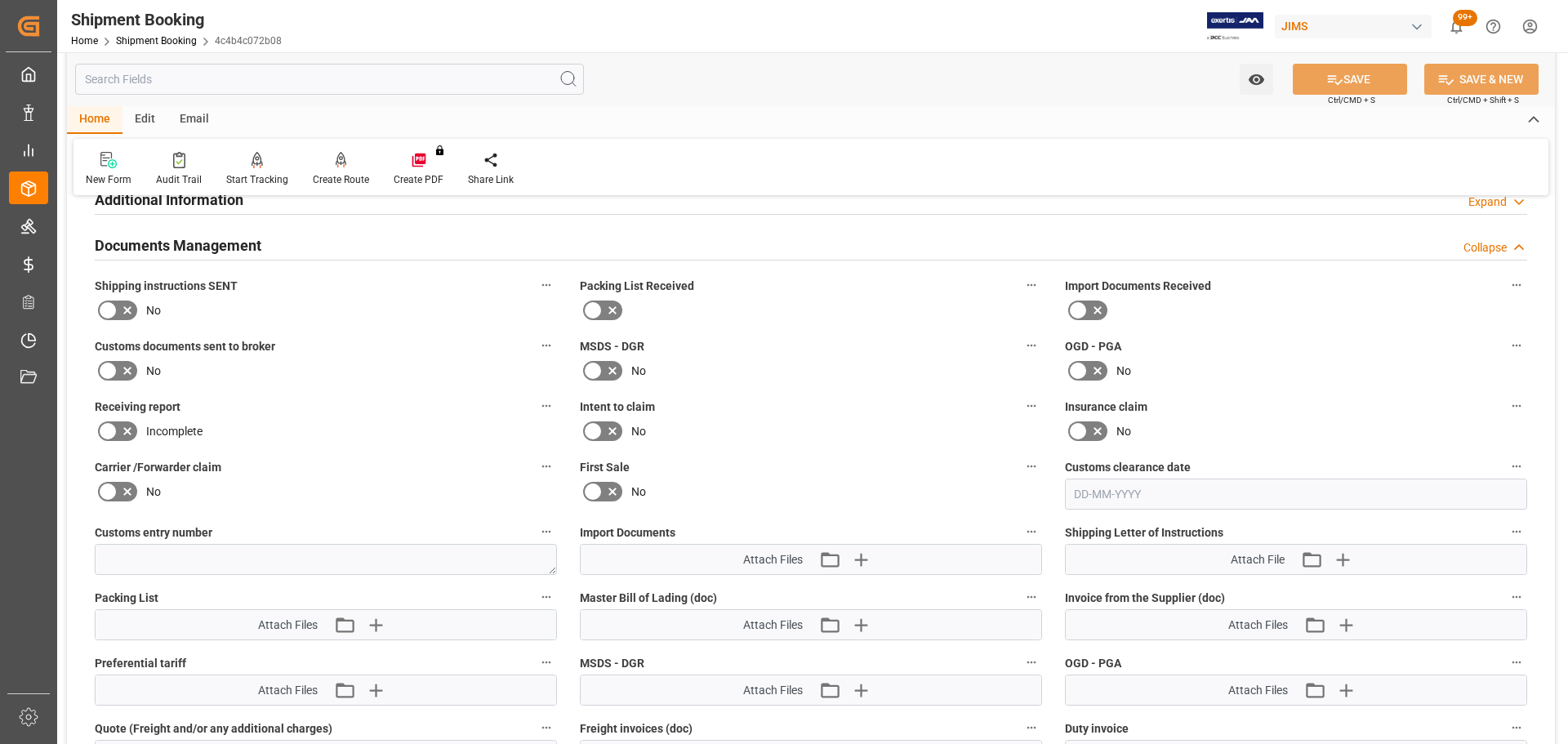 scroll, scrollTop: 572, scrollLeft: 0, axis: vertical 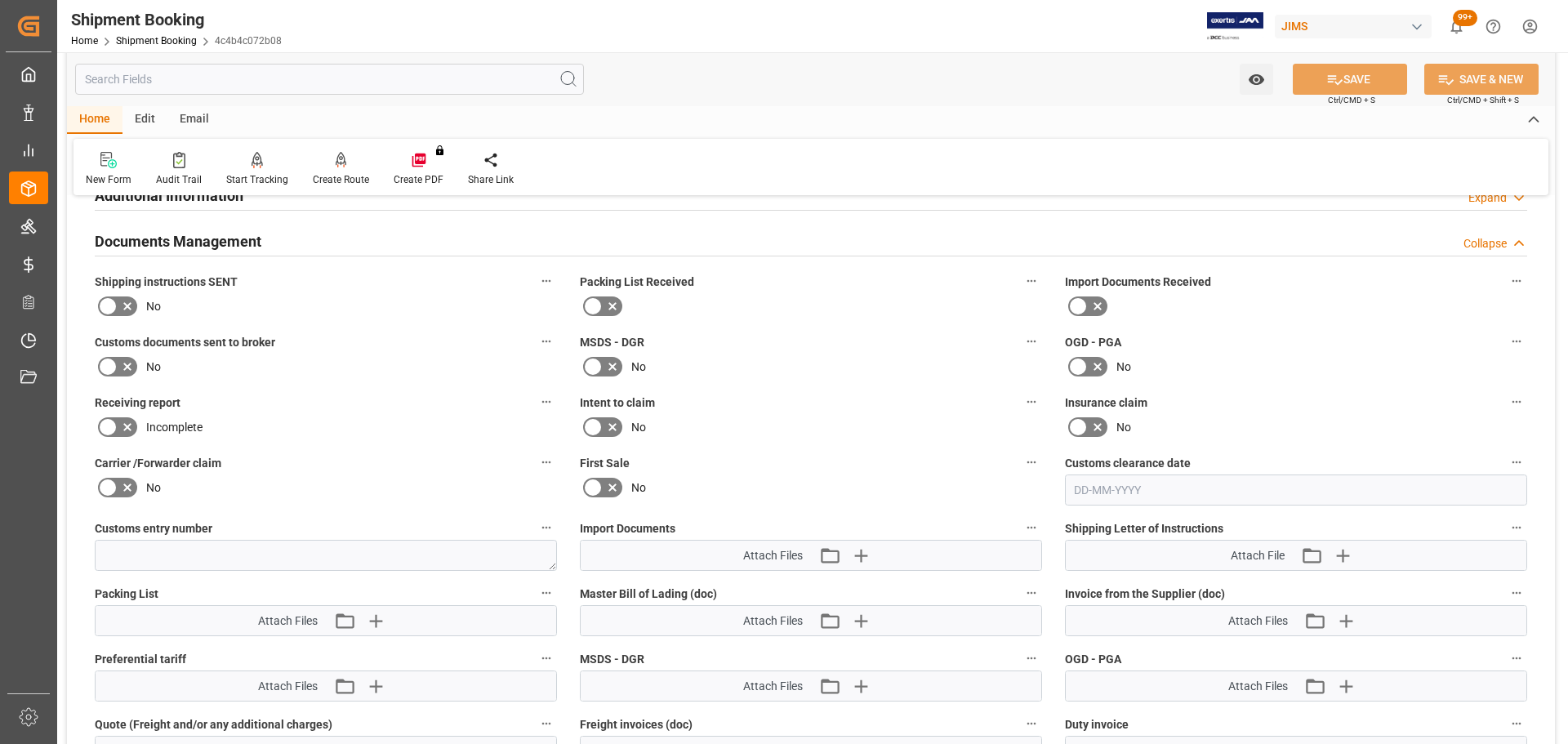 click 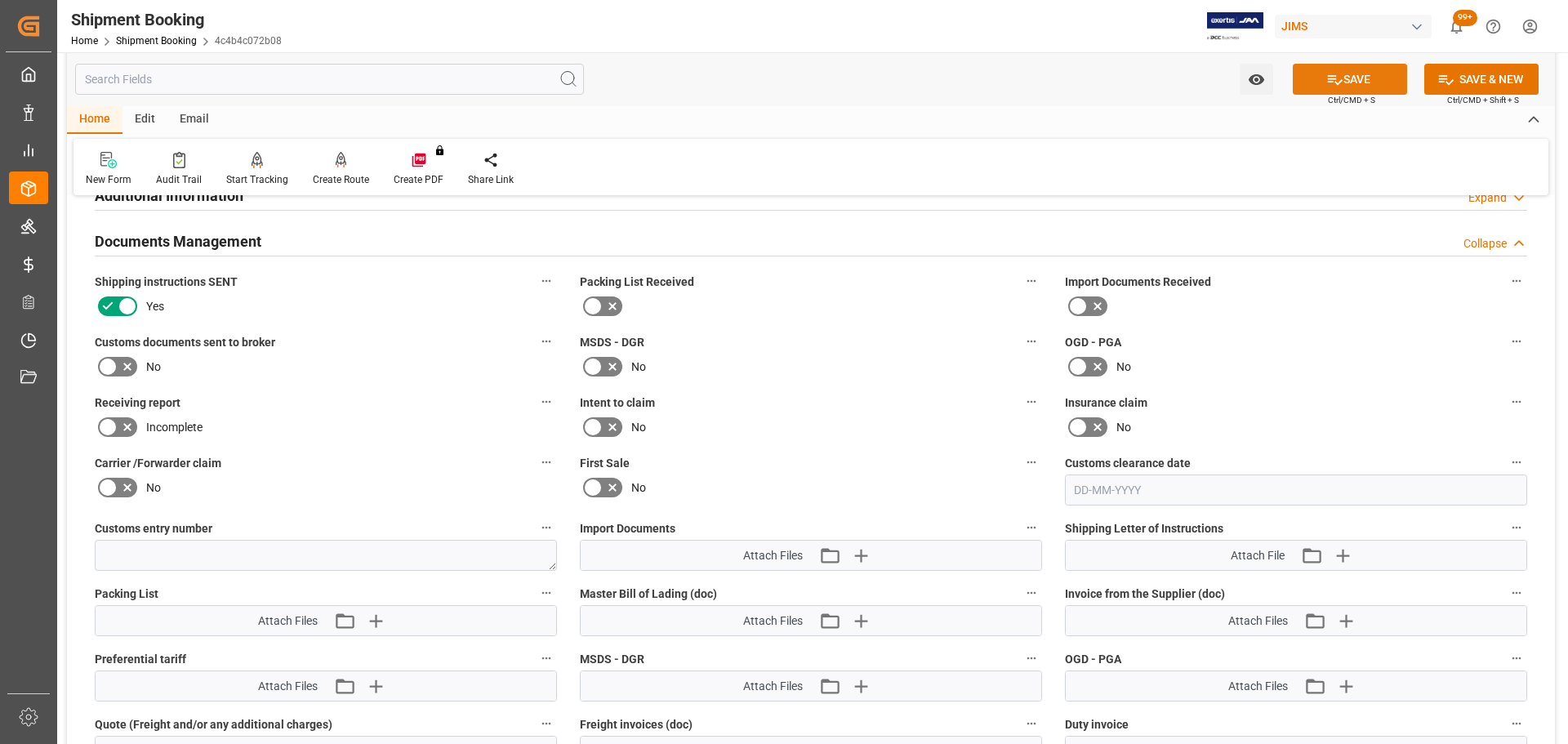 click on "SAVE" at bounding box center [1350, 79] 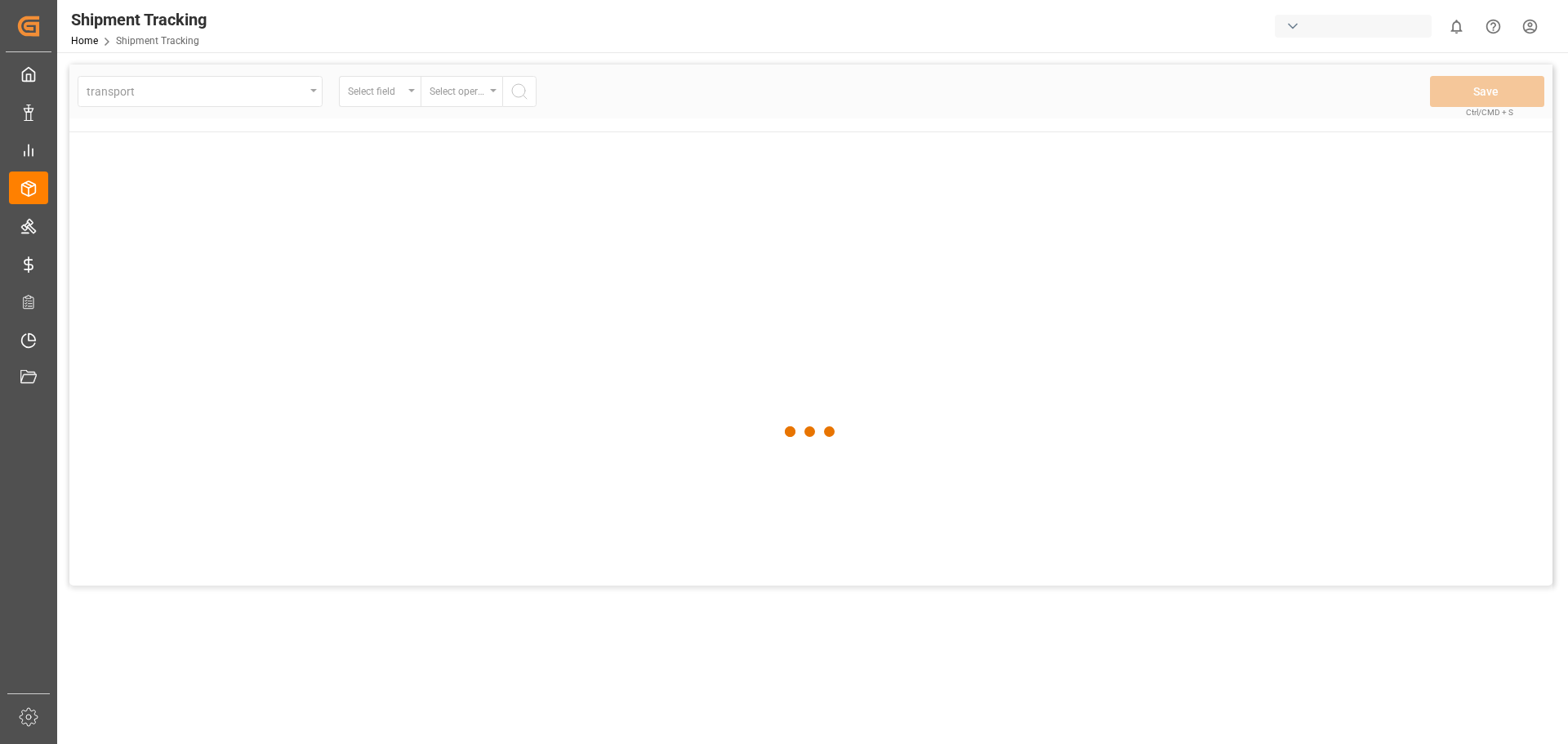 scroll, scrollTop: 0, scrollLeft: 0, axis: both 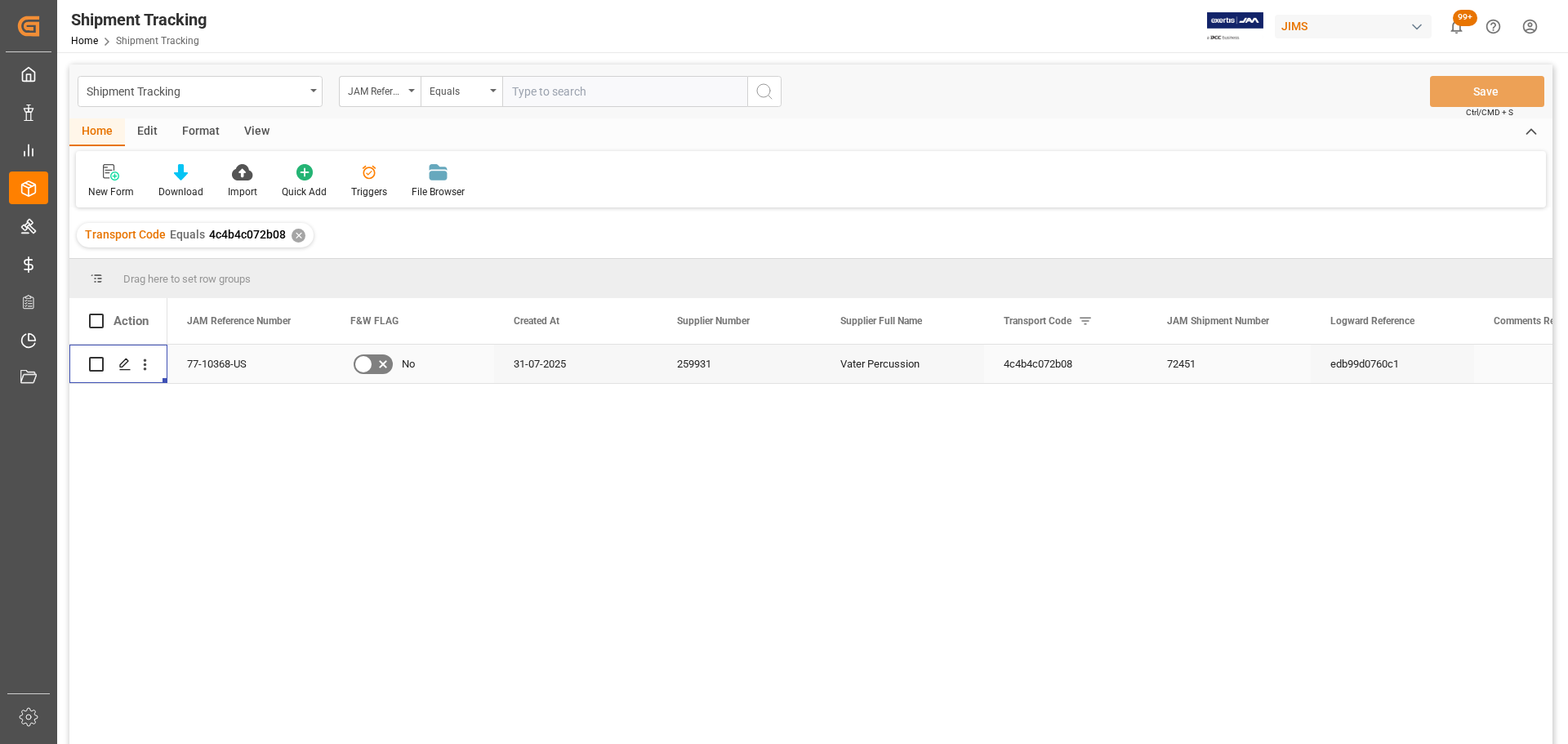 click at bounding box center (118, 363) 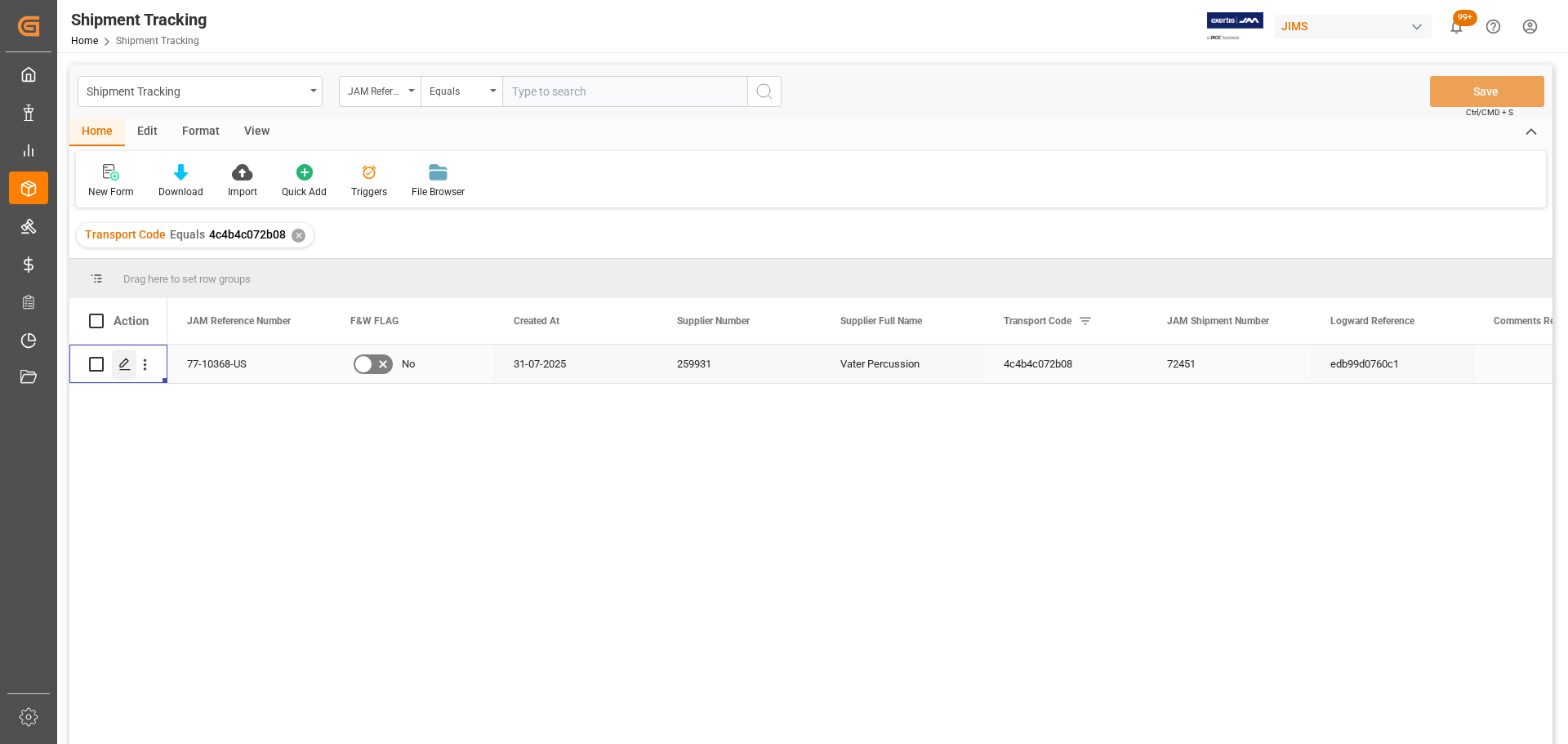 click at bounding box center [124, 364] 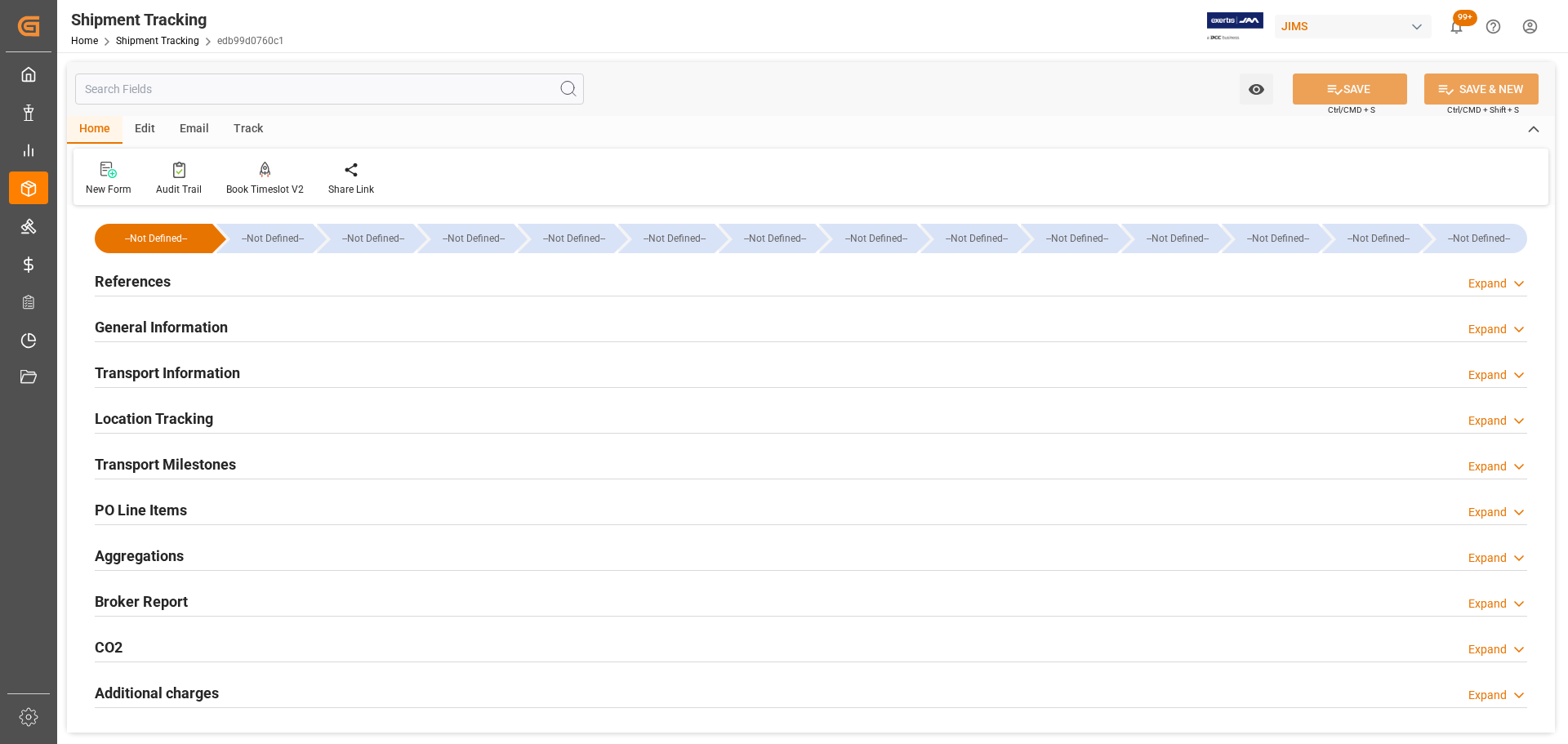 click on "References Expand" at bounding box center (811, 280) 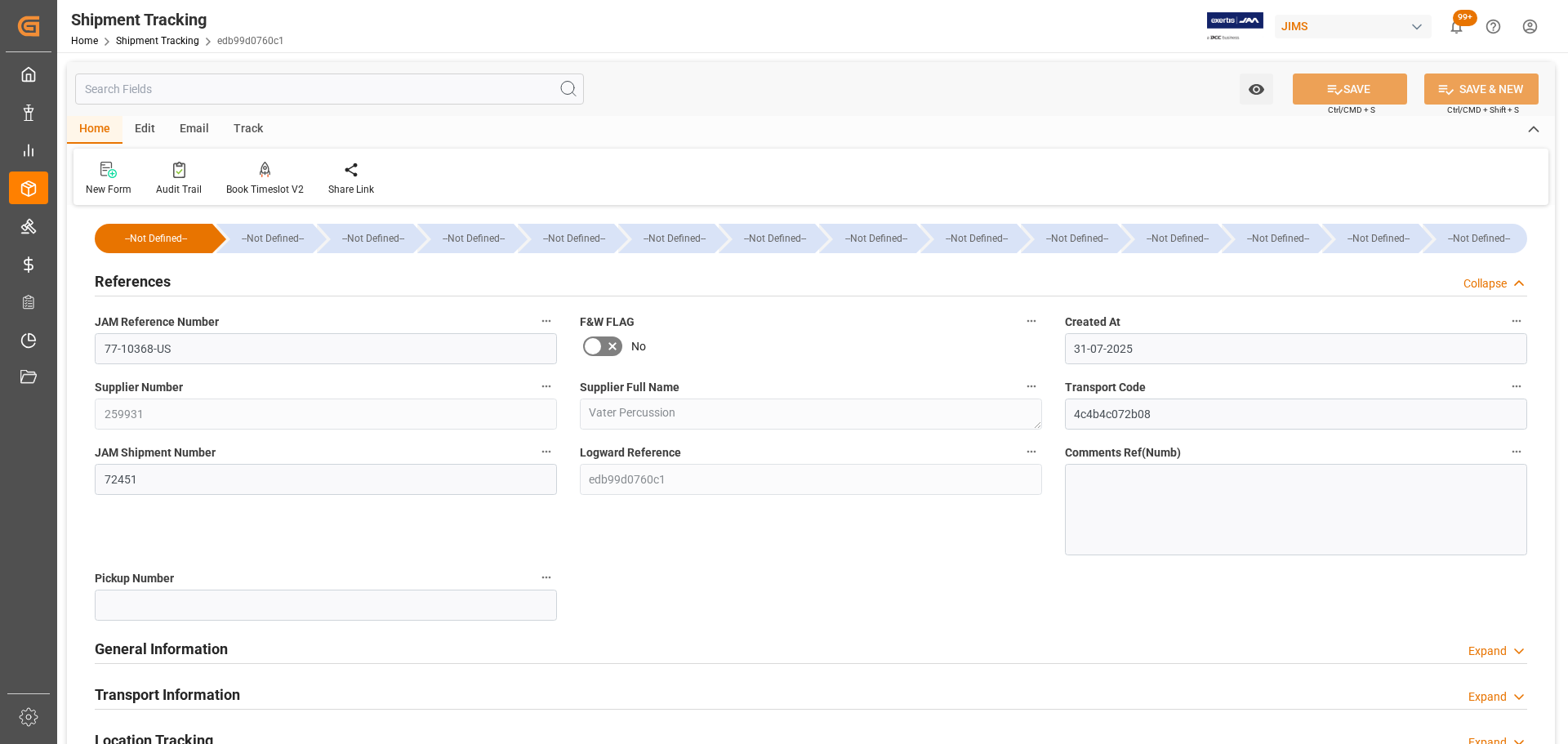 click on "References Collapse" at bounding box center [811, 280] 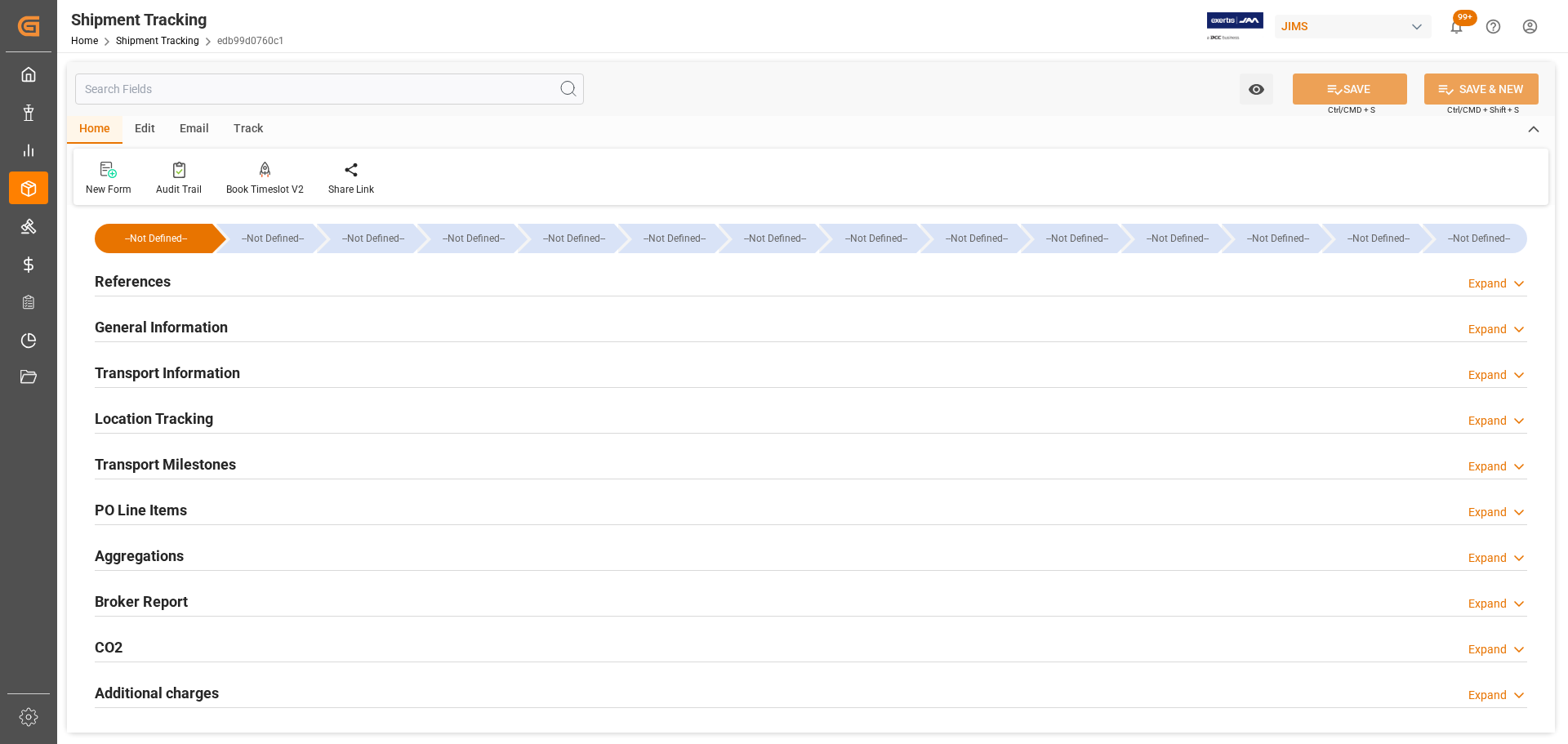 click on "General Information" at bounding box center [161, 327] 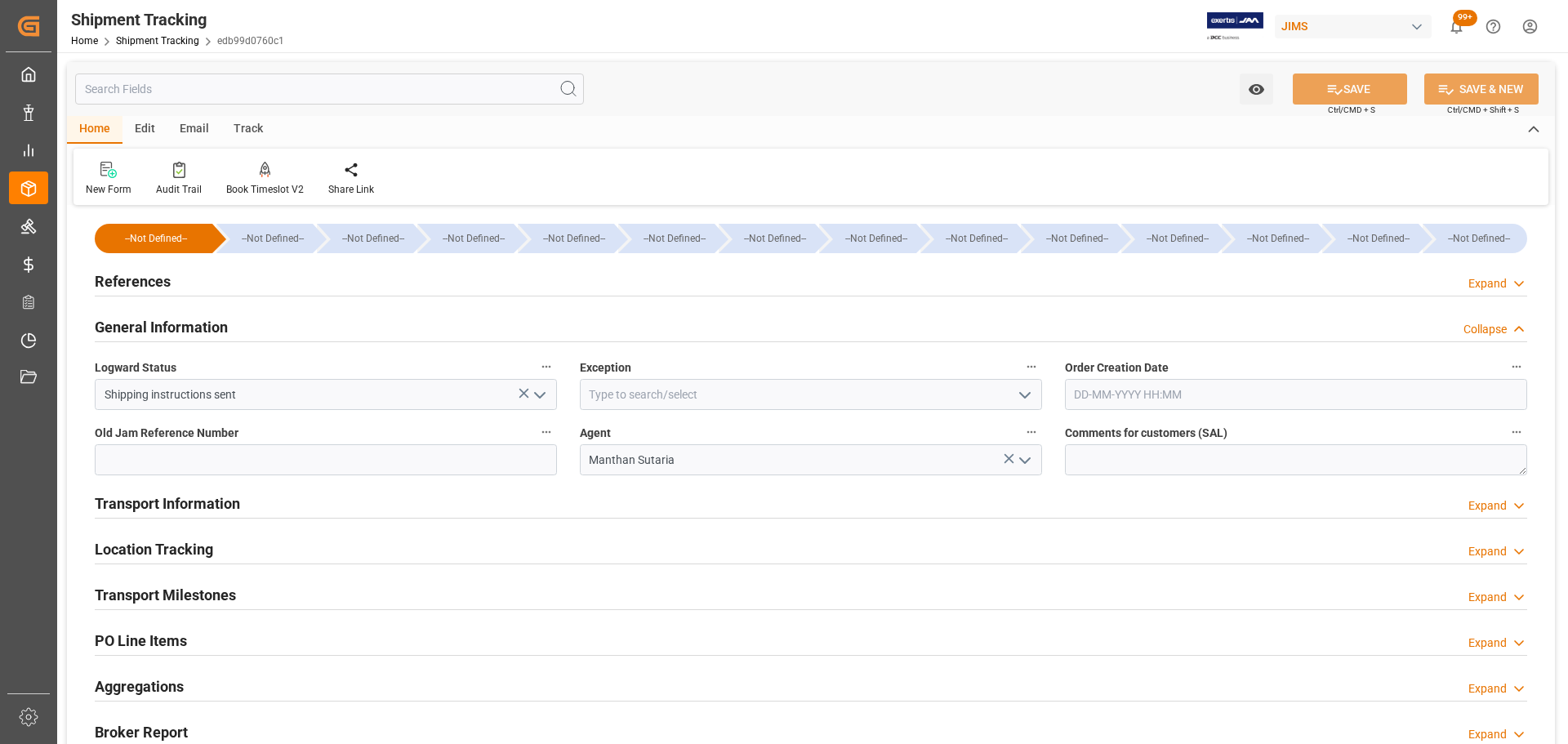 click on "General Information" at bounding box center [161, 327] 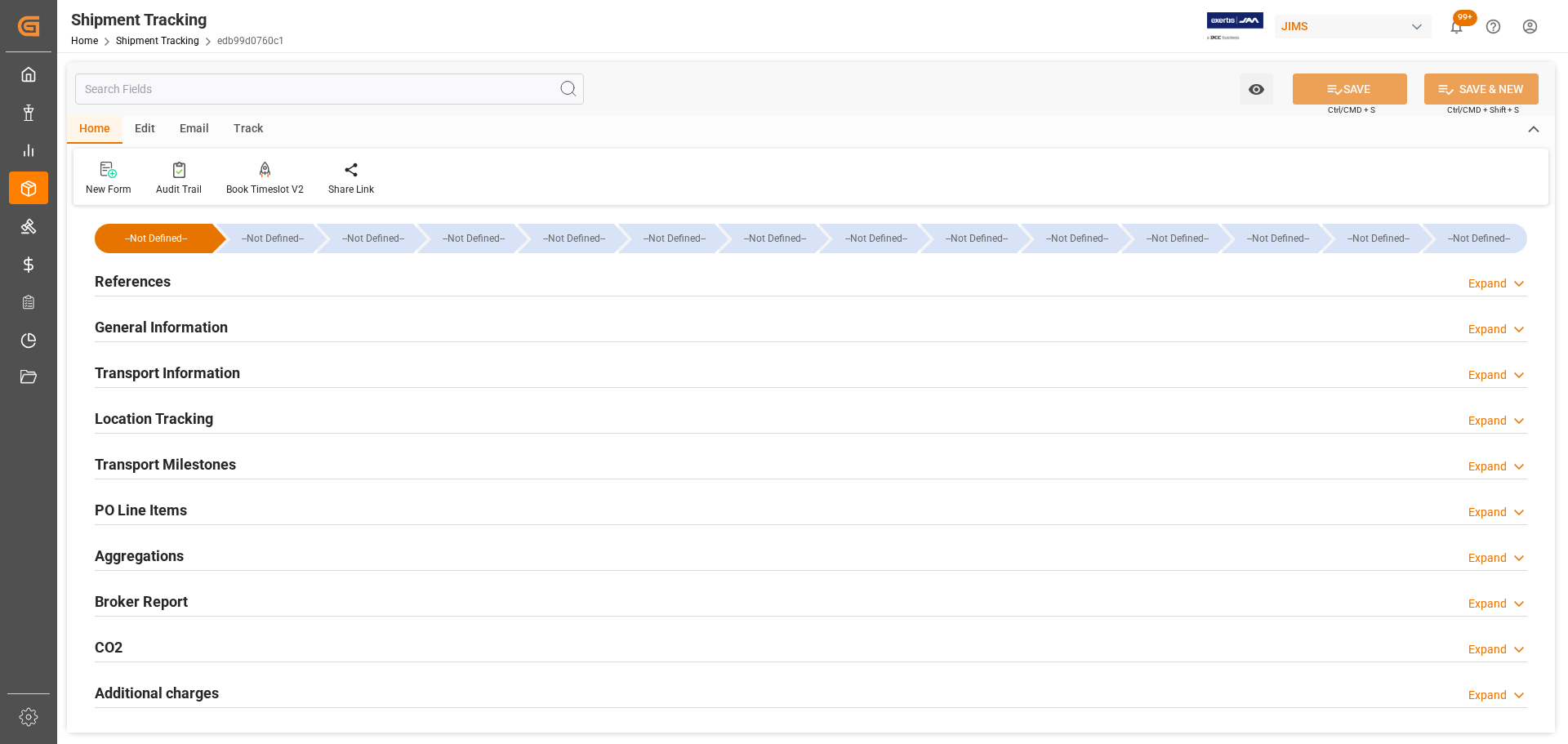 click on "Transport Information" at bounding box center (167, 372) 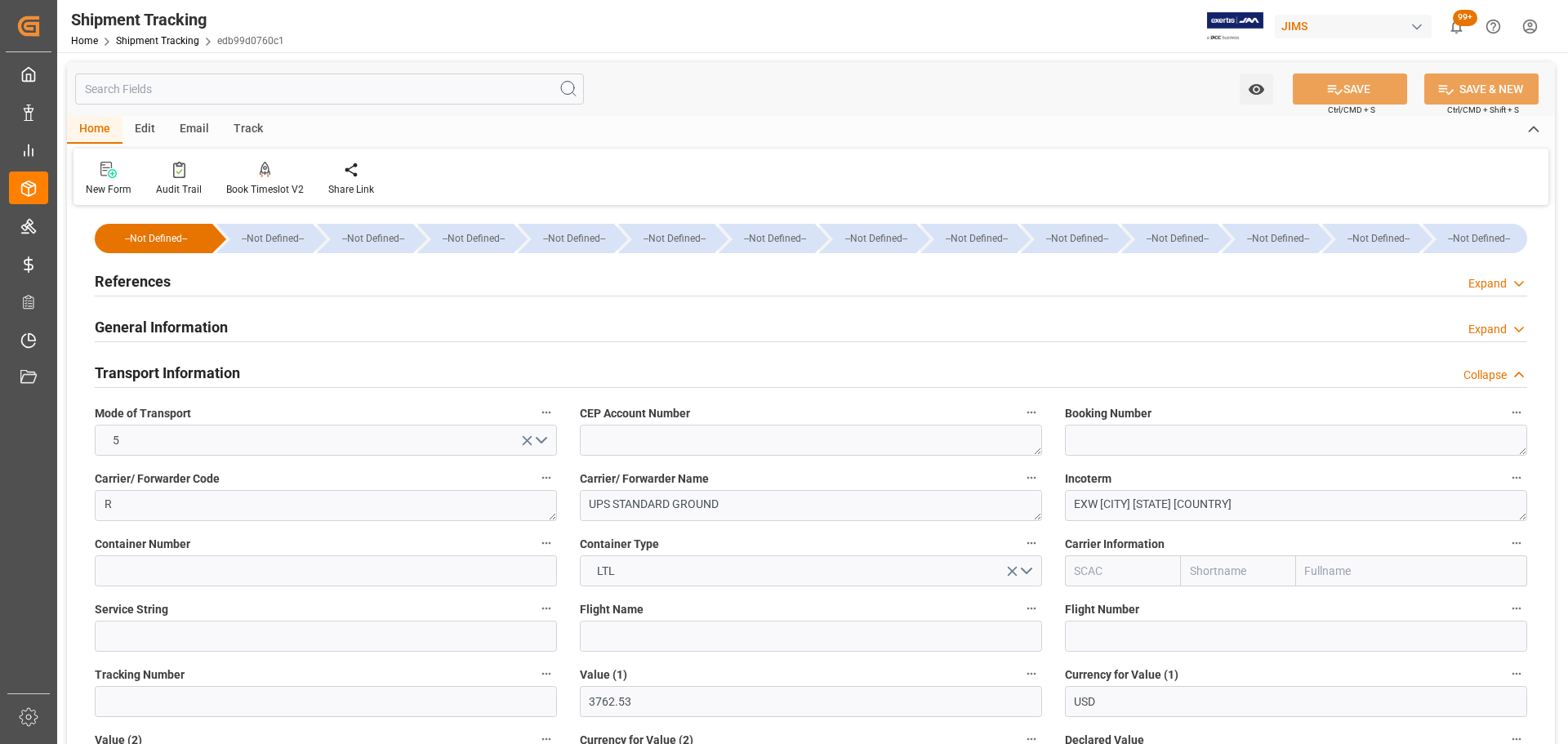 click on "Transport Information" at bounding box center (167, 372) 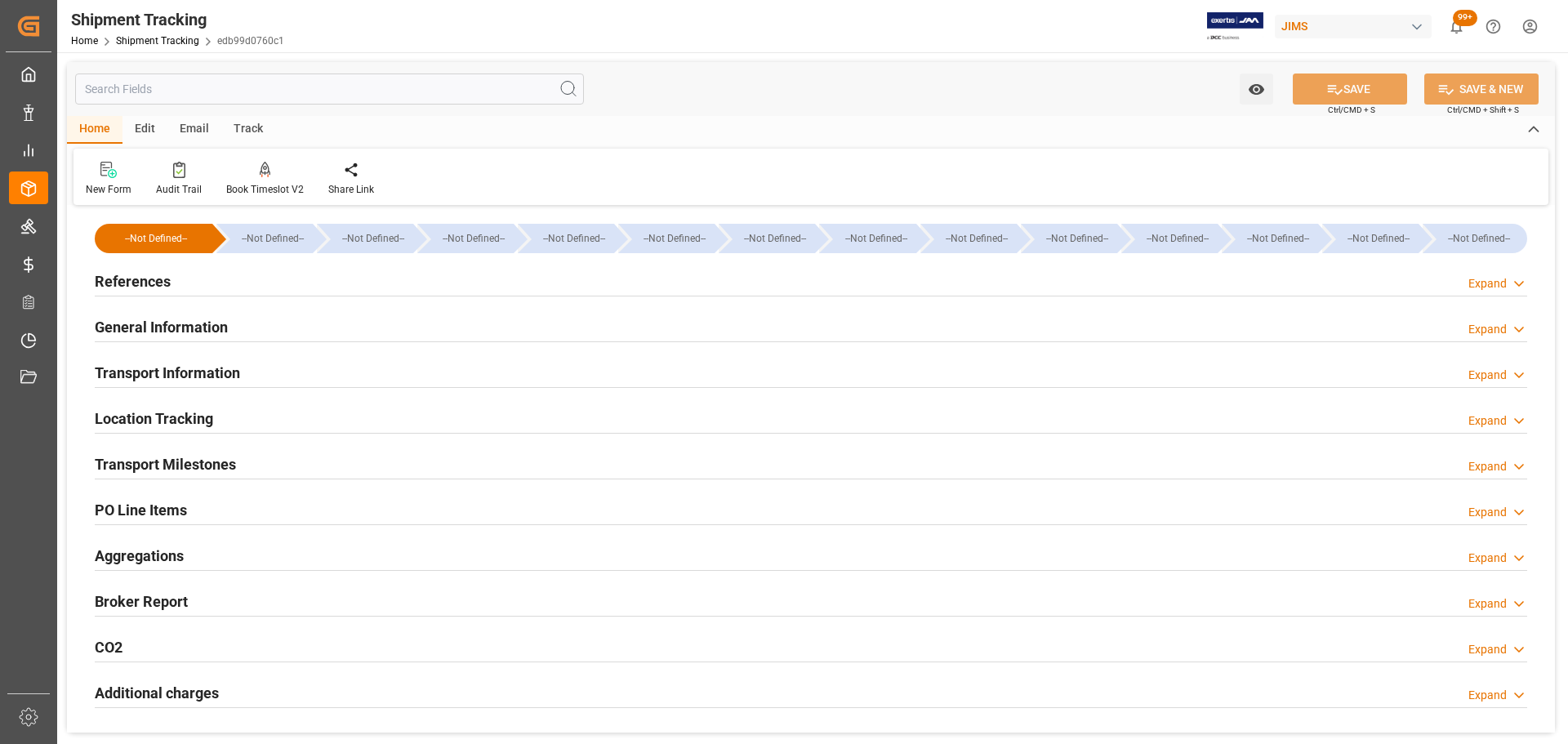 click on "References Expand" at bounding box center (811, 280) 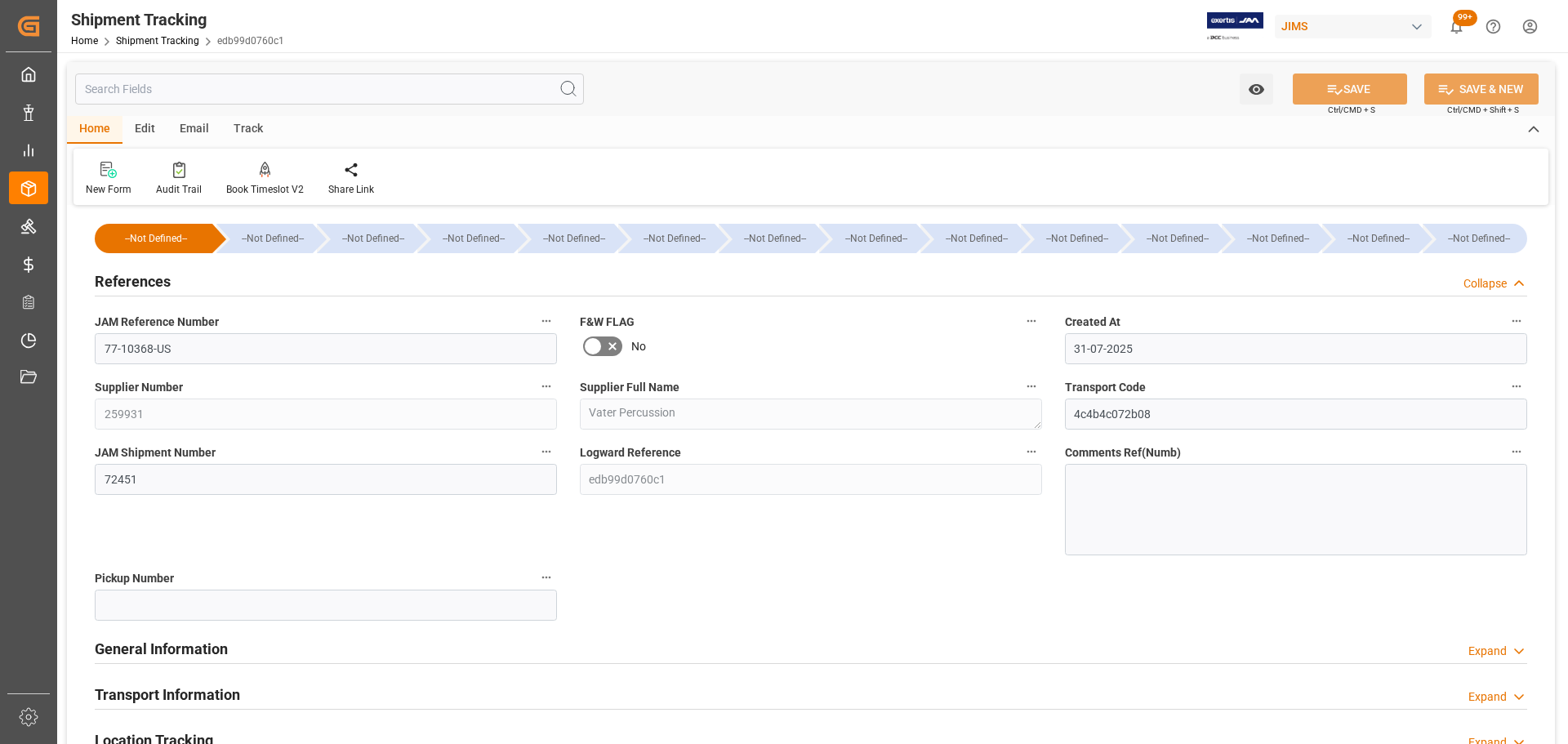 click on "References Collapse" at bounding box center (811, 280) 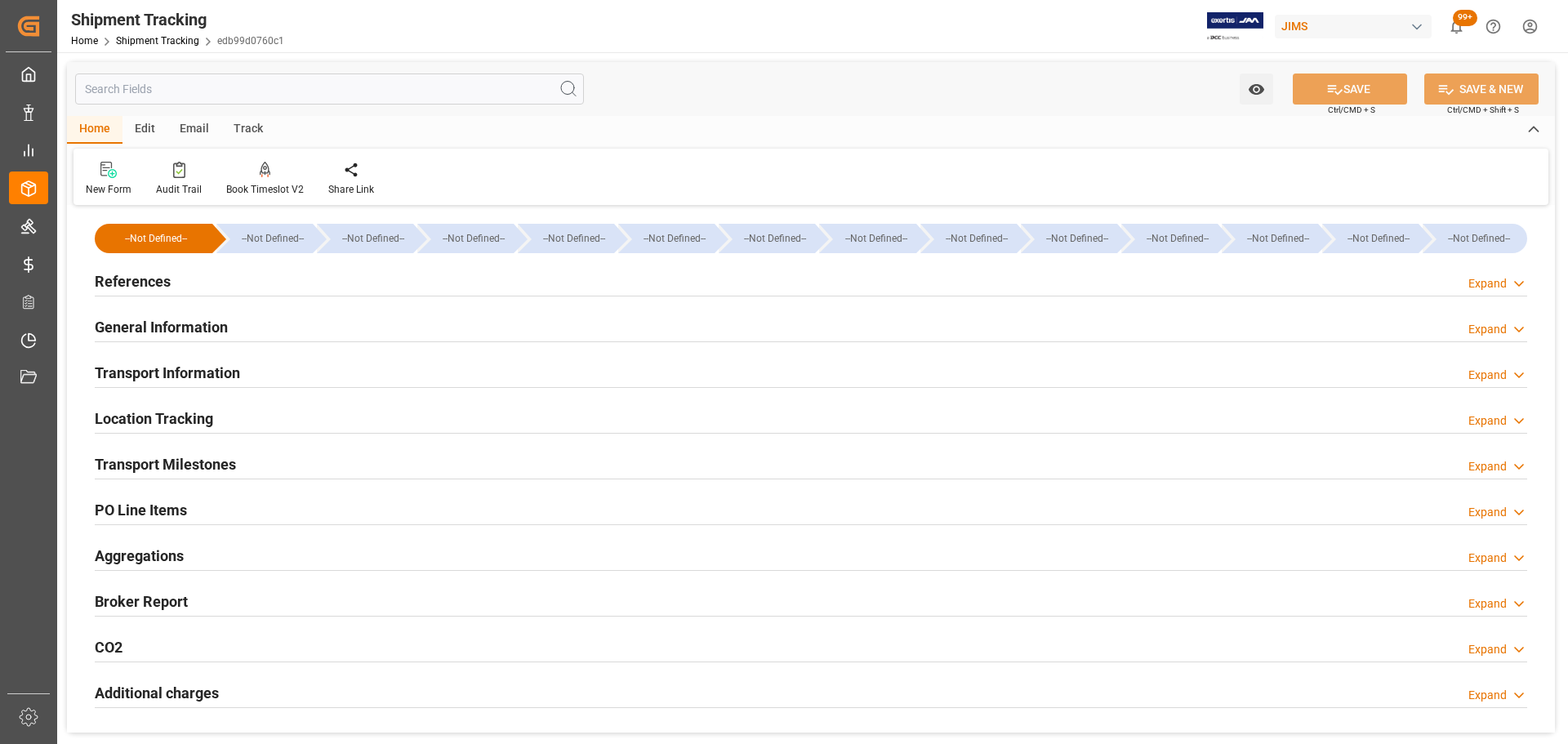 click on "Transport Information" at bounding box center [167, 372] 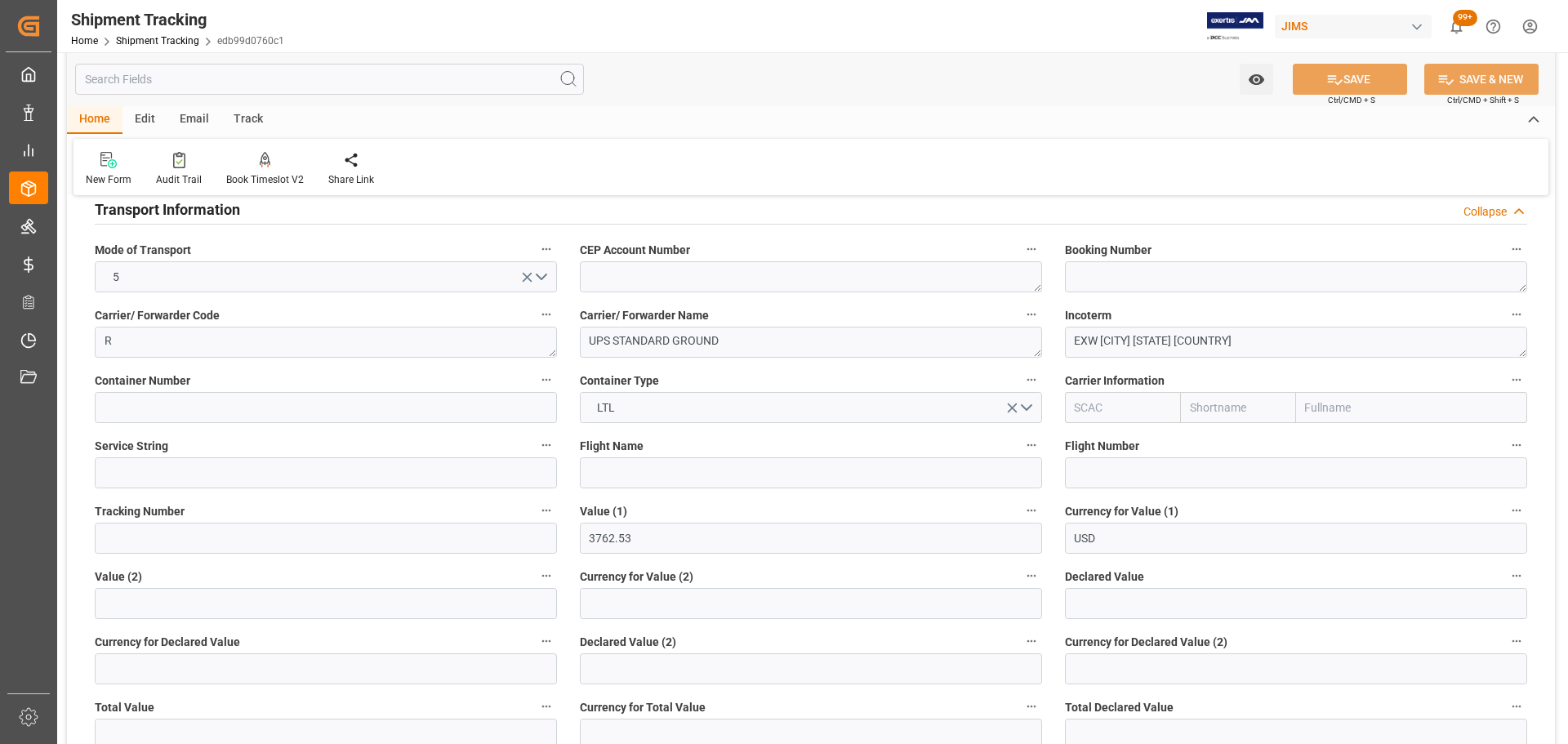 scroll, scrollTop: 82, scrollLeft: 0, axis: vertical 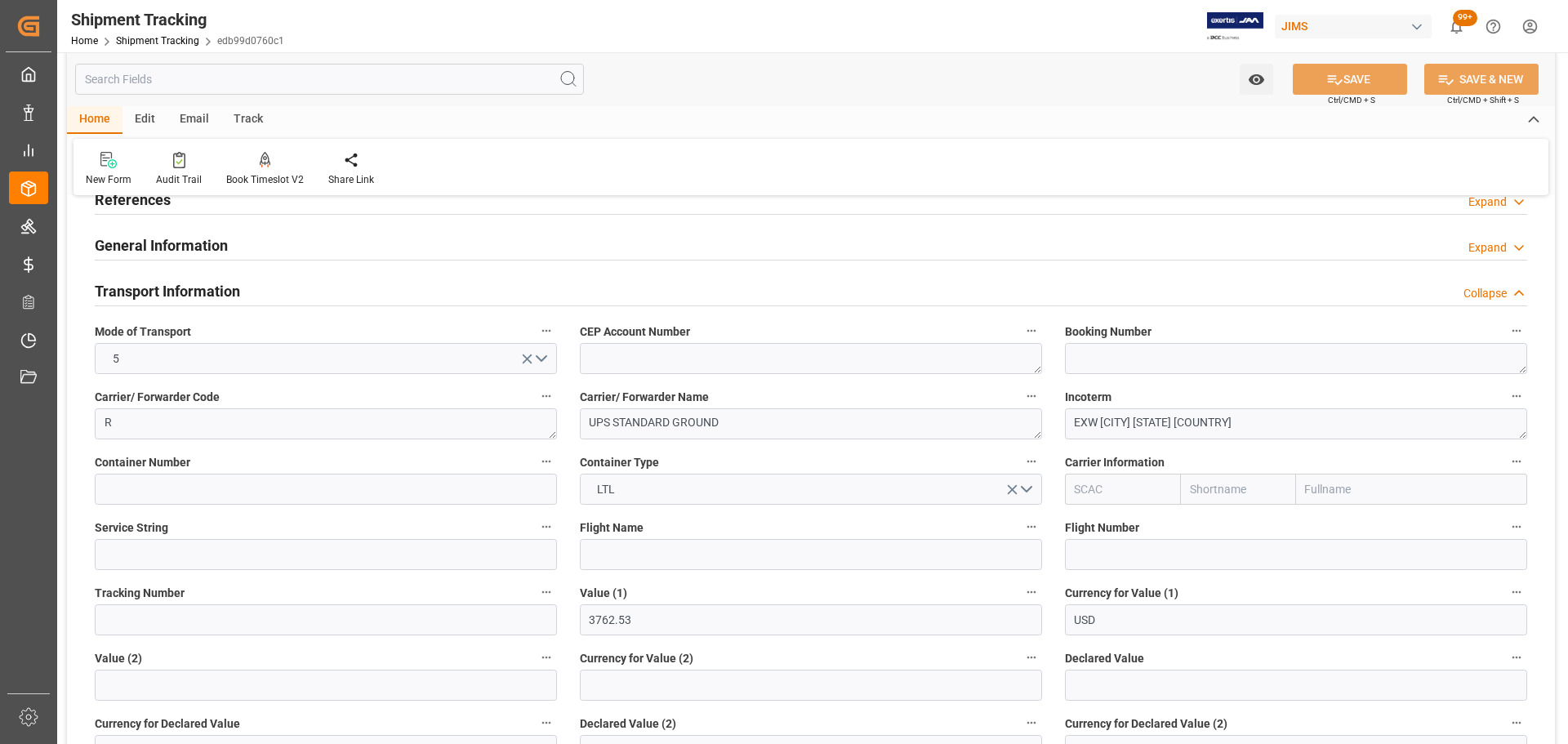 click on "Transport Information" at bounding box center [167, 291] 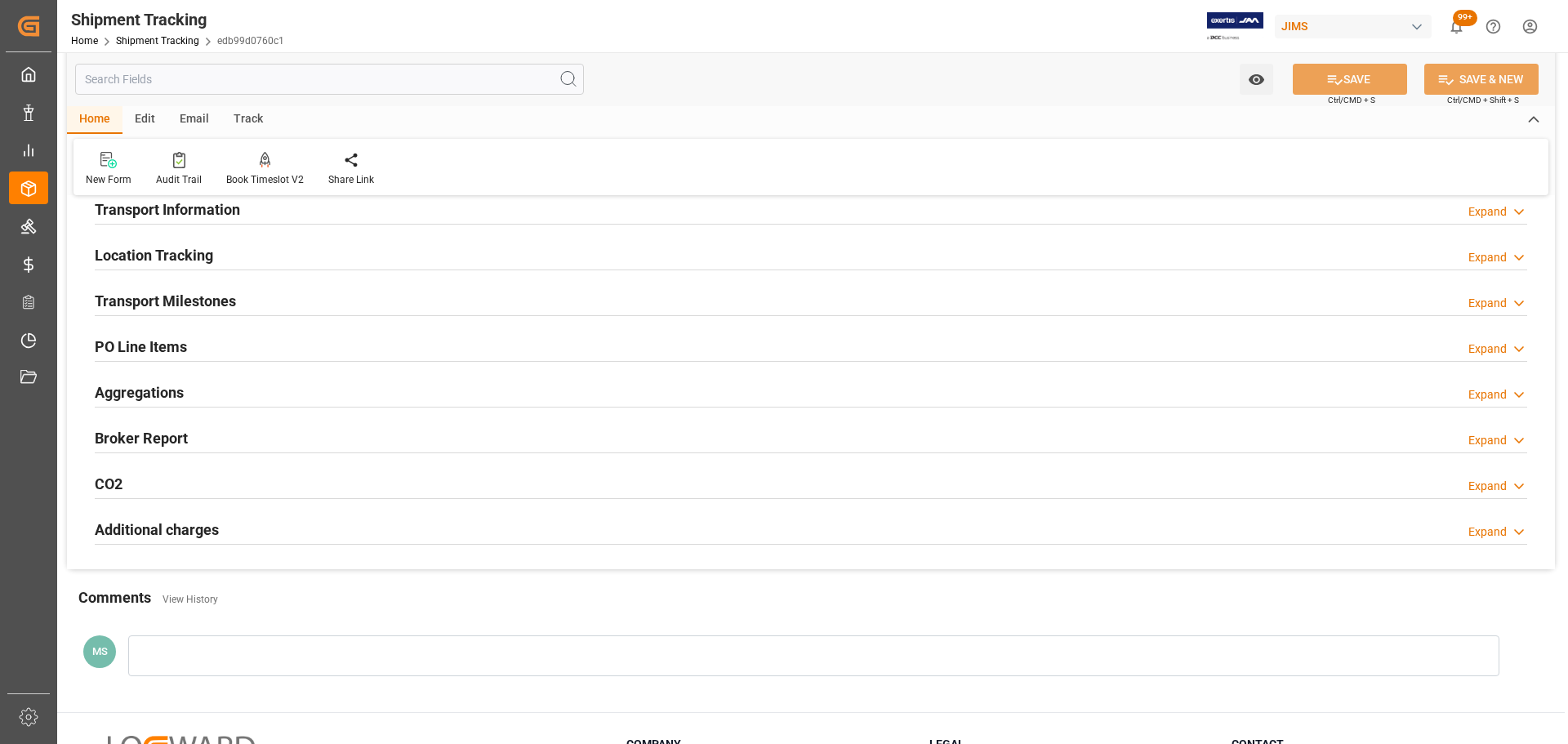 click on "Transport Milestones" at bounding box center [165, 301] 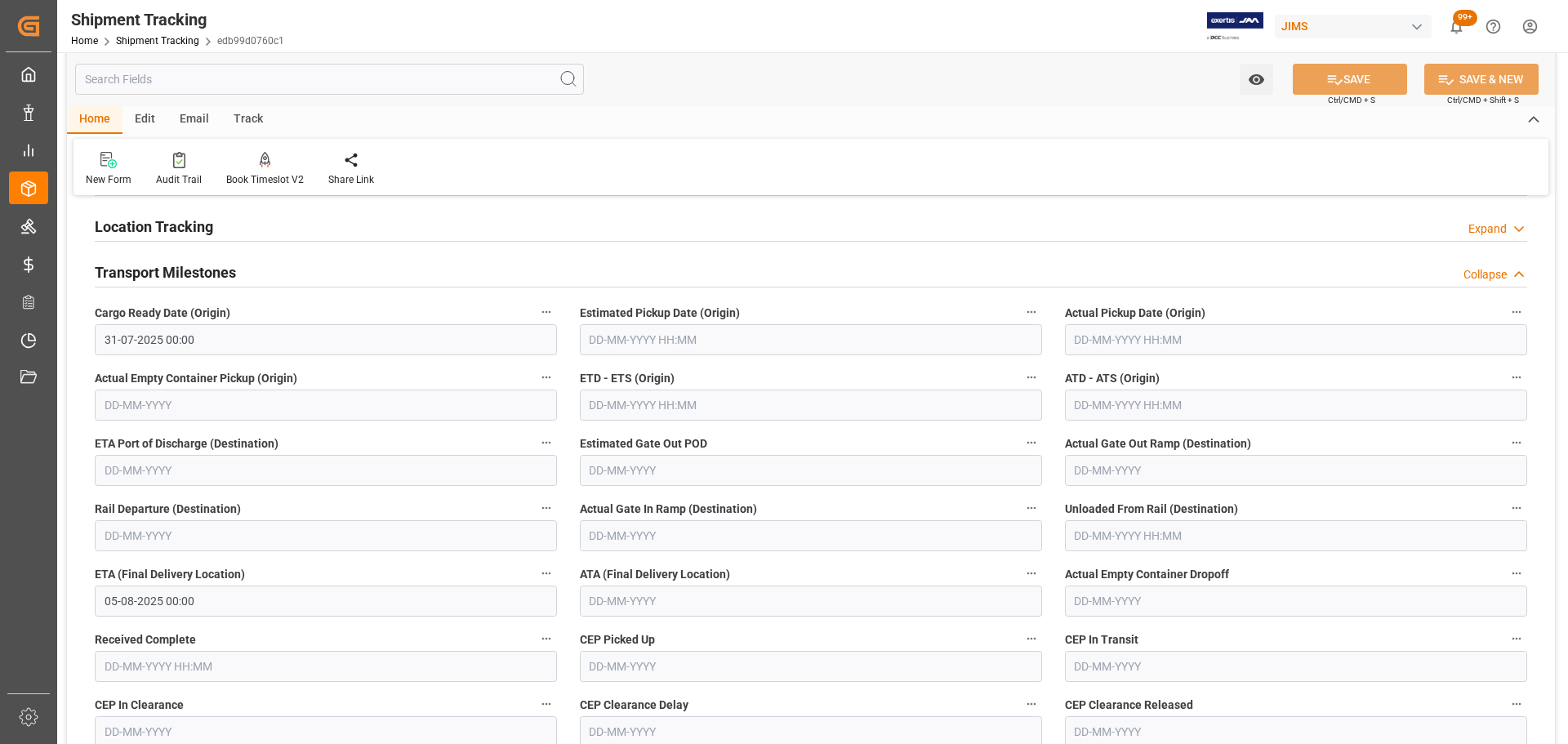 scroll, scrollTop: 163, scrollLeft: 0, axis: vertical 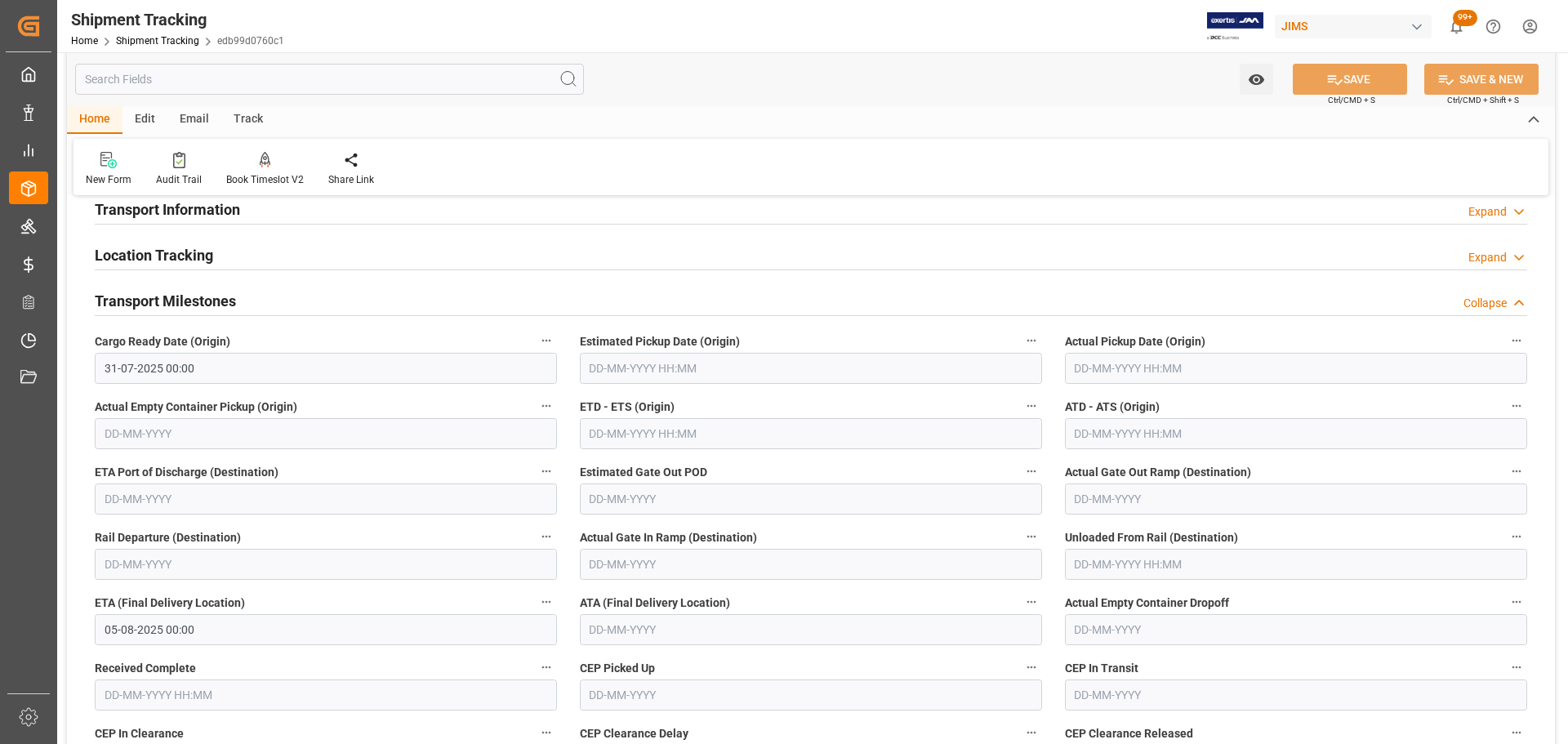 click on "Transport Milestones" at bounding box center [165, 301] 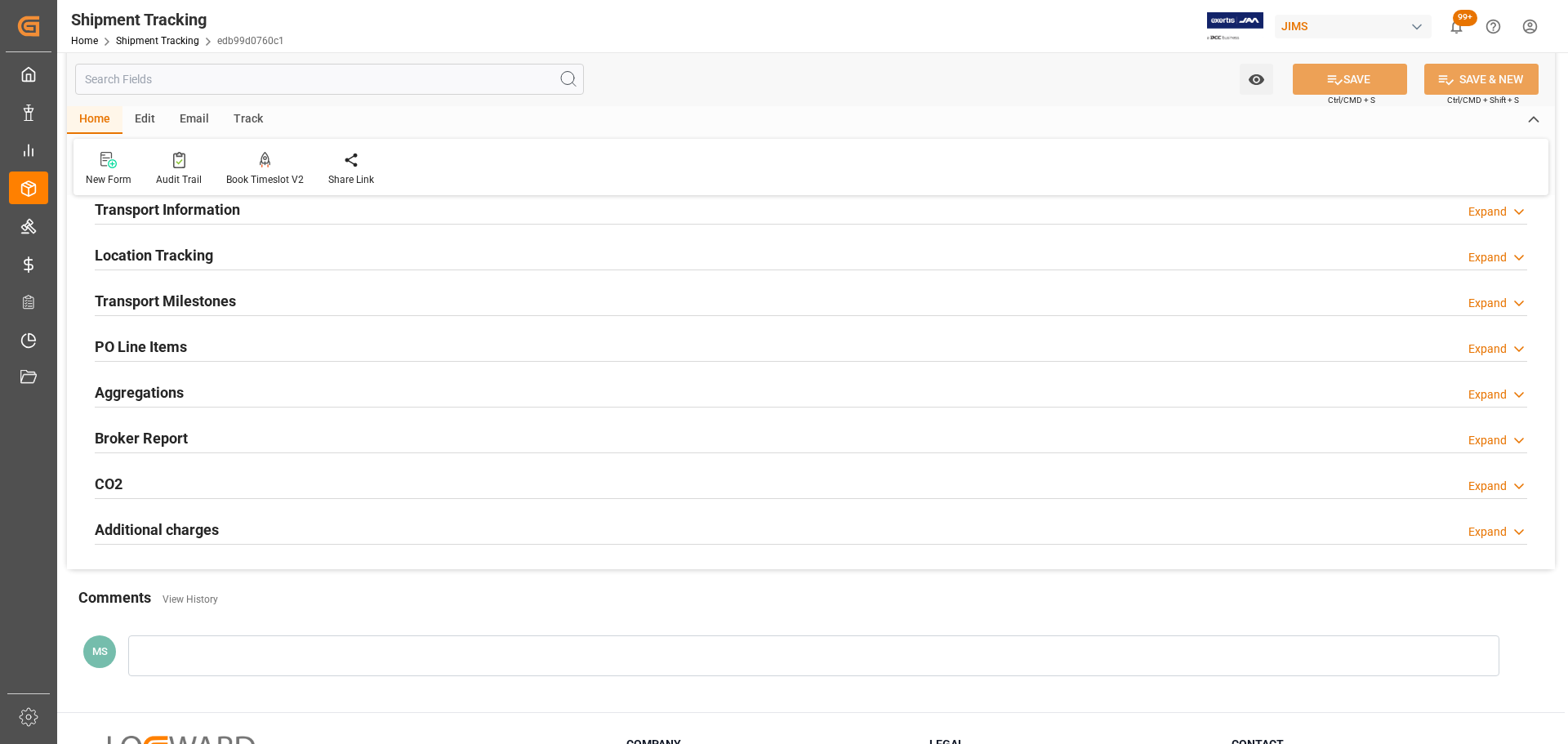 scroll, scrollTop: 82, scrollLeft: 0, axis: vertical 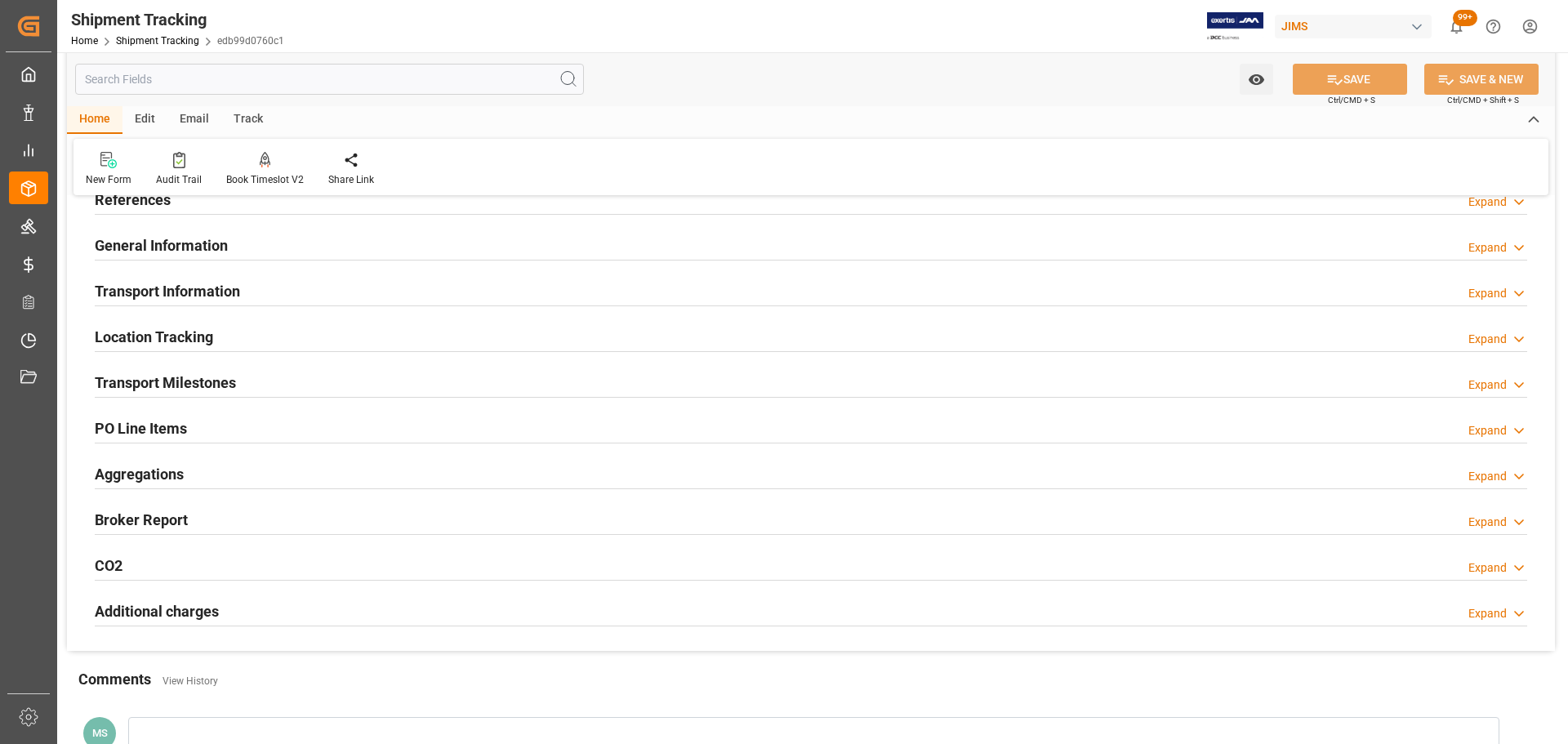 click on "Transport Information" at bounding box center [167, 291] 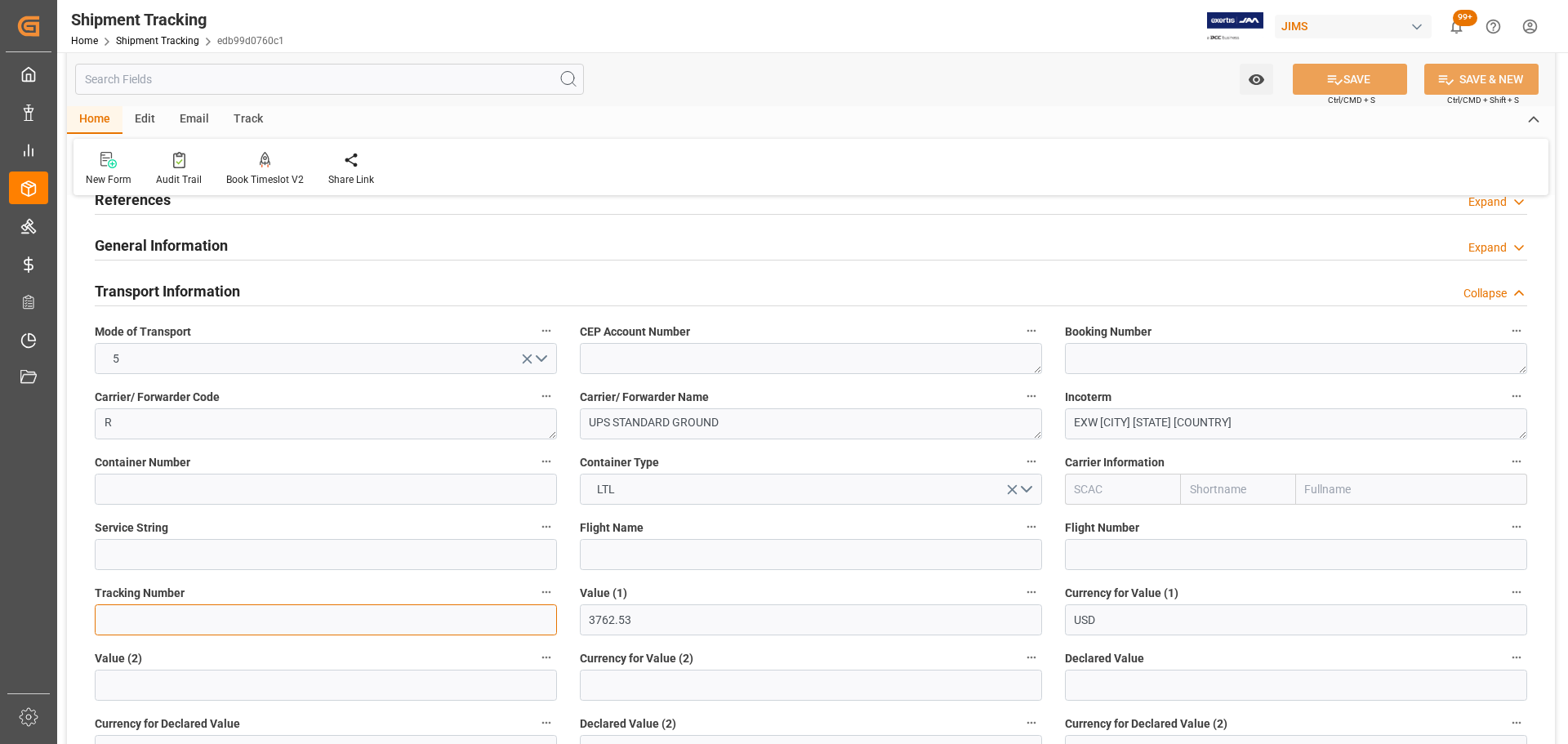 click at bounding box center [326, 620] 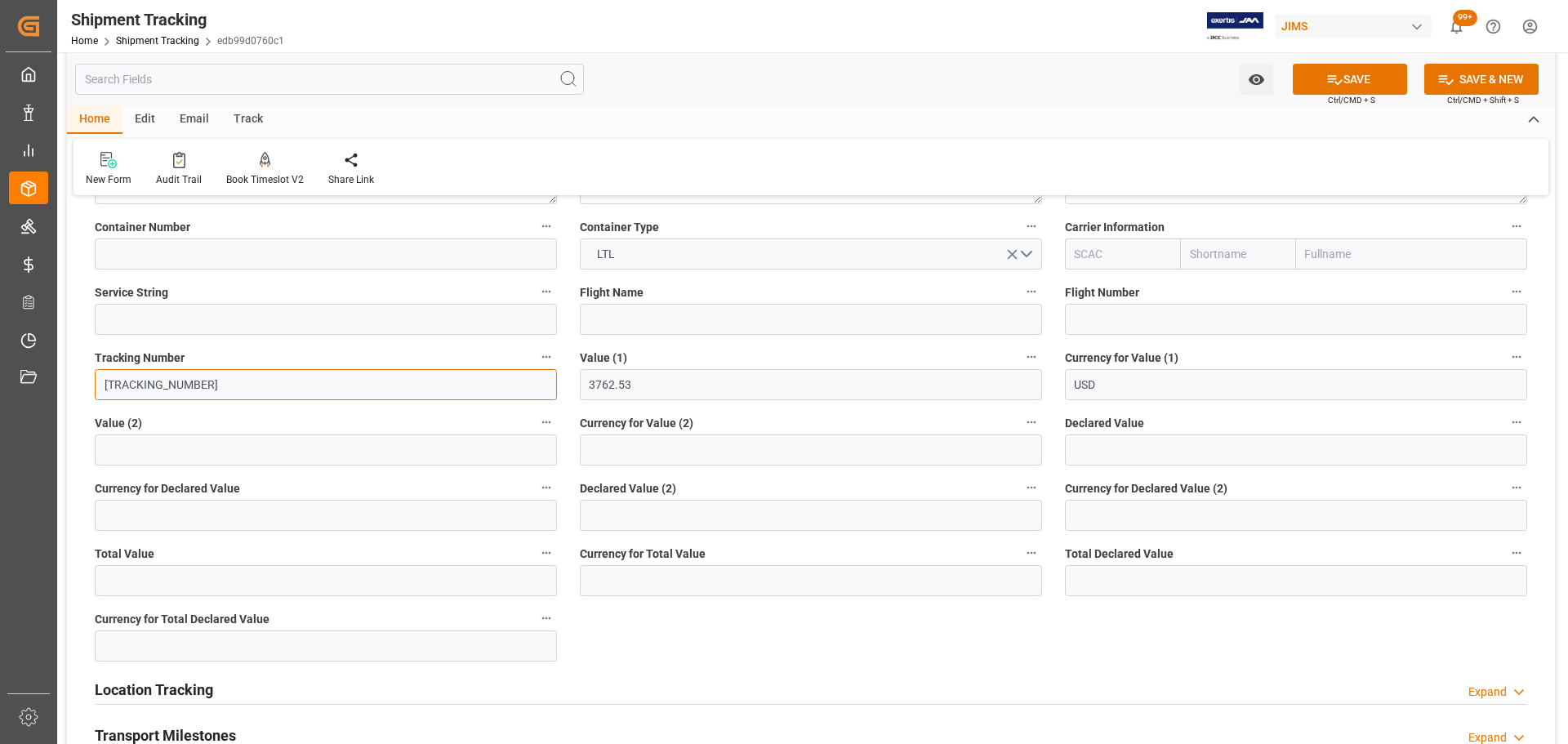 scroll, scrollTop: 327, scrollLeft: 0, axis: vertical 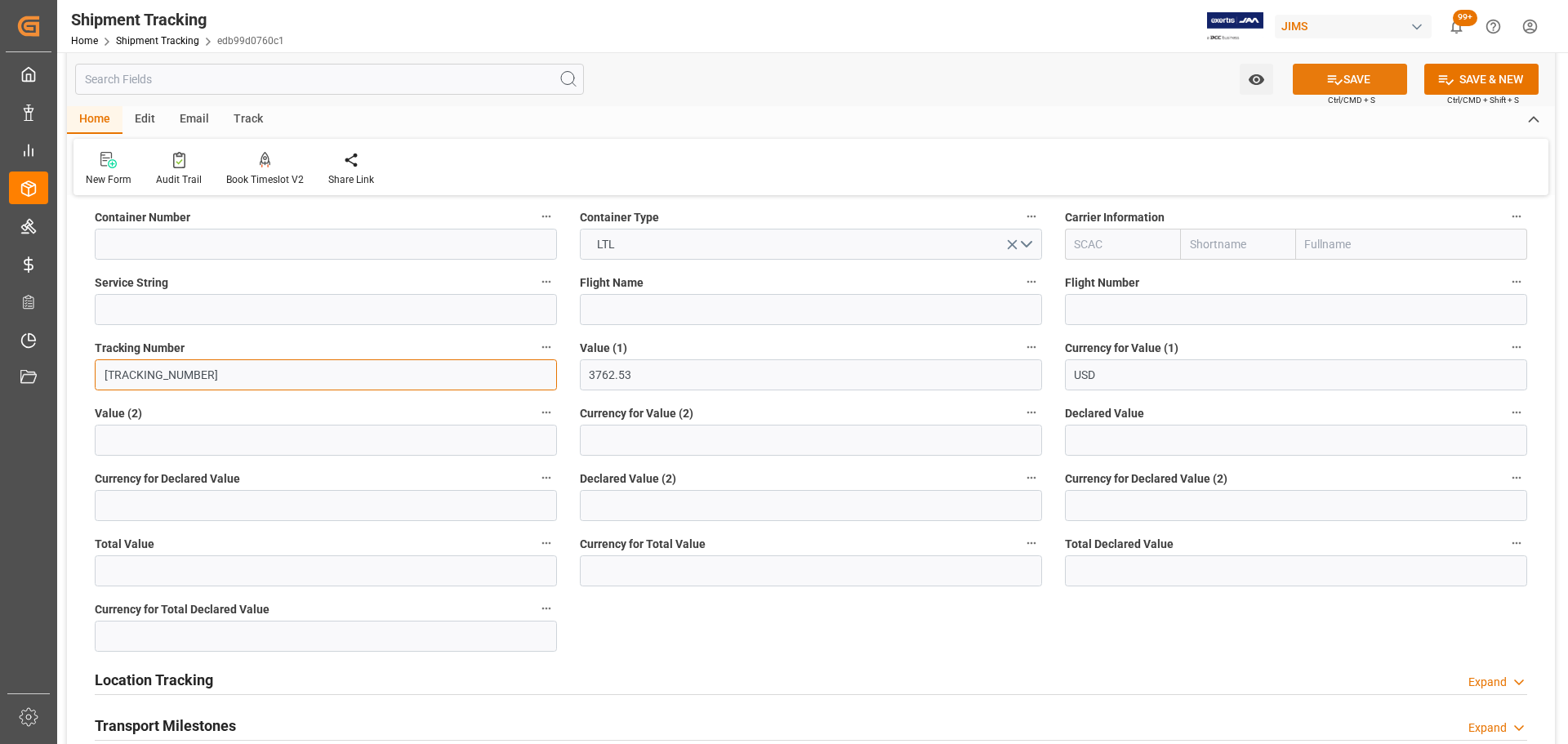 type on "1Z0218626872137422" 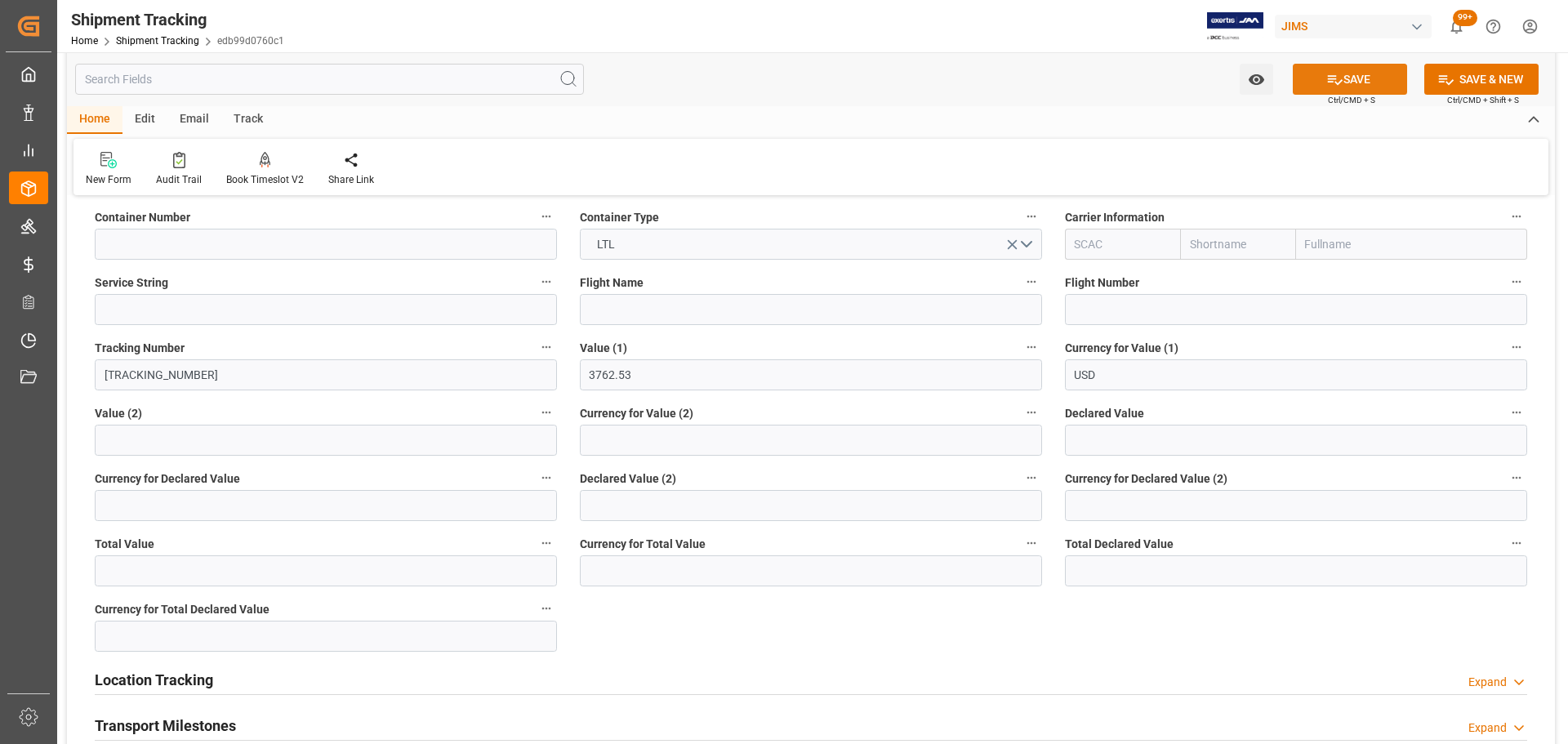 click on "SAVE" at bounding box center (1350, 79) 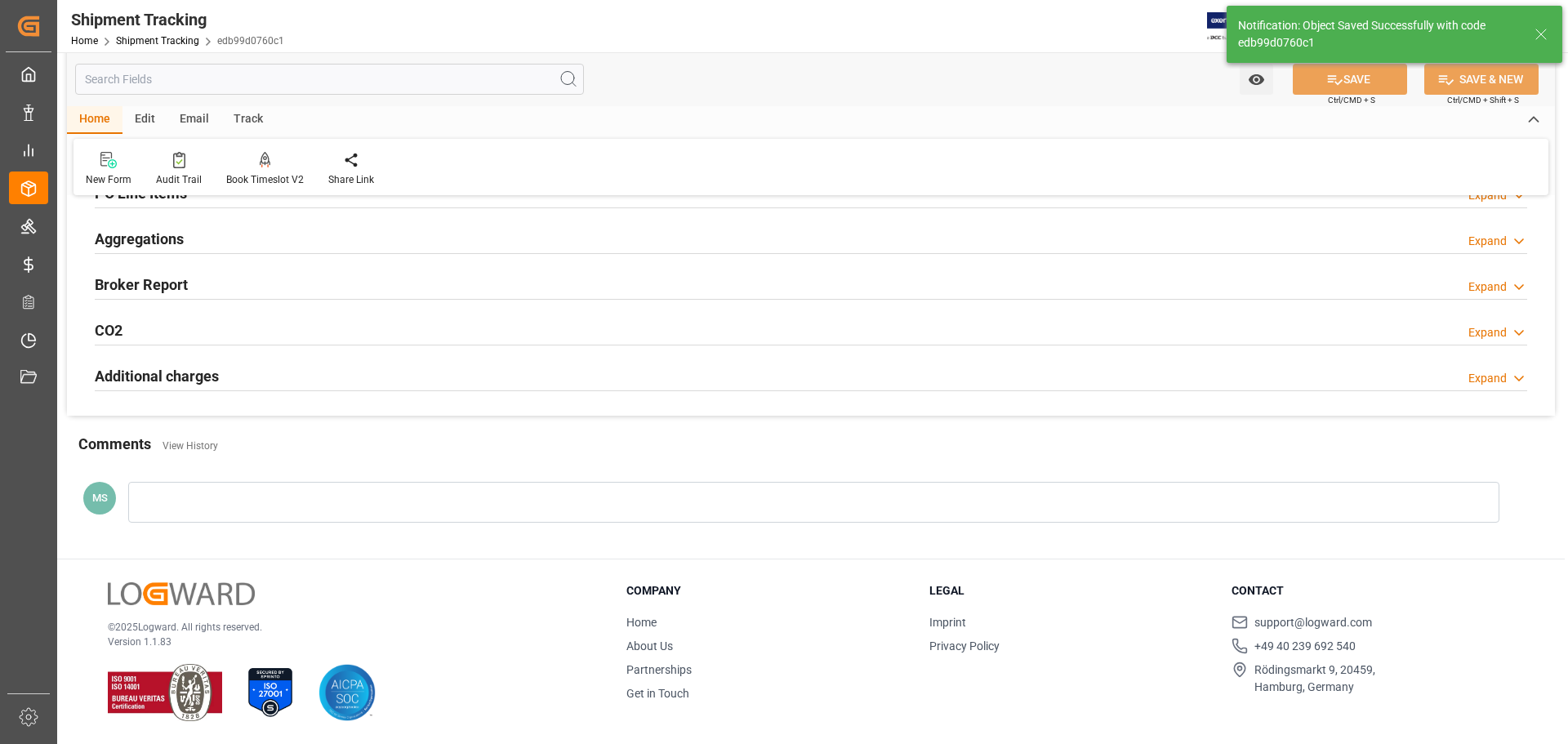 scroll, scrollTop: 65, scrollLeft: 0, axis: vertical 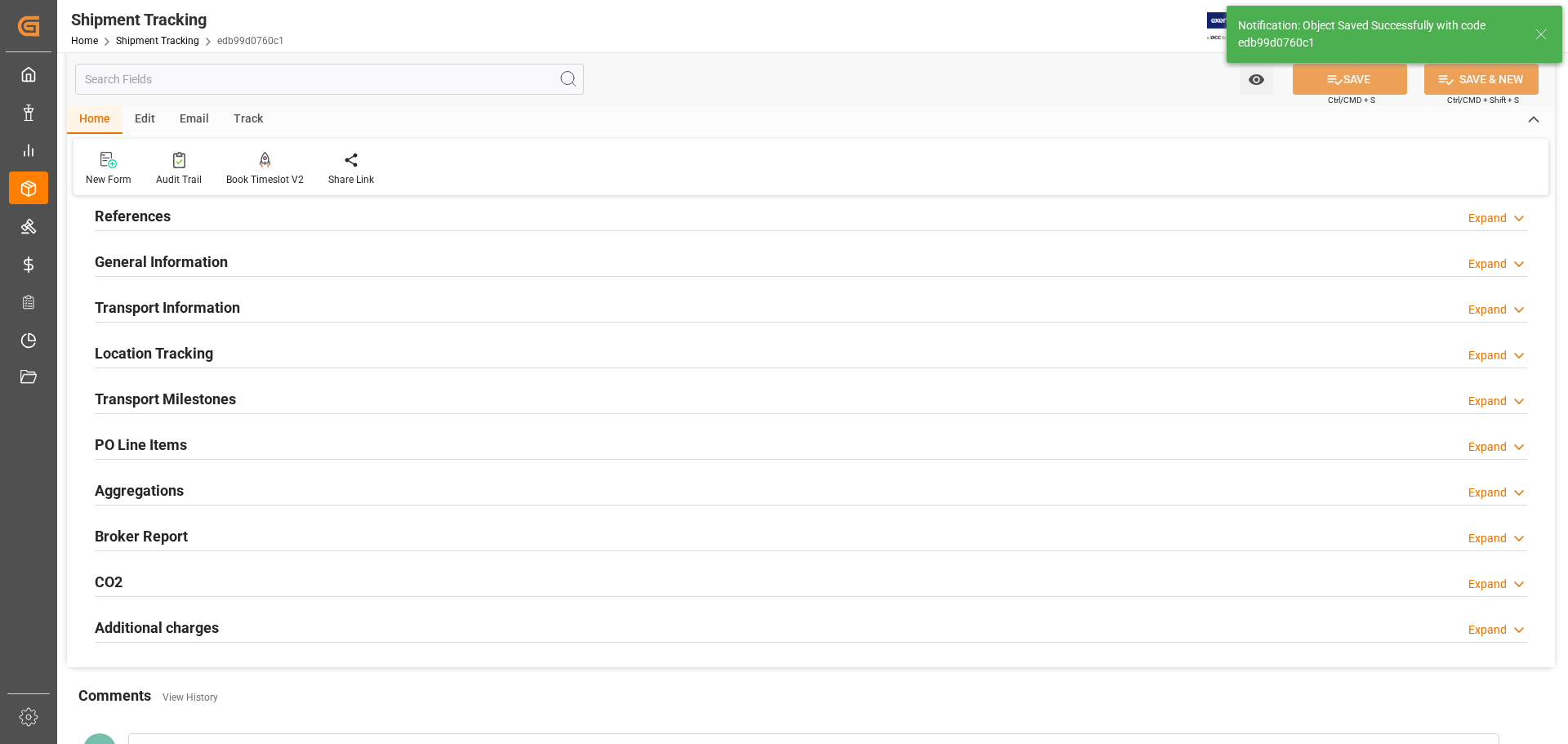 click on "Transport Milestones" at bounding box center [165, 399] 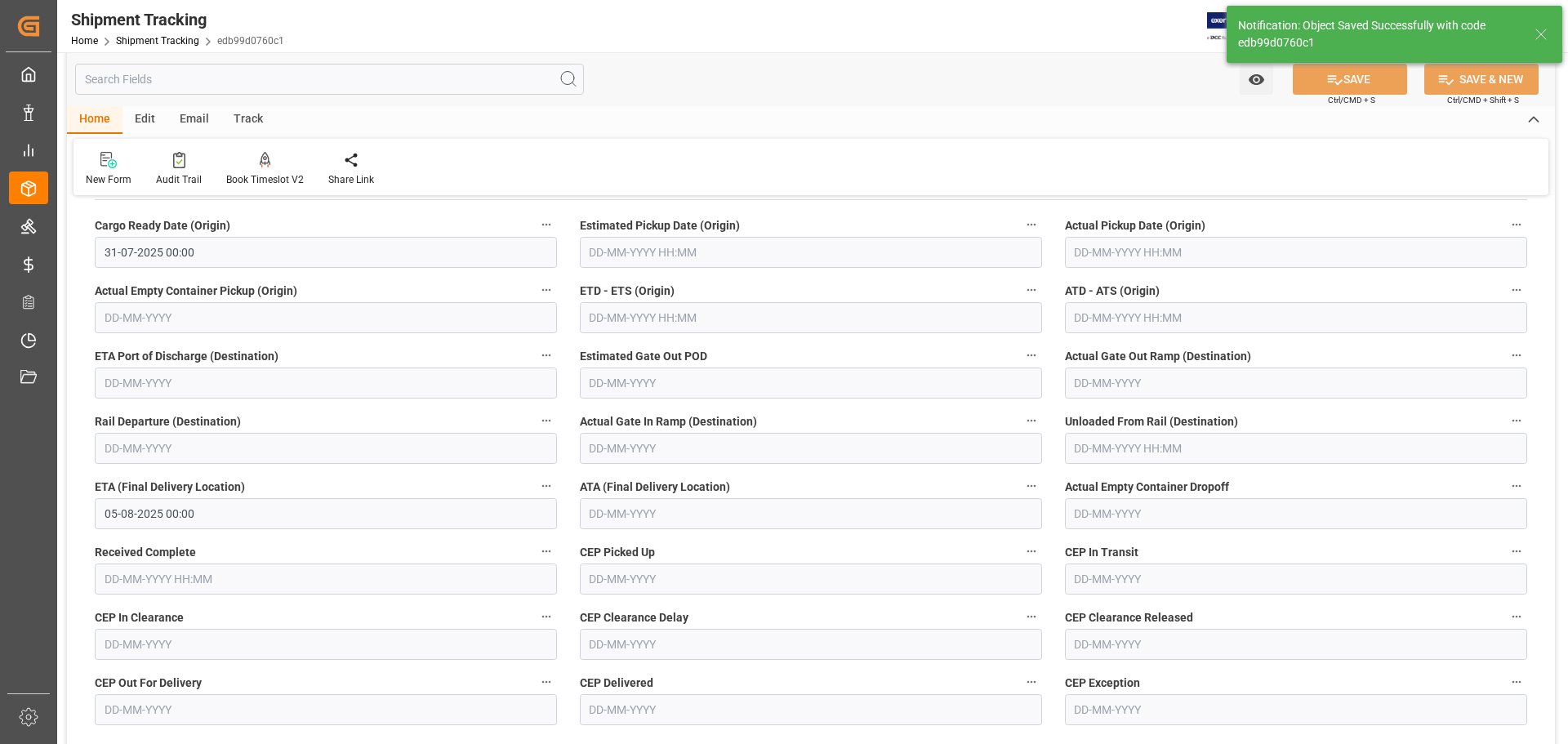 scroll, scrollTop: 310, scrollLeft: 0, axis: vertical 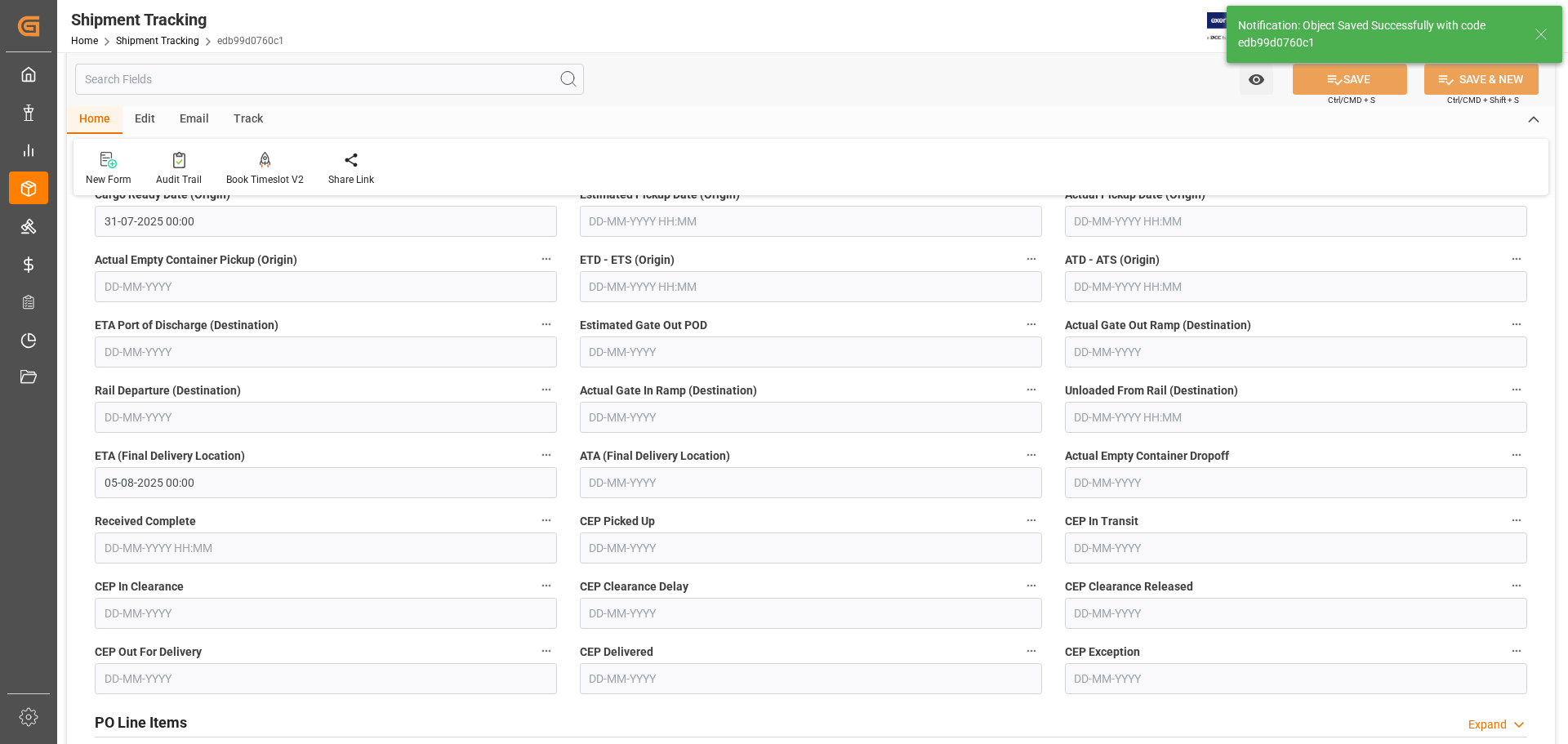 click on "05-08-2025 00:00" at bounding box center [326, 483] 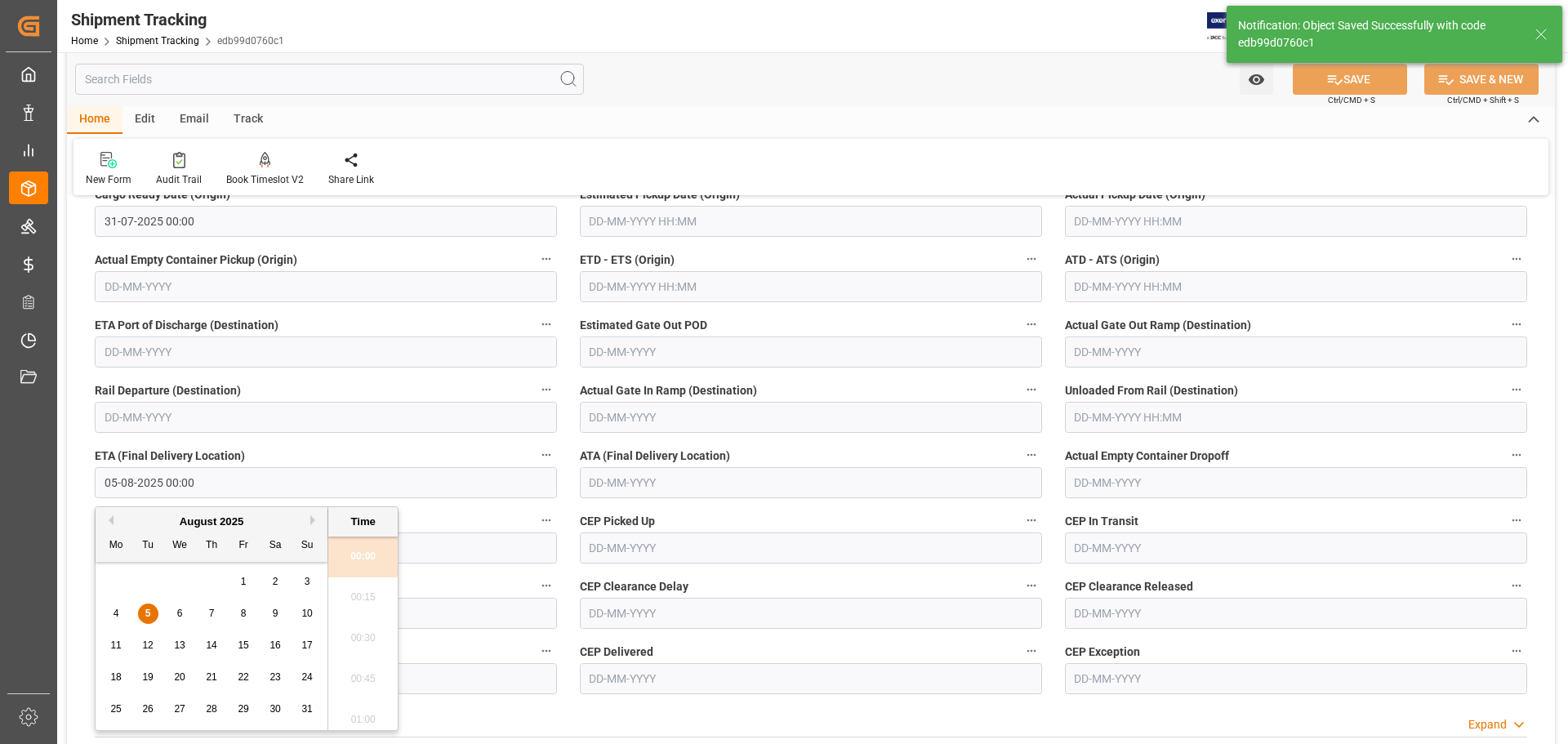 click on "6" at bounding box center [180, 614] 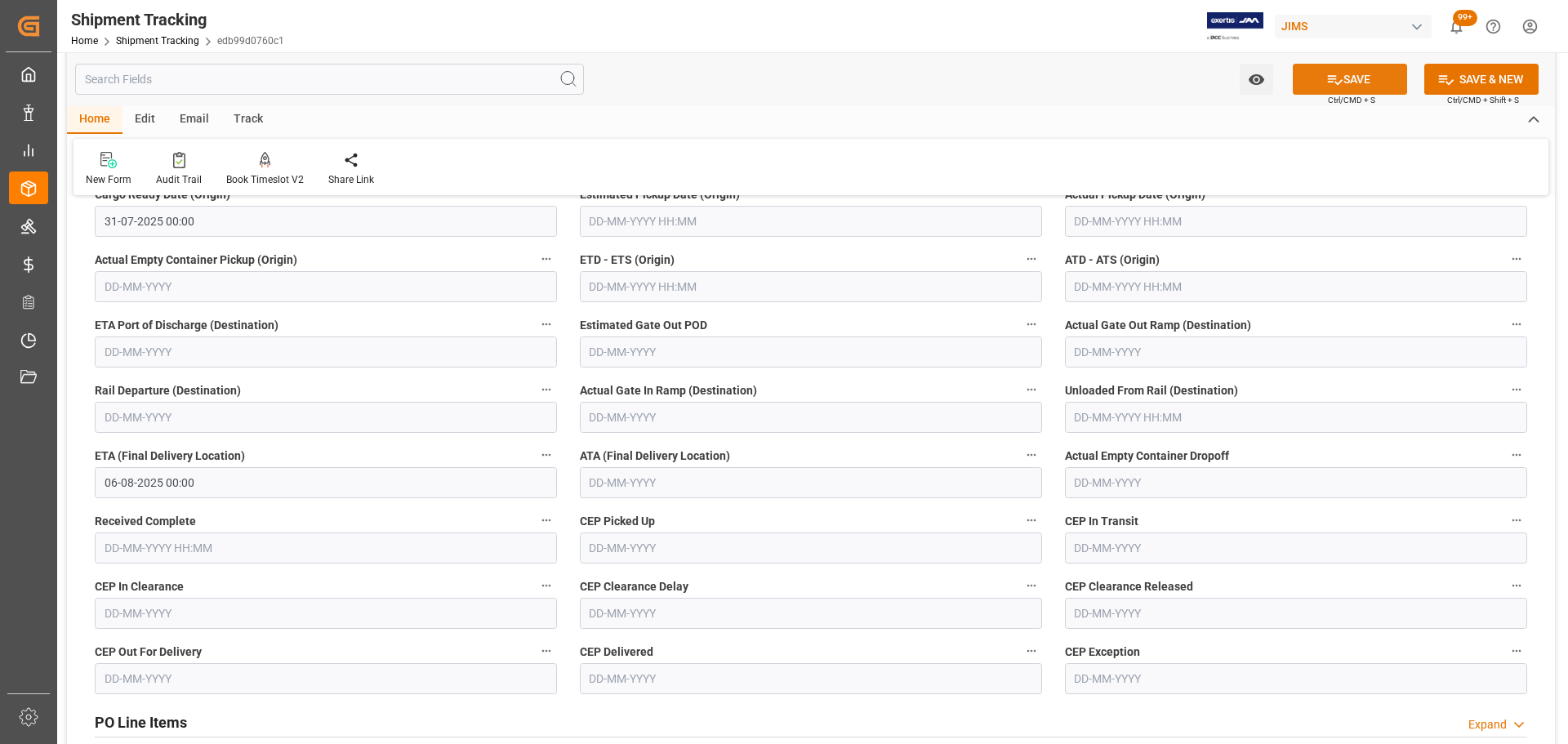 click on "SAVE" at bounding box center (1350, 79) 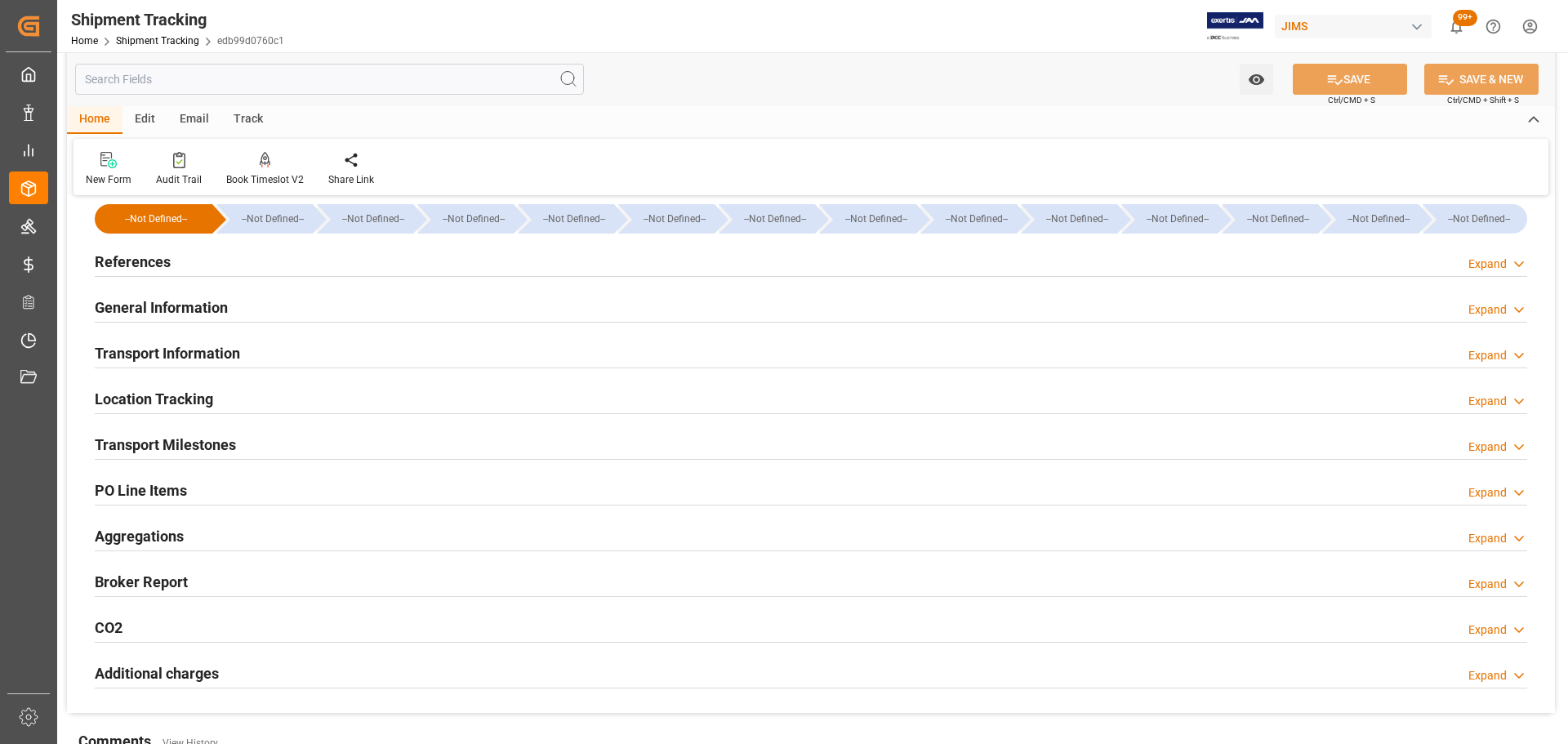 scroll, scrollTop: 0, scrollLeft: 0, axis: both 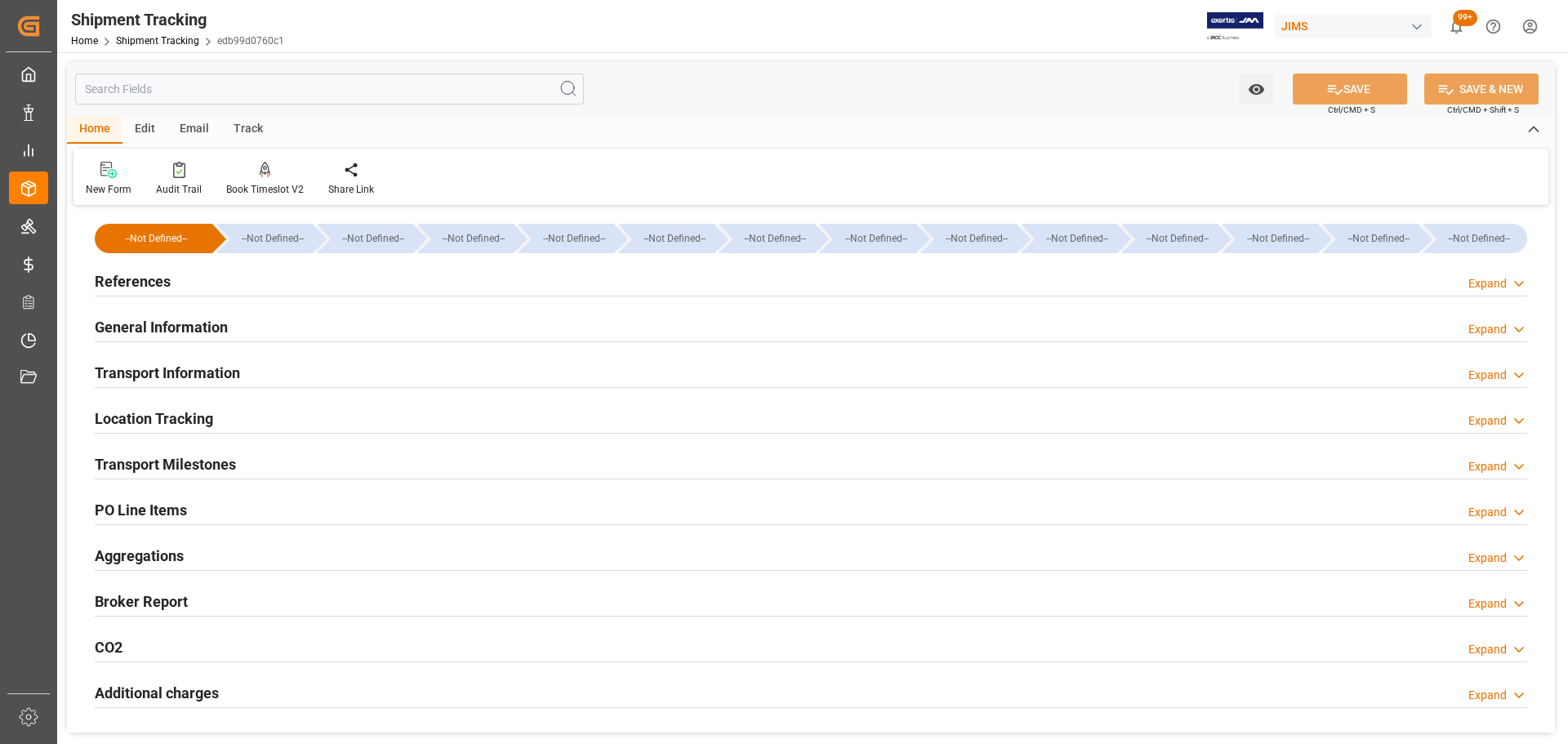 click on "References Expand" at bounding box center (811, 280) 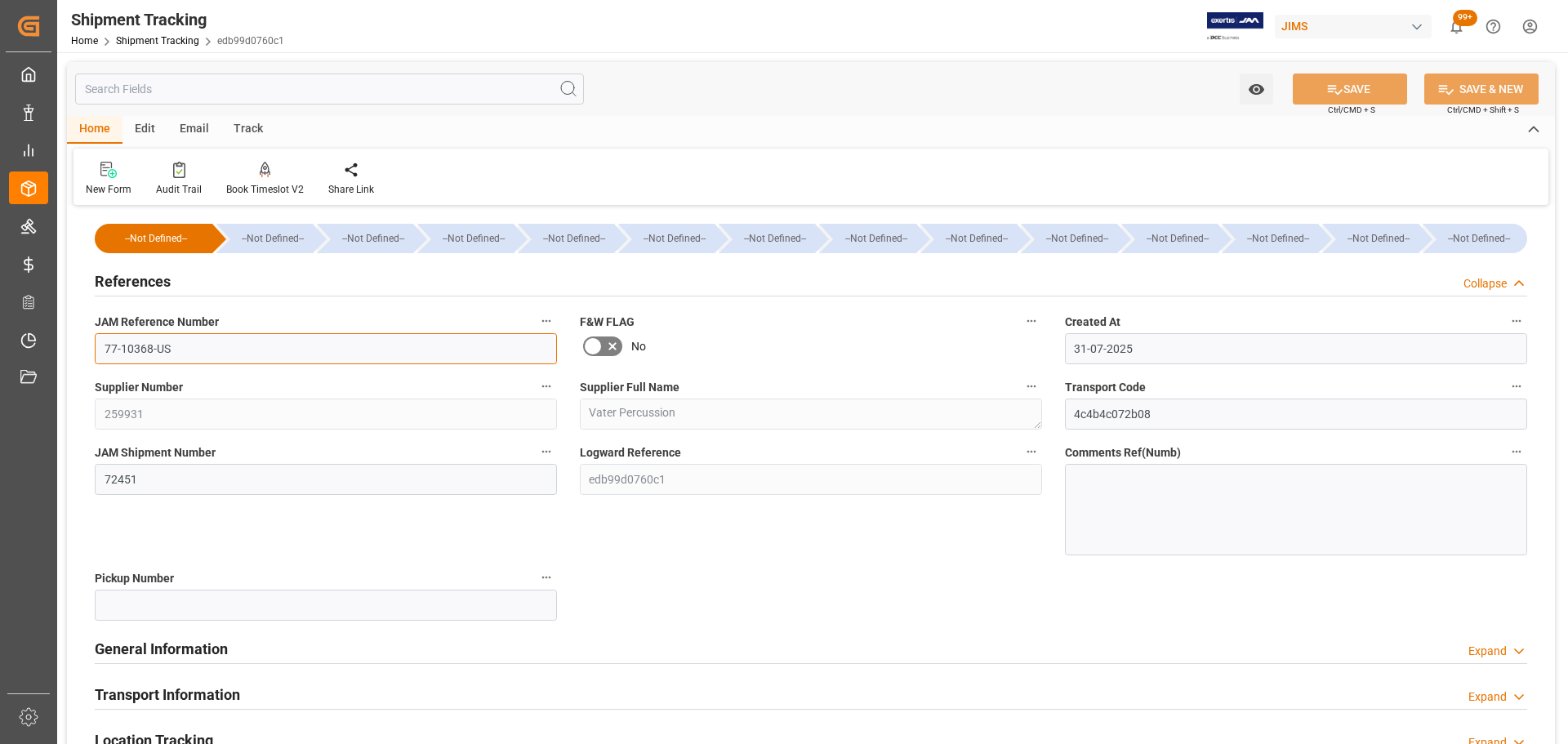 drag, startPoint x: 213, startPoint y: 355, endPoint x: 65, endPoint y: 355, distance: 148 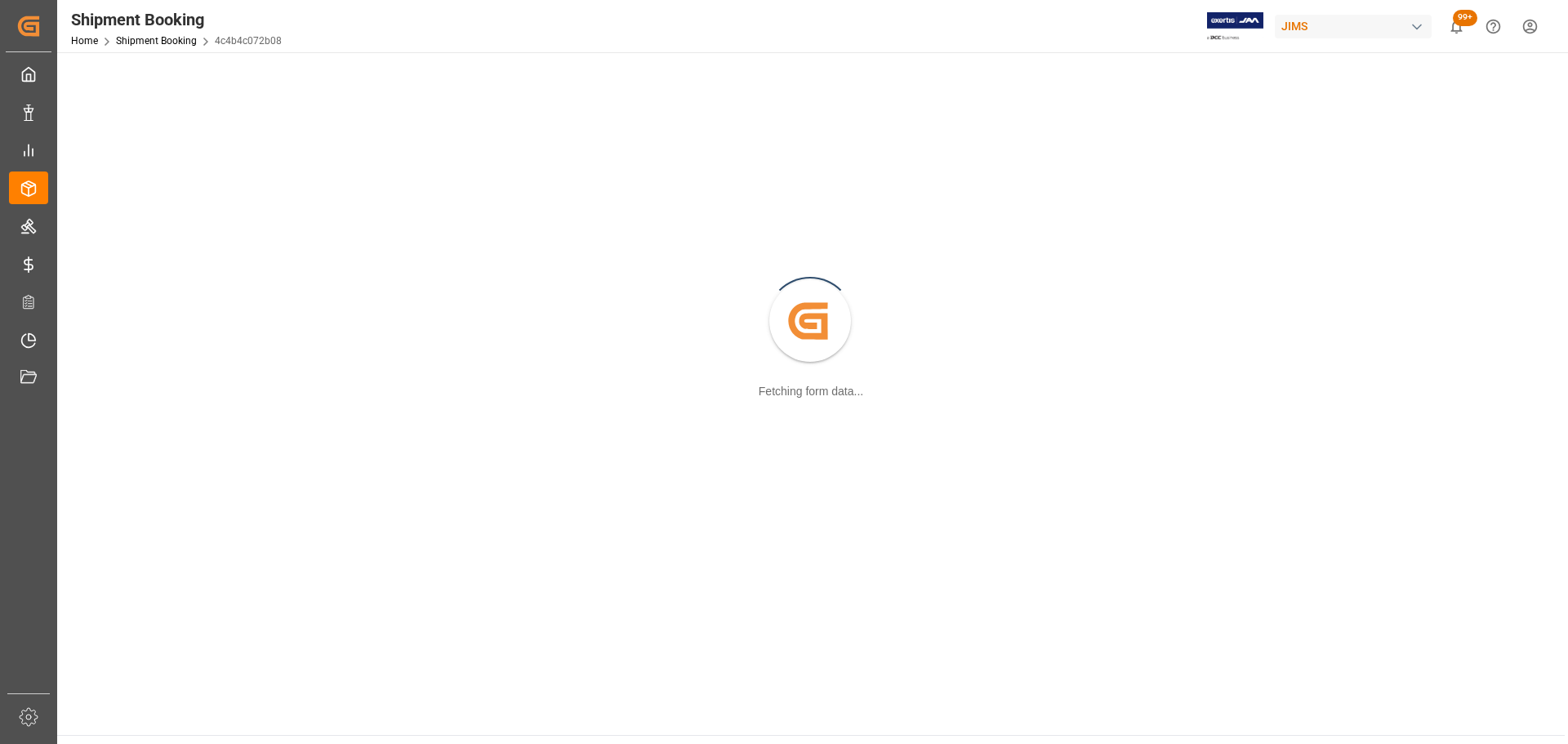 scroll, scrollTop: 0, scrollLeft: 0, axis: both 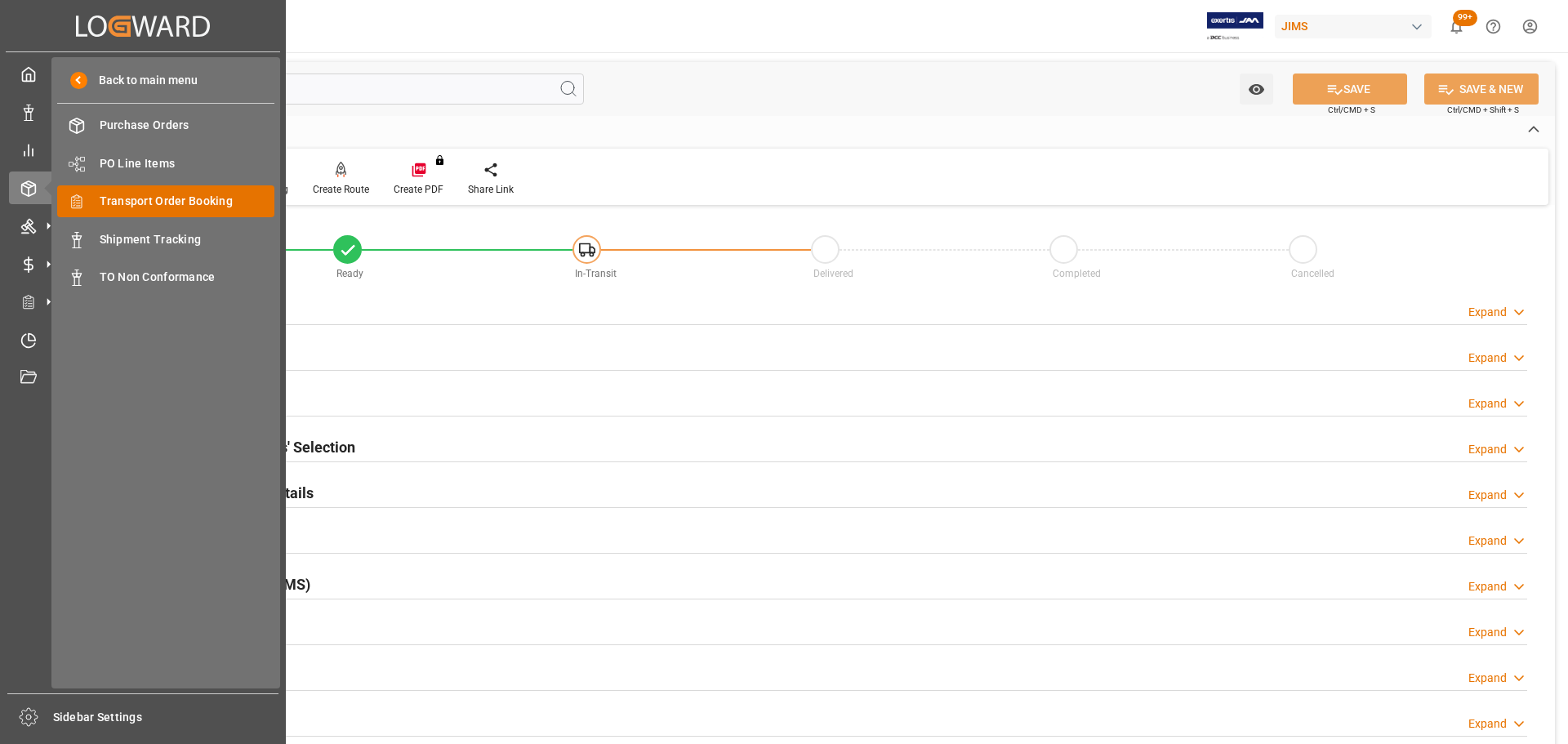 click on "Transport Order Booking" at bounding box center [187, 201] 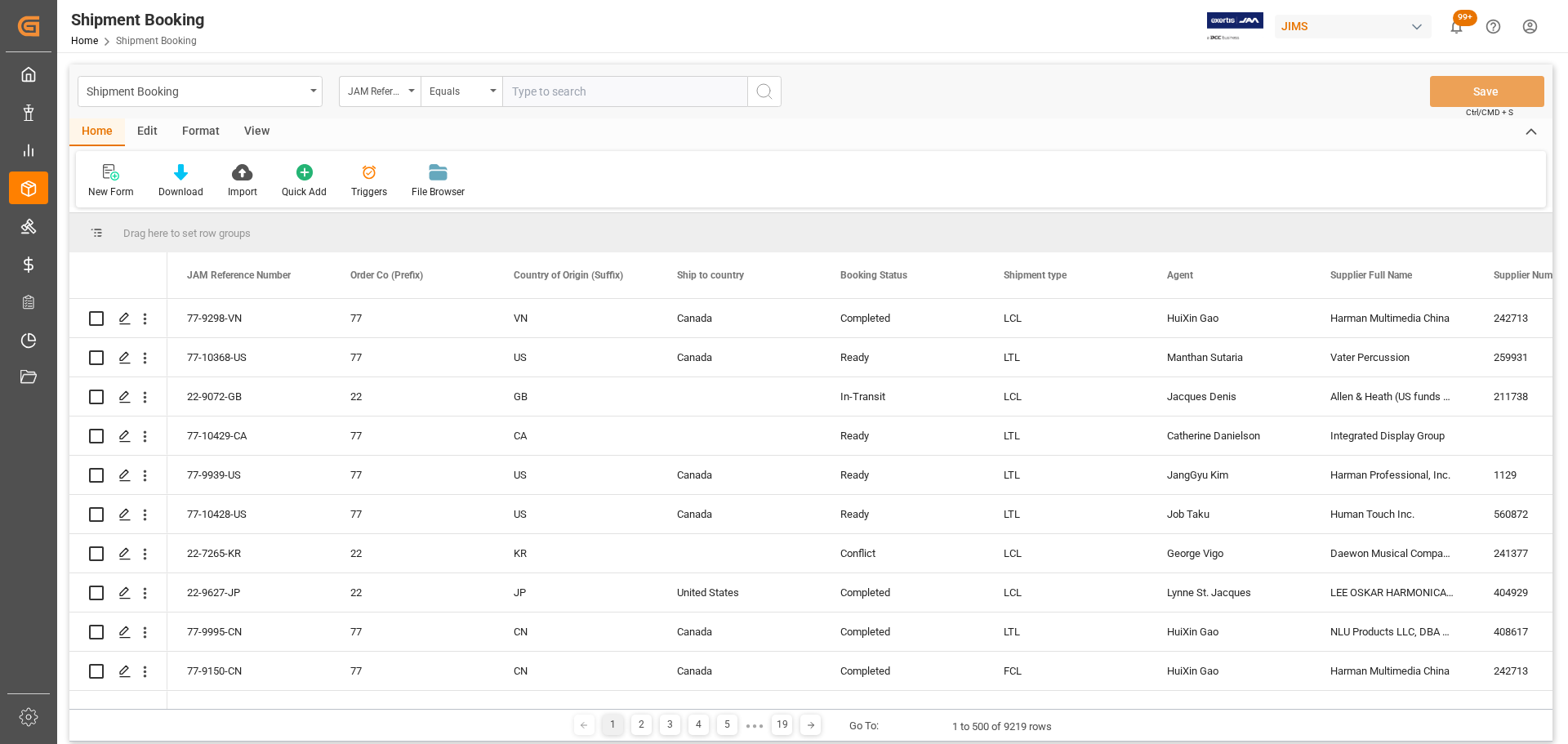 click at bounding box center [625, 91] 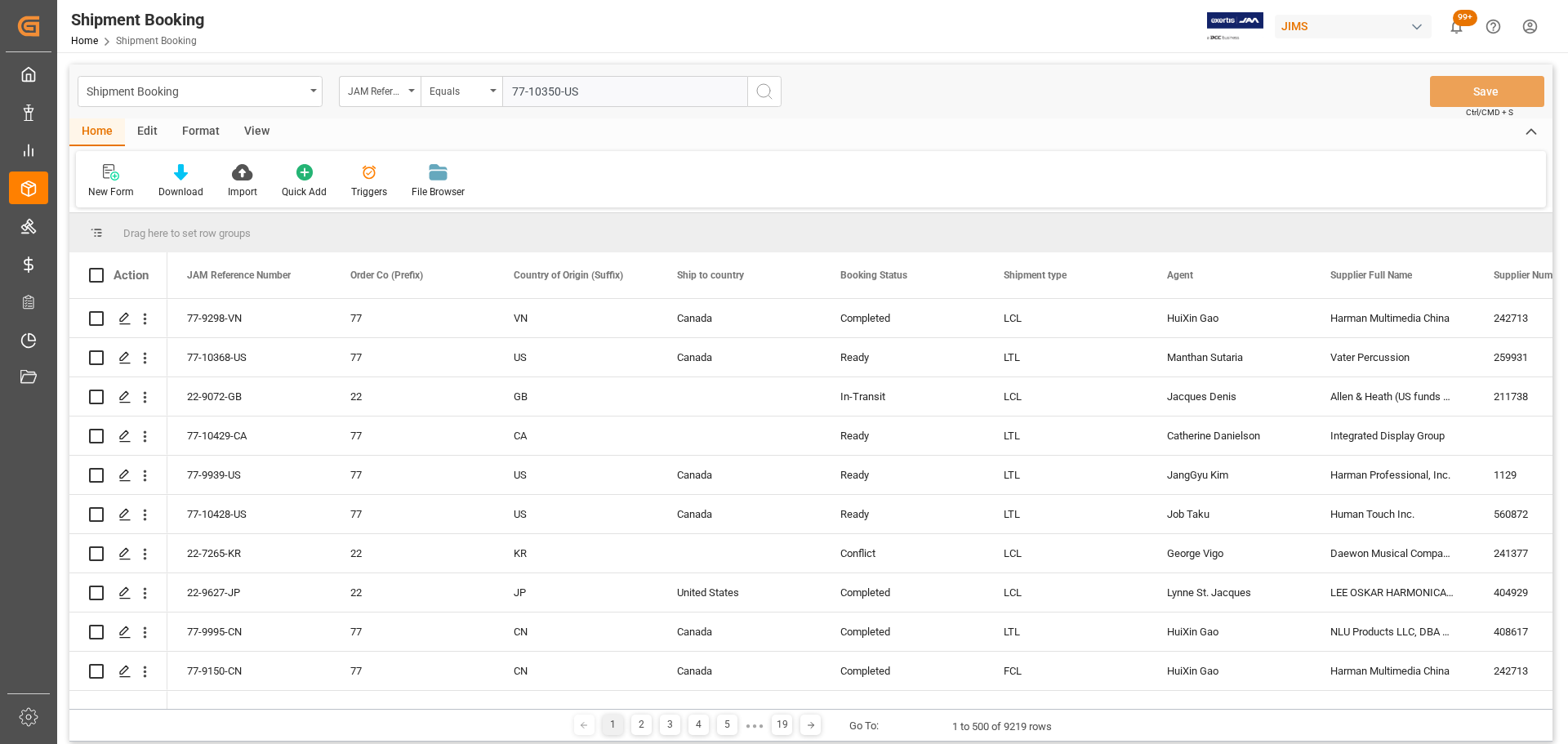 type on "77-10350-US" 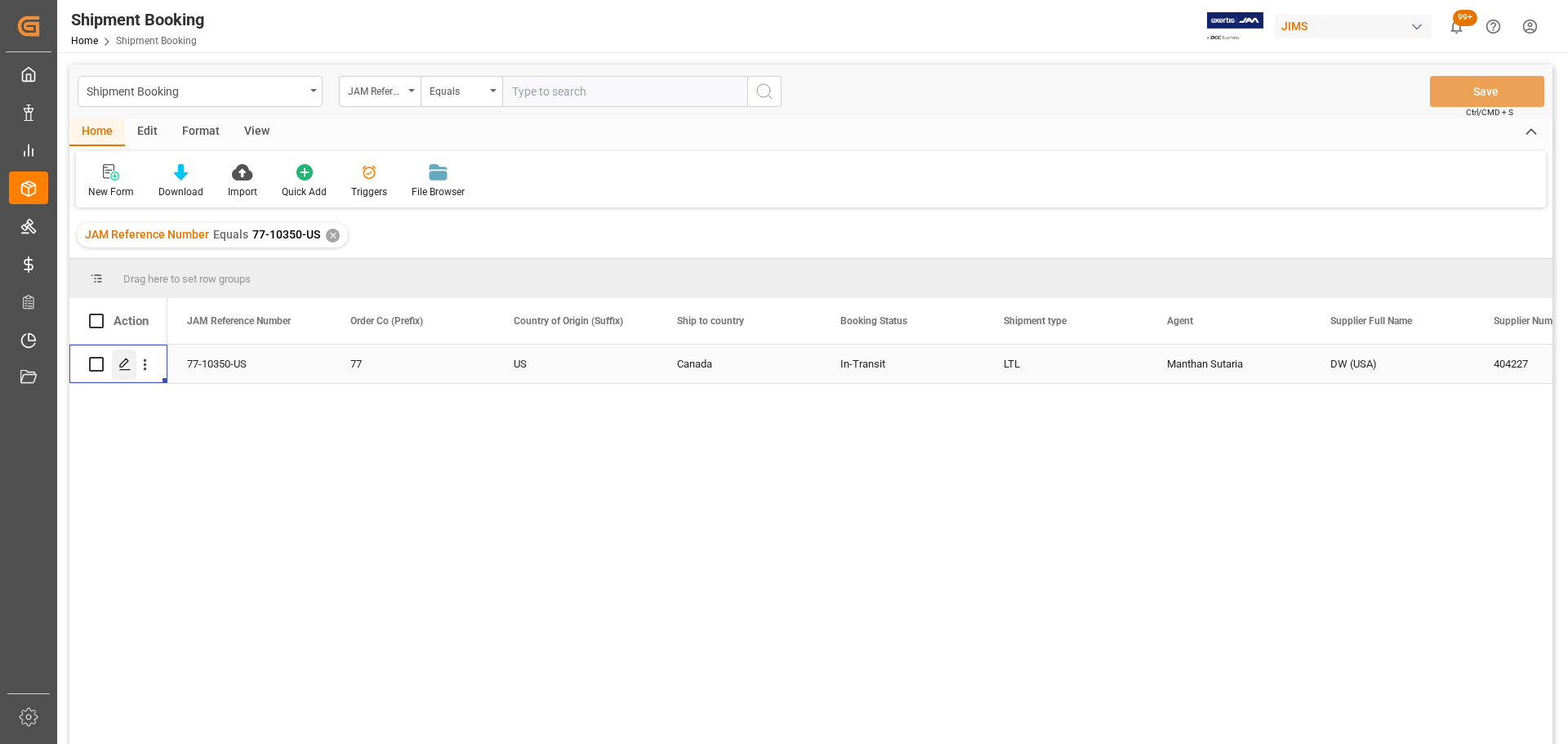 click 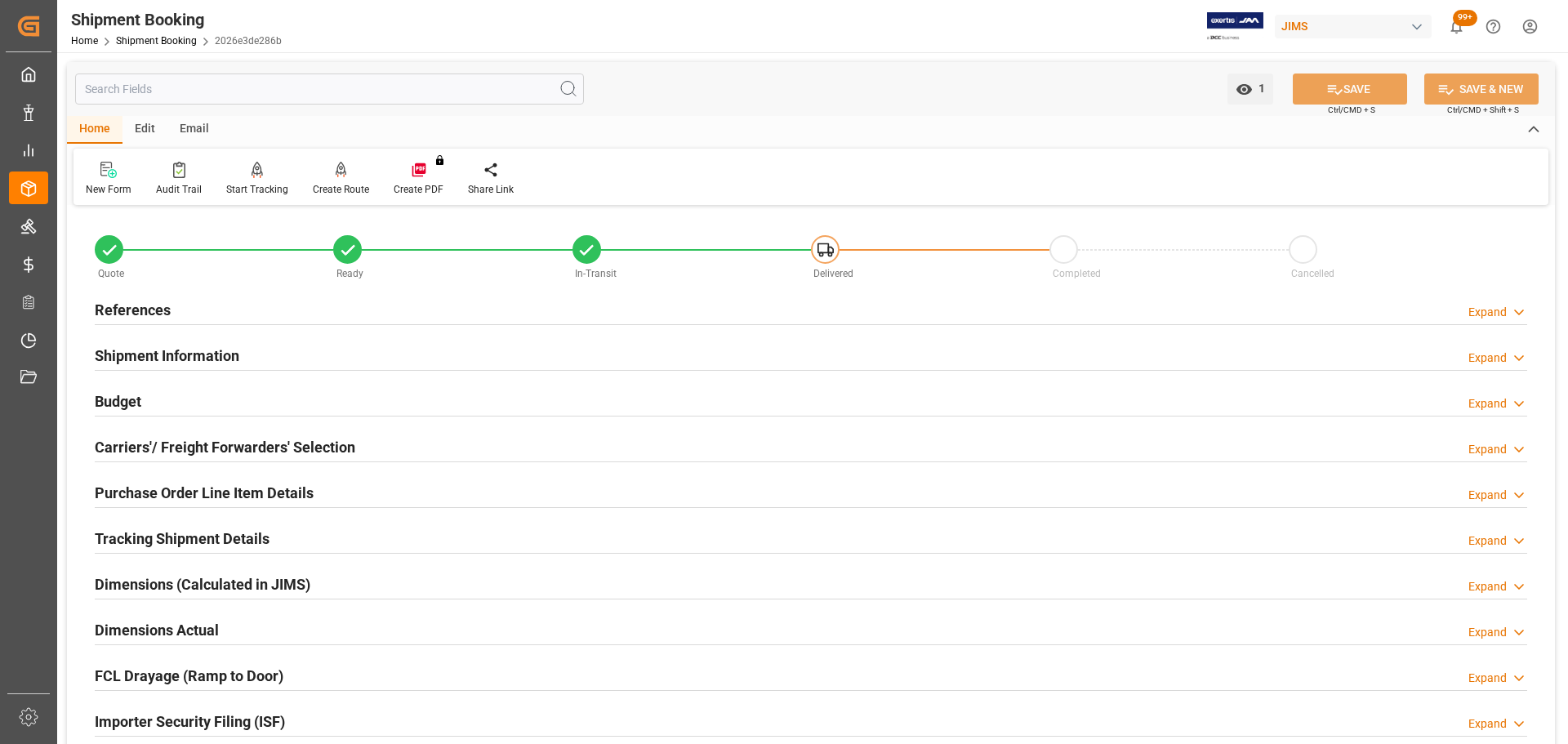 click on "References Expand" at bounding box center (811, 309) 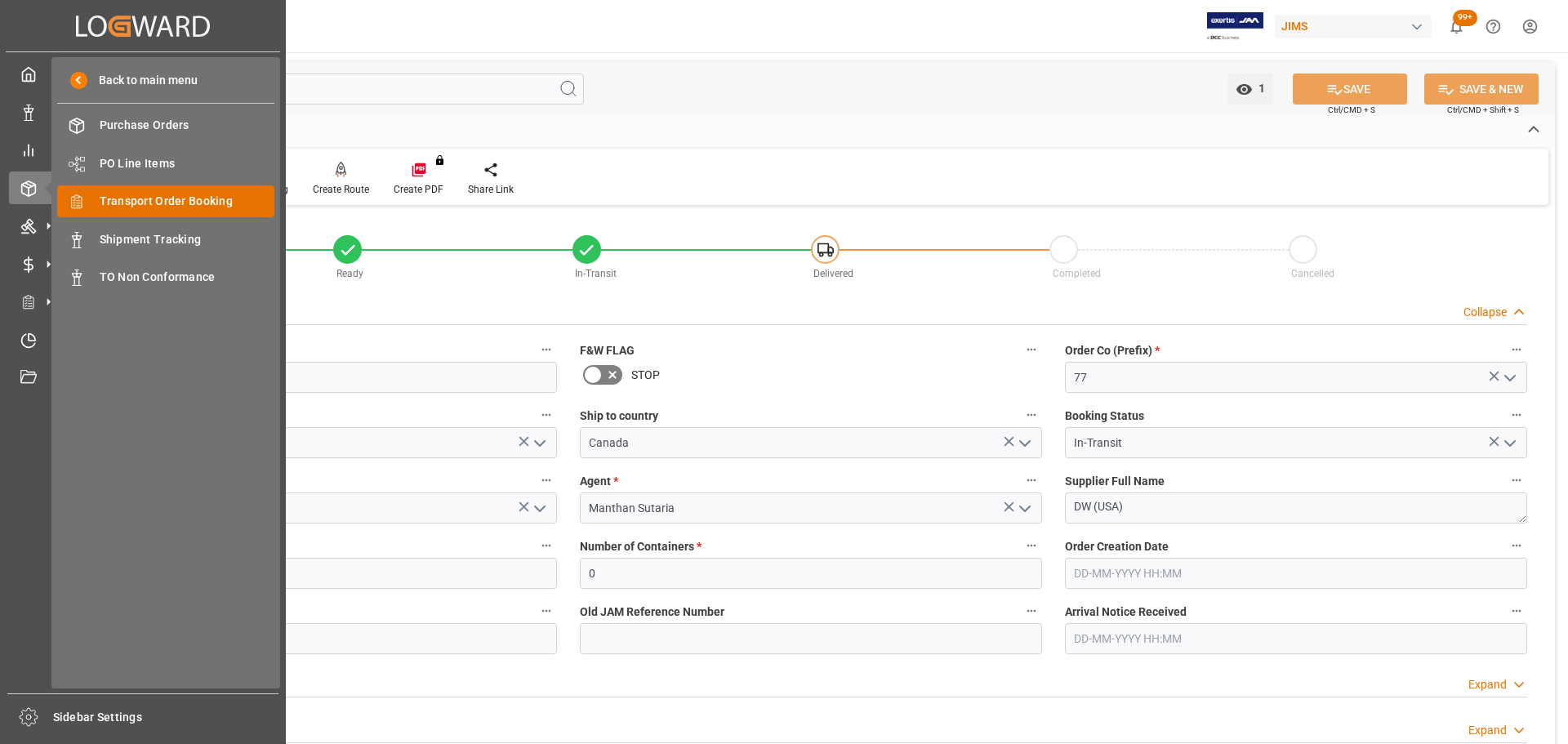 click on "Transport Order Booking" at bounding box center [187, 201] 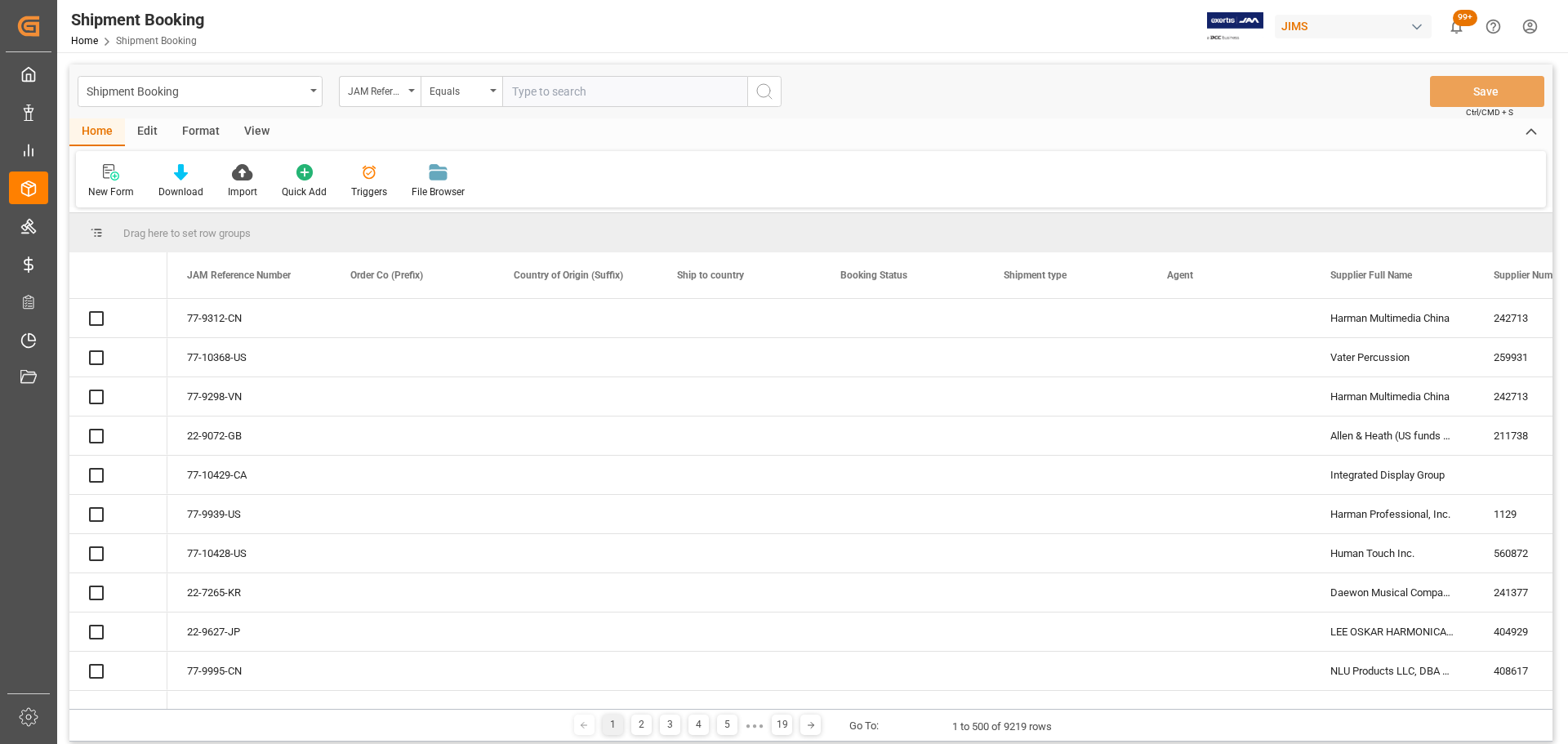 click at bounding box center [625, 91] 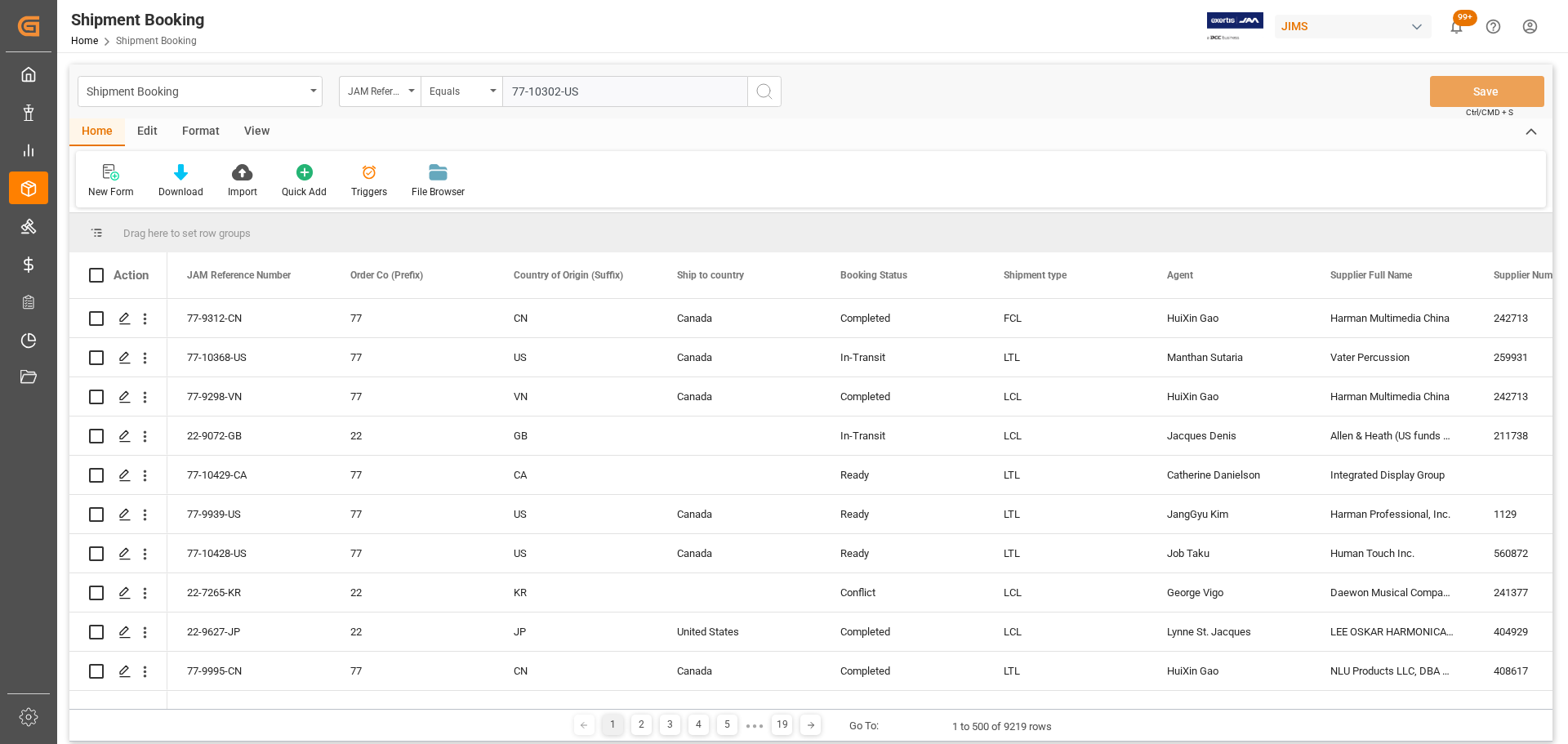 type on "77-10302-US" 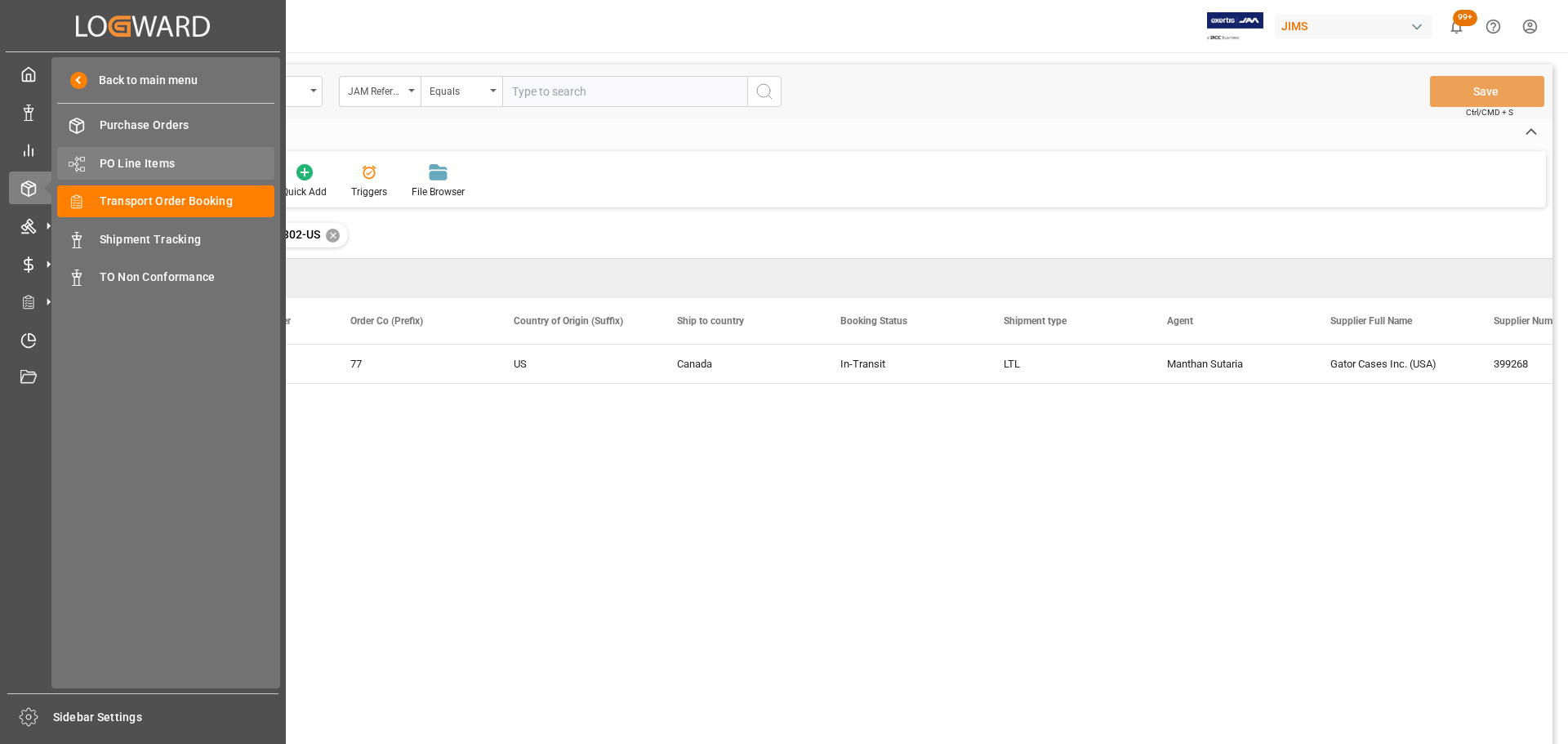 click on "PO Line Items" at bounding box center (187, 163) 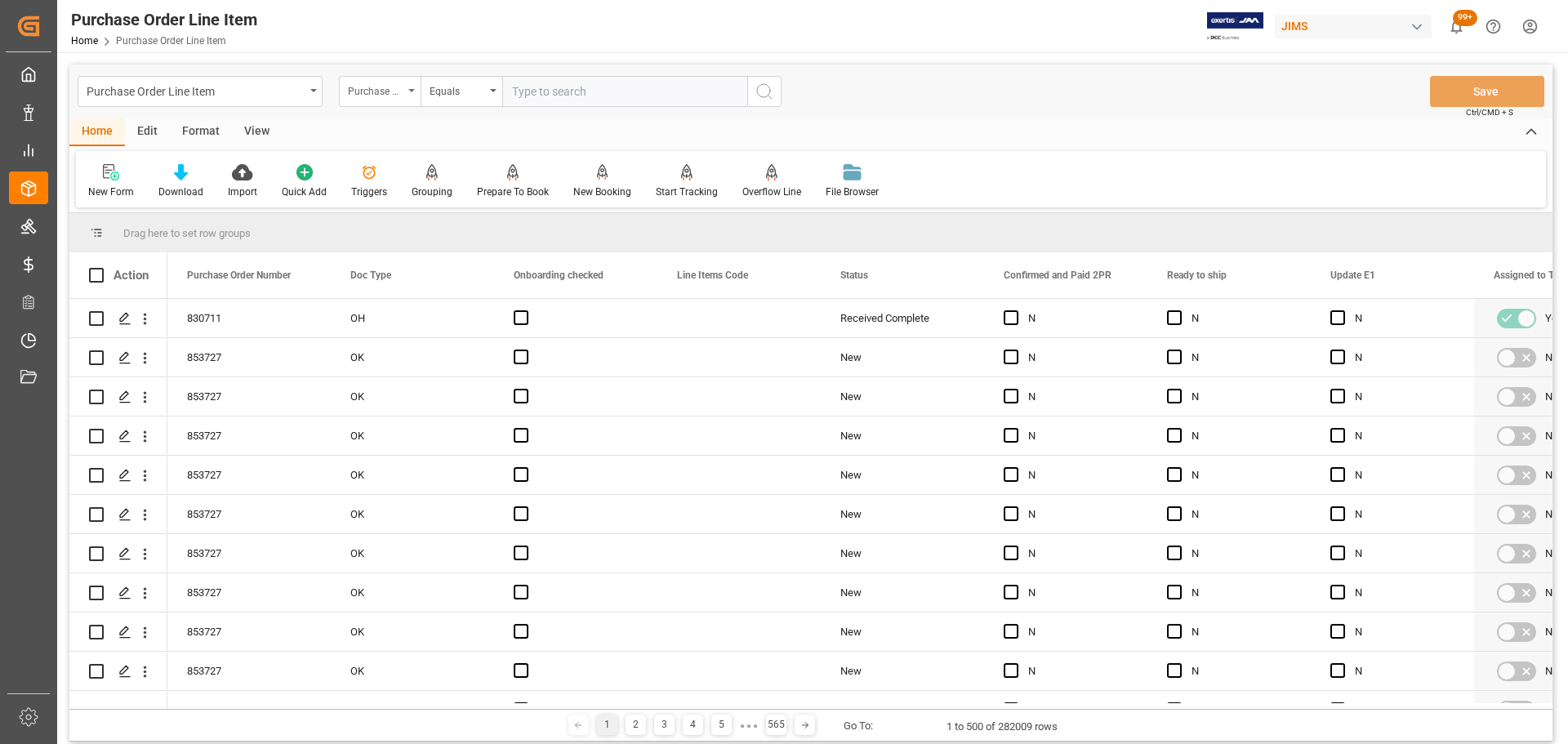 click on "Purchase Order Number" at bounding box center (376, 89) 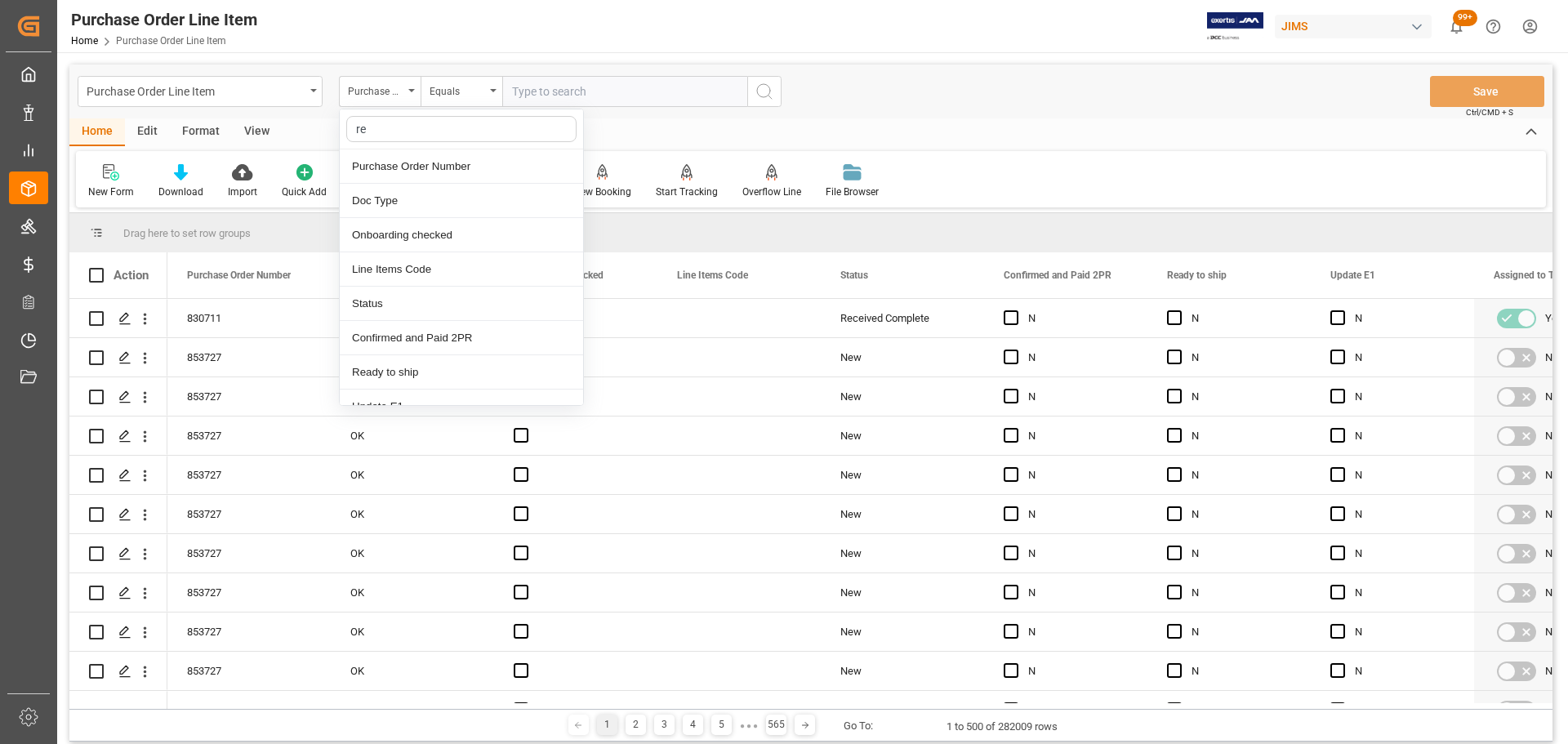type on "ref" 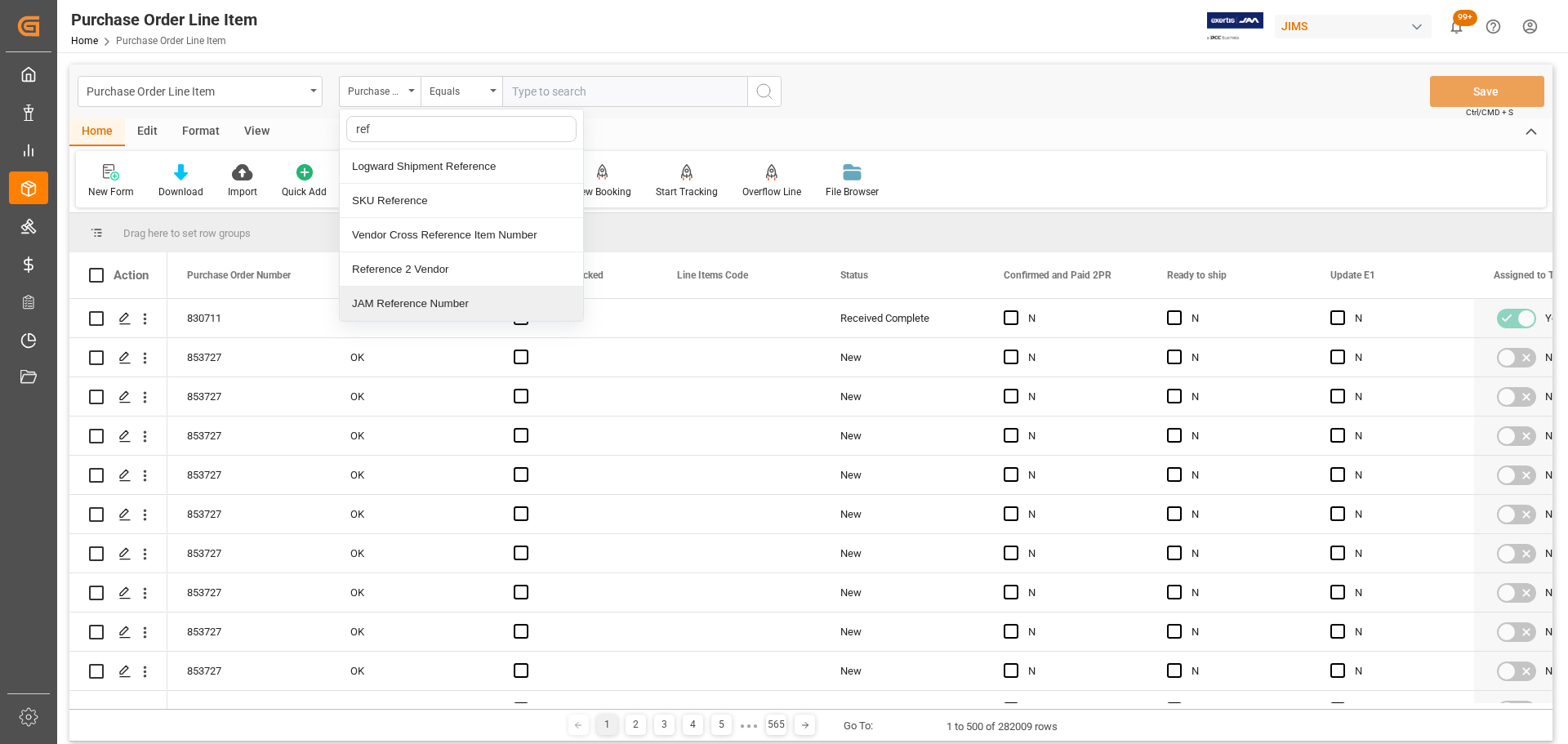 click on "Reference 2 Vendor" at bounding box center [461, 270] 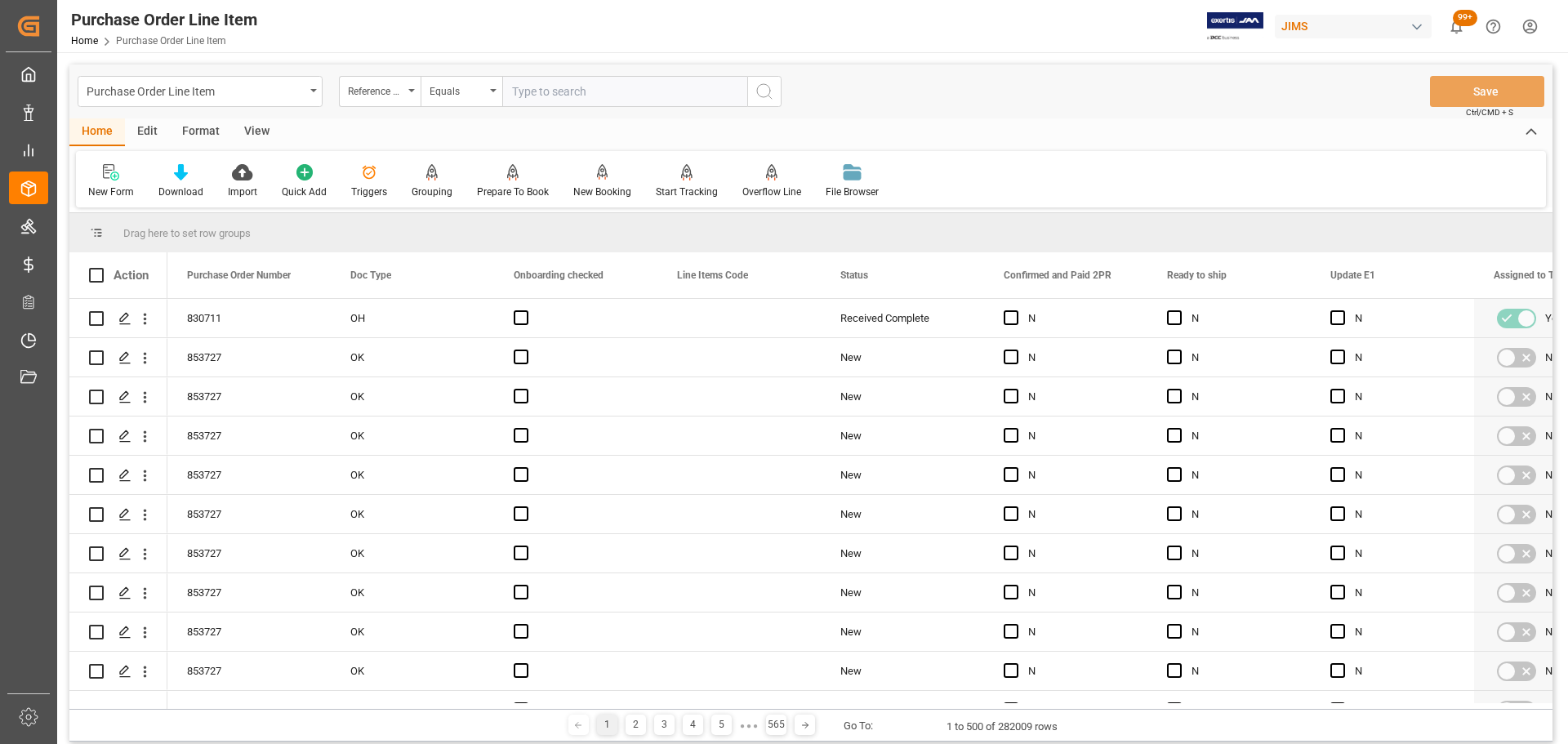 click at bounding box center [625, 91] 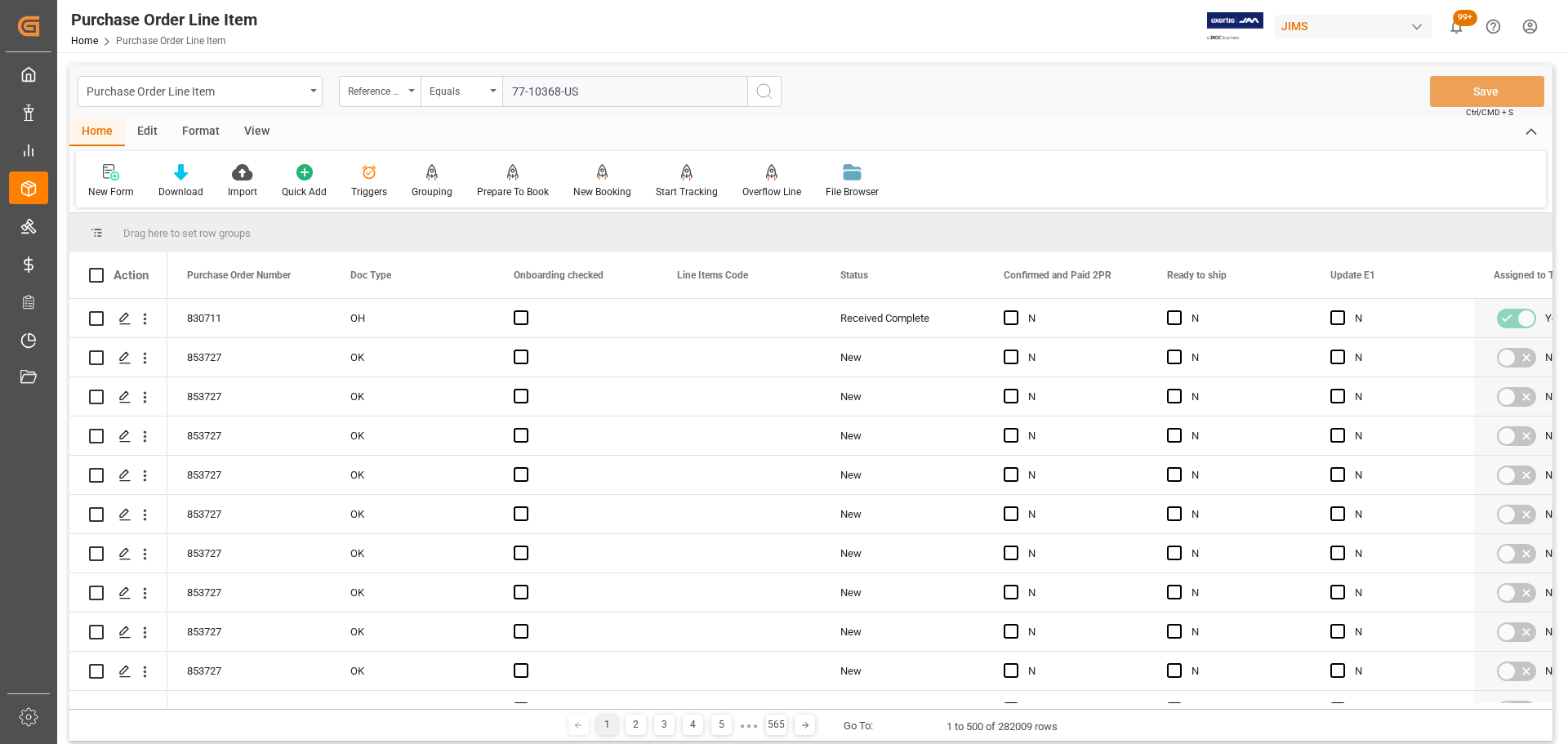 type on "77-10368-US" 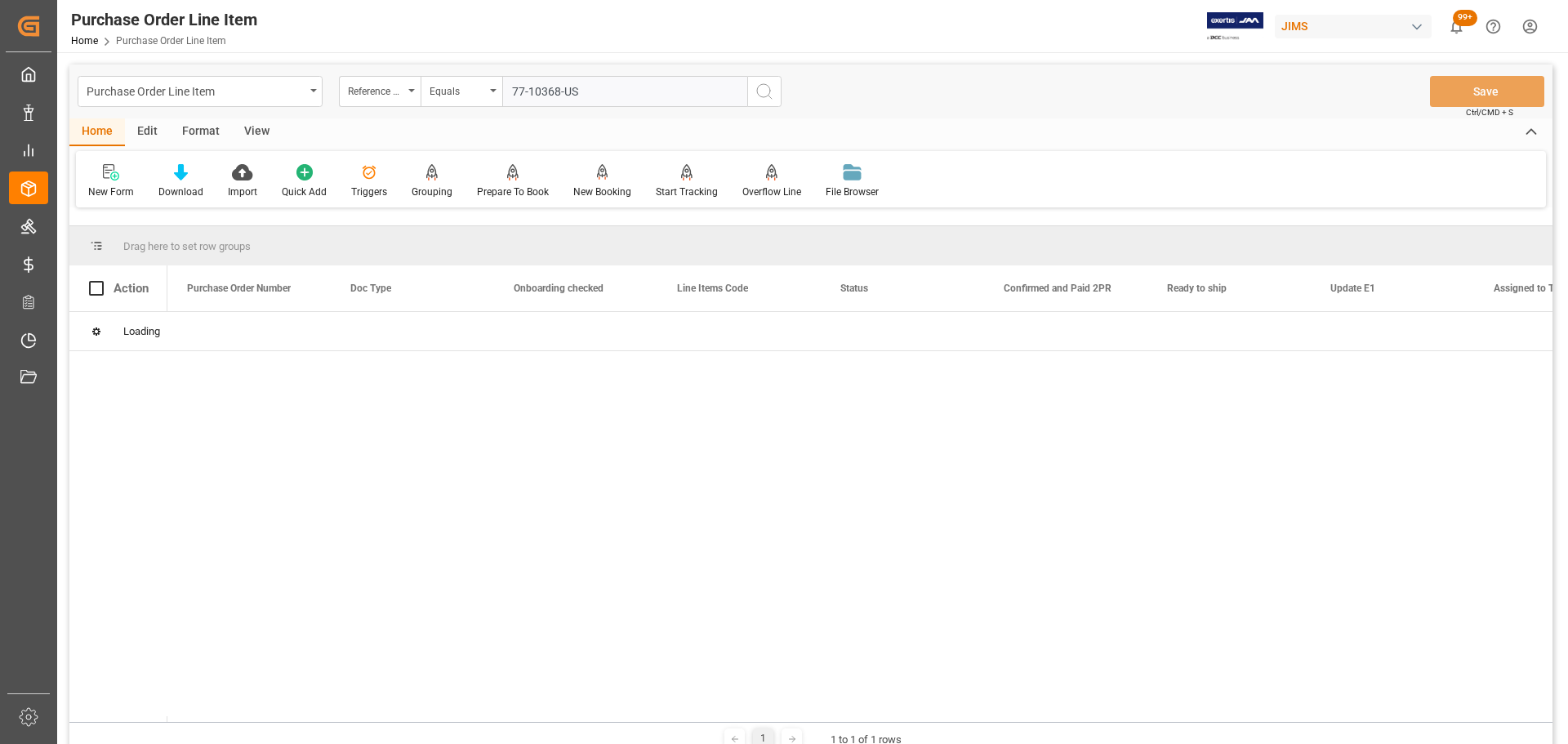 type 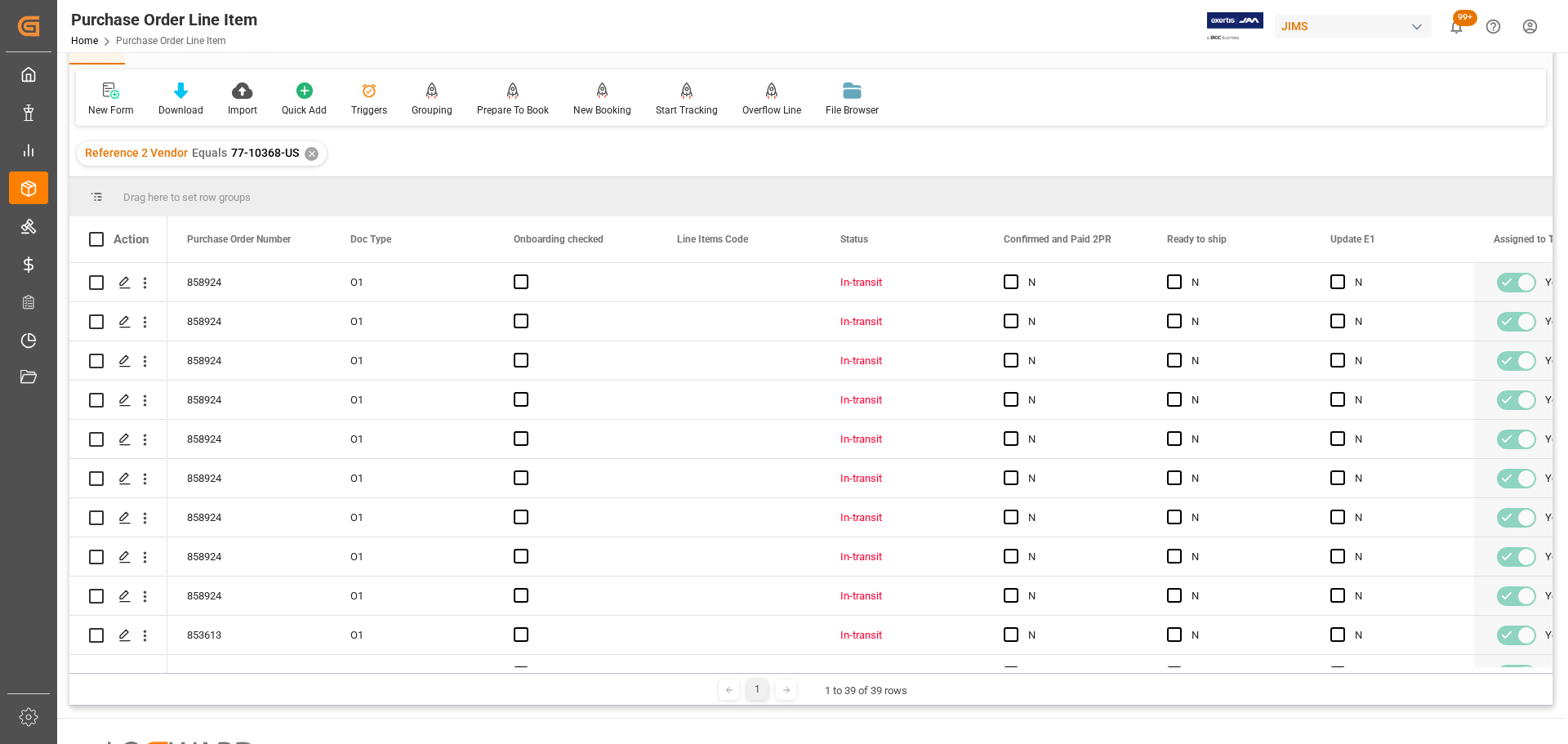 scroll, scrollTop: 0, scrollLeft: 0, axis: both 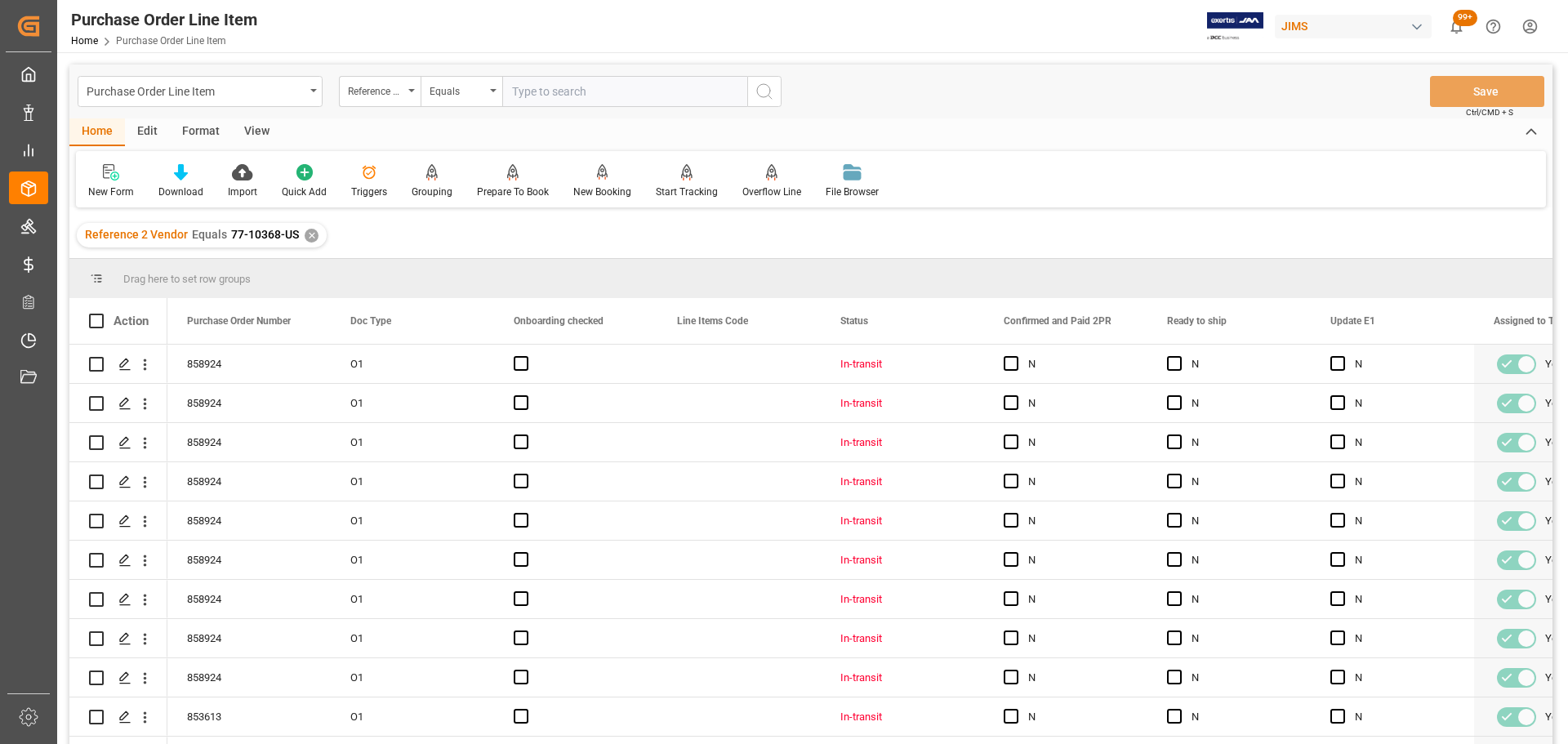 click on "View" at bounding box center [256, 132] 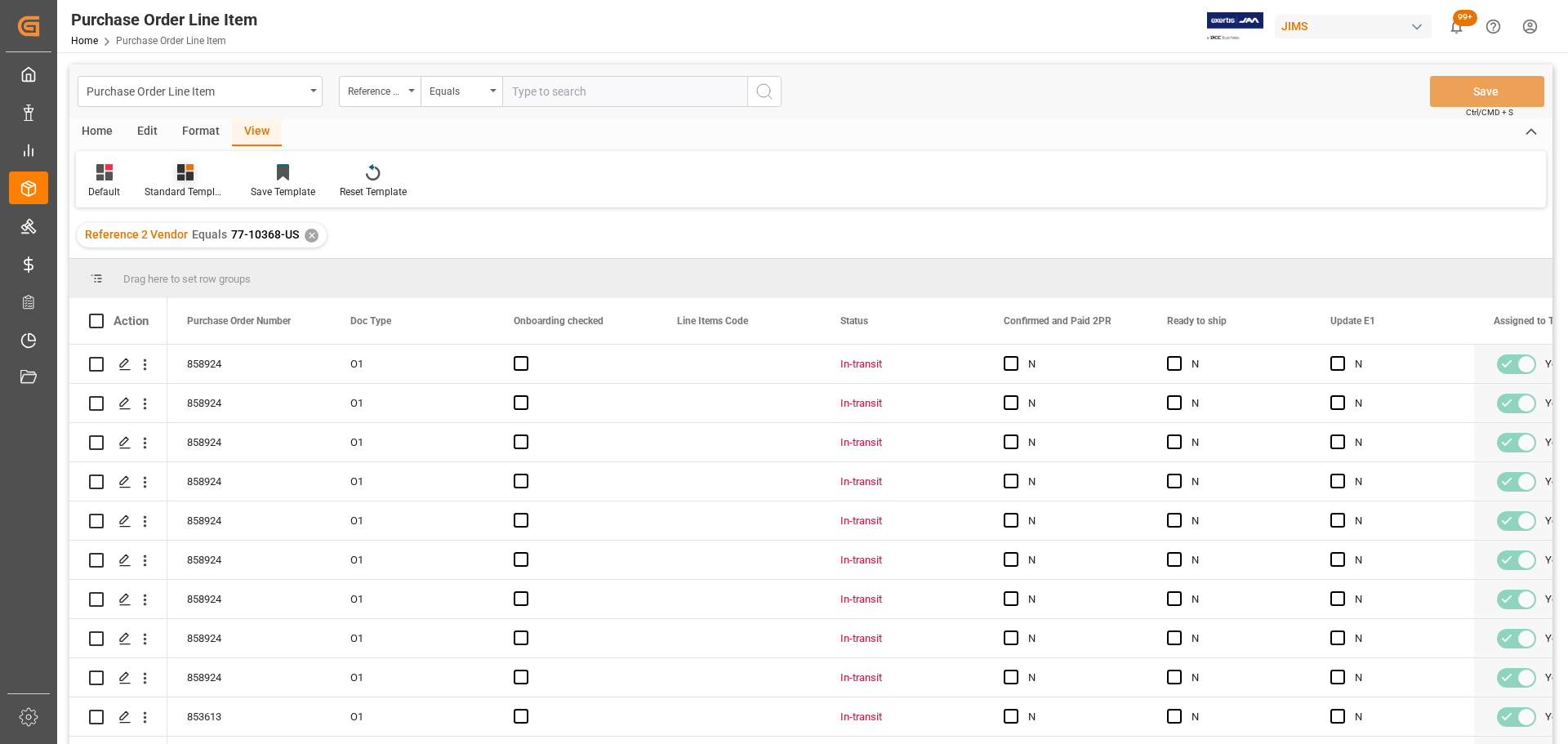 click at bounding box center [185, 172] 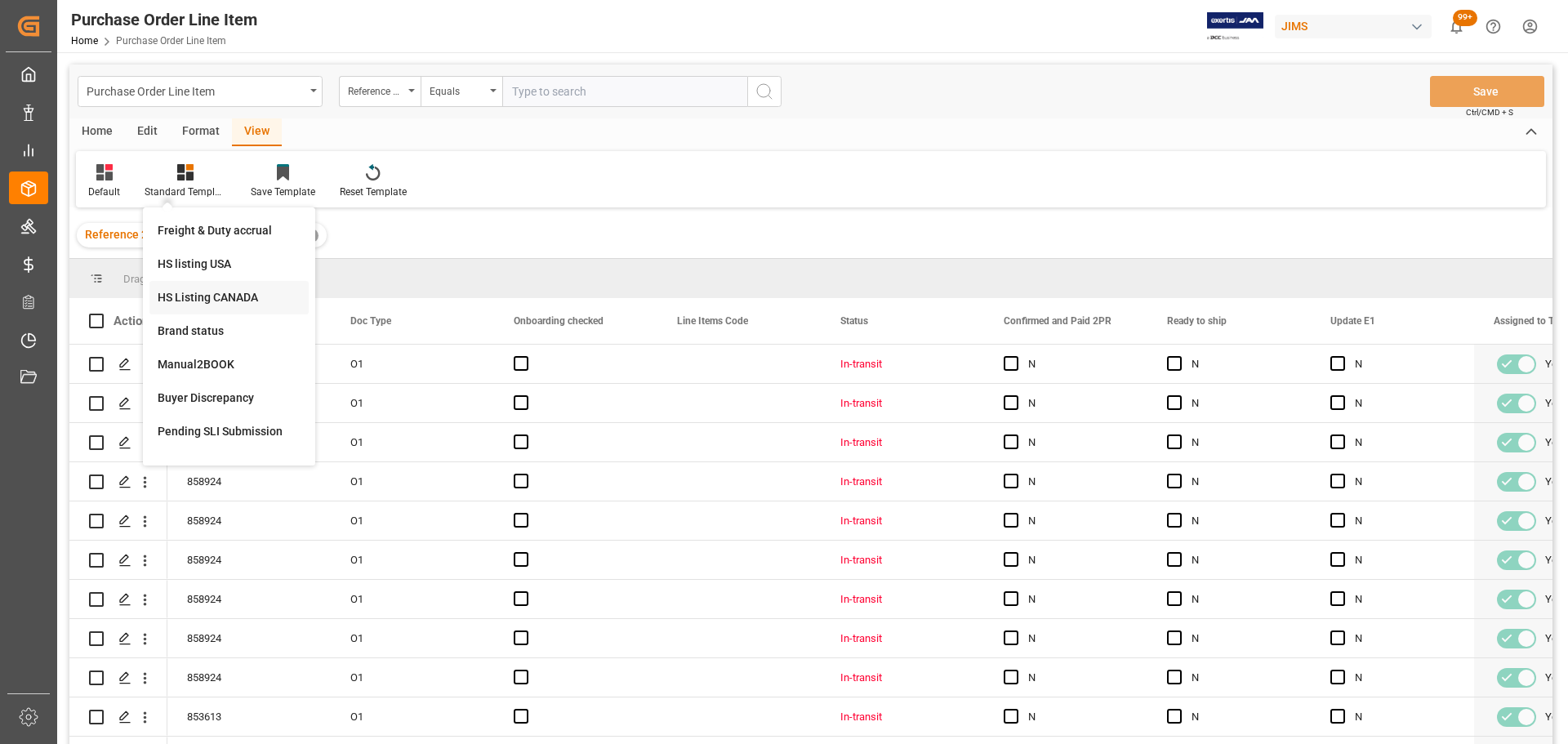 click on "HS Listing CANADA" at bounding box center (229, 297) 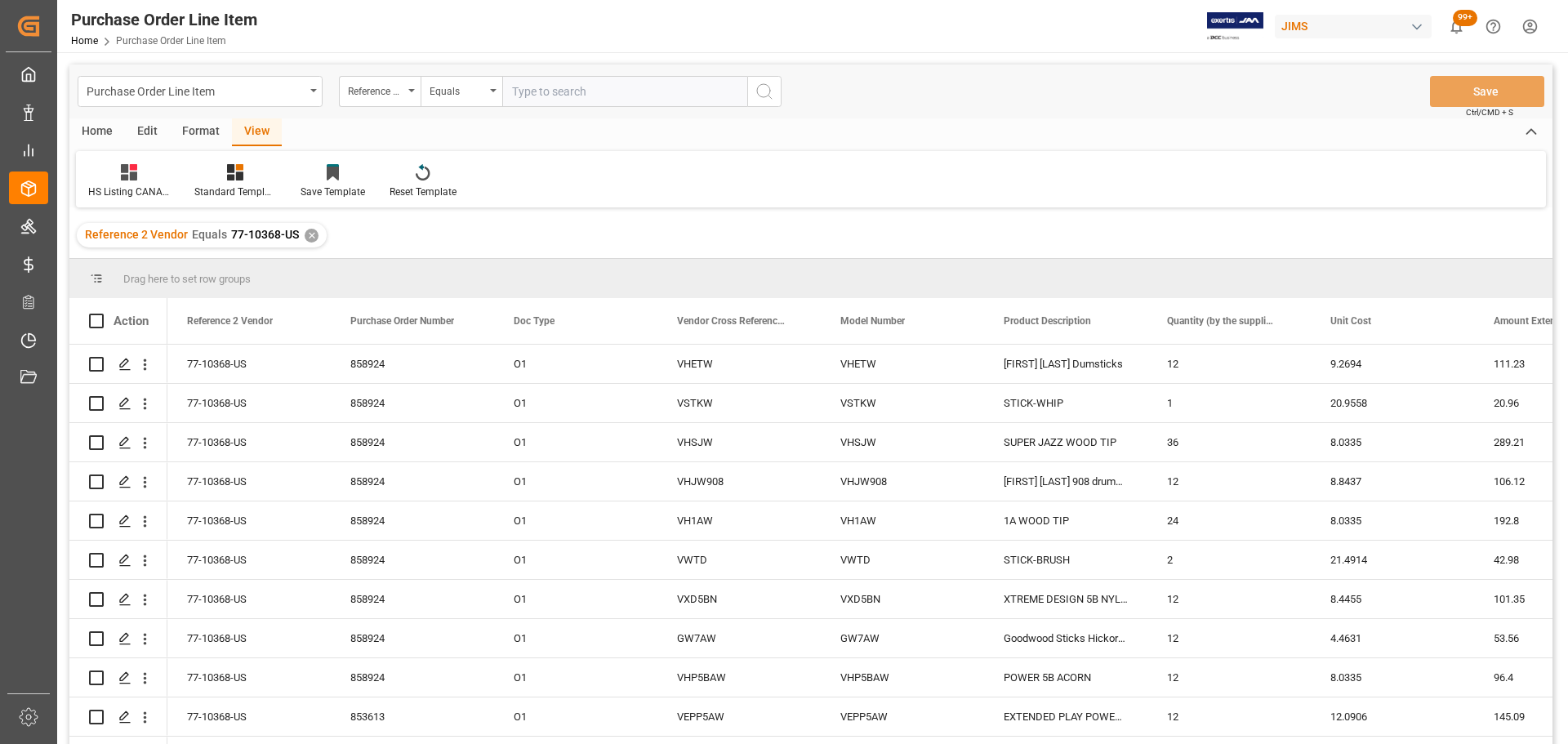 click on "Home" at bounding box center [97, 132] 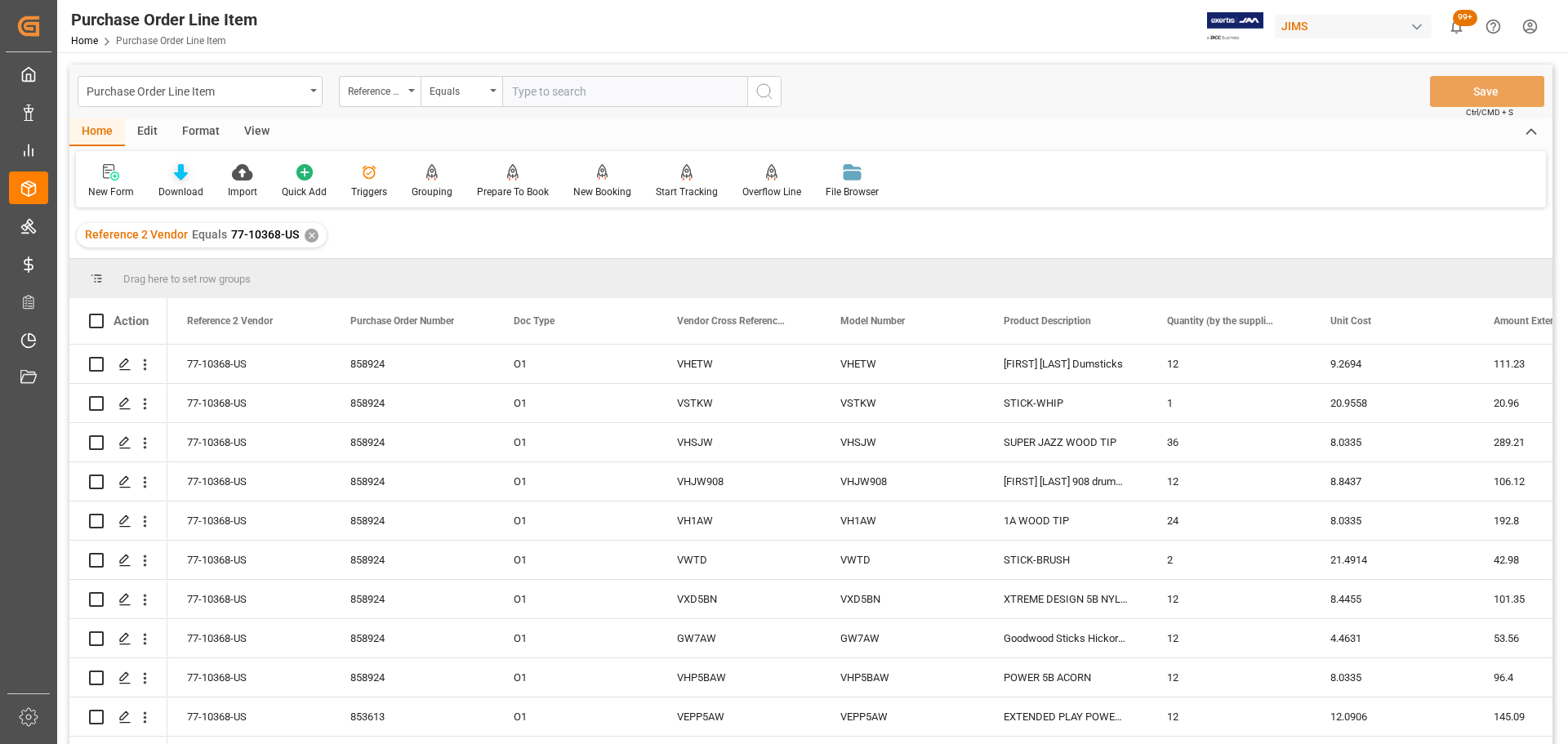 click 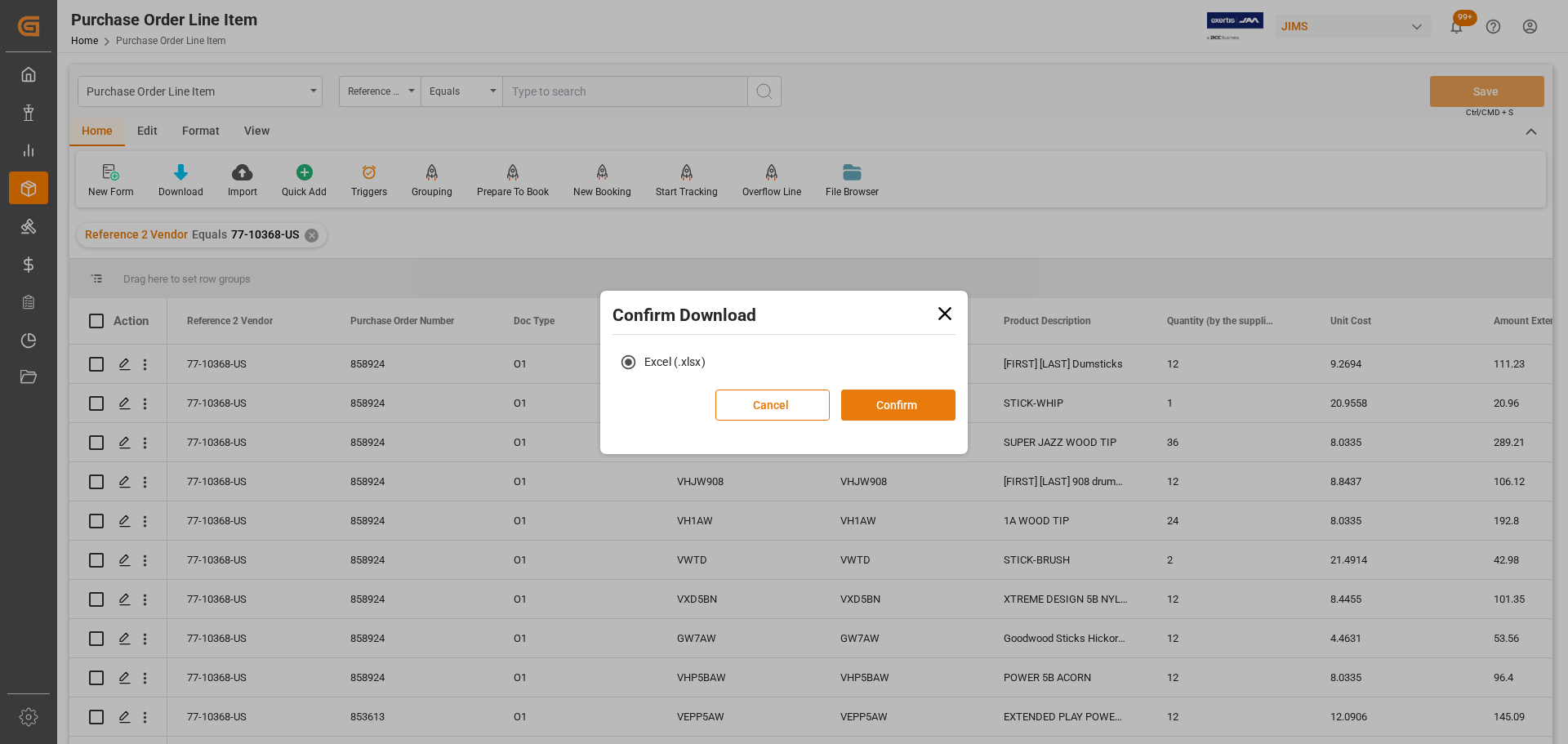 click on "Confirm" at bounding box center (898, 405) 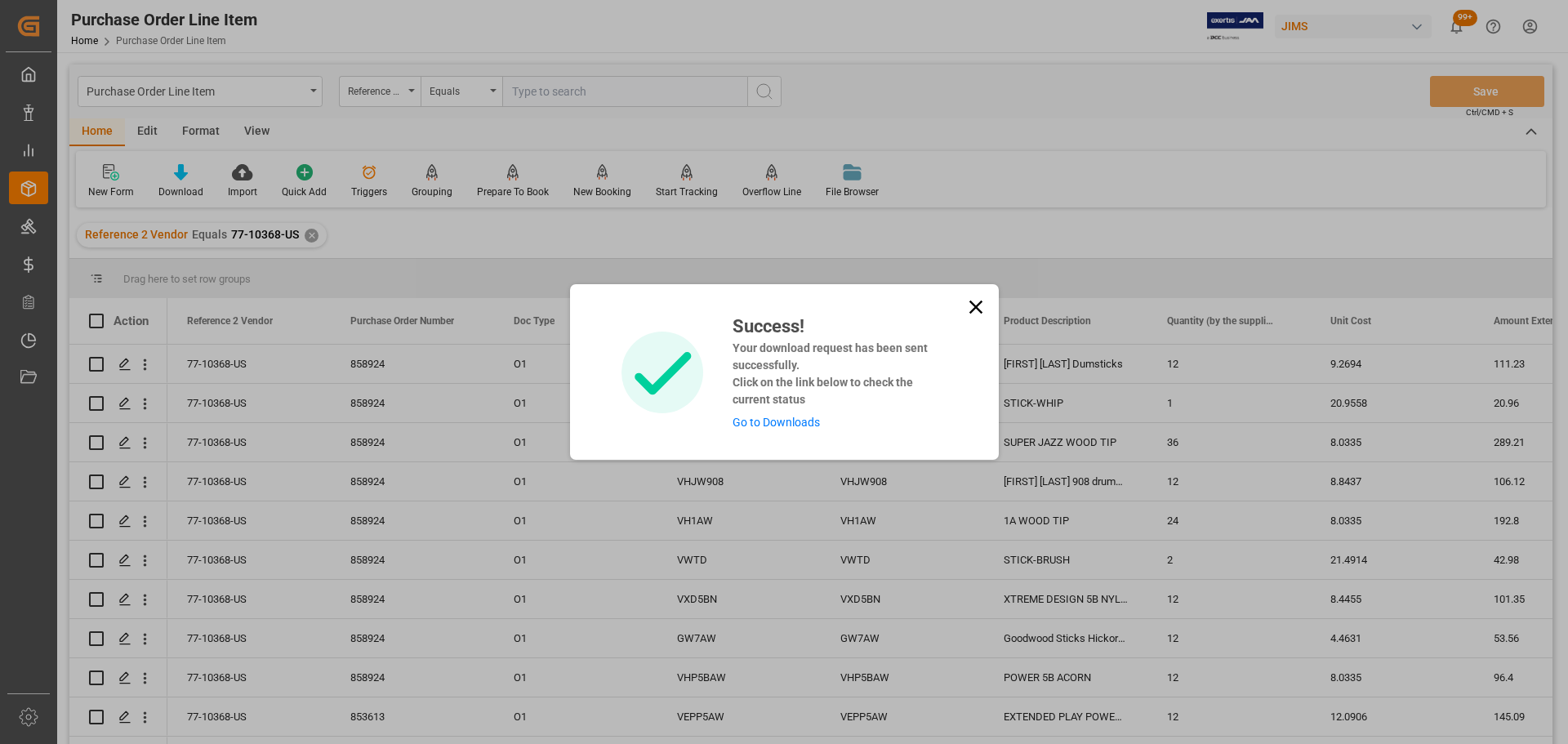 click on "Go to Downloads" at bounding box center (776, 422) 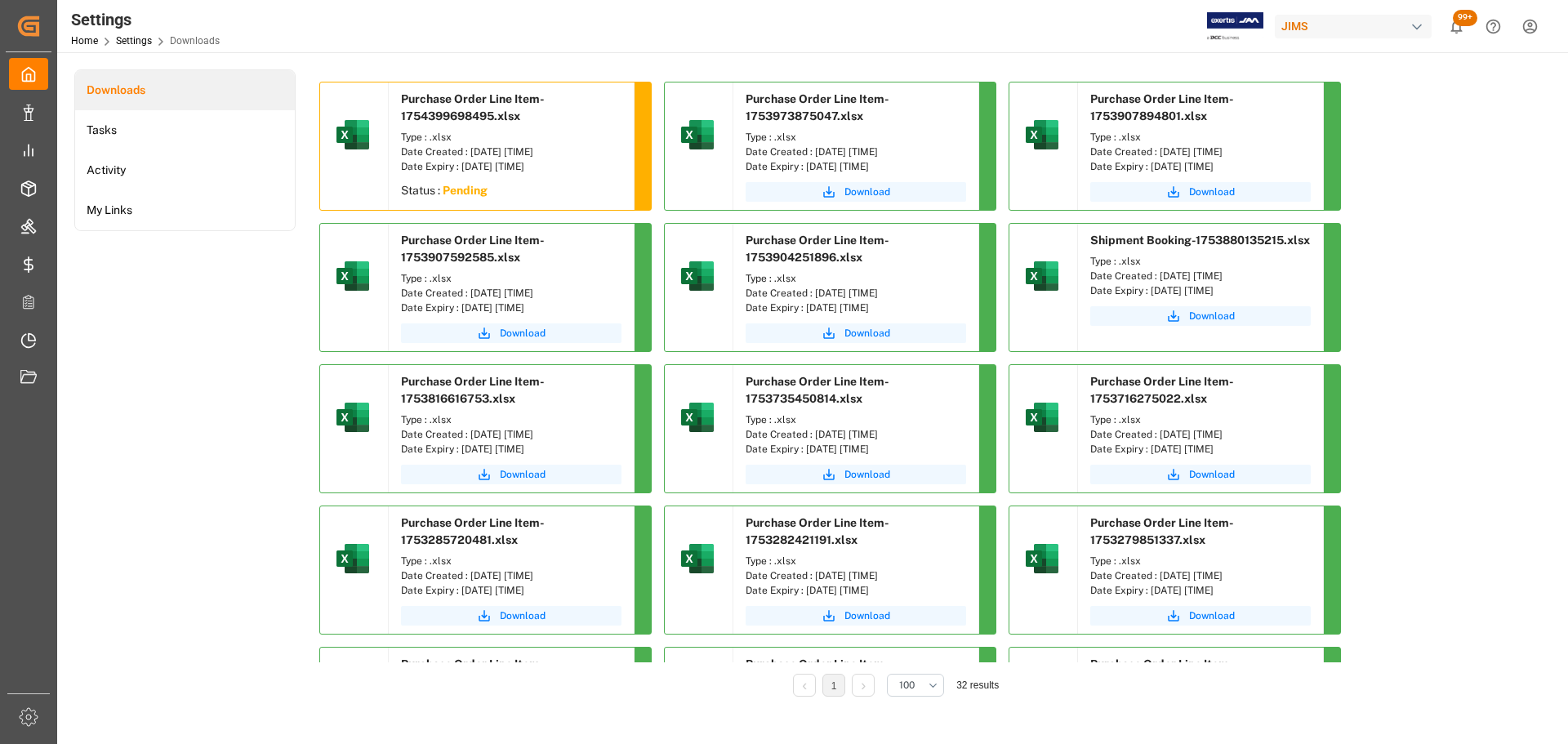 click on "Downloads Tasks Activity My Links" at bounding box center [185, 394] 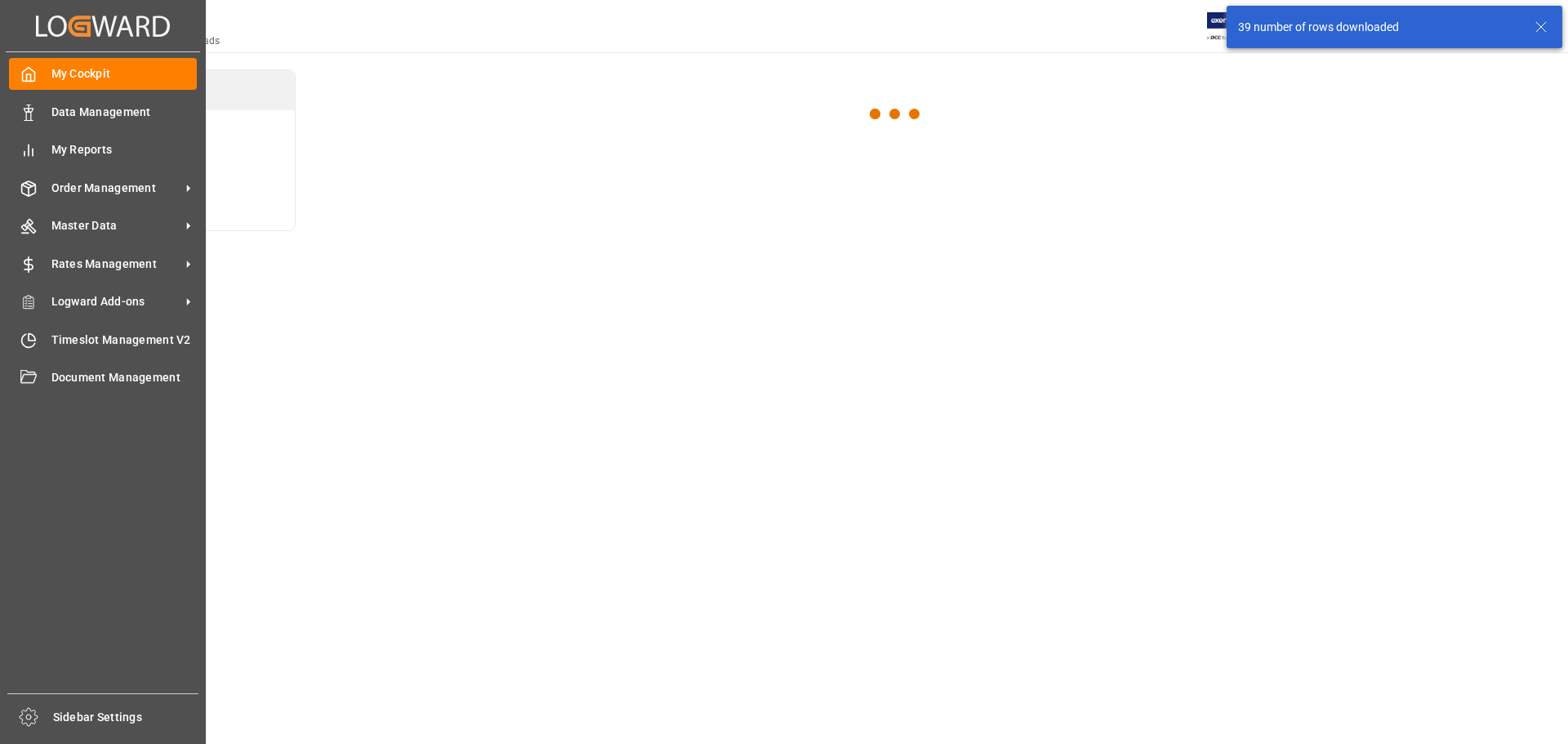 scroll, scrollTop: 0, scrollLeft: 0, axis: both 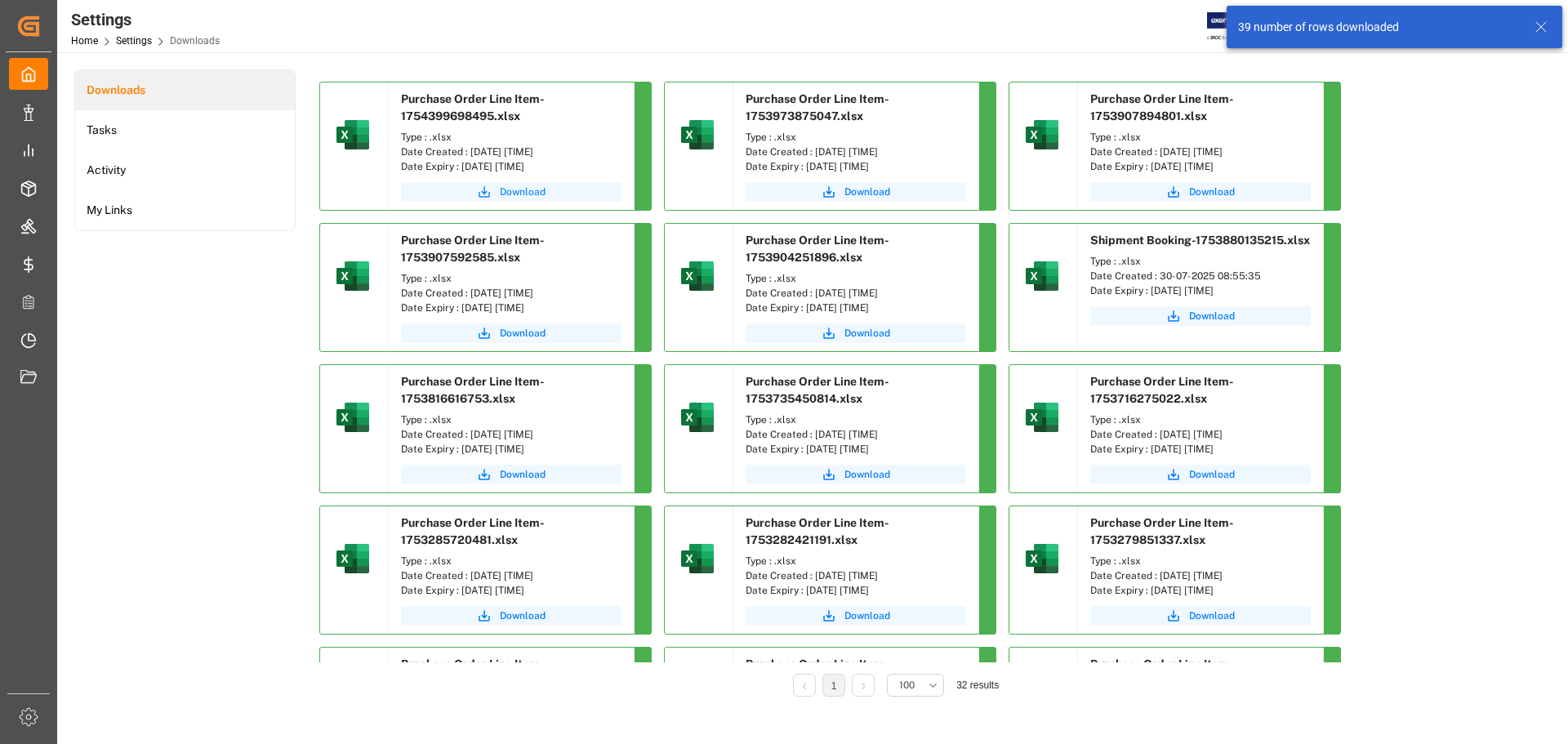 click on "Download" at bounding box center (523, 192) 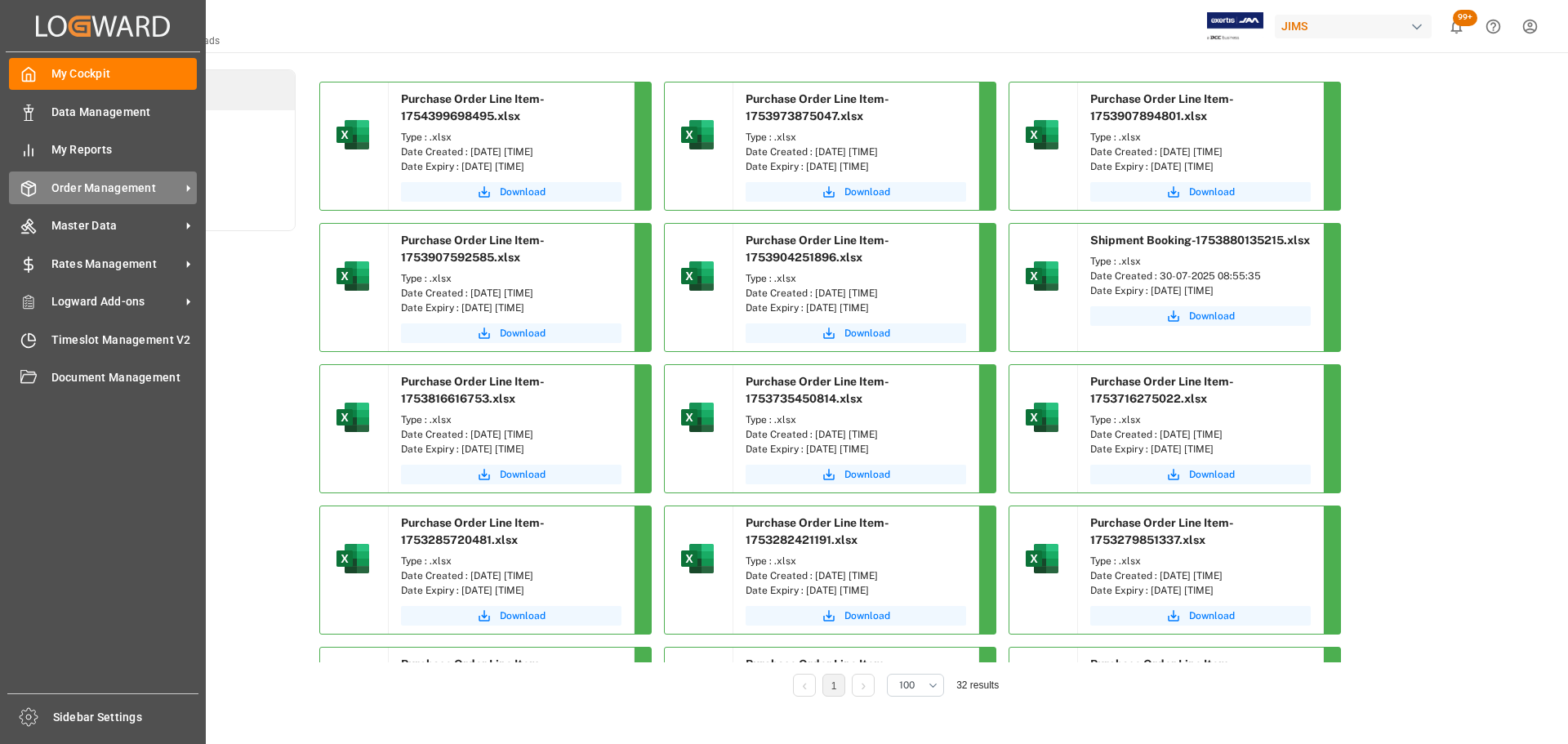 click 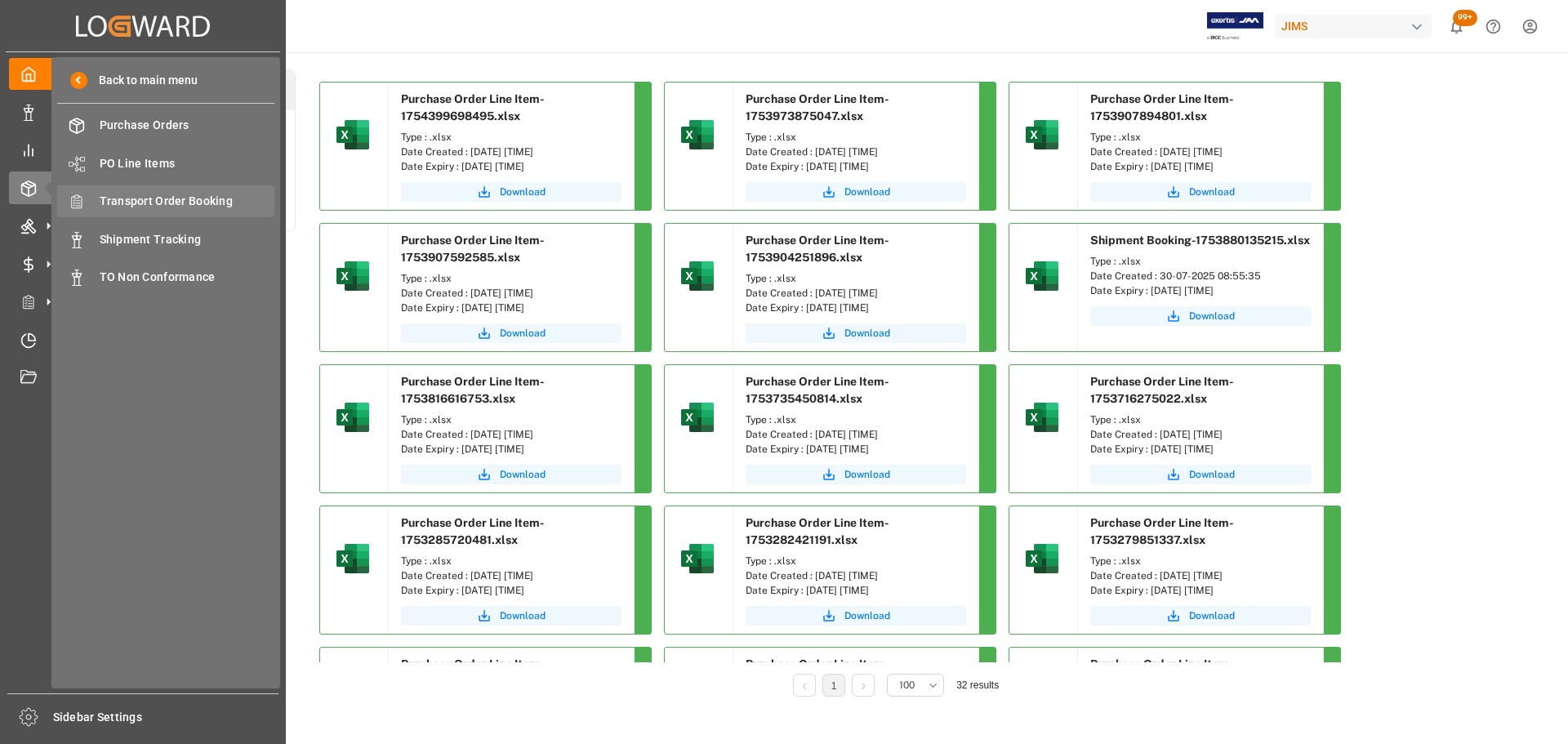 click on "Transport Order Booking" at bounding box center [187, 201] 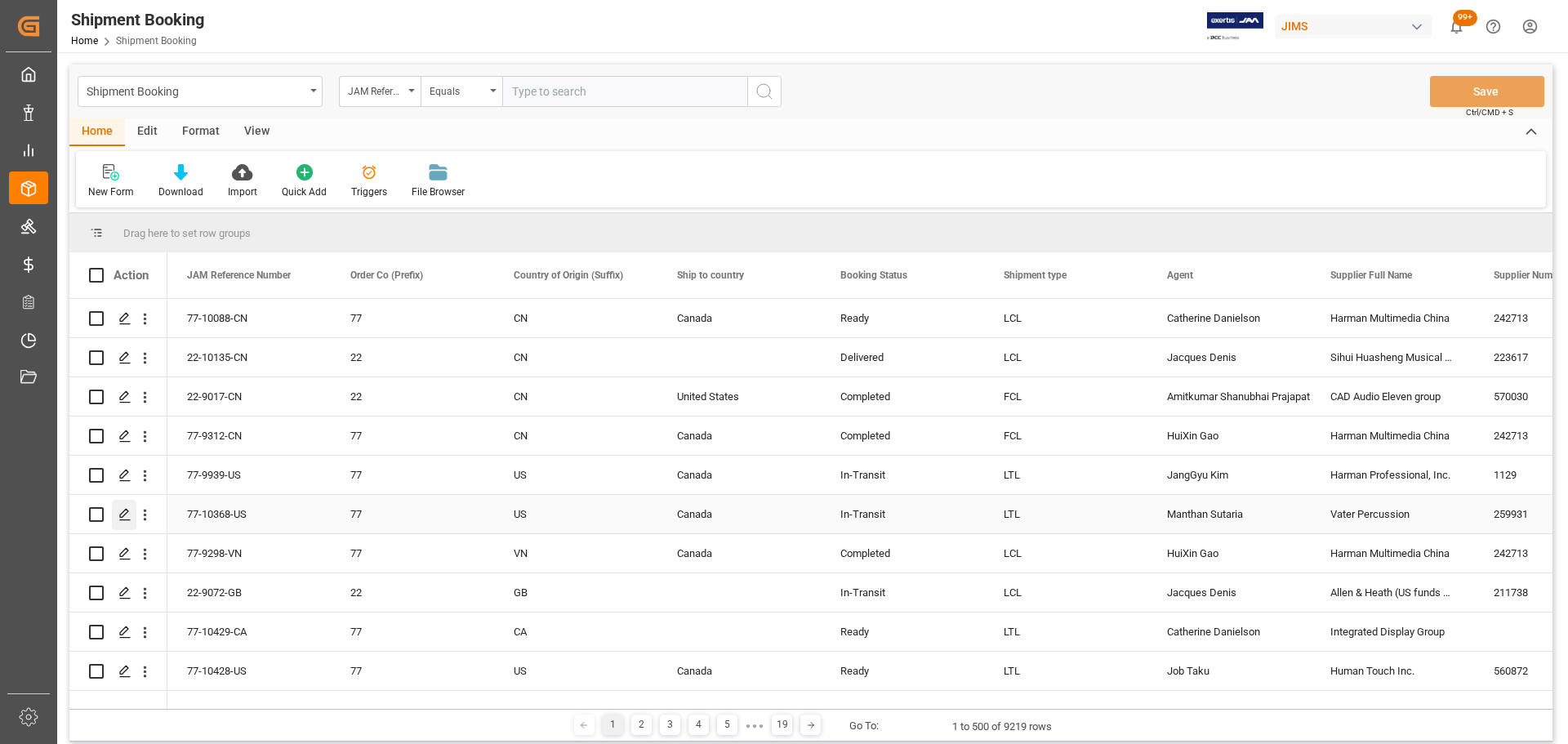 click at bounding box center [124, 515] 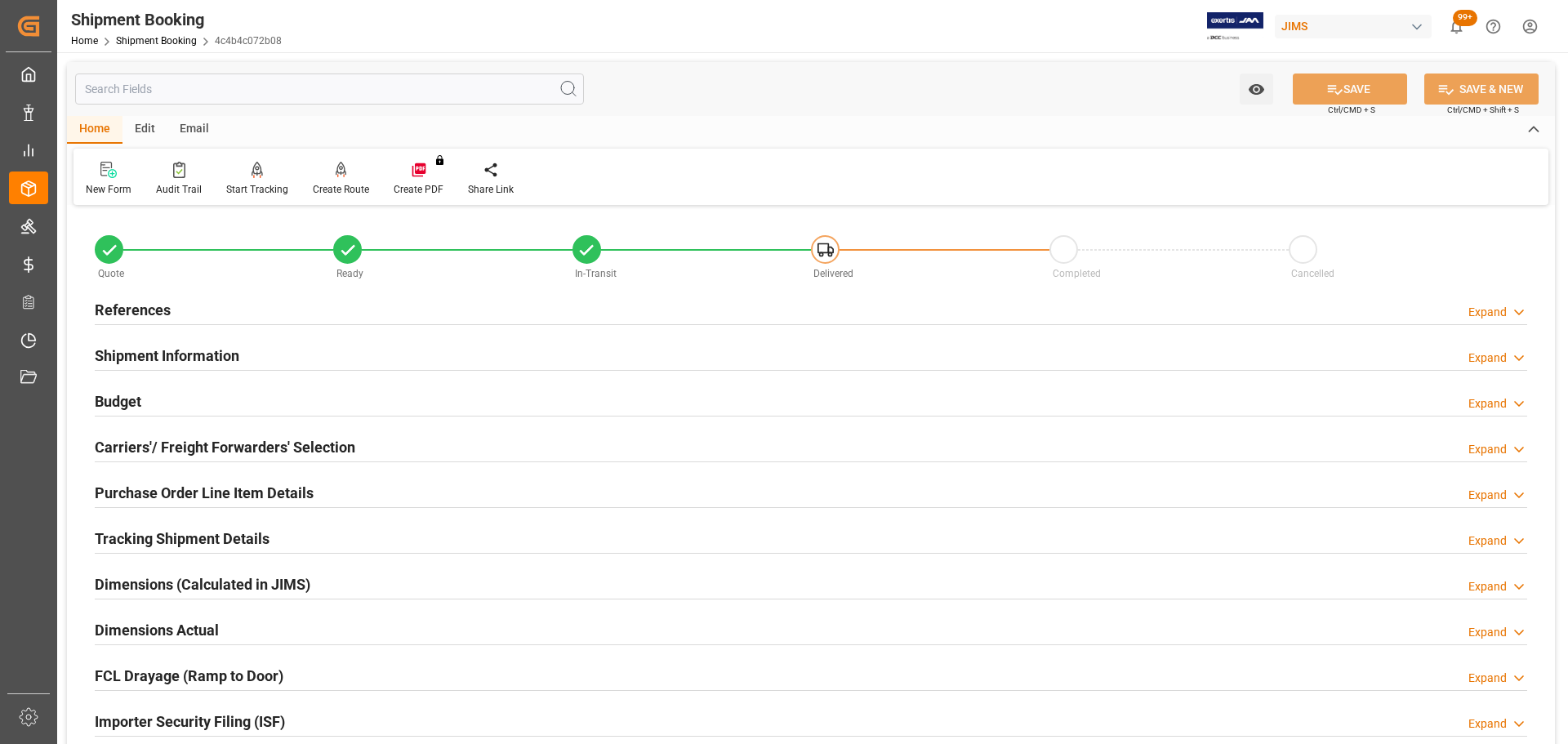 click on "References Expand" at bounding box center [811, 309] 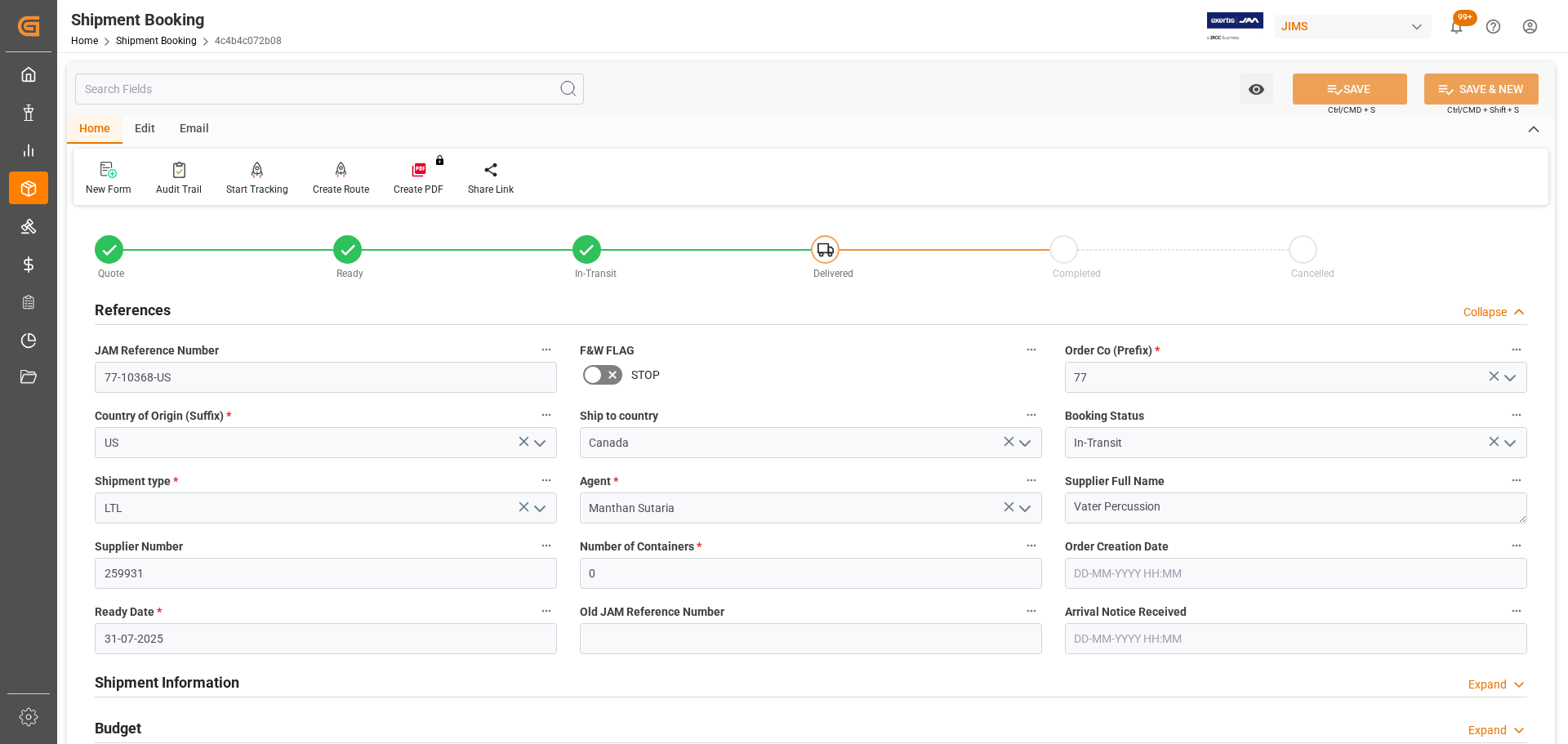 click on "References Collapse" at bounding box center (811, 309) 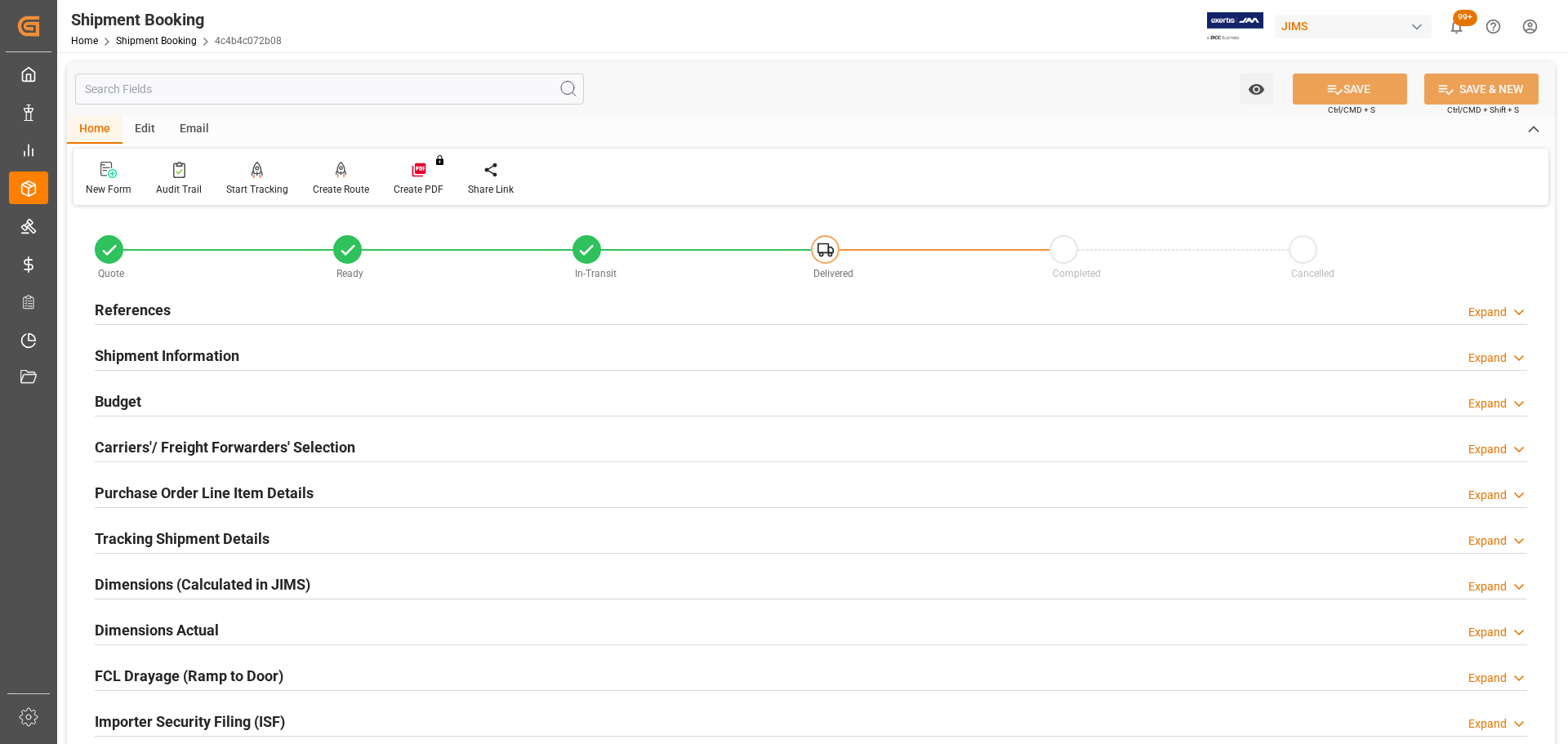 click on "Shipment Information Expand" at bounding box center [811, 354] 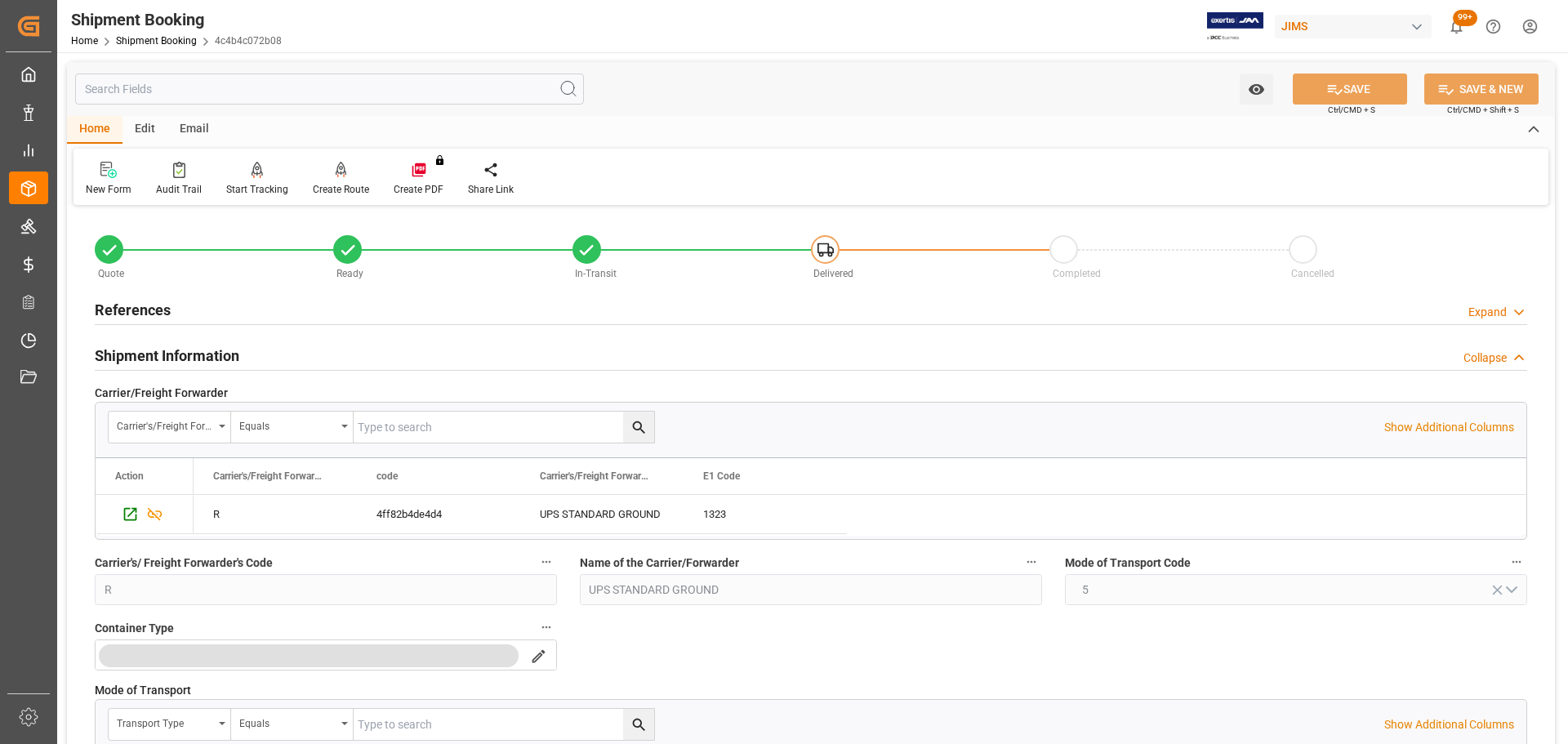 click on "Shipment Information Collapse" at bounding box center (811, 354) 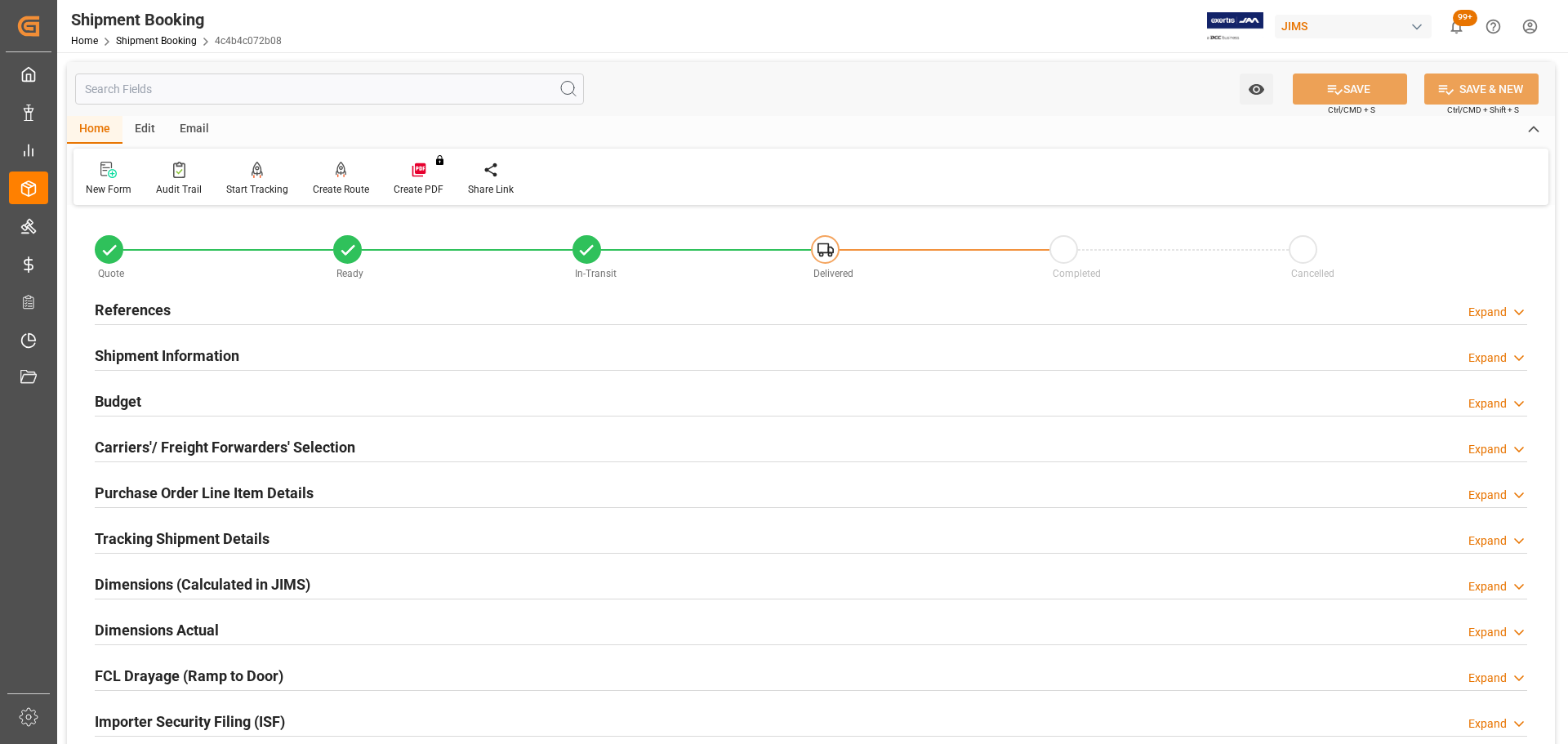 click on "Budget Expand" at bounding box center (811, 400) 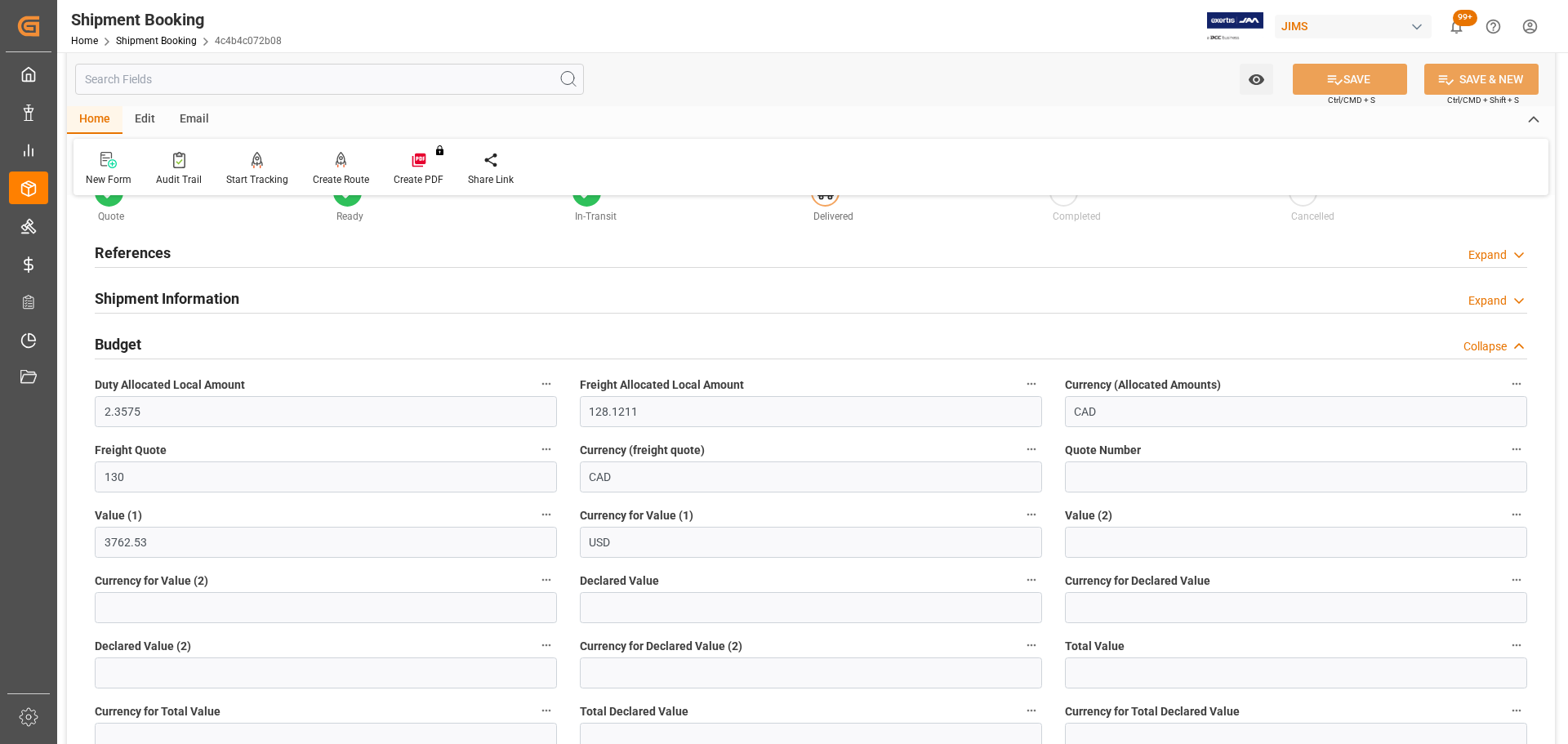 scroll, scrollTop: 82, scrollLeft: 0, axis: vertical 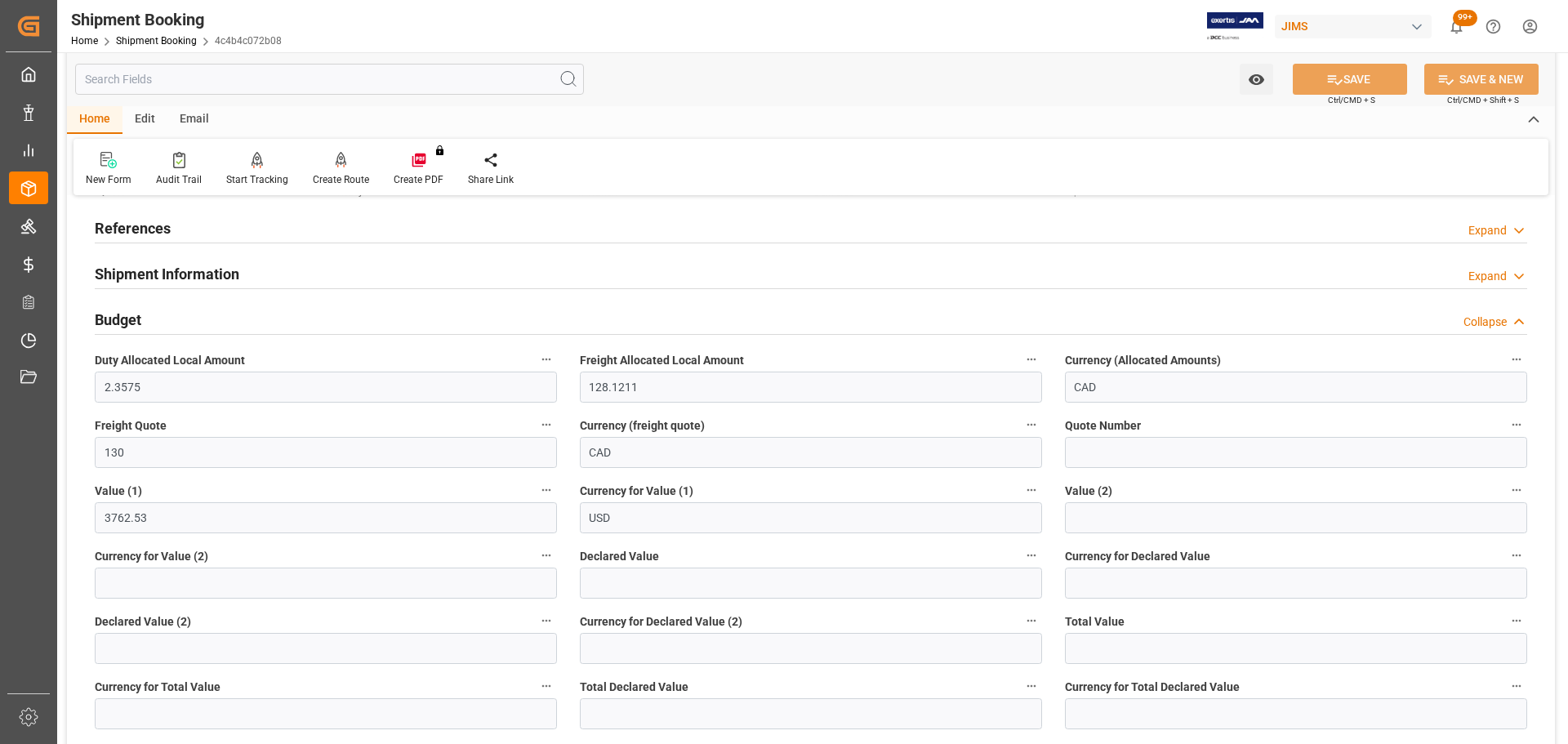 click on "Budget Collapse" at bounding box center (811, 319) 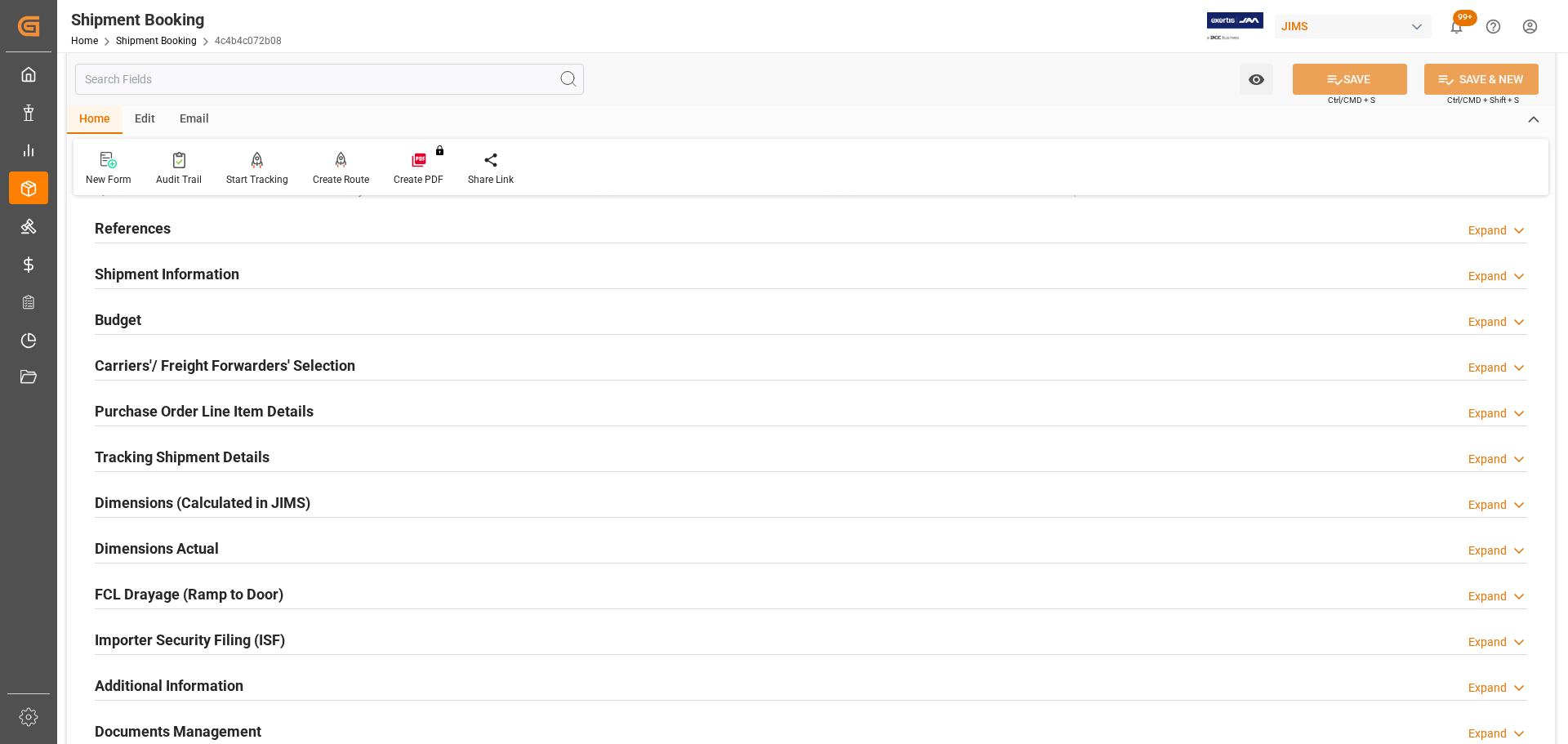 click on "Budget Expand" at bounding box center [811, 319] 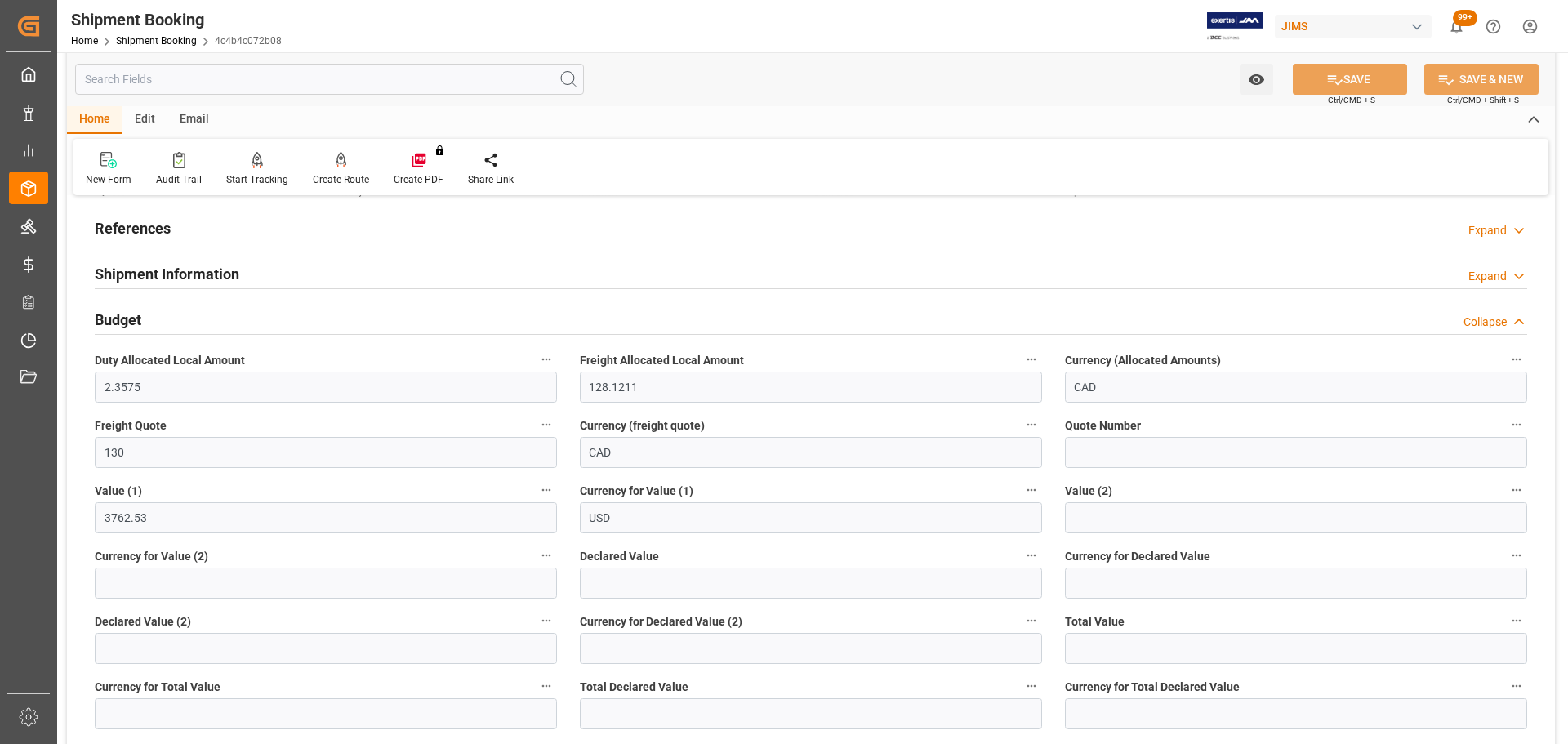 click on "Budget Collapse" at bounding box center [811, 319] 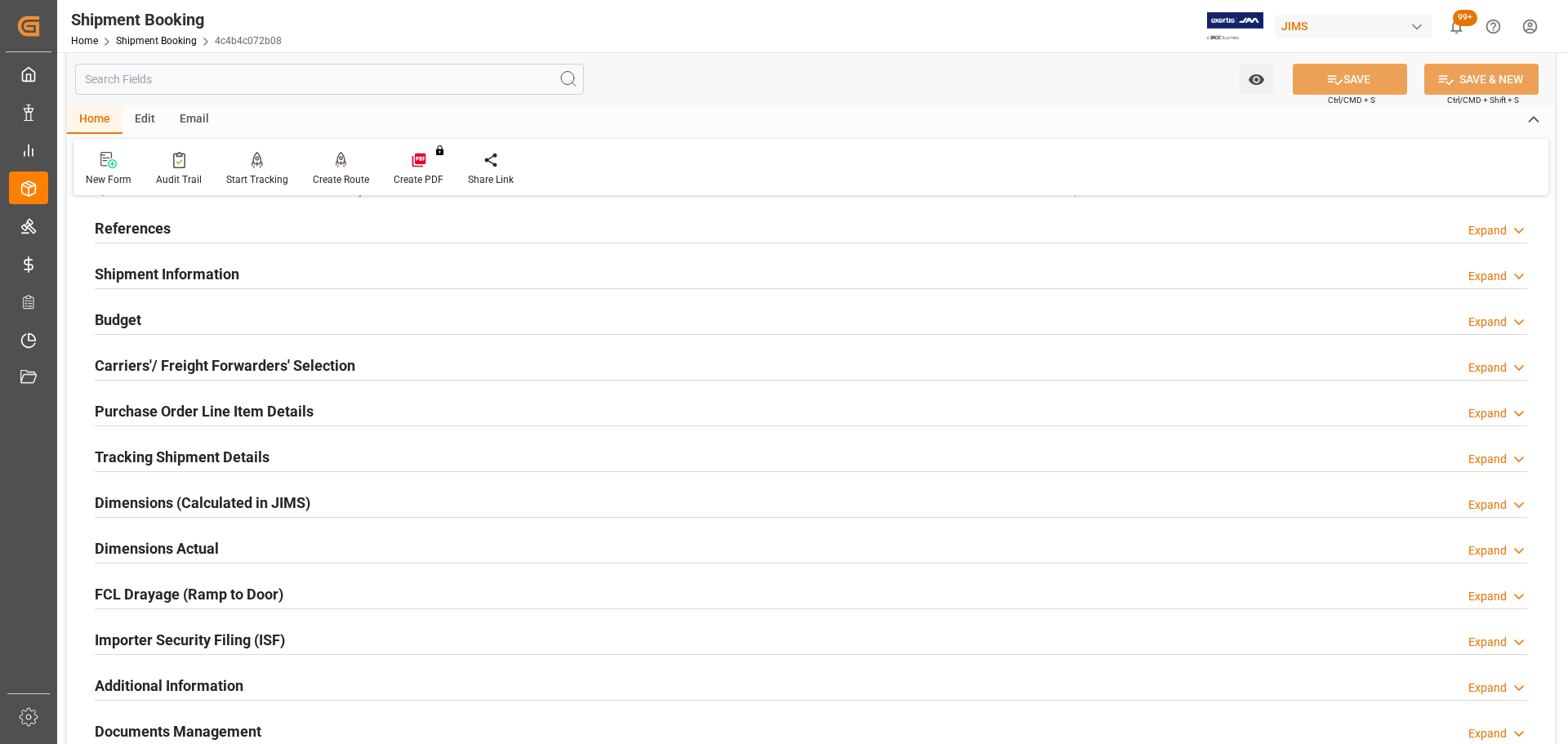 click on "Carriers'/ Freight Forwarders' Selection" at bounding box center [225, 365] 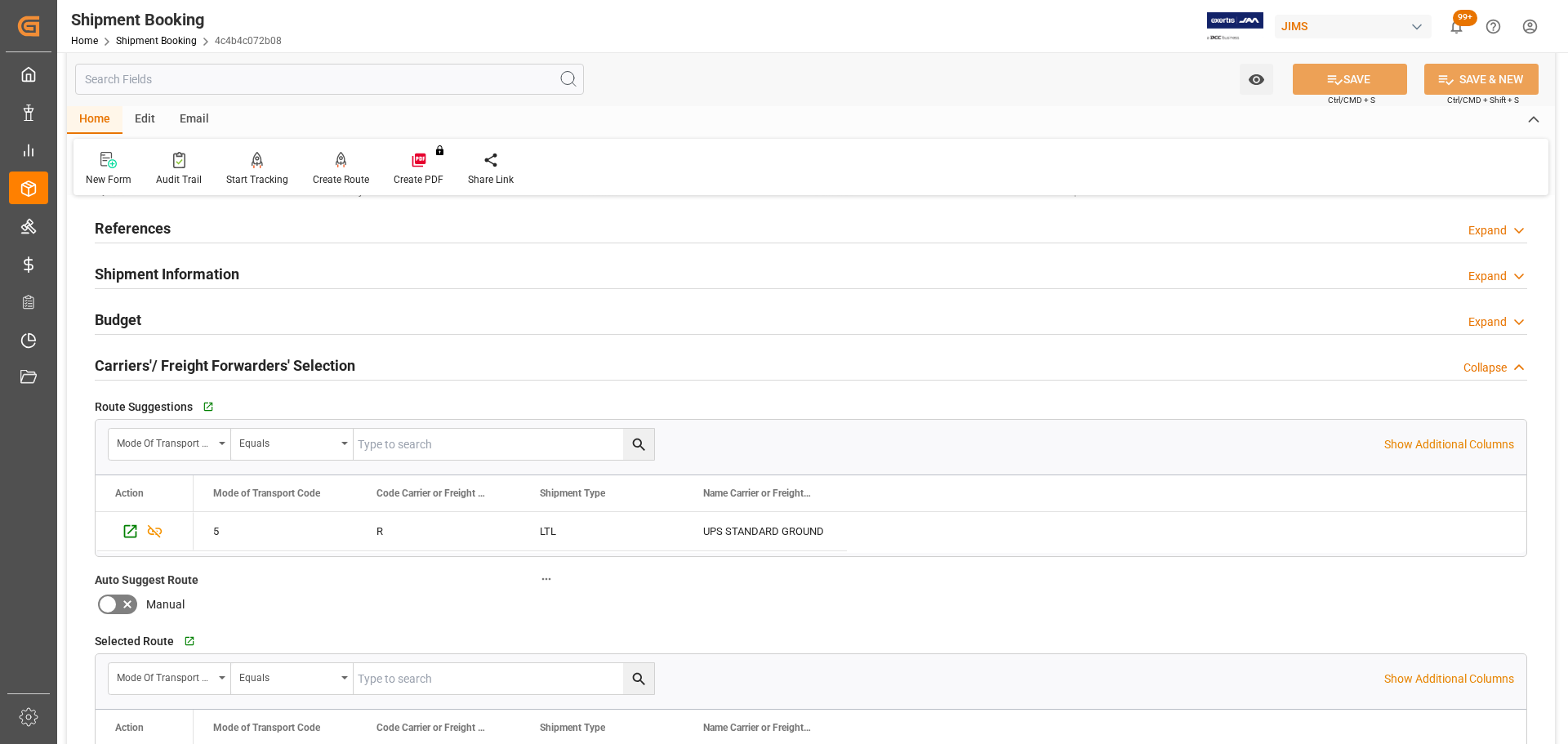 click on "Carriers'/ Freight Forwarders' Selection" at bounding box center [225, 365] 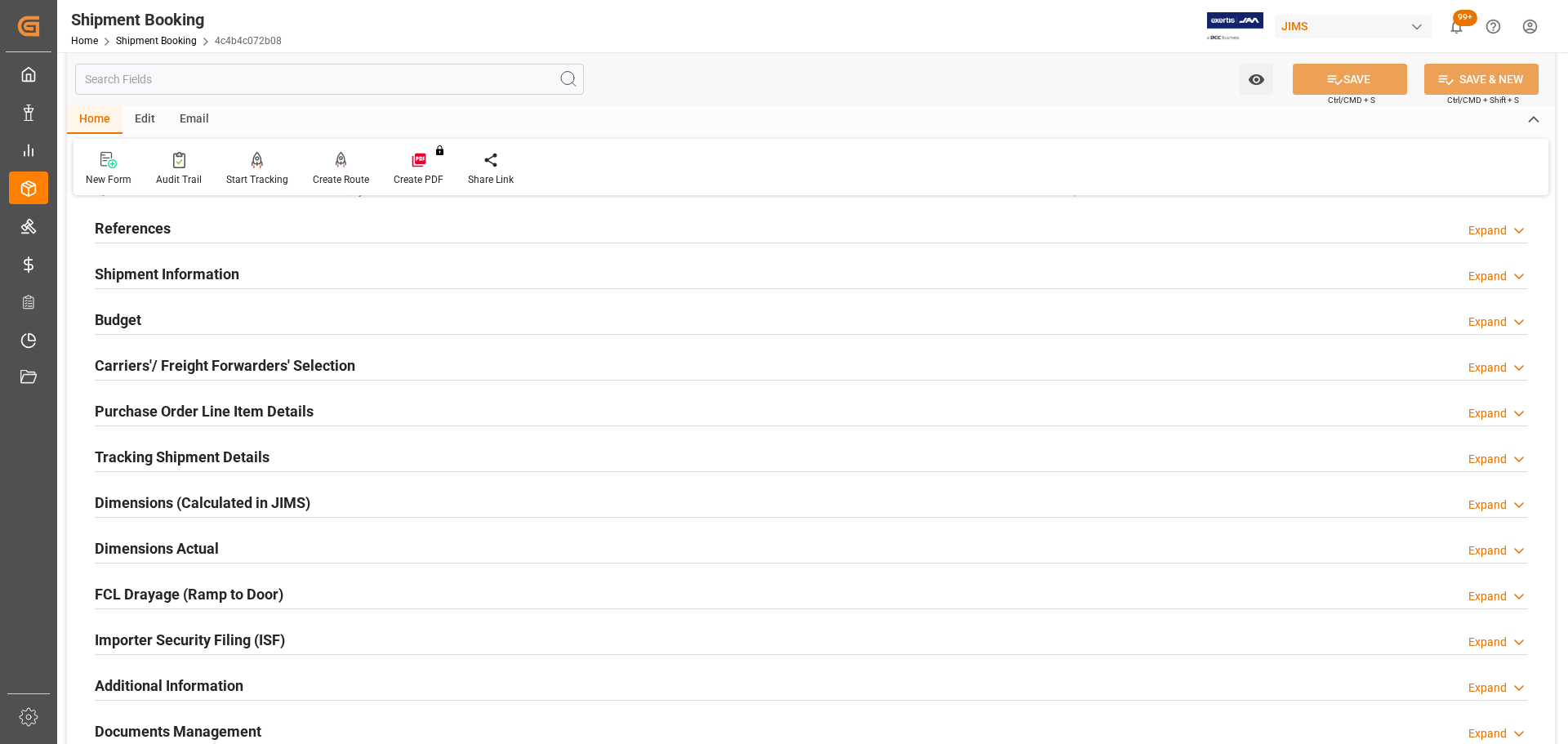 click on "Purchase Order Line Item Details" at bounding box center (204, 411) 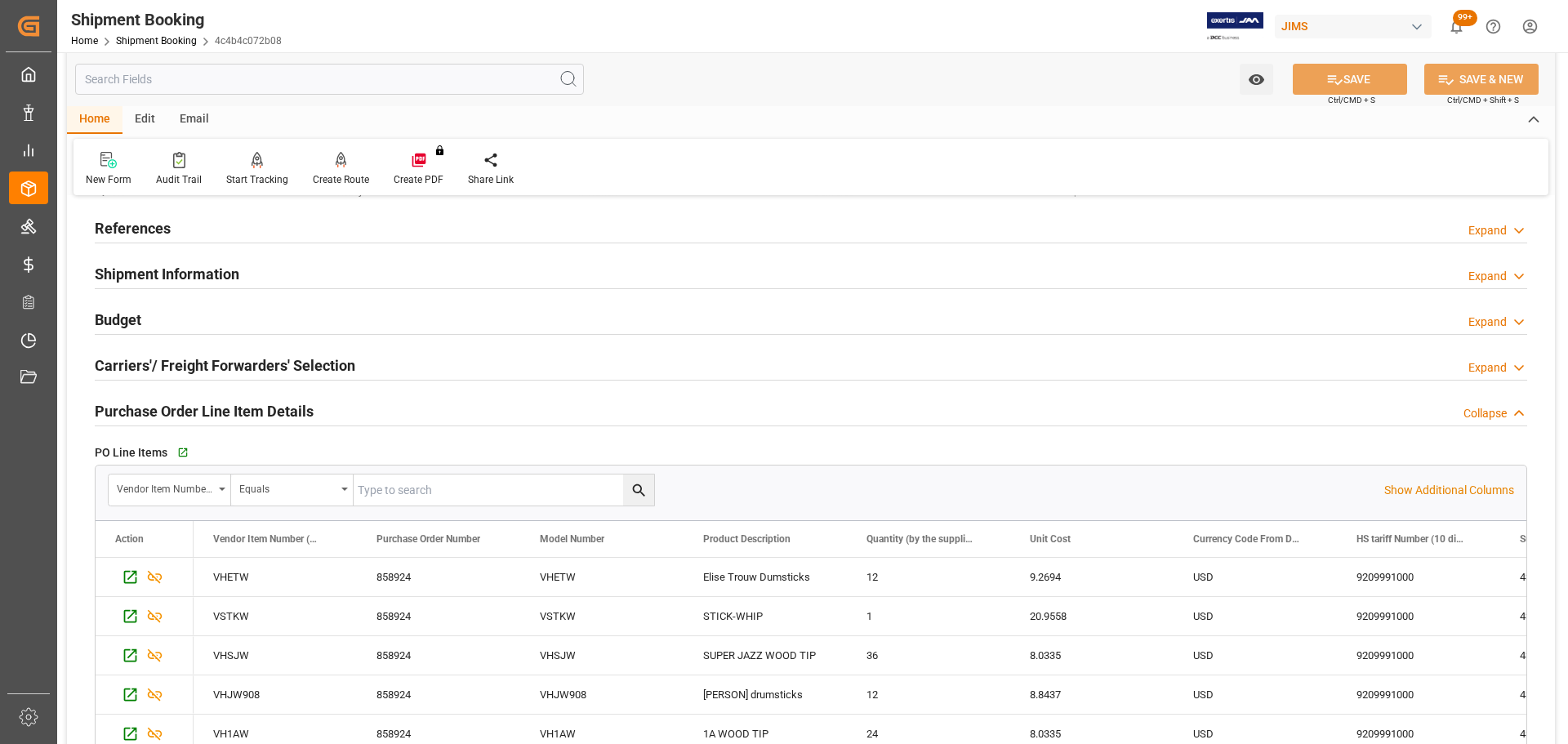 click on "Purchase Order Line Item Details" at bounding box center (204, 411) 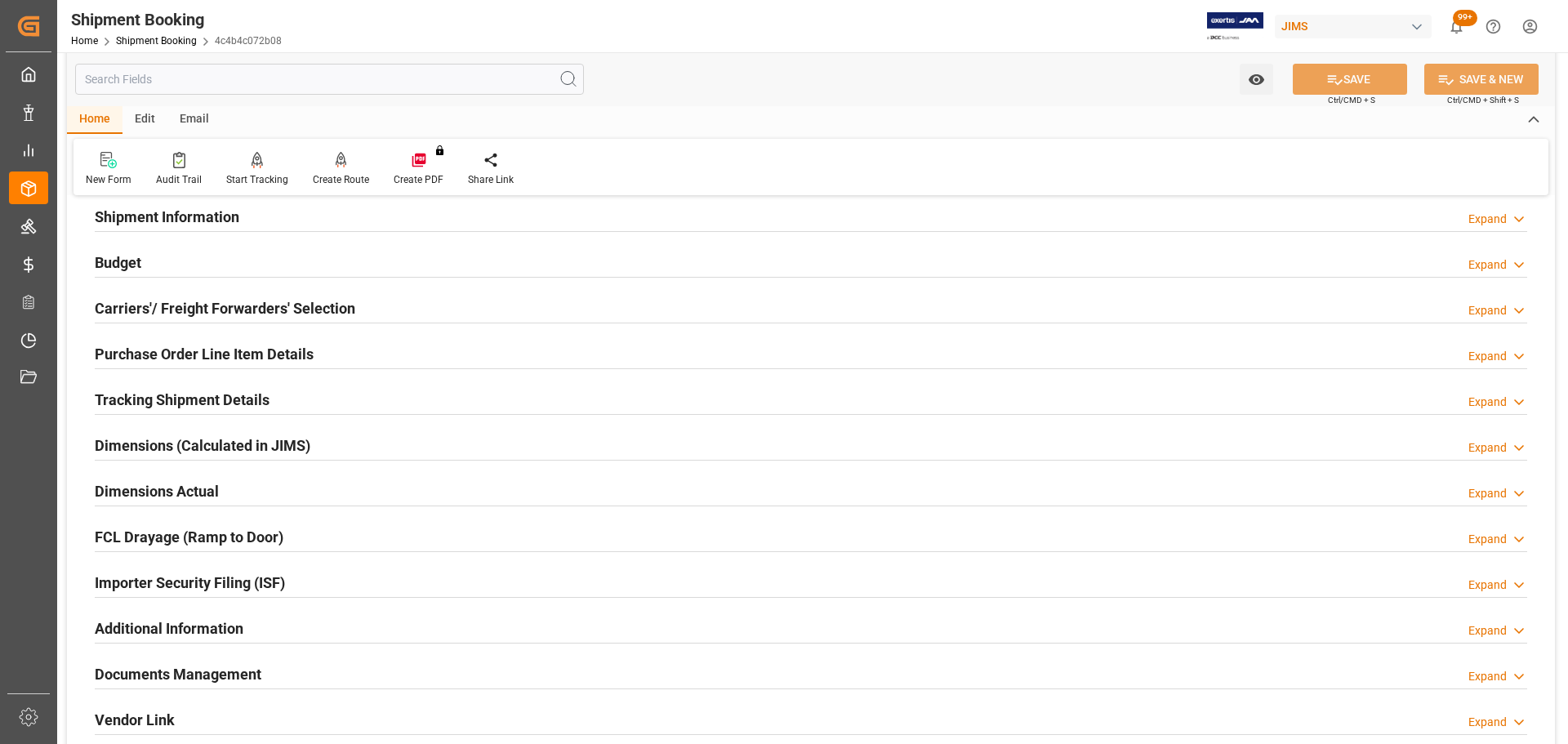 scroll, scrollTop: 163, scrollLeft: 0, axis: vertical 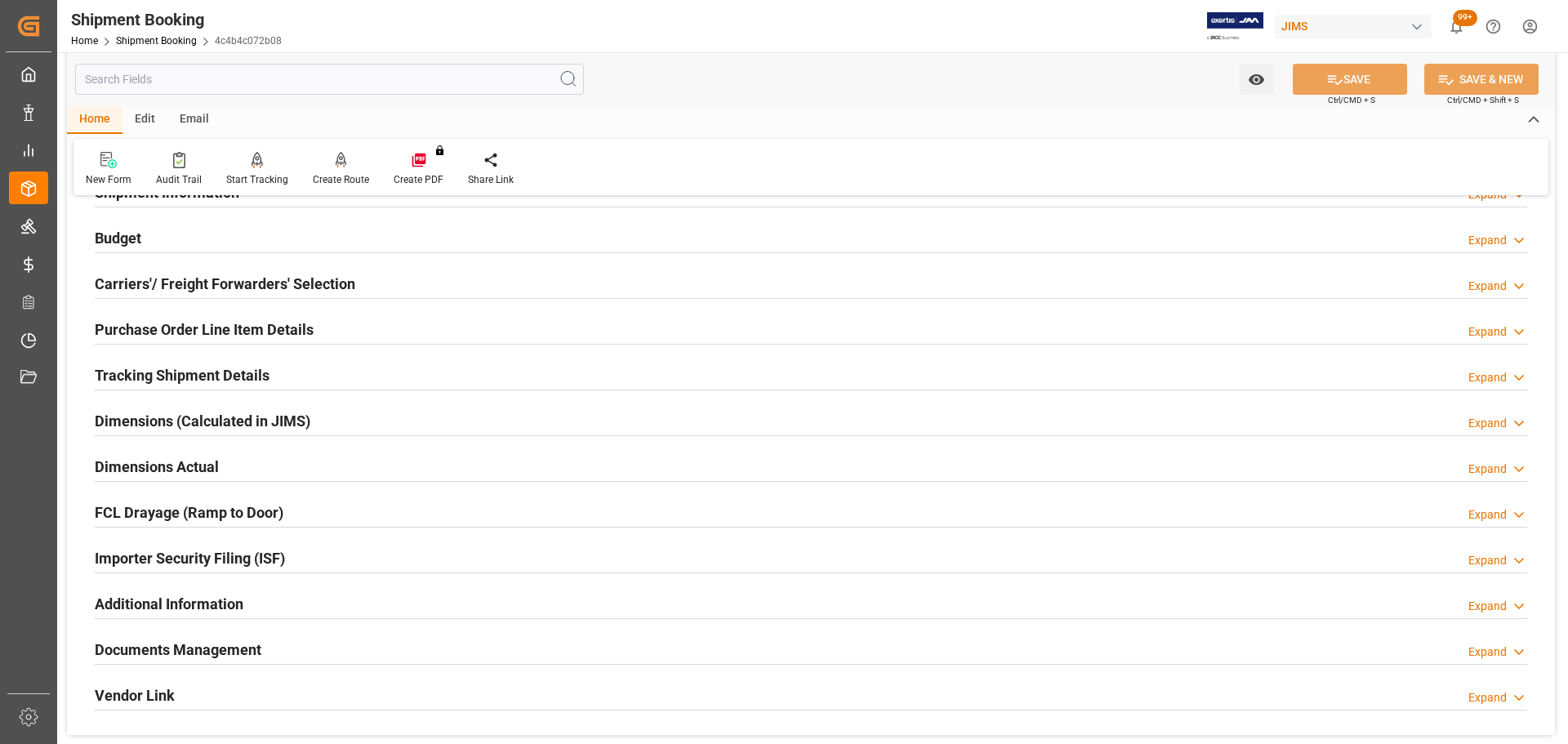 click on "Tracking Shipment Details" at bounding box center [182, 375] 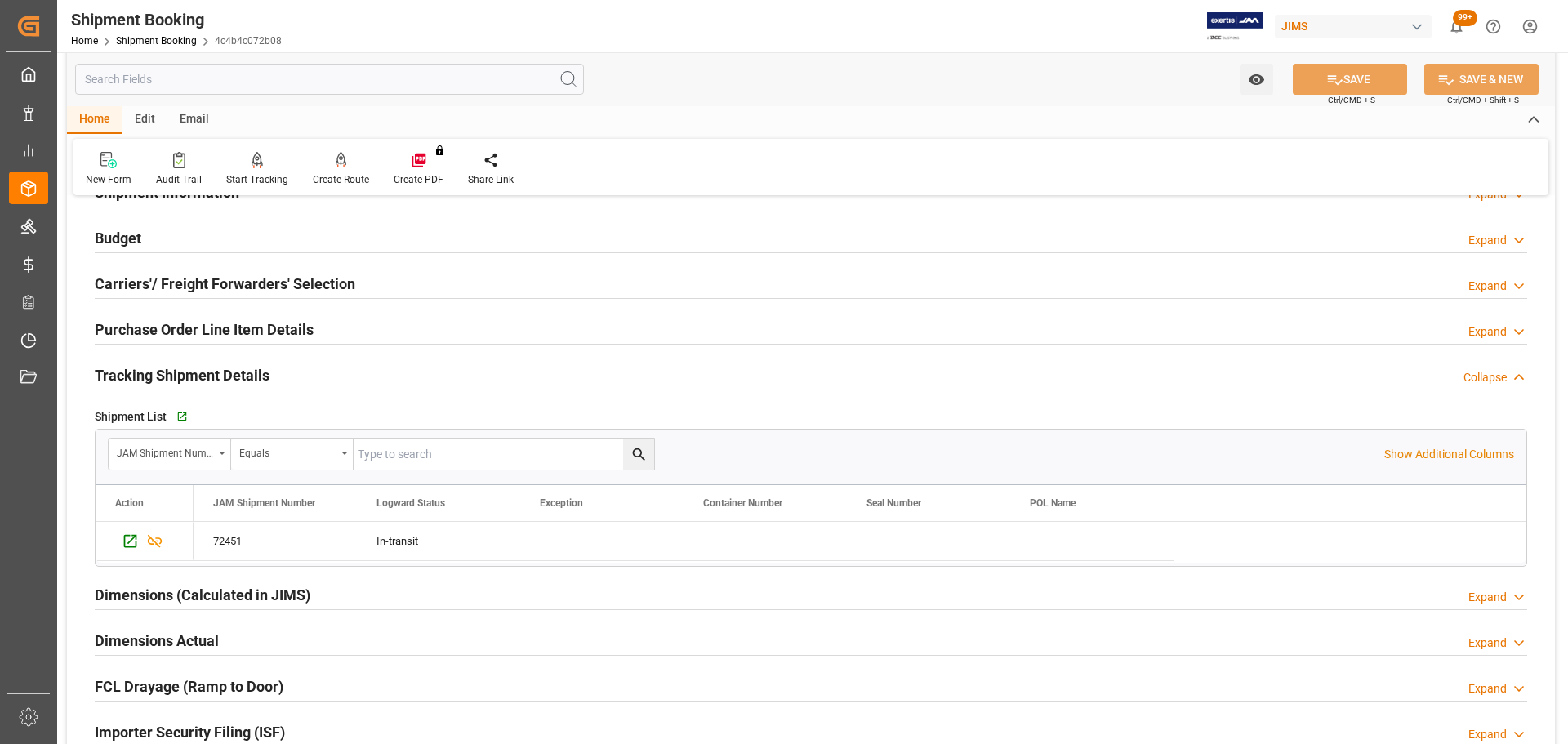 click on "Tracking Shipment Details" at bounding box center [182, 375] 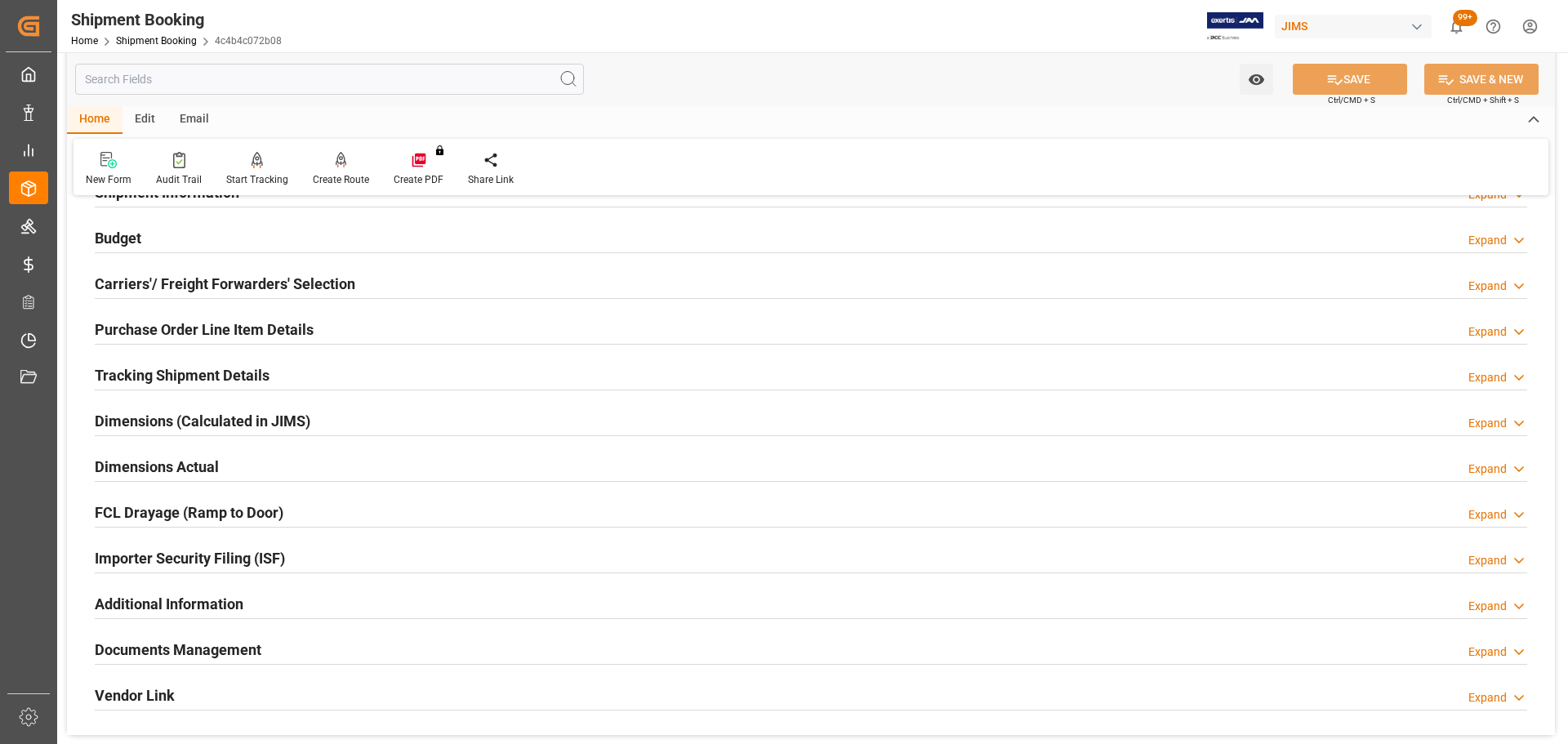 click on "Dimensions Actual" at bounding box center (157, 466) 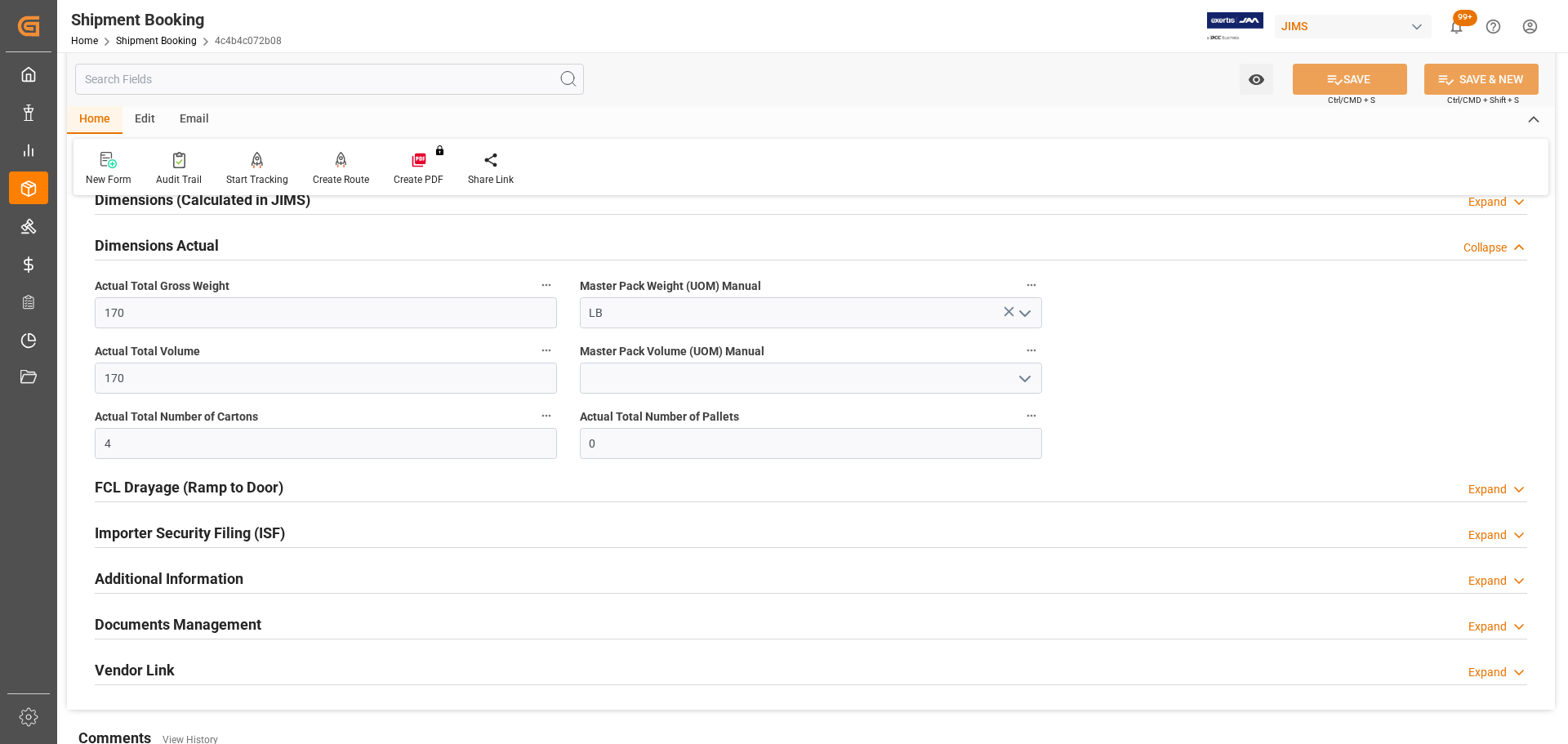 scroll, scrollTop: 408, scrollLeft: 0, axis: vertical 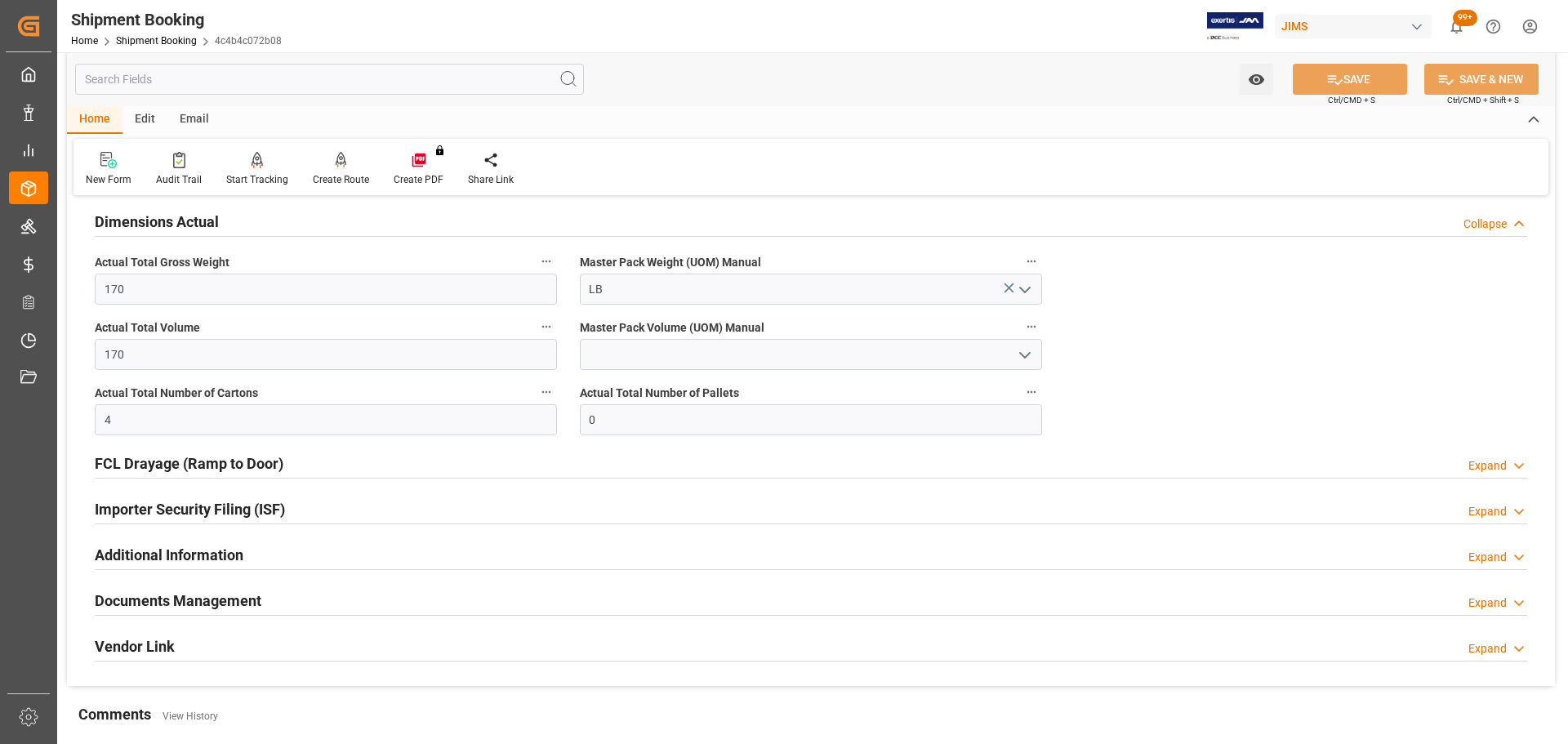 click on "Dimensions Actual" at bounding box center [157, 221] 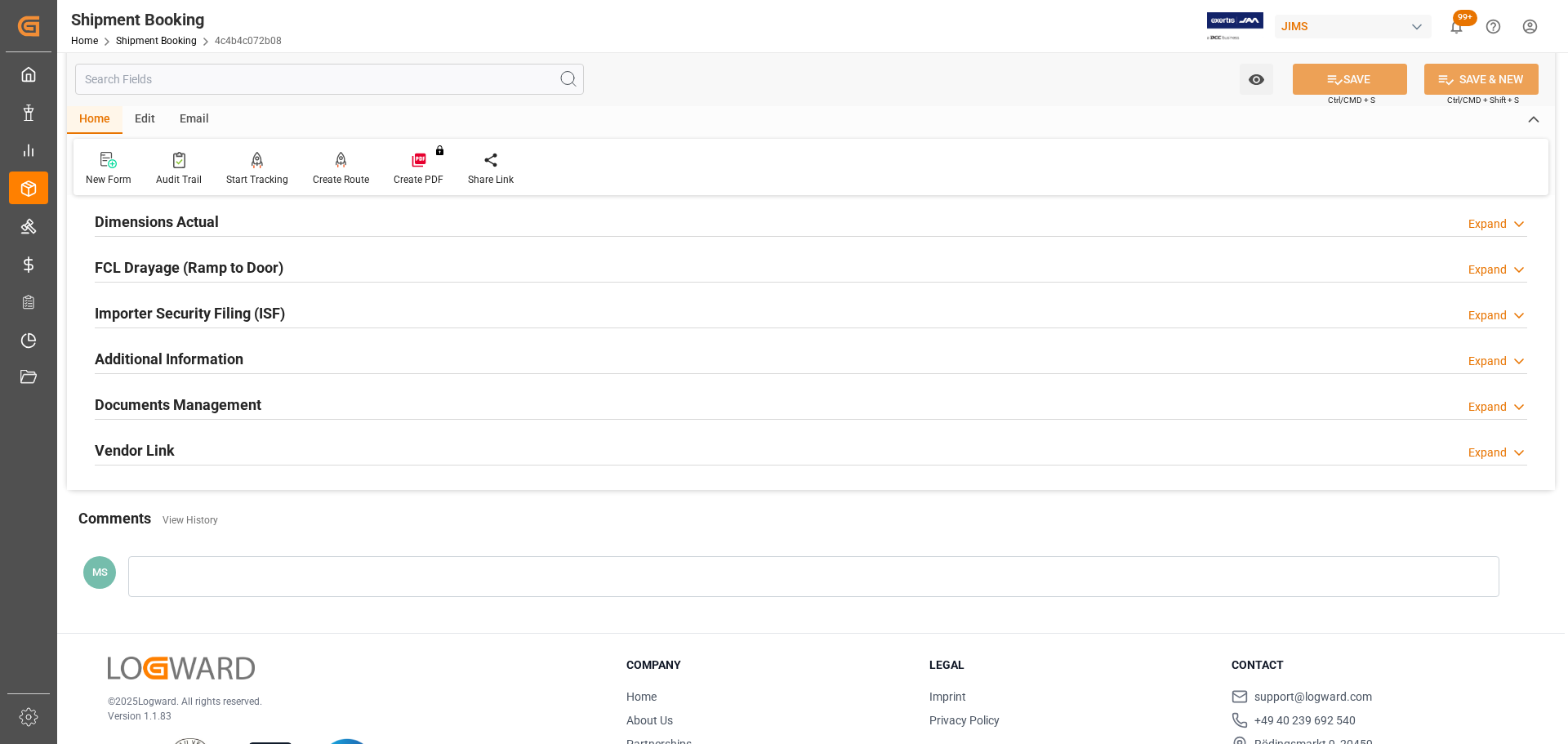 click on "Documents Management" at bounding box center (178, 404) 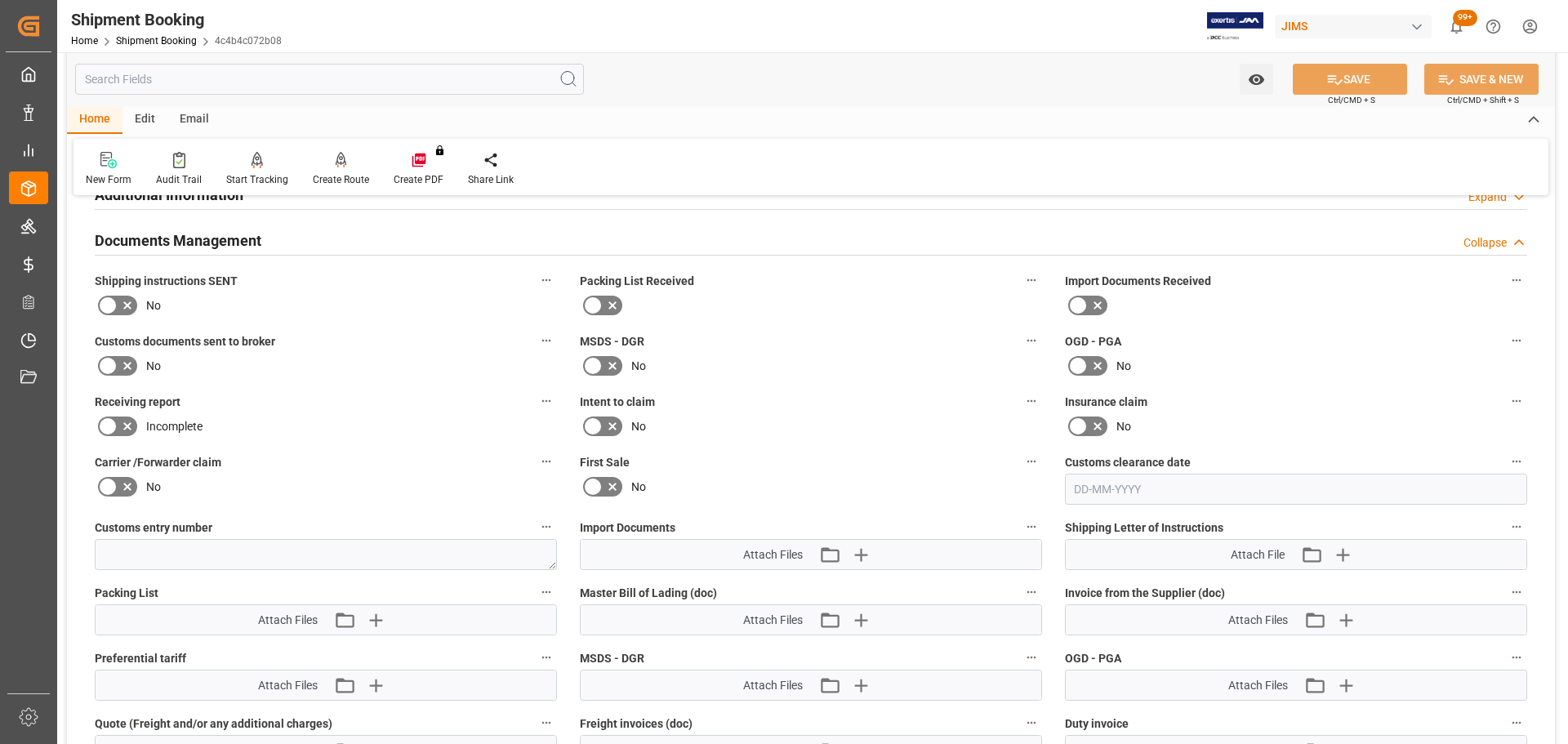 scroll, scrollTop: 572, scrollLeft: 0, axis: vertical 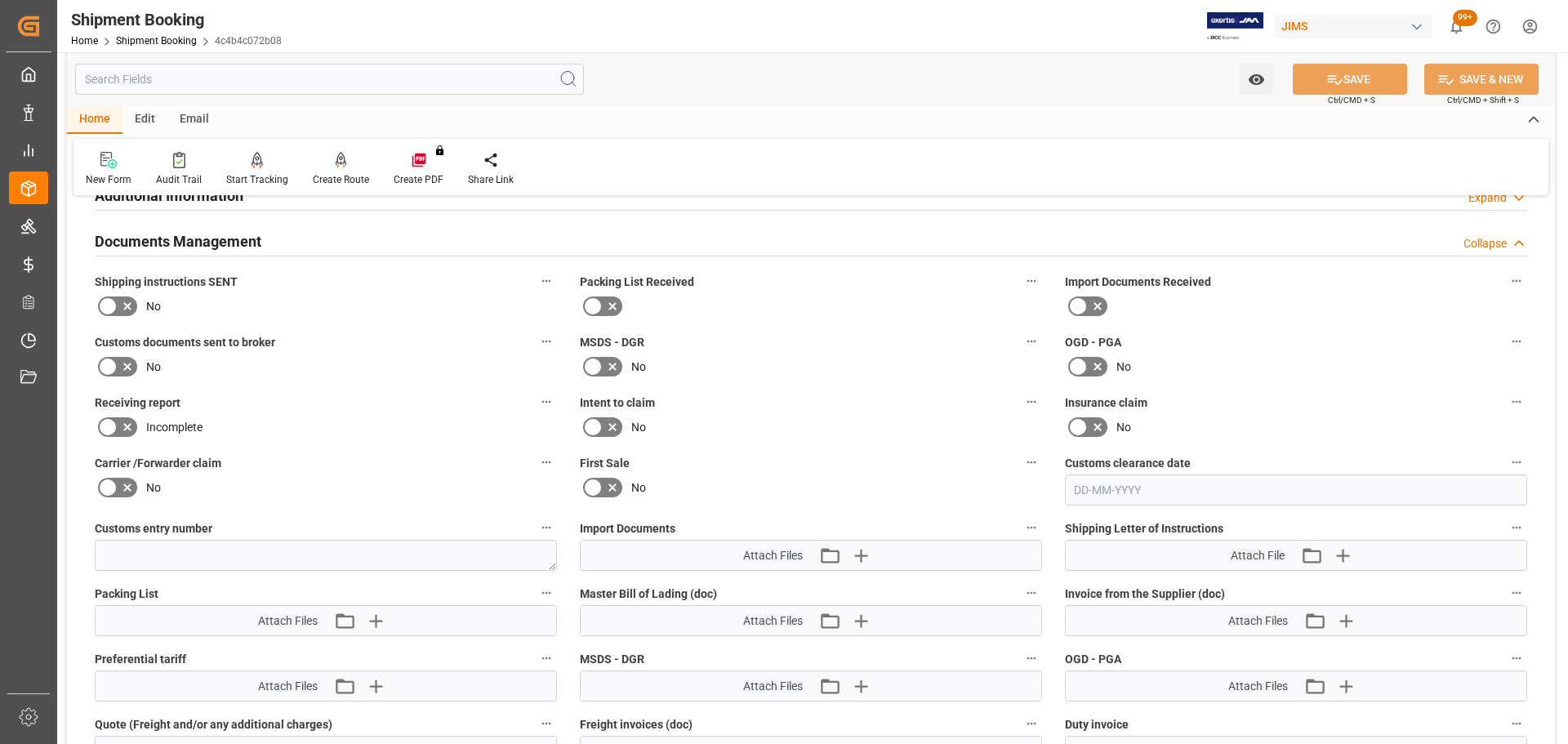 click 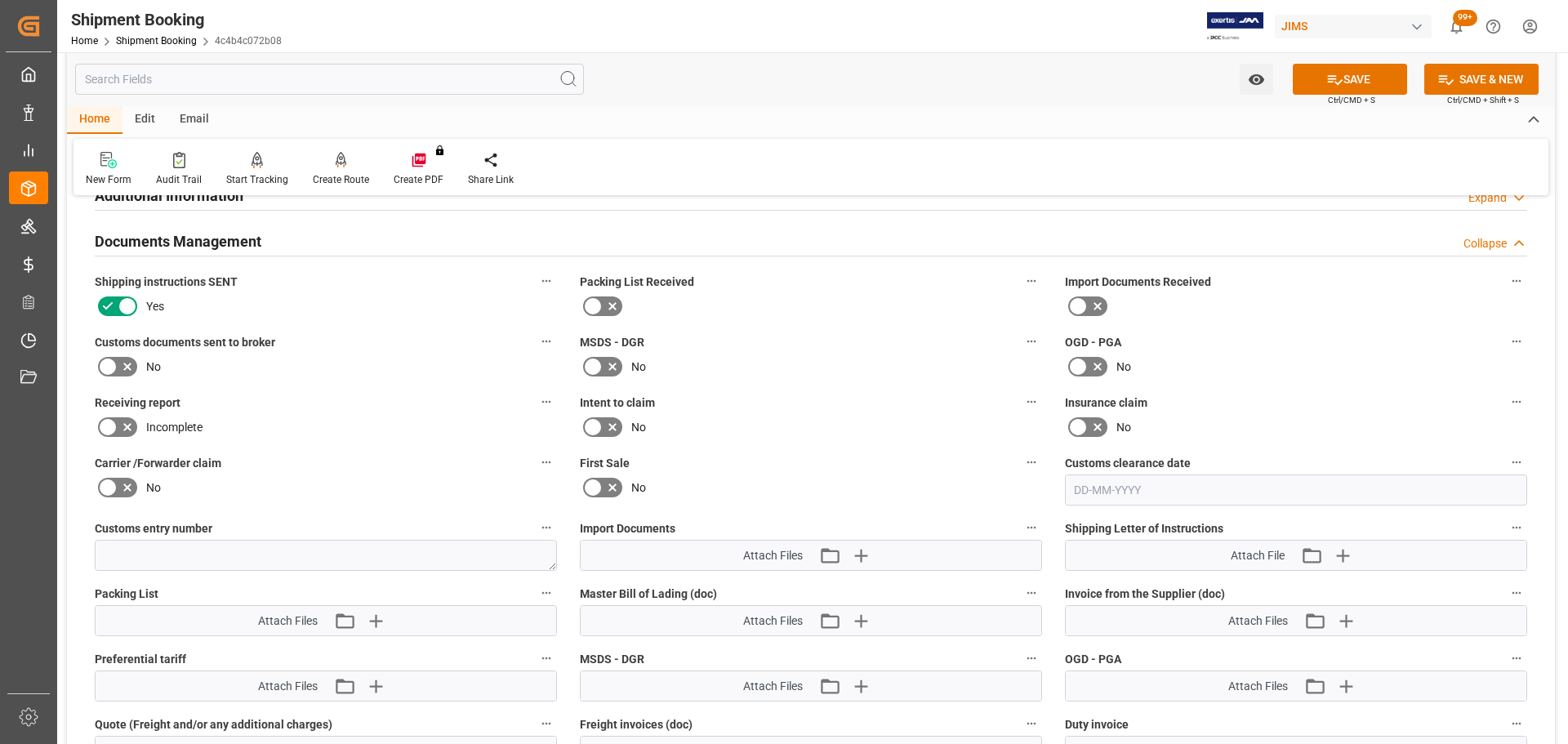click 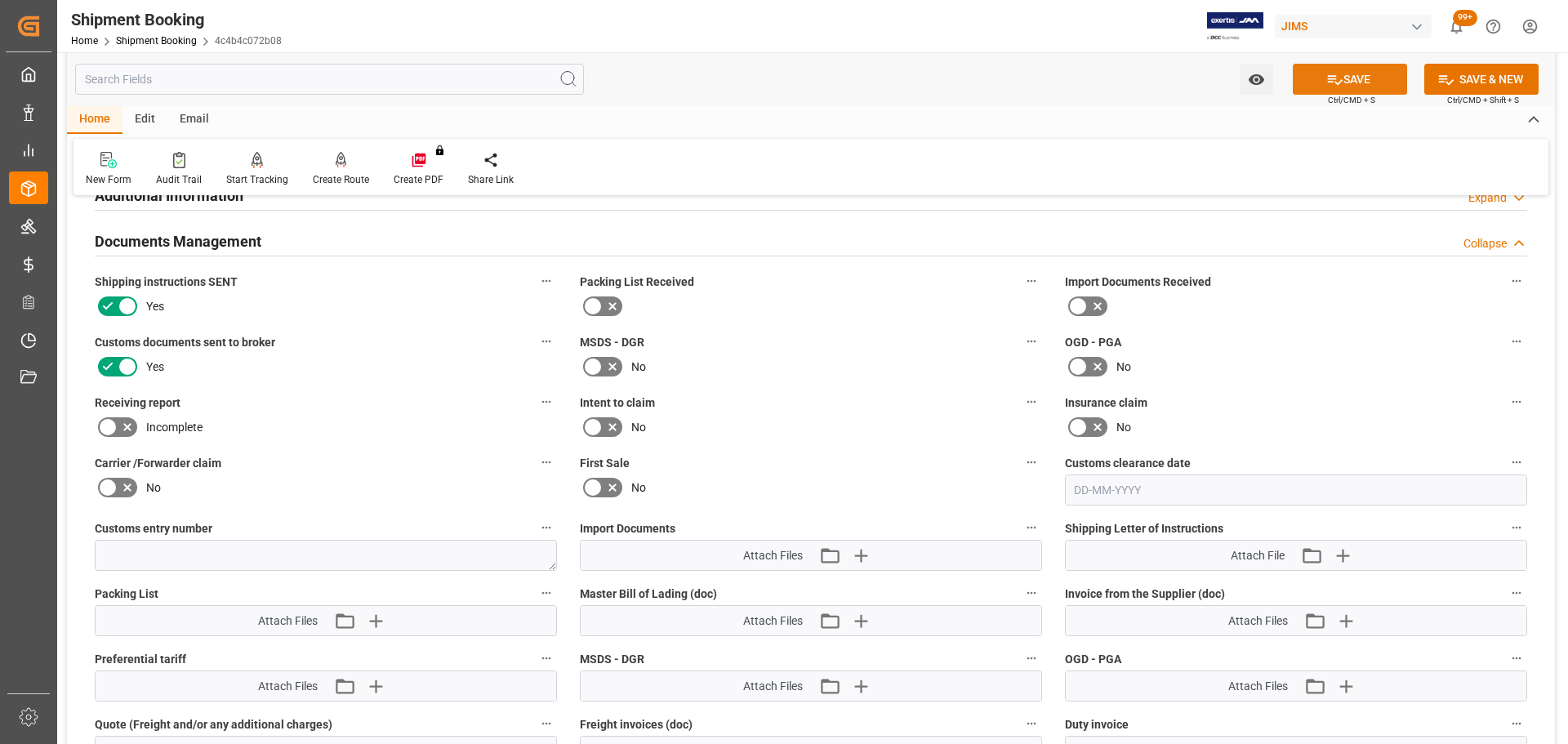 click on "SAVE" at bounding box center [1350, 79] 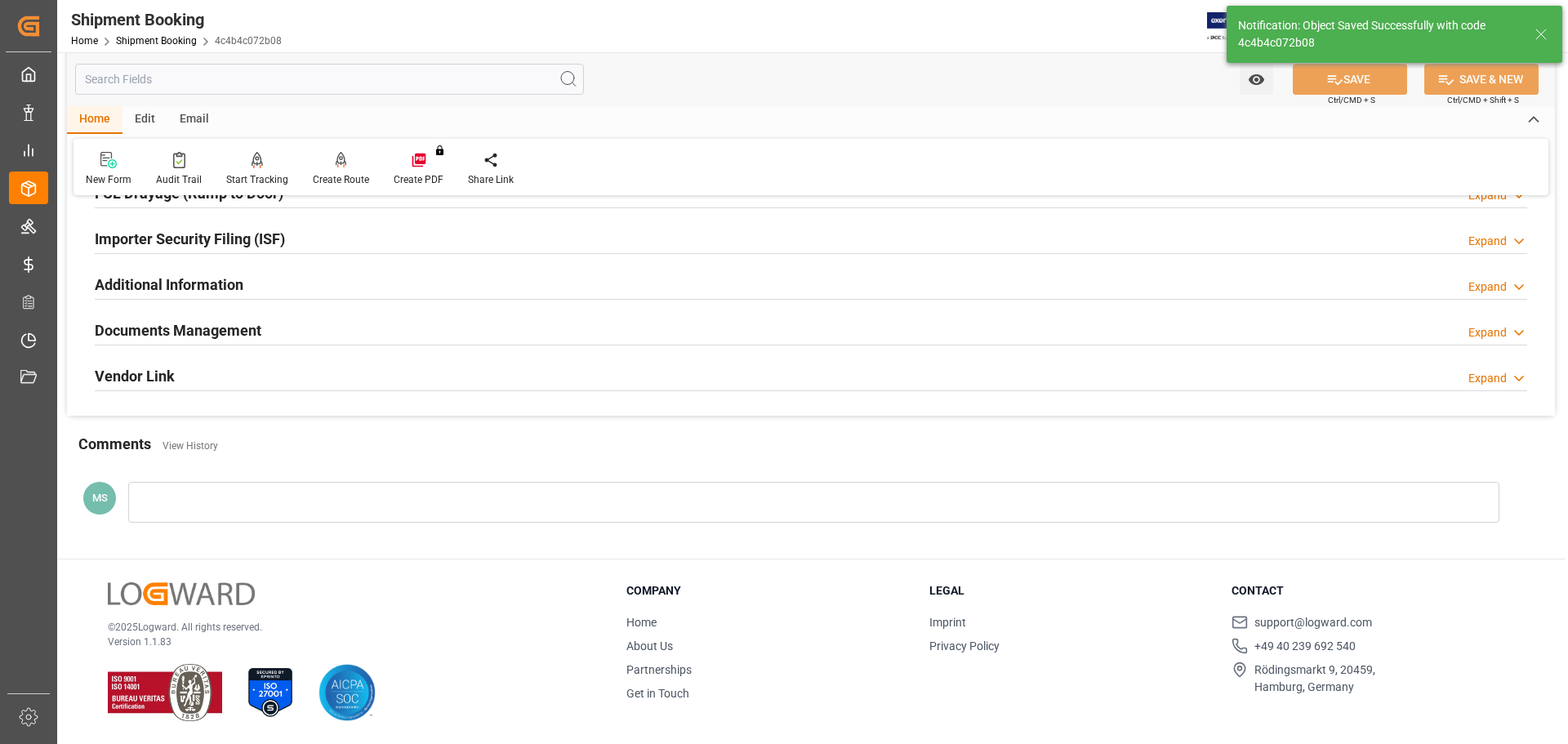 scroll, scrollTop: 482, scrollLeft: 0, axis: vertical 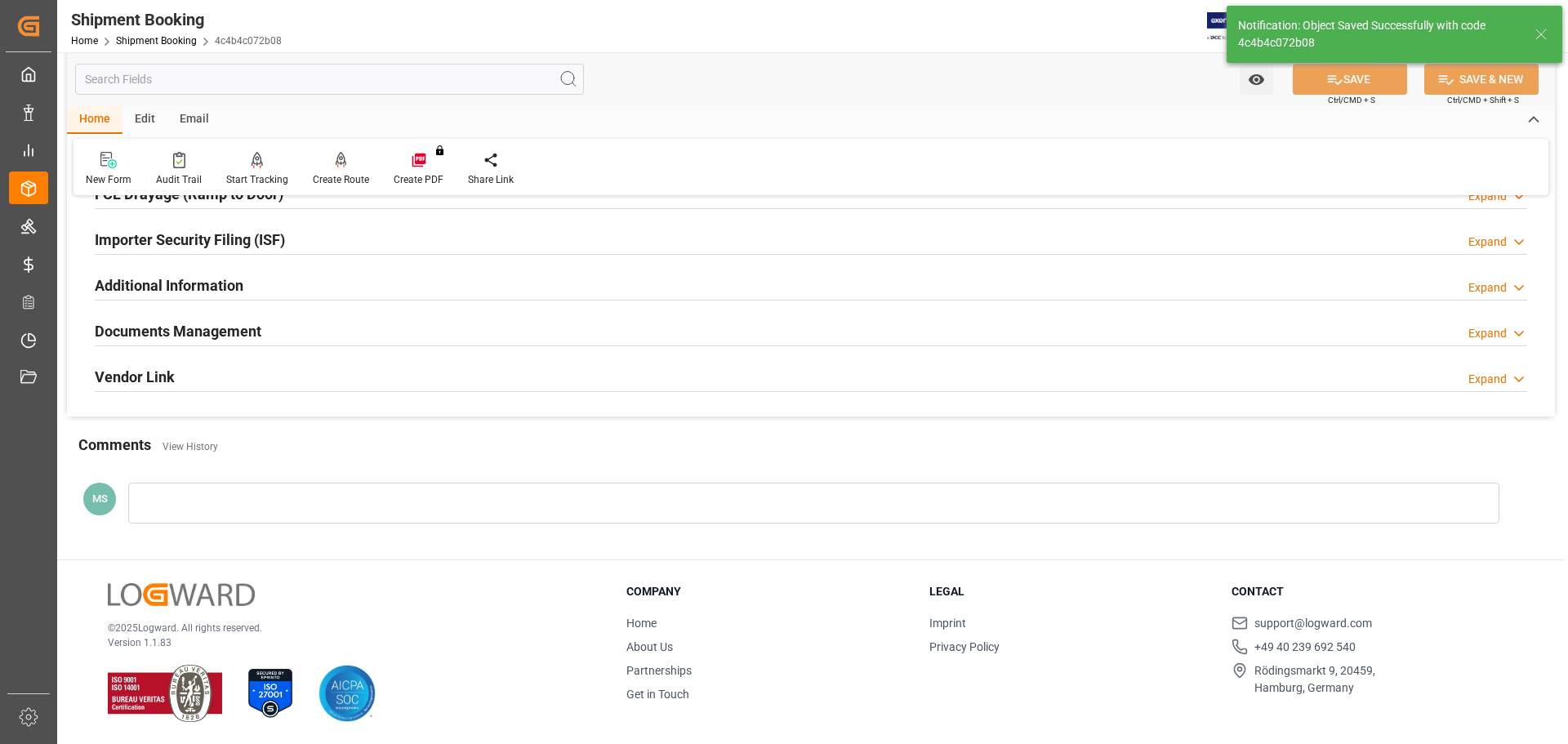 click on "Documents Management Expand" at bounding box center (811, 330) 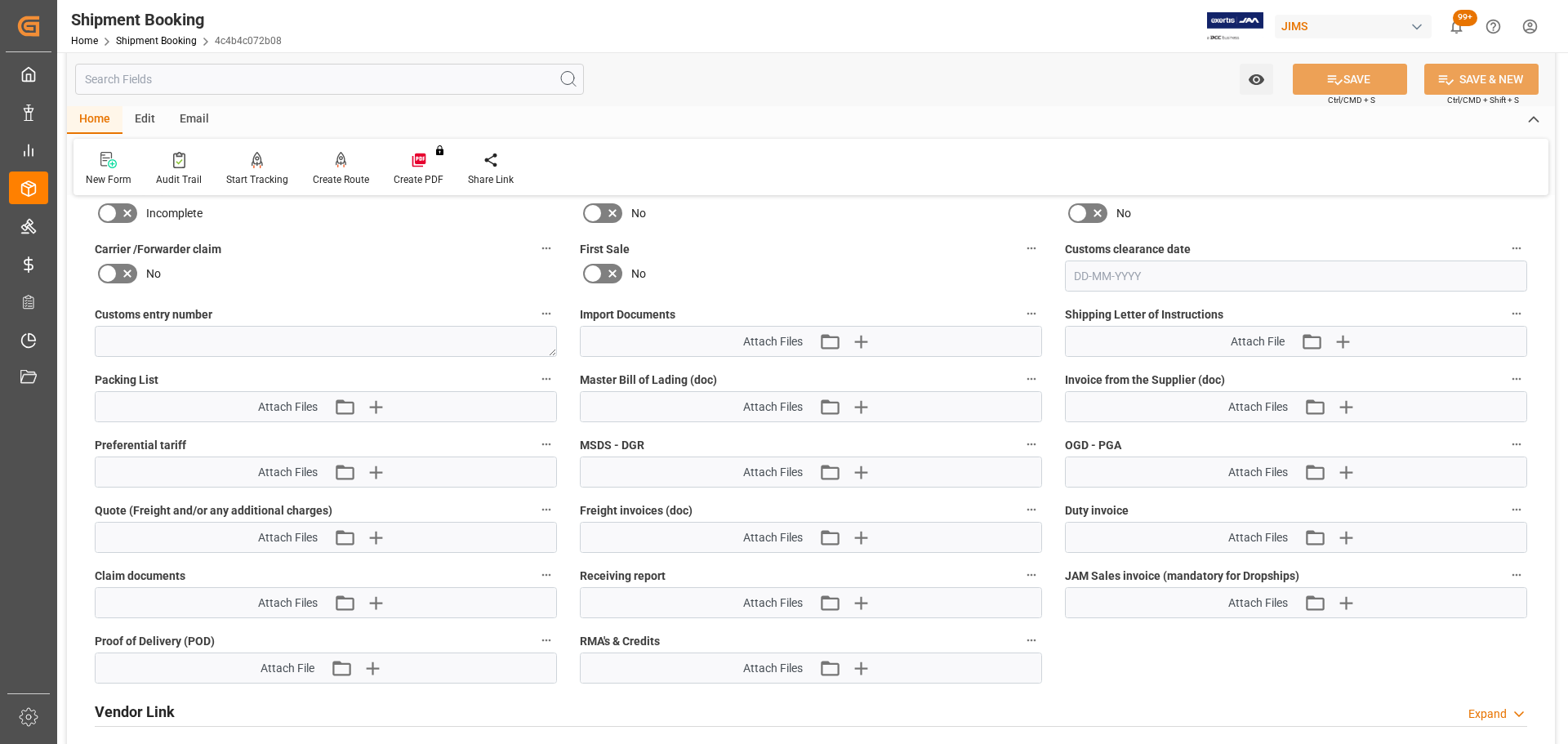 scroll, scrollTop: 817, scrollLeft: 0, axis: vertical 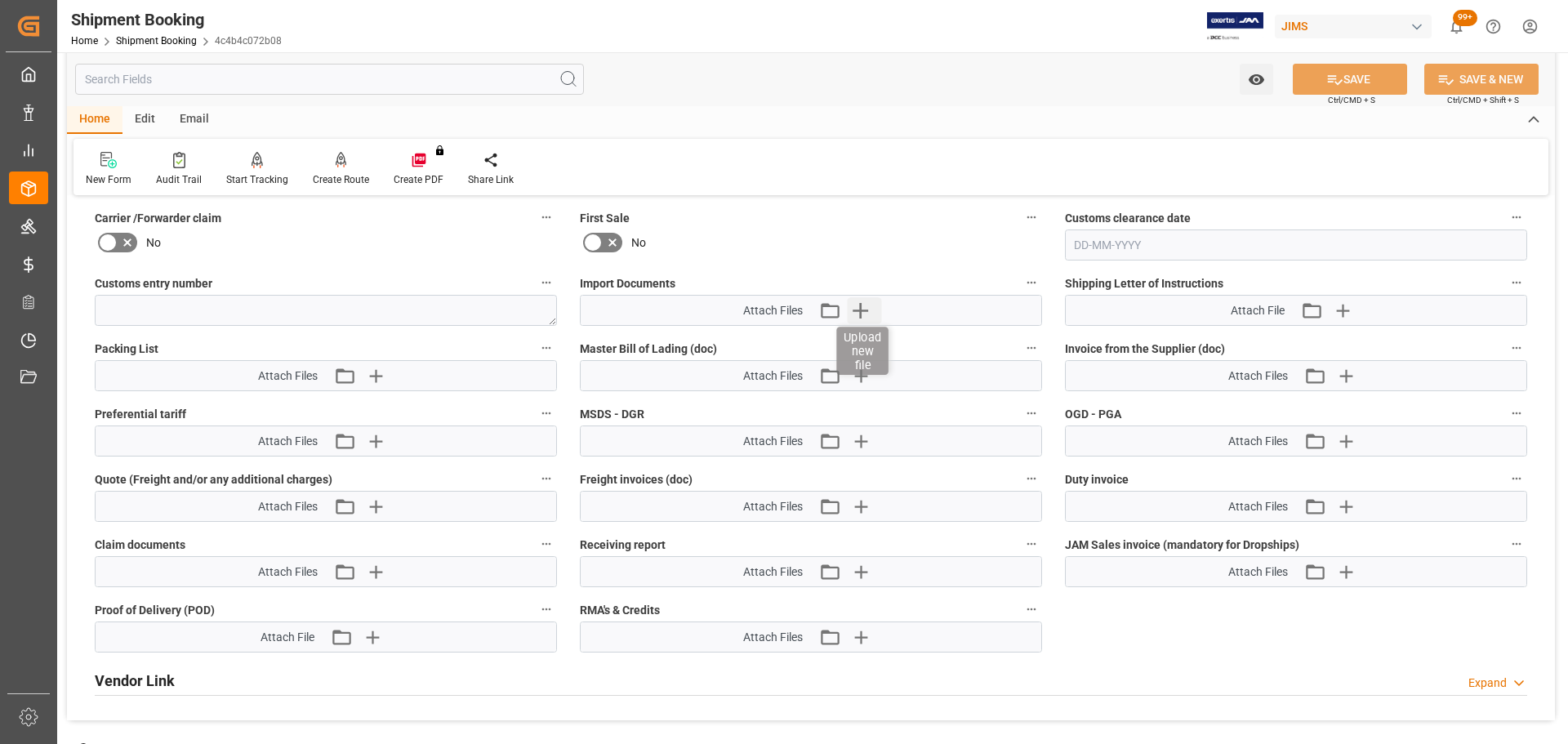 click 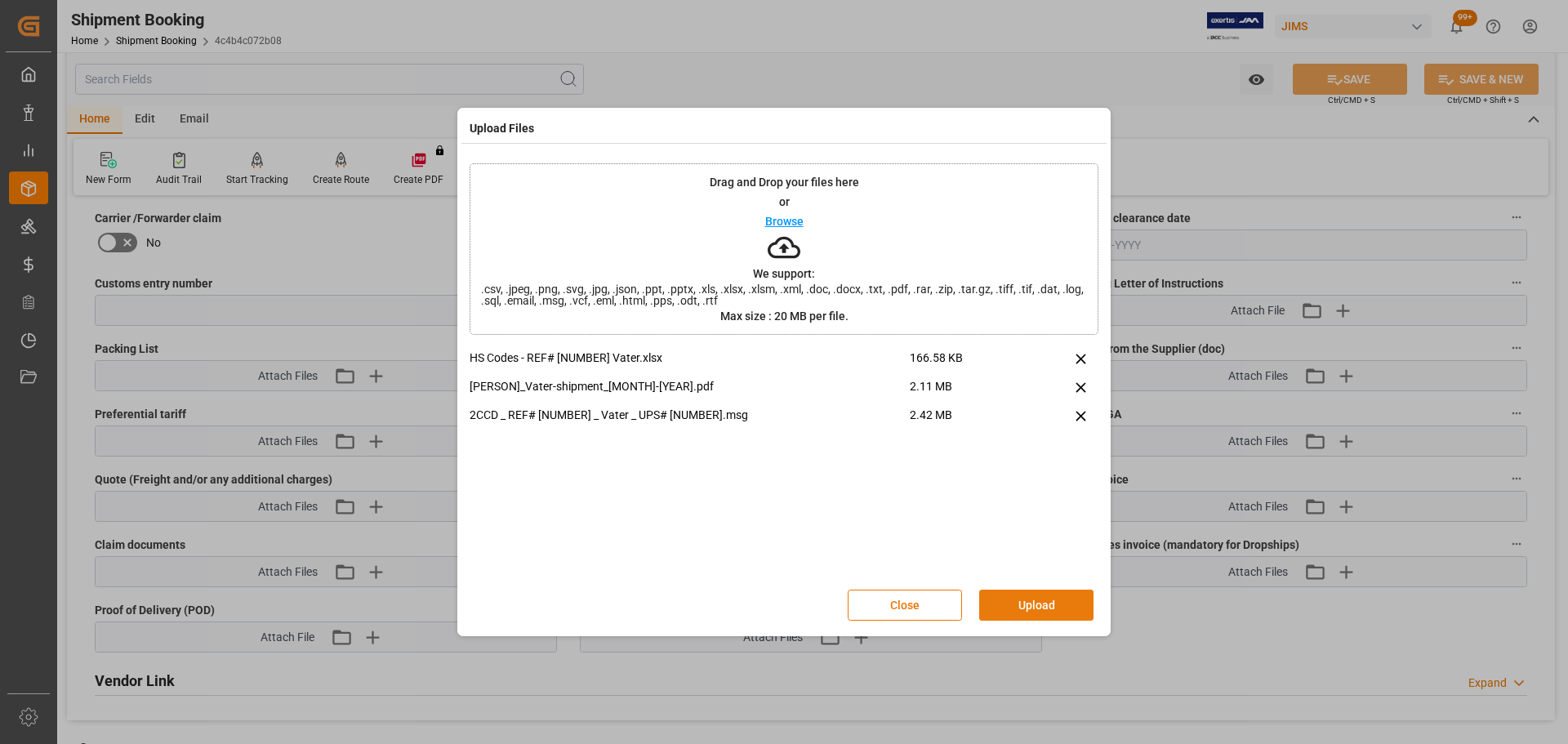 click on "Upload" at bounding box center (1036, 605) 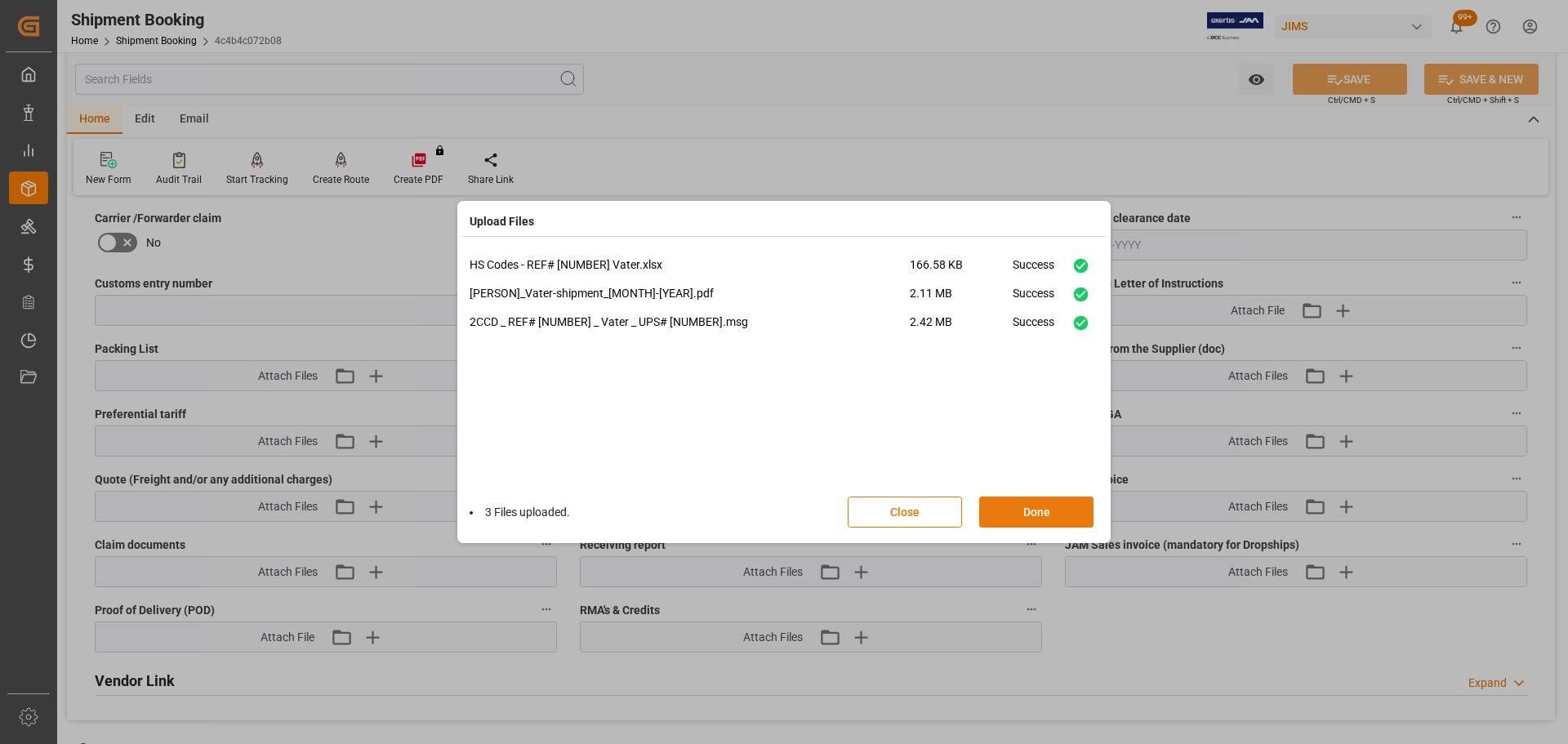 click on "Done" at bounding box center [1036, 512] 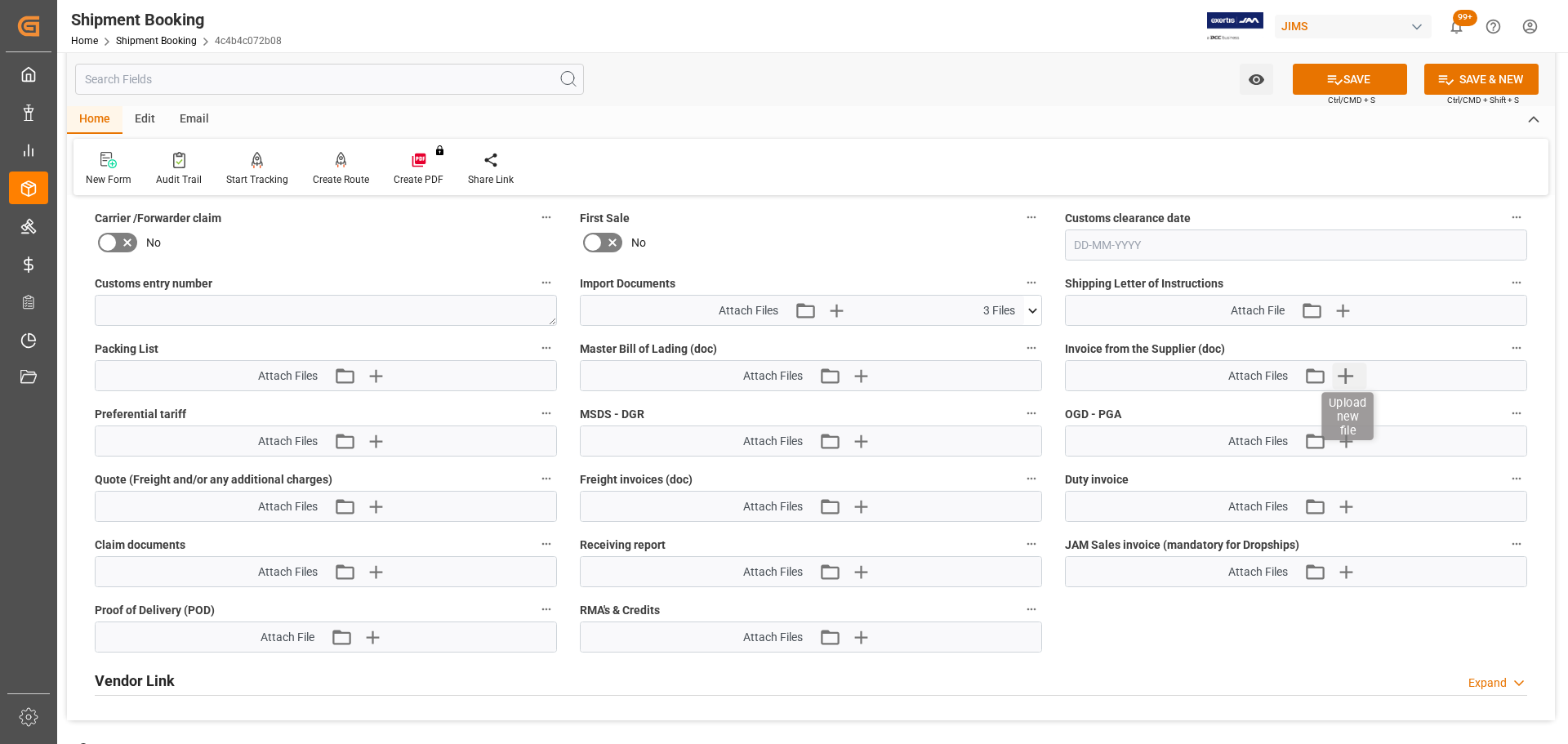 click 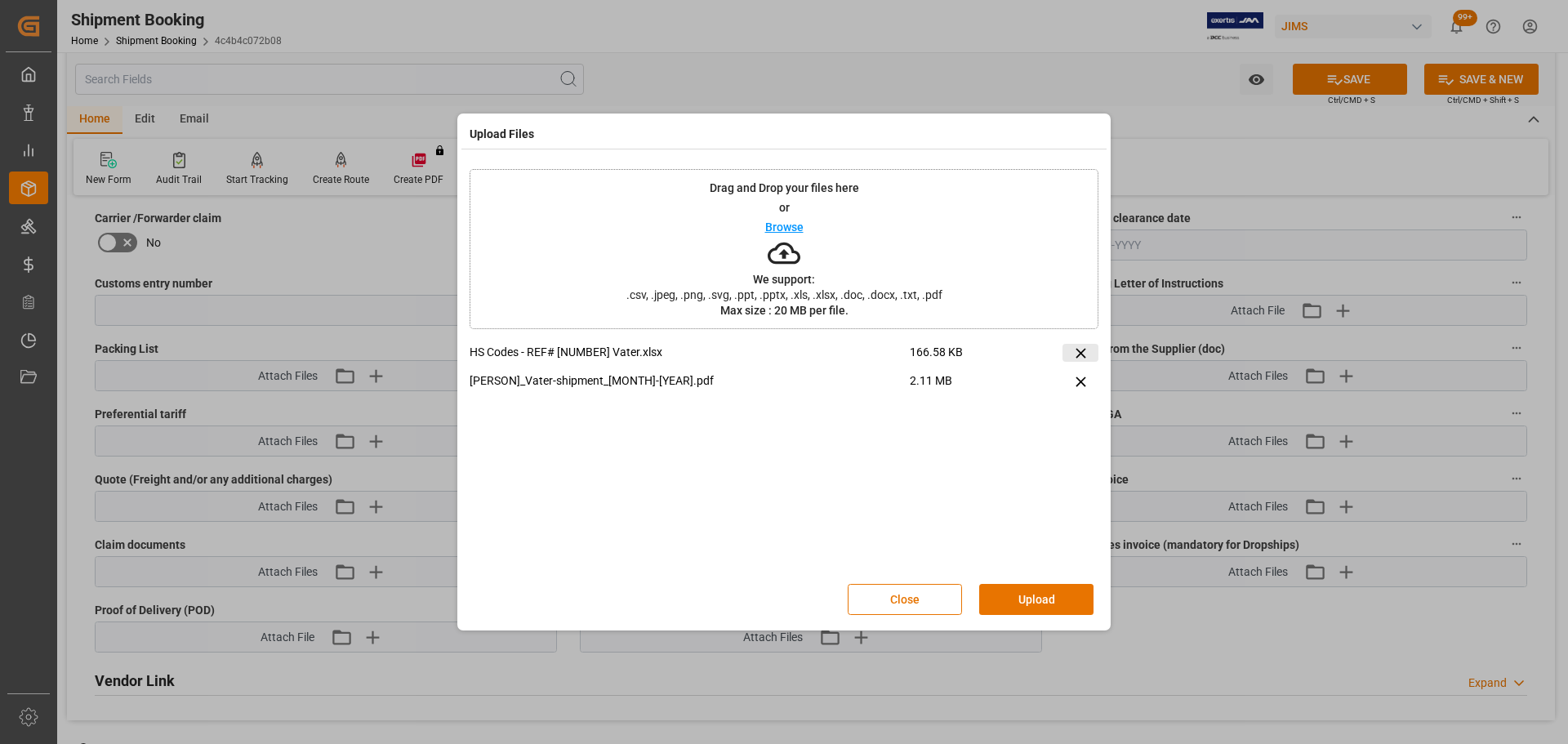 click at bounding box center [1080, 353] 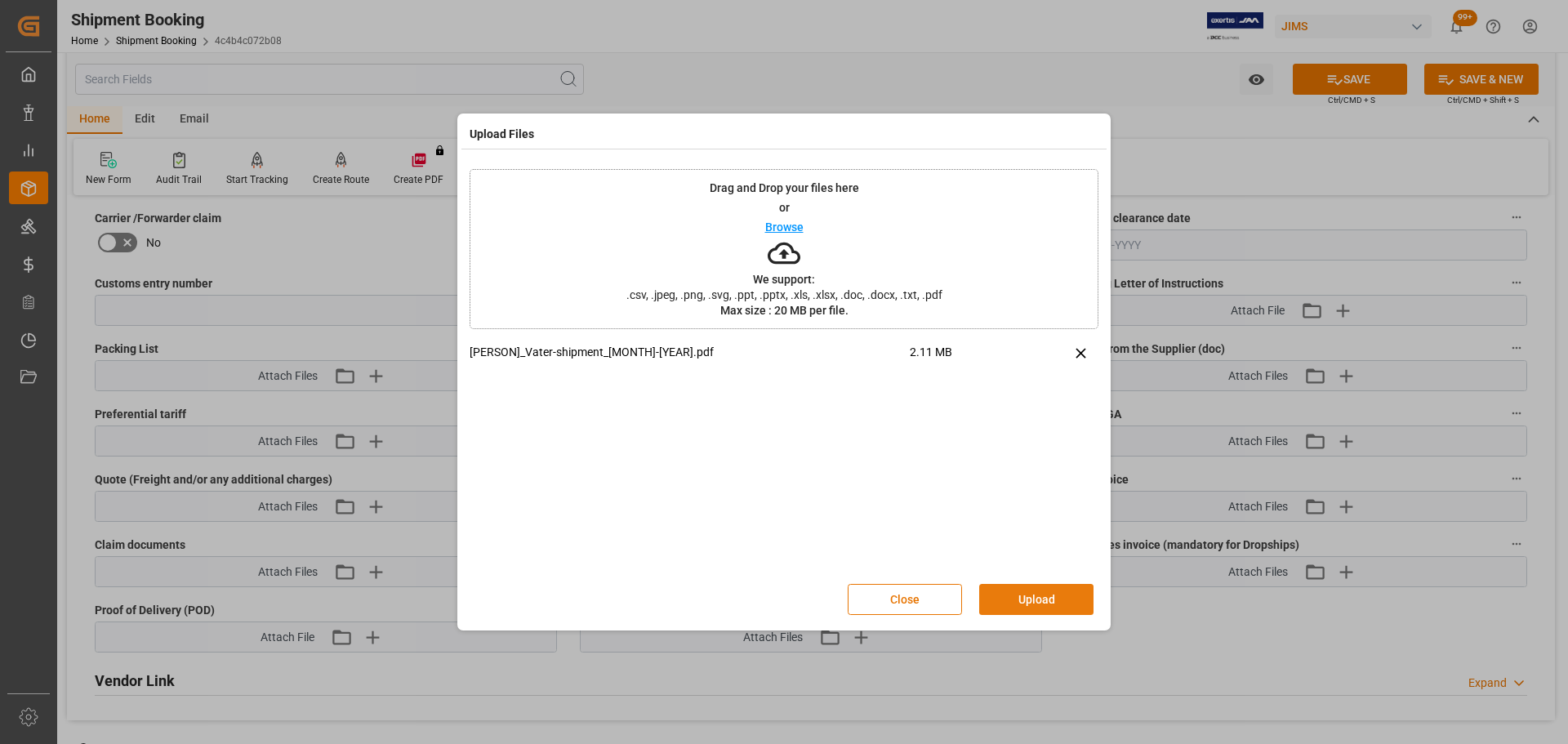 click on "Upload" at bounding box center [1036, 599] 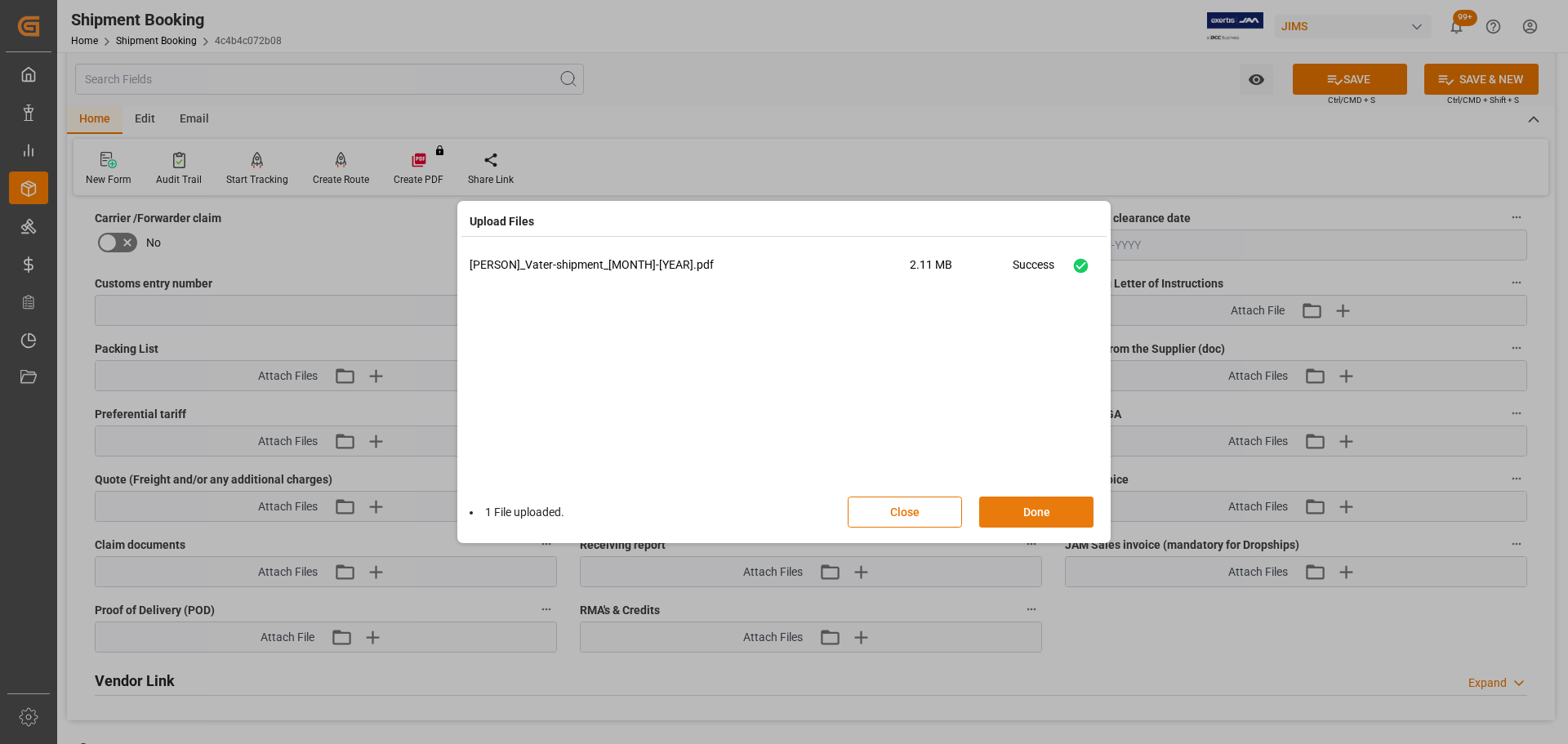 click on "Done" at bounding box center [1036, 512] 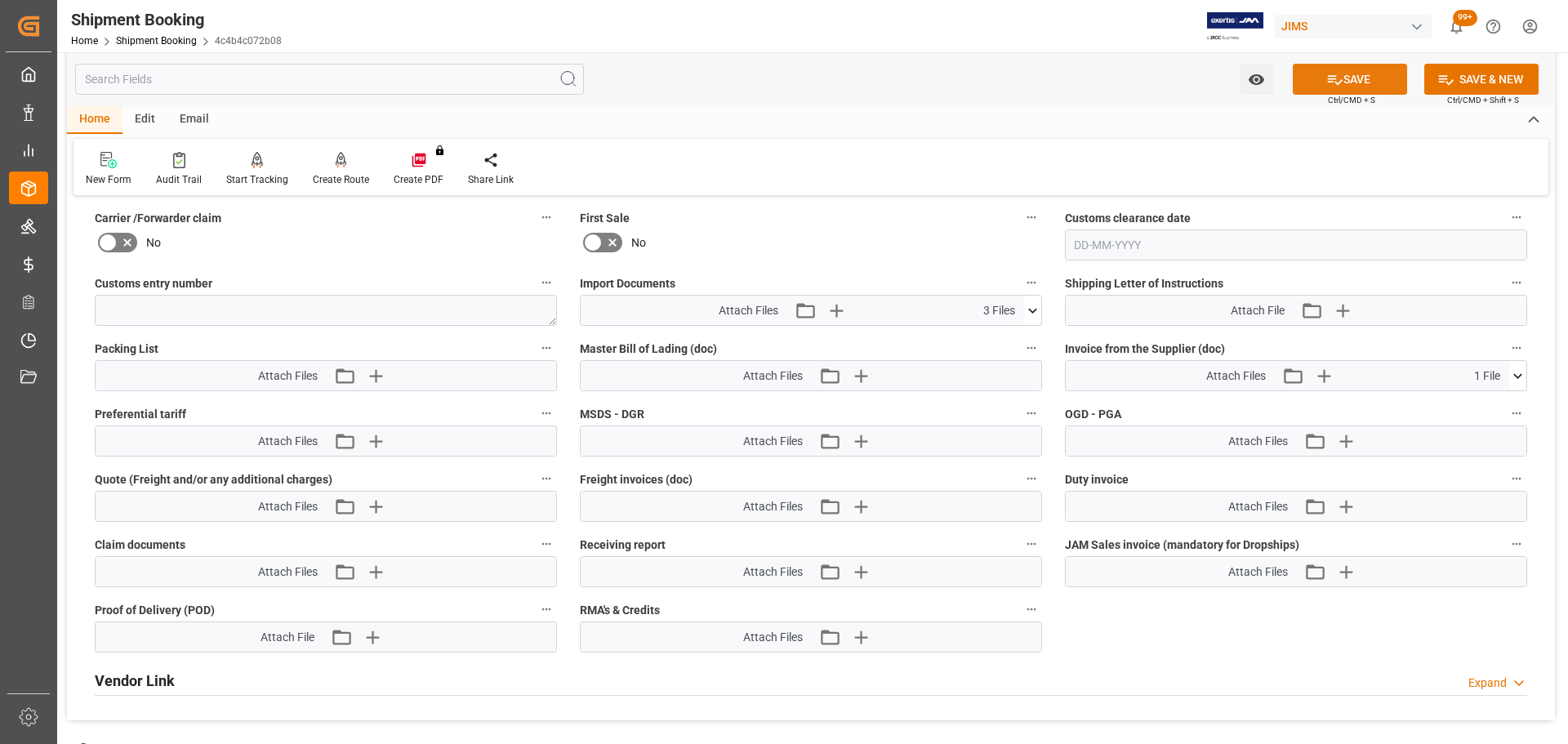 click 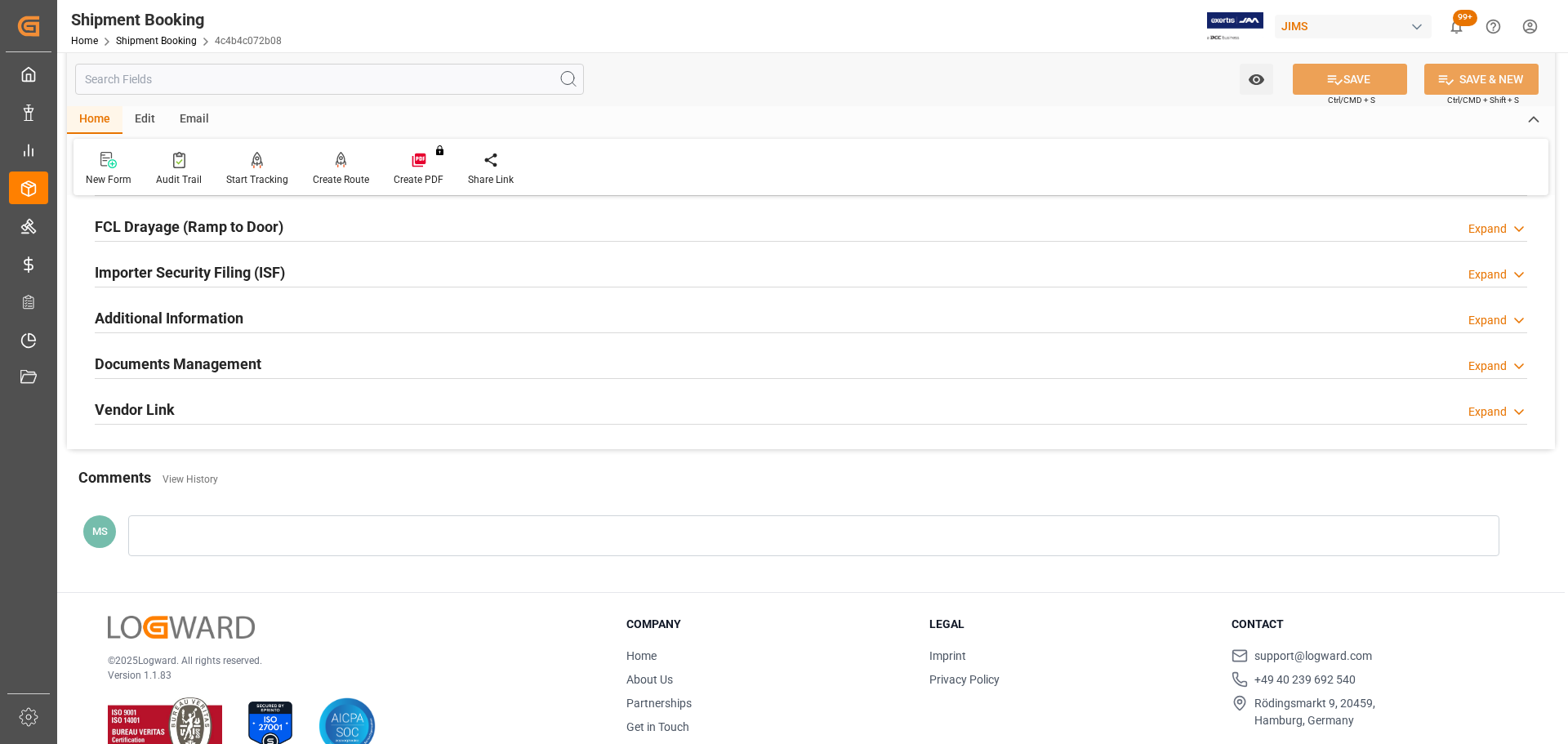 scroll, scrollTop: 482, scrollLeft: 0, axis: vertical 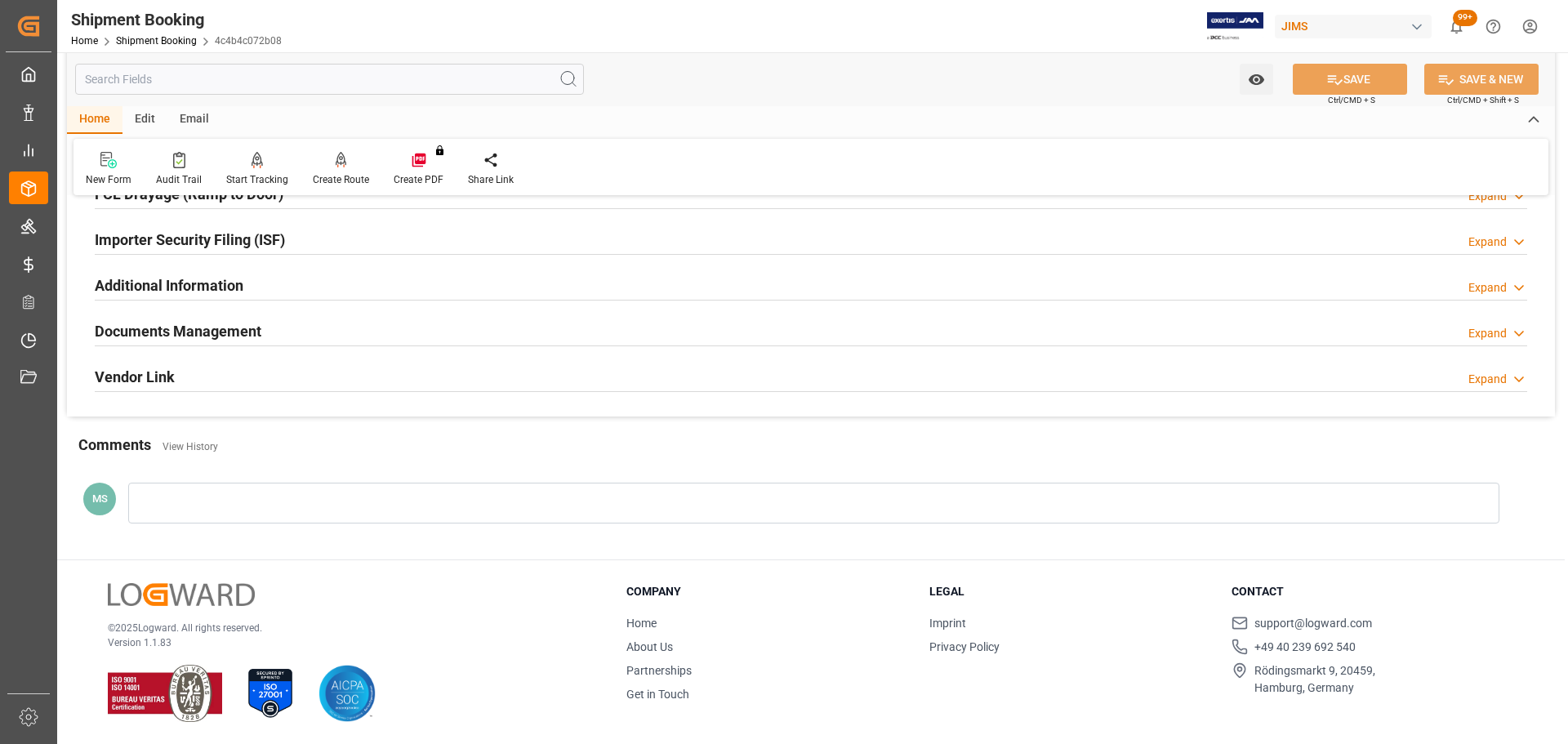 click on "Documents Management Expand" at bounding box center (811, 330) 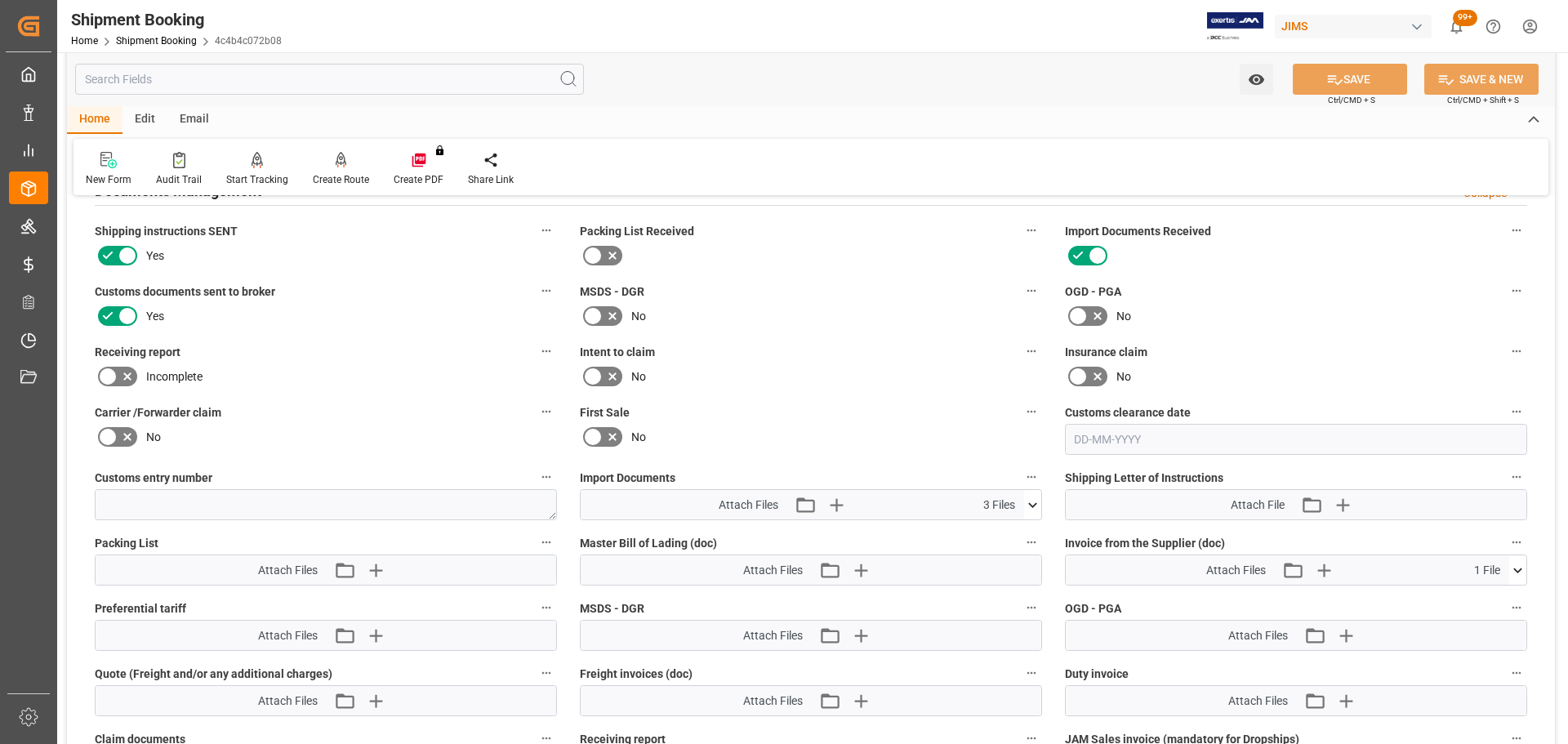 scroll, scrollTop: 645, scrollLeft: 0, axis: vertical 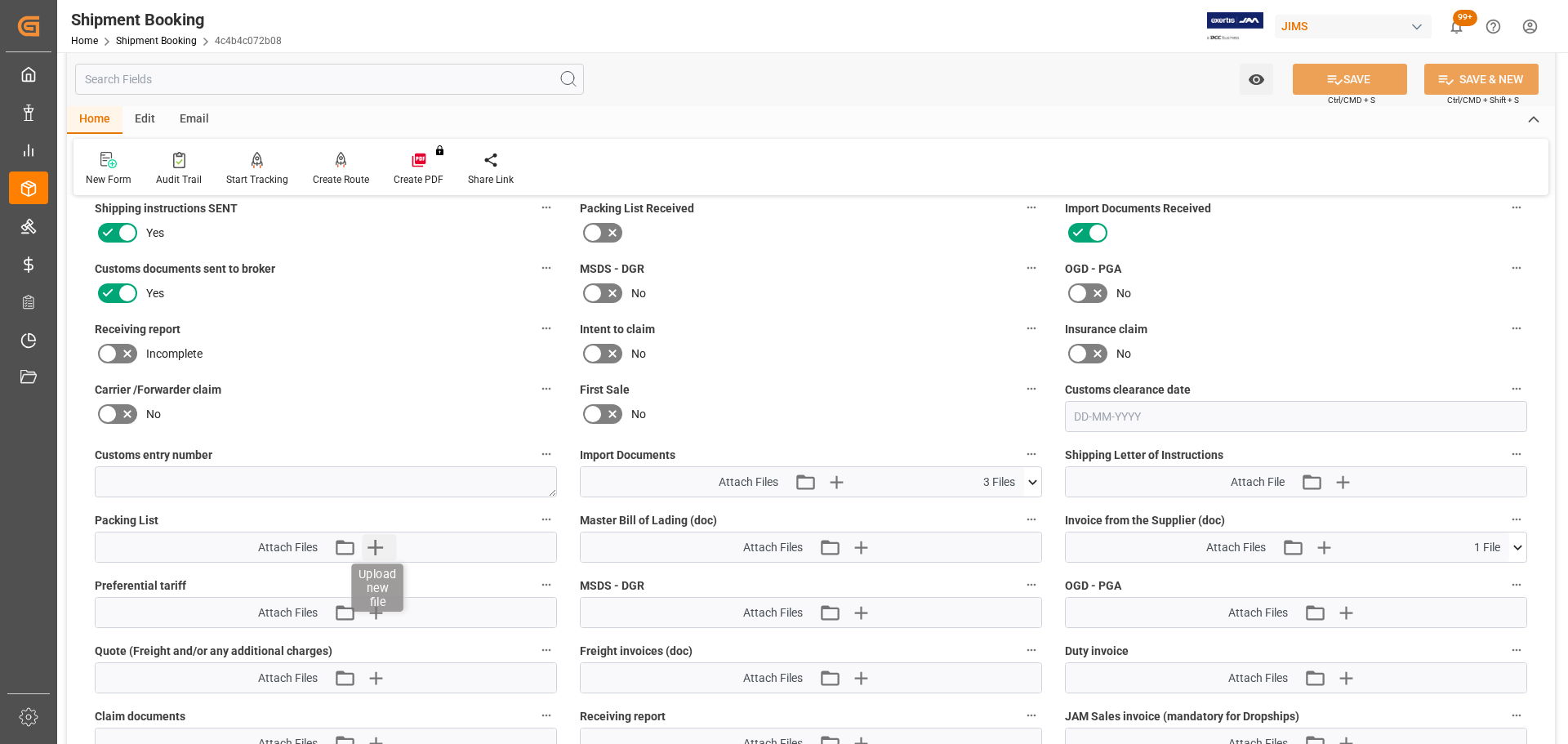 click 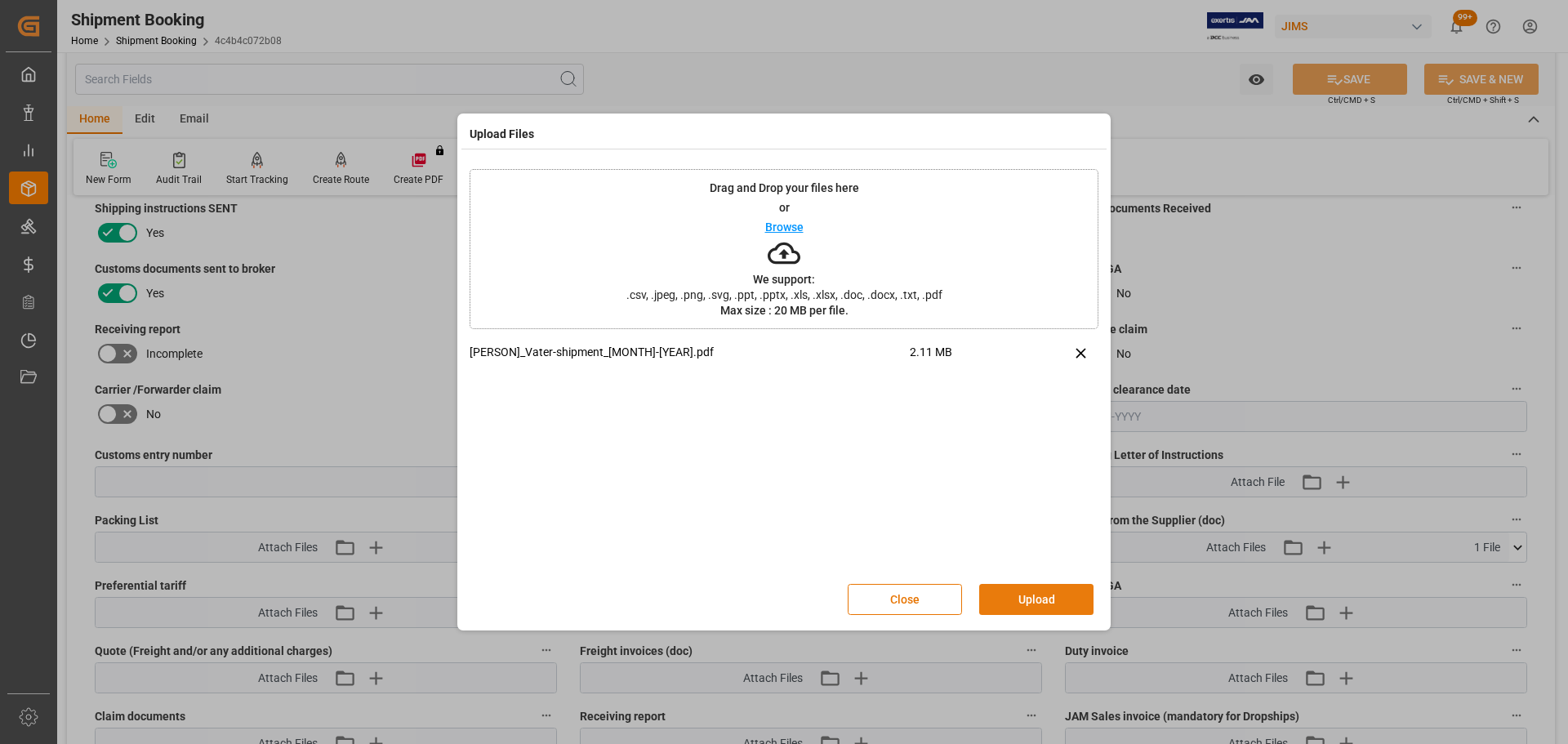 click on "Upload" at bounding box center (1036, 599) 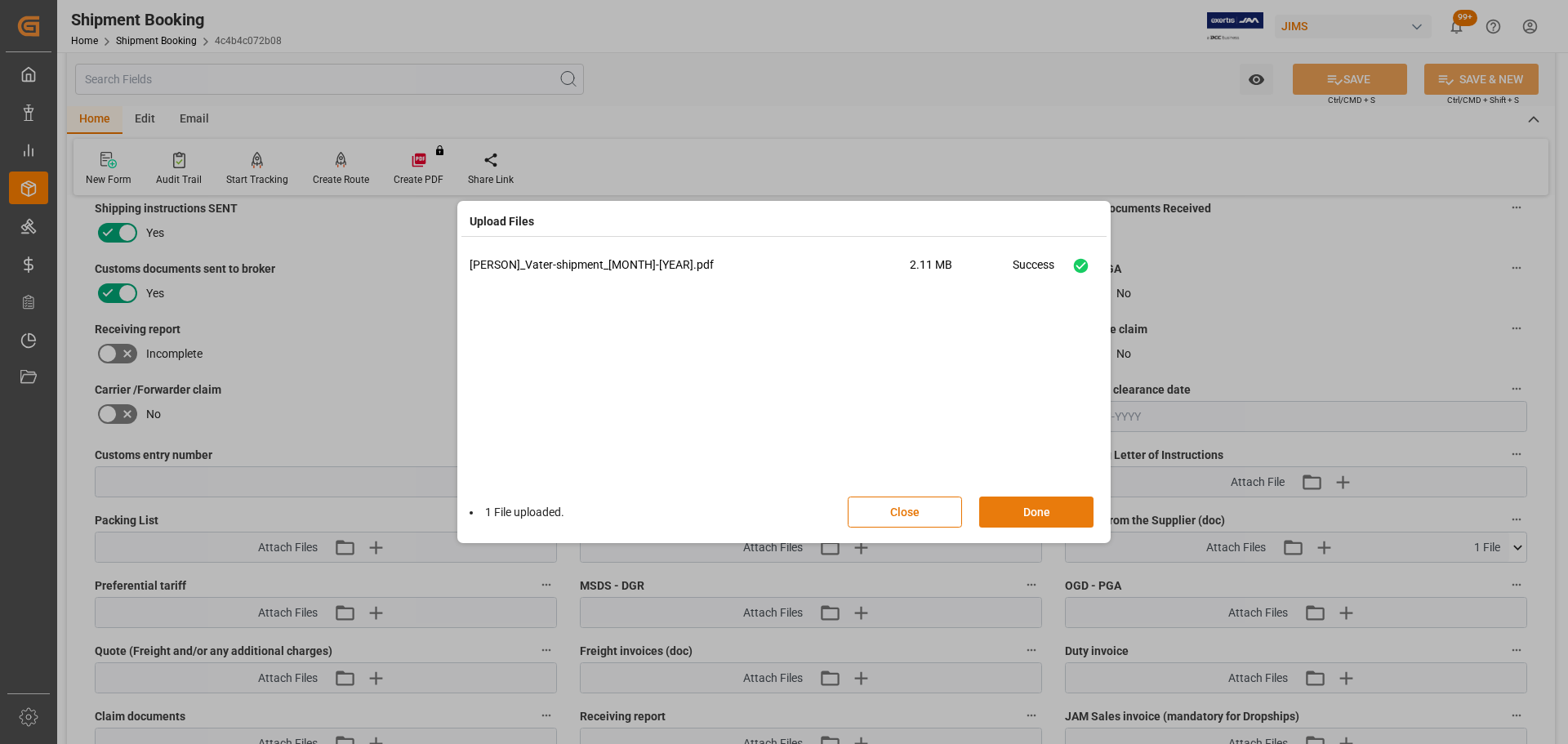 click on "Done" at bounding box center (1036, 512) 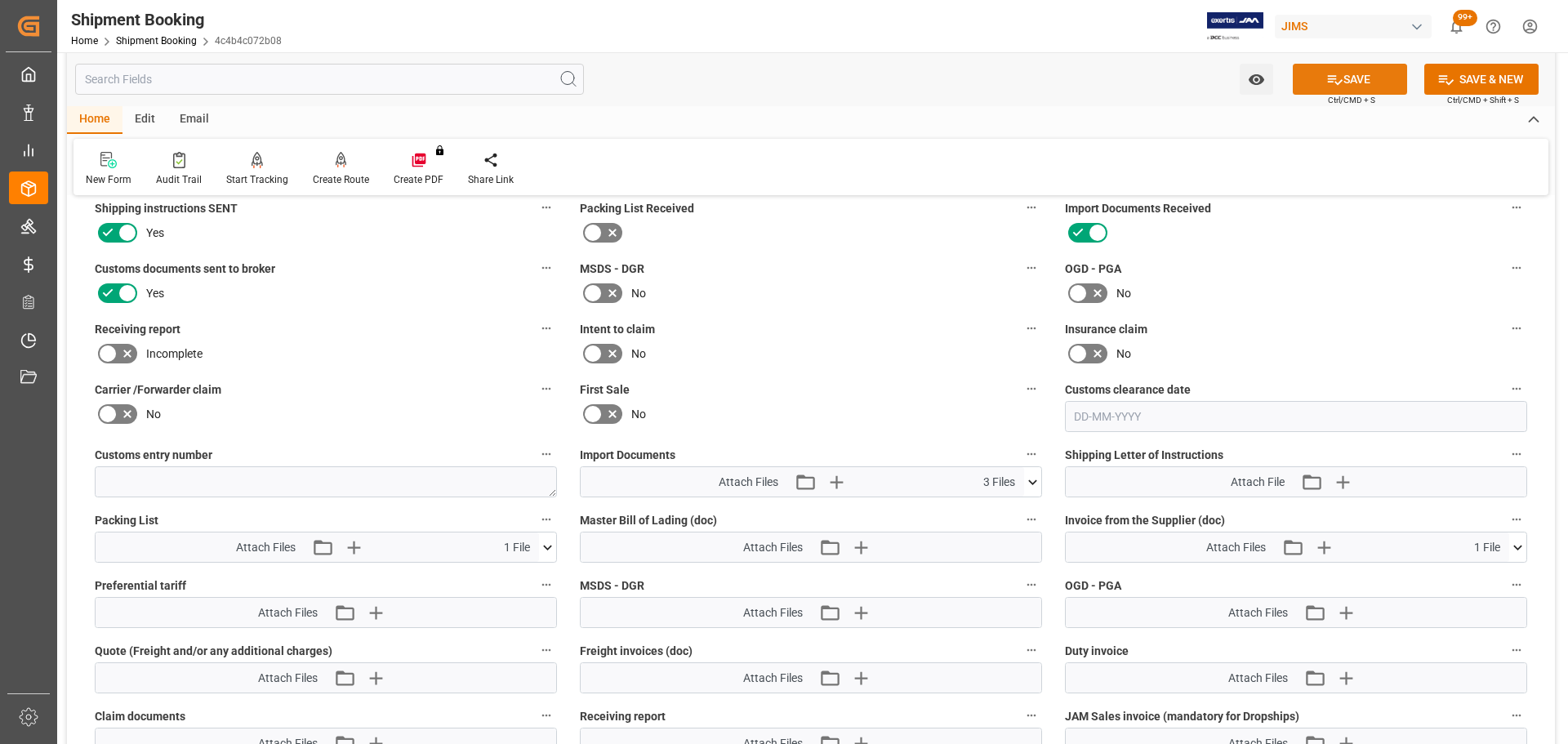 click on "SAVE" at bounding box center (1350, 79) 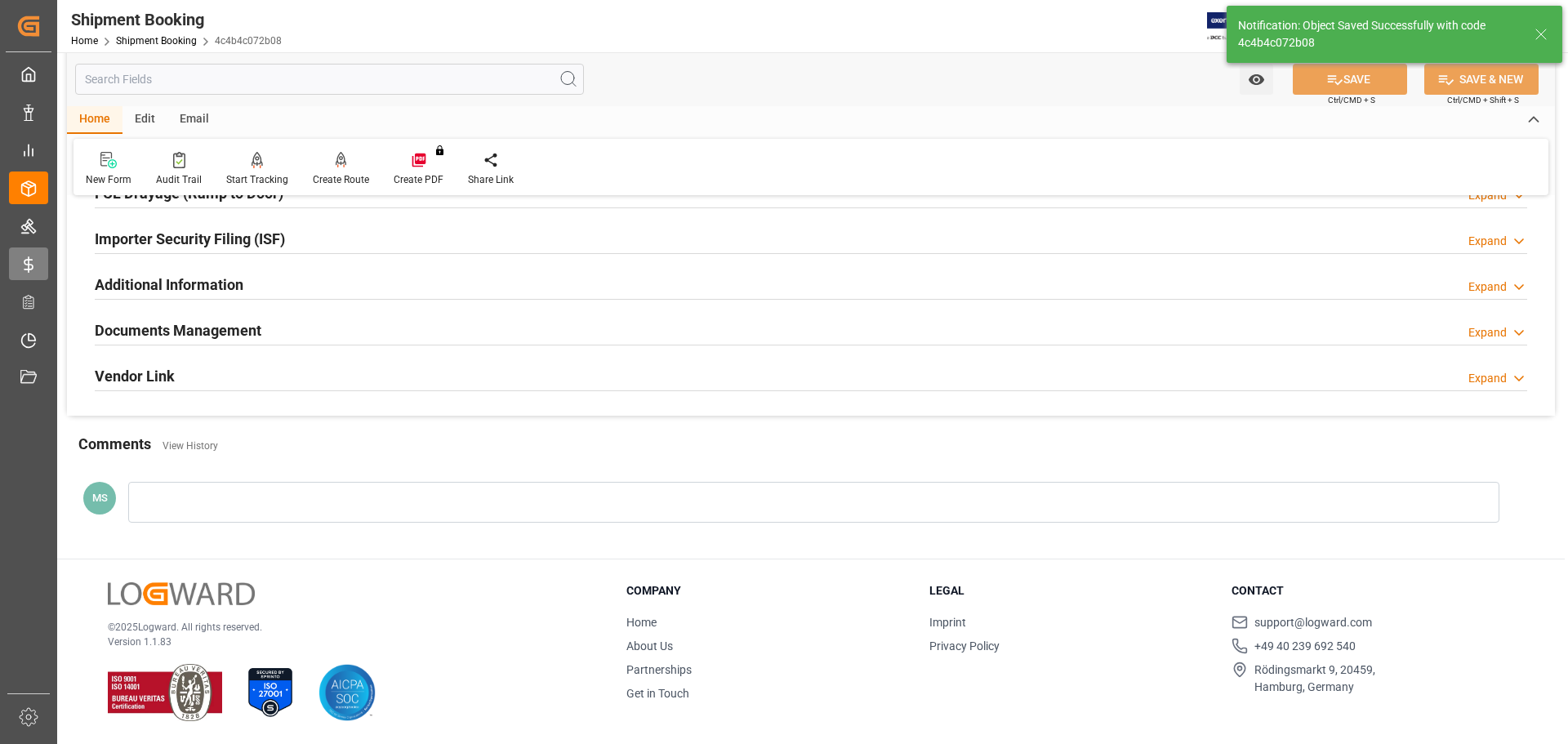 scroll, scrollTop: 482, scrollLeft: 0, axis: vertical 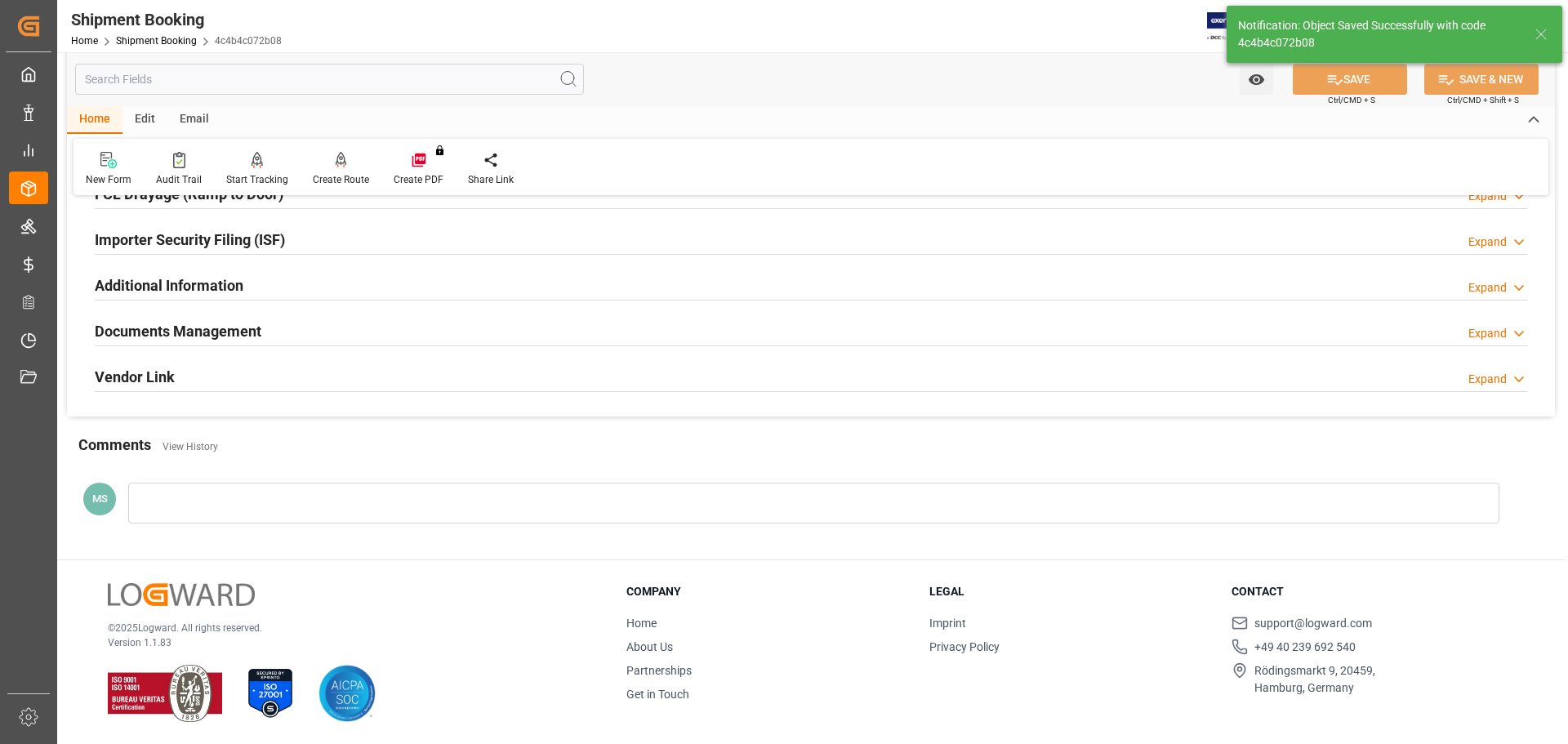 click on "Documents Management Expand" at bounding box center (811, 330) 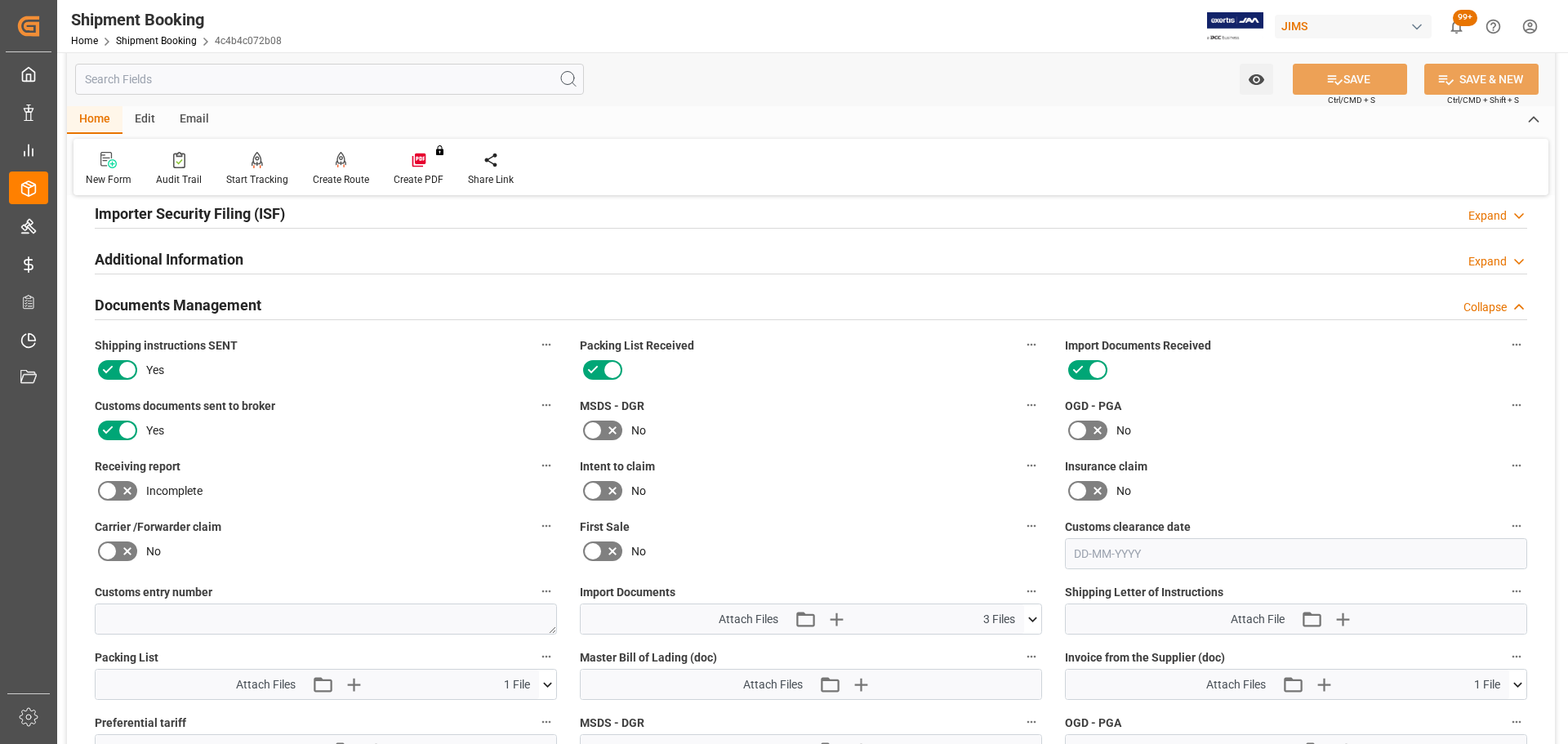 scroll, scrollTop: 482, scrollLeft: 0, axis: vertical 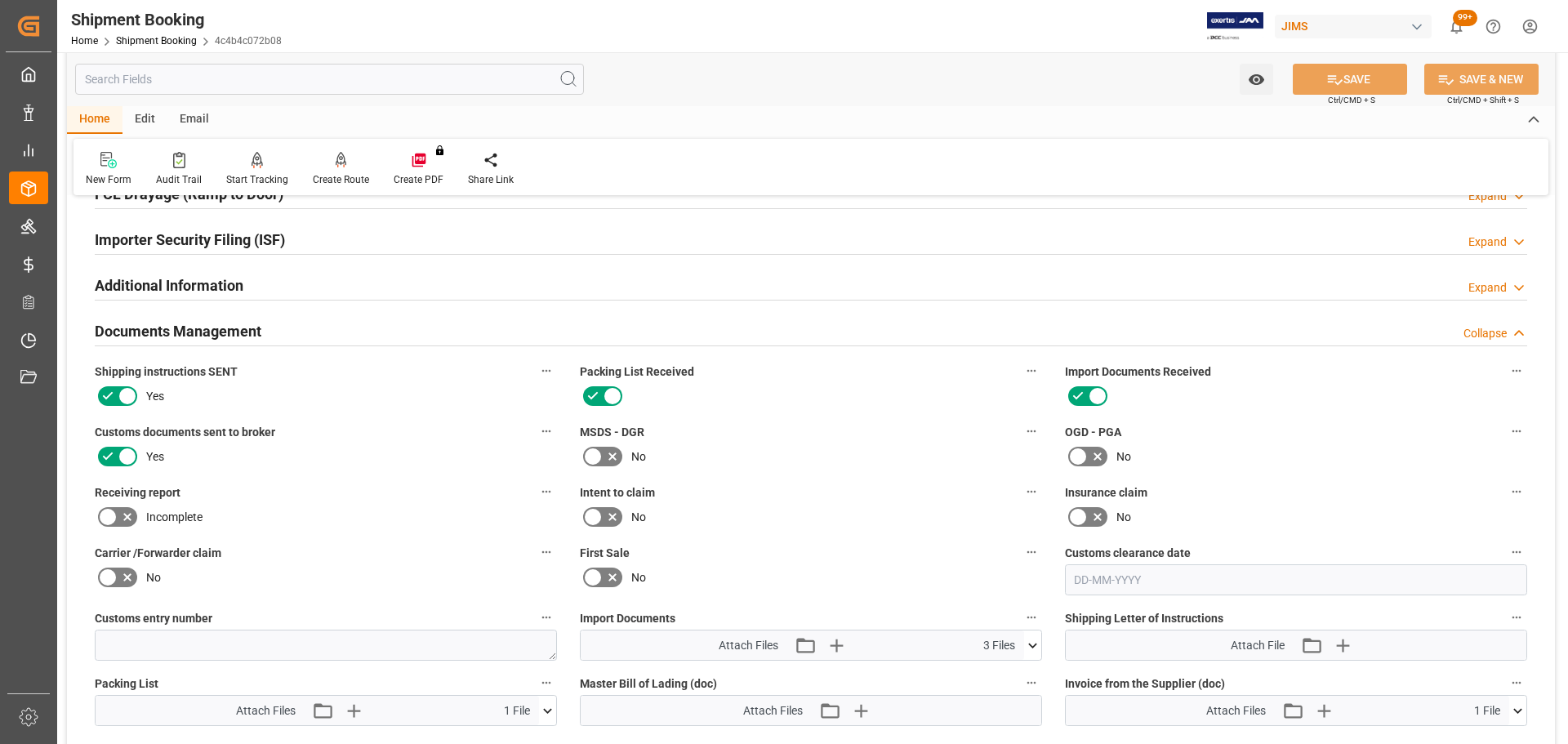 click on "Documents Management" at bounding box center [178, 331] 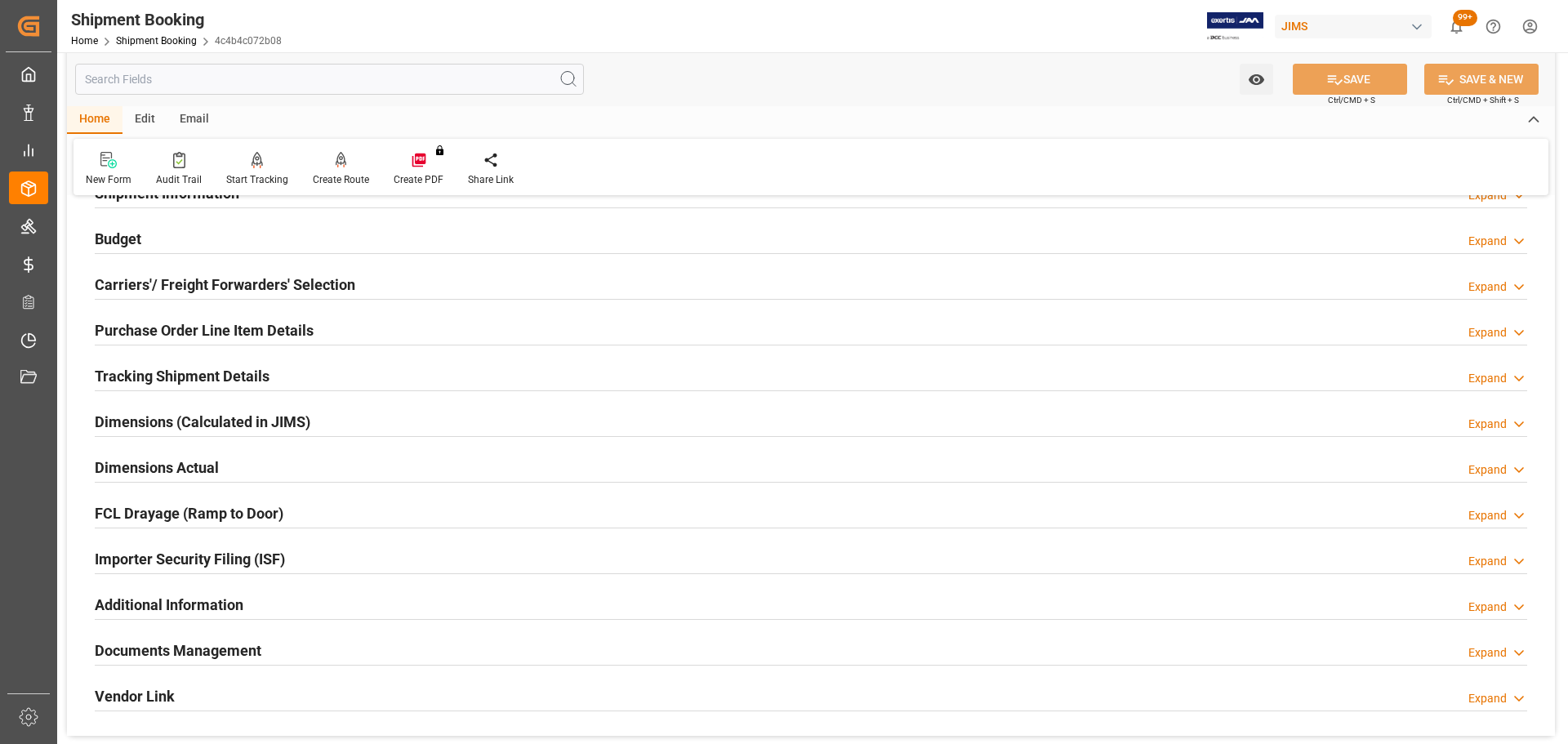scroll, scrollTop: 155, scrollLeft: 0, axis: vertical 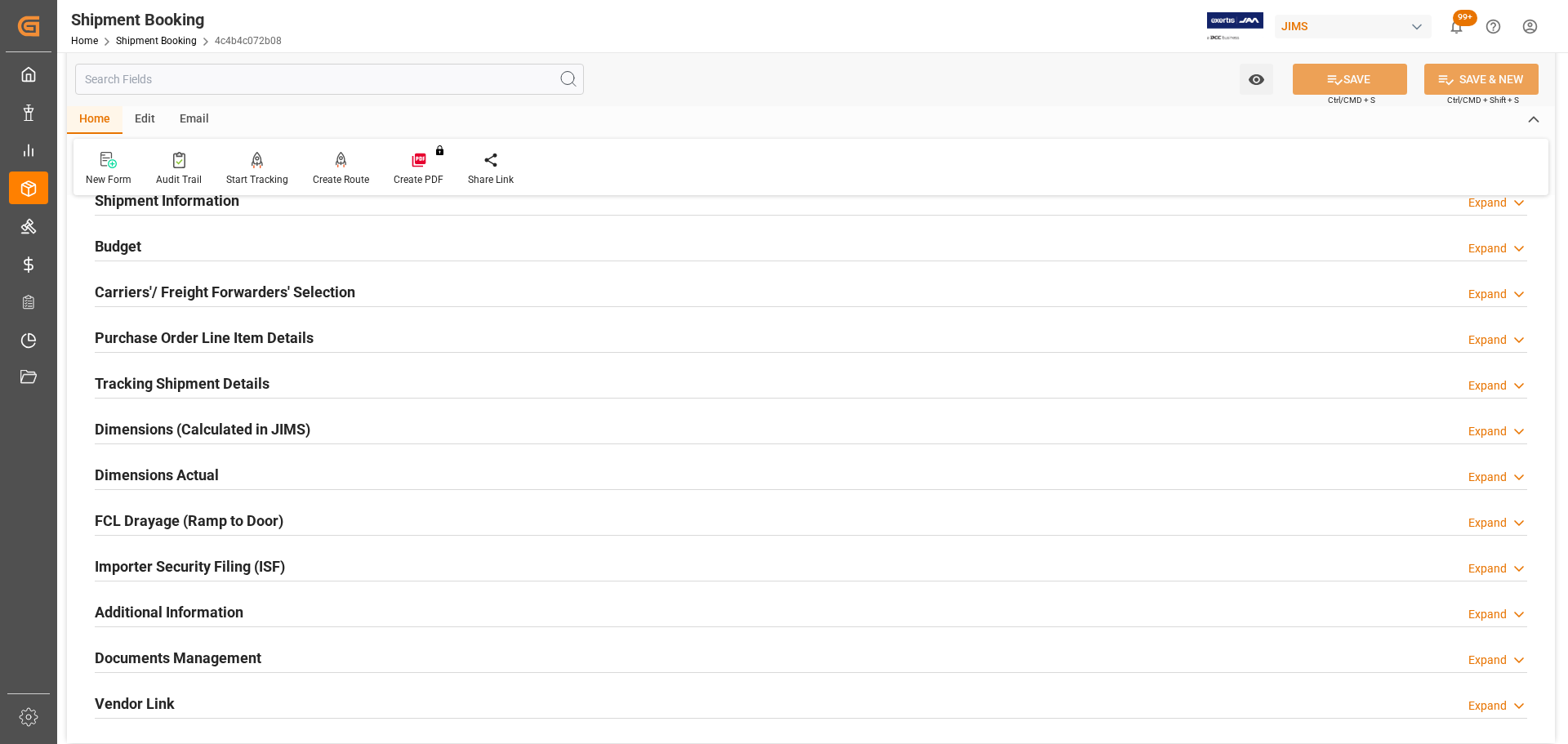 click on "Tracking Shipment Details Expand" at bounding box center [811, 382] 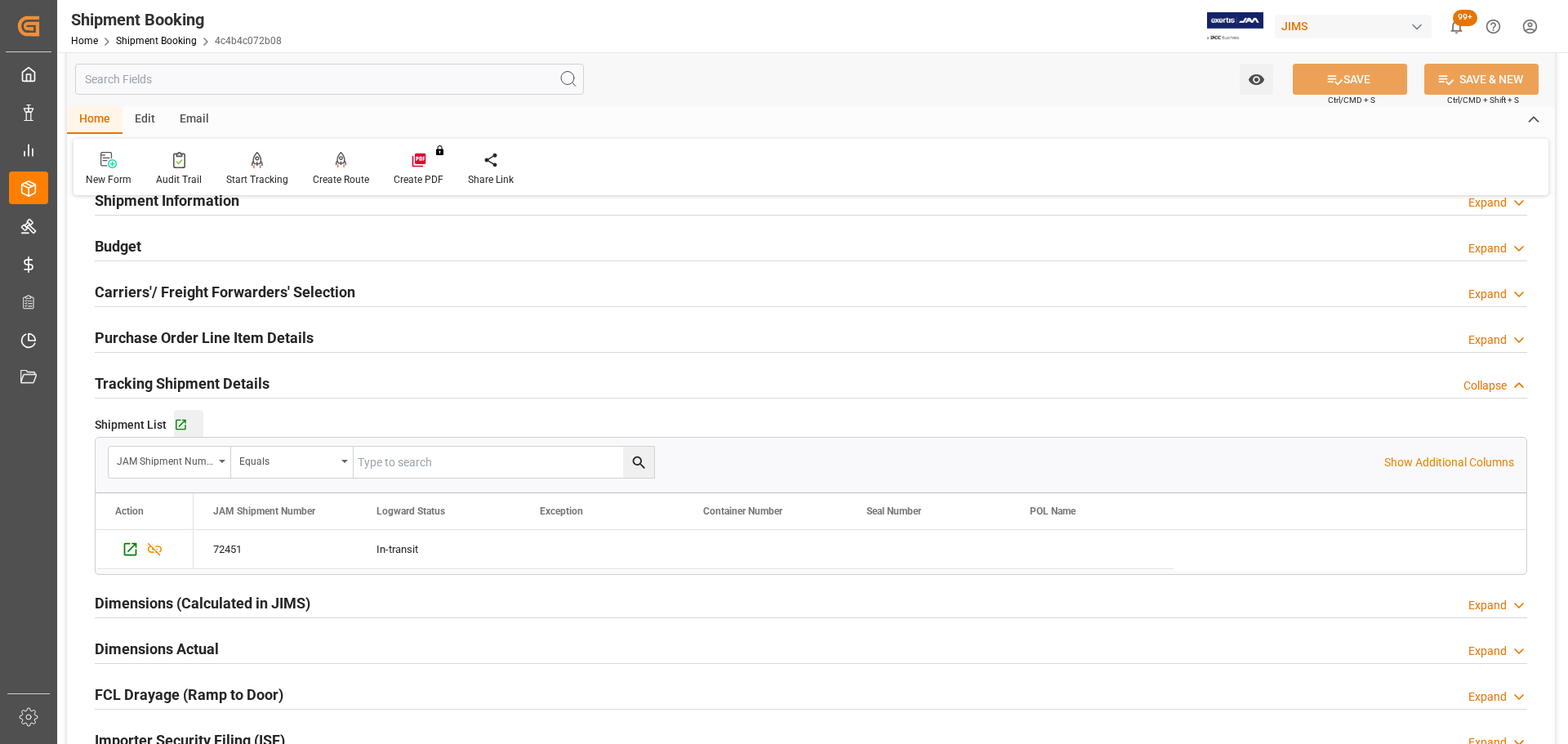 click on "Go to Shipment Tracking Grid" at bounding box center [189, 425] 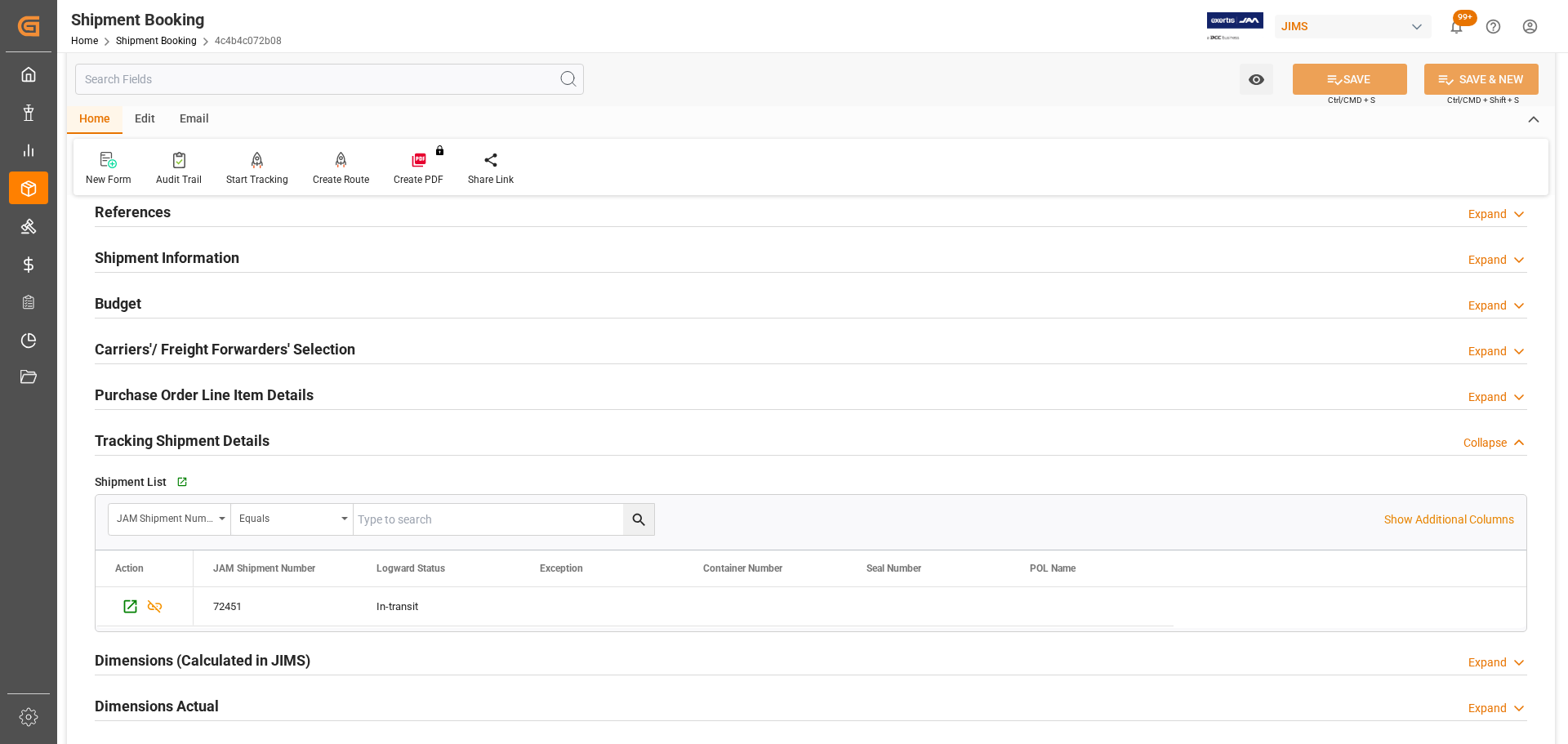 scroll, scrollTop: 82, scrollLeft: 0, axis: vertical 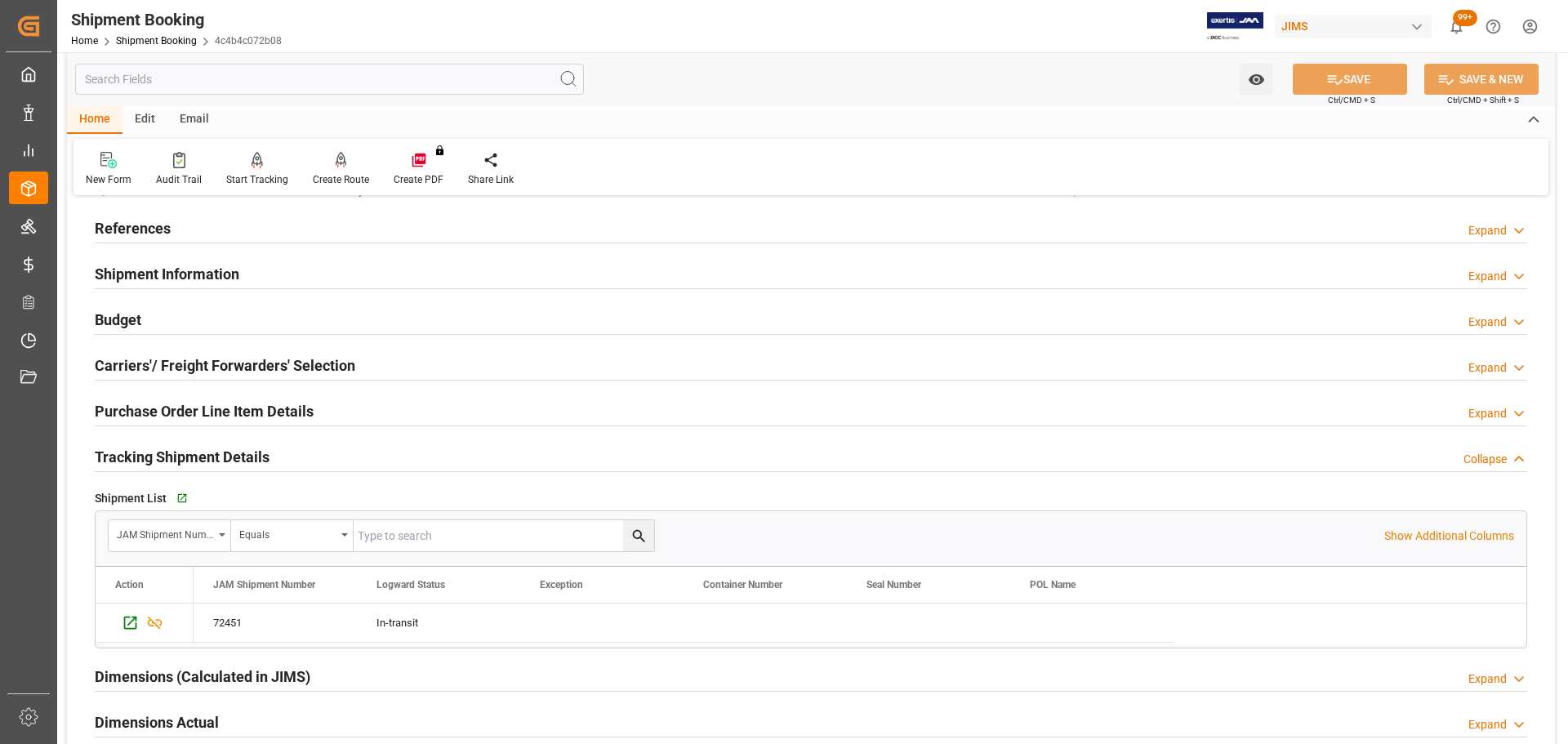 click on "Budget Expand" at bounding box center (811, 319) 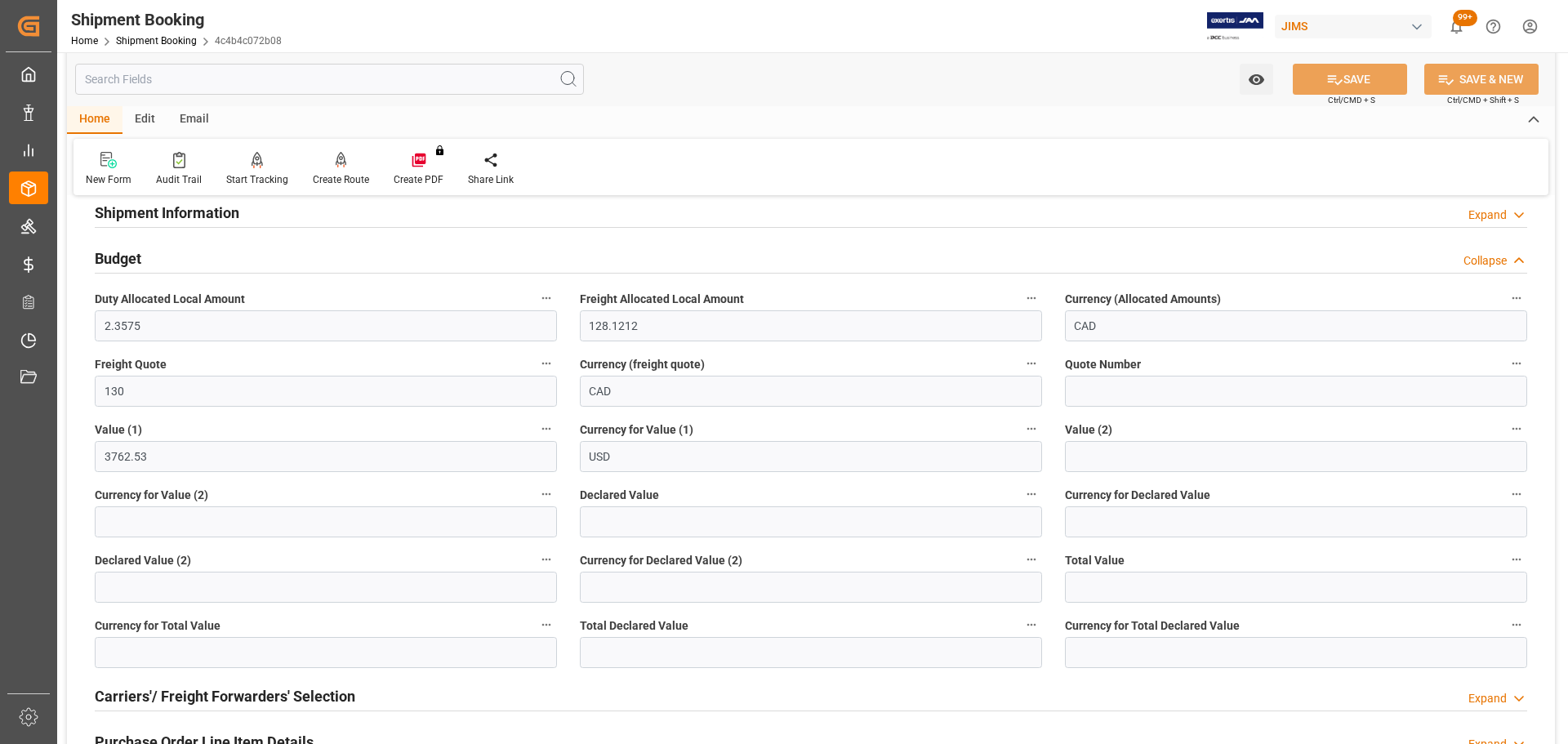 scroll, scrollTop: 245, scrollLeft: 0, axis: vertical 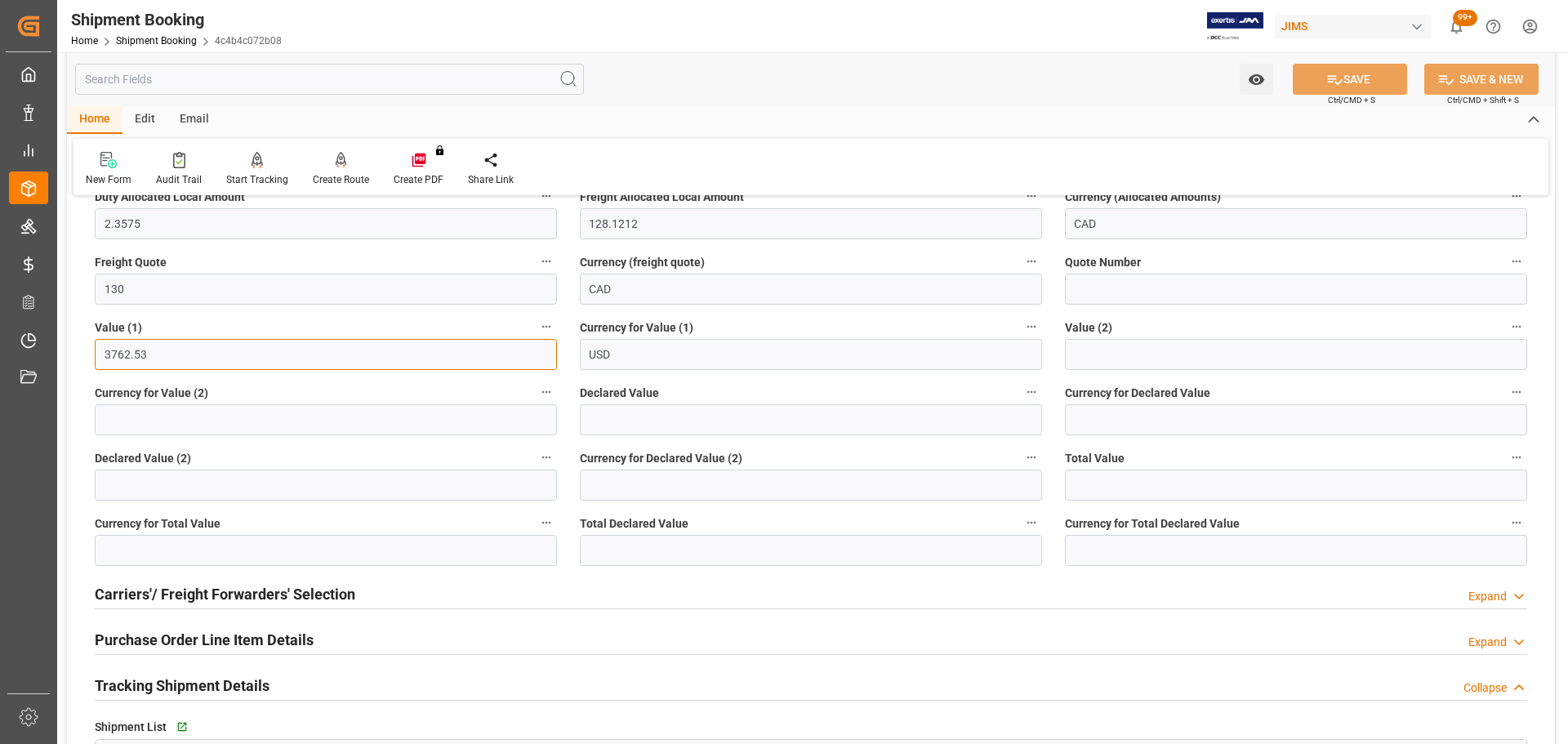 click on "3762.53" at bounding box center (326, 354) 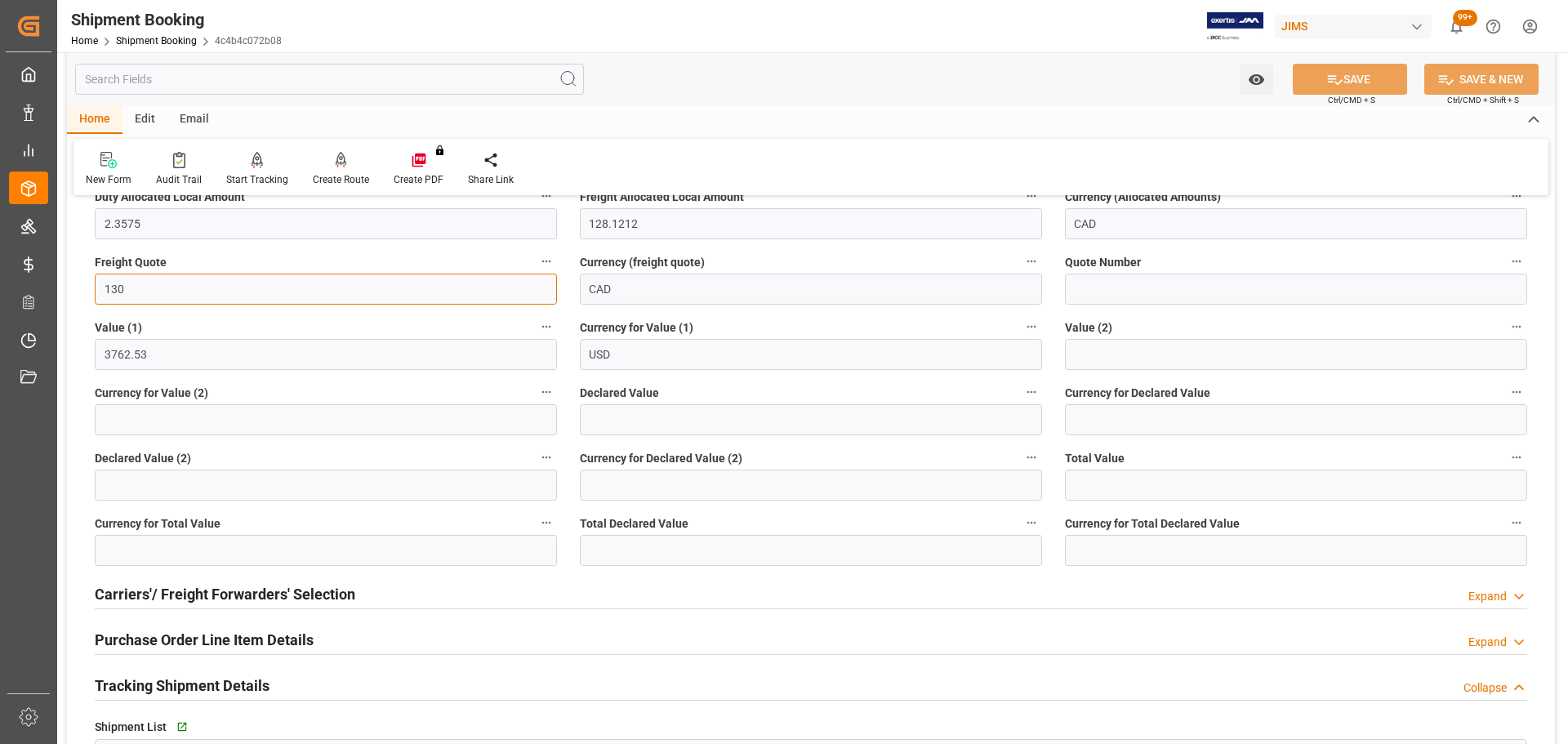 click on "130" at bounding box center [326, 289] 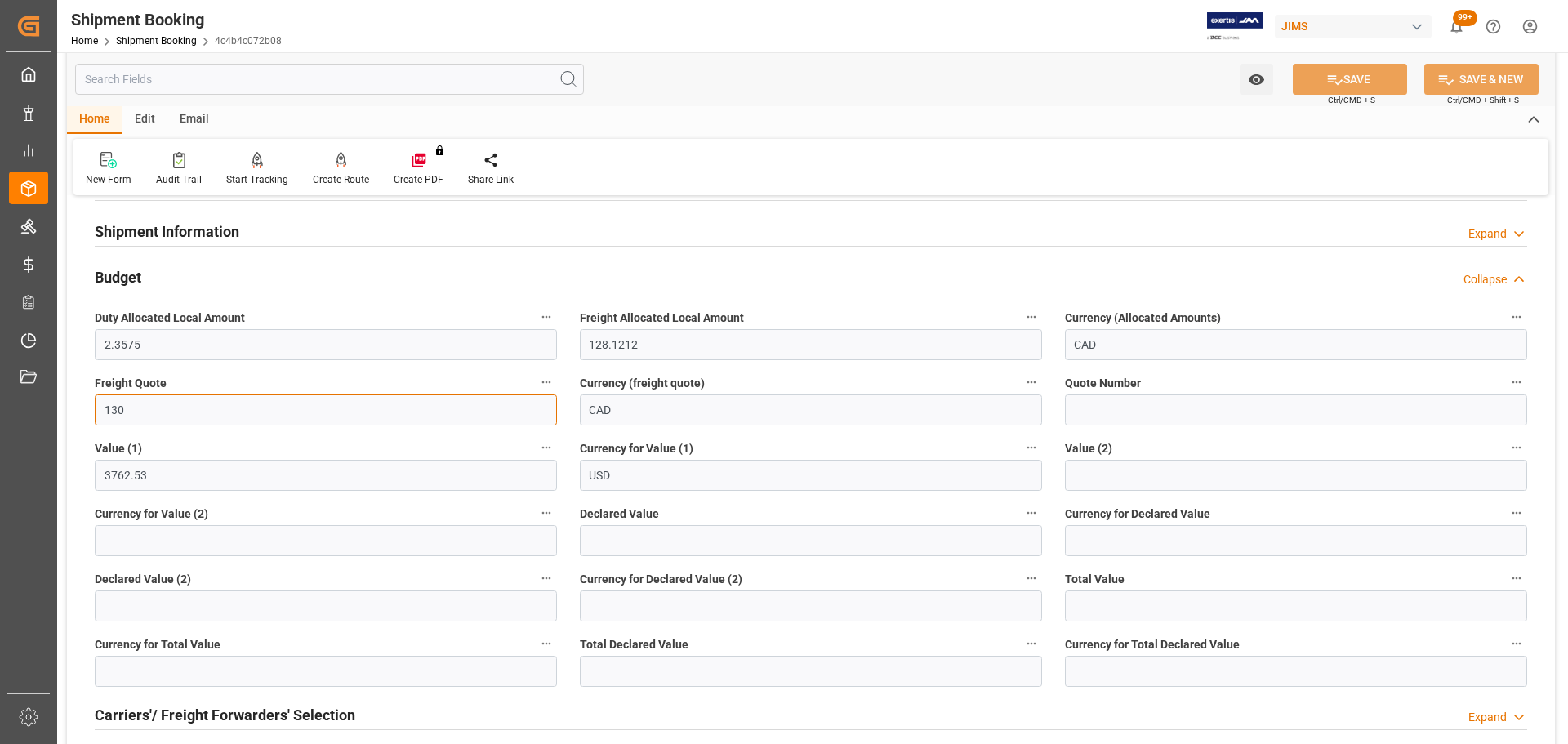 scroll, scrollTop: 82, scrollLeft: 0, axis: vertical 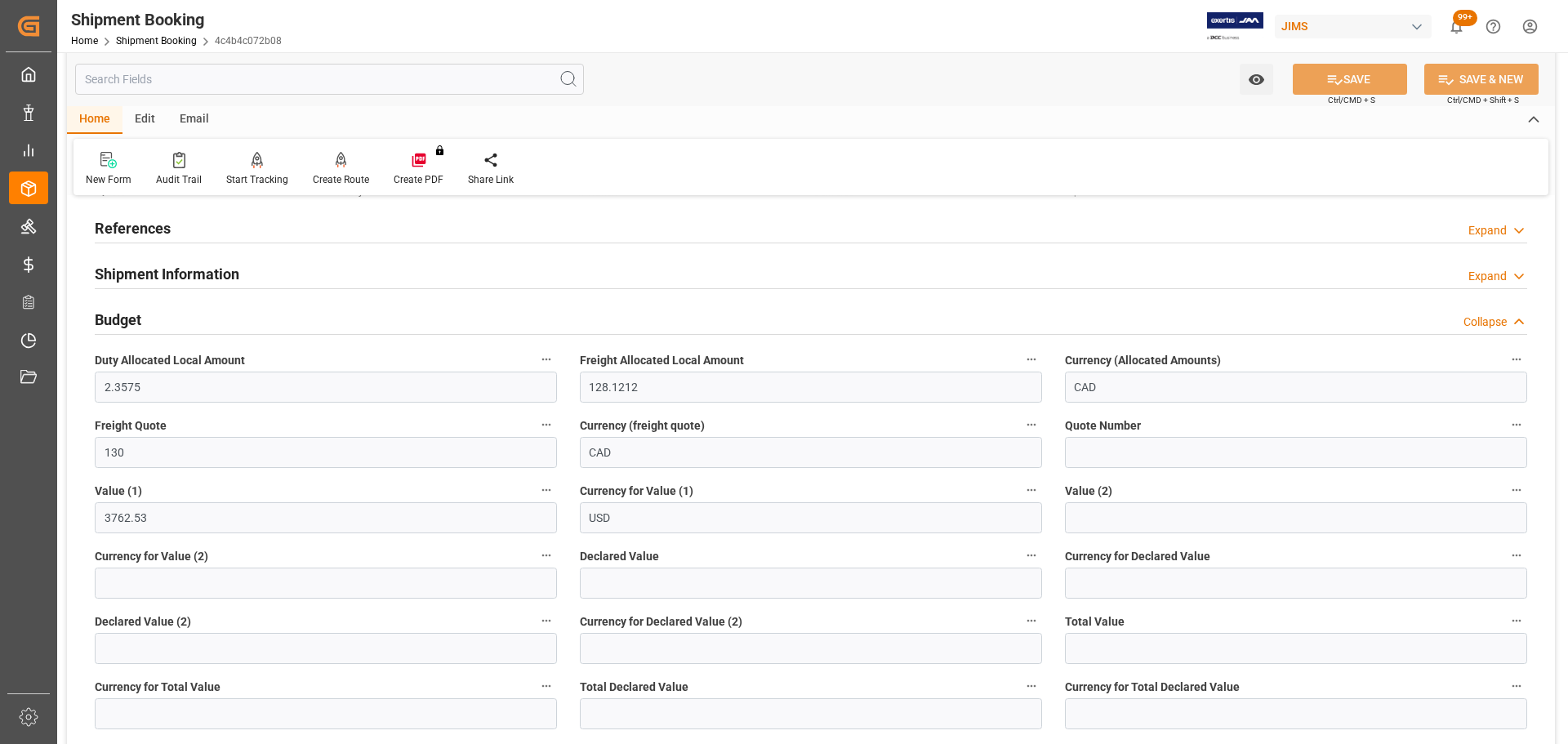click on "Budget" at bounding box center [118, 319] 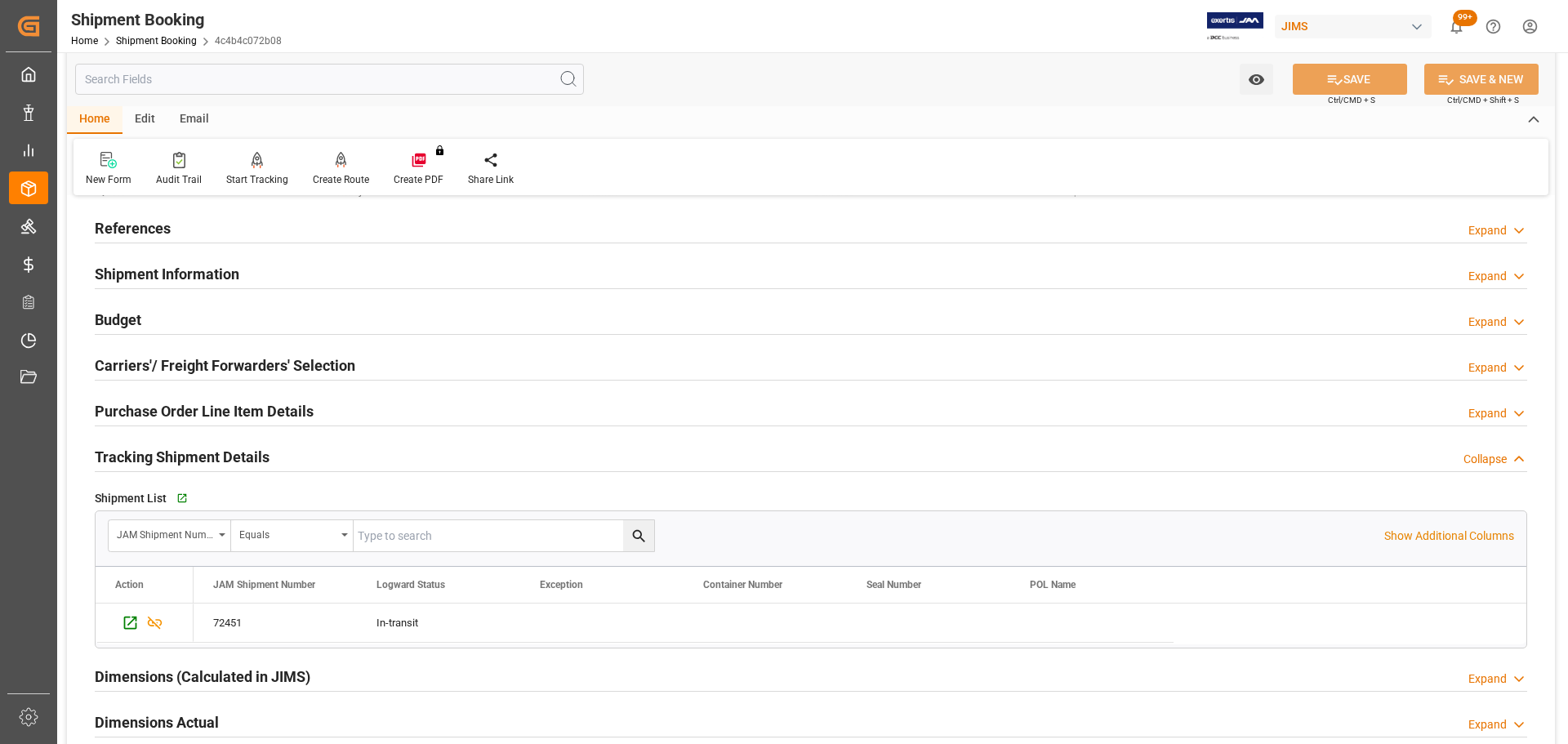 scroll, scrollTop: 82, scrollLeft: 0, axis: vertical 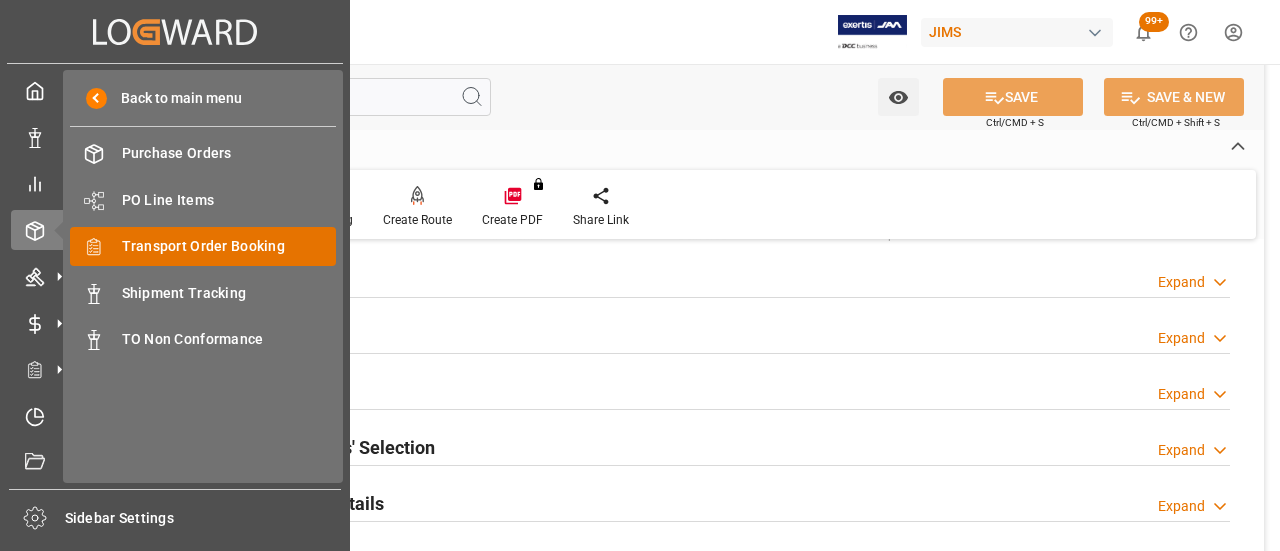 click on "Transport Order Booking" at bounding box center [229, 246] 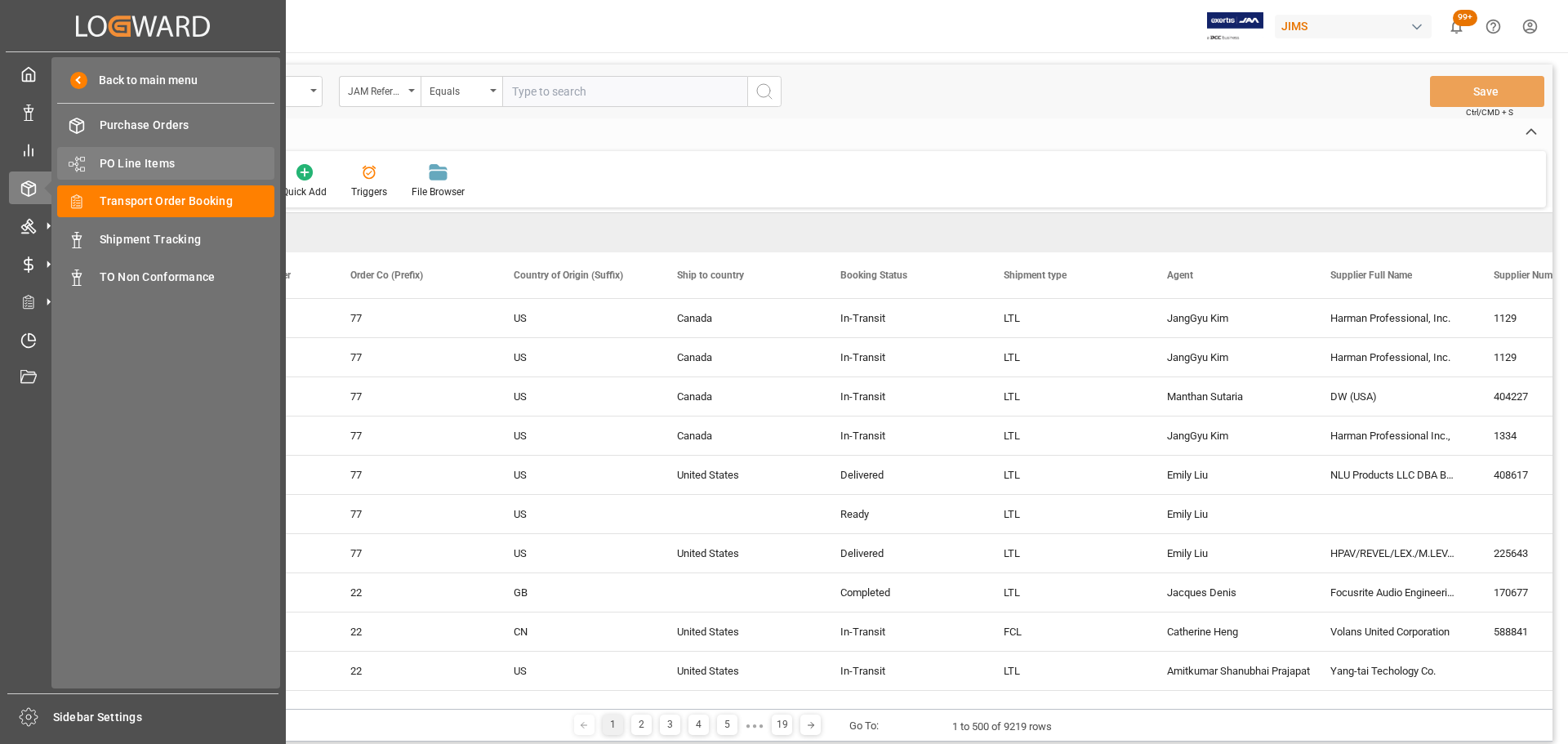 click on "PO Line Items" at bounding box center [187, 163] 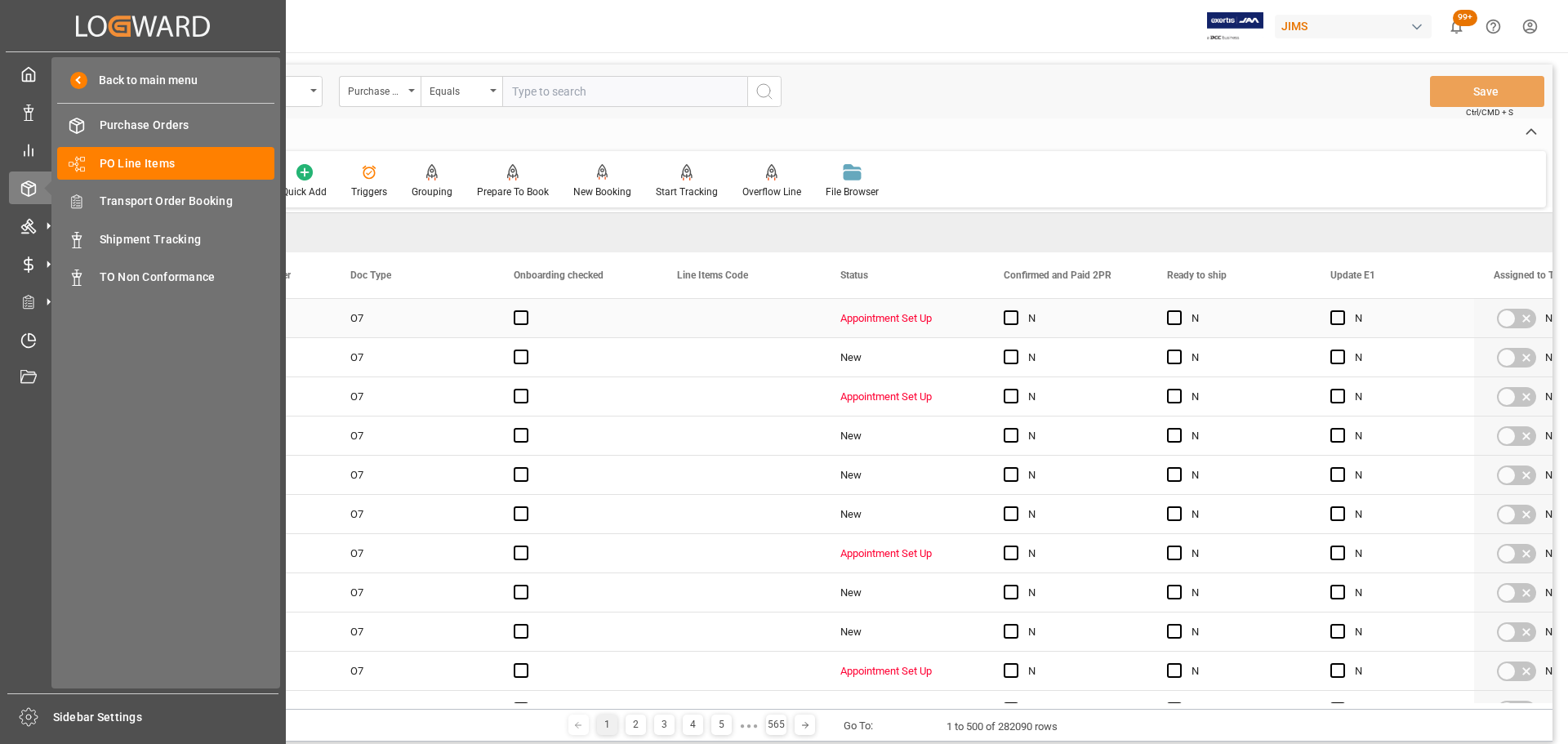 click at bounding box center (625, 91) 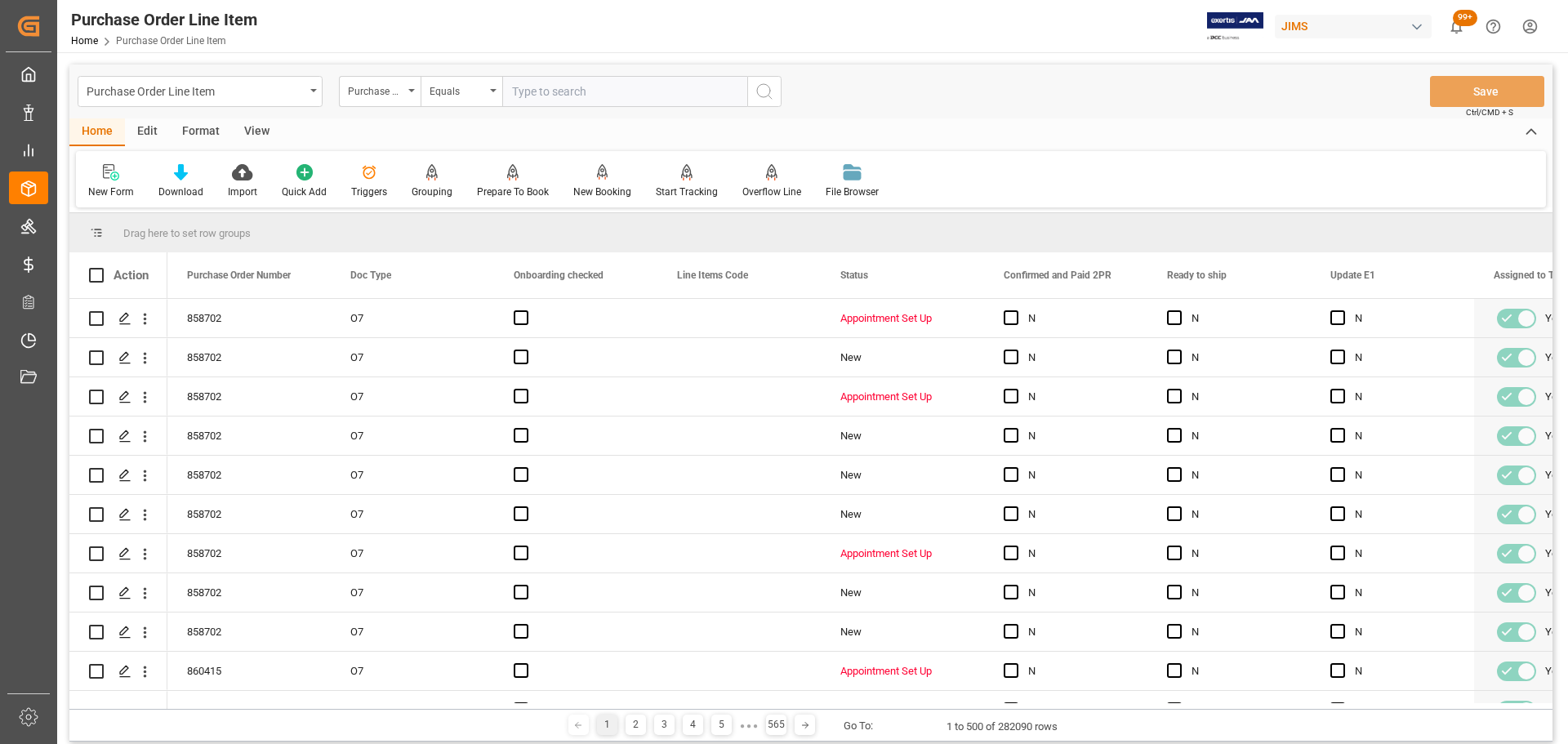 paste on "77-10295-US" 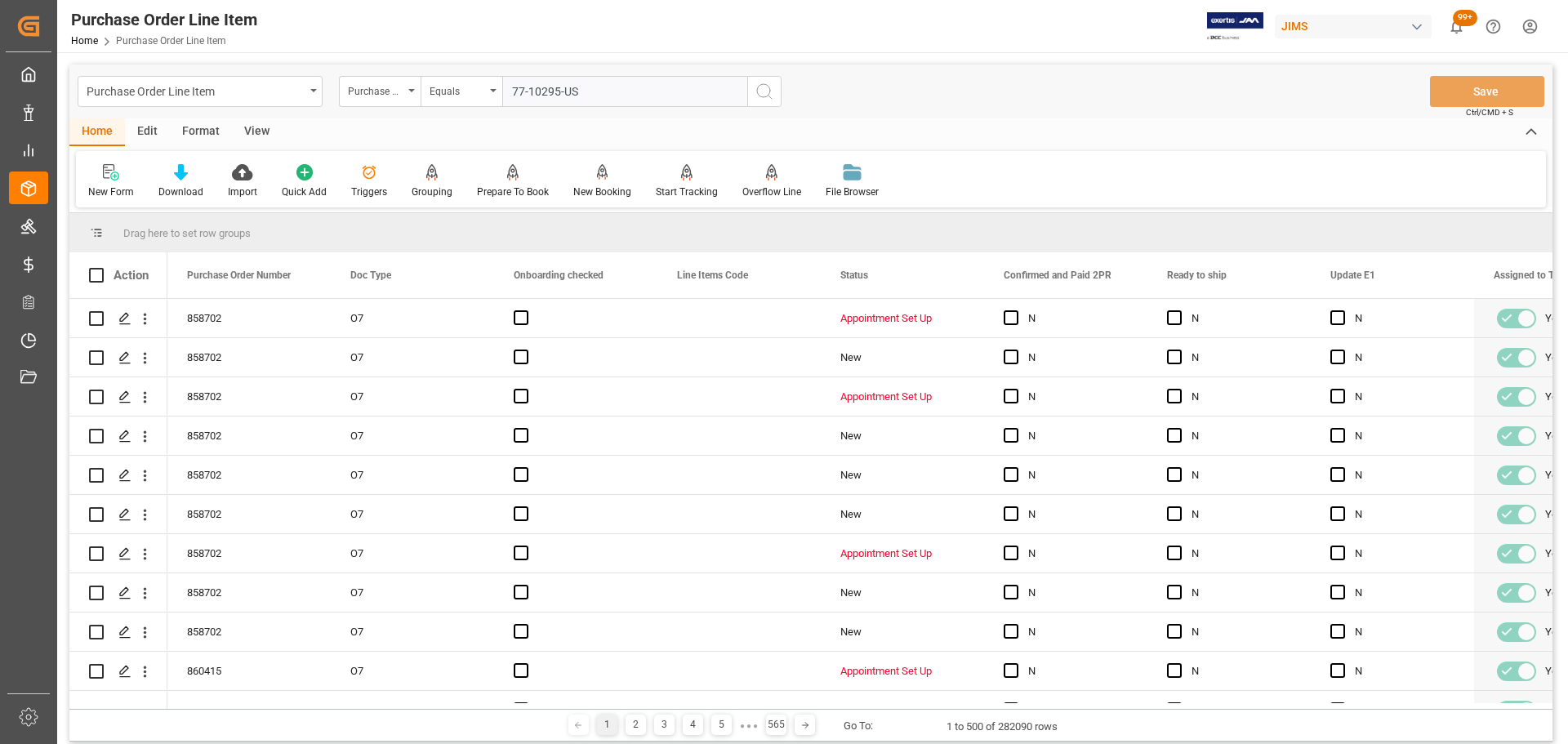 type on "77-10295-US" 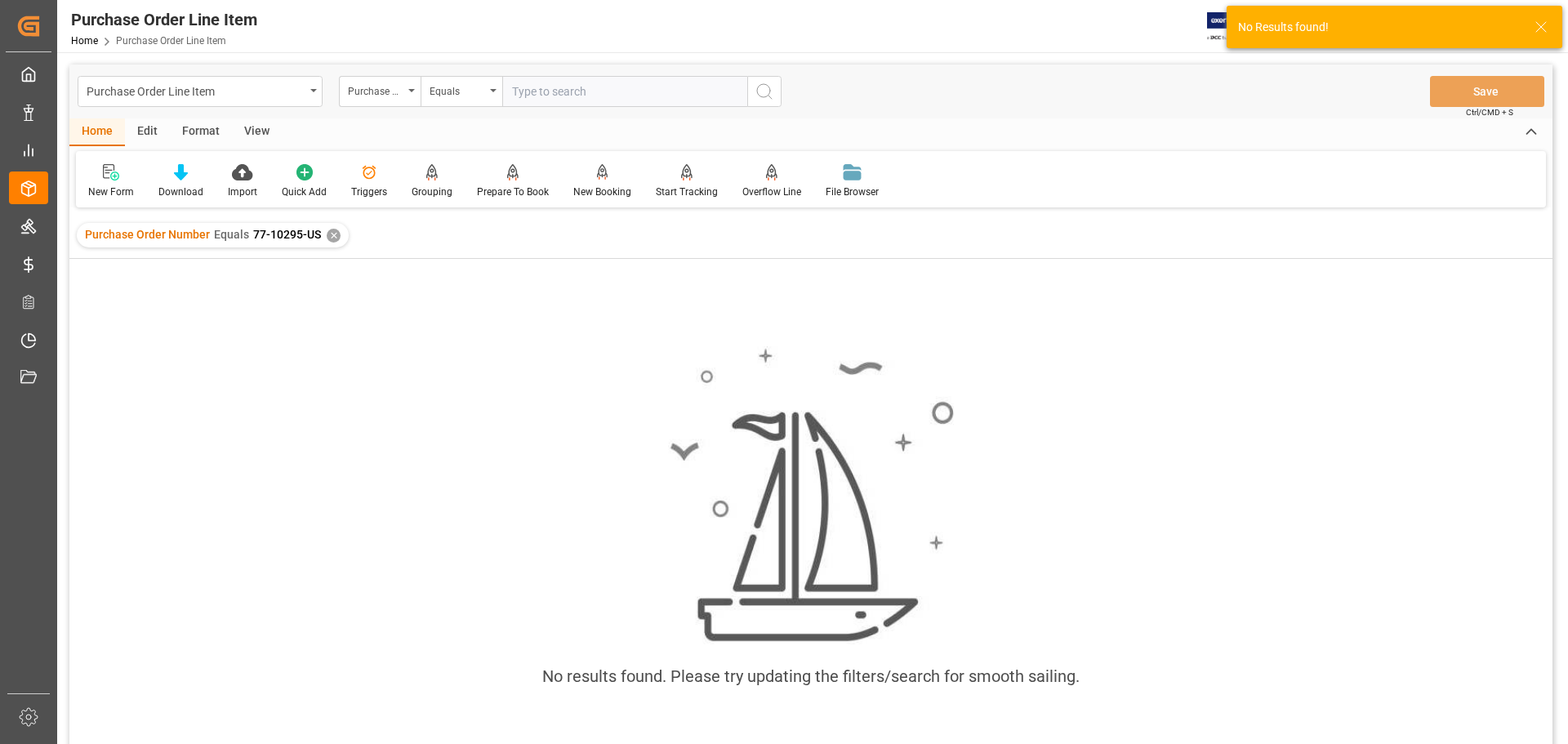 click on "✕" at bounding box center [333, 235] 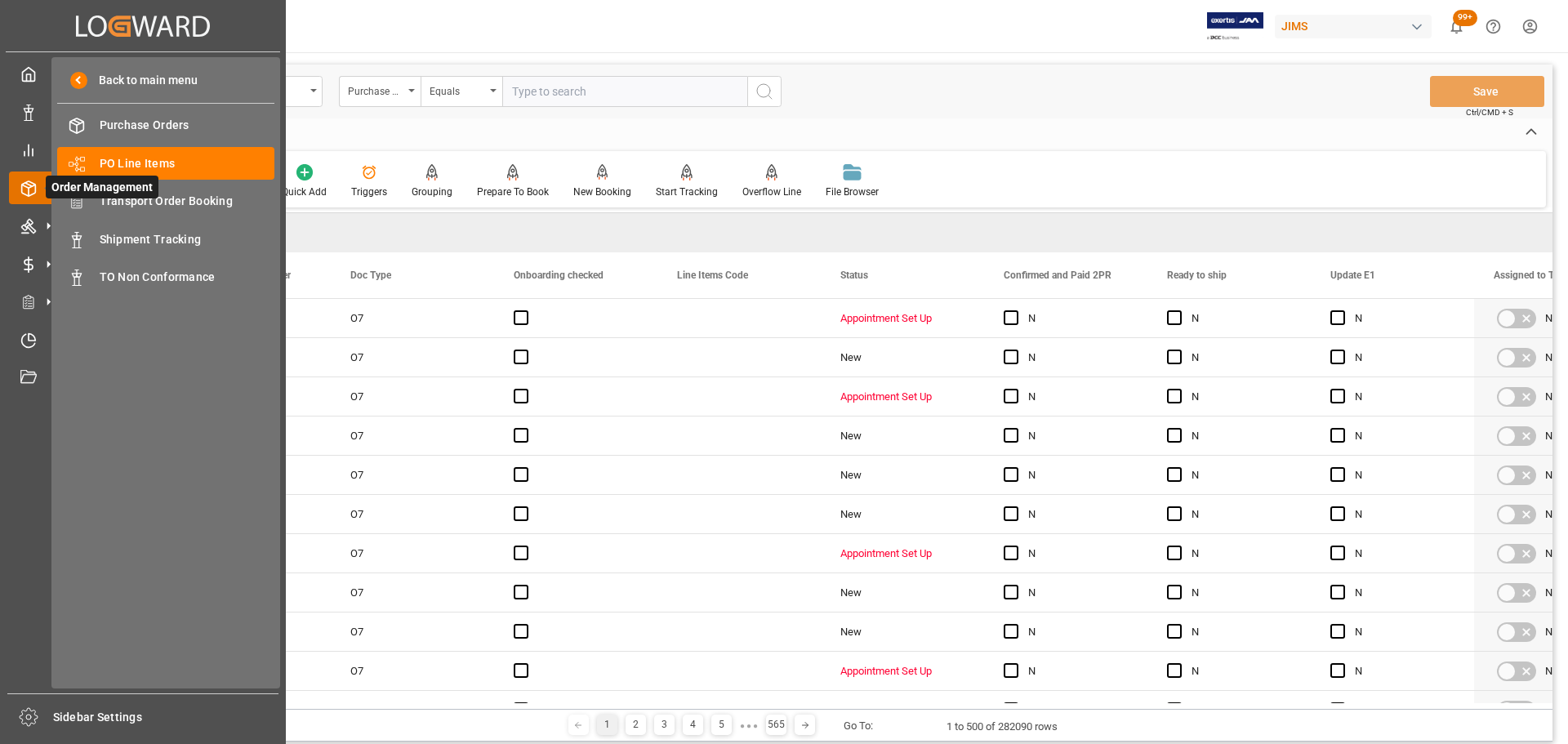 click 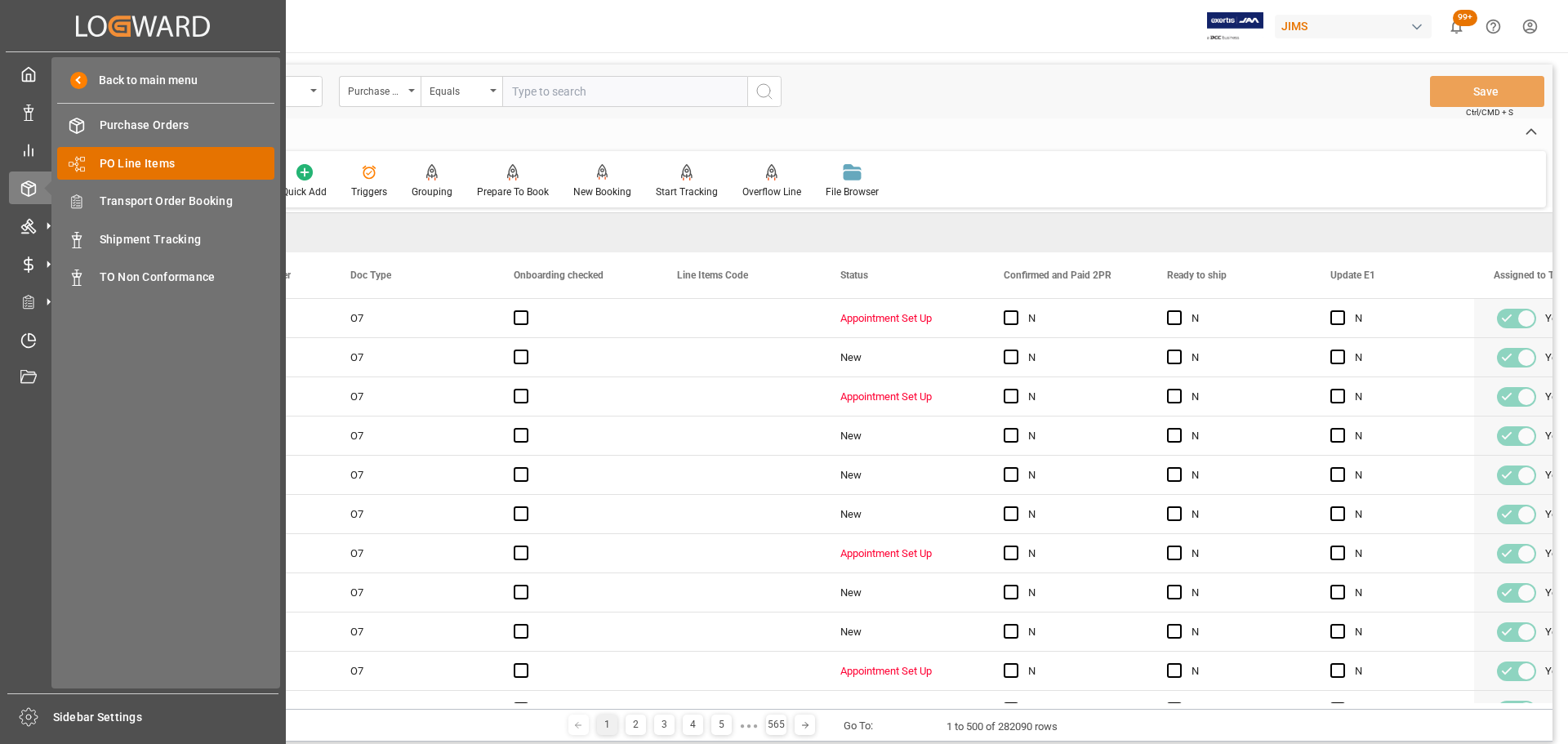 click on "PO Line Items" at bounding box center [187, 163] 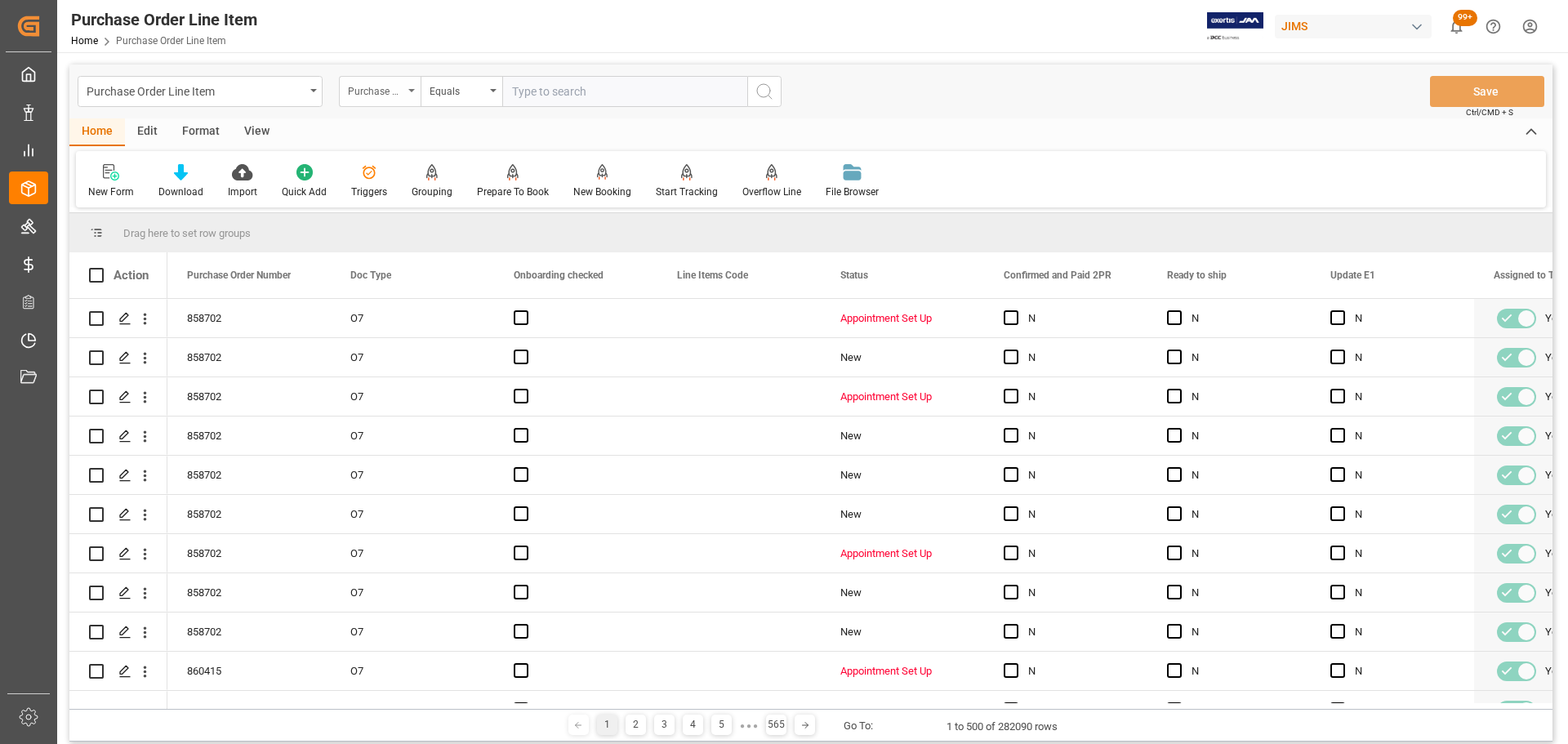 click on "Purchase Order Number" at bounding box center [376, 89] 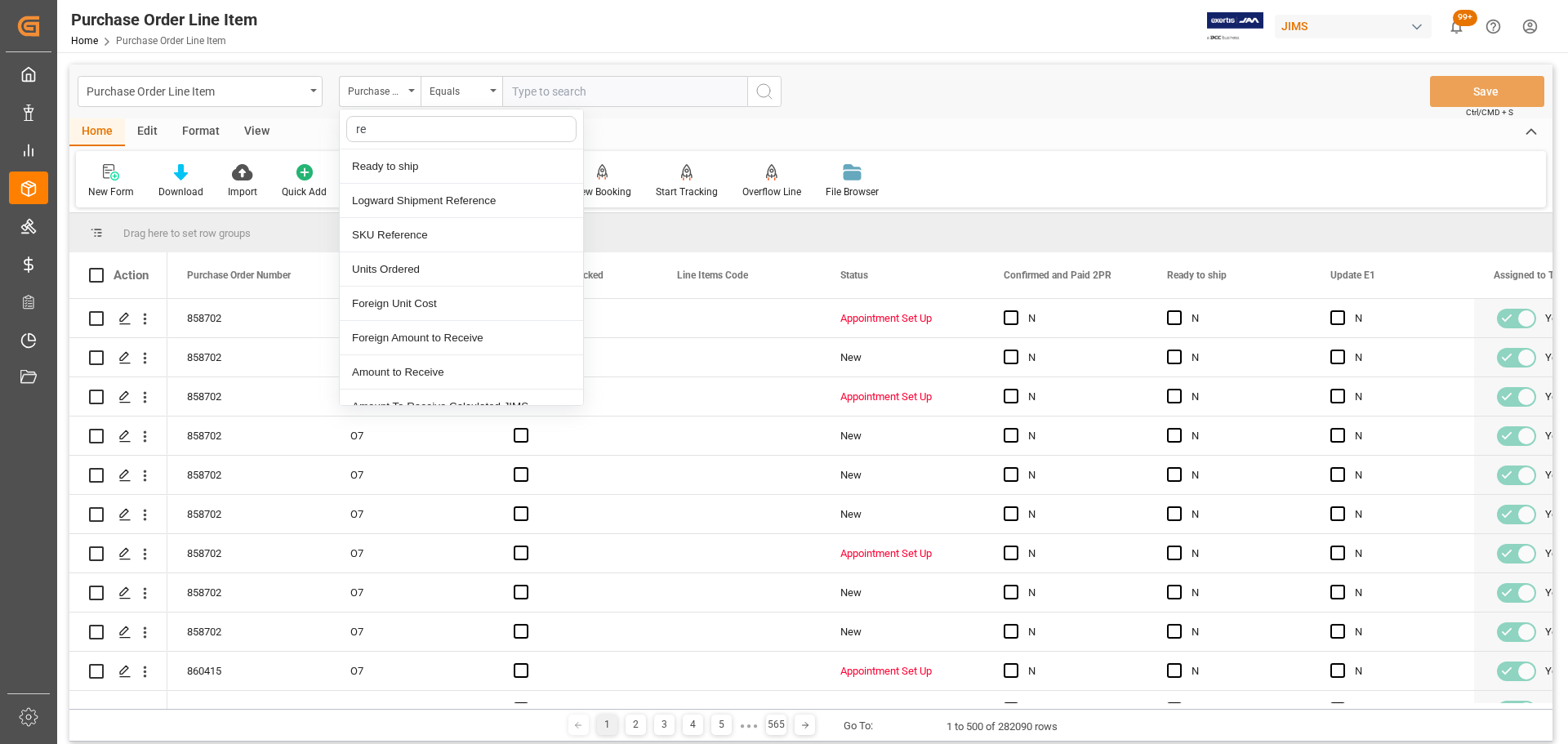 type on "ref" 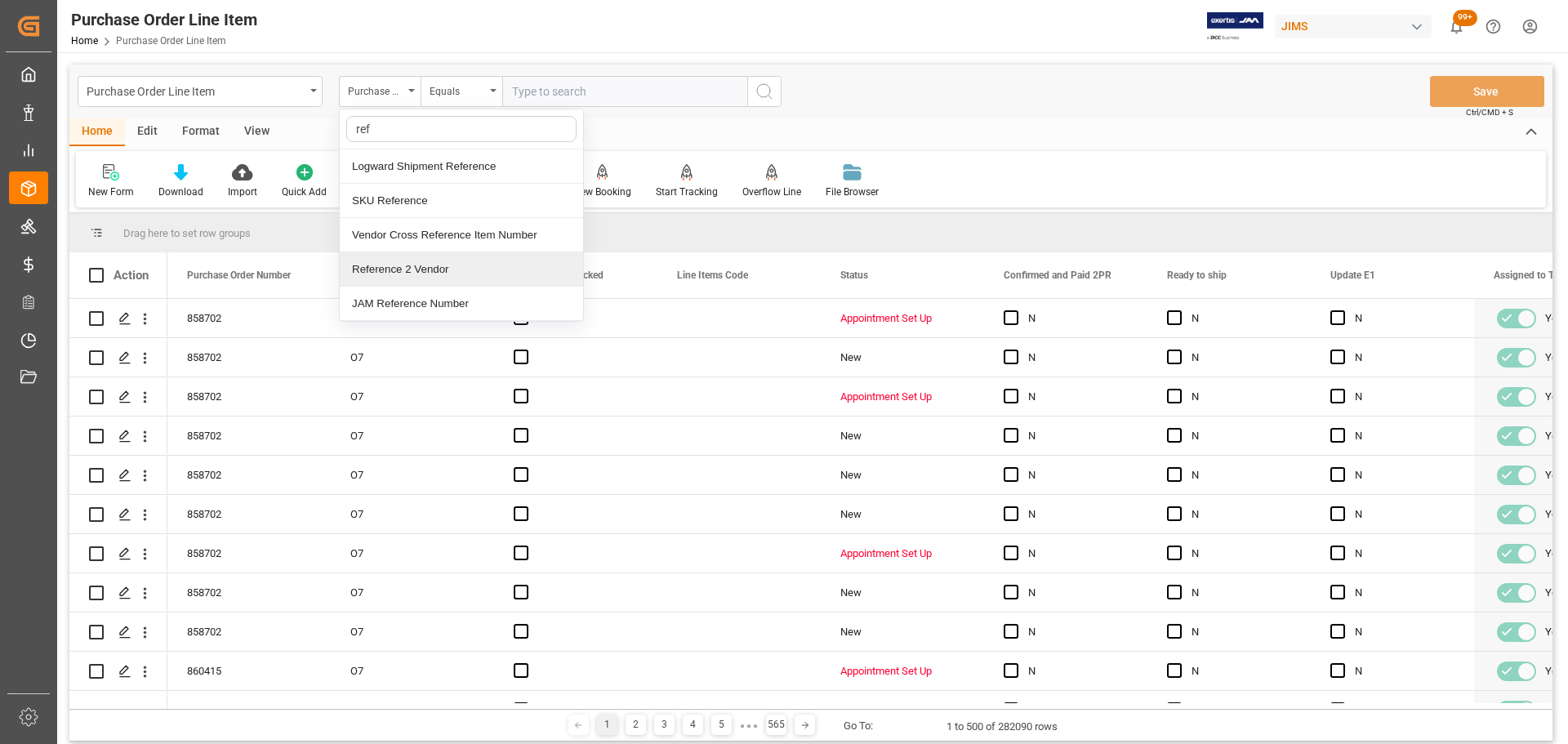 click on "Reference 2 Vendor" at bounding box center [461, 270] 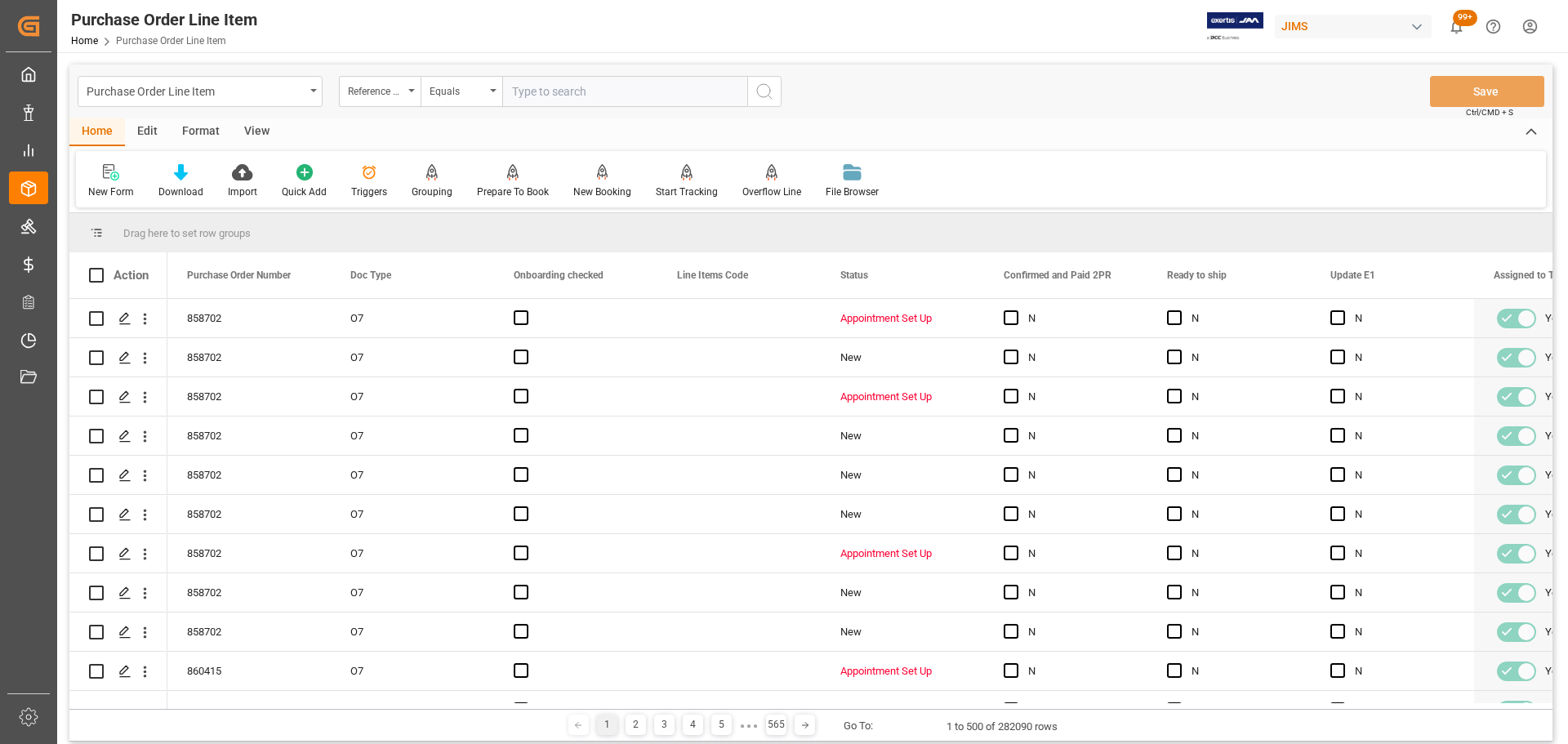 click at bounding box center (625, 91) 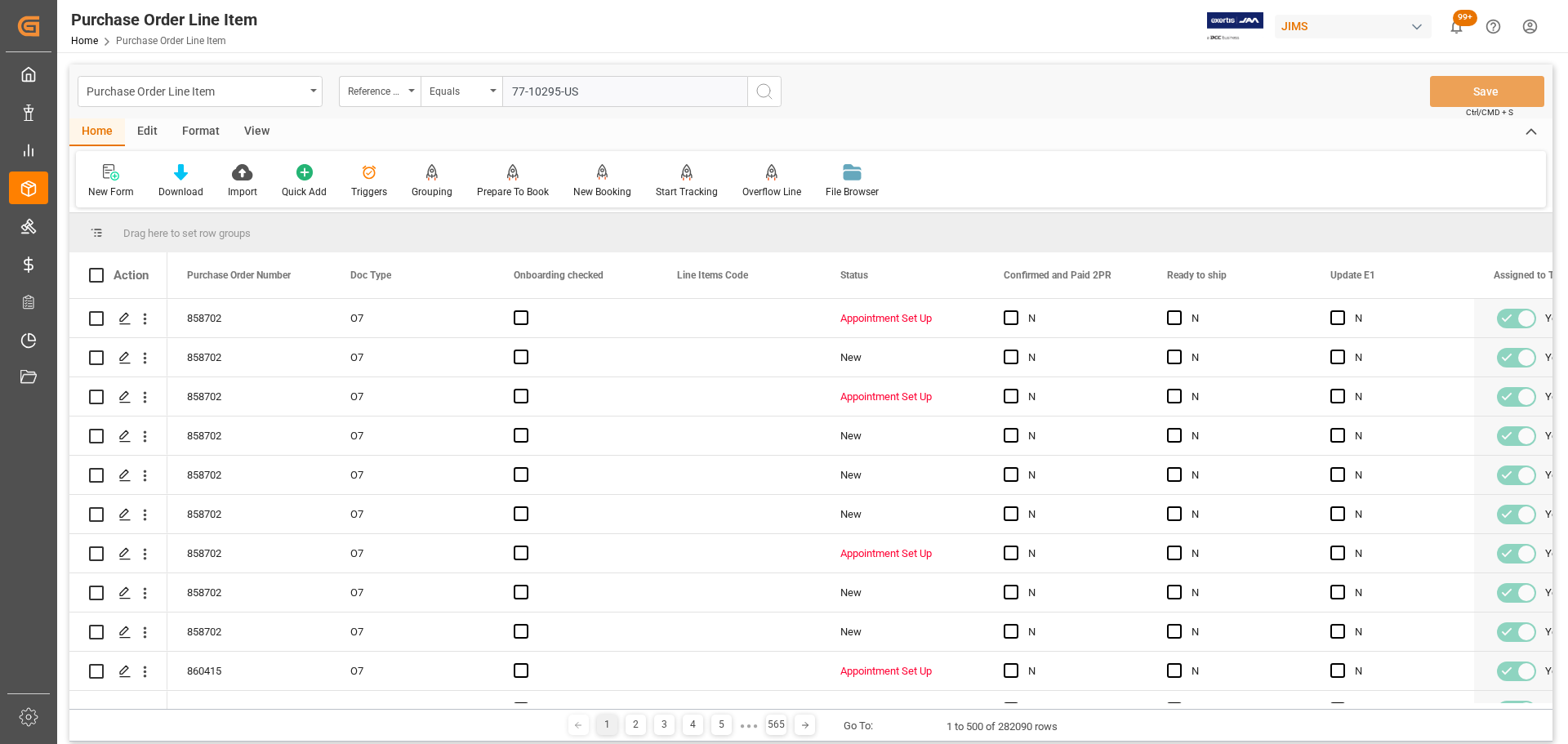 type on "77-10295-US" 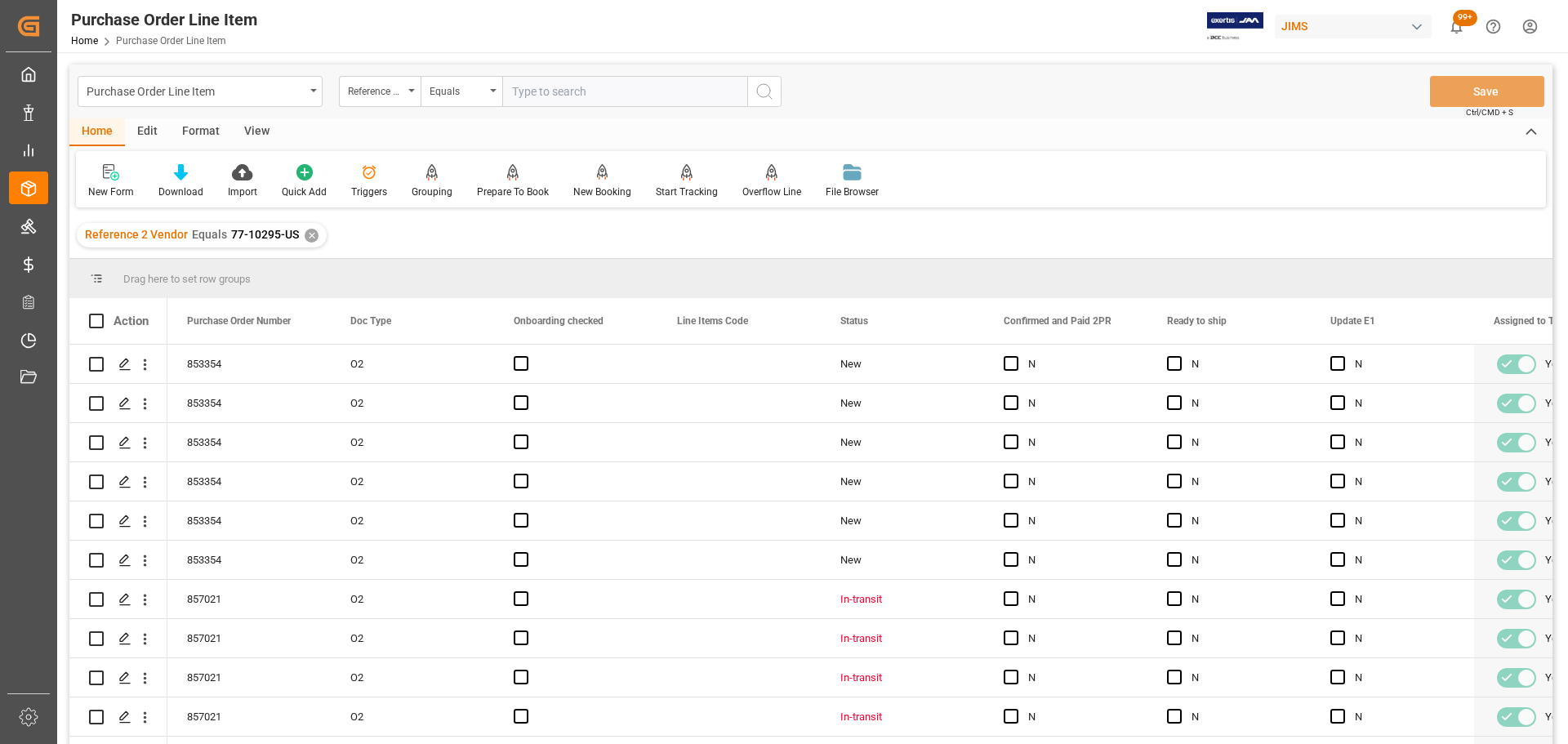 click on "View" at bounding box center [256, 132] 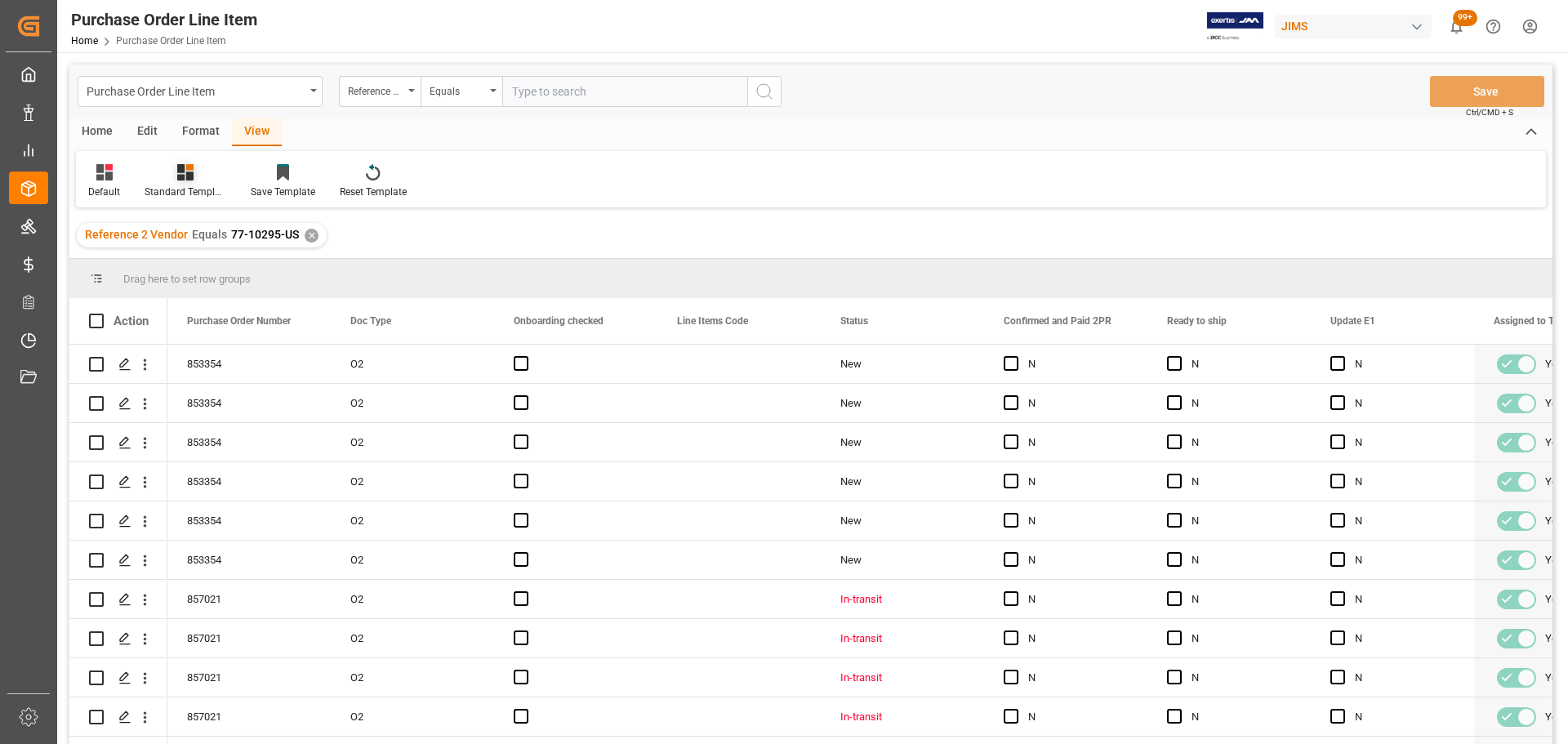 click 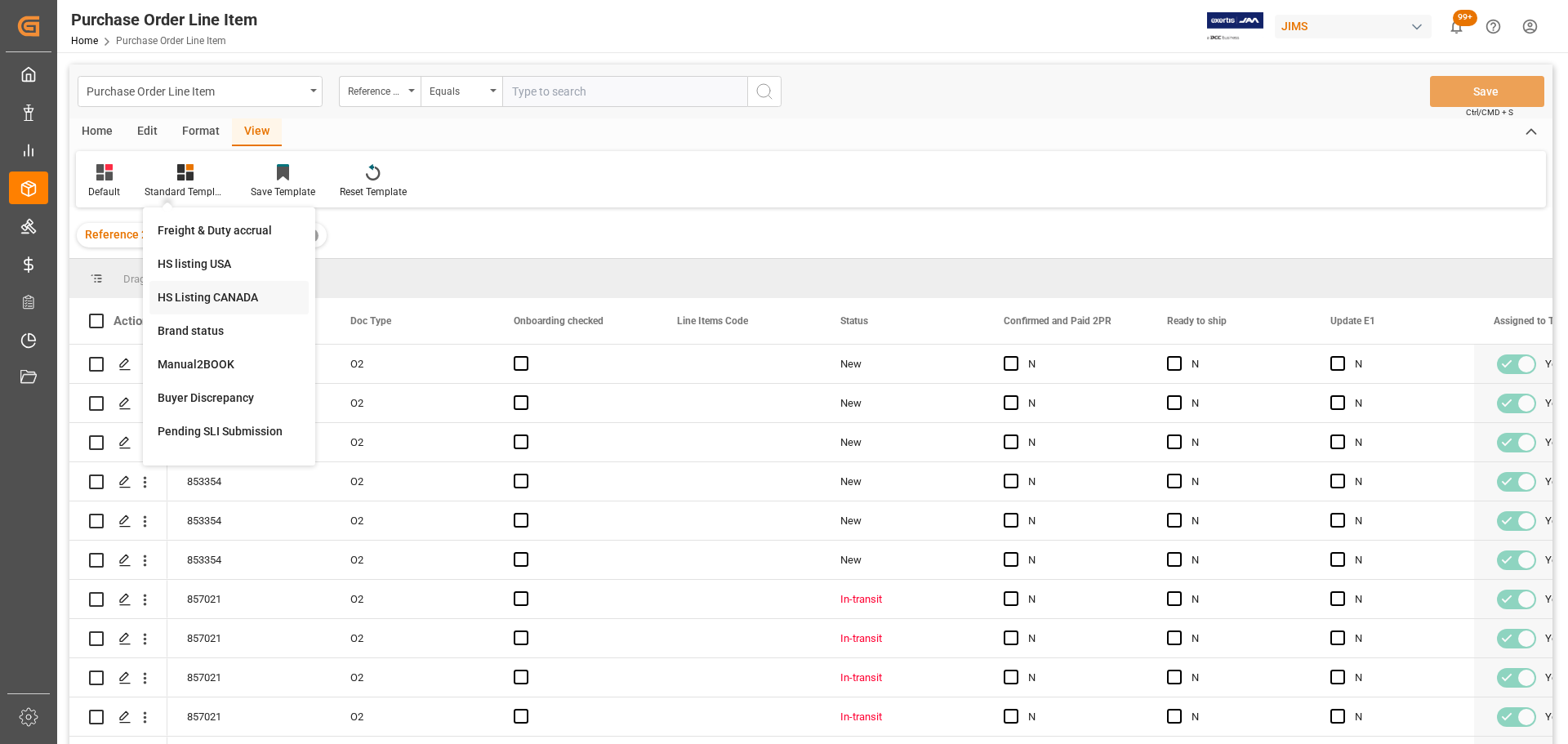 click on "HS Listing CANADA" at bounding box center [229, 297] 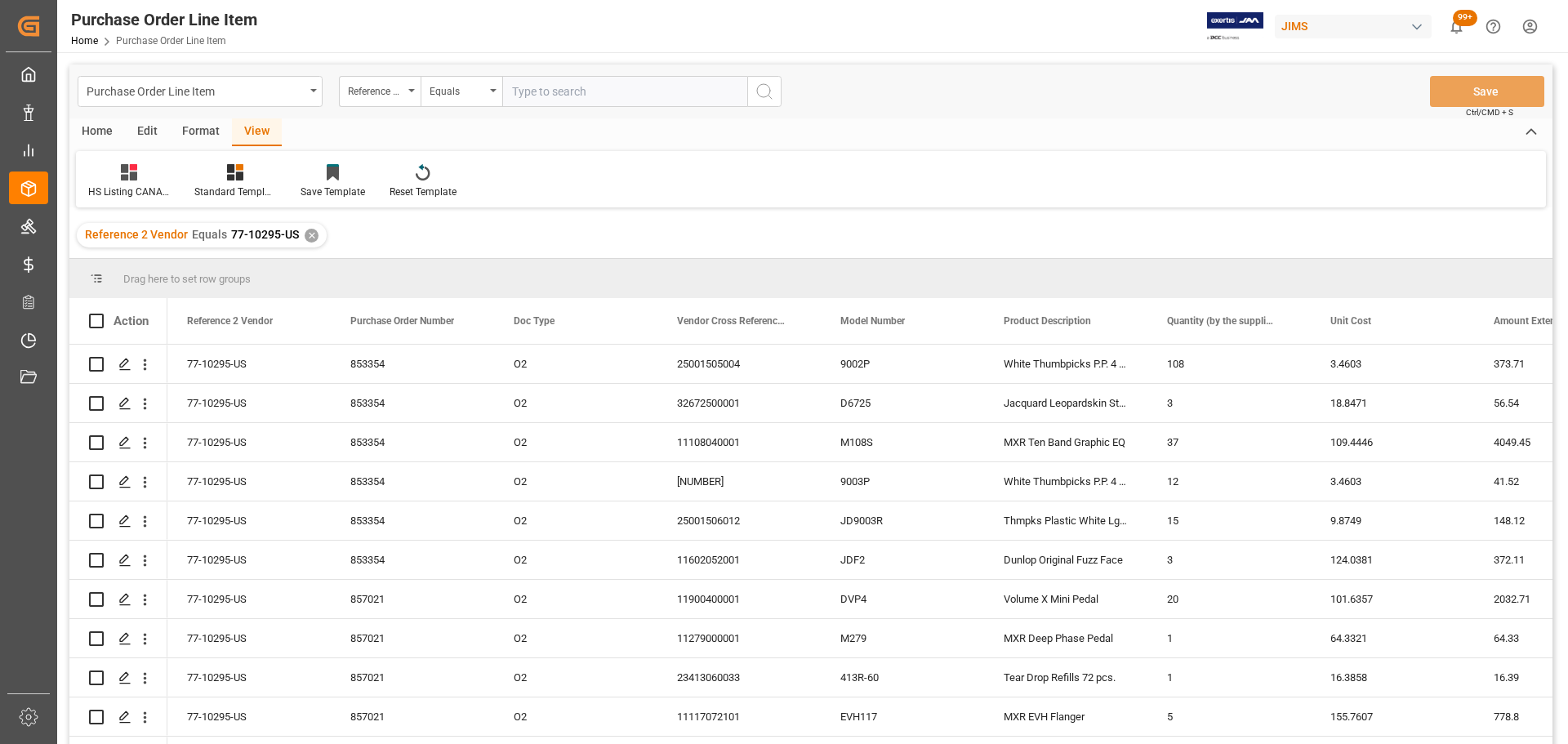 click on "Home" at bounding box center (97, 132) 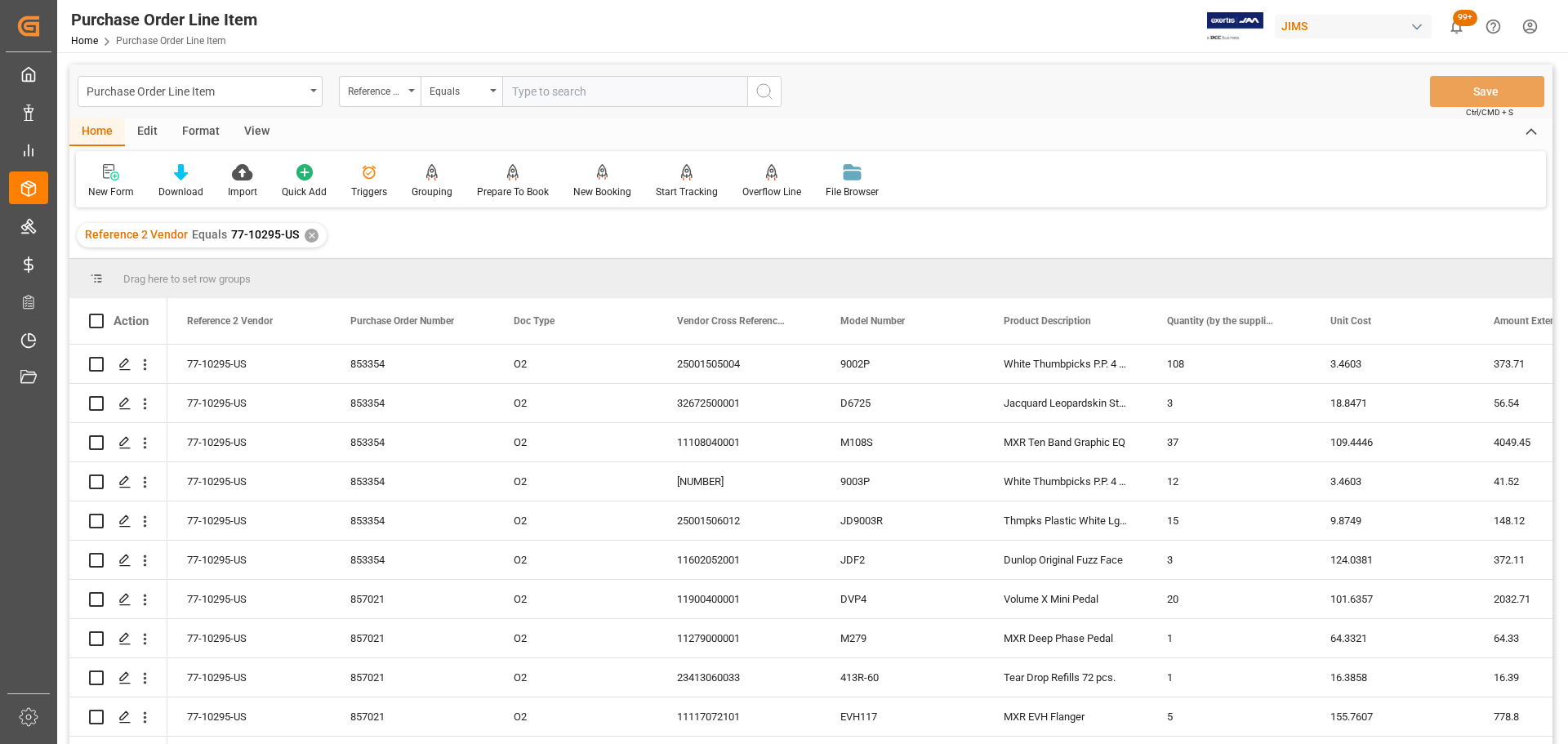 click on "Reference 2 Vendor Equals 77-10295-US ✕" at bounding box center (811, 235) 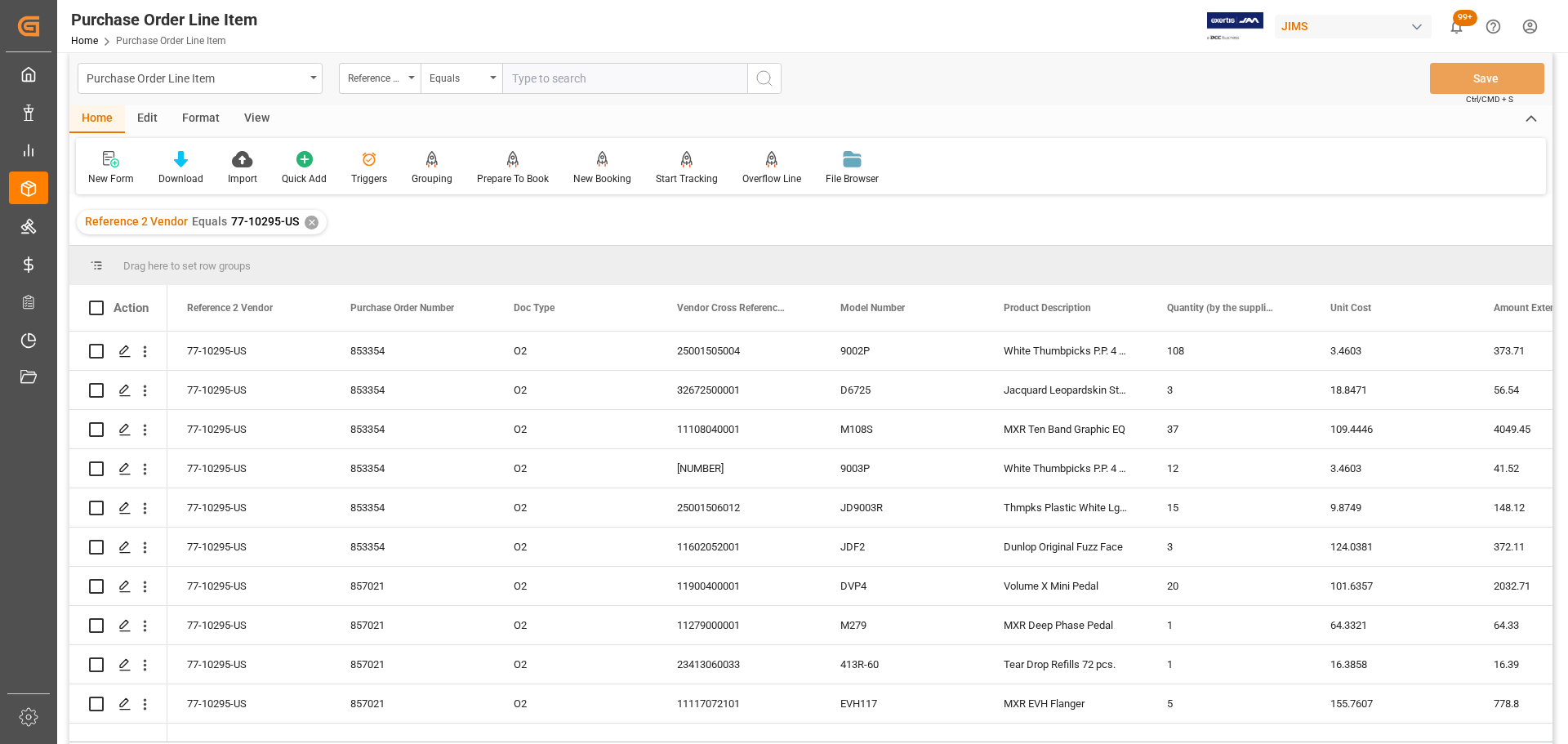 scroll, scrollTop: 0, scrollLeft: 0, axis: both 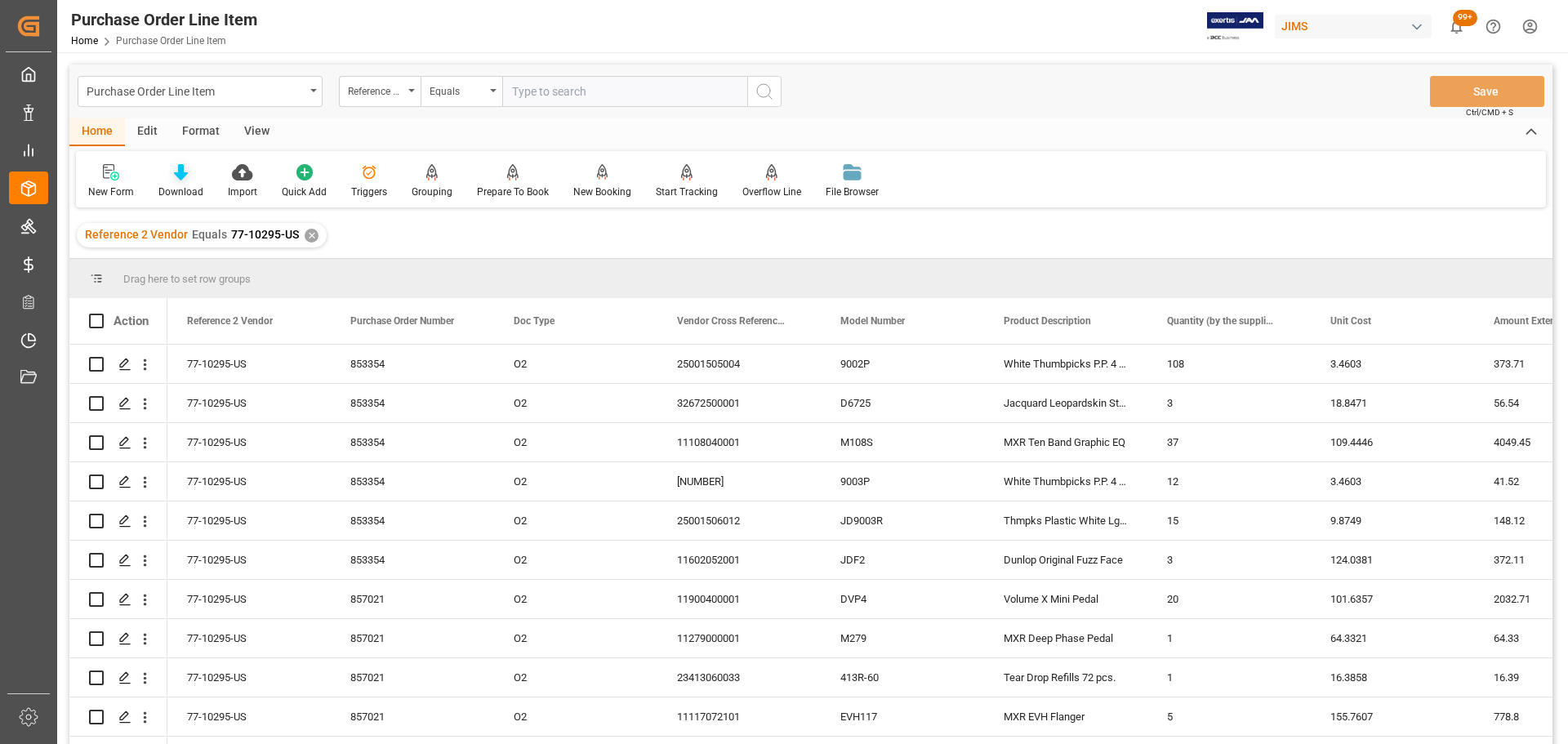 click 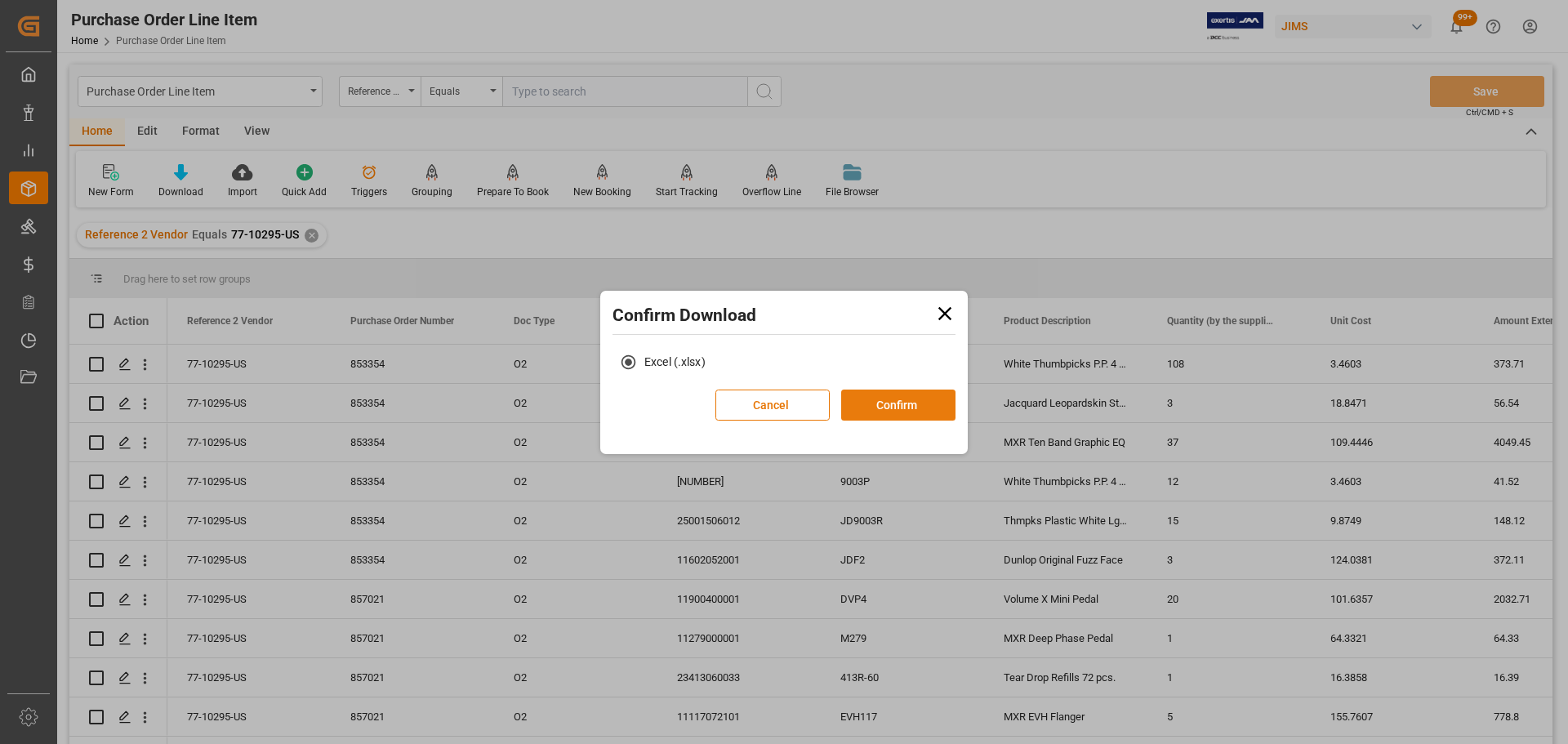 click on "Confirm" at bounding box center [898, 405] 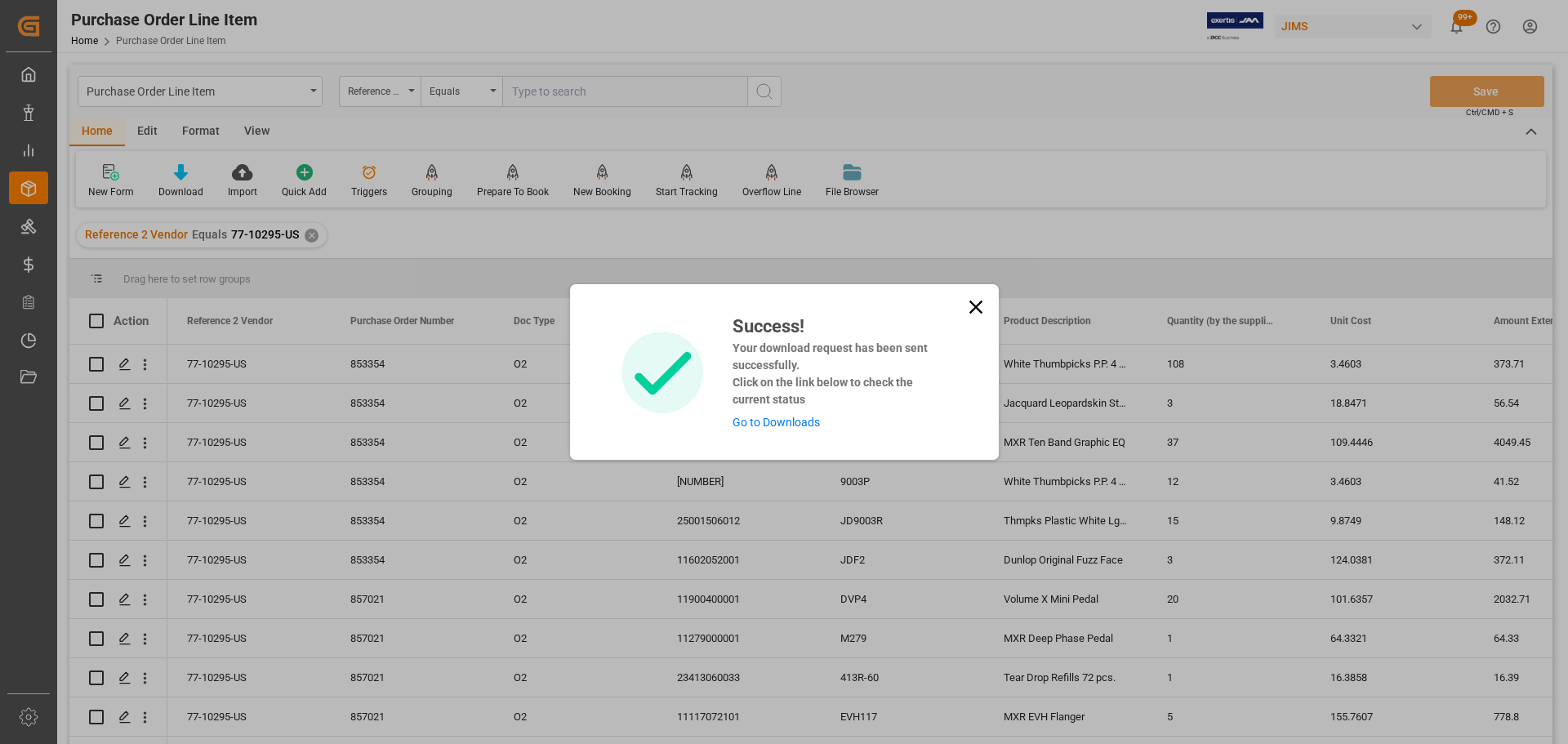 click on "Go to Downloads" at bounding box center [776, 422] 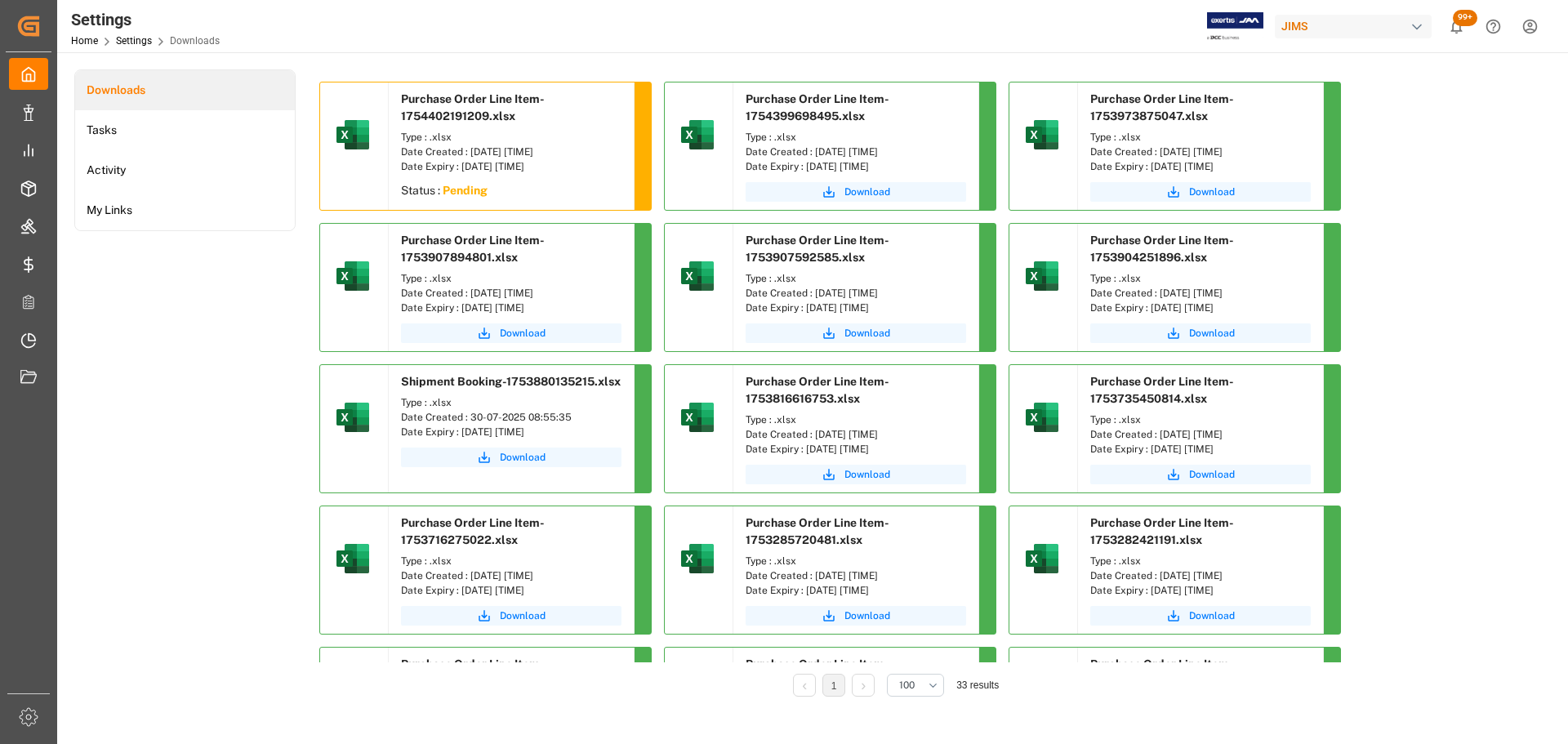 click on "Downloads Tasks Activity My Links" at bounding box center (185, 394) 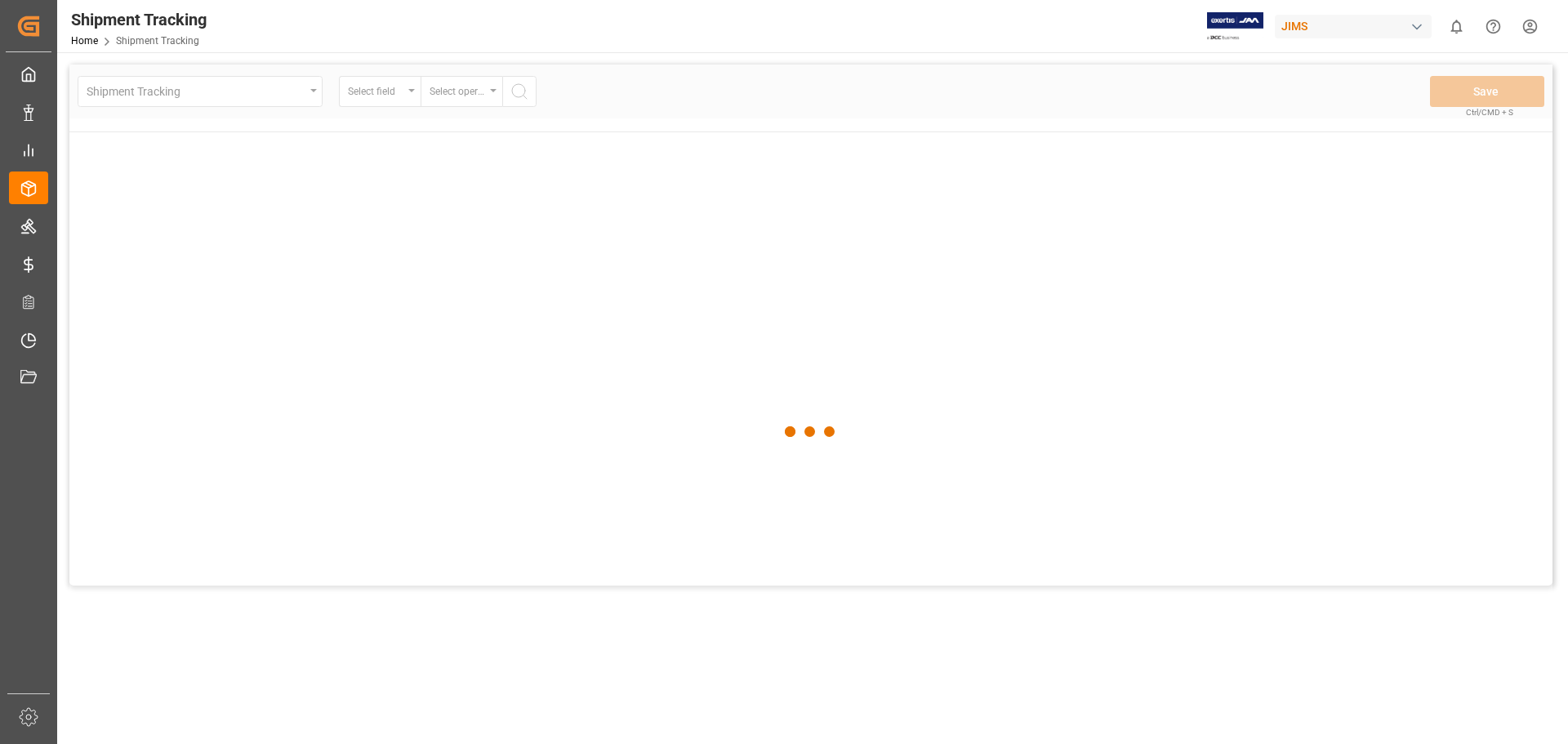 scroll, scrollTop: 0, scrollLeft: 0, axis: both 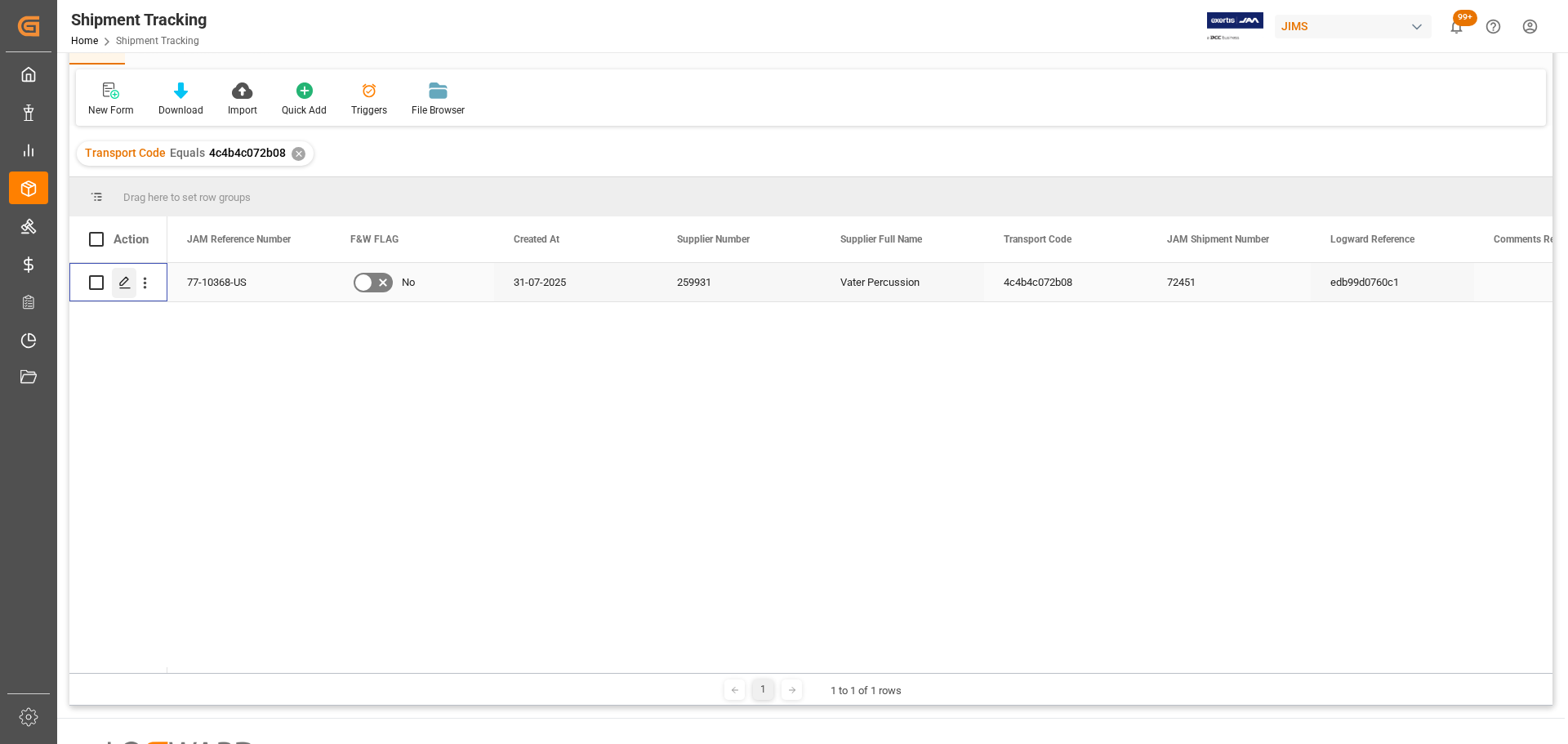 click 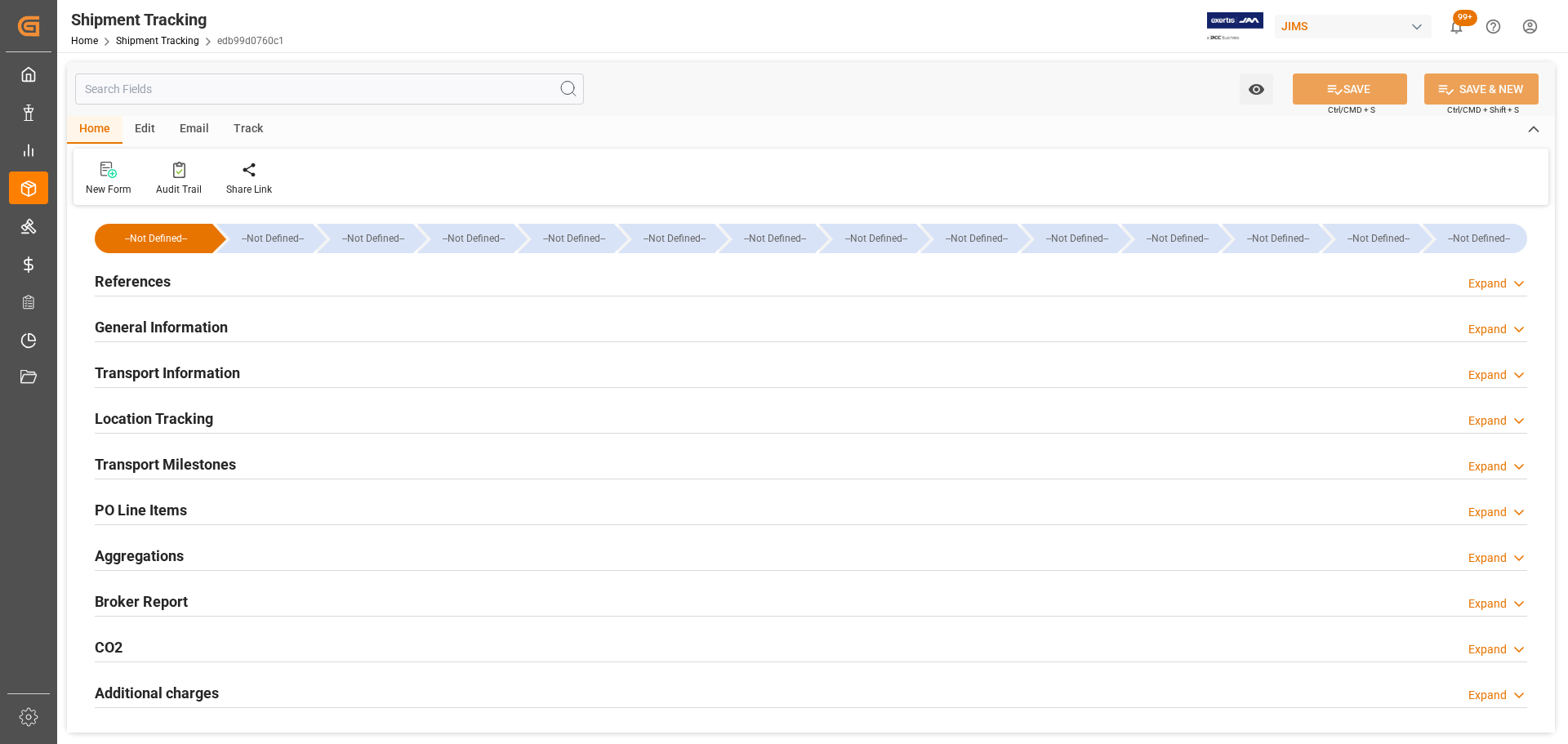 type on "31-07-2025 00:00" 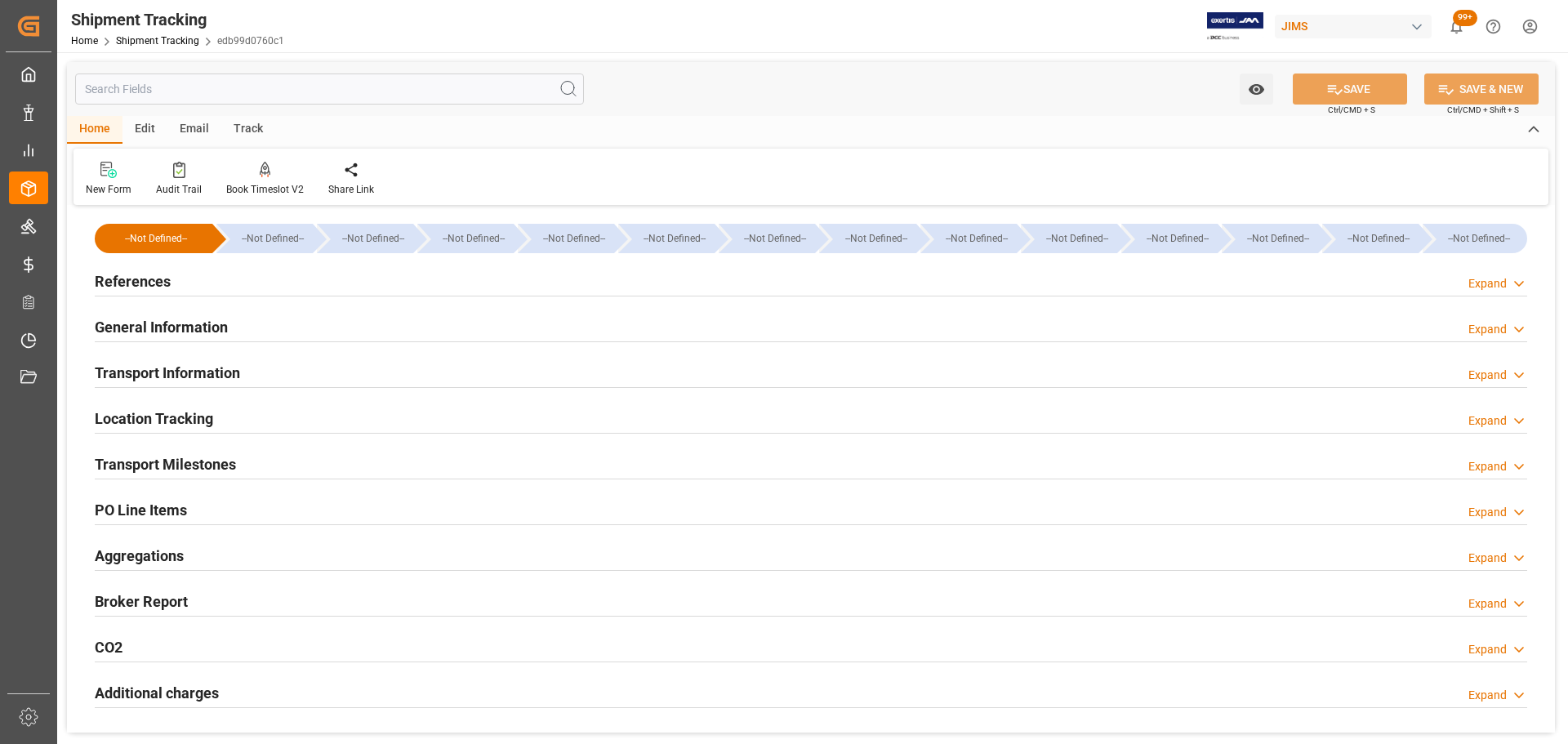 click on "Transport Milestones Expand" at bounding box center (811, 463) 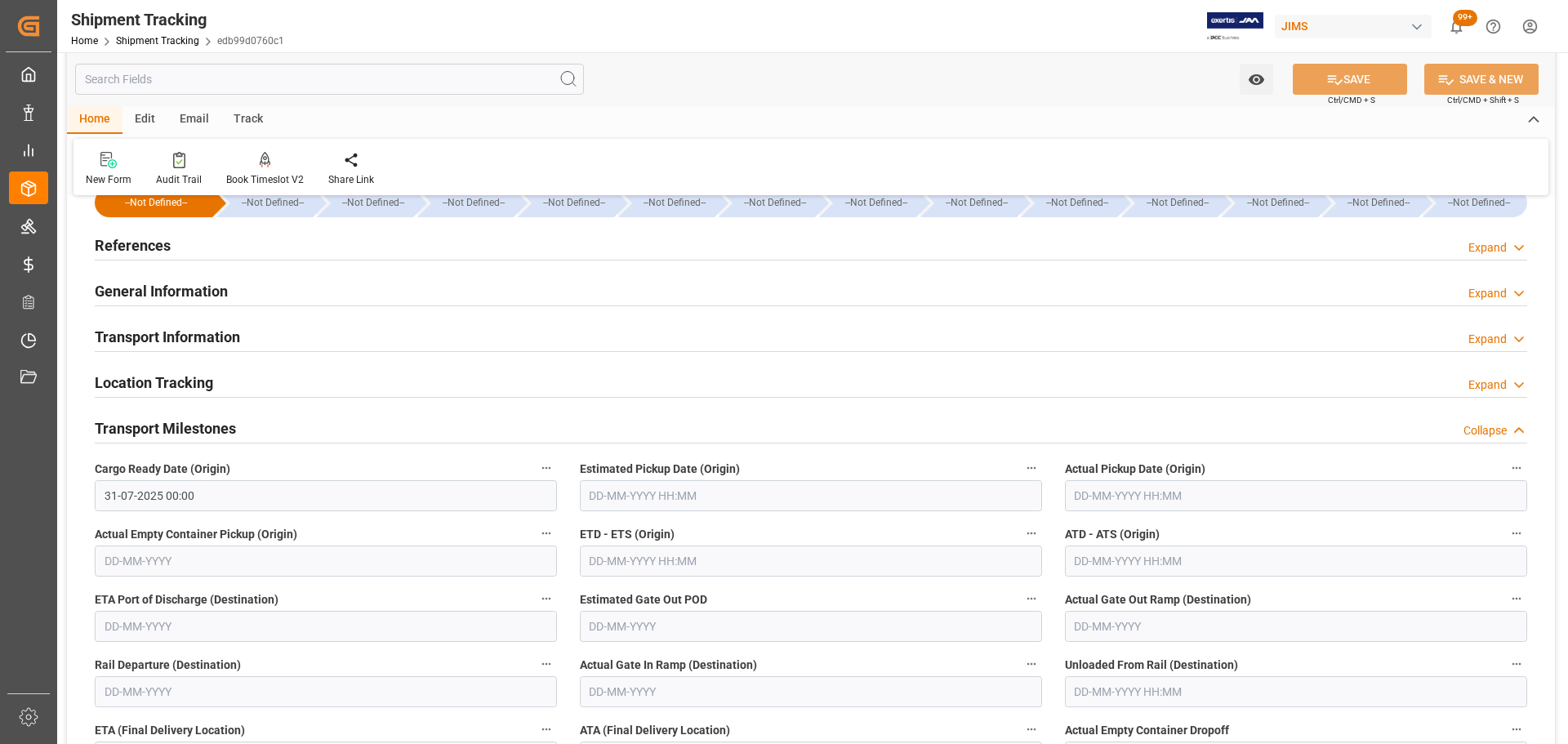 scroll, scrollTop: 0, scrollLeft: 0, axis: both 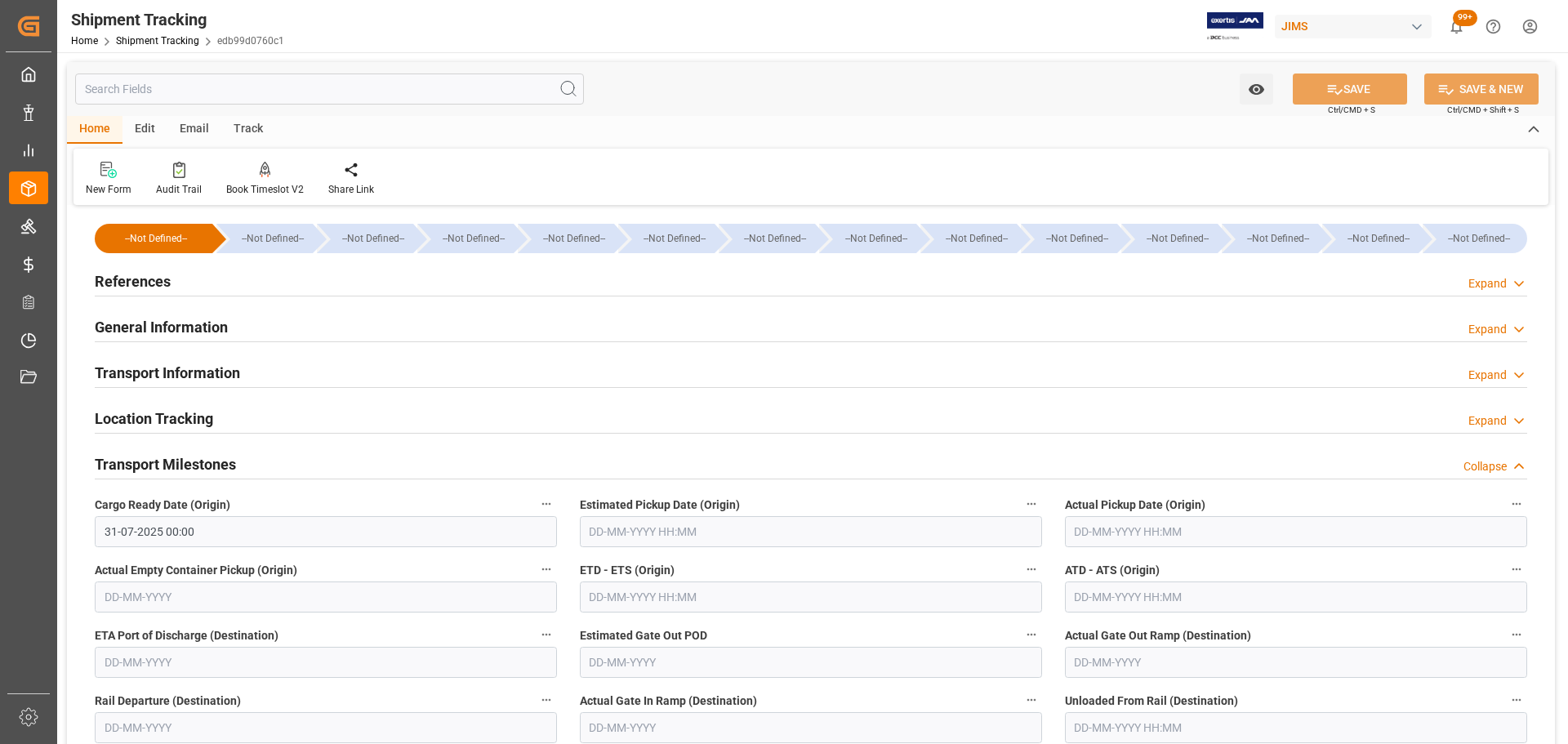 click on "Transport Milestones" at bounding box center [165, 464] 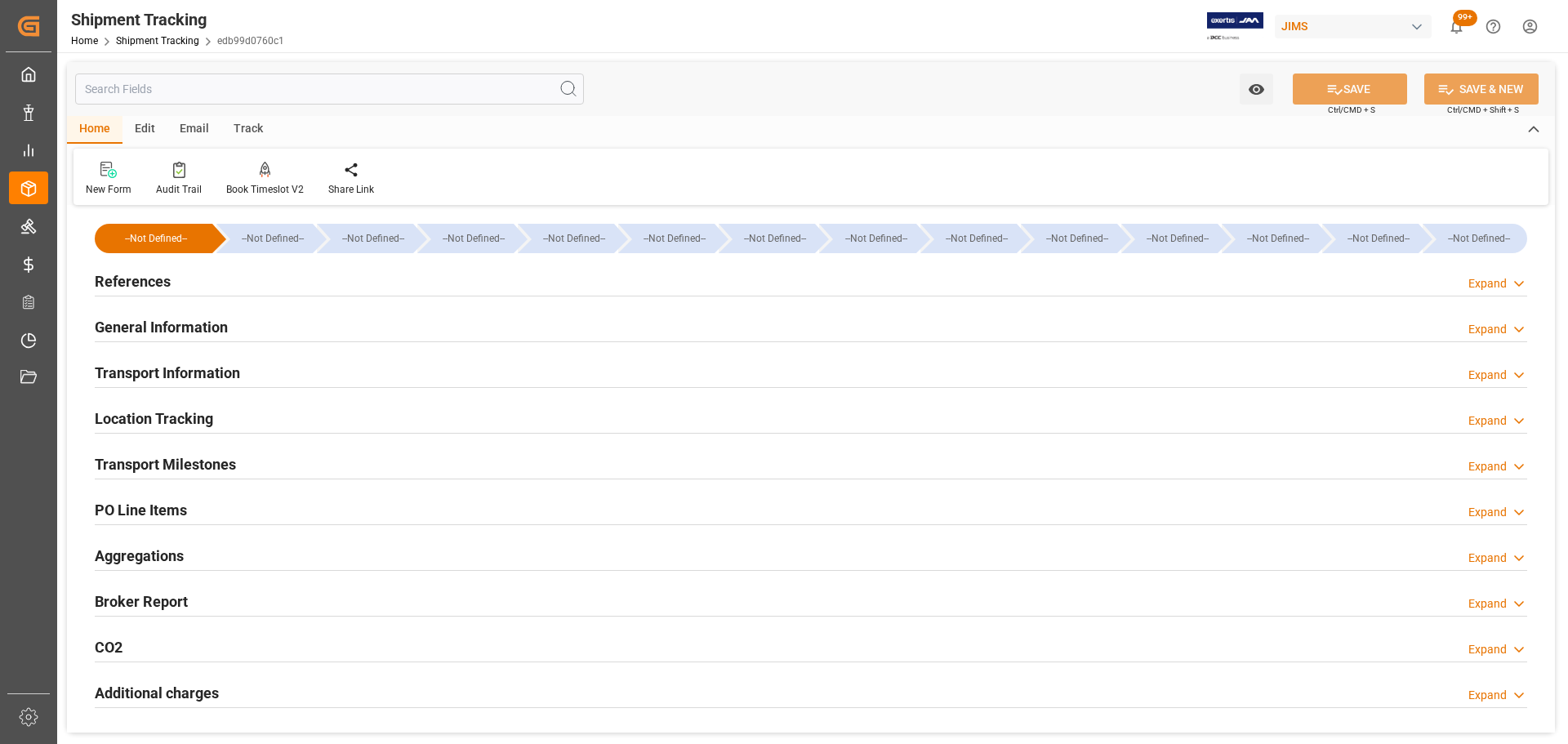 click on "References Expand" at bounding box center [811, 280] 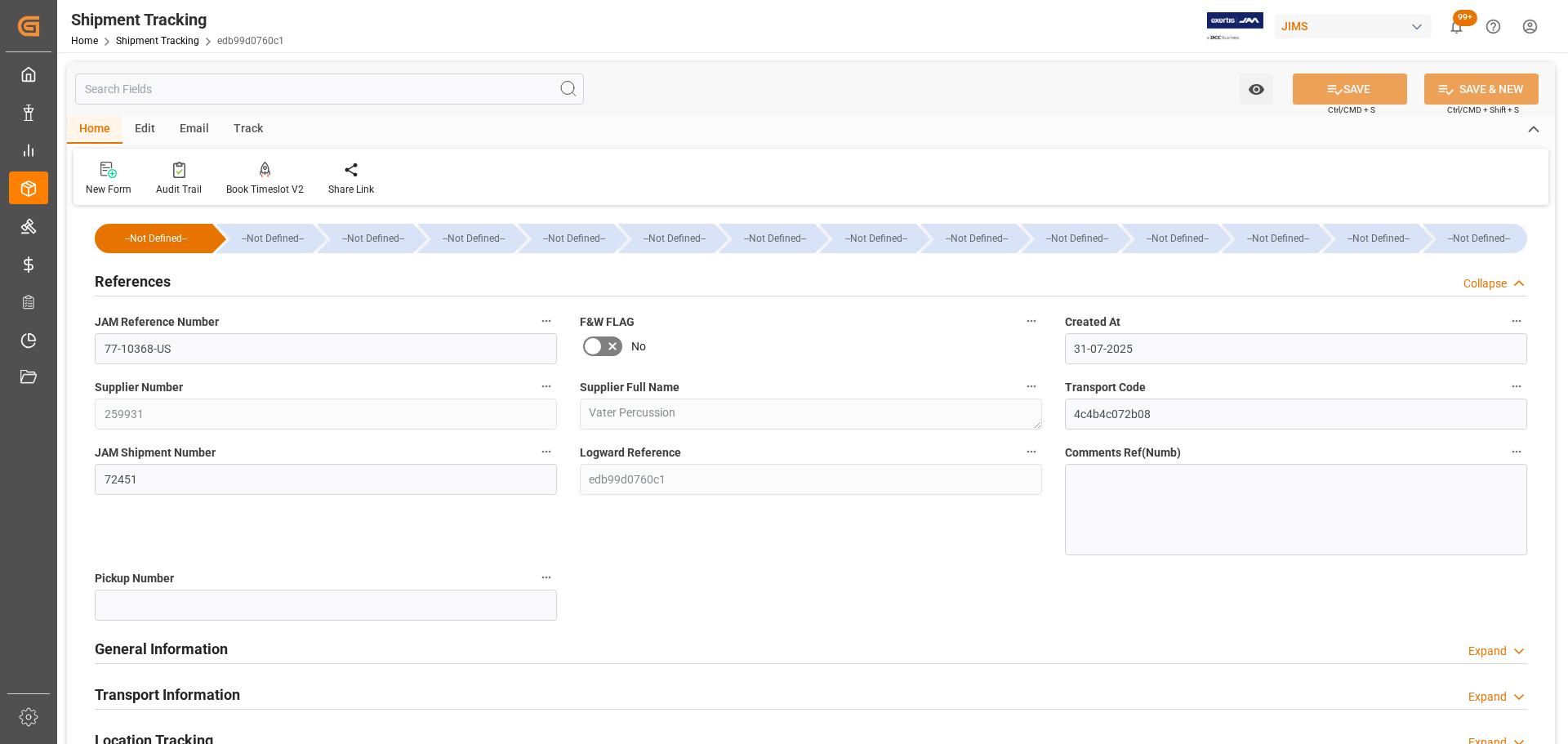 click on "References Collapse" at bounding box center [811, 280] 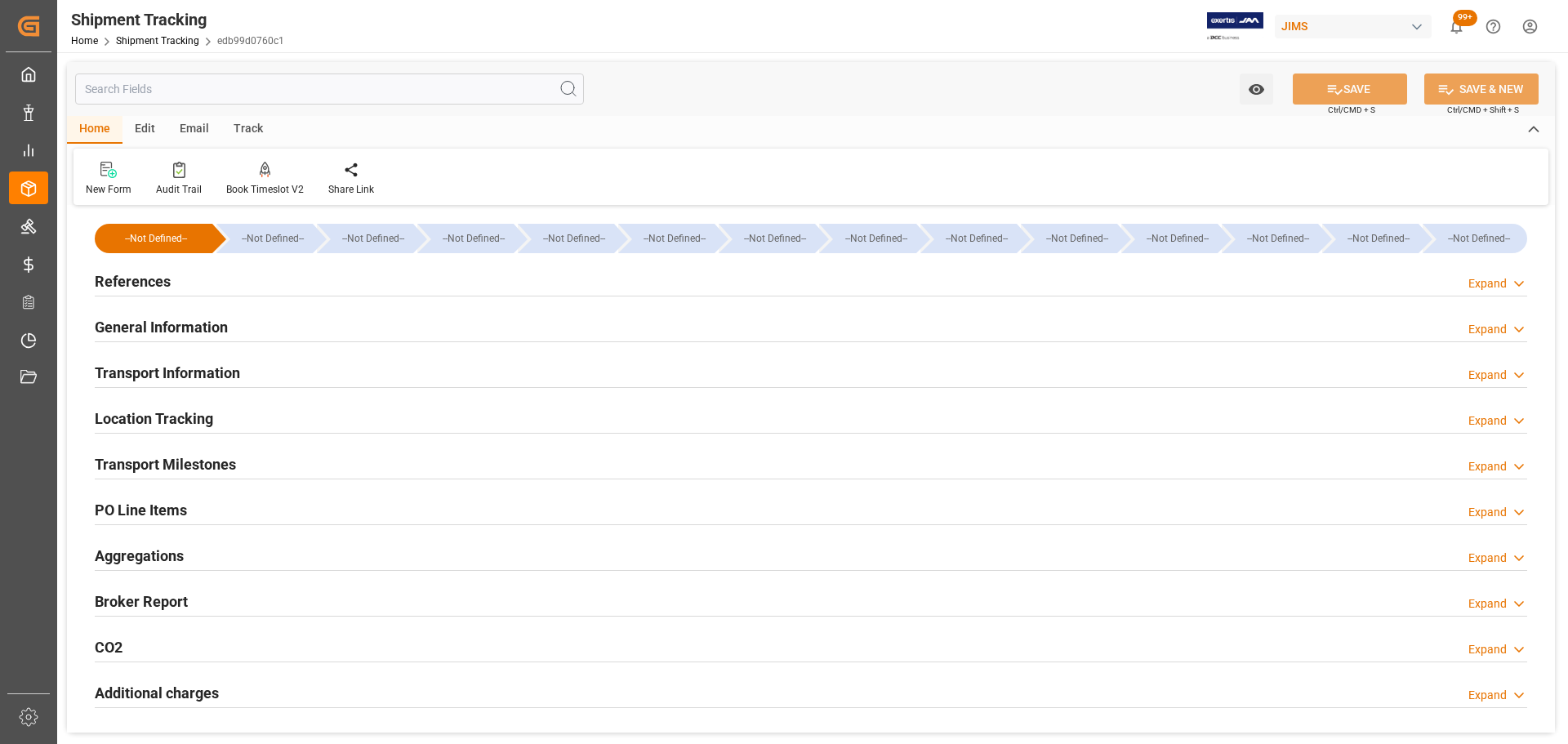 click on "General Information Expand" at bounding box center (811, 326) 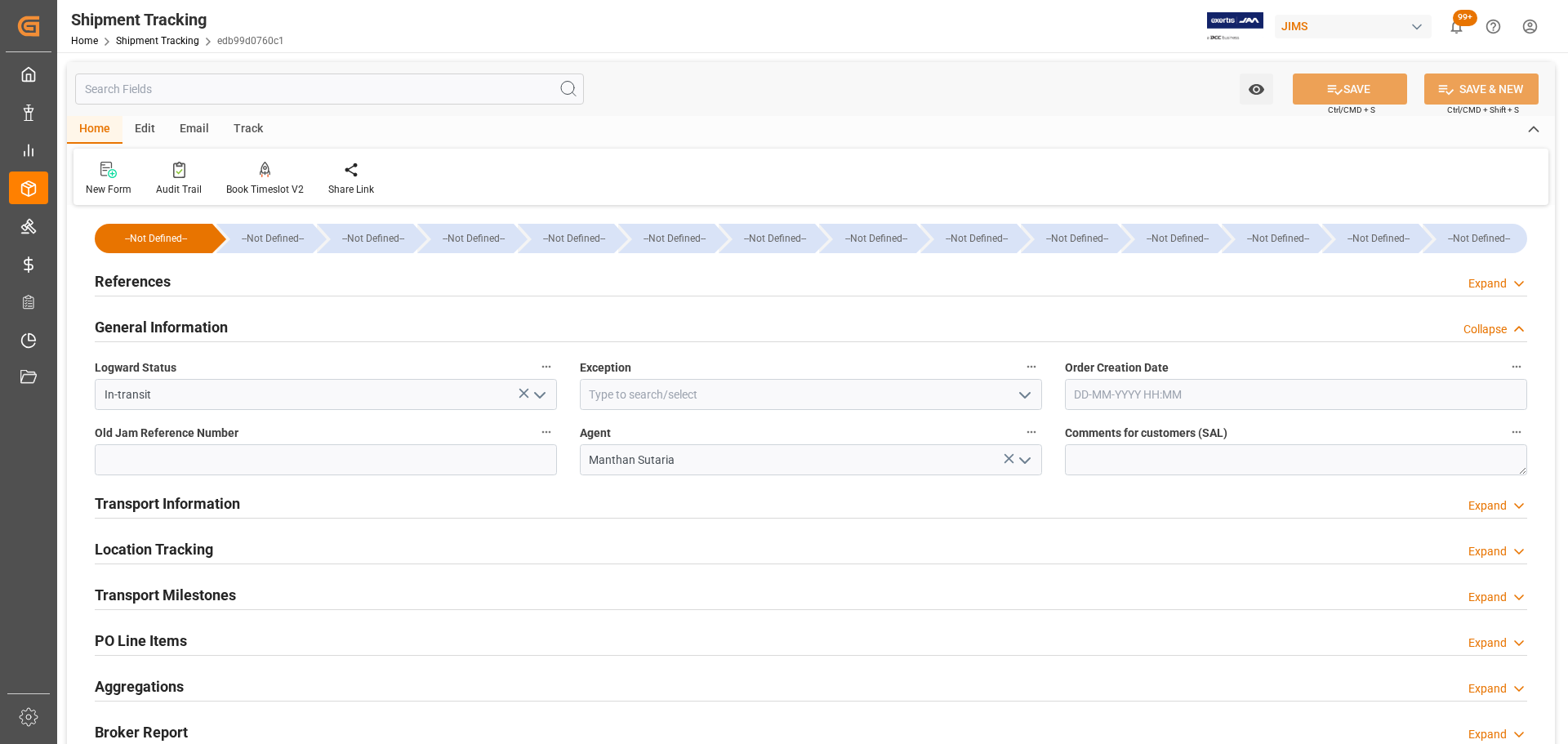 click on "General Information Collapse" at bounding box center [811, 326] 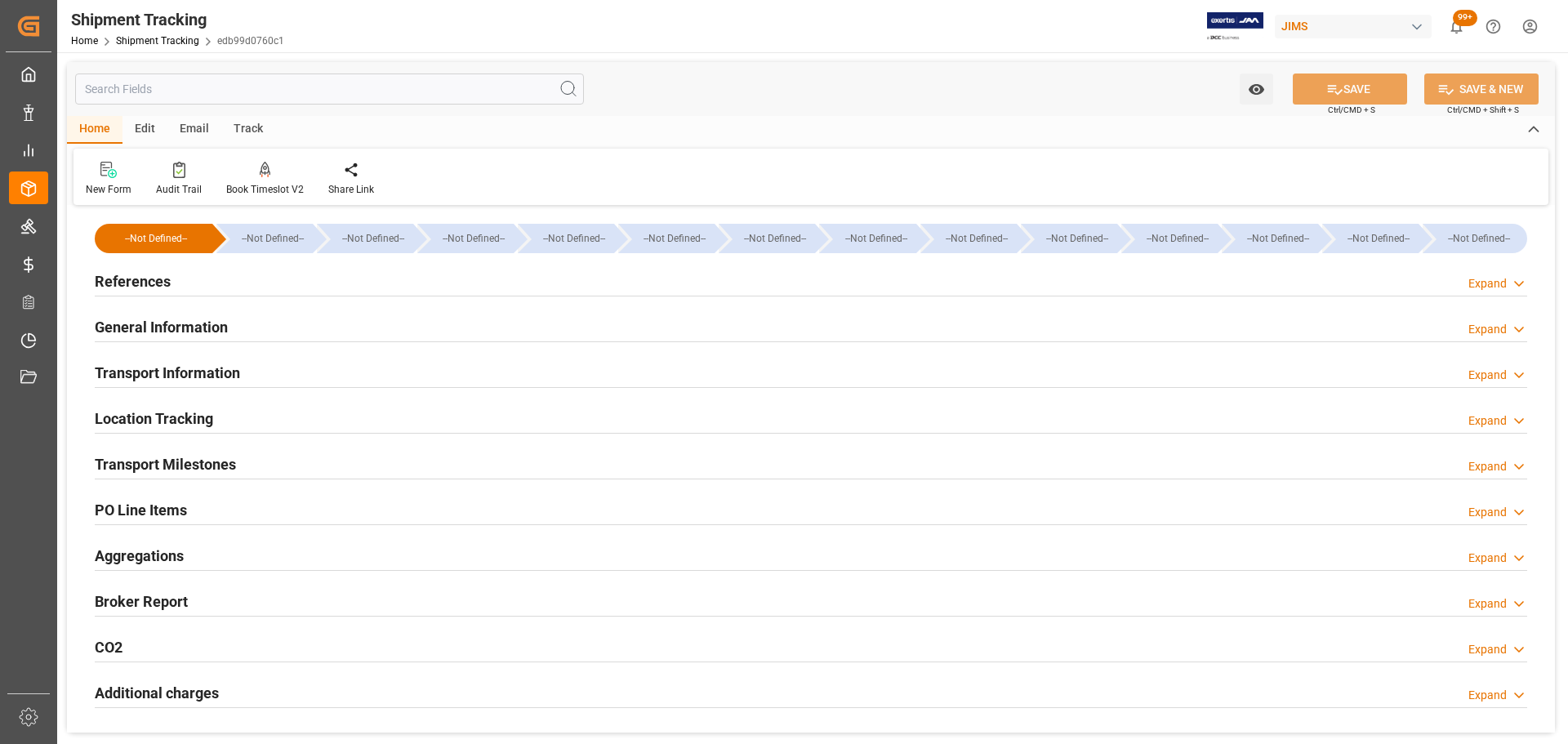 click on "Transport Information" at bounding box center [167, 372] 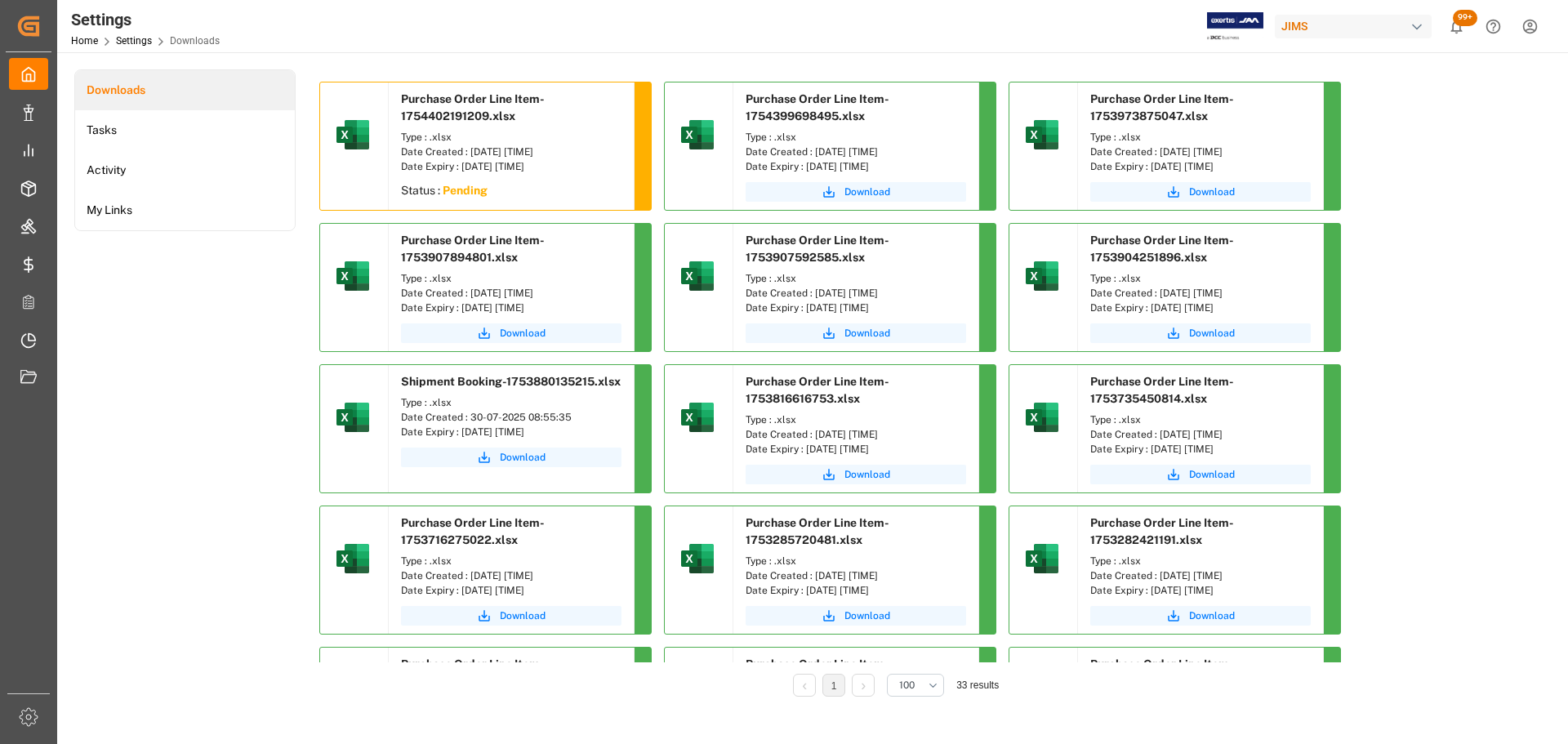 scroll, scrollTop: 0, scrollLeft: 0, axis: both 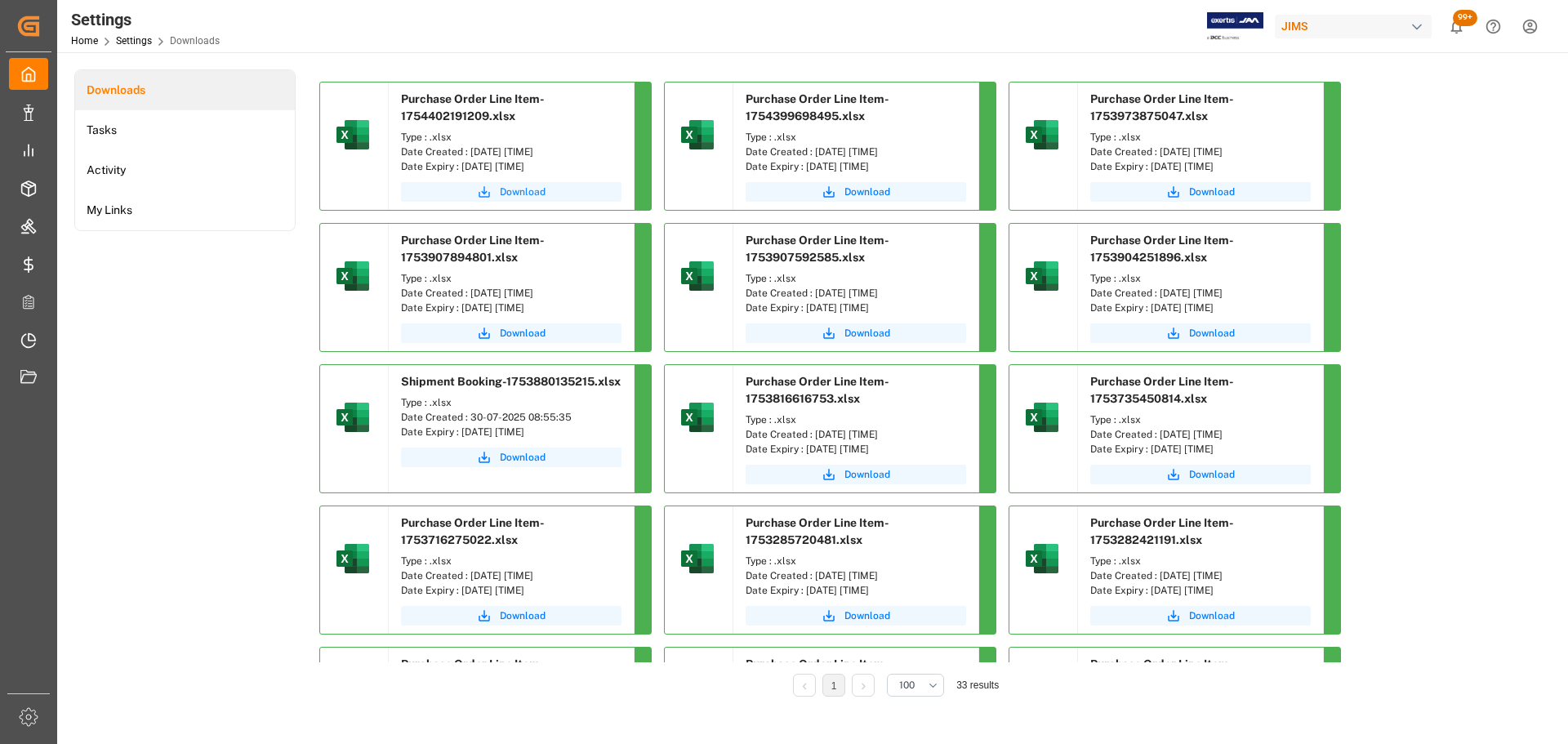 click 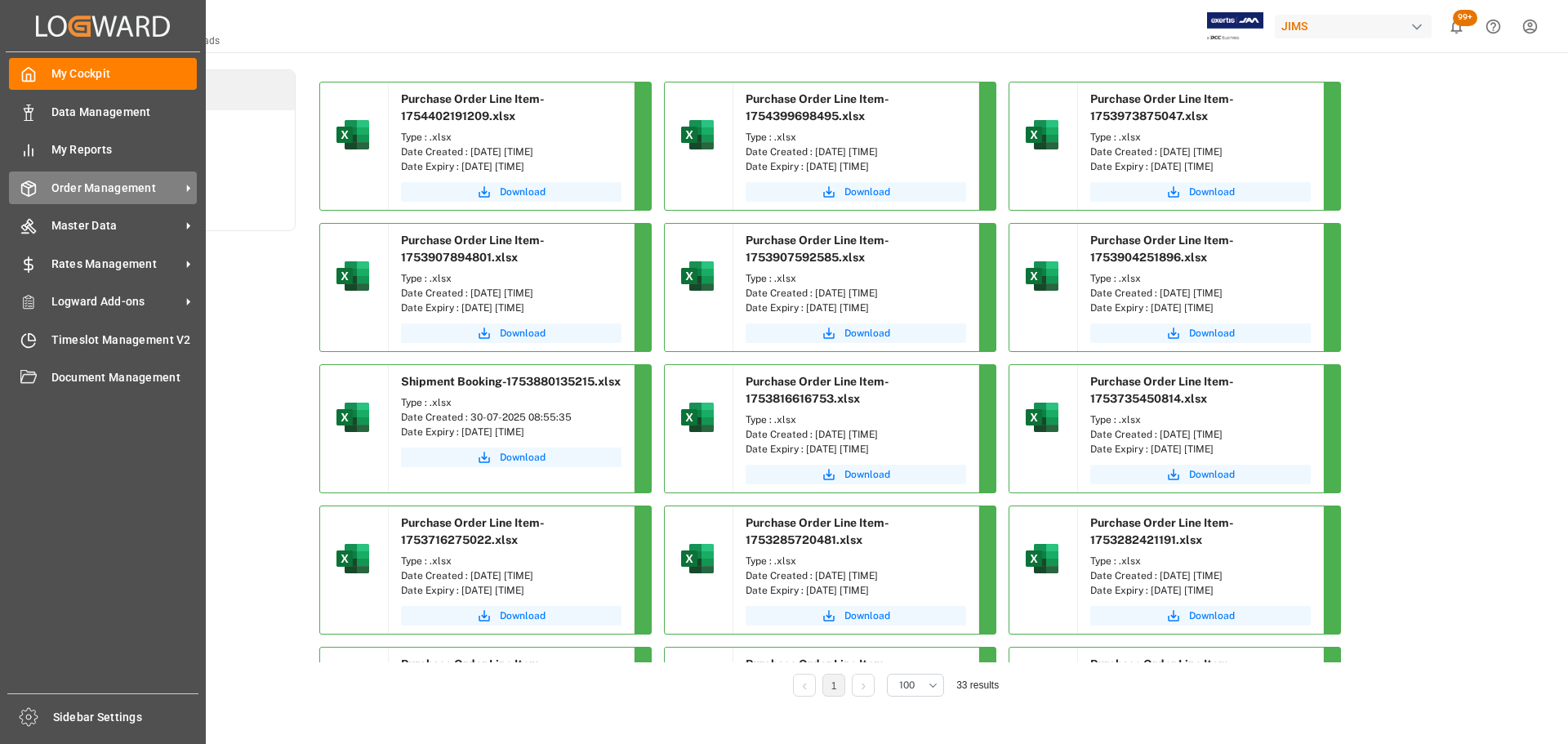 click on "Order Management Order Management" at bounding box center [103, 187] 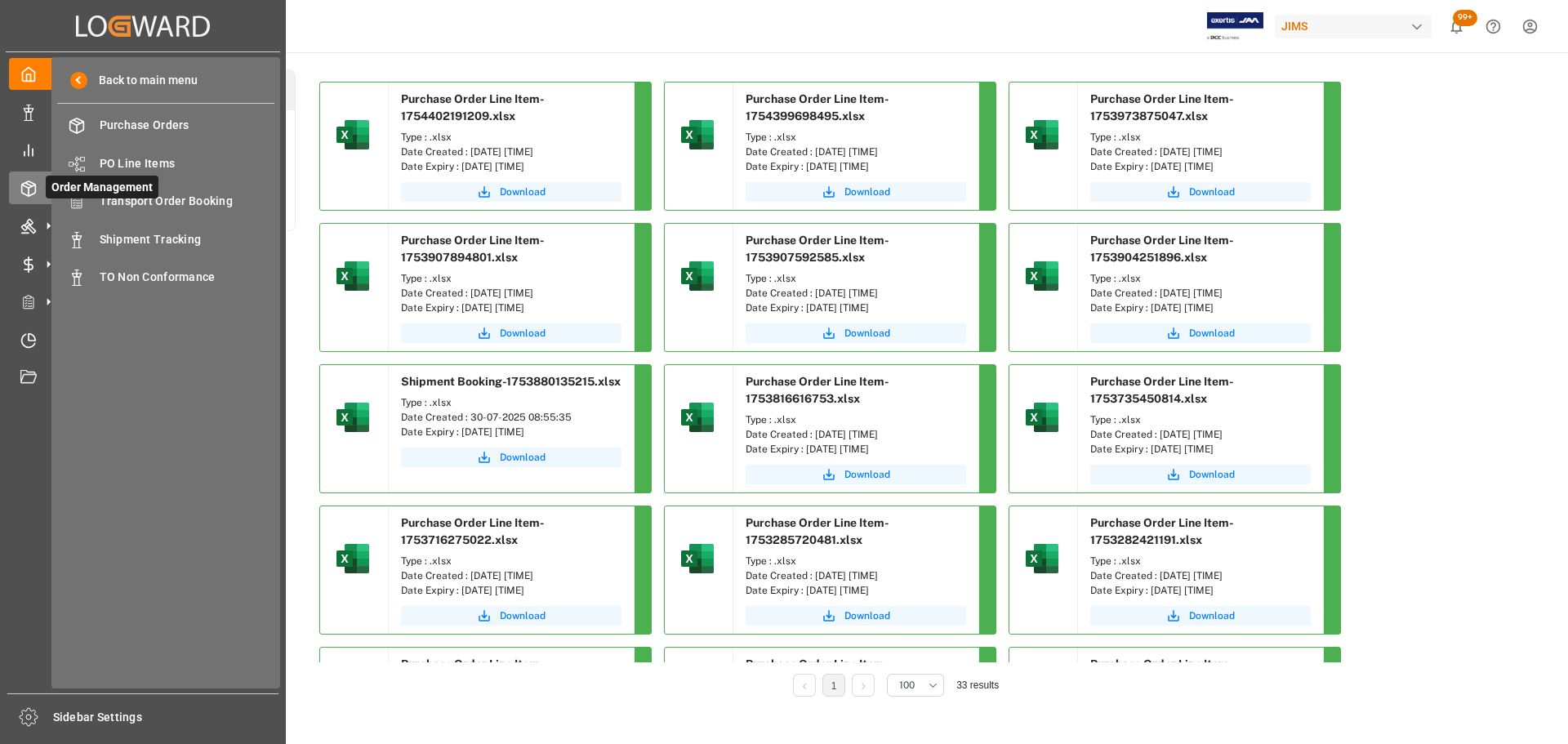 click on "Order Management" at bounding box center (102, 187) 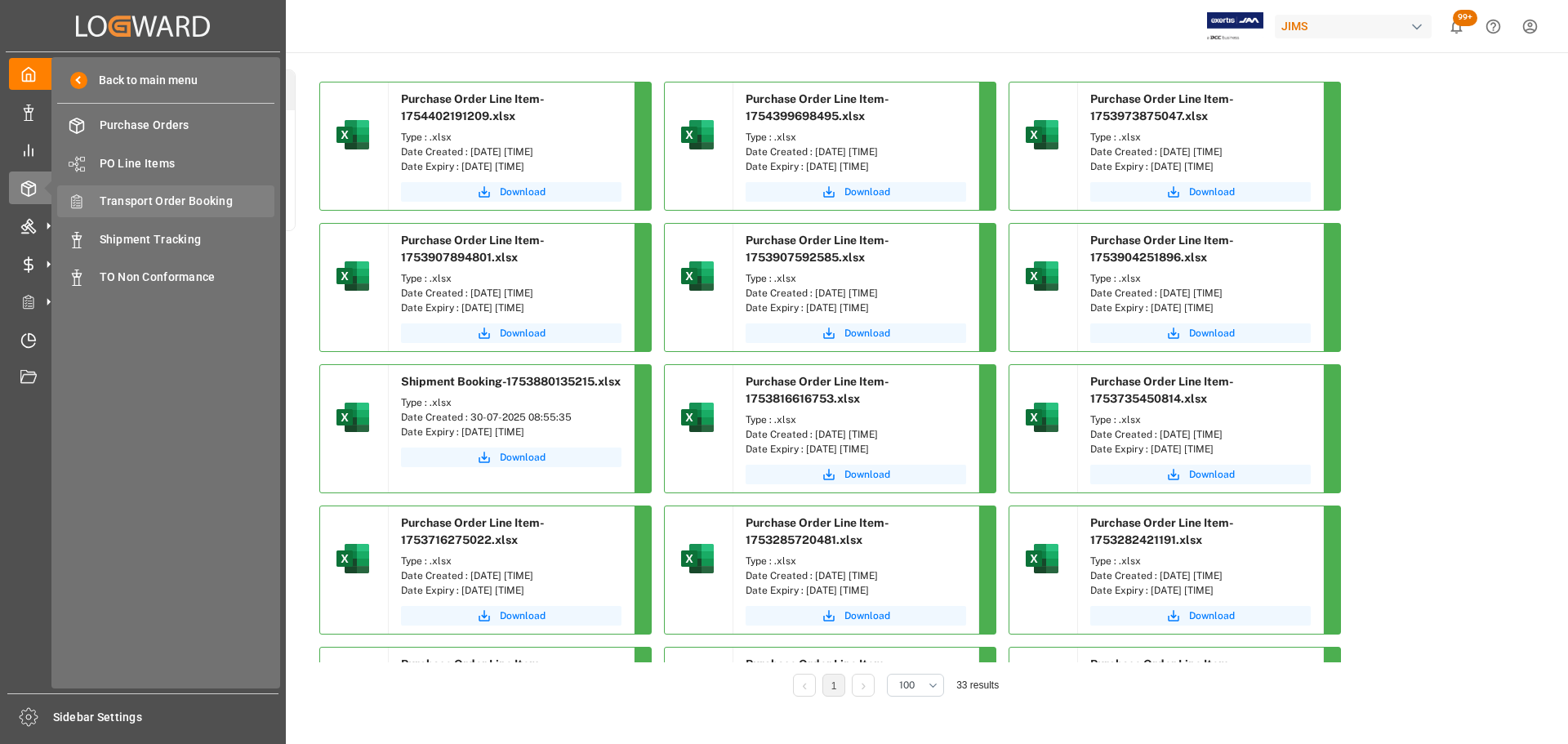 click on "Transport Order Booking" at bounding box center [187, 201] 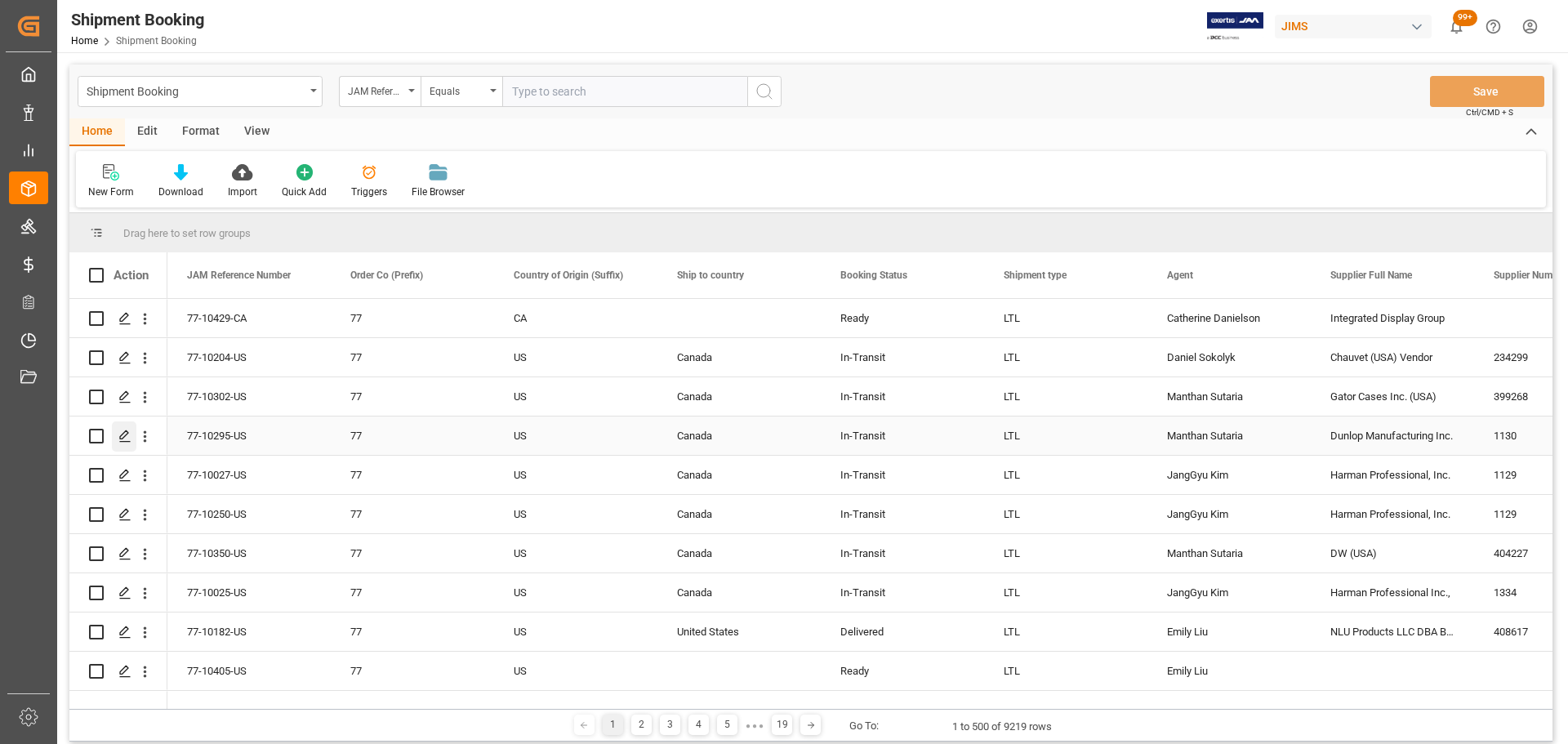 click 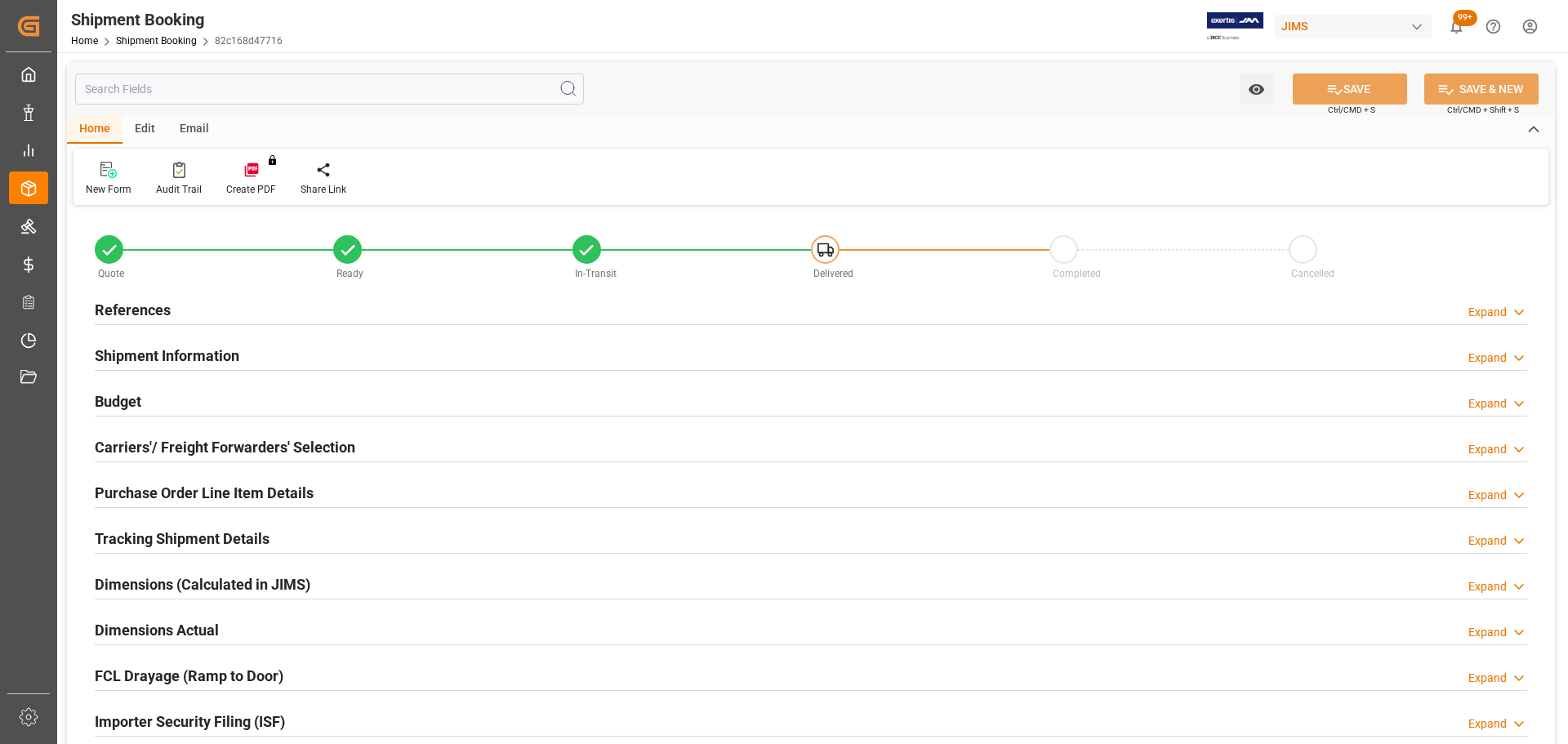 type on "0" 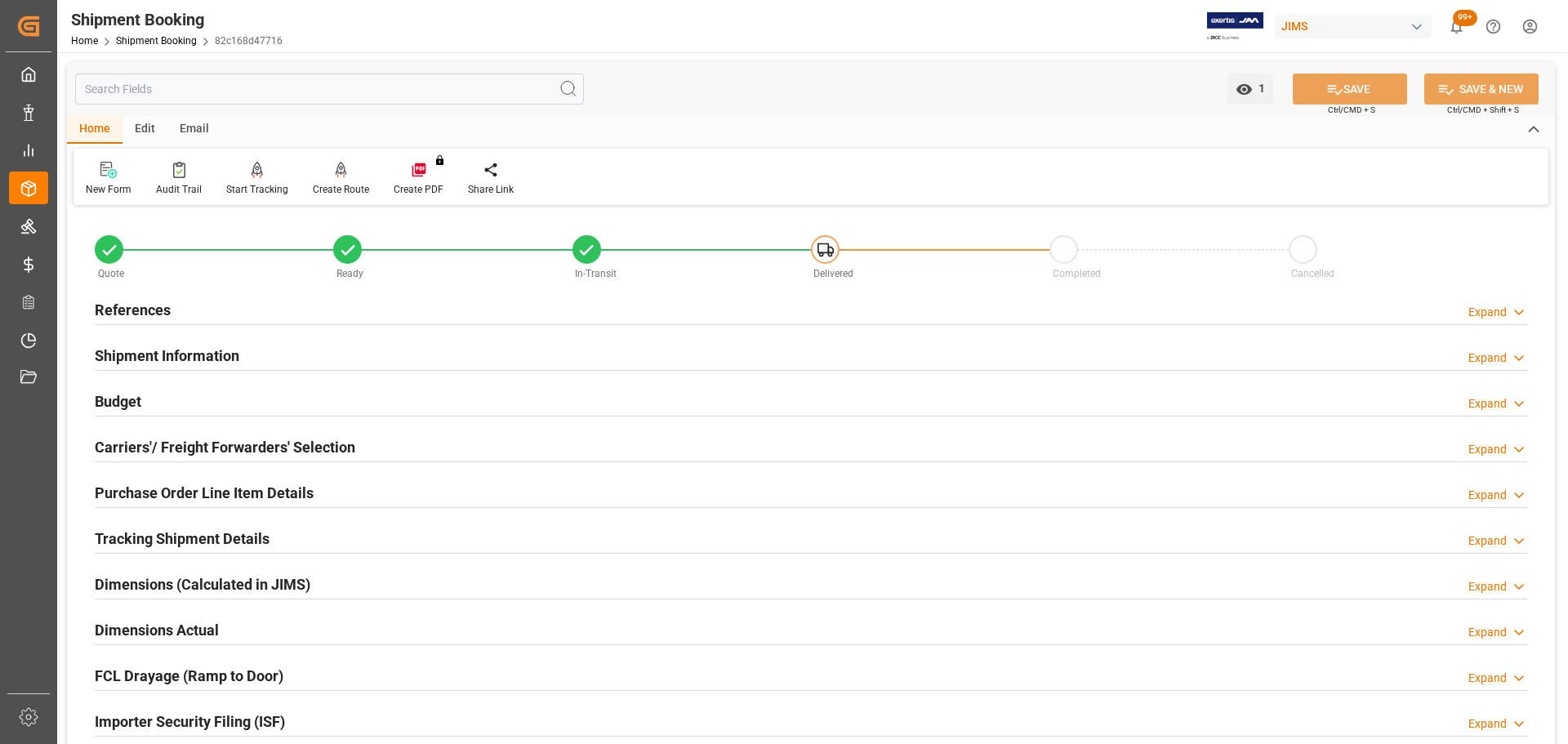 click on "References Expand" at bounding box center [811, 309] 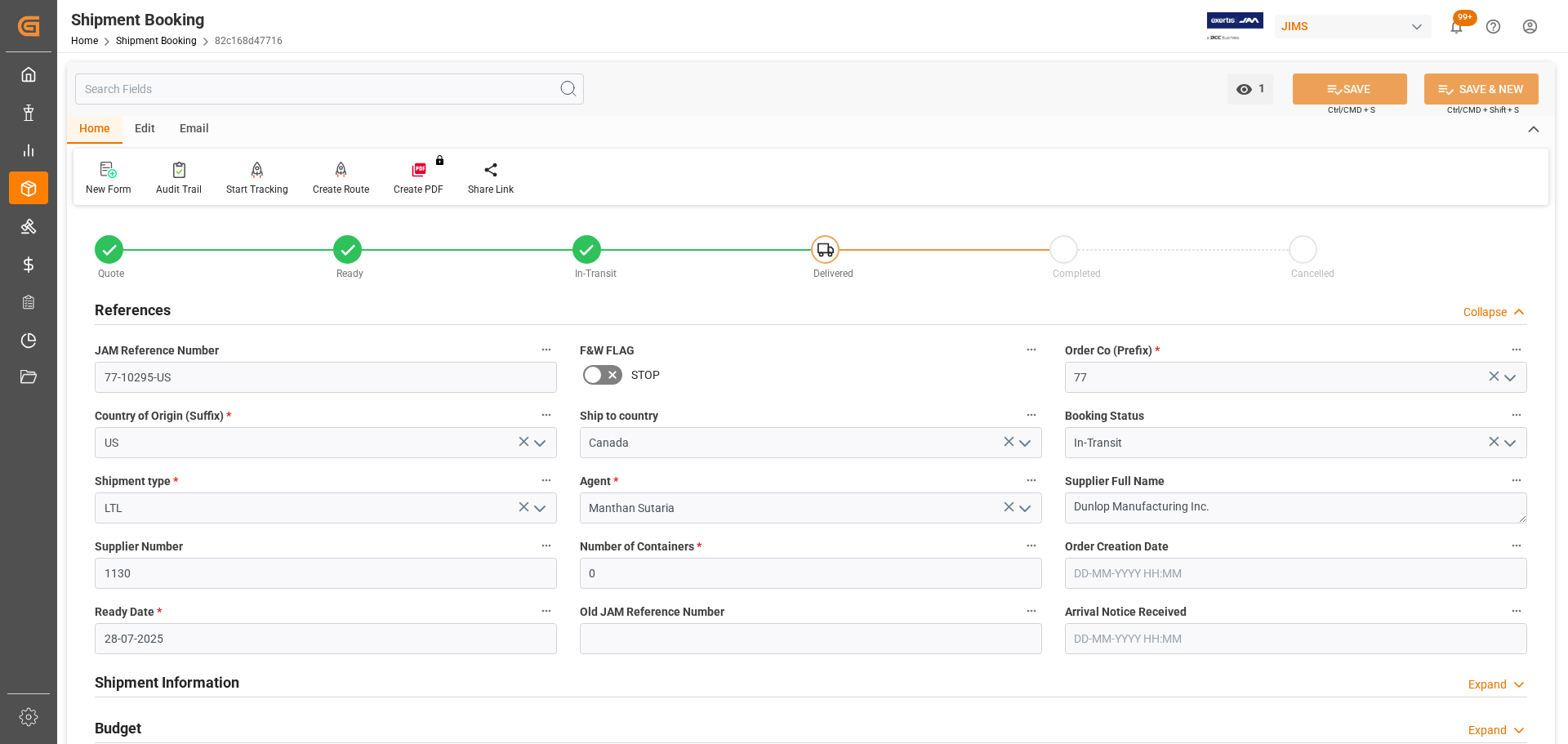 click on "References Collapse" at bounding box center [811, 309] 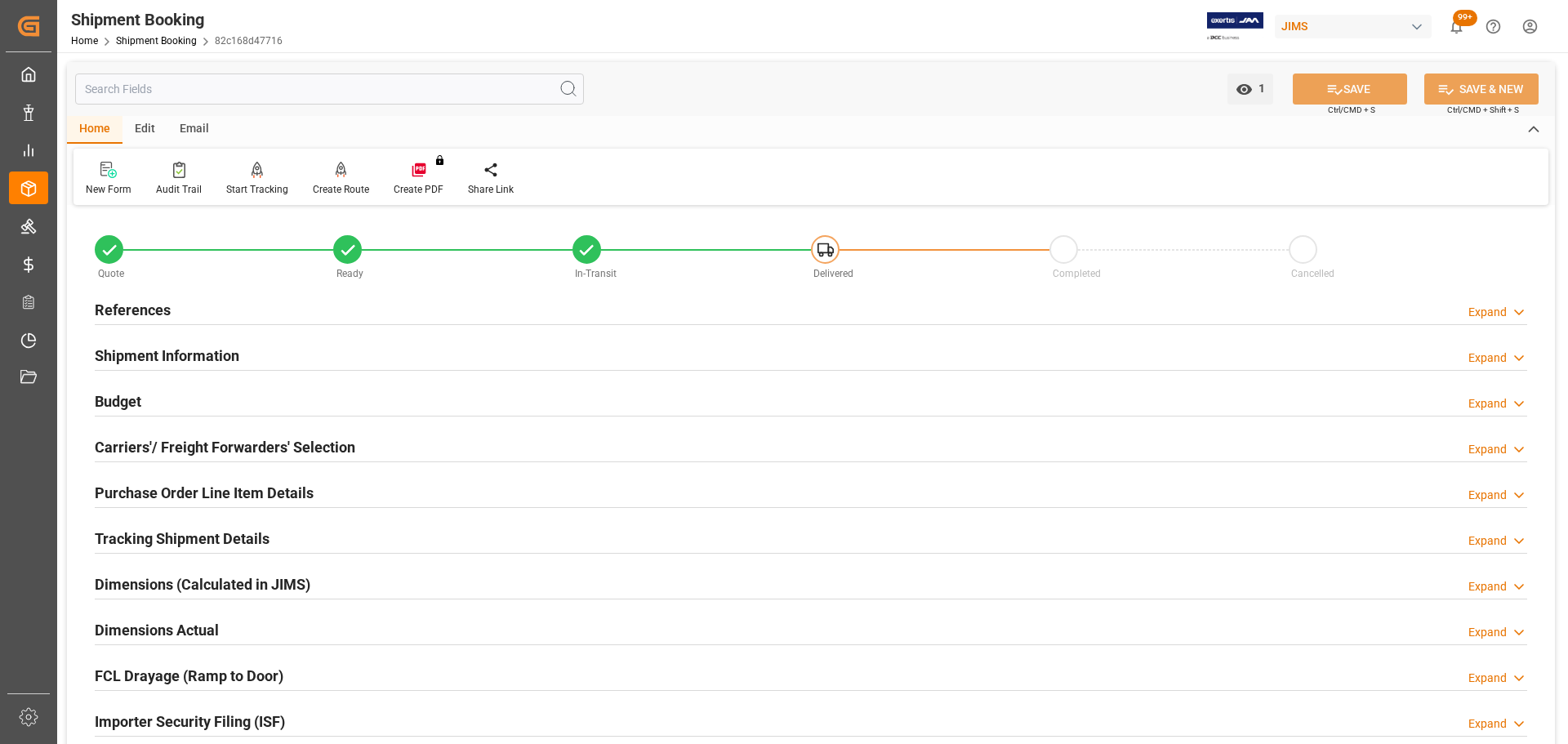 scroll, scrollTop: 82, scrollLeft: 0, axis: vertical 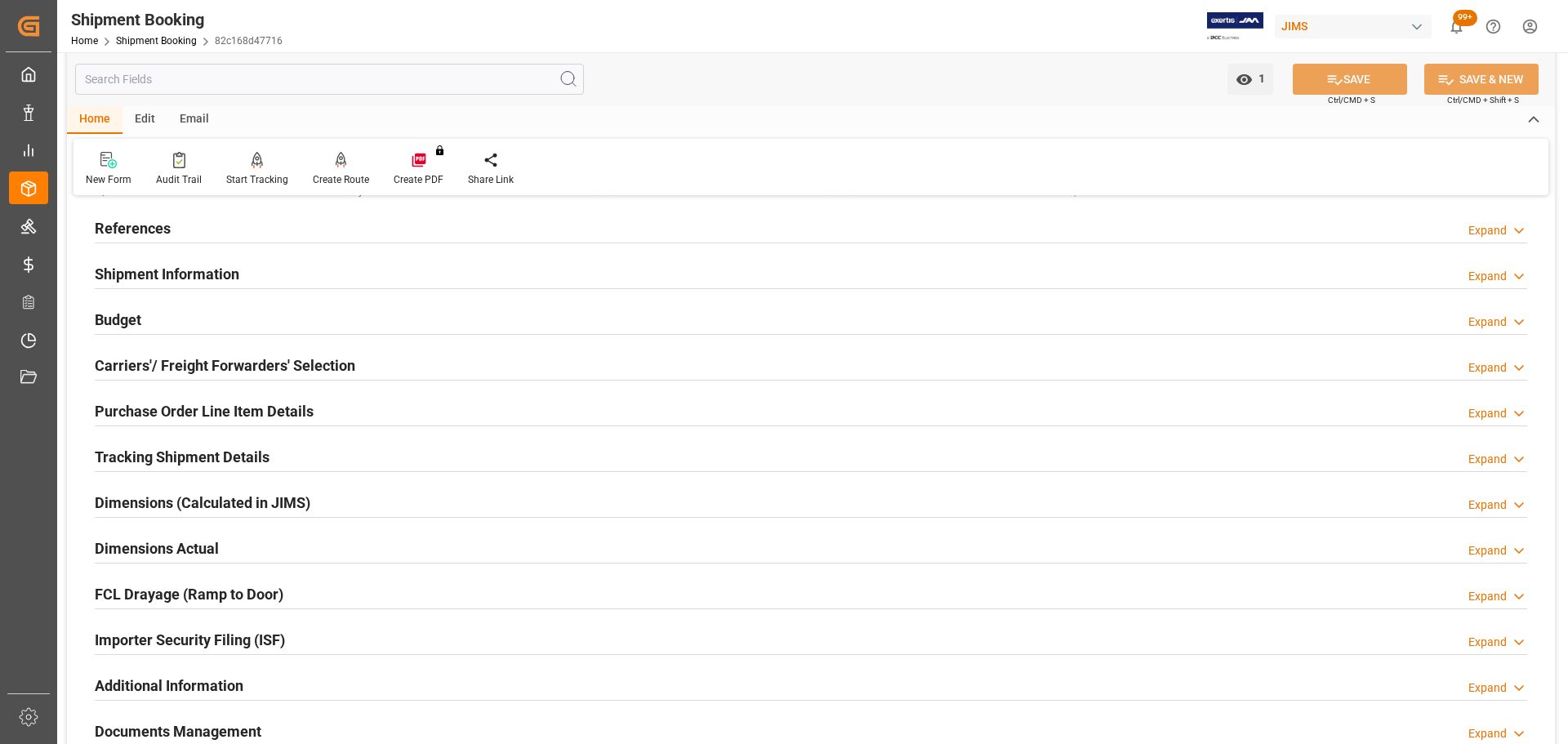 click on "Shipment Information Expand" at bounding box center [811, 273] 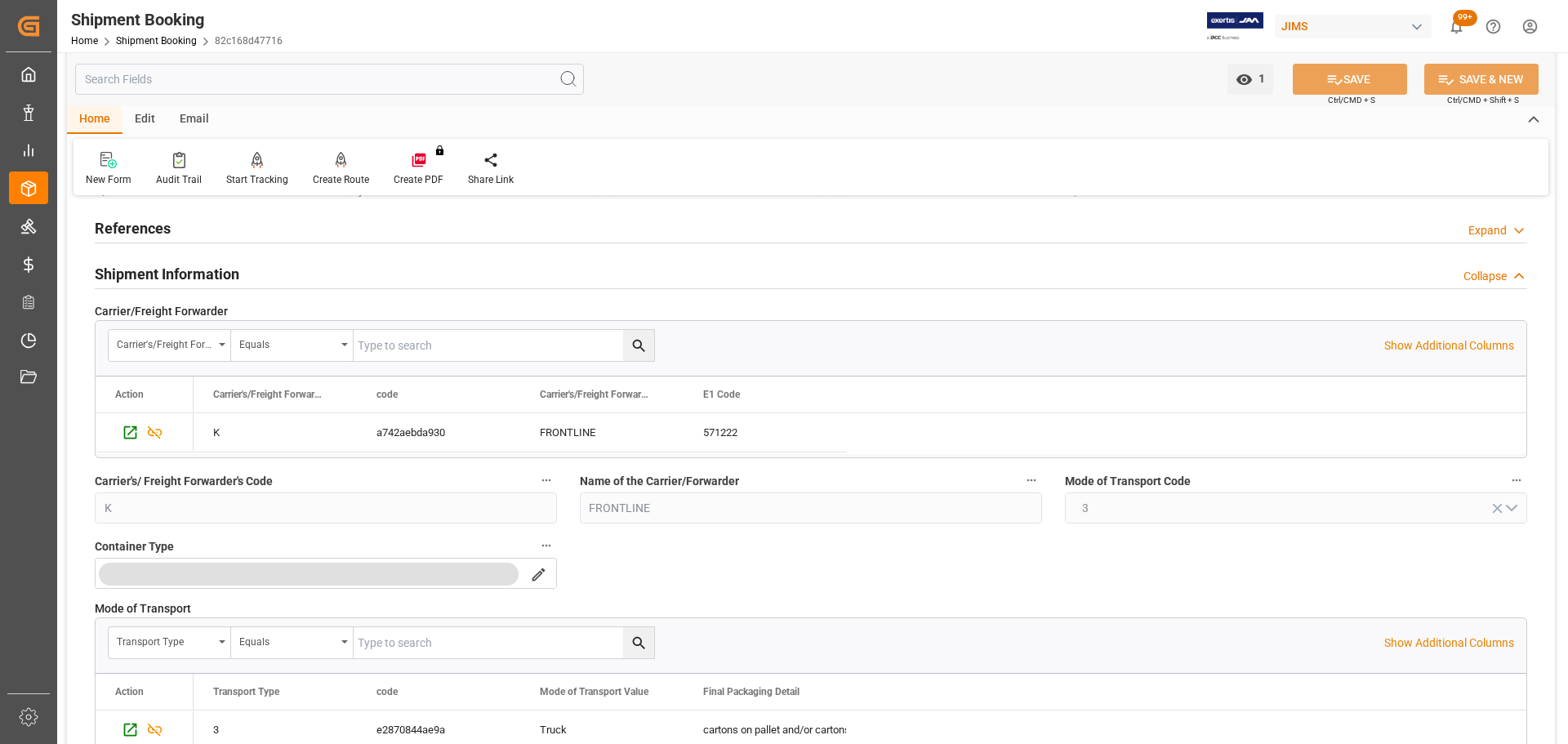 click on "Shipment Information Collapse" at bounding box center [811, 273] 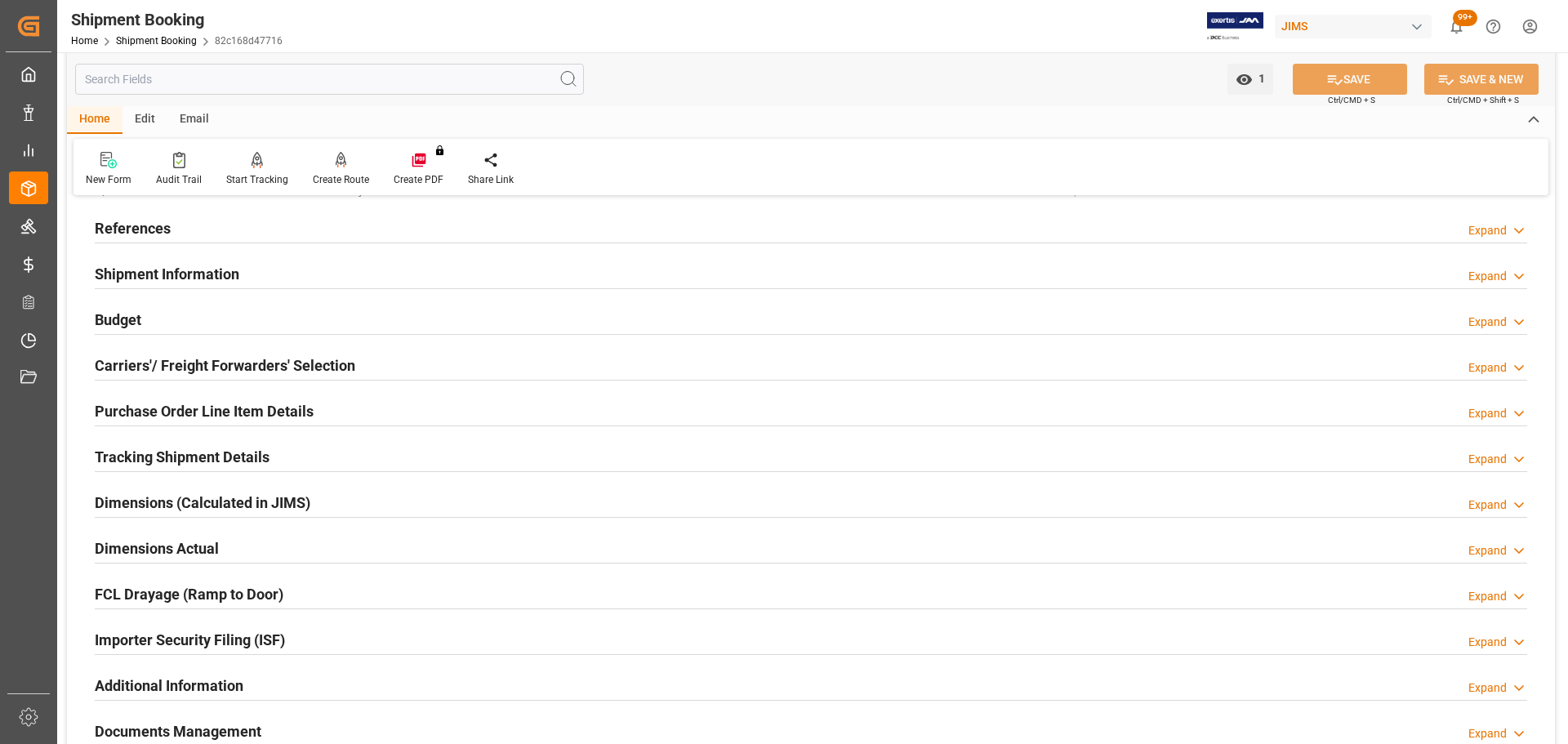 click on "Budget Expand" at bounding box center (811, 319) 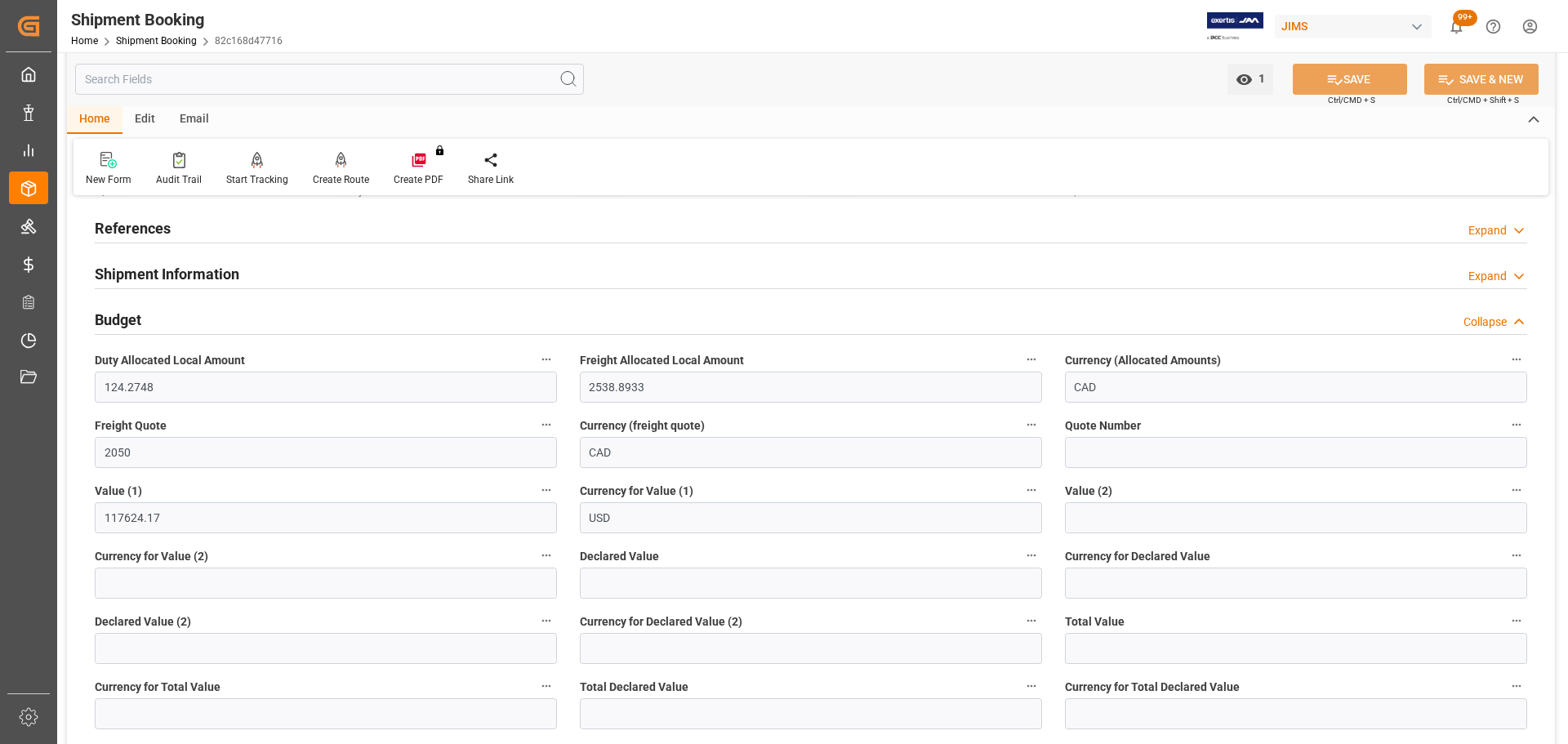 click on "Budget Collapse" at bounding box center [811, 319] 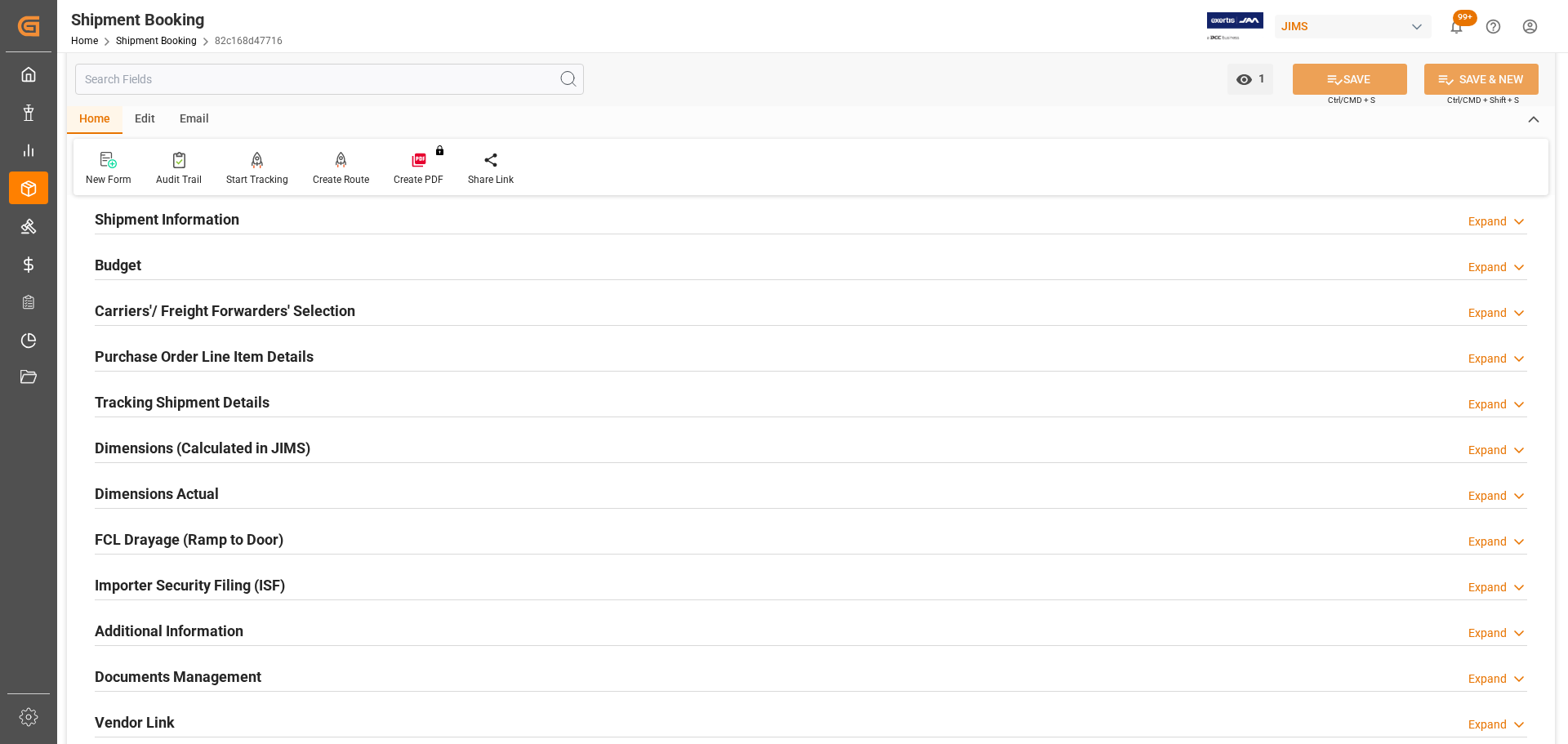 scroll, scrollTop: 163, scrollLeft: 0, axis: vertical 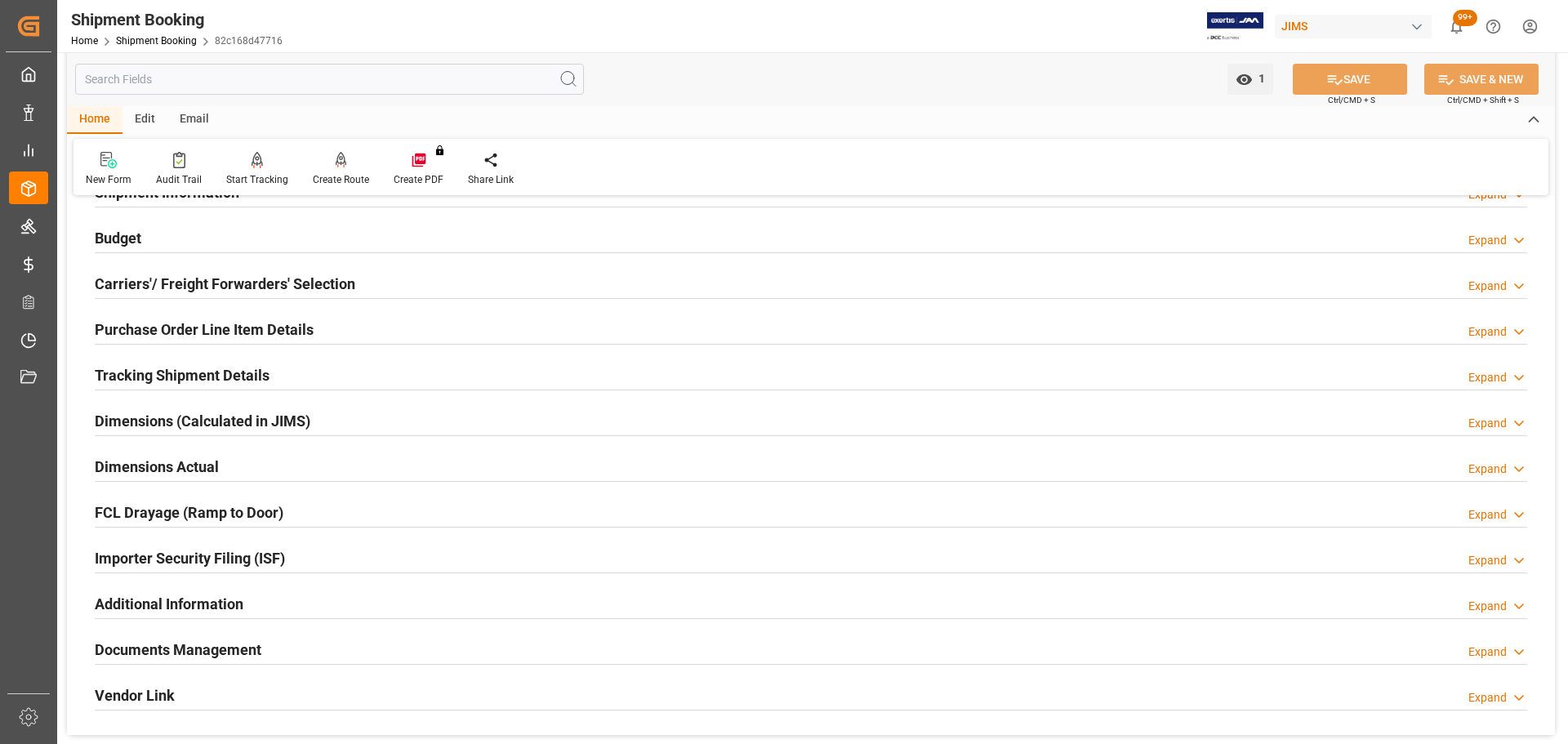 click on "Carriers'/ Freight Forwarders' Selection" at bounding box center (225, 283) 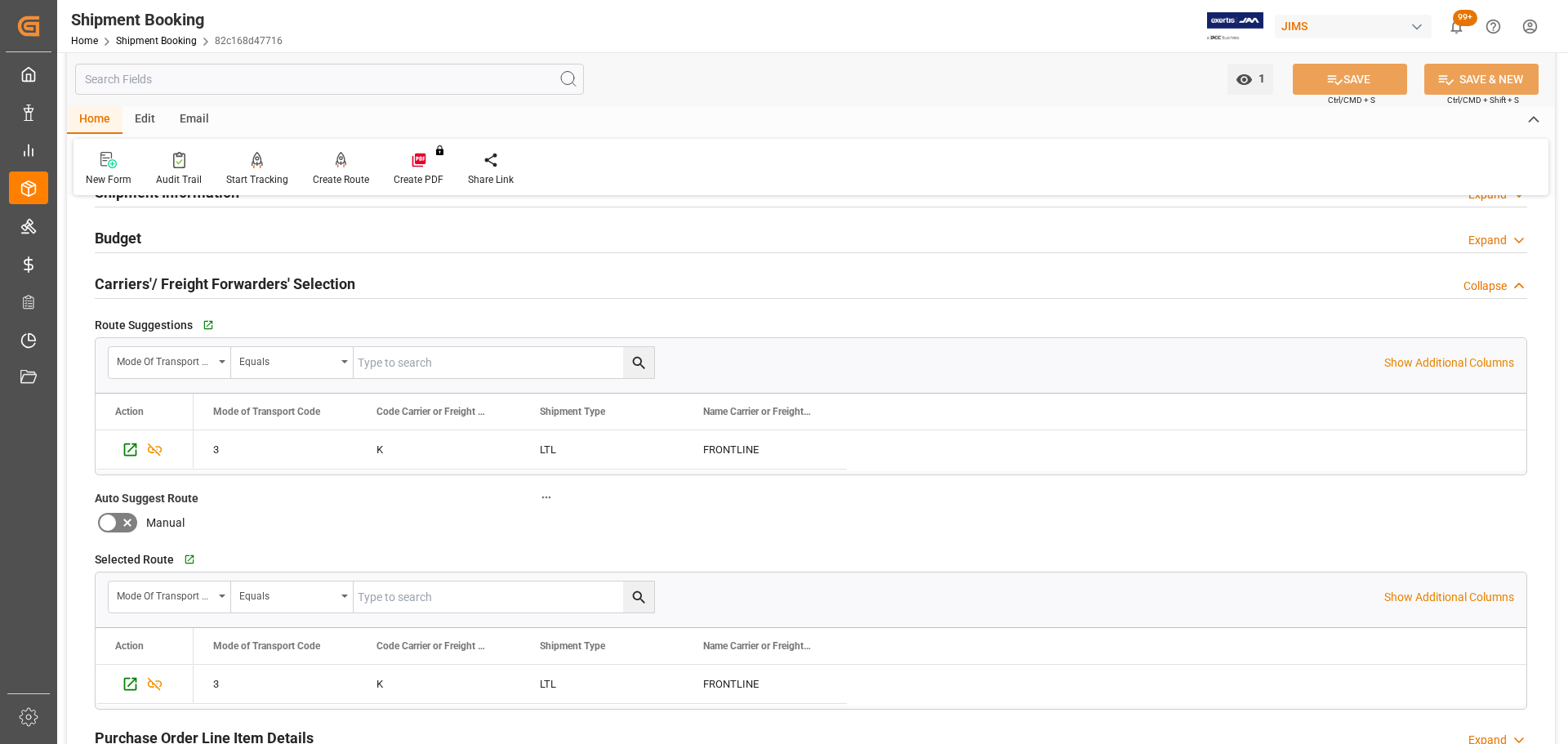 click on "Carriers'/ Freight Forwarders' Selection" at bounding box center (225, 283) 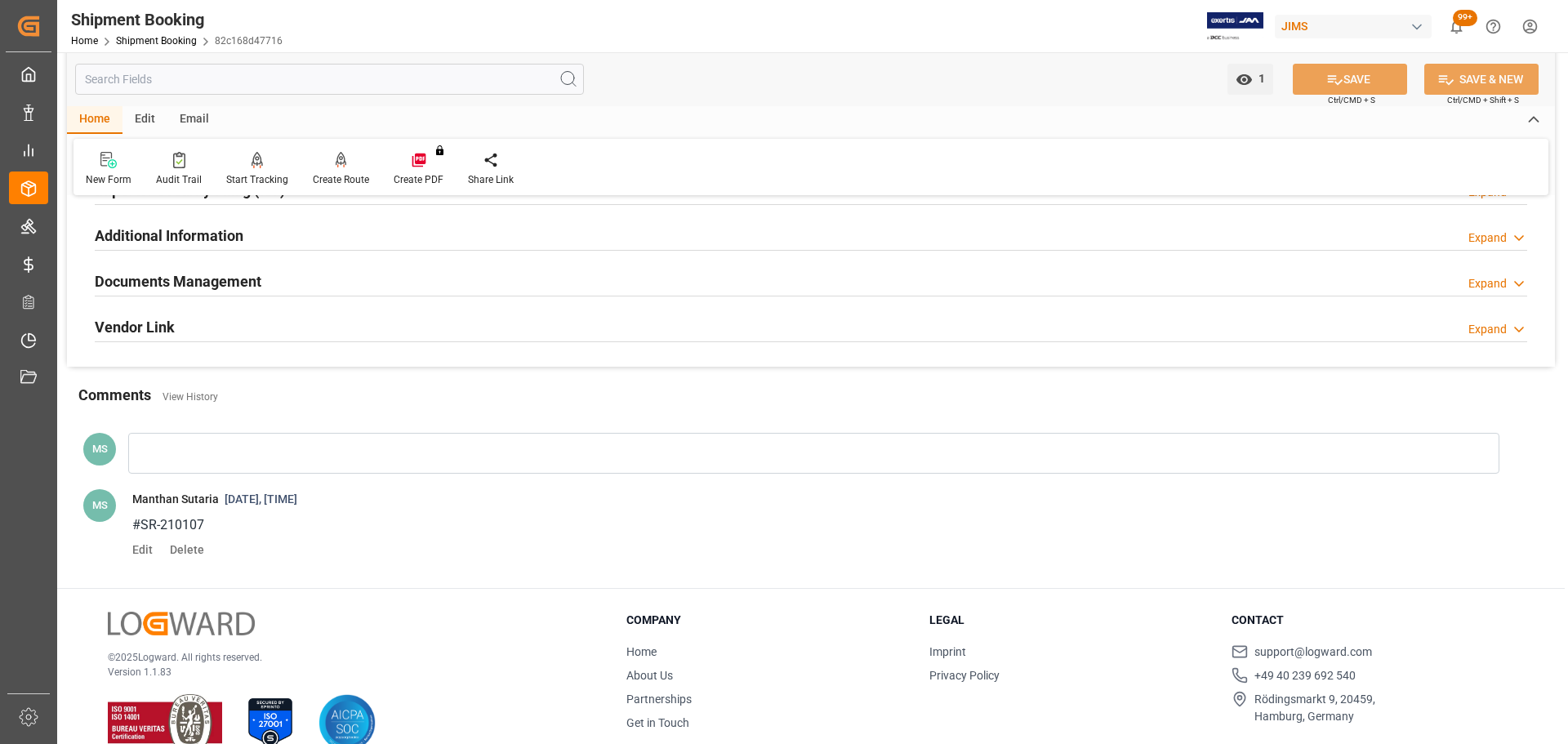 scroll, scrollTop: 561, scrollLeft: 0, axis: vertical 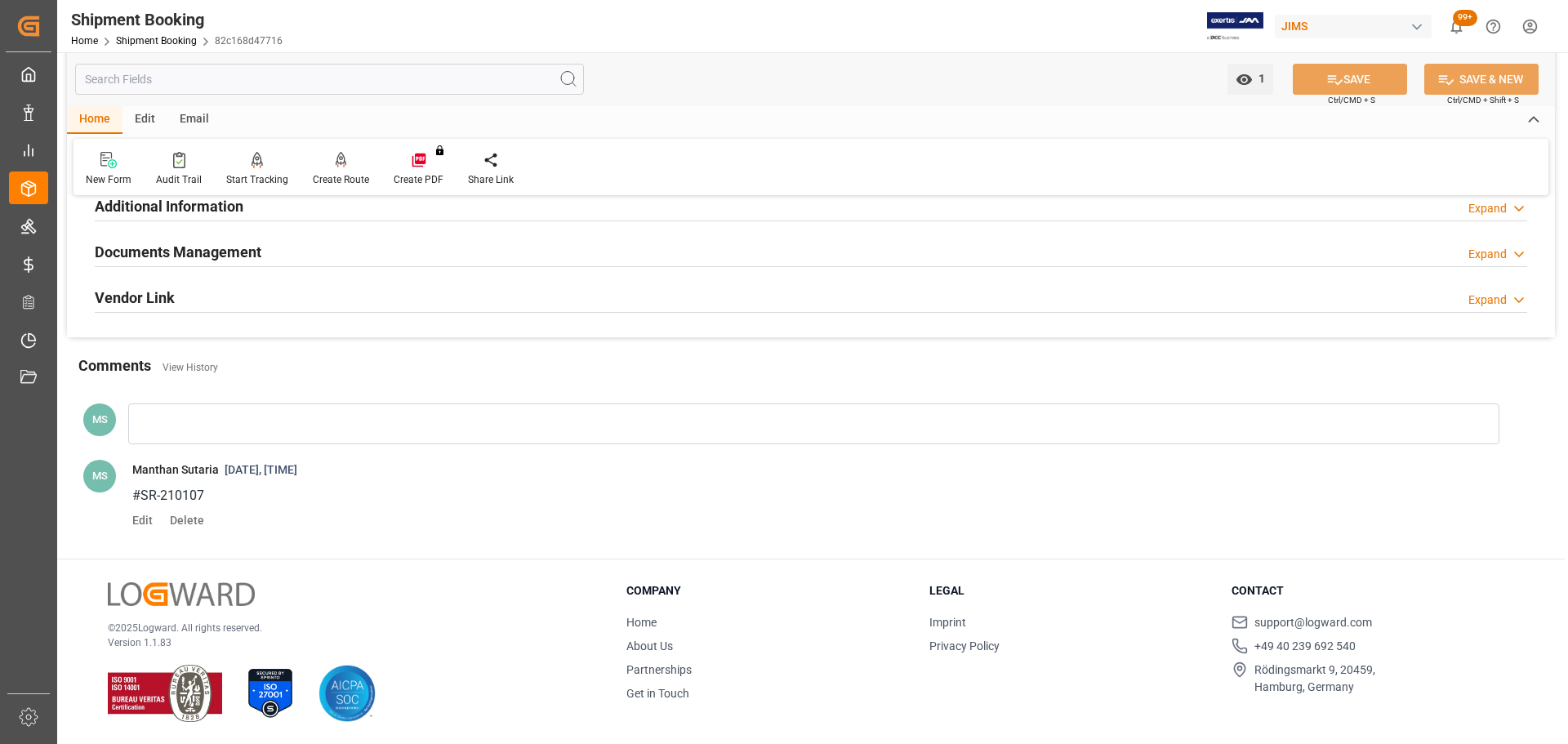 click on "Documents Management" at bounding box center [178, 252] 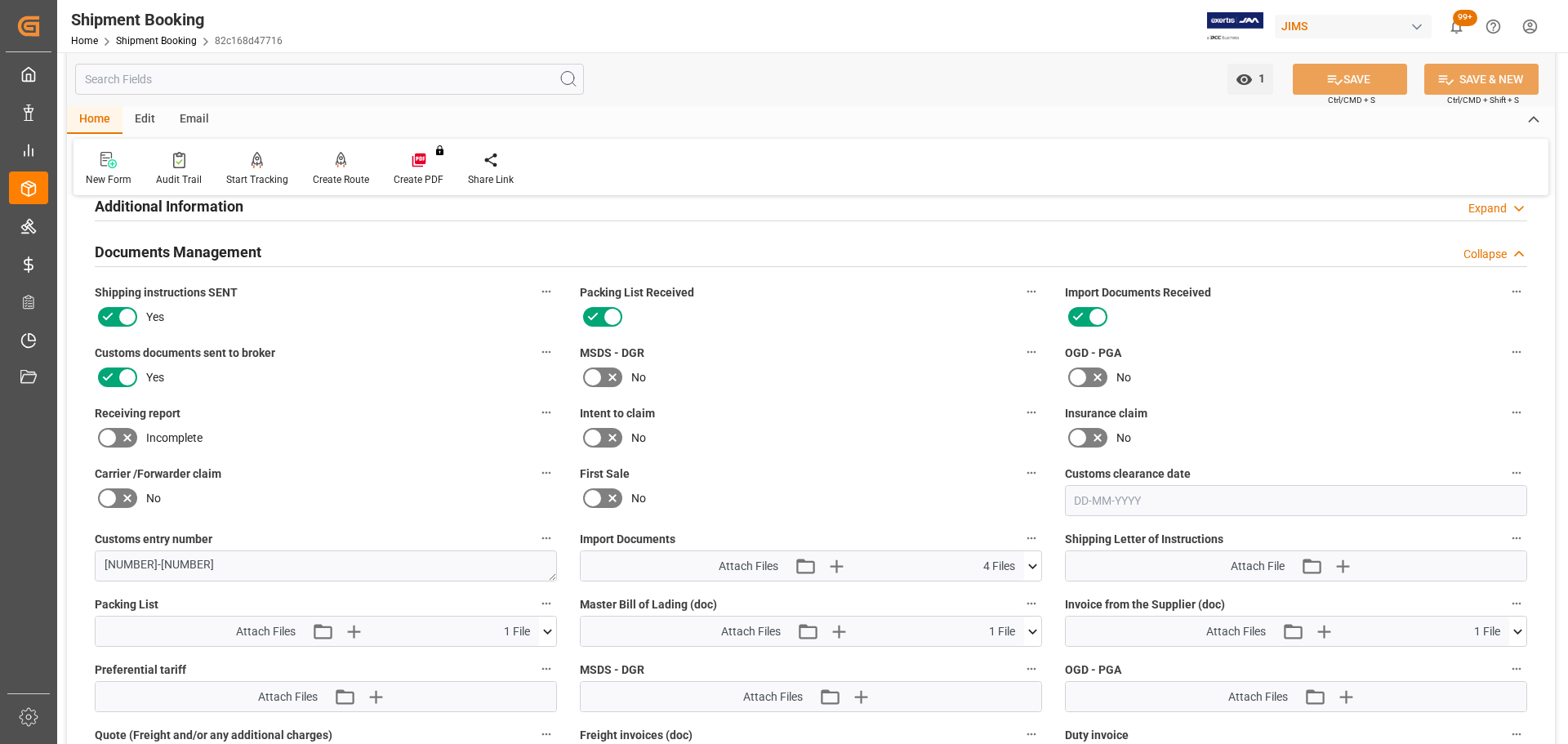scroll, scrollTop: 724, scrollLeft: 0, axis: vertical 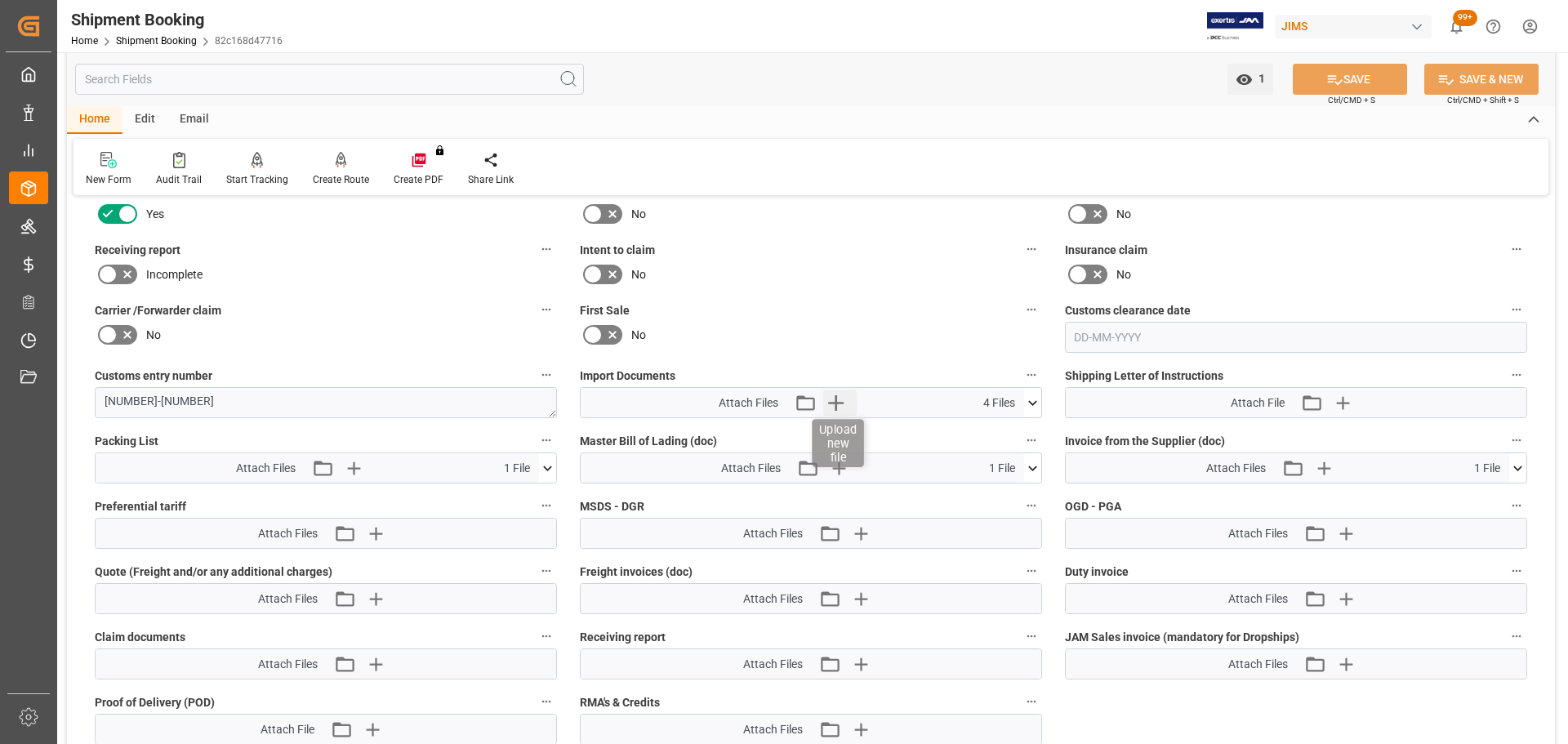 click 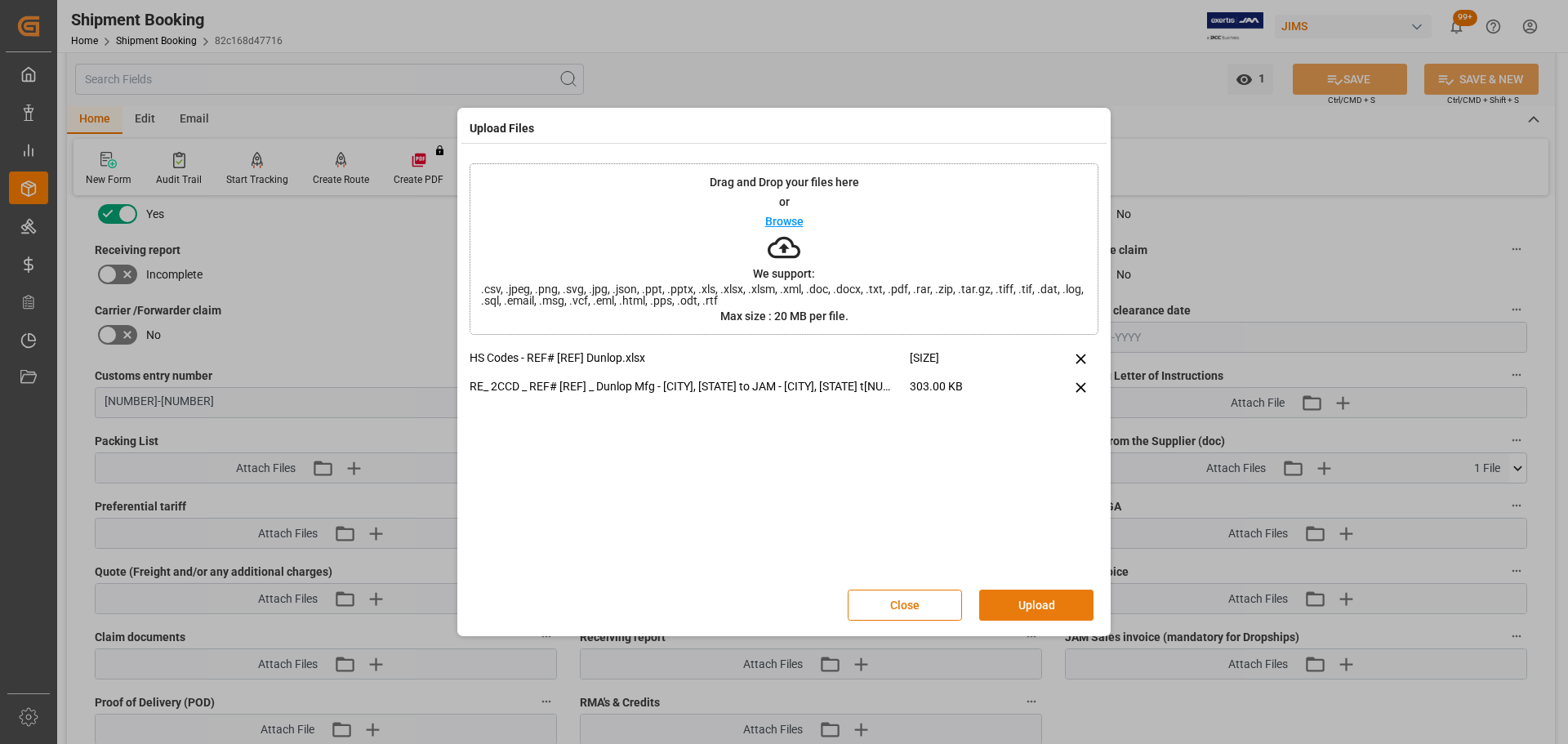 click on "Upload" at bounding box center (1036, 605) 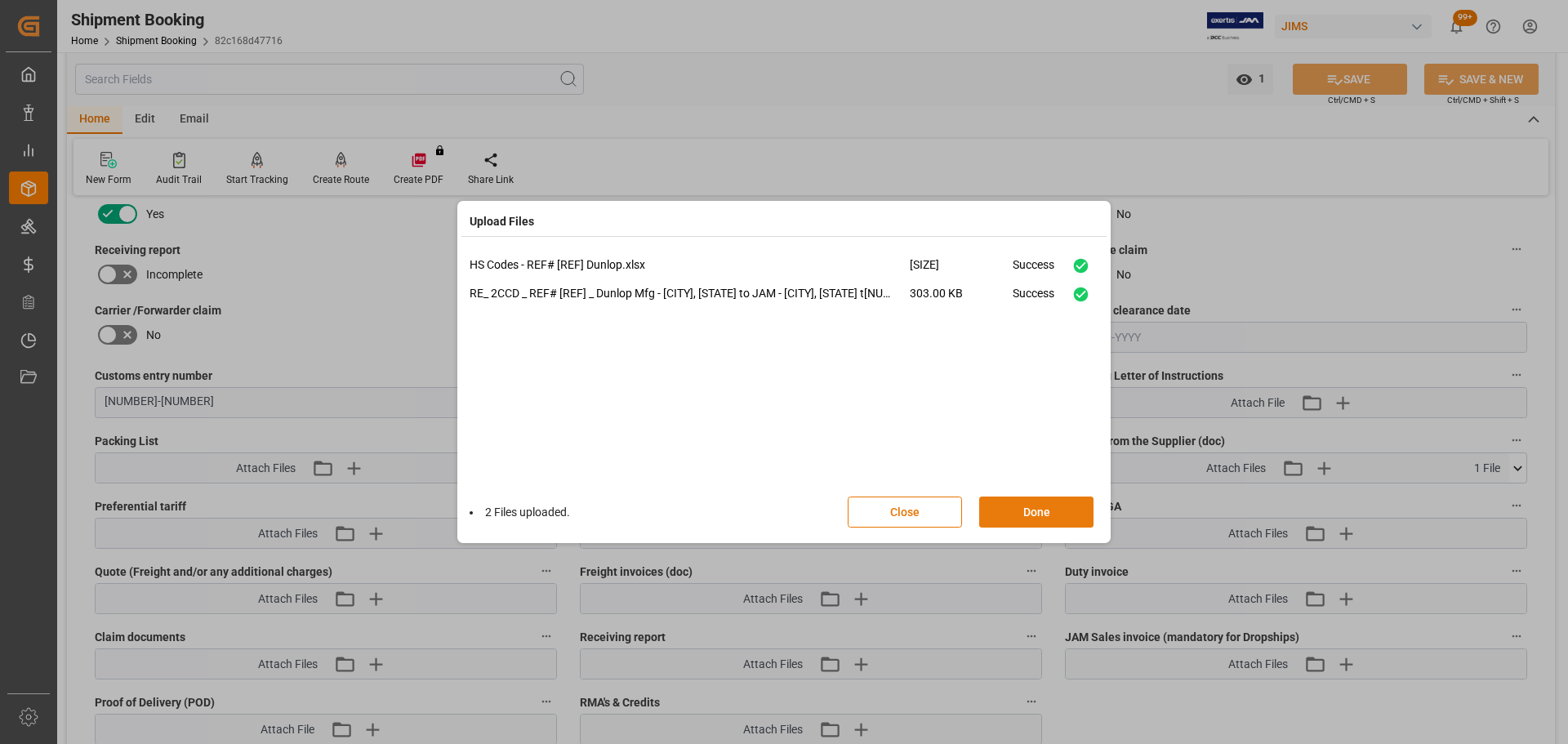 click on "Done" at bounding box center [1036, 512] 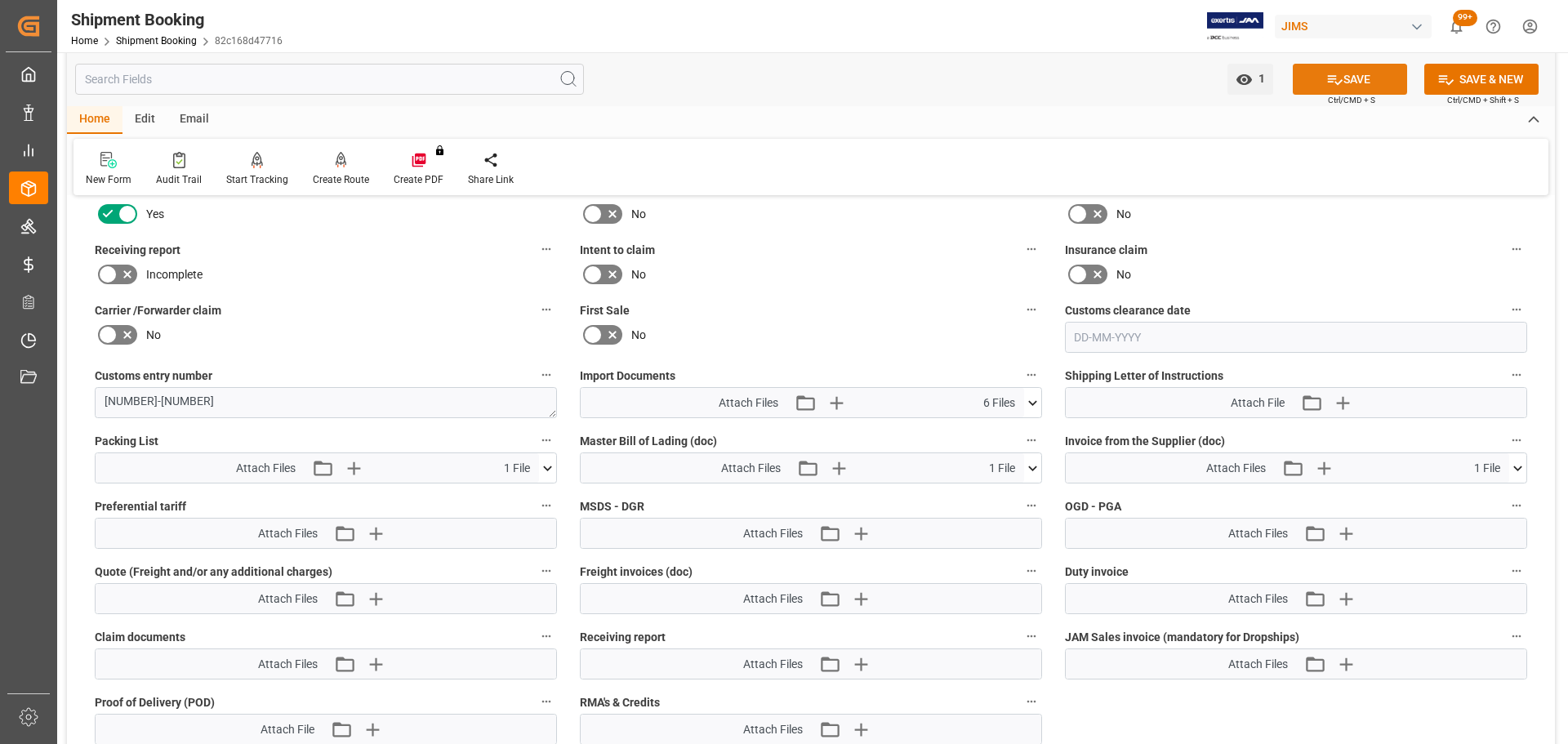 click on "SAVE" at bounding box center [1350, 79] 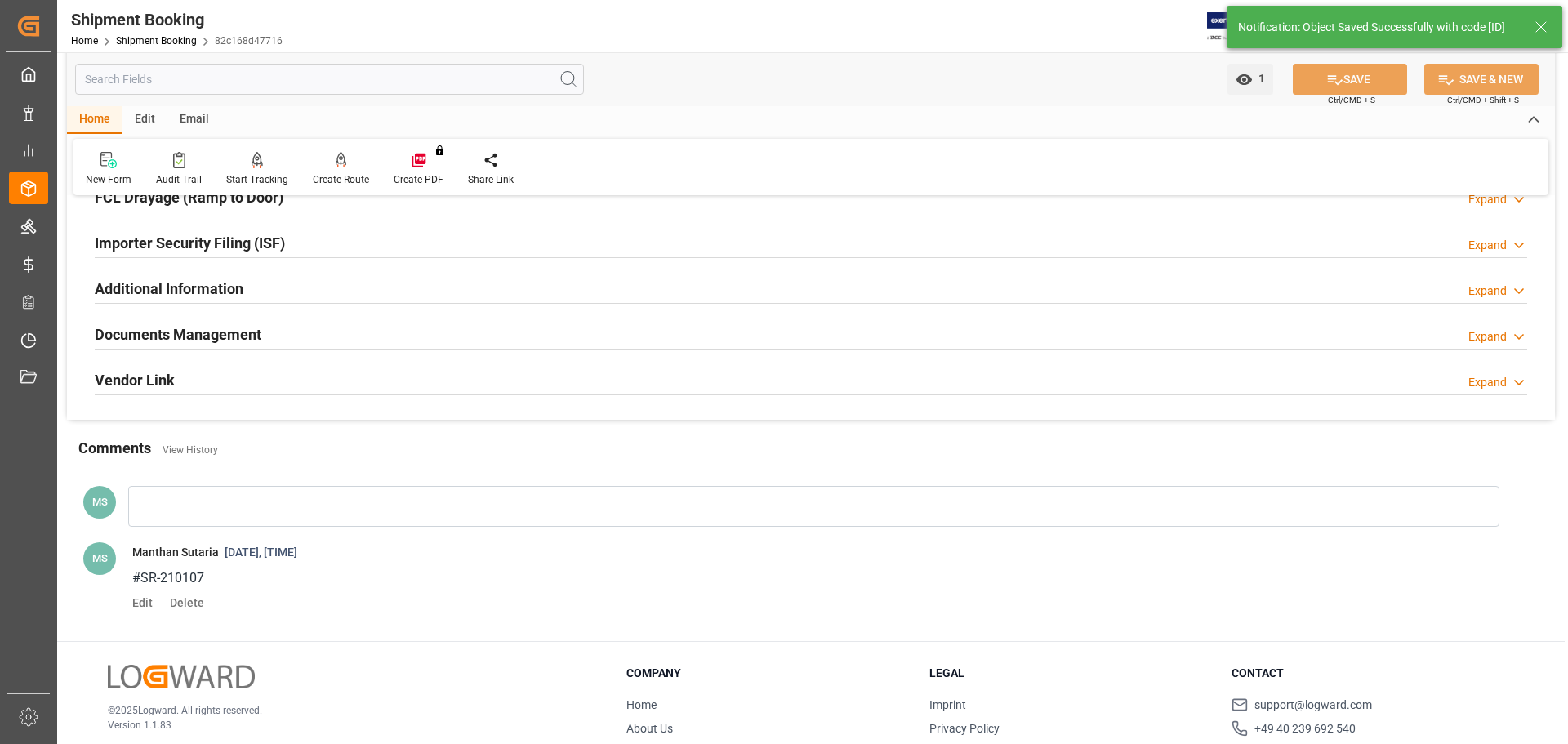 scroll, scrollTop: 494, scrollLeft: 0, axis: vertical 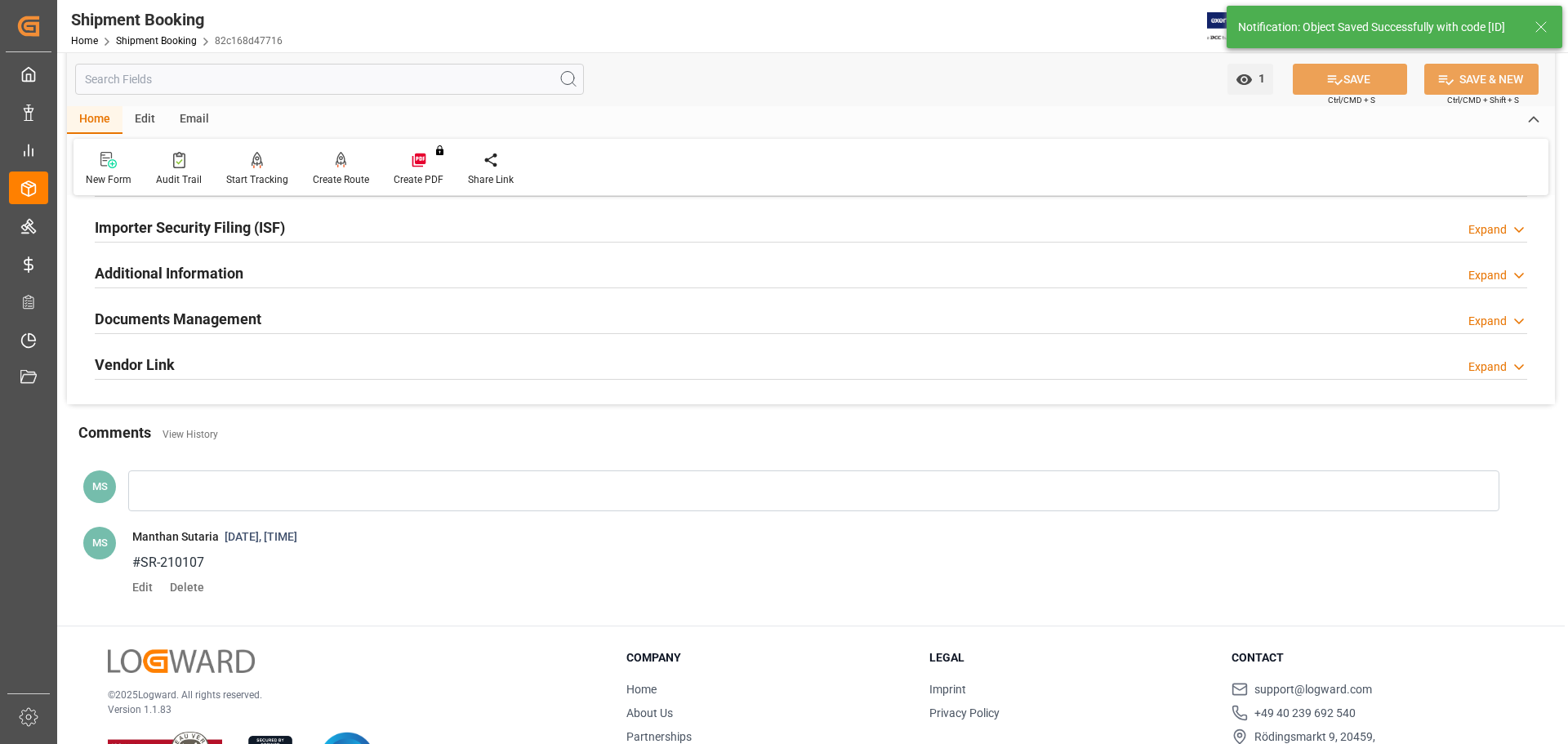 click on "Documents Management" at bounding box center [178, 319] 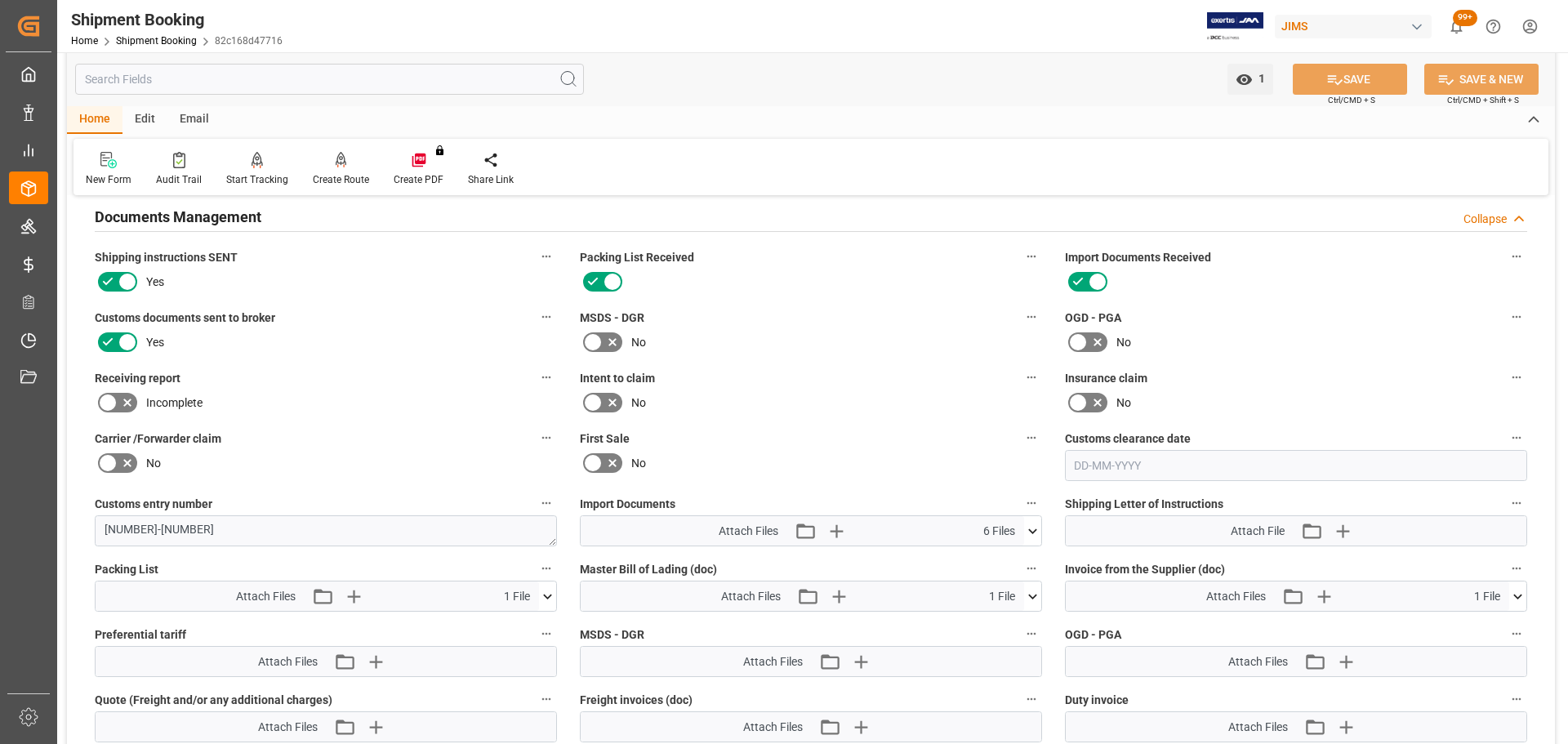 scroll, scrollTop: 494, scrollLeft: 0, axis: vertical 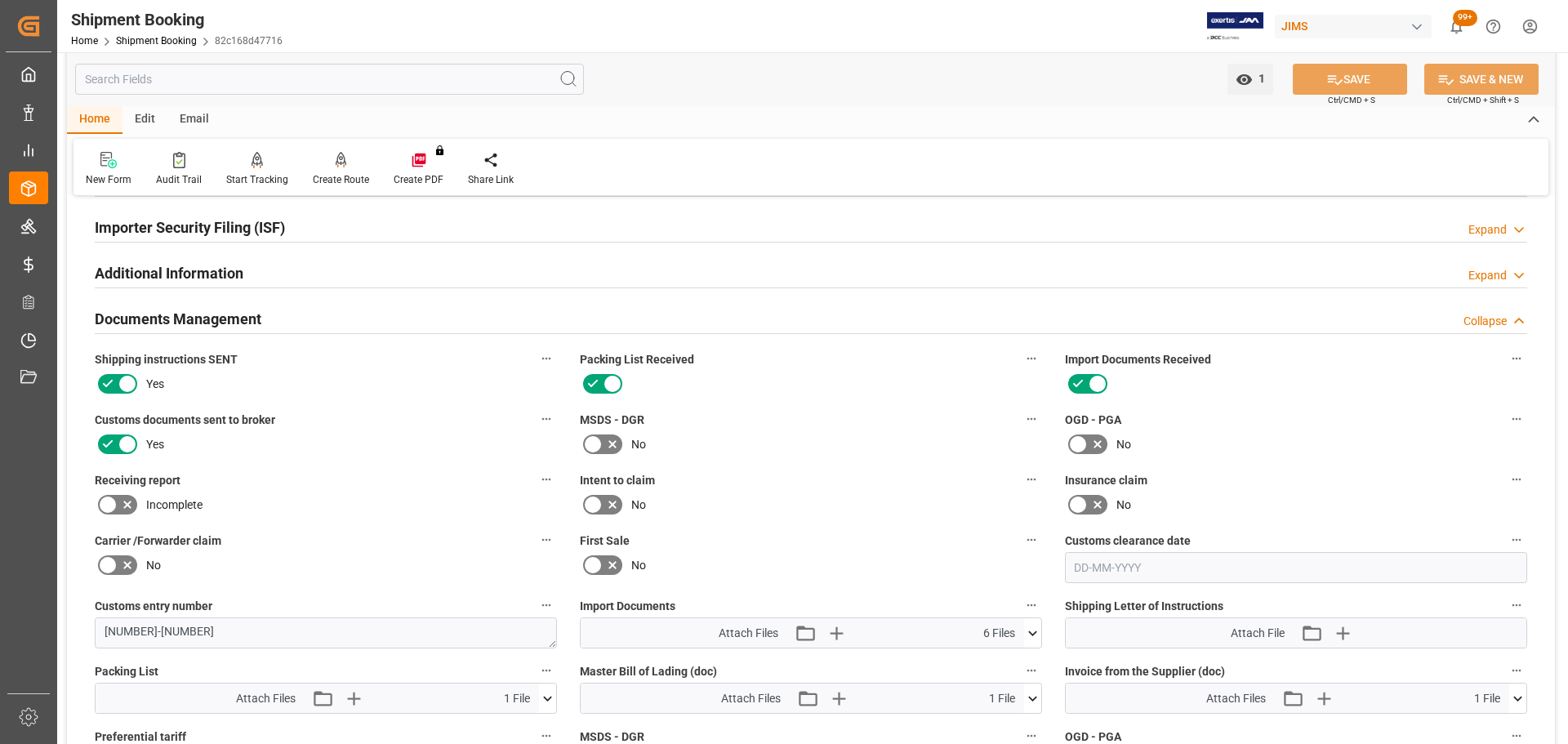 click on "Documents Management" at bounding box center (178, 319) 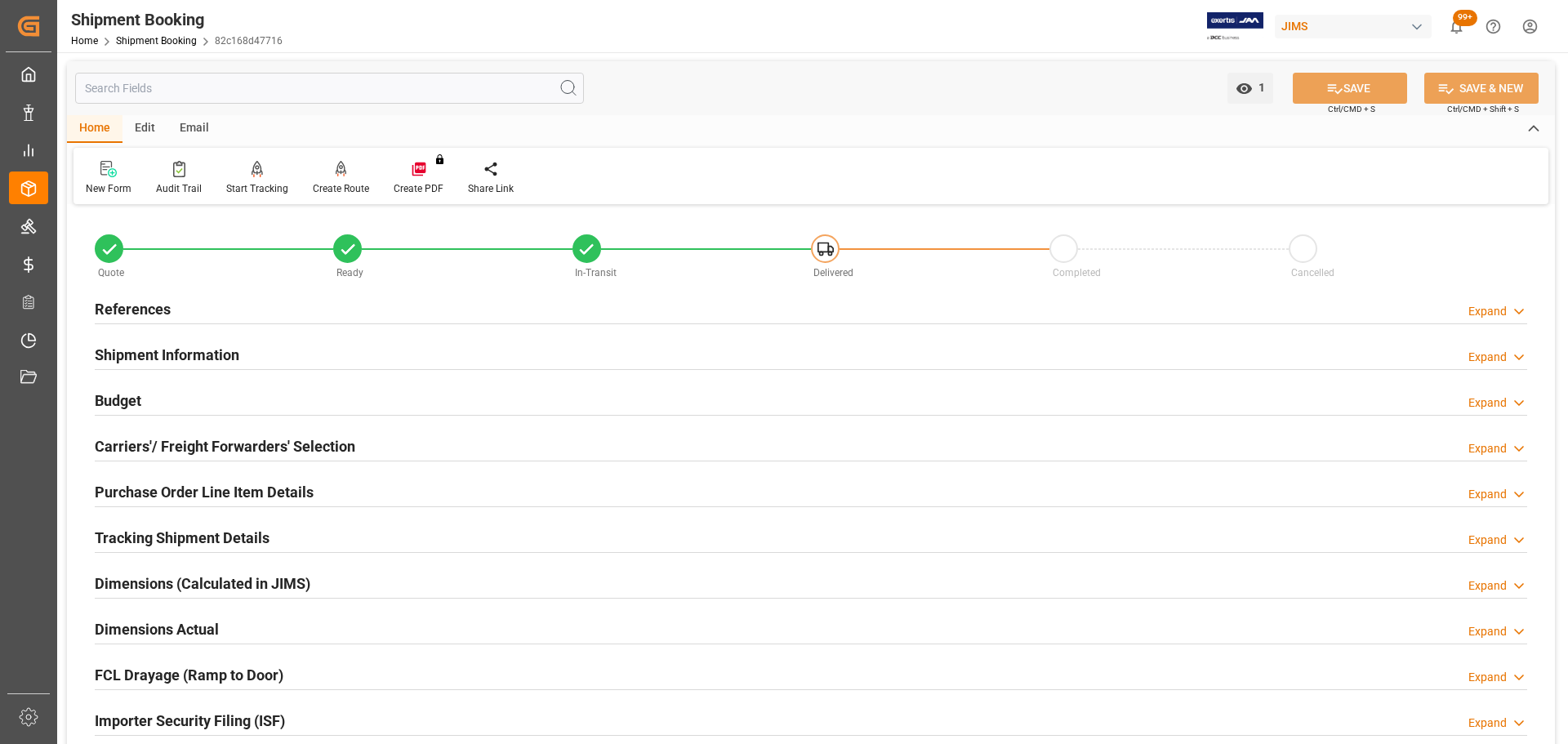 scroll, scrollTop: 0, scrollLeft: 0, axis: both 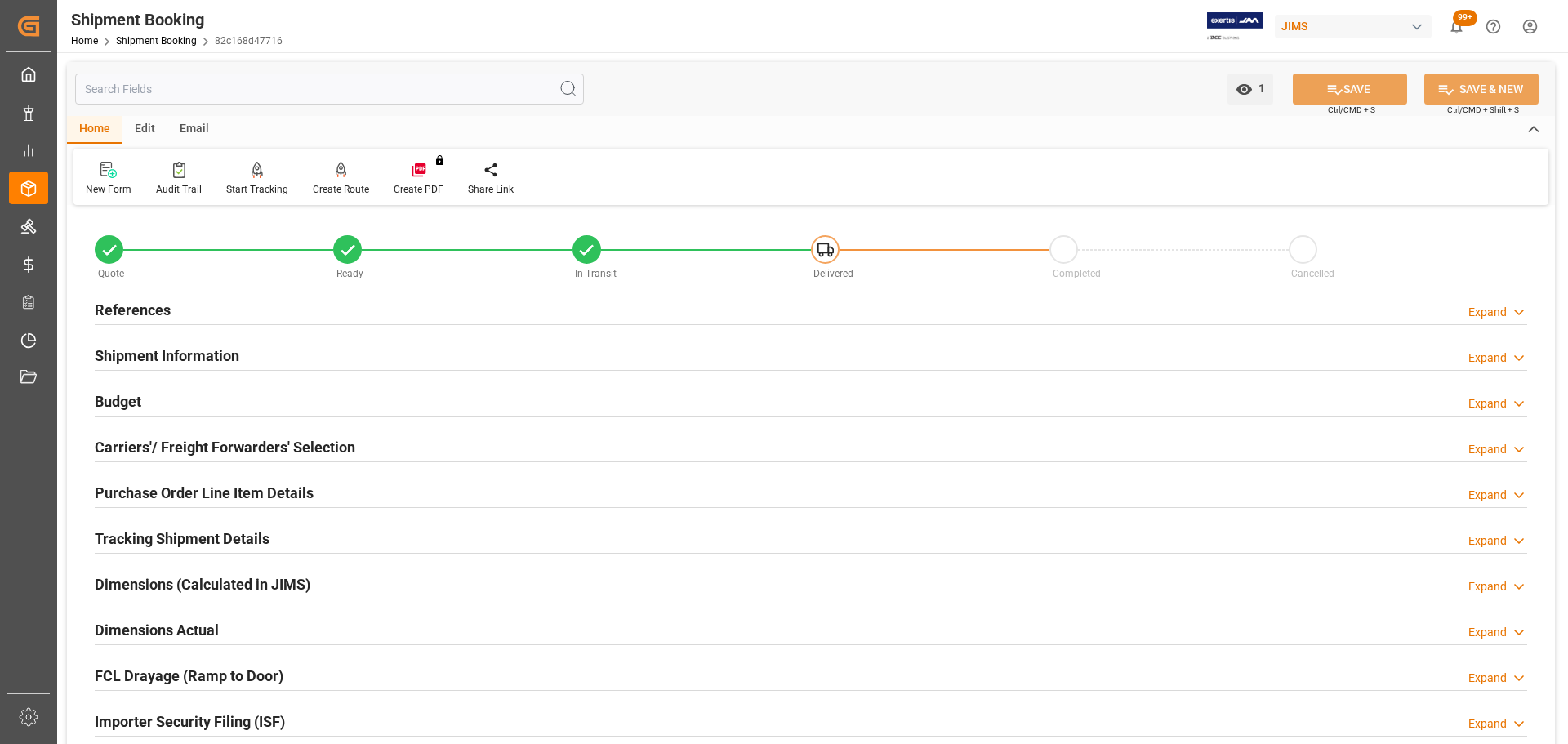 click on "References" at bounding box center (132, 310) 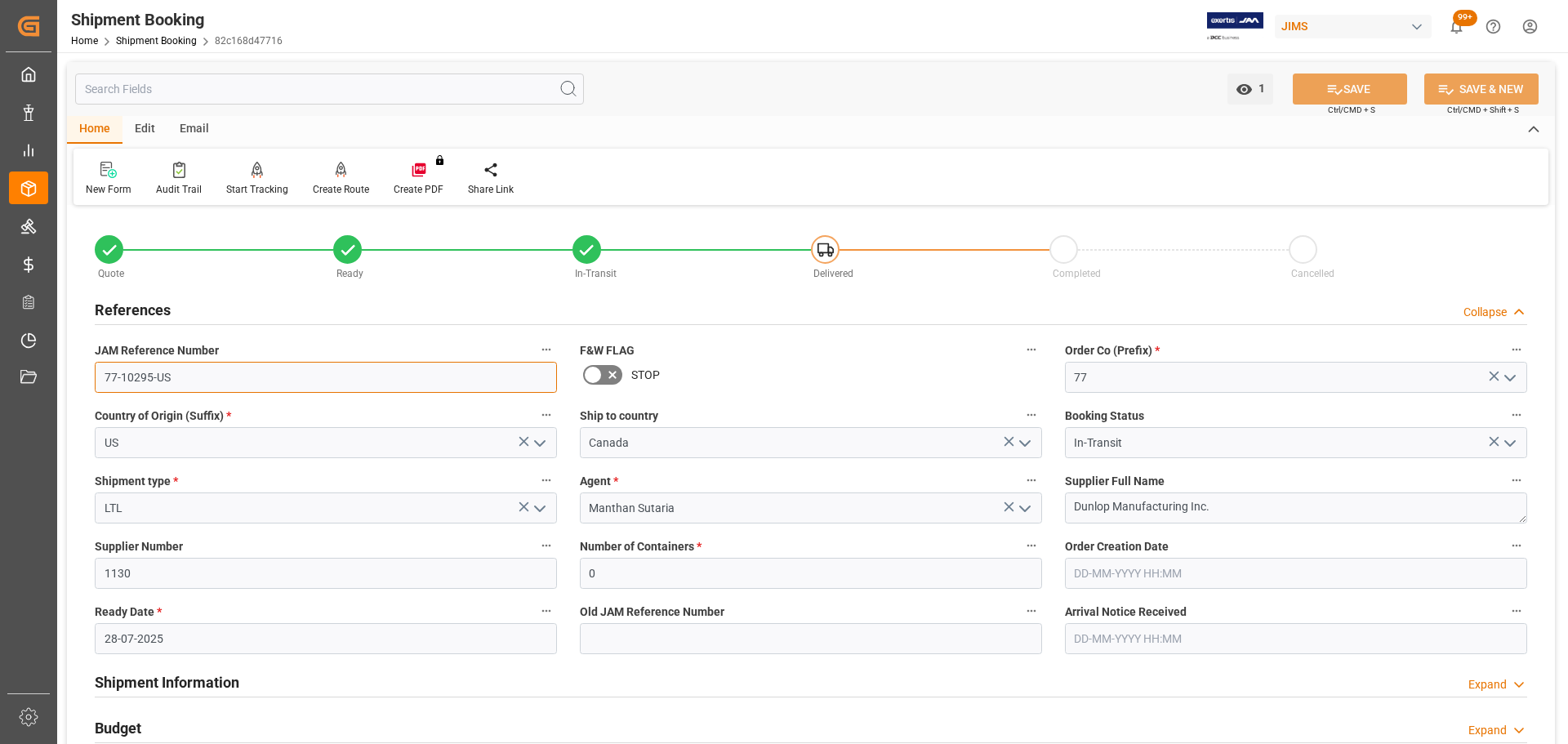 drag, startPoint x: 189, startPoint y: 370, endPoint x: 91, endPoint y: 374, distance: 98.081599 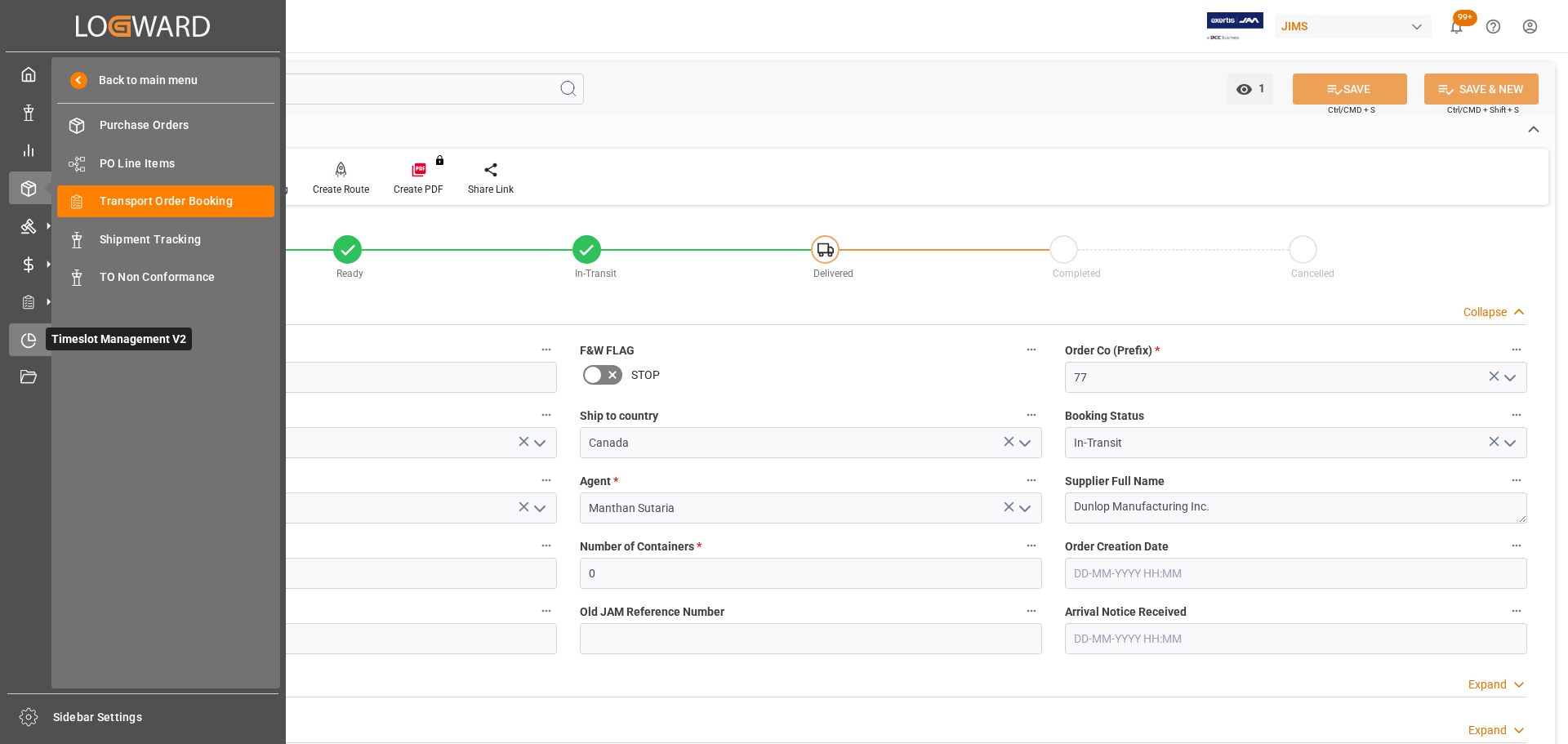 click 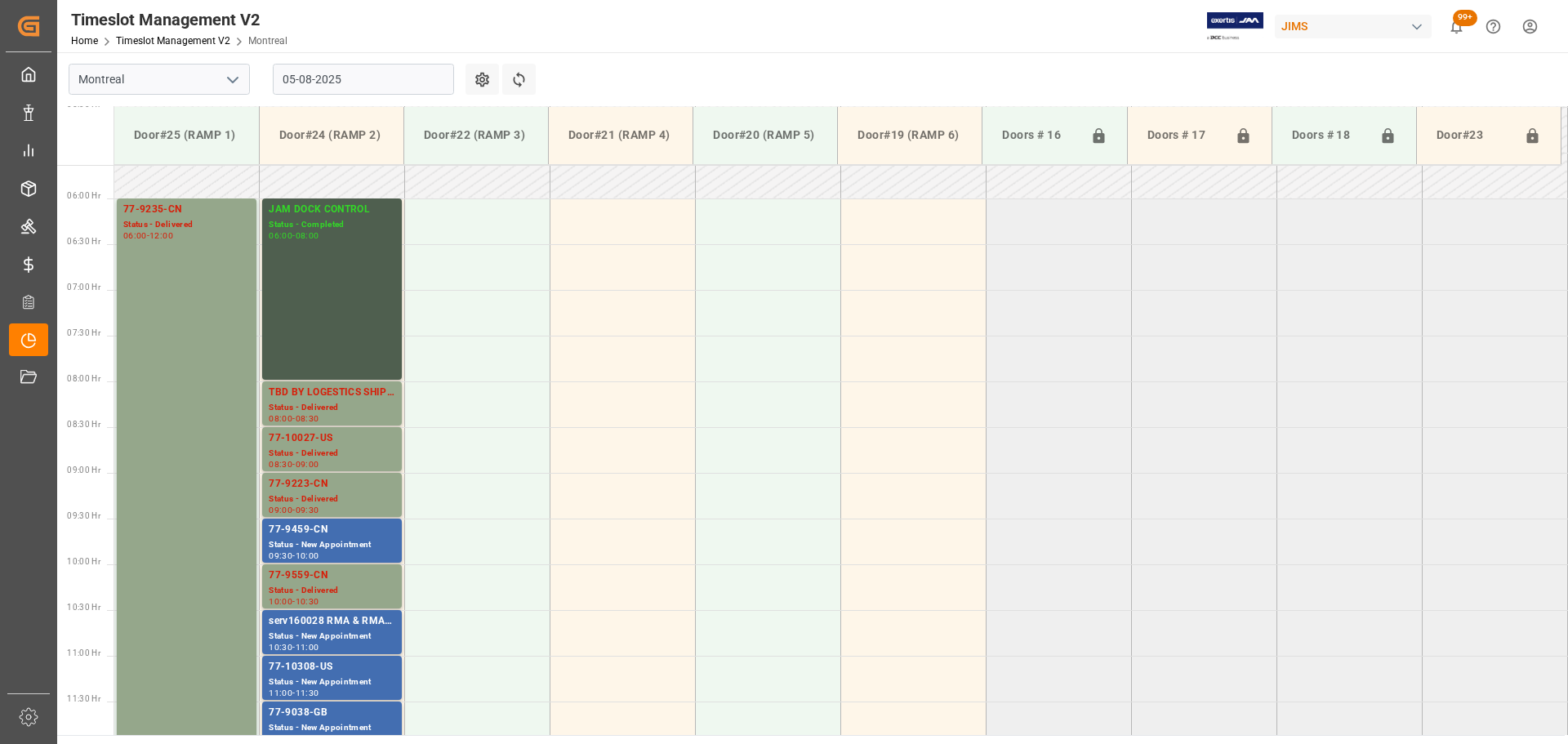 scroll, scrollTop: 487, scrollLeft: 0, axis: vertical 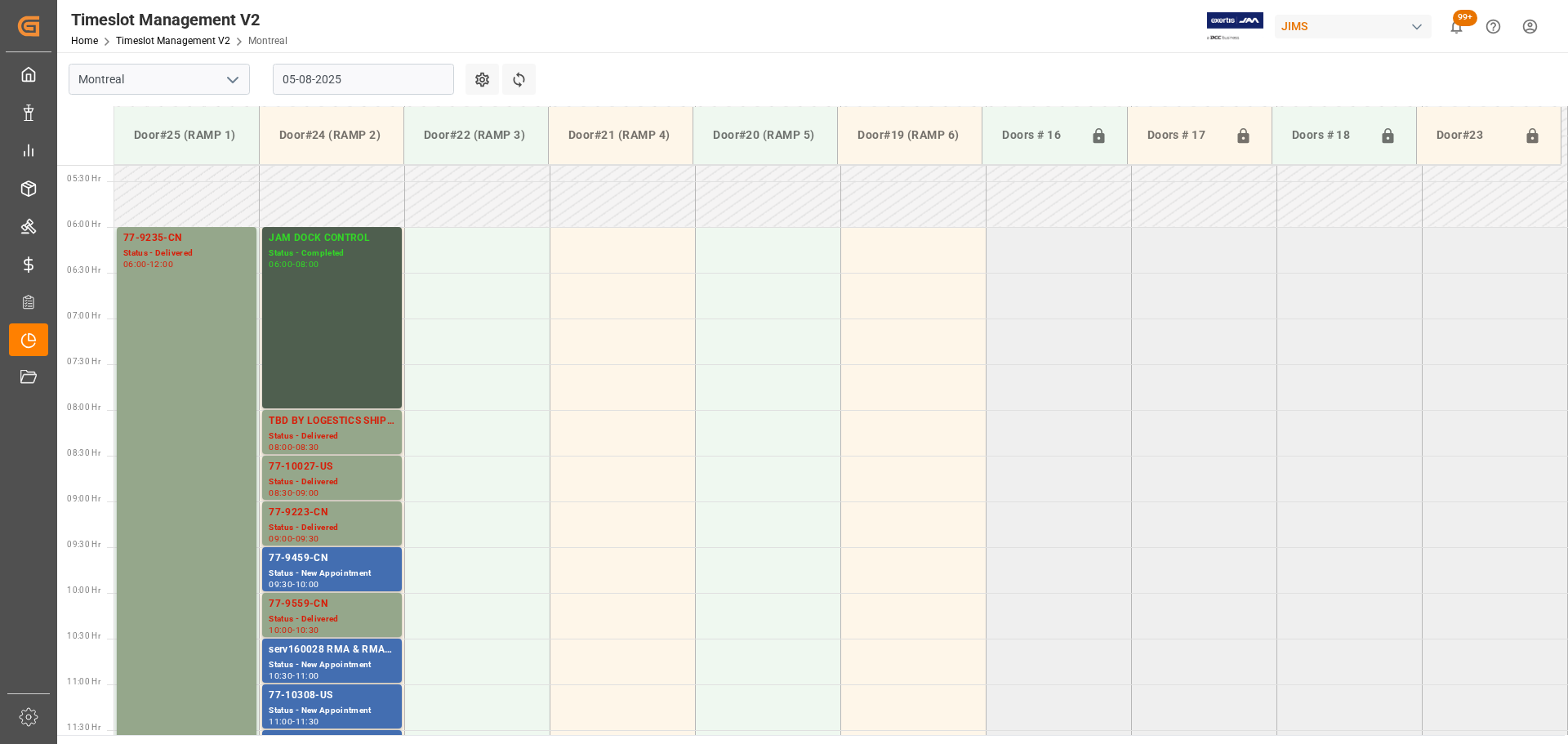 click on "05-08-2025" at bounding box center [363, 79] 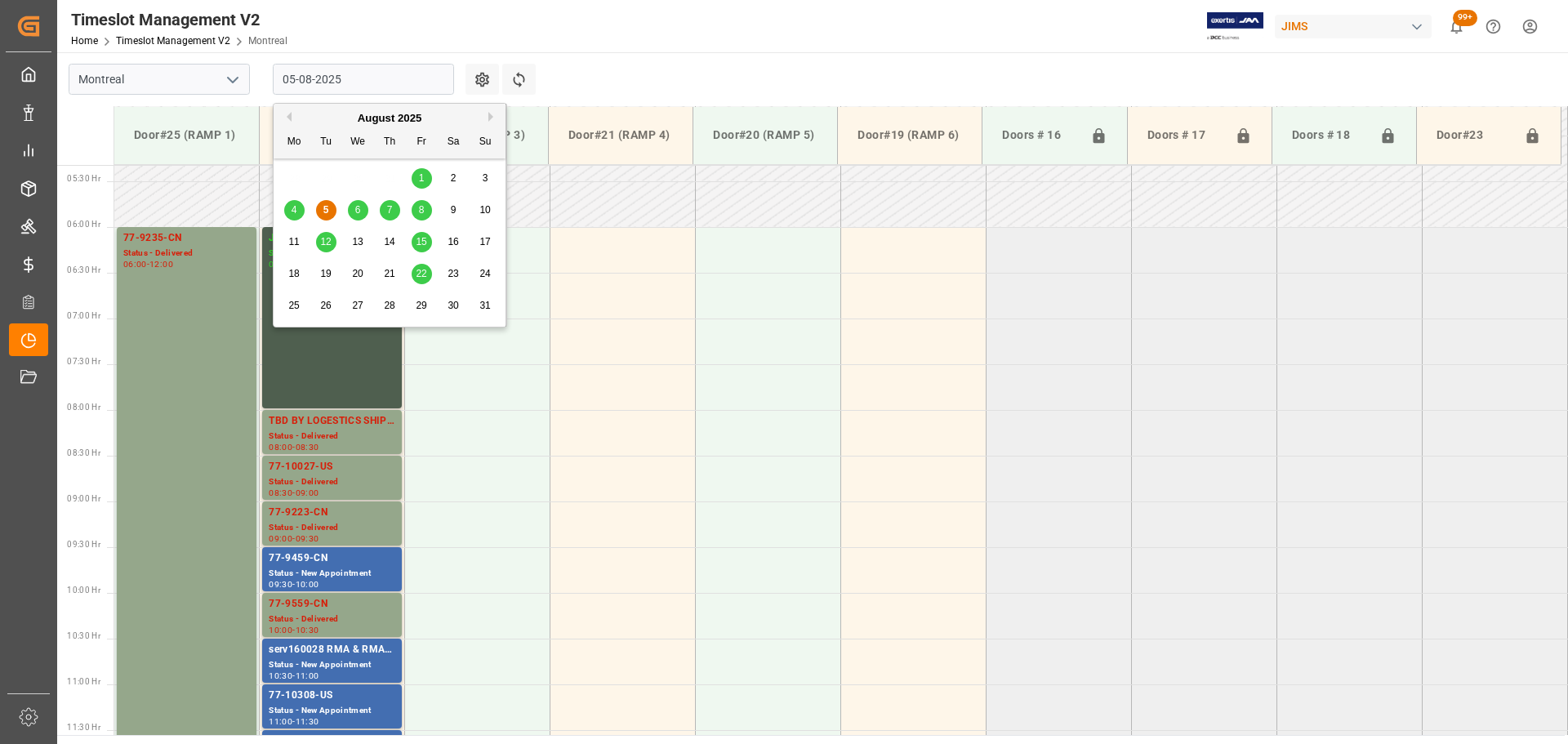 click on "7" at bounding box center (390, 210) 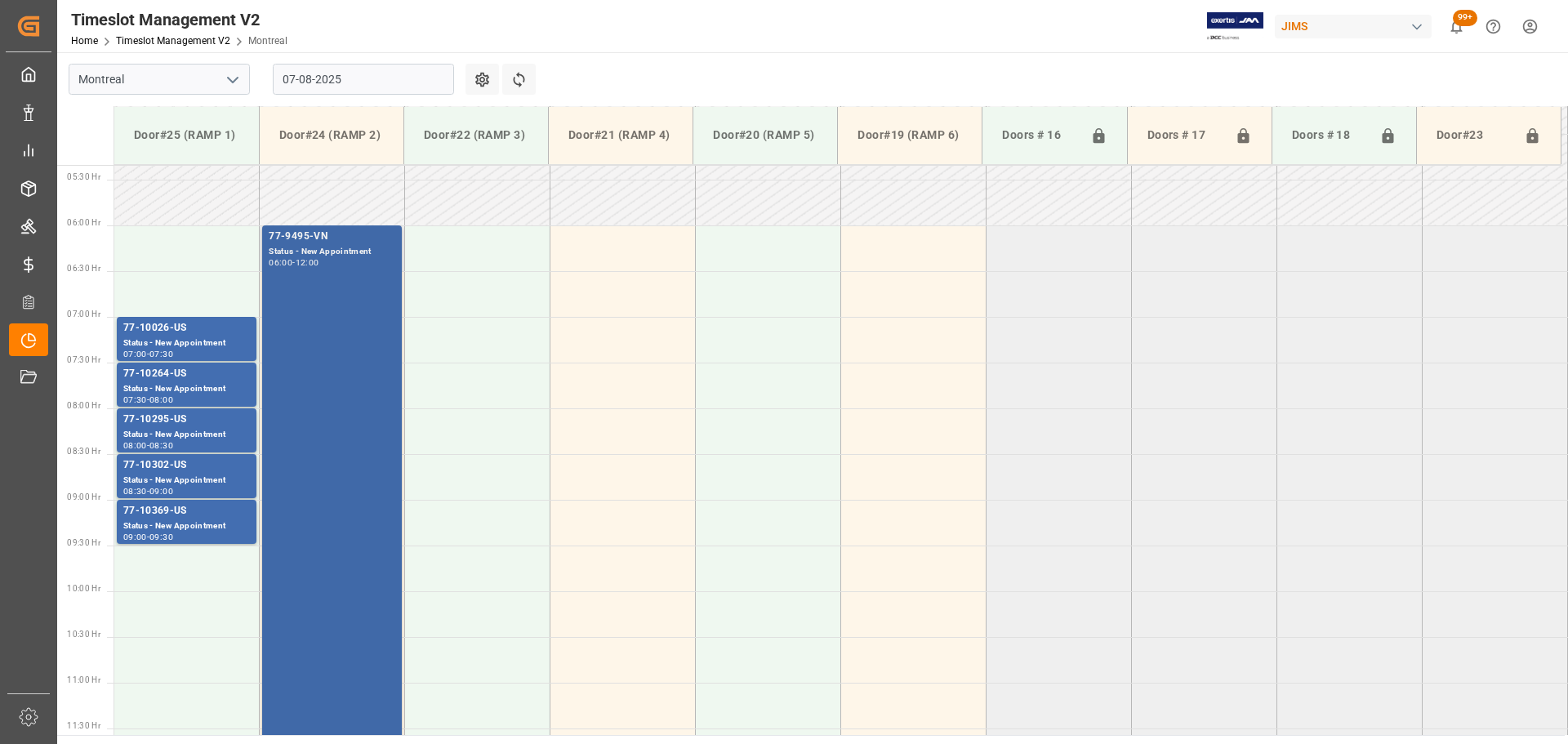 scroll, scrollTop: 487, scrollLeft: 0, axis: vertical 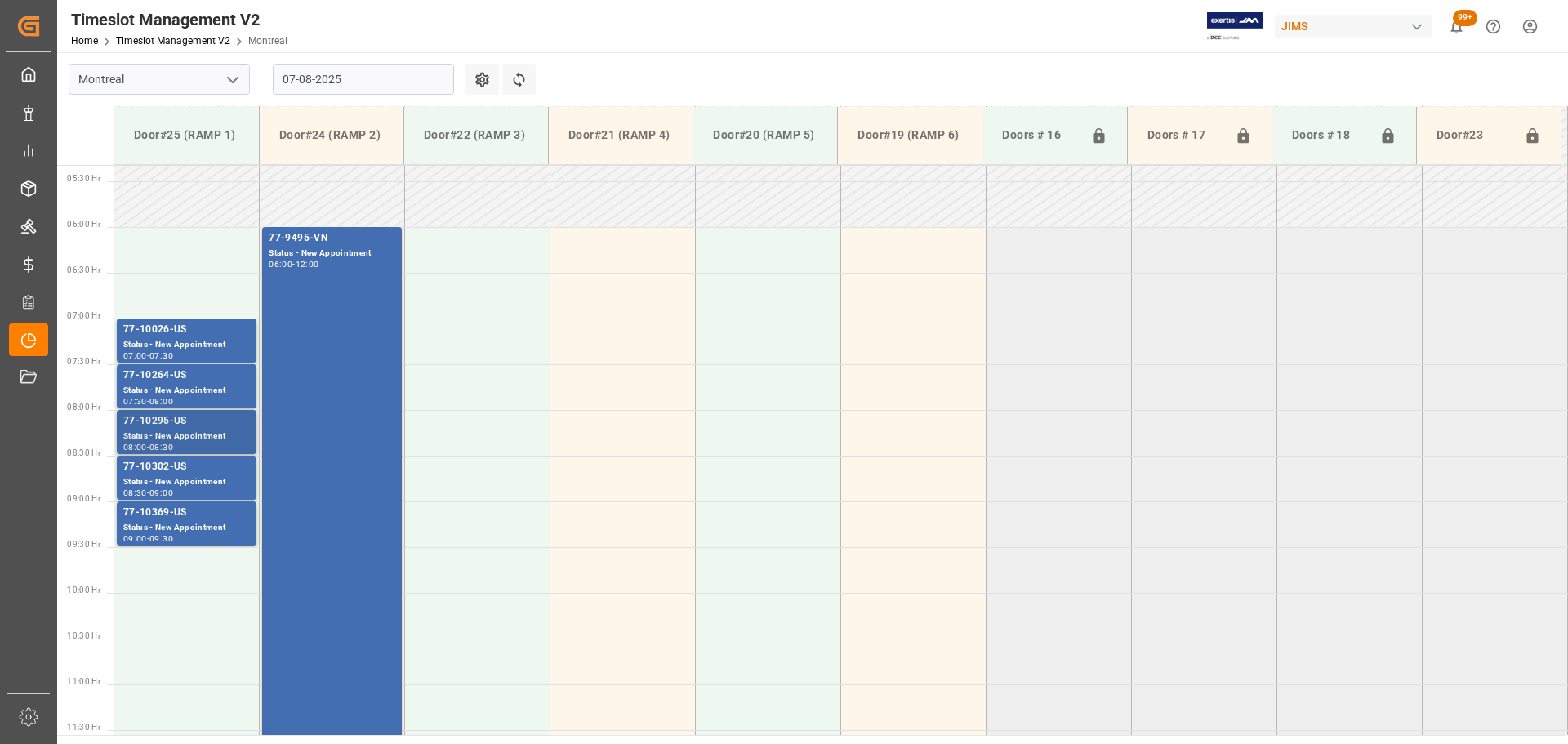 click on "77-10295-US" at bounding box center [186, 421] 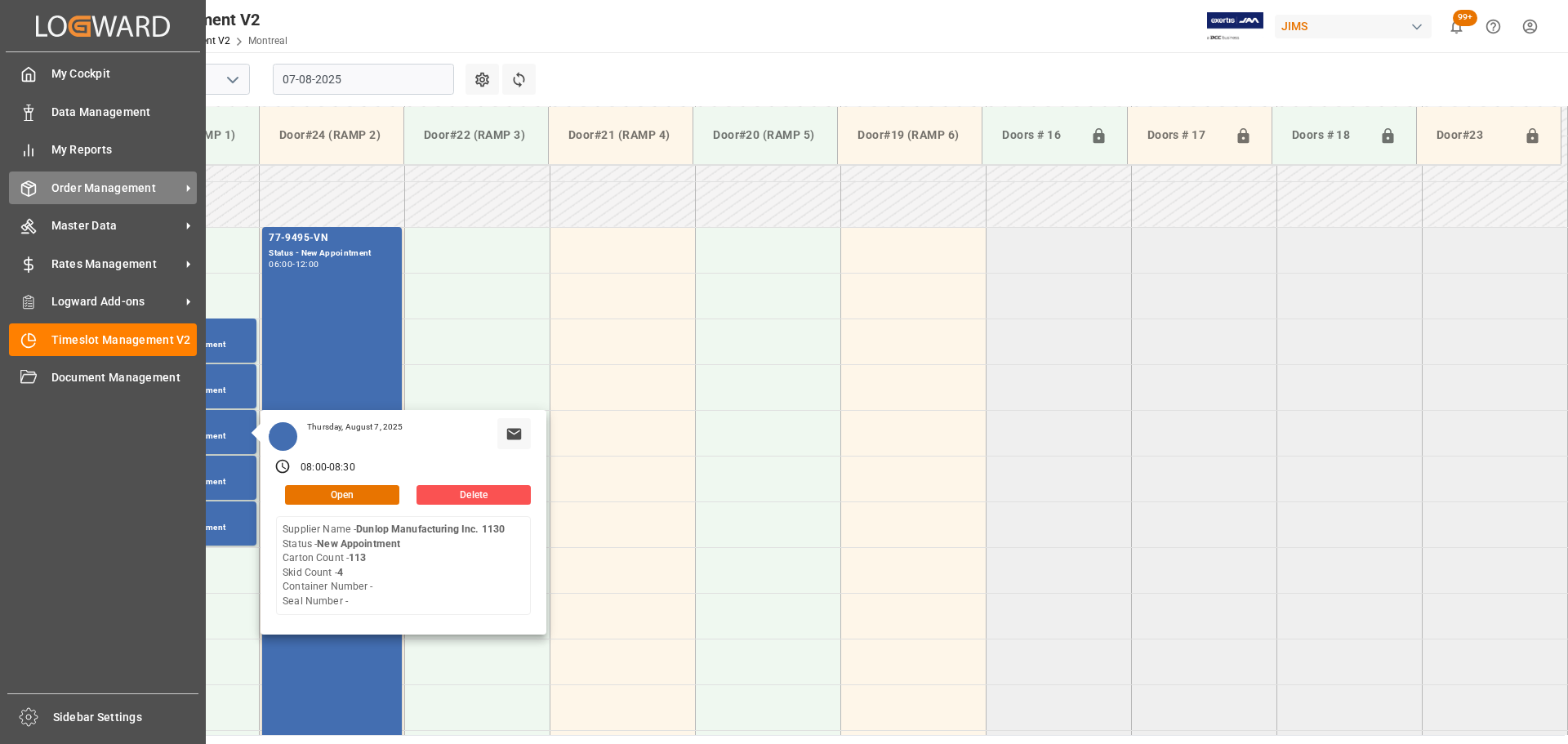 click on "Order Management" at bounding box center (116, 188) 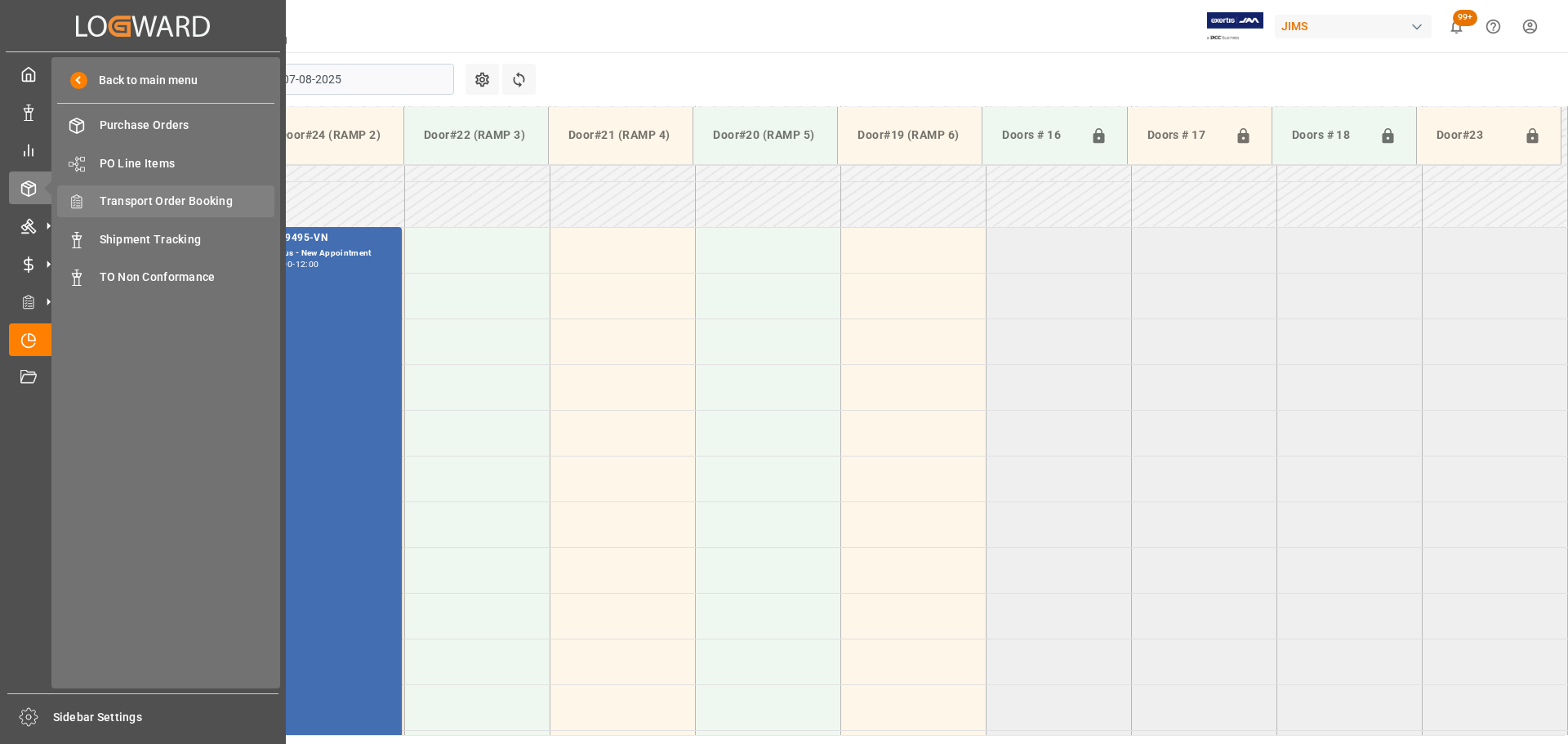 click on "Transport Order Booking" at bounding box center (187, 201) 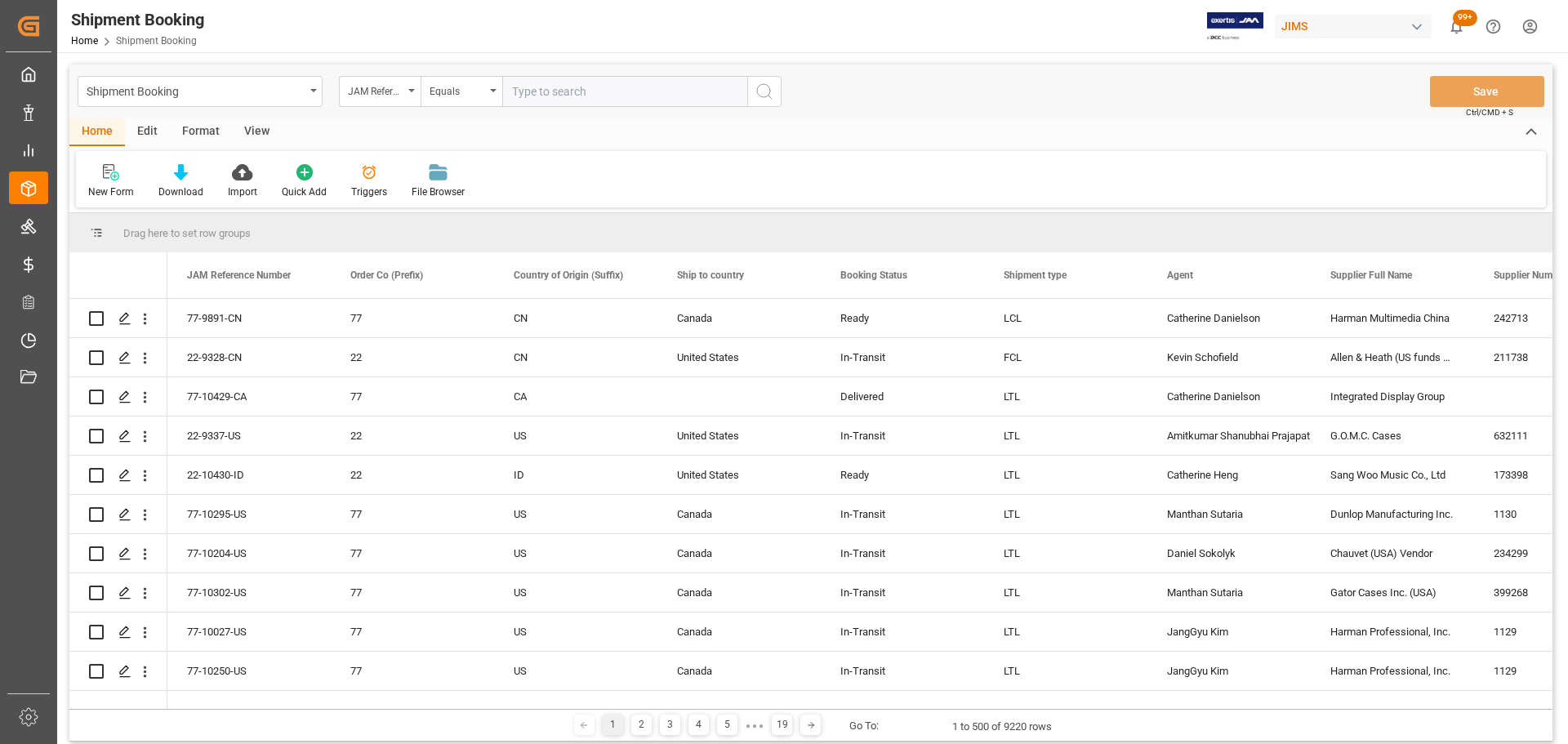click at bounding box center (625, 91) 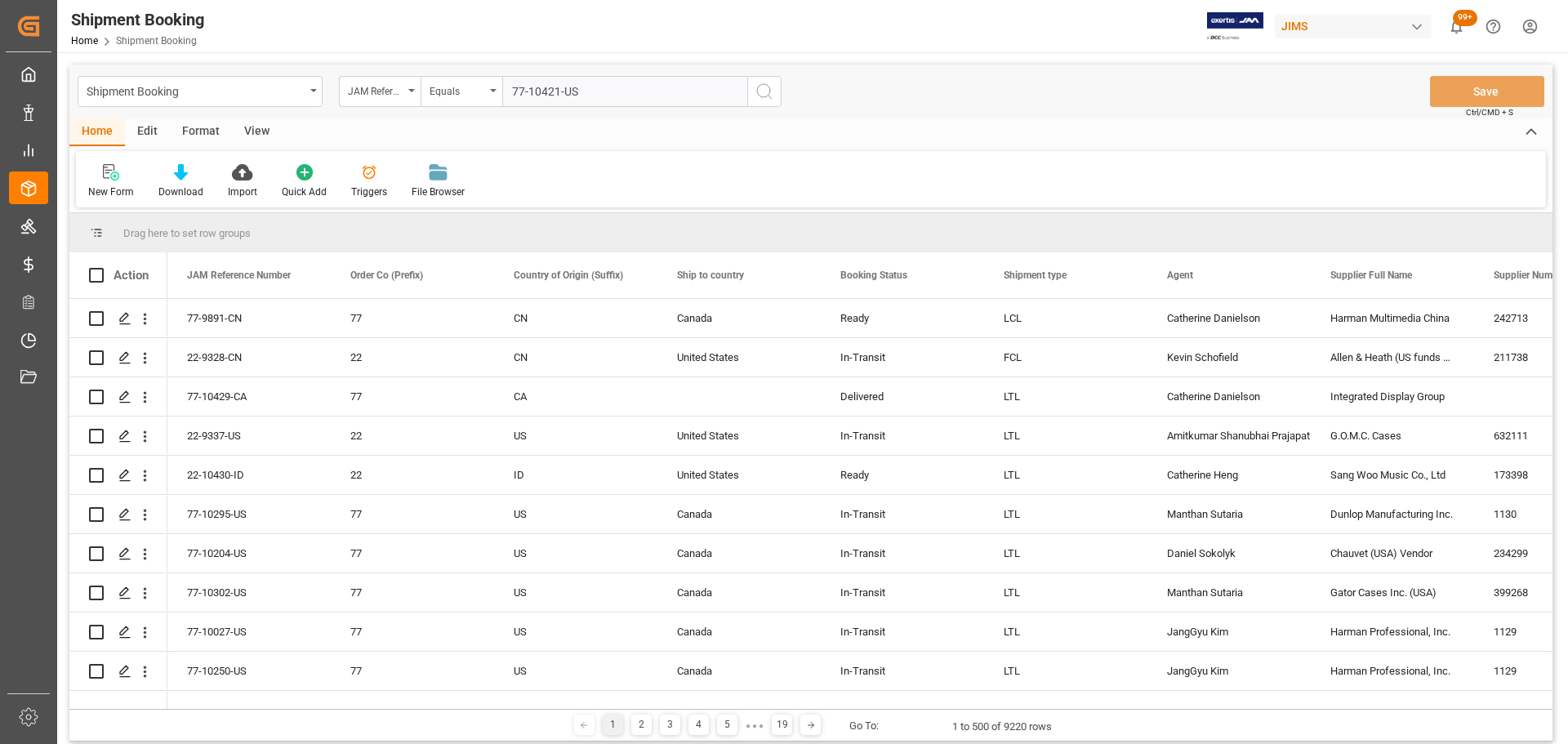 type on "77-10421-US" 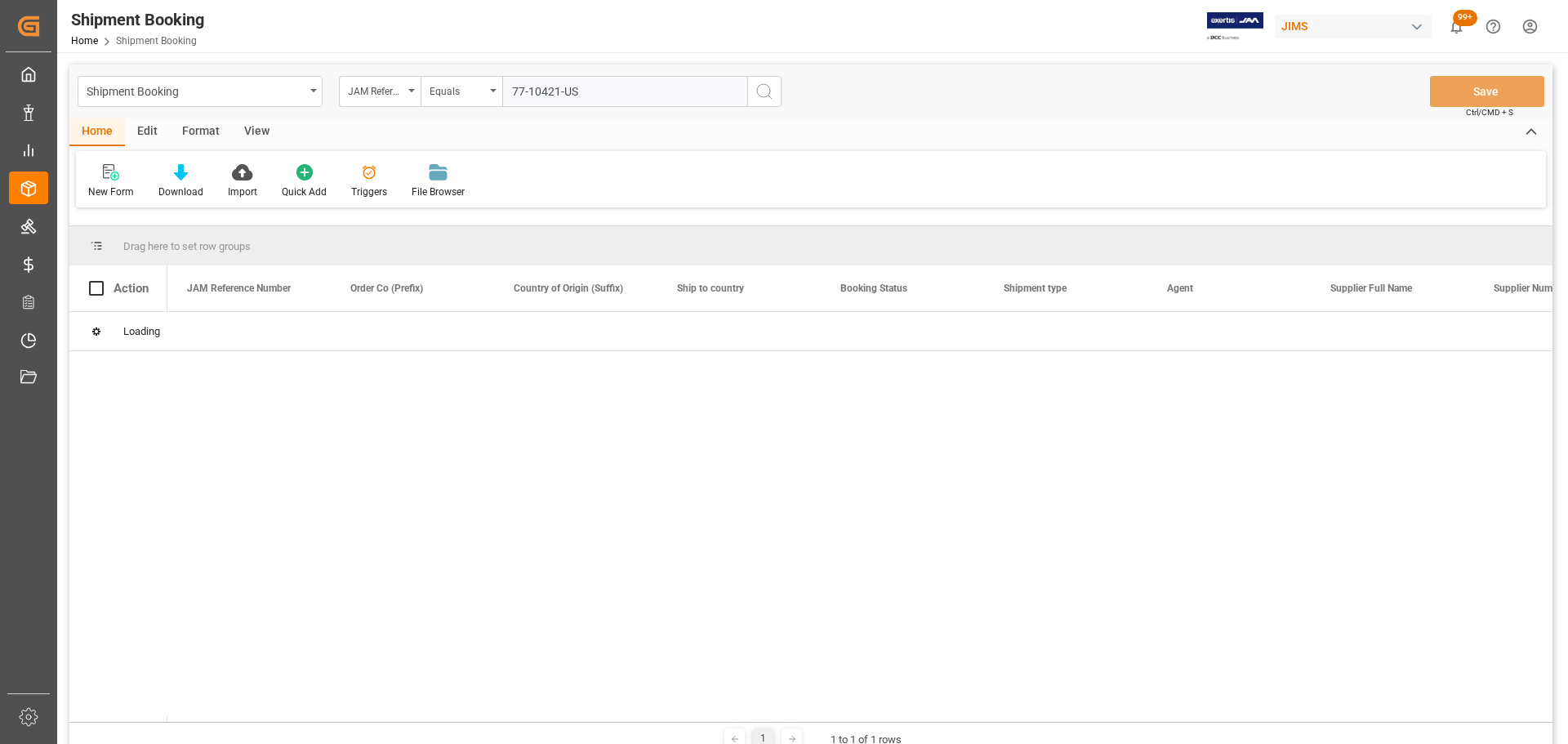 type 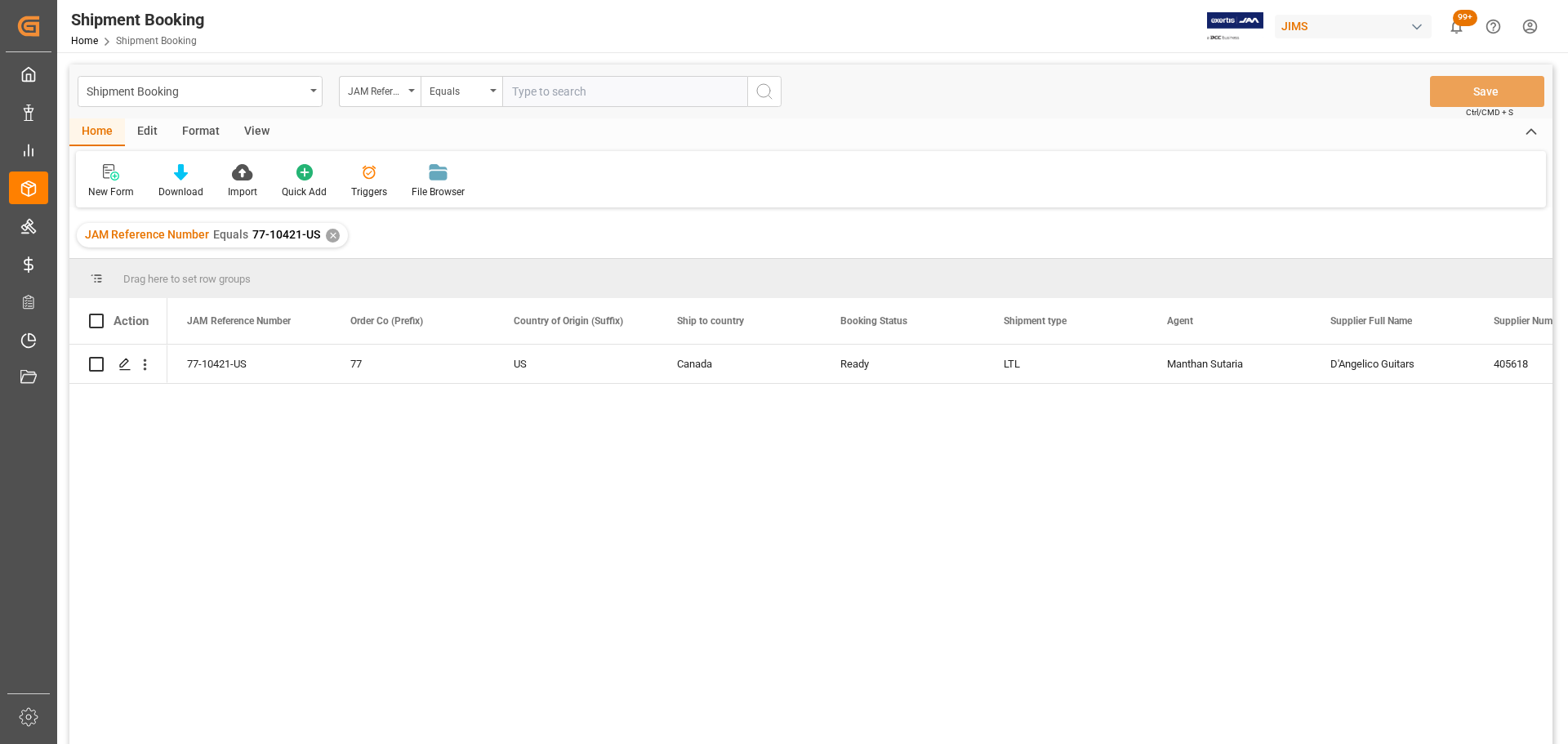 click on "77-10421-US 77 US Canada Ready LTL Manthan Sutaria D'Angelico Guitars 405618 0" at bounding box center [860, 550] 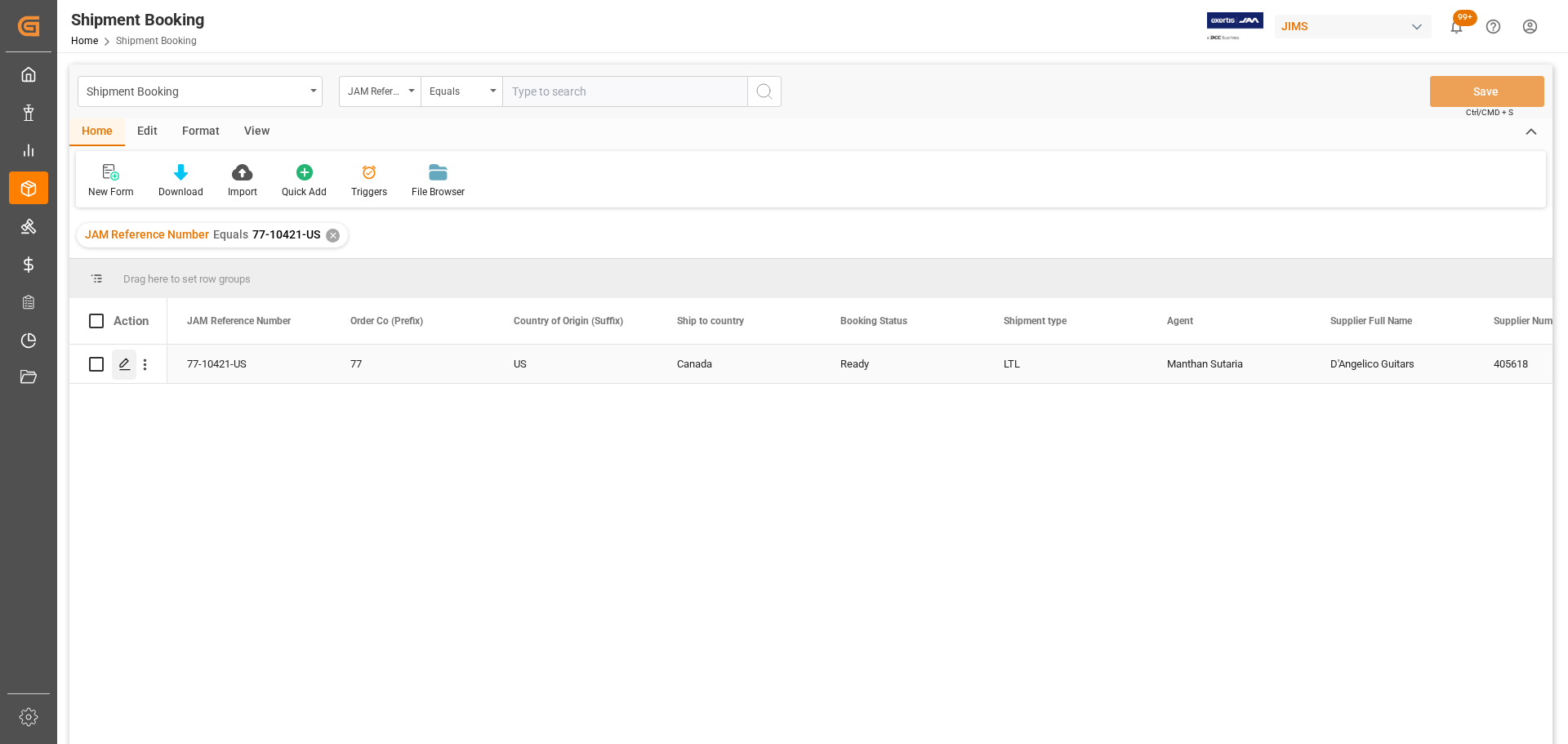 click 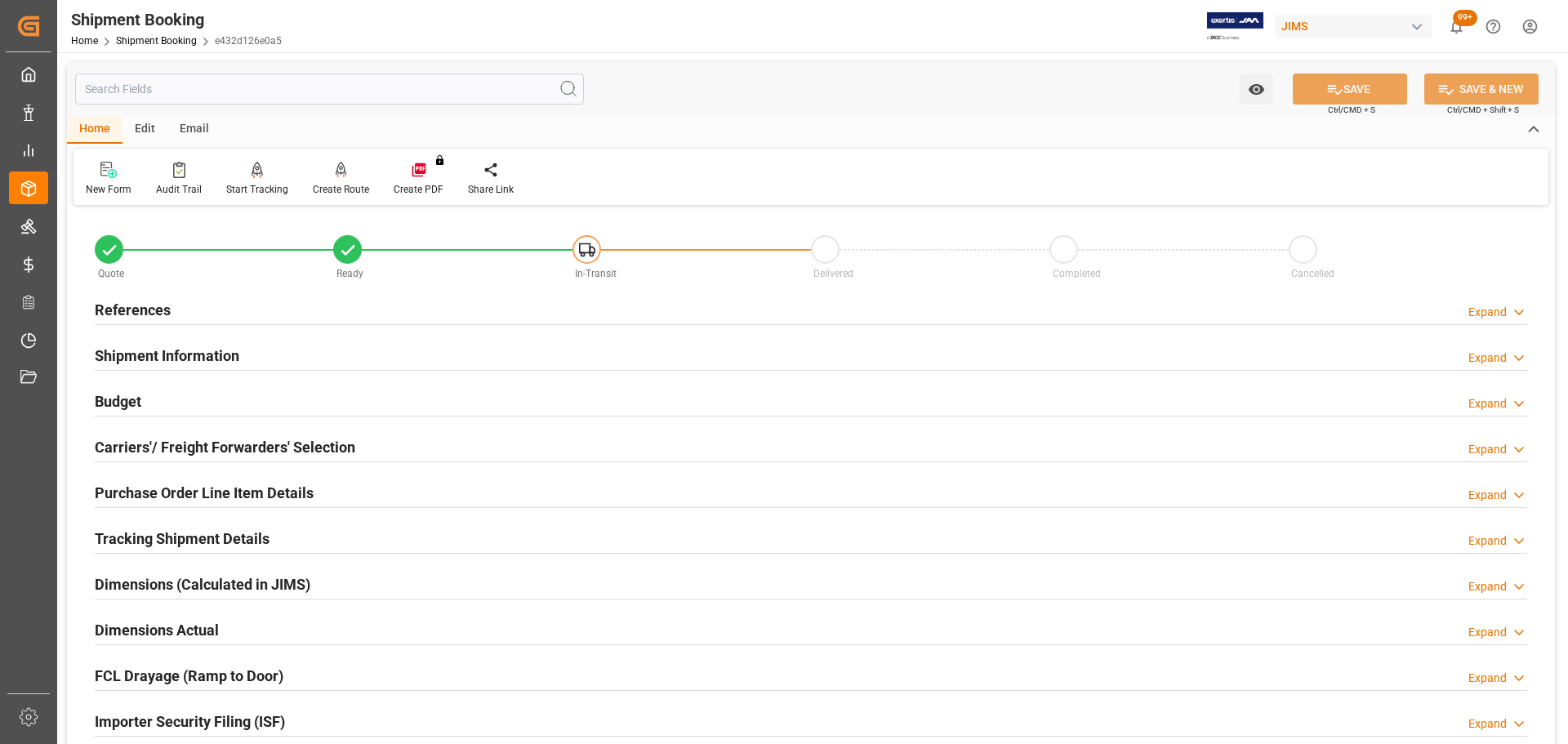 click on "References Expand" at bounding box center (811, 309) 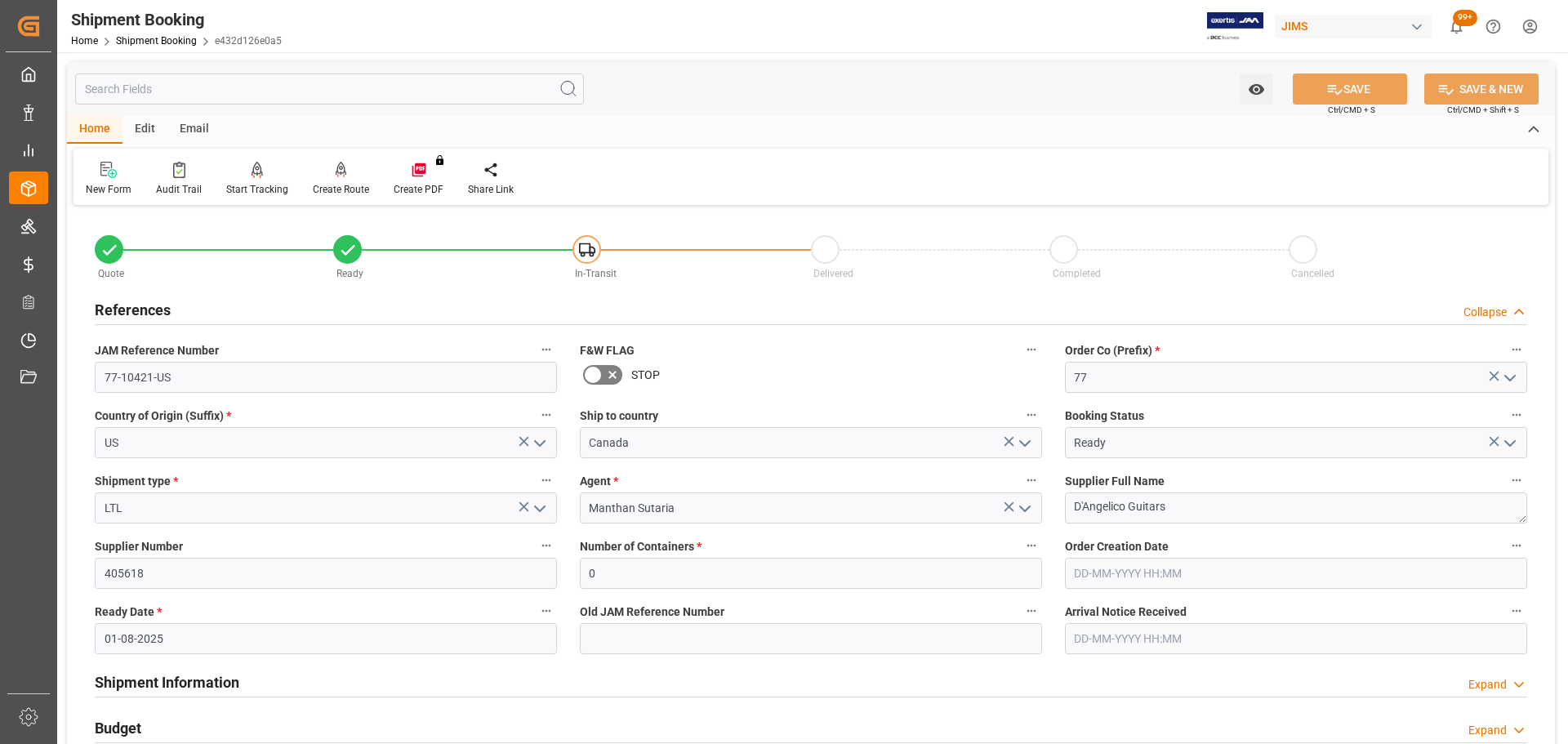 click on "References Collapse" at bounding box center [811, 309] 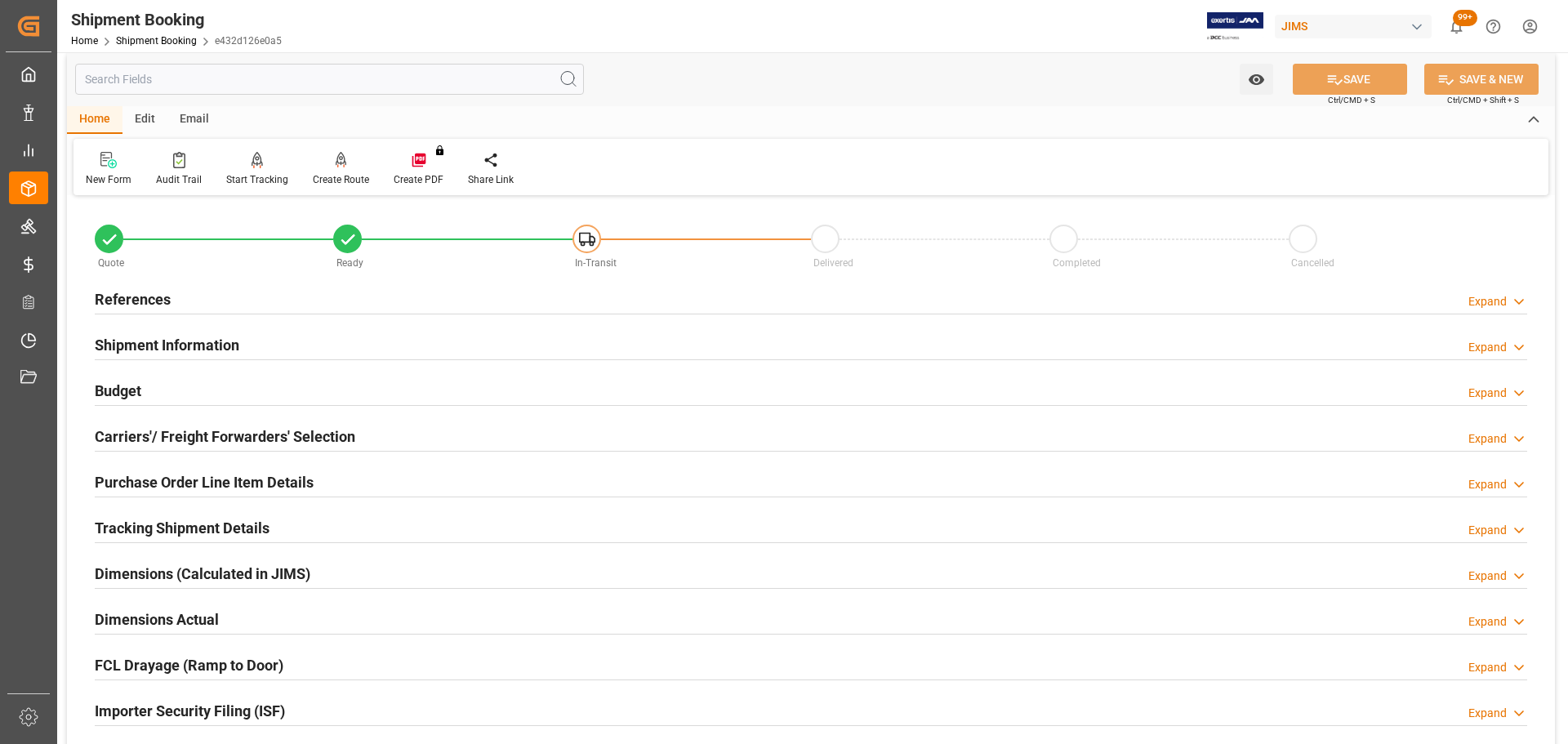 scroll, scrollTop: 0, scrollLeft: 0, axis: both 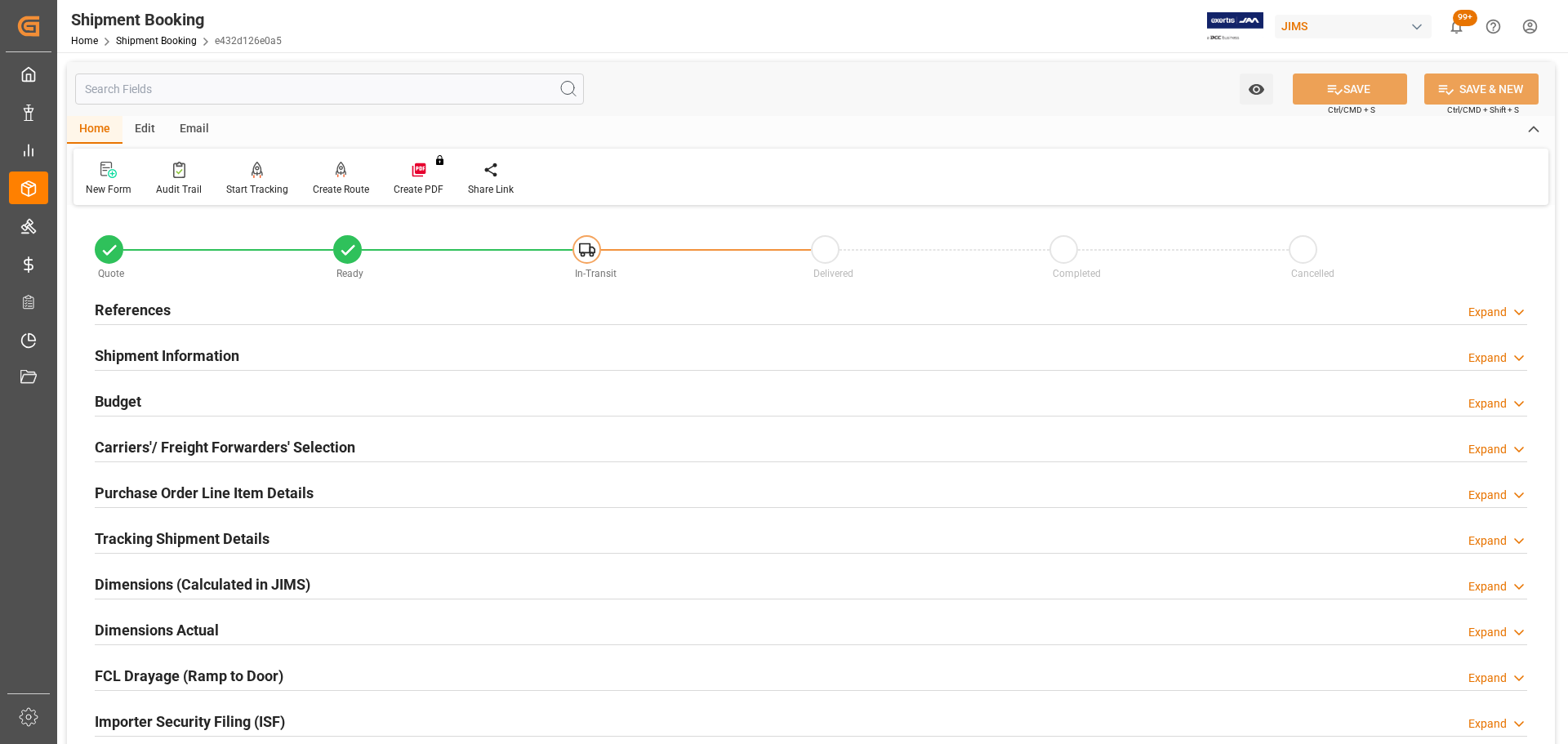 click on "Shipment Information" at bounding box center (167, 355) 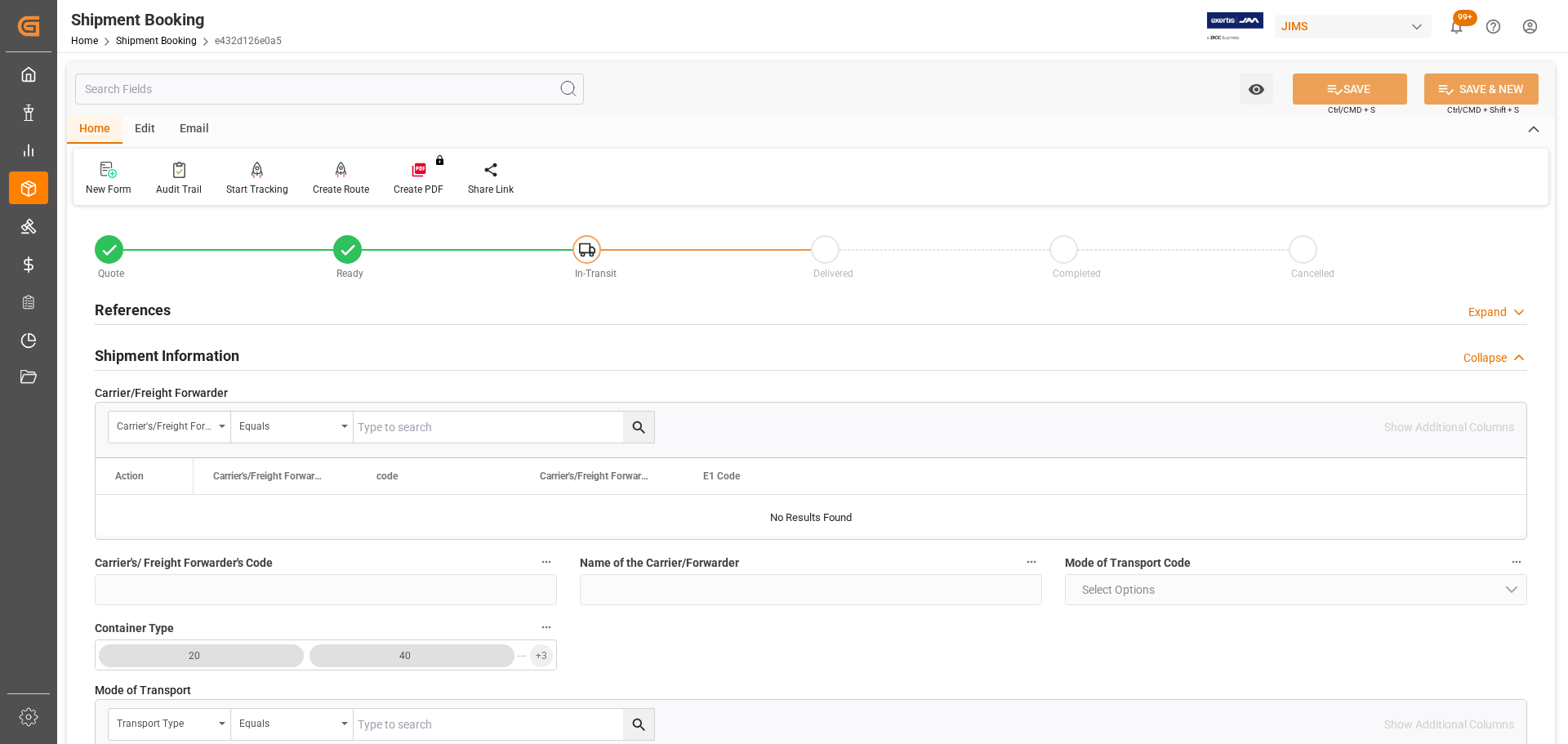 click on "Shipment Information" at bounding box center [167, 355] 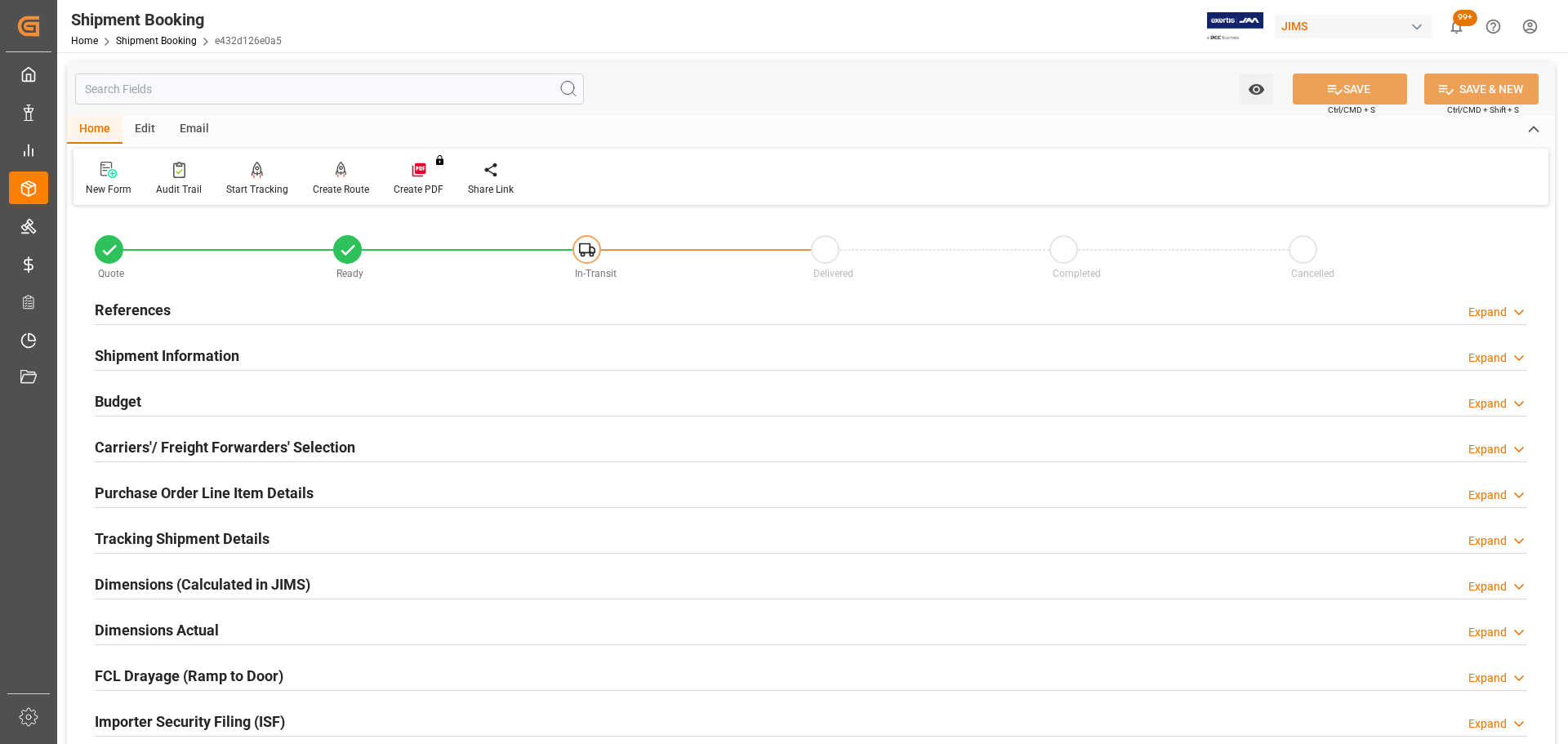 click on "Budget Expand" at bounding box center (811, 400) 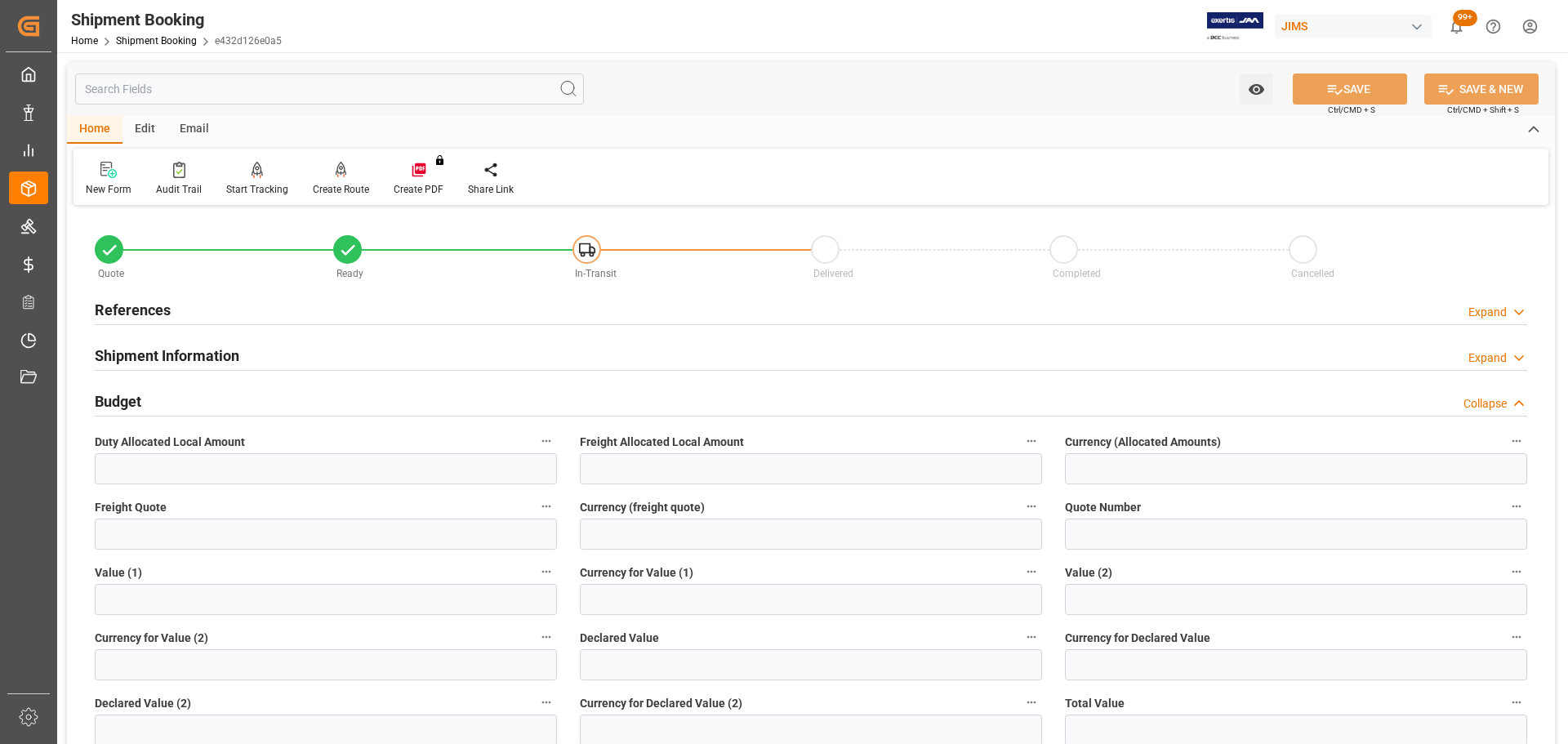 click on "References Expand" at bounding box center [811, 310] 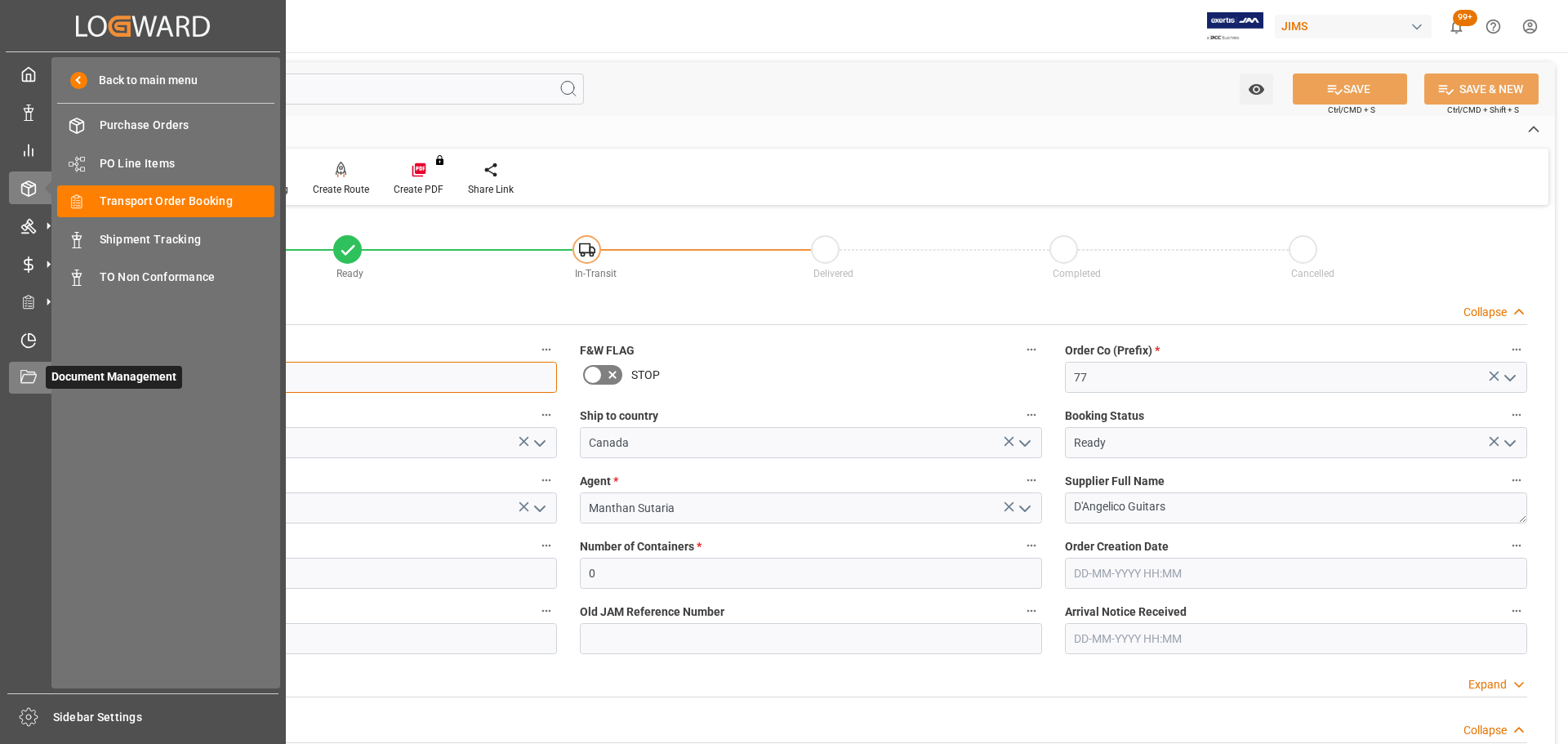 drag, startPoint x: 213, startPoint y: 378, endPoint x: 27, endPoint y: 386, distance: 186.172 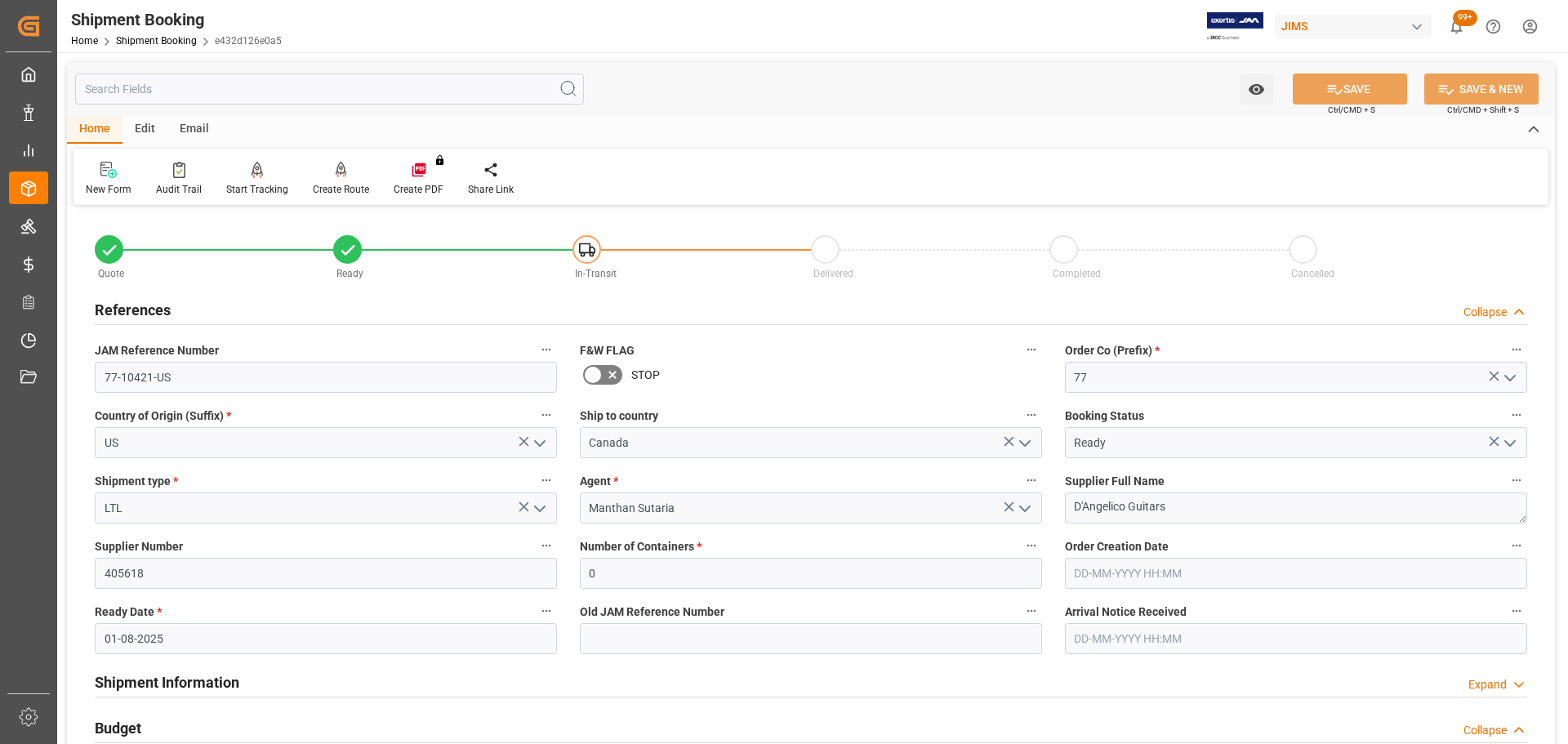 click 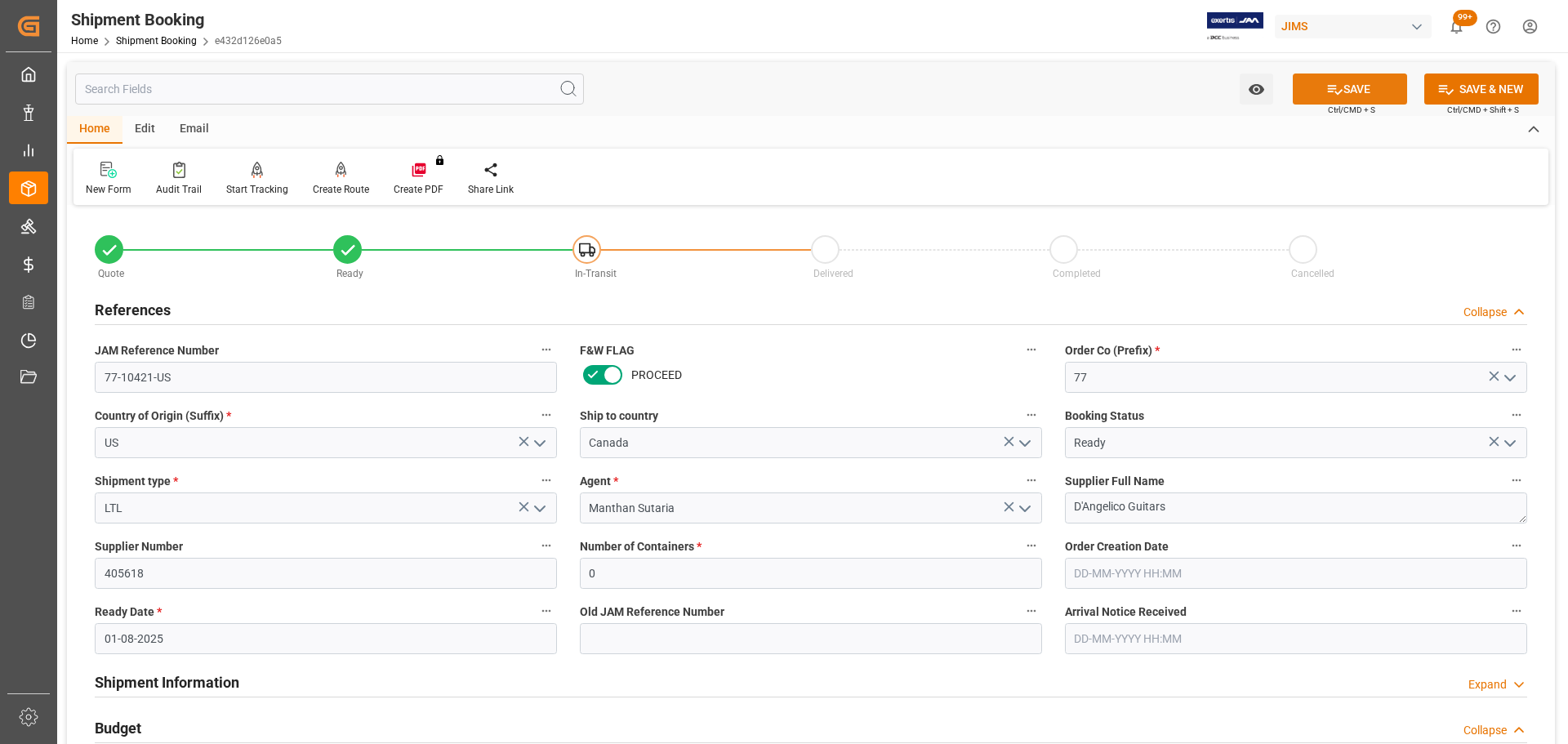 click on "SAVE" at bounding box center [1350, 89] 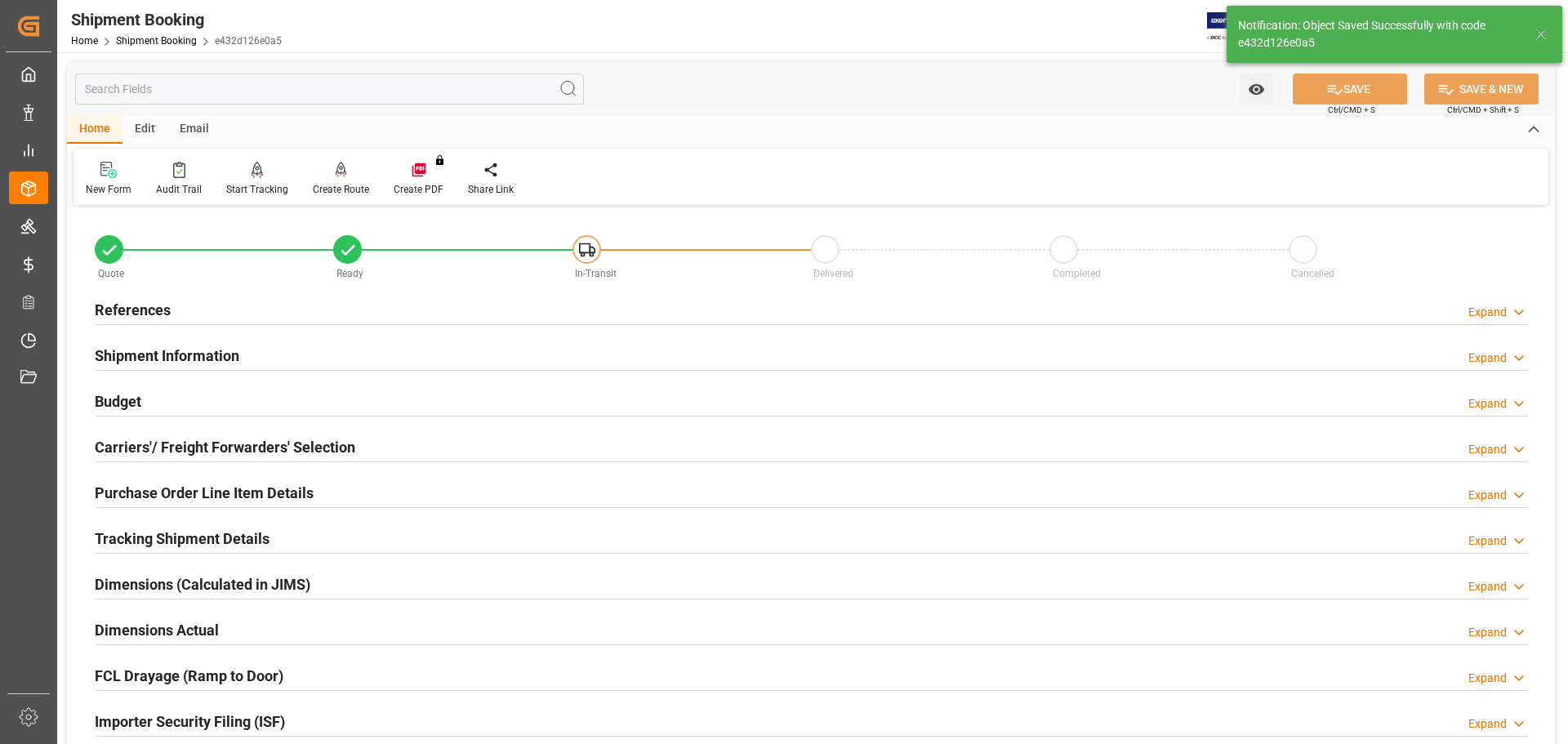 click on "References Expand" at bounding box center [811, 309] 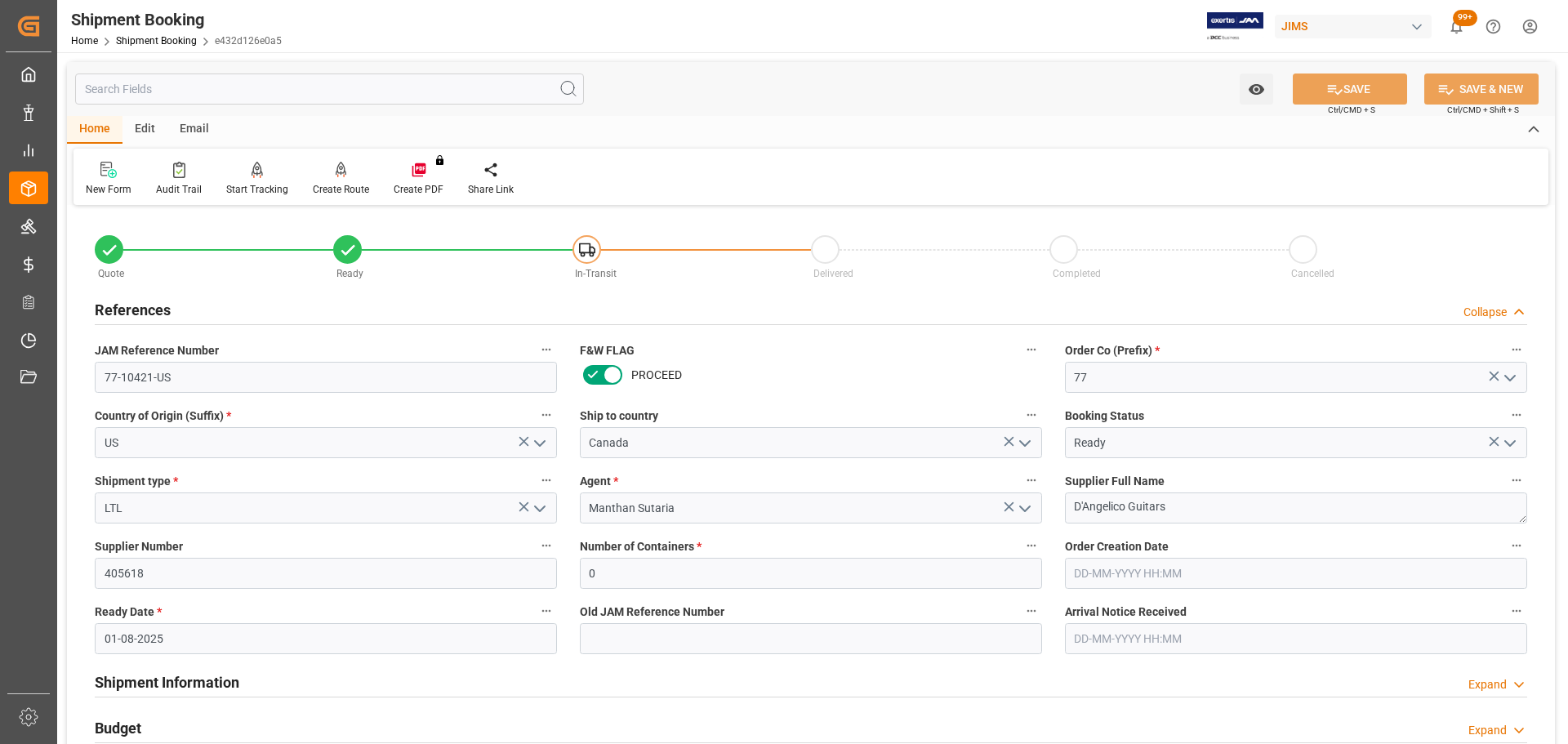 click on "References Collapse" at bounding box center [811, 309] 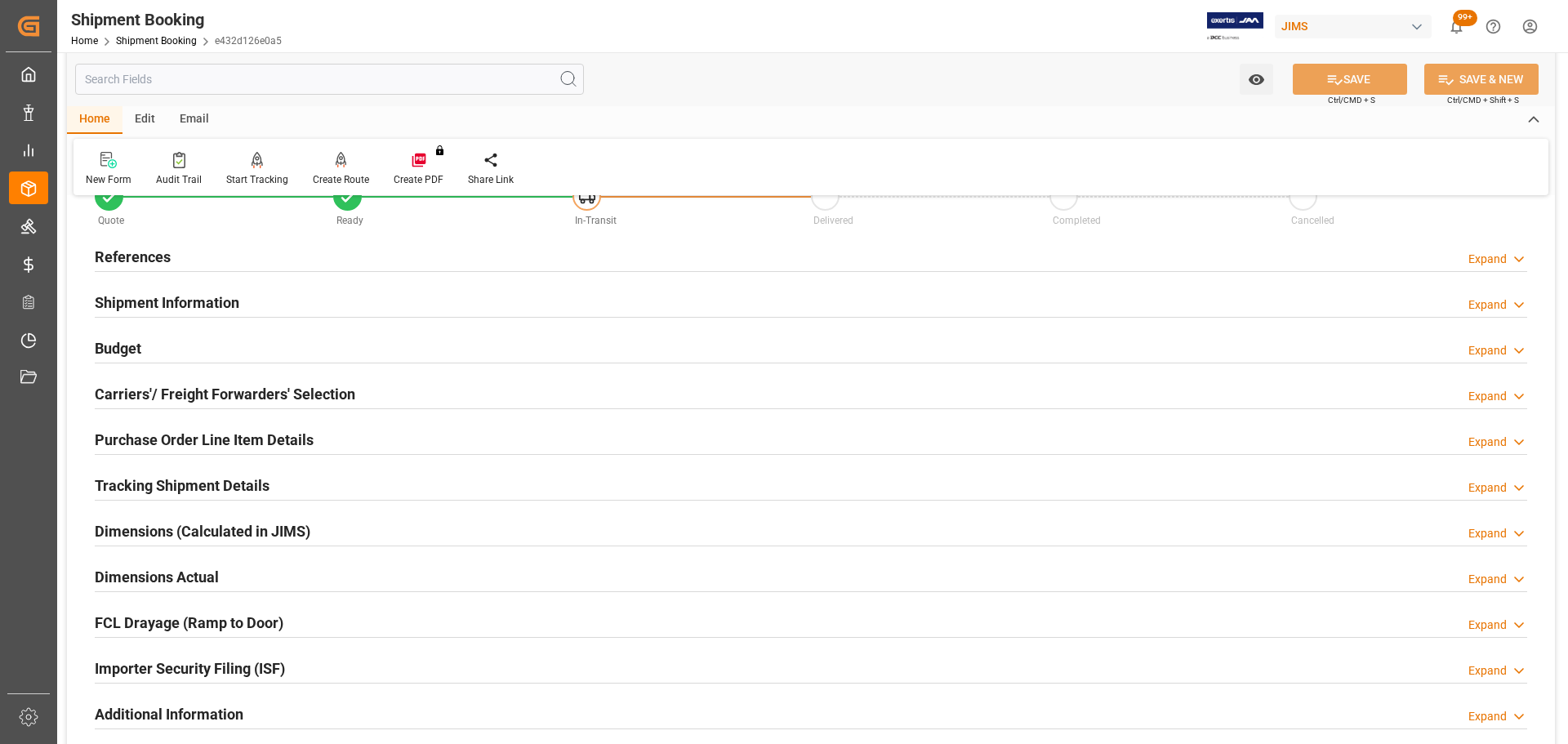 scroll, scrollTop: 82, scrollLeft: 0, axis: vertical 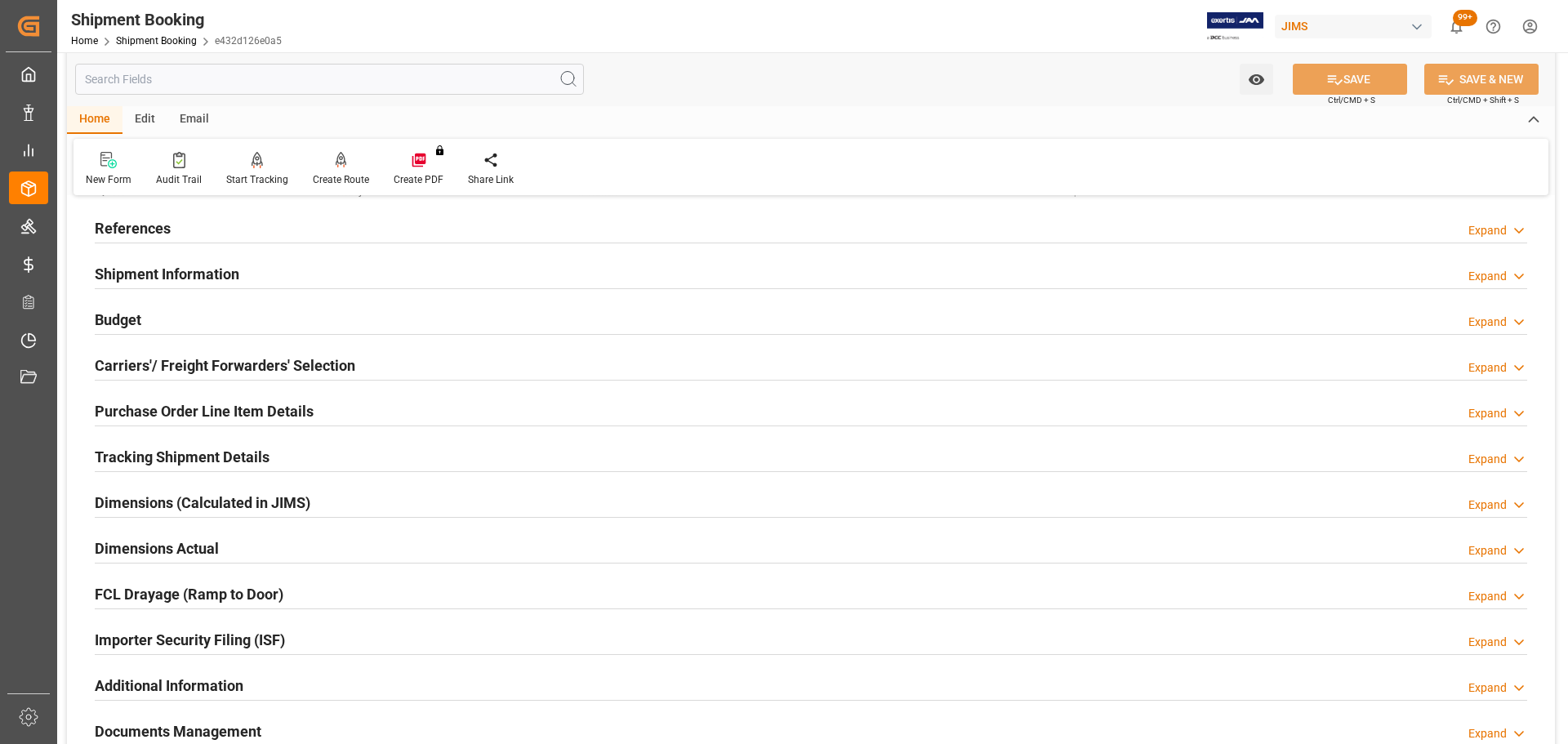 click on "Shipment Information Expand" at bounding box center (811, 273) 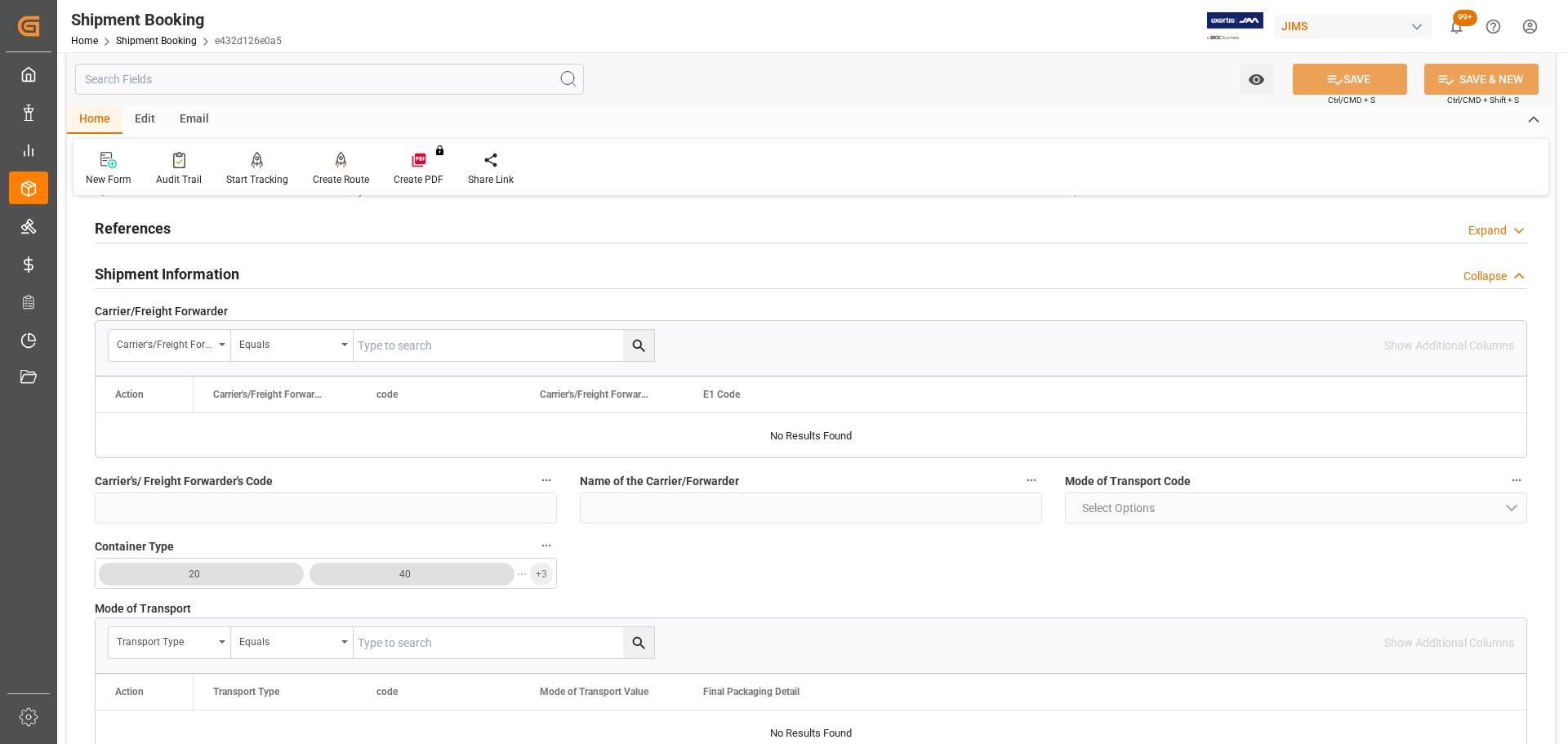 click on "Shipment Information Collapse" at bounding box center [811, 273] 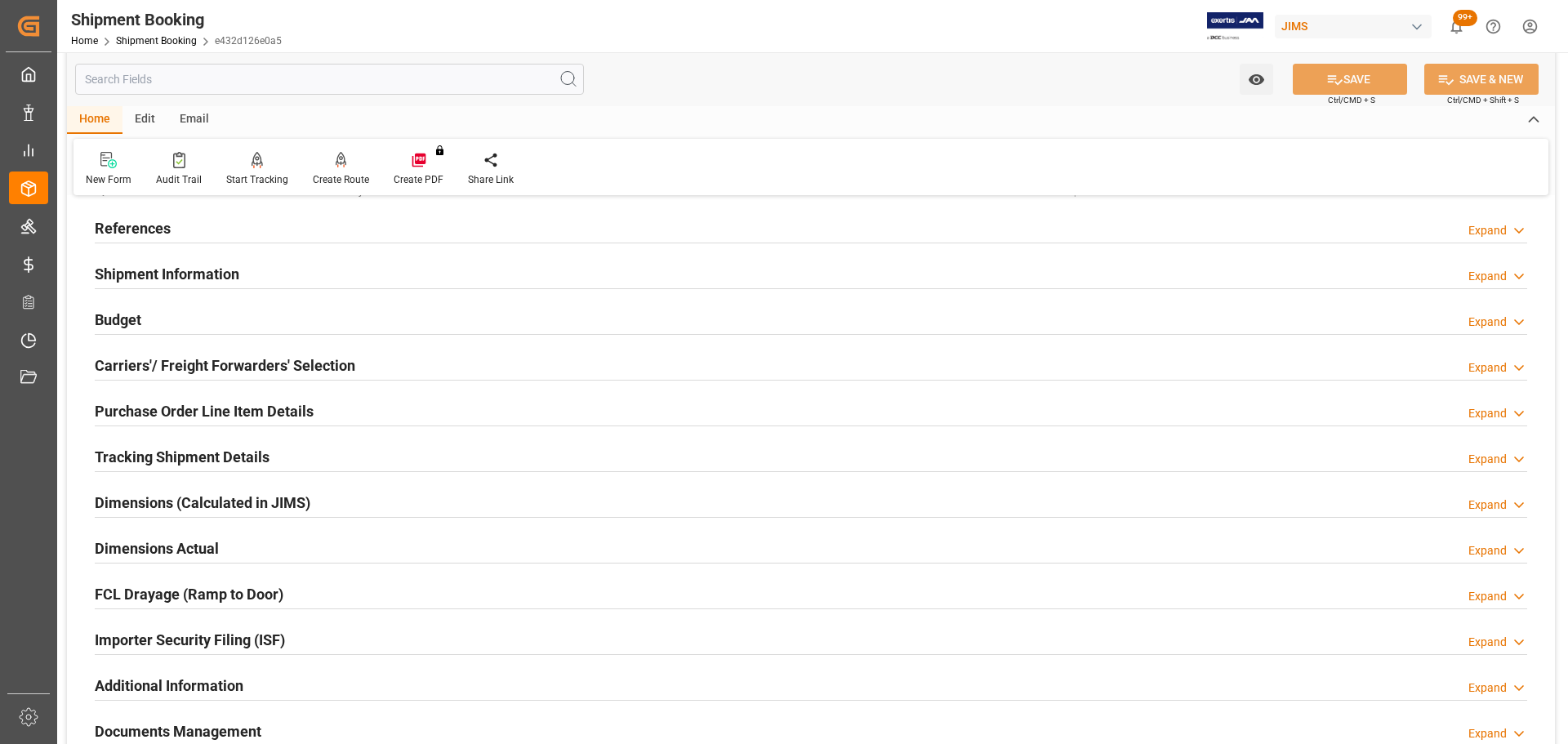 click on "Budget Expand" at bounding box center [811, 319] 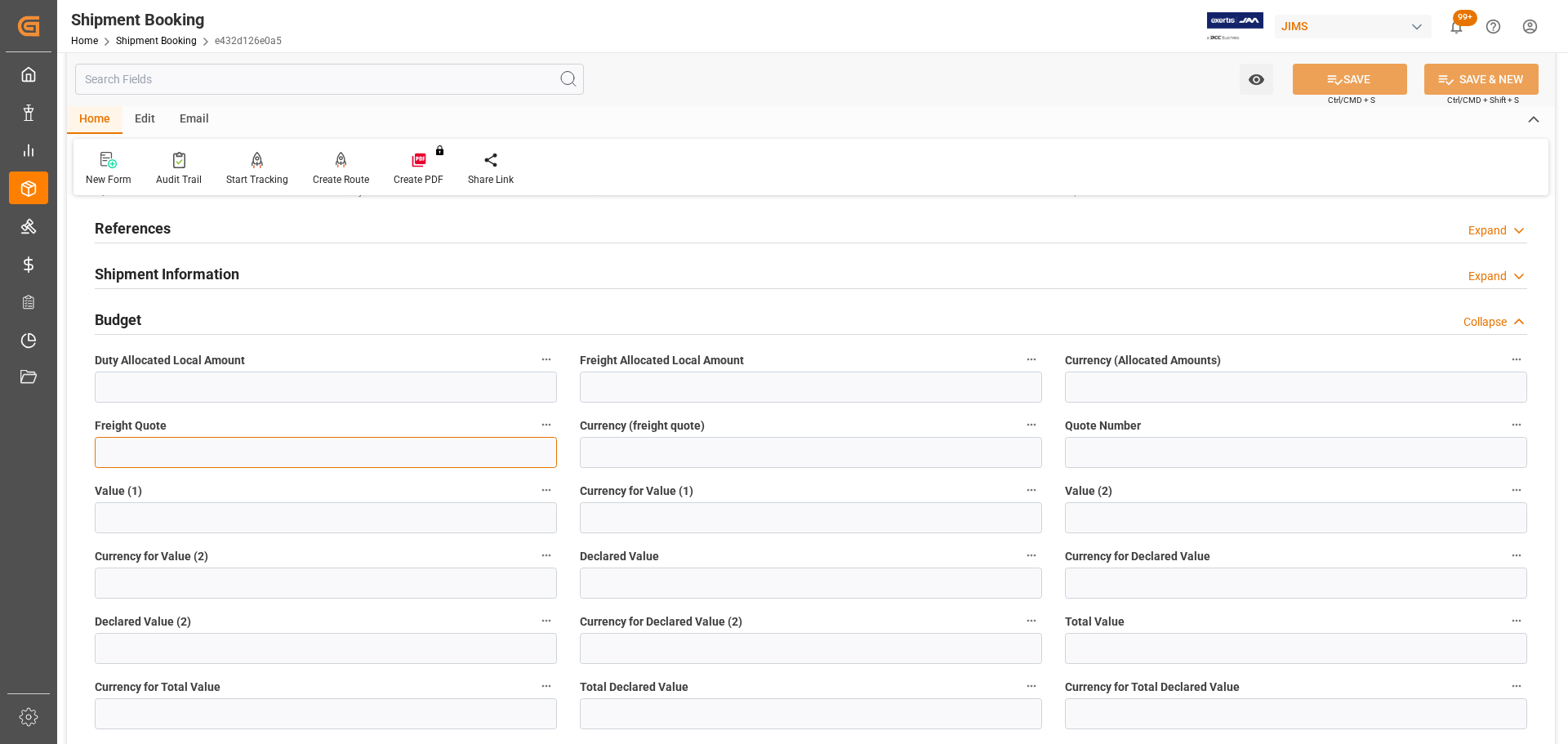 click at bounding box center [326, 452] 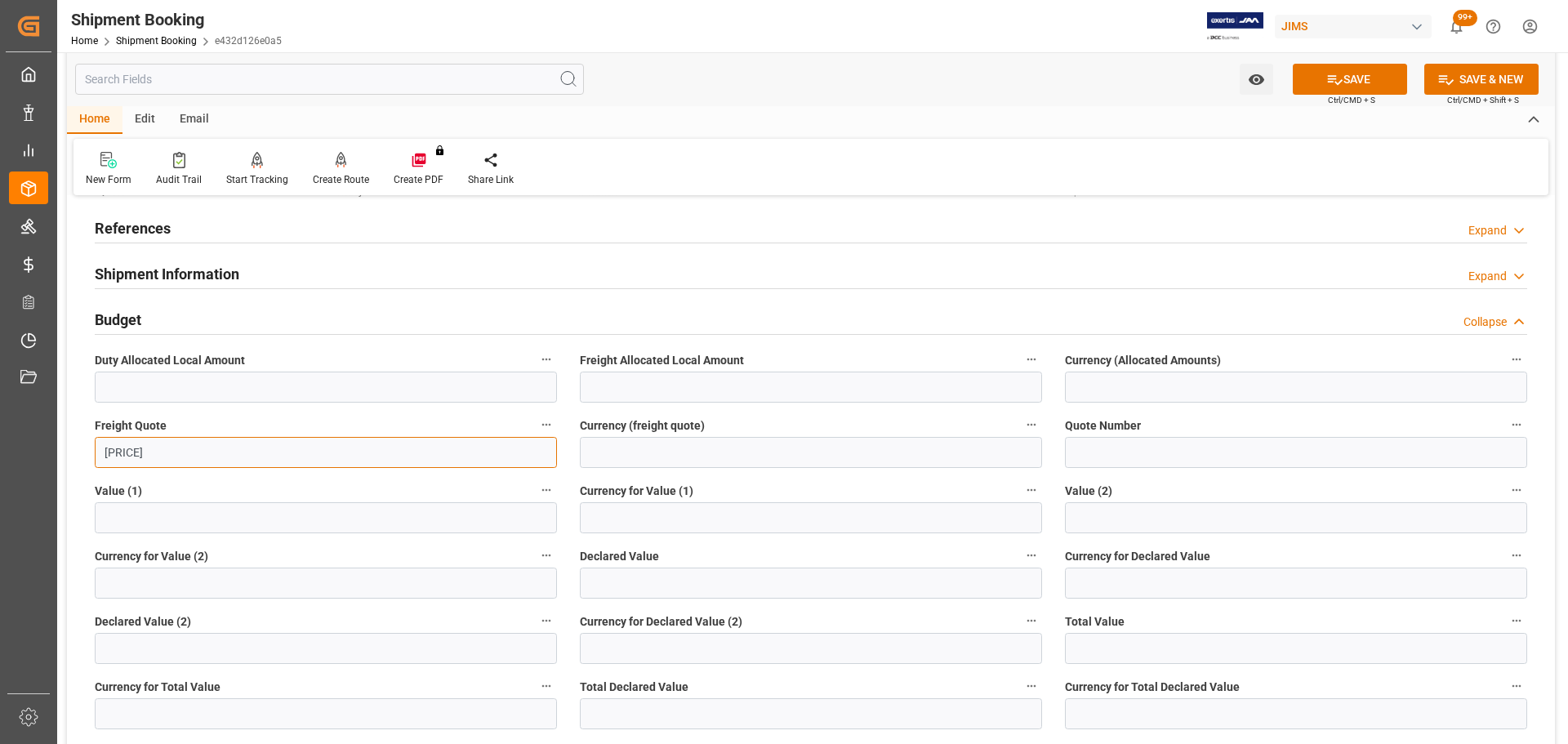 type on "336.90" 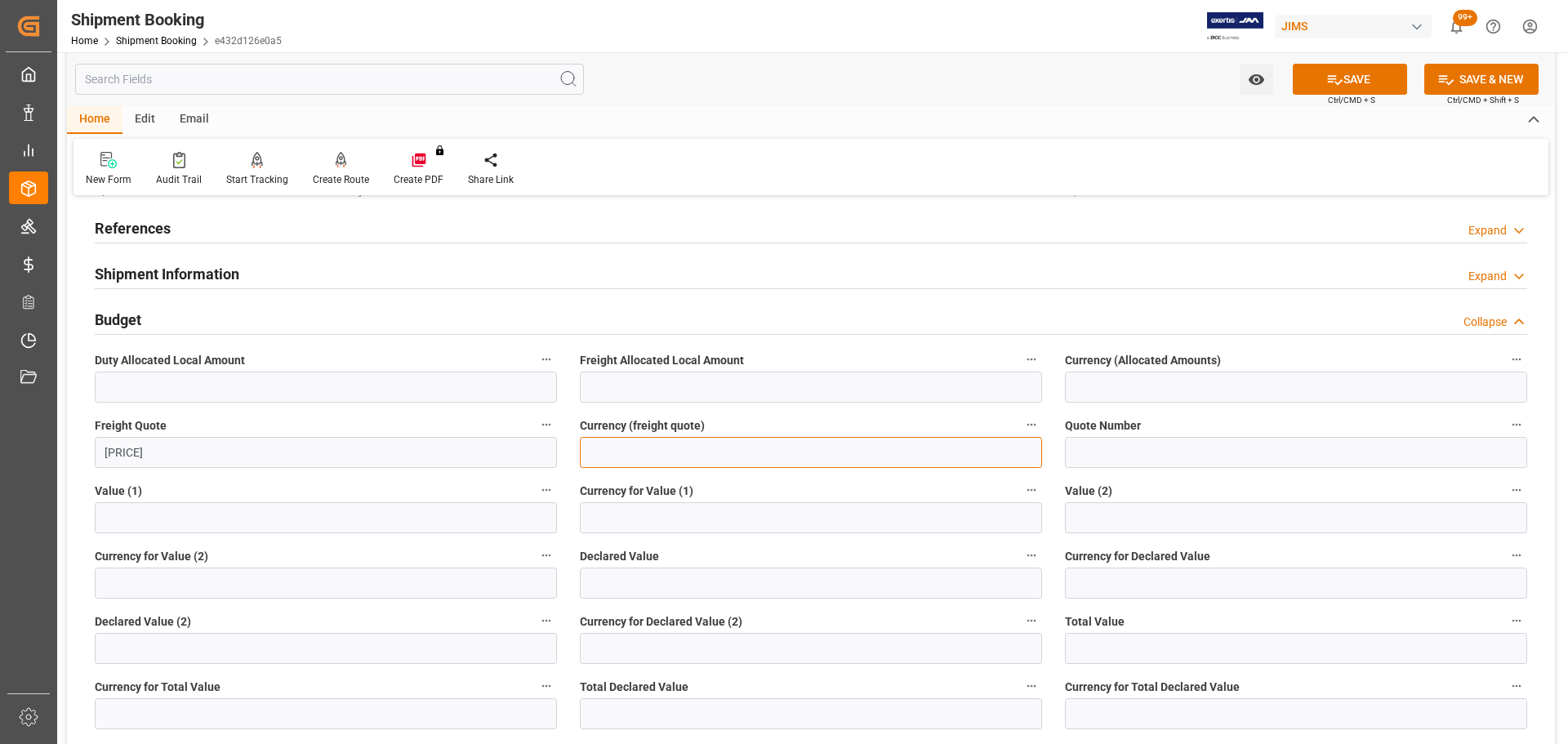 click at bounding box center [811, 452] 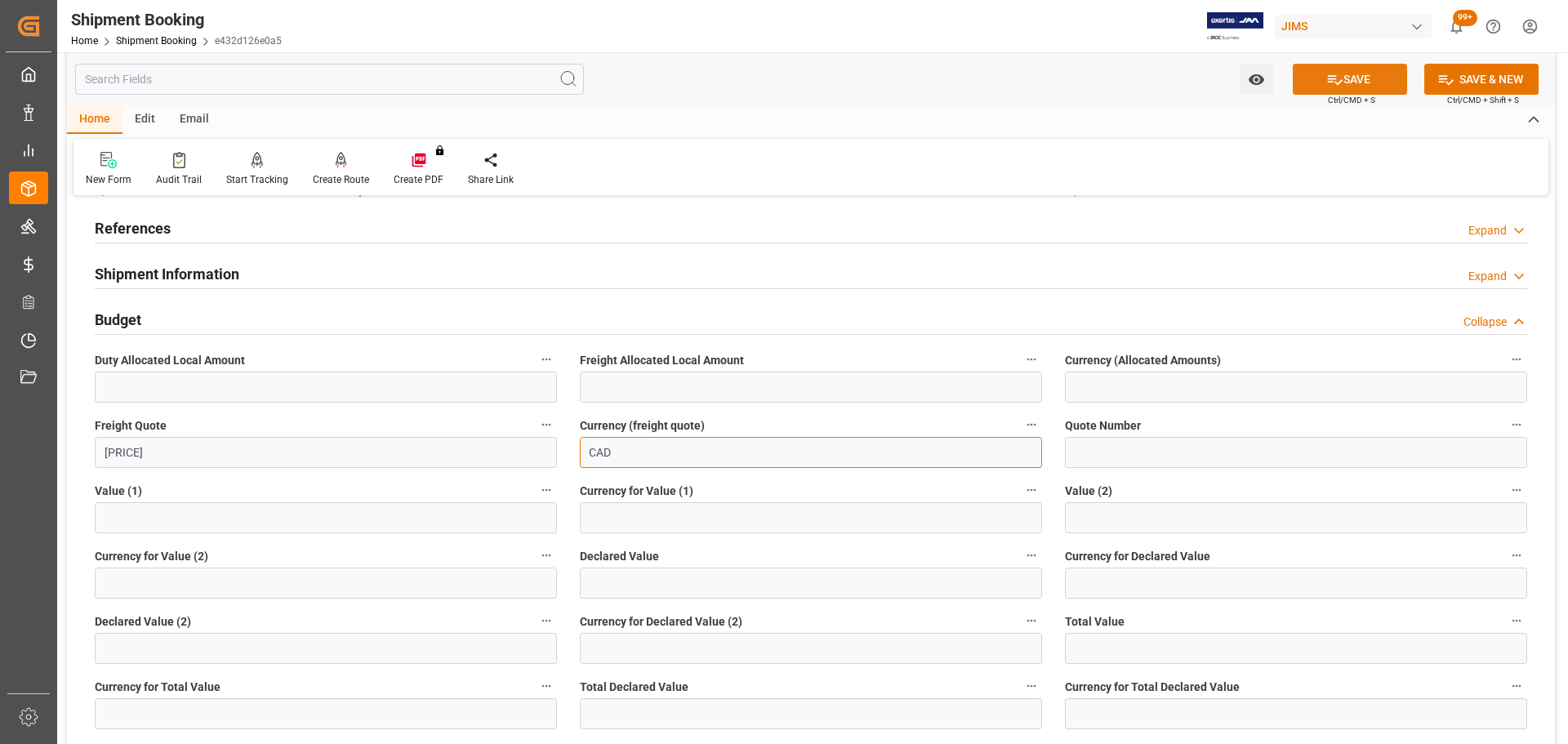 type on "CAD" 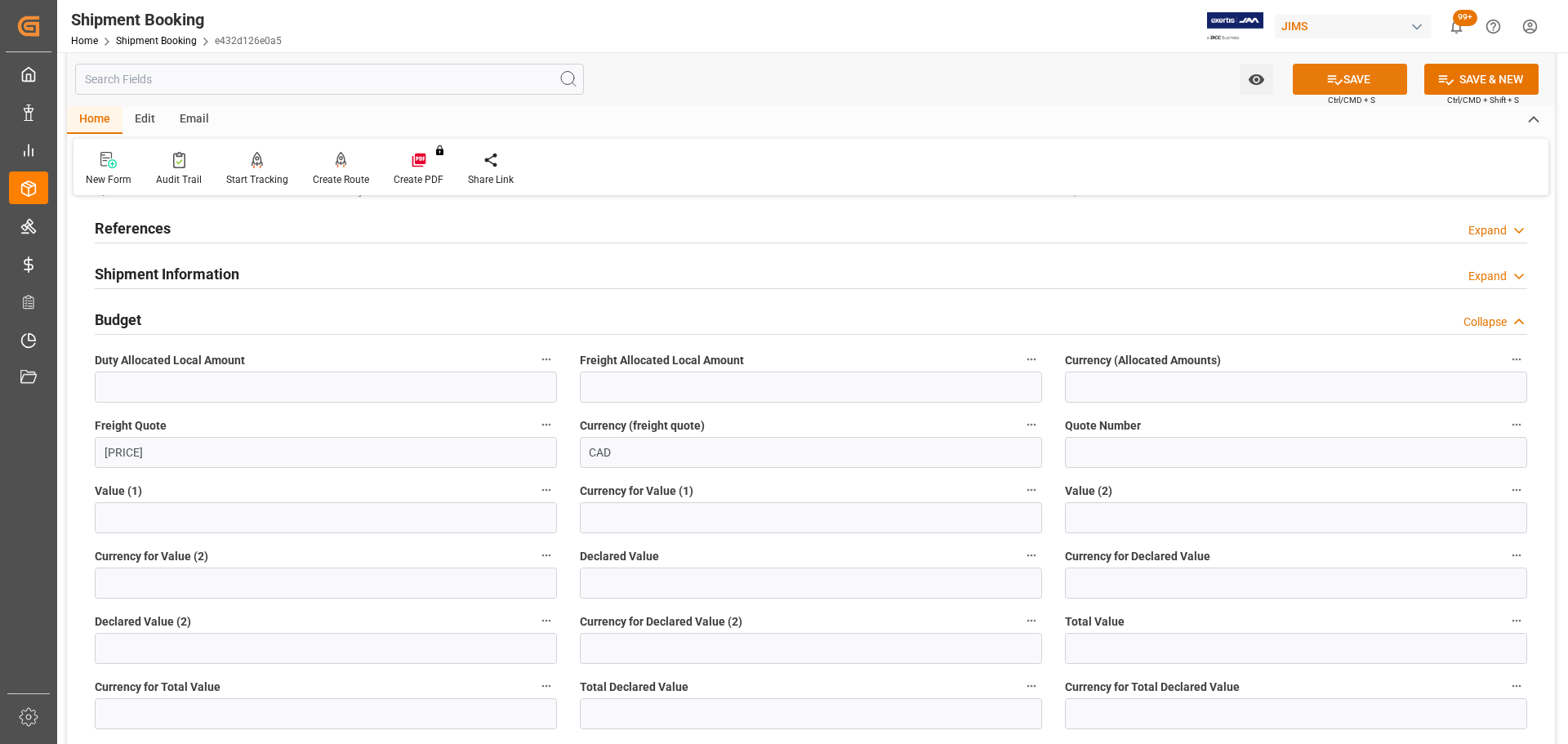 click on "SAVE" at bounding box center [1350, 79] 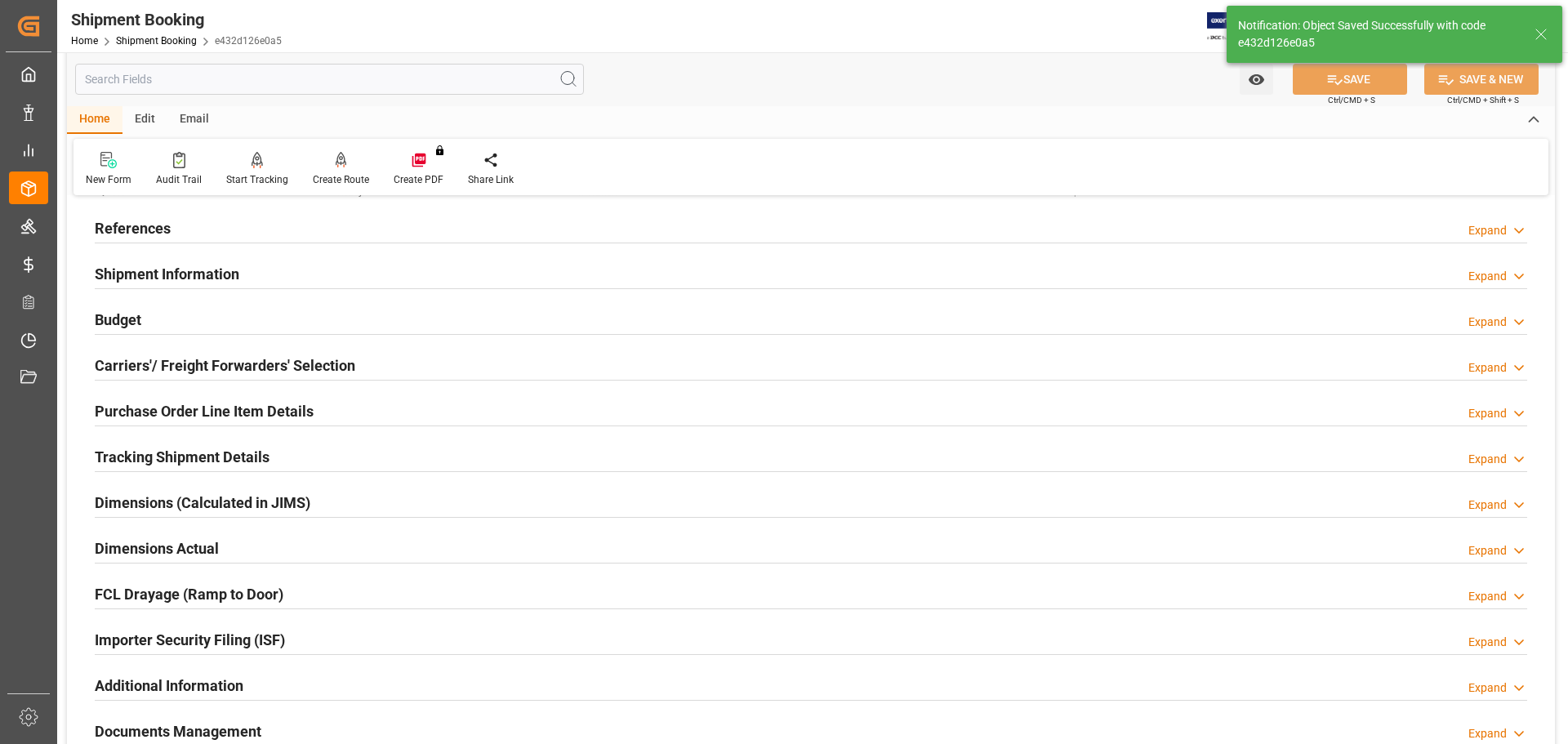 click on "Budget Expand" at bounding box center (811, 319) 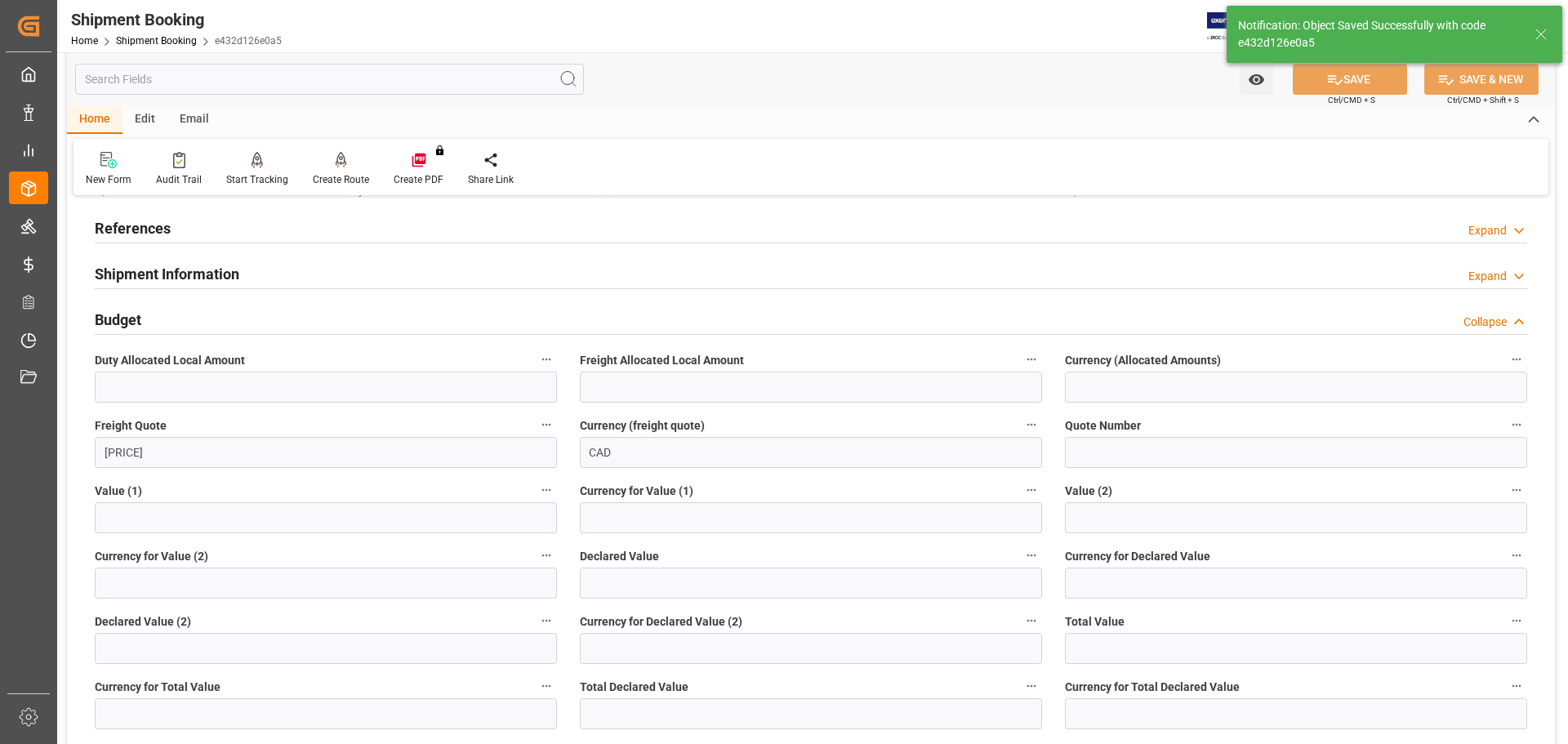 click on "Budget Collapse" at bounding box center (811, 319) 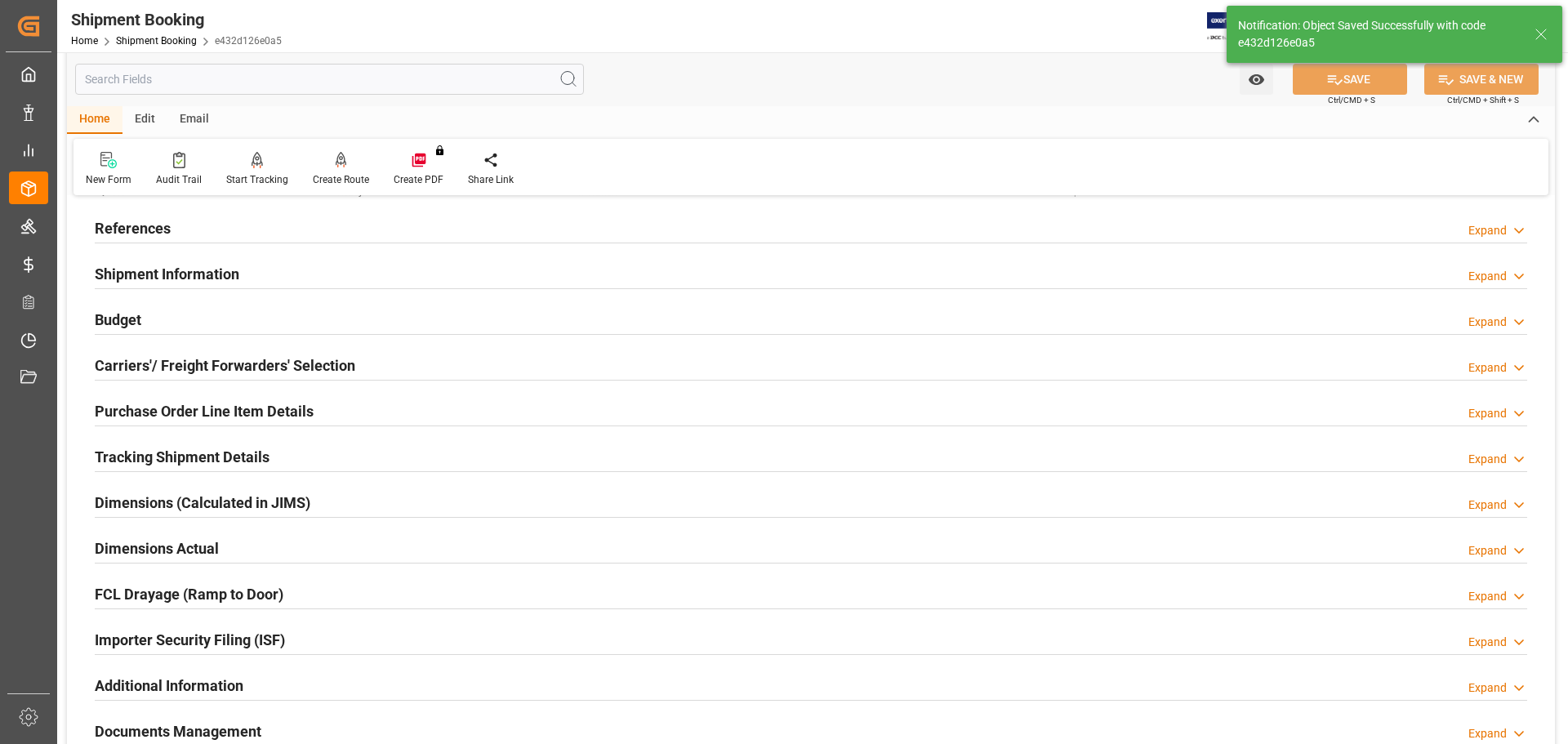 scroll, scrollTop: 0, scrollLeft: 0, axis: both 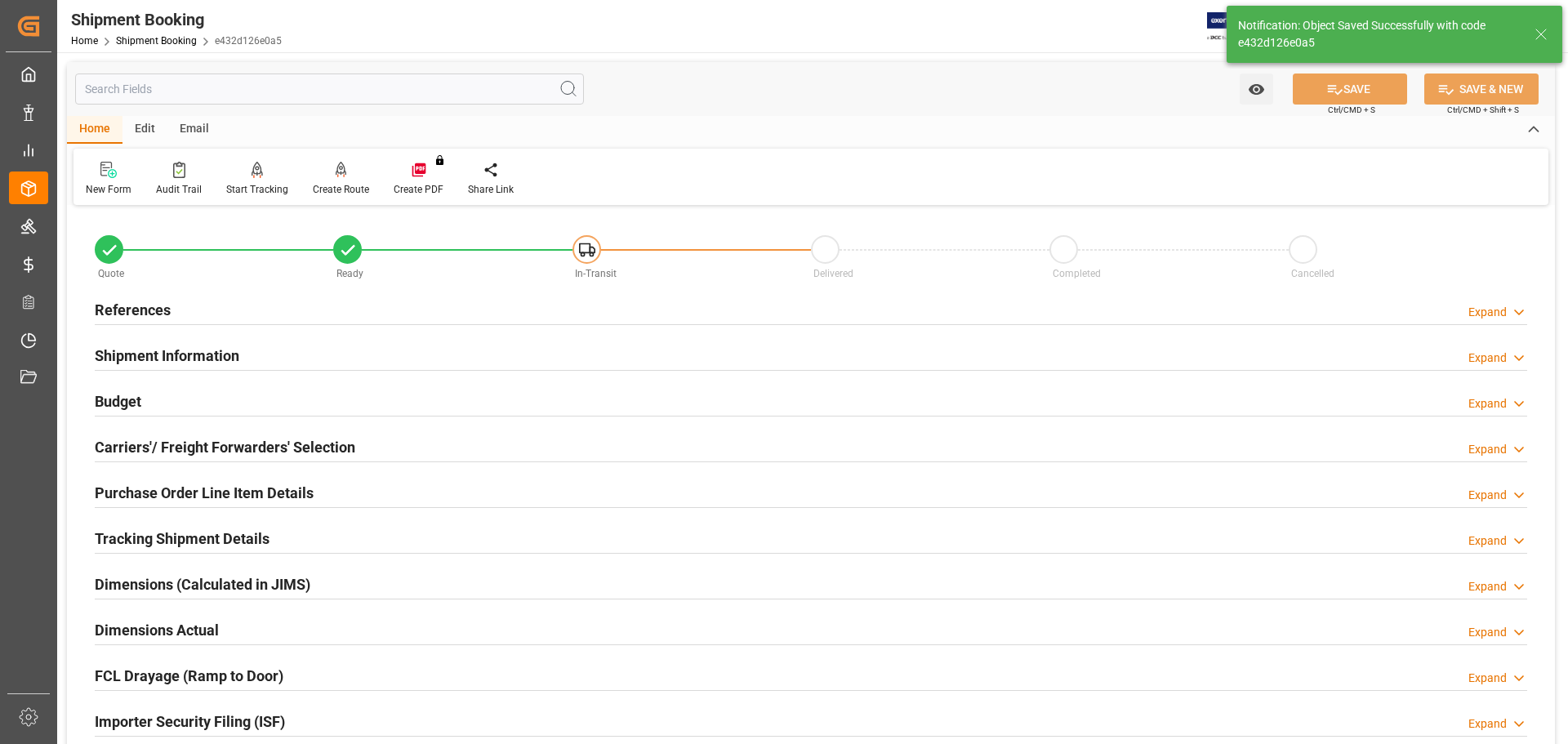 click on "Shipment Information" at bounding box center [167, 355] 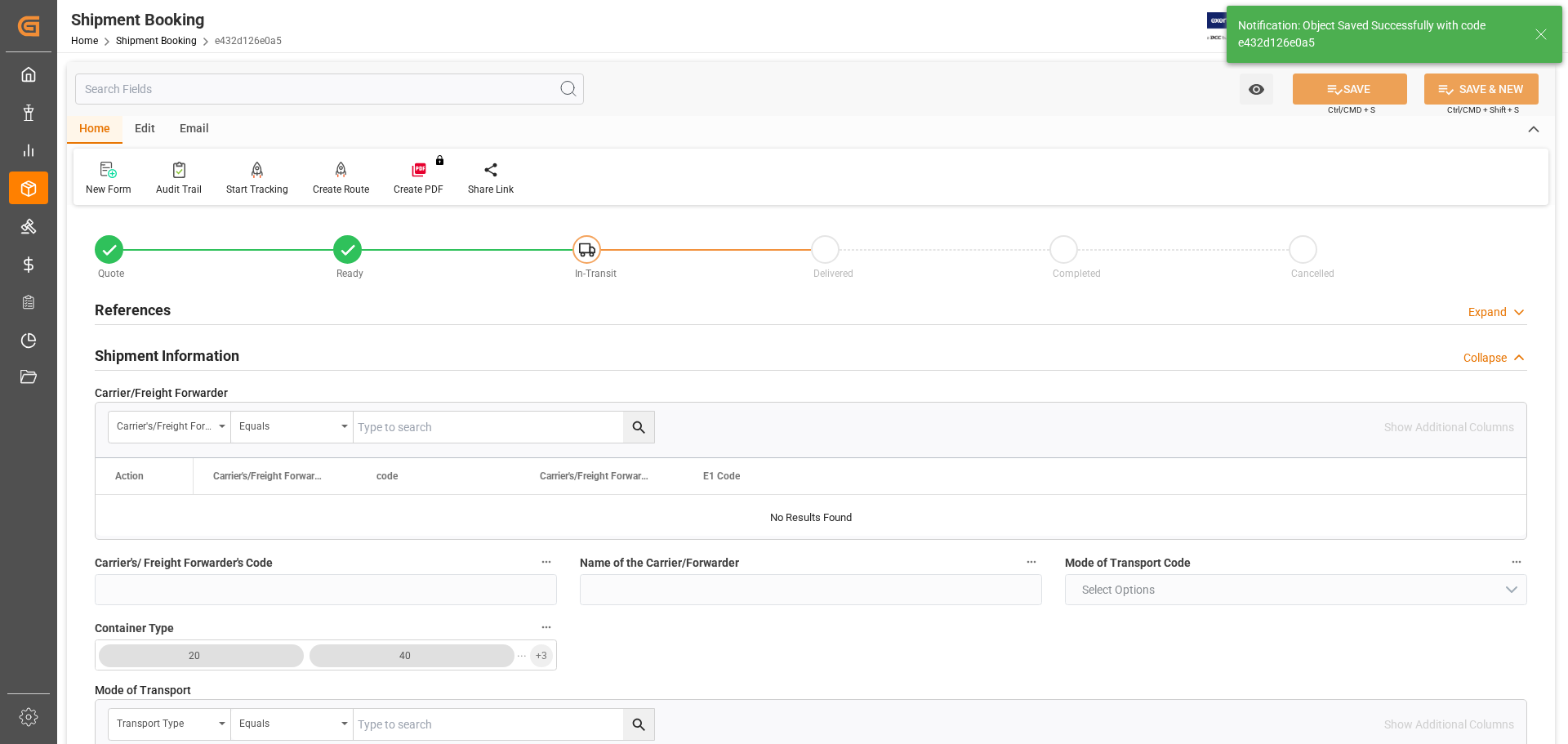 click on "Shipment Information" at bounding box center (167, 355) 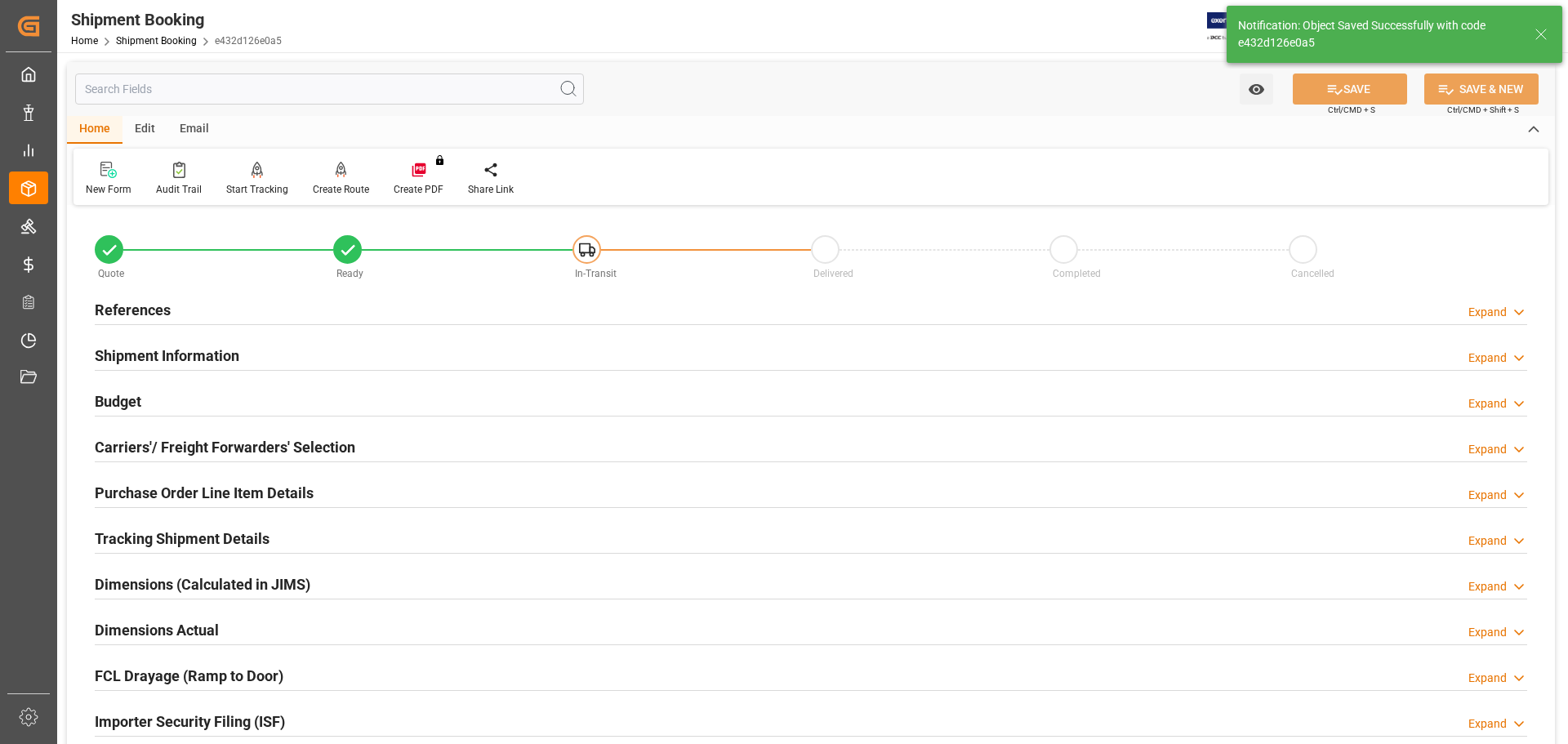 click on "Carriers'/ Freight Forwarders' Selection" at bounding box center (225, 447) 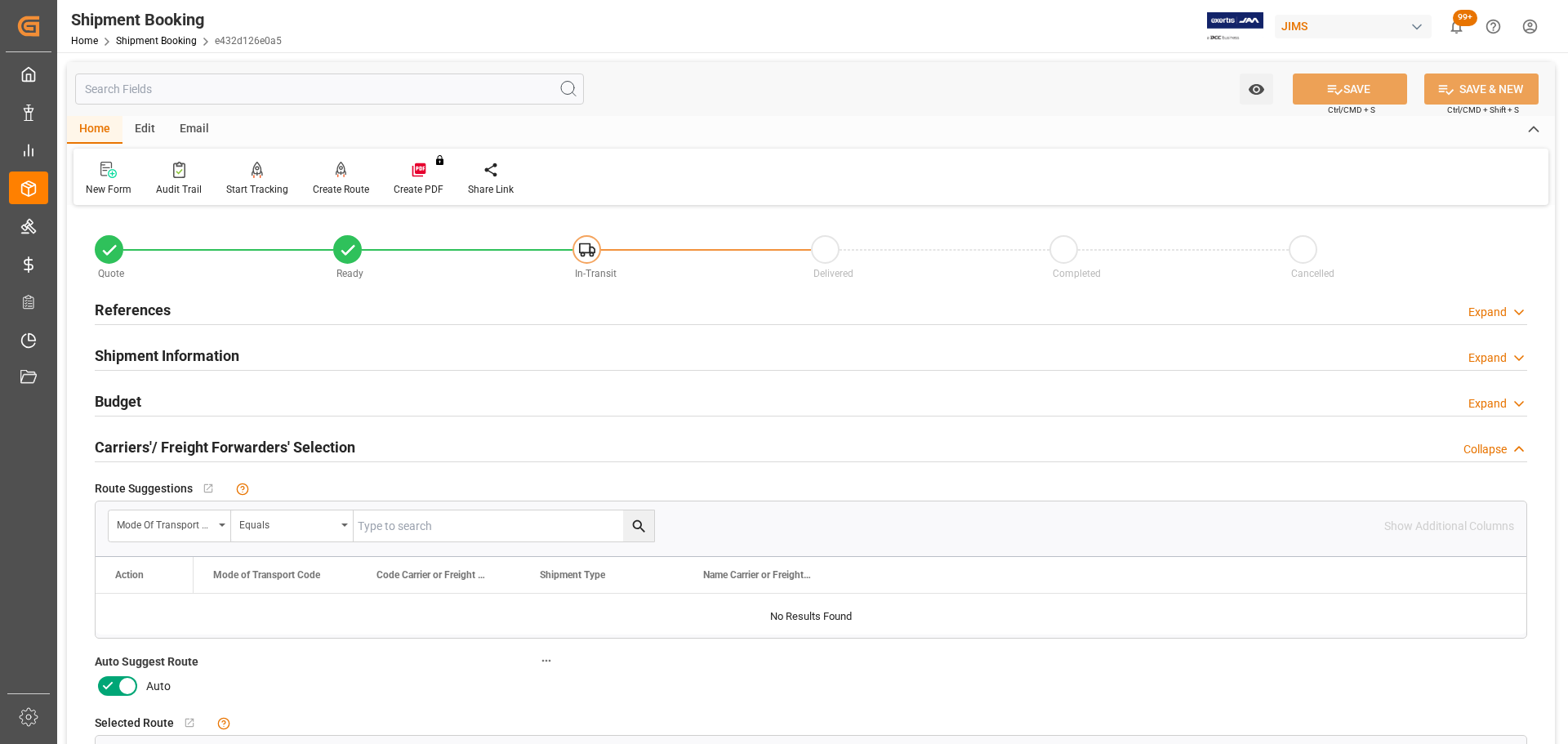 click 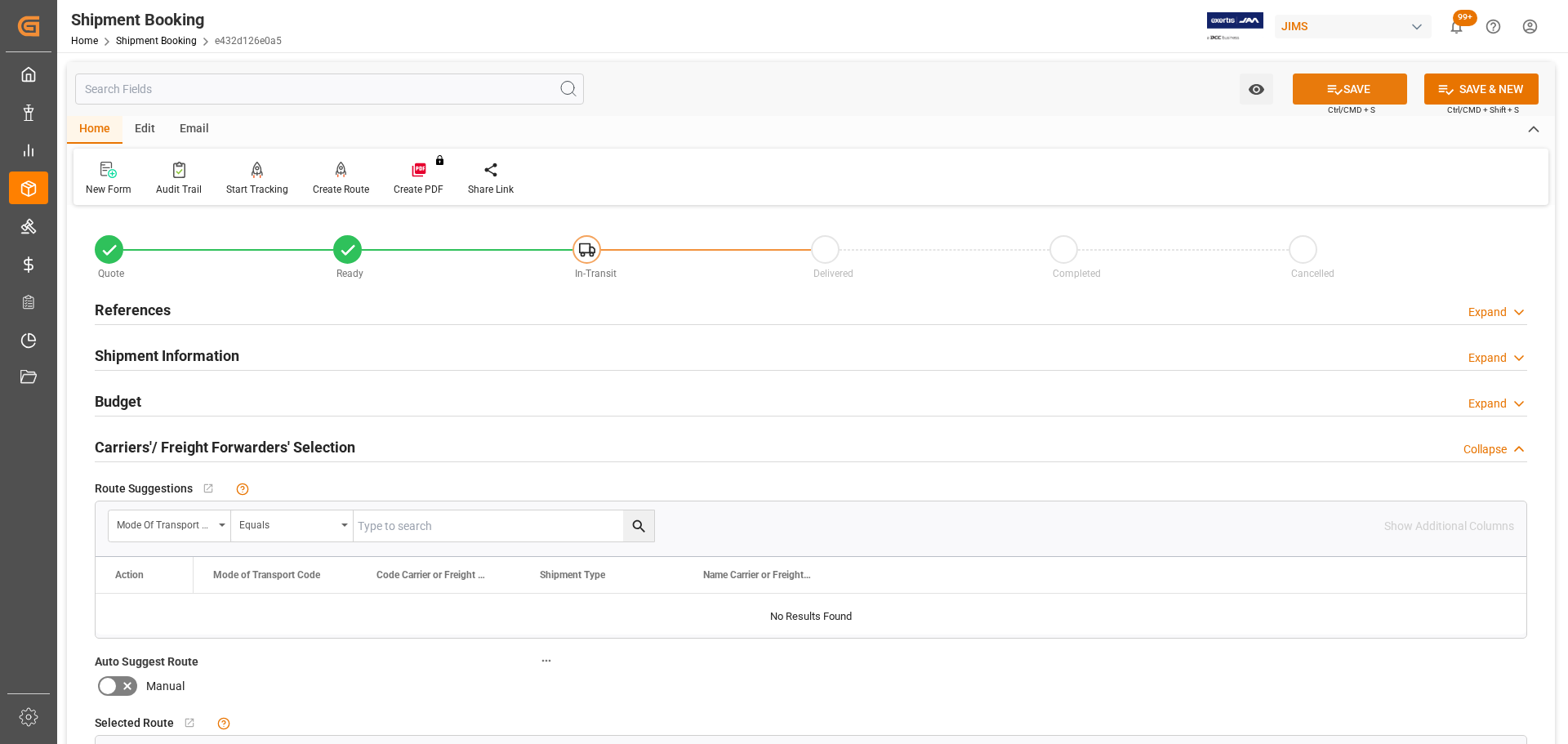 click on "SAVE" at bounding box center [1350, 89] 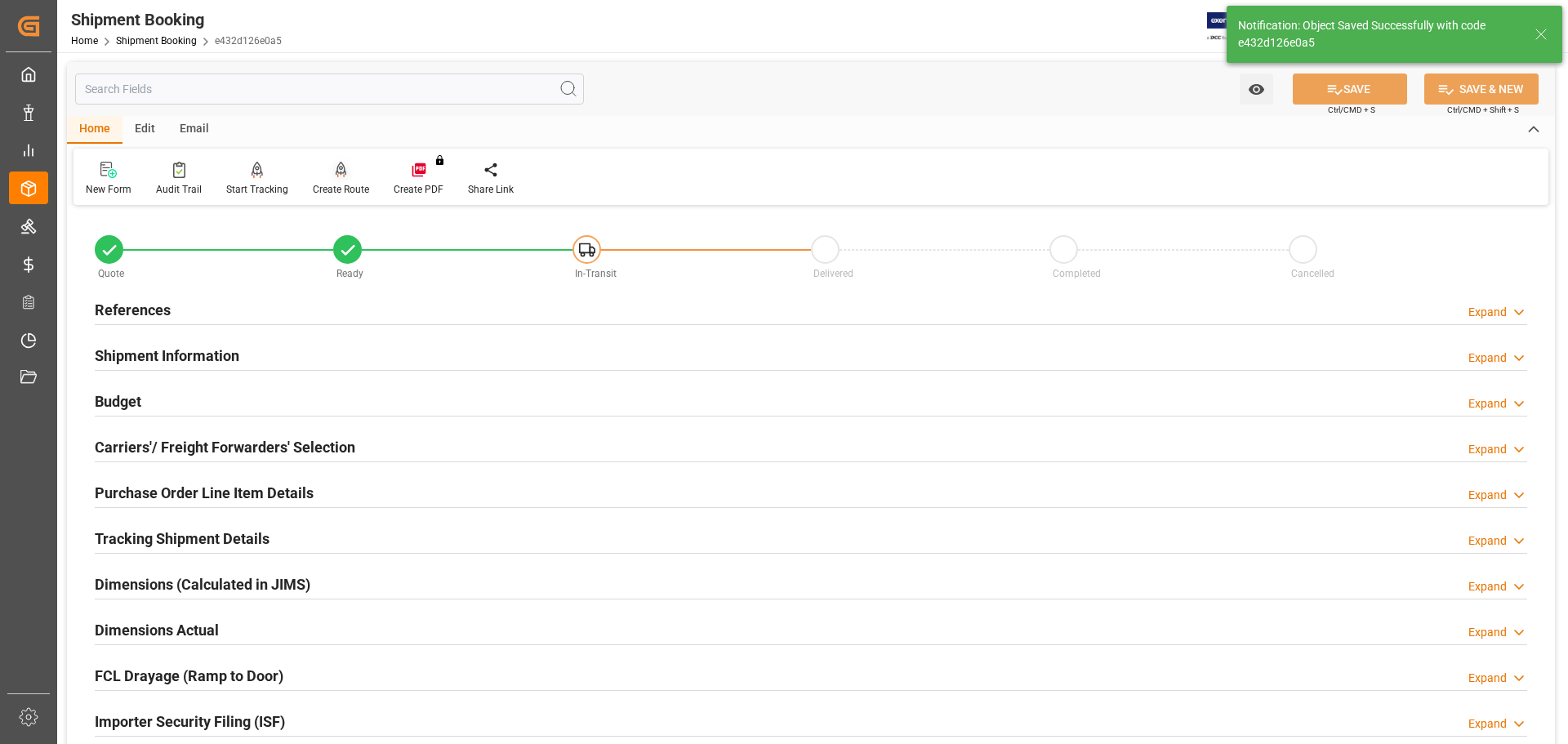 click at bounding box center [341, 169] 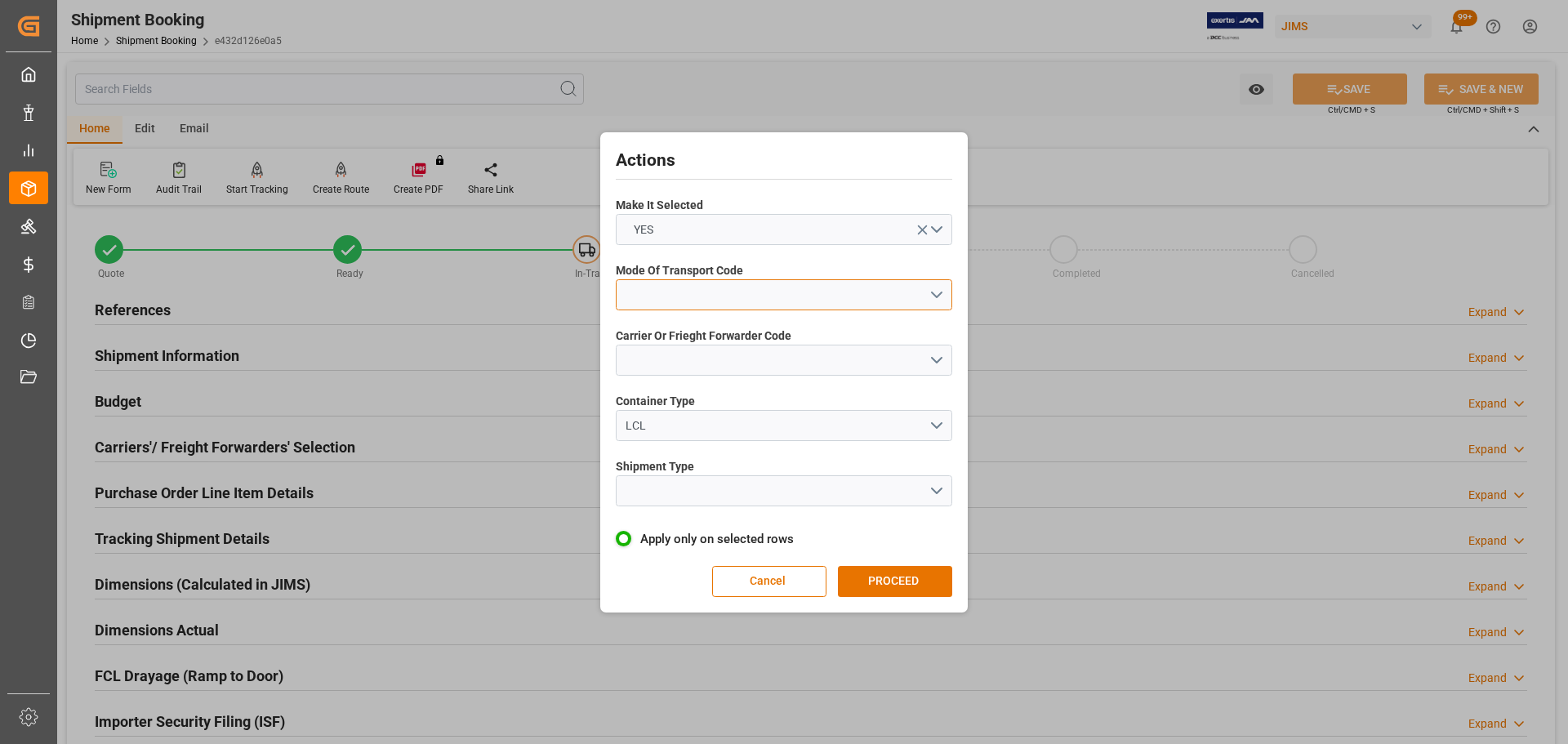 click at bounding box center (784, 295) 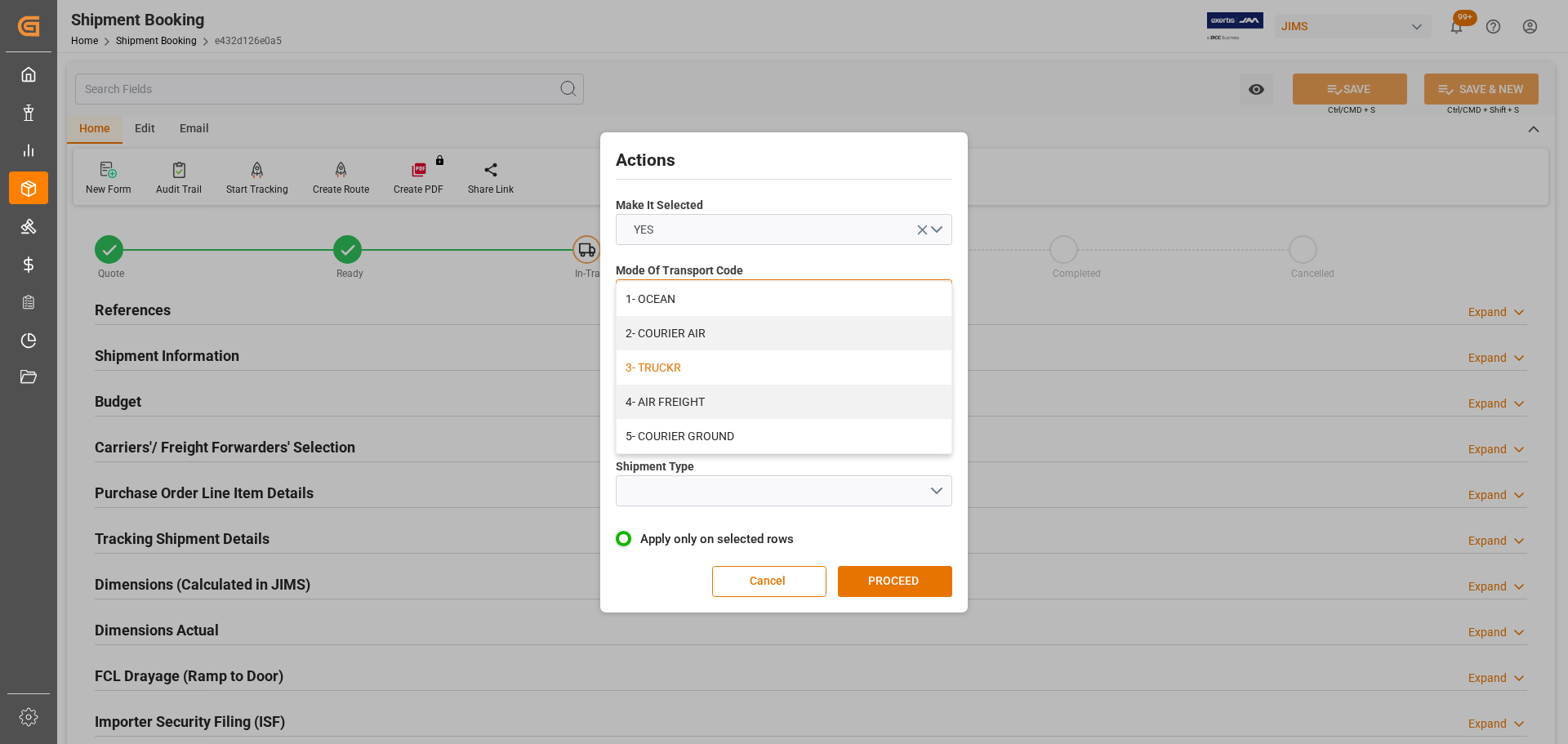 click on "3- TRUCKR" at bounding box center (784, 368) 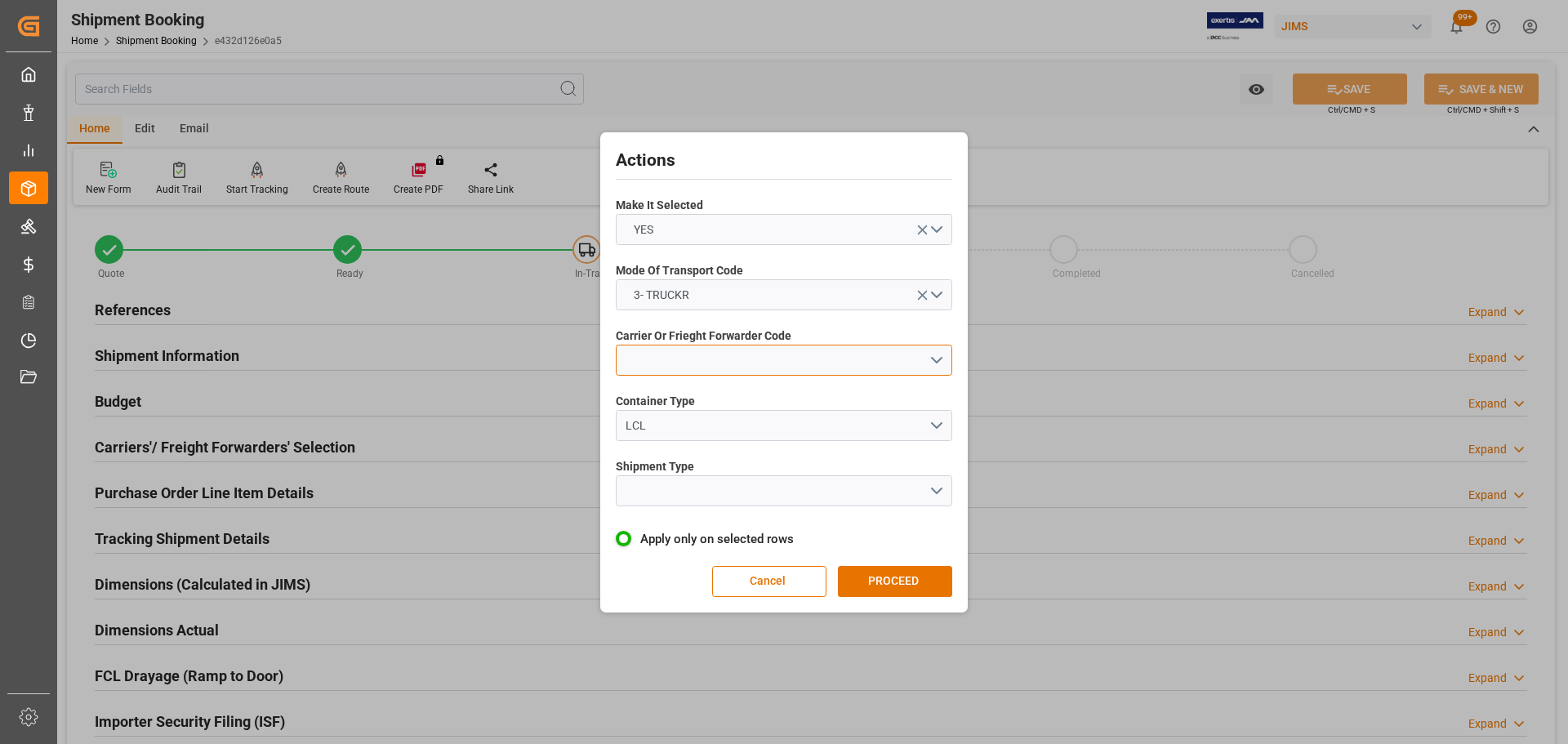 click at bounding box center [784, 360] 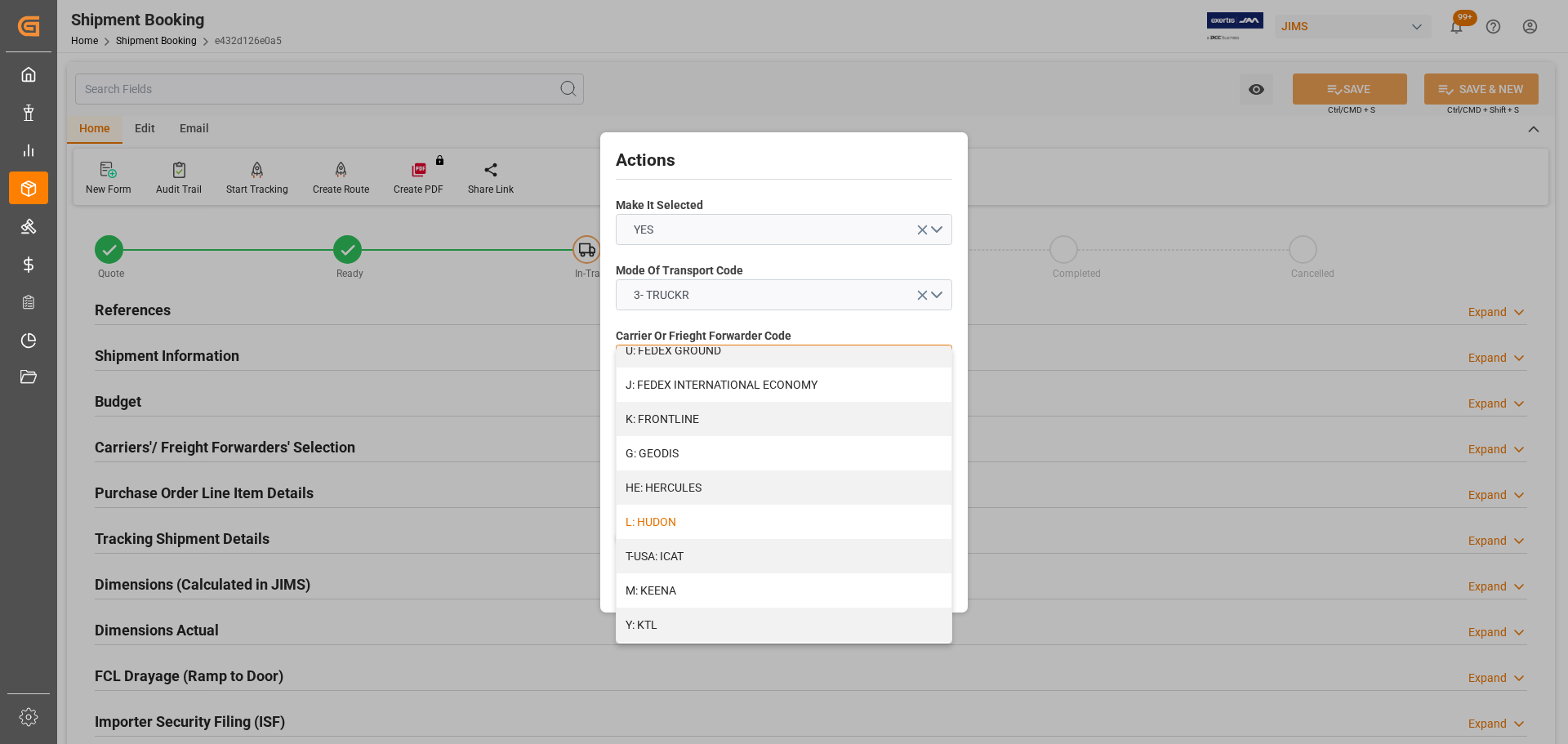 scroll, scrollTop: 572, scrollLeft: 0, axis: vertical 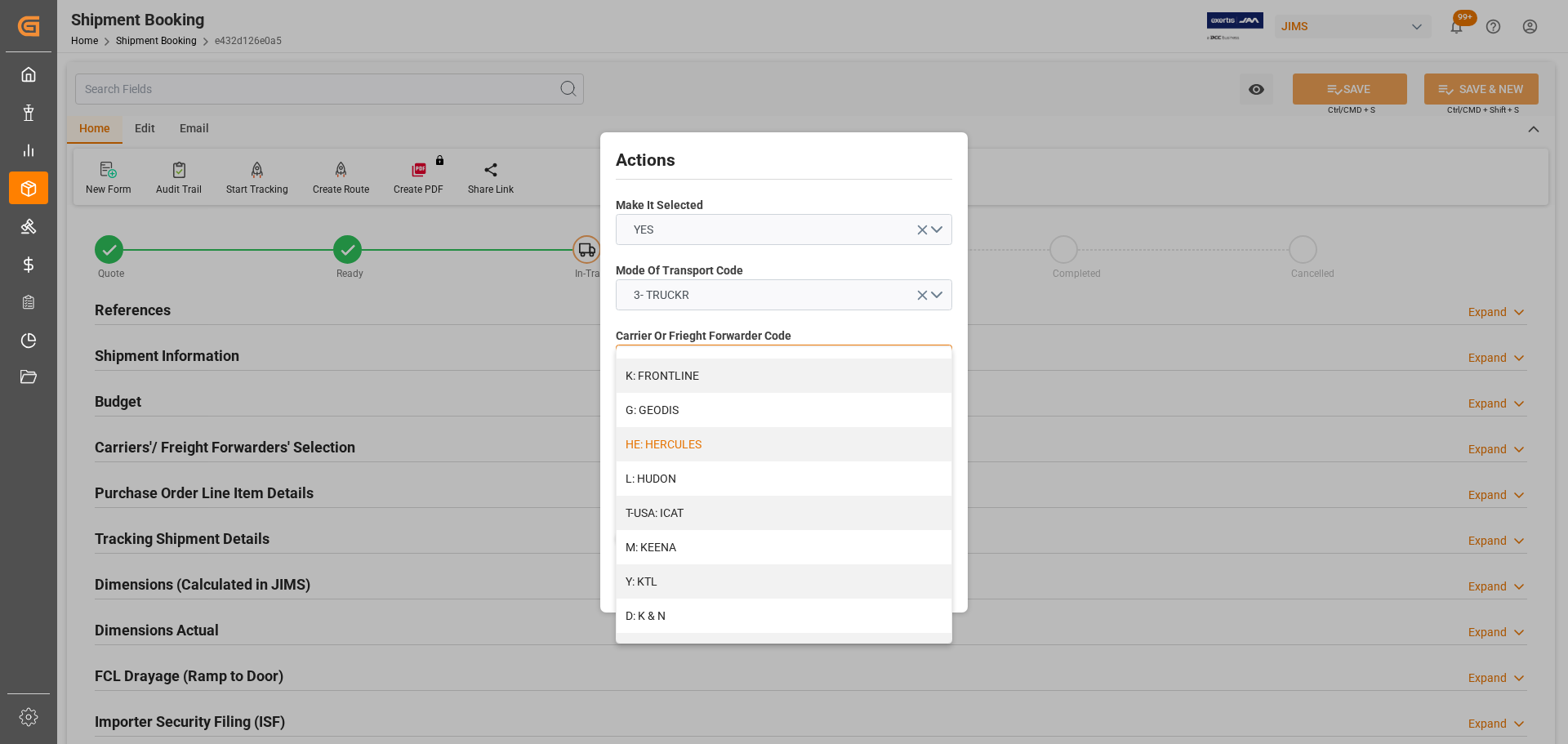 click on "HE: HERCULES" at bounding box center (784, 444) 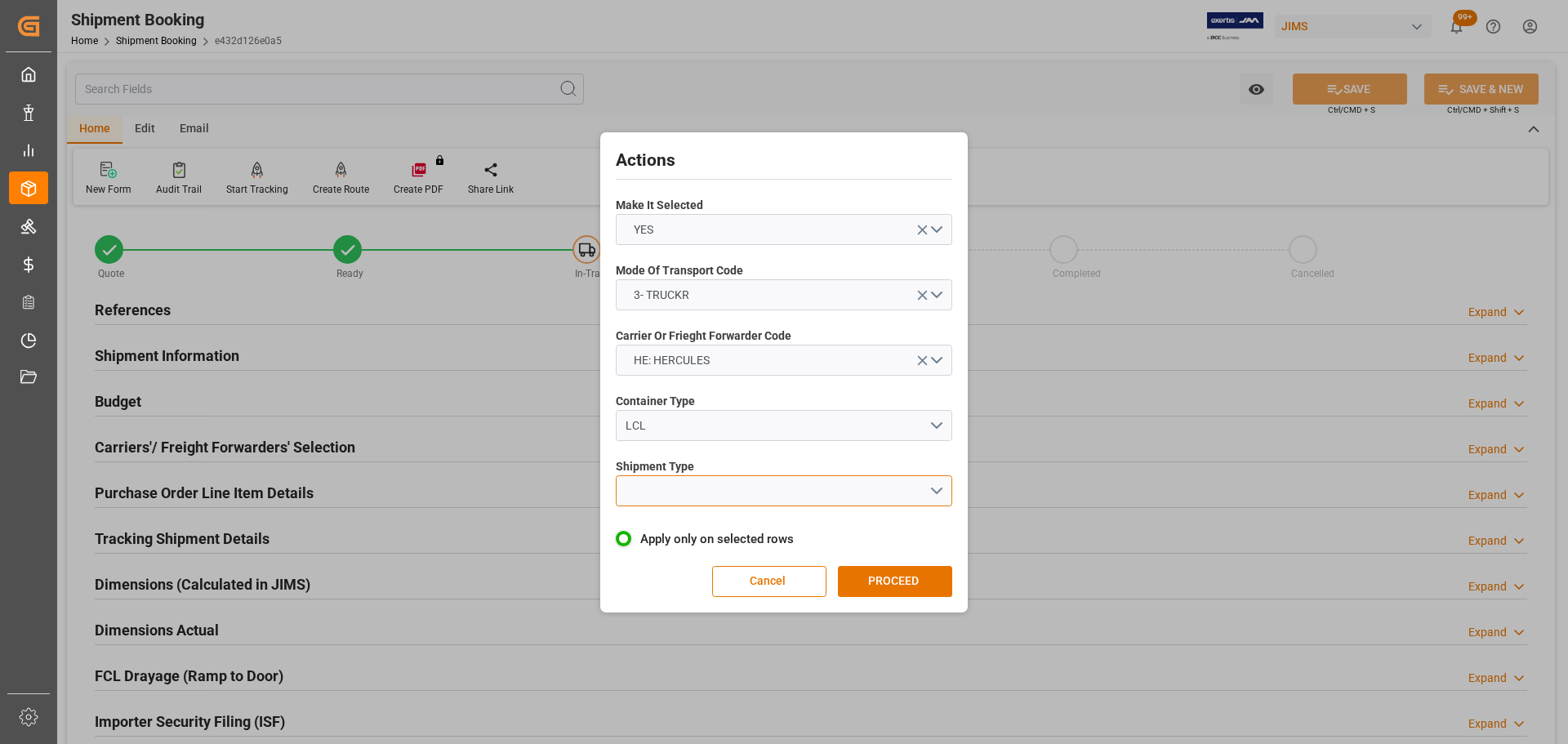 click at bounding box center [784, 491] 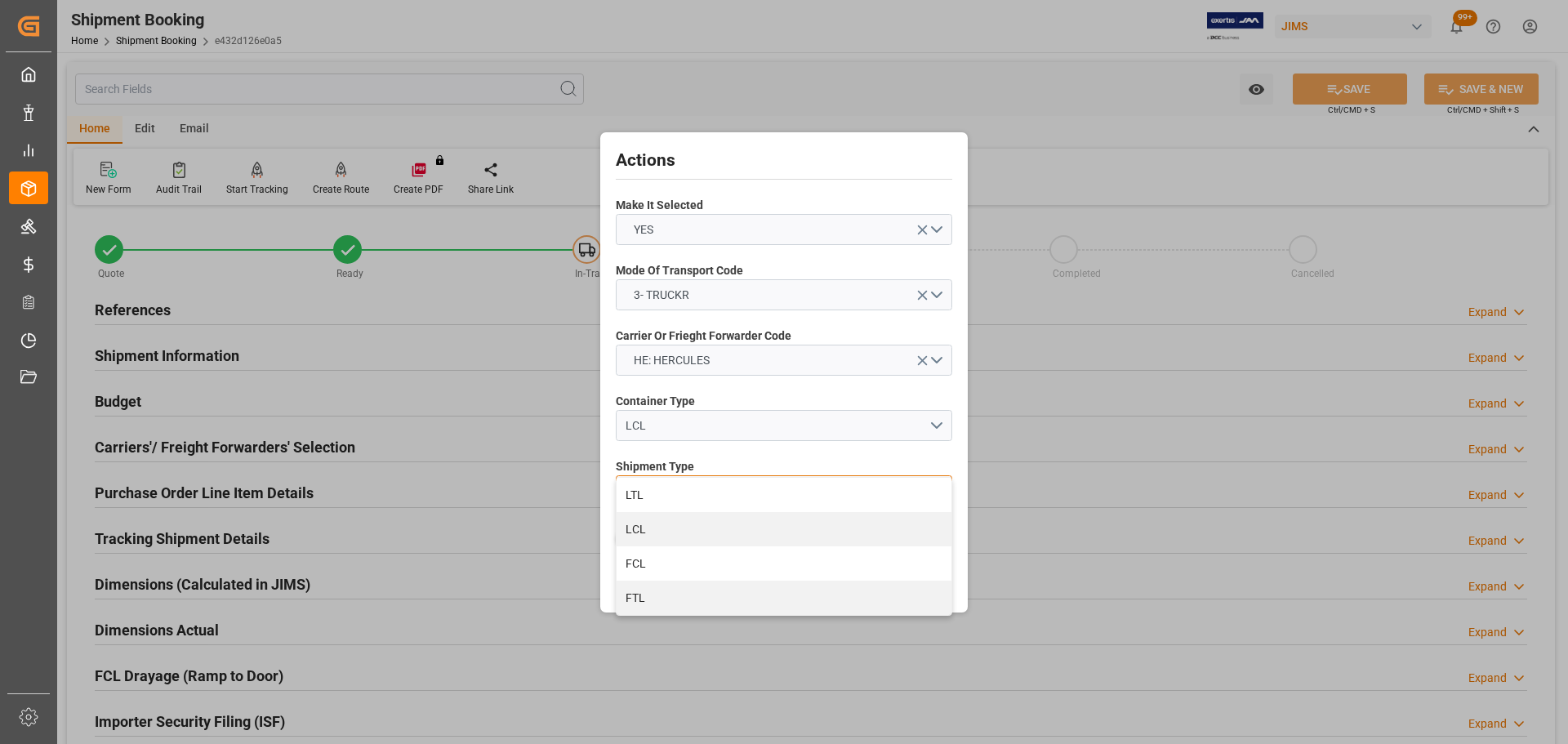 click on "LTL" at bounding box center (784, 495) 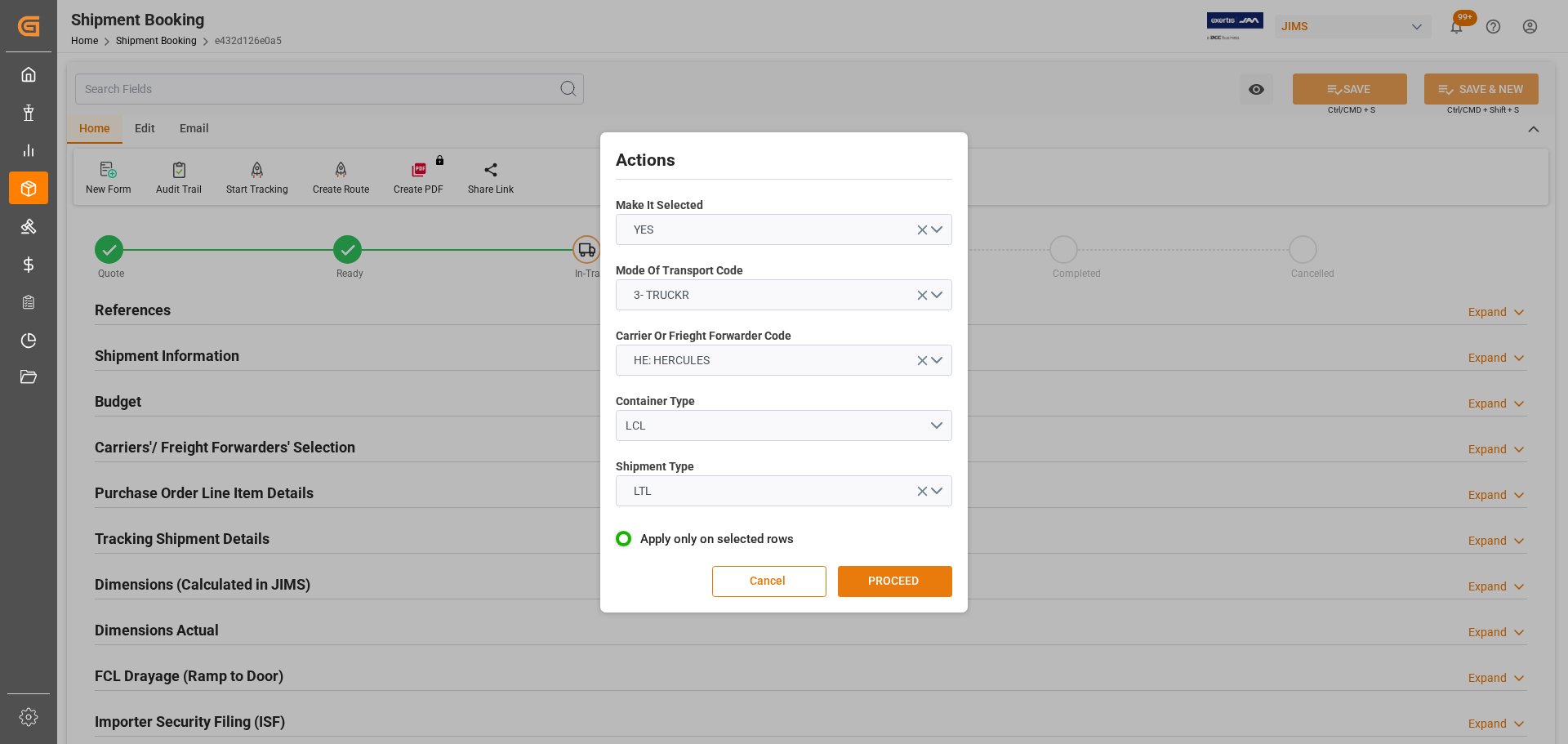 click on "PROCEED" at bounding box center (895, 581) 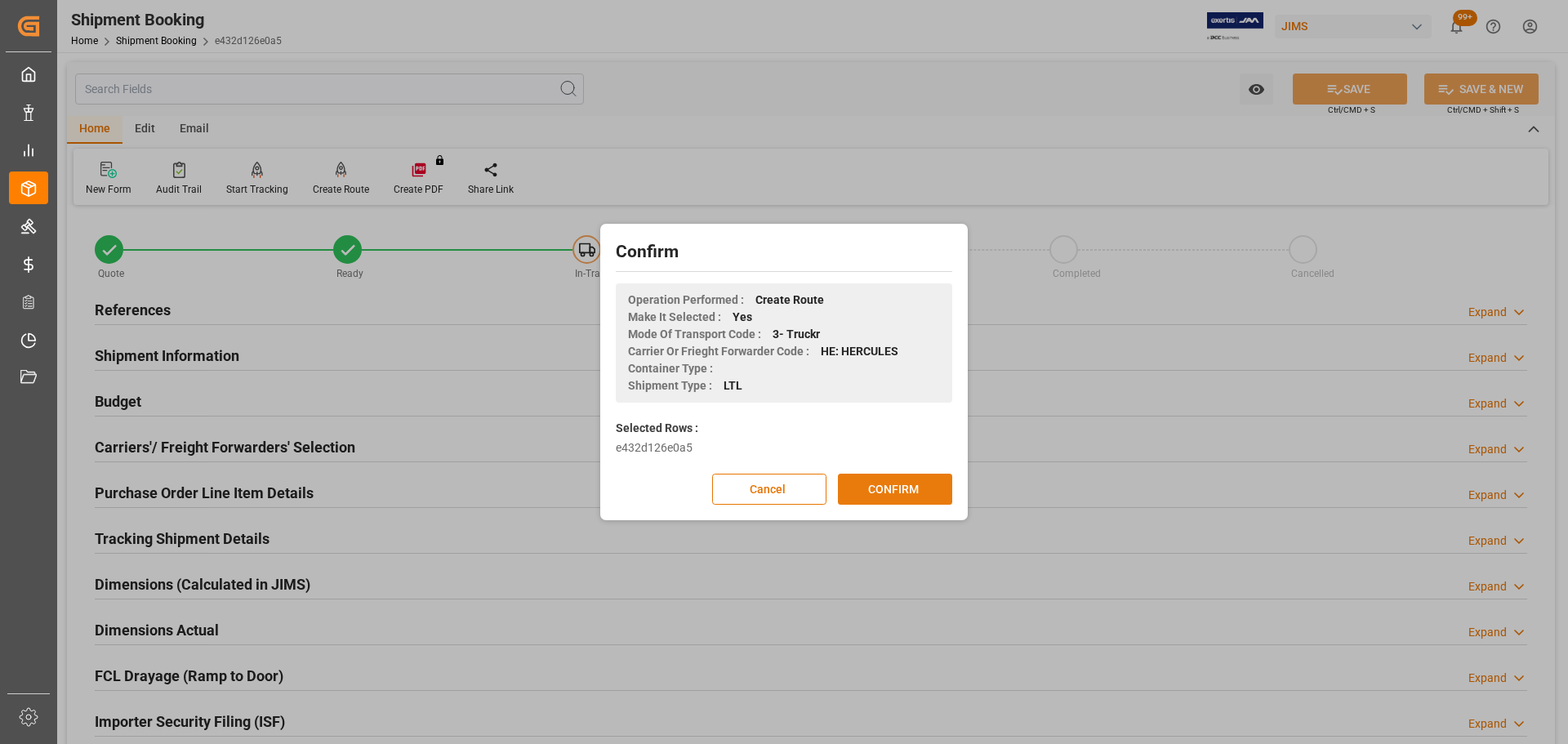 click on "CONFIRM" at bounding box center (895, 489) 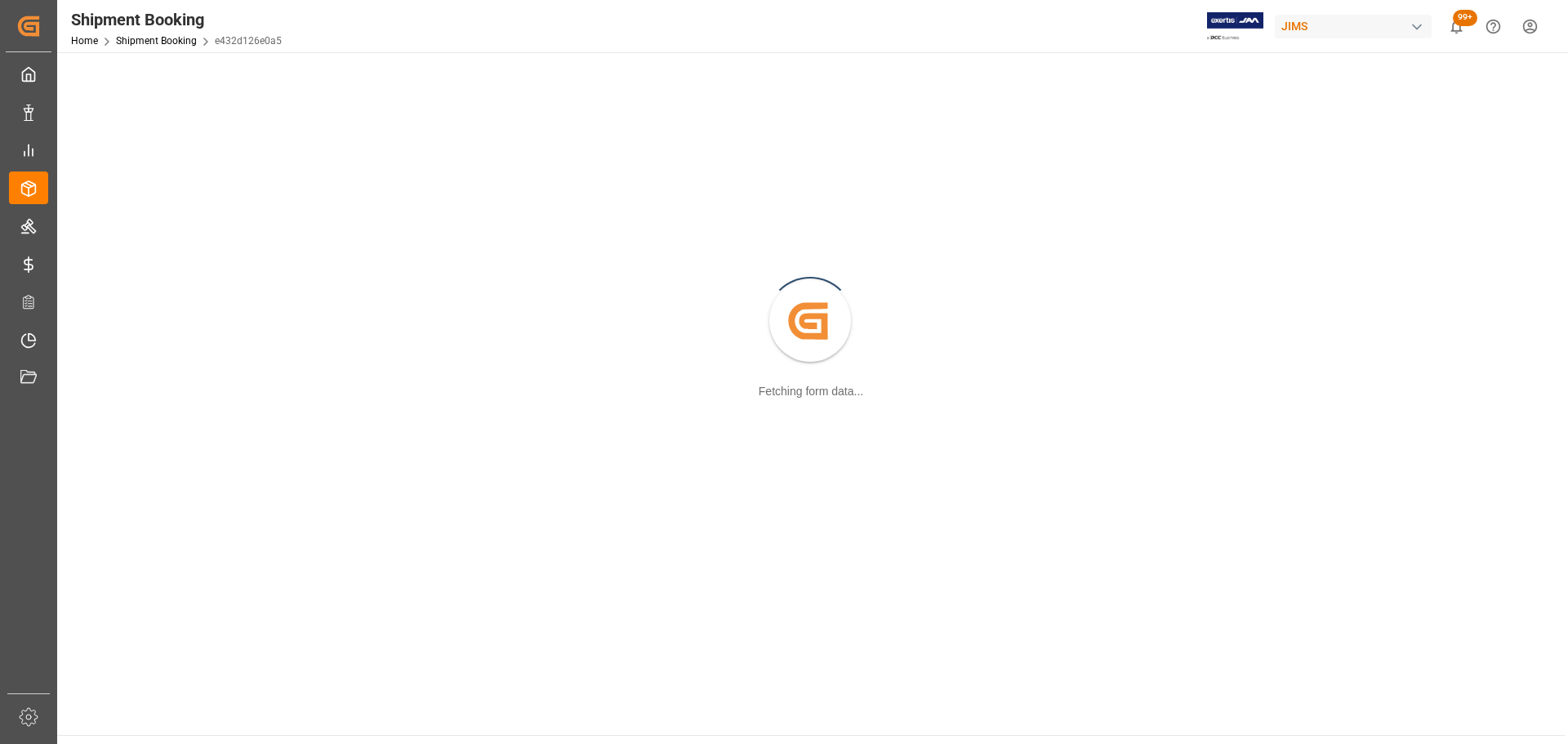 scroll, scrollTop: 0, scrollLeft: 0, axis: both 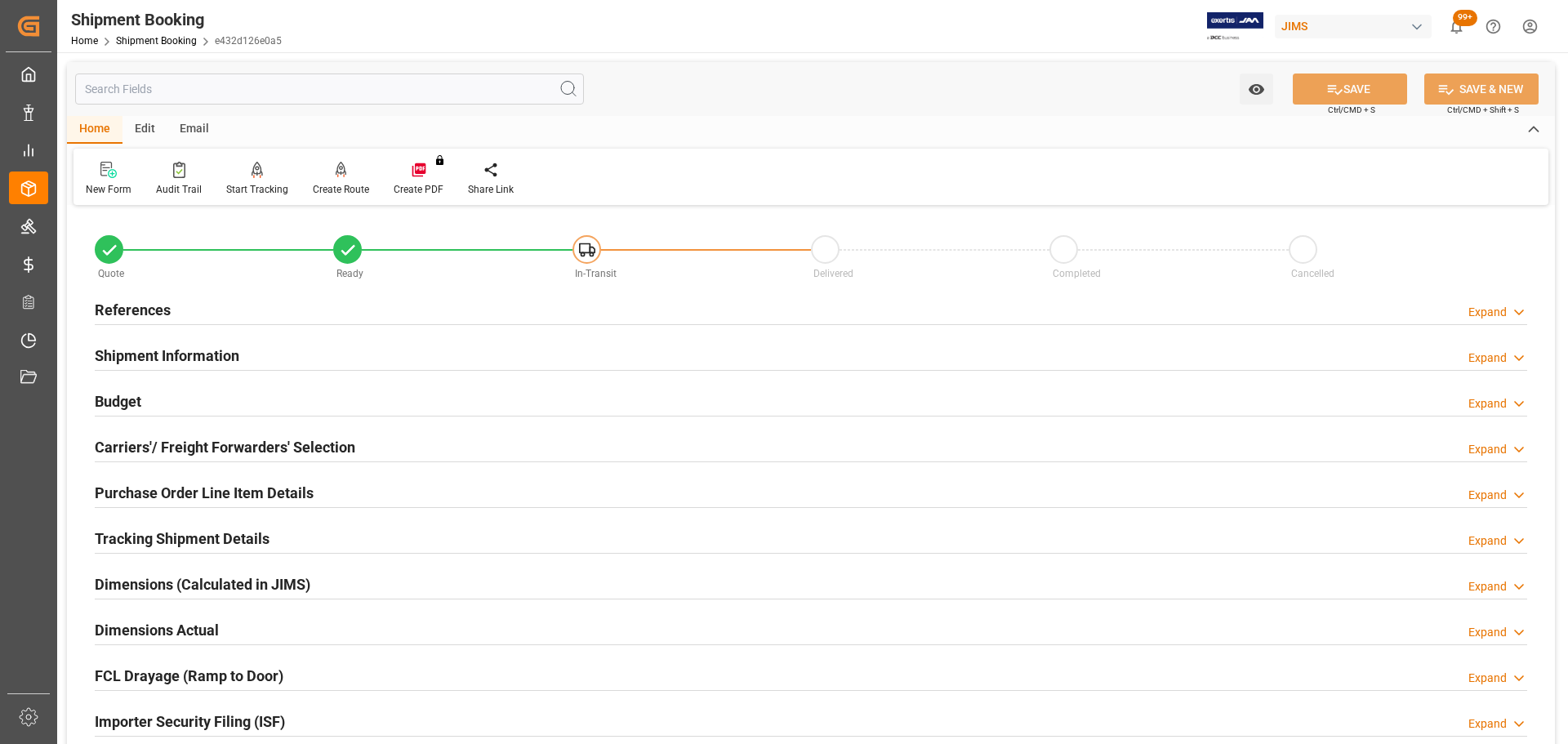 click on "Shipment Information Expand" at bounding box center [811, 354] 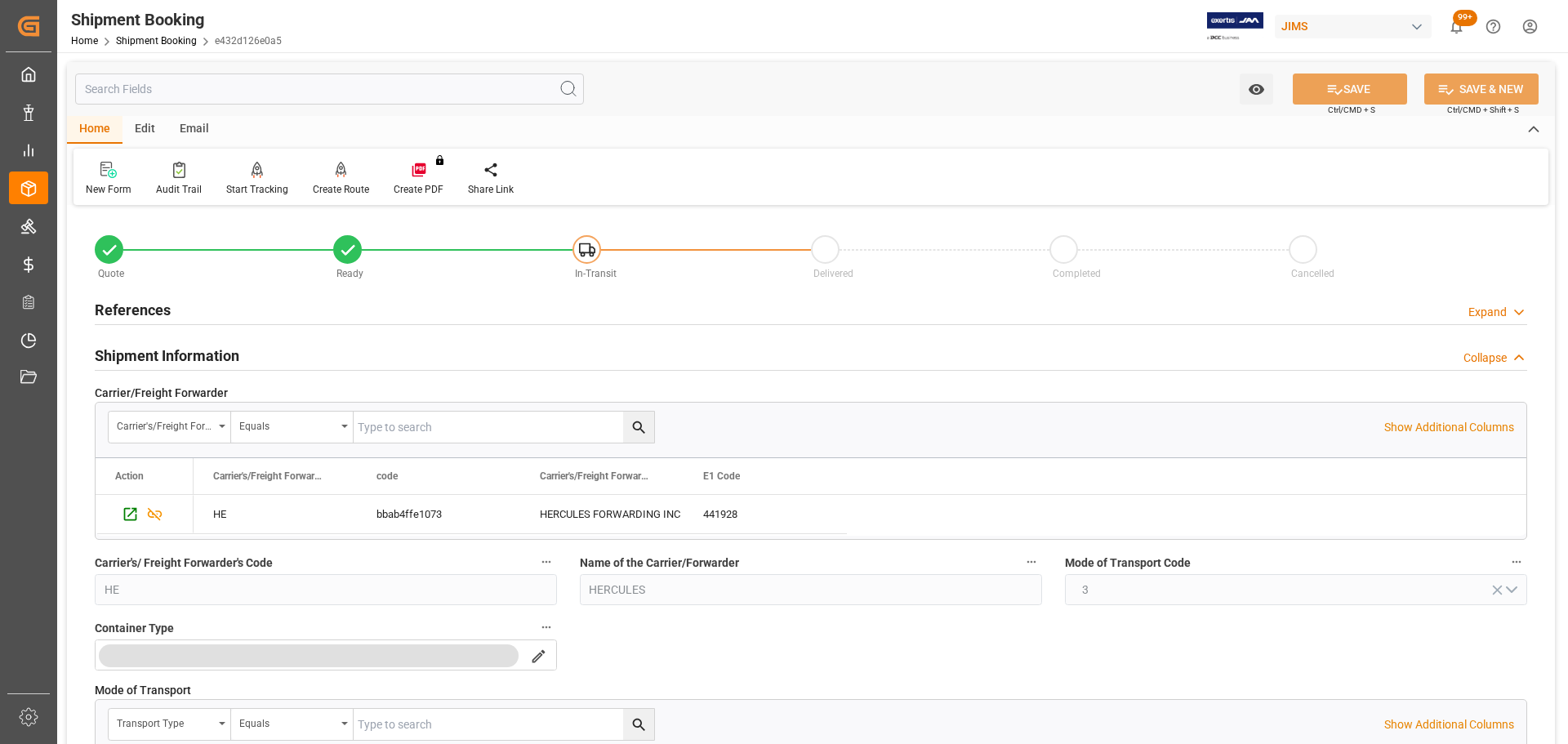click on "Shipment Information Collapse" at bounding box center (811, 354) 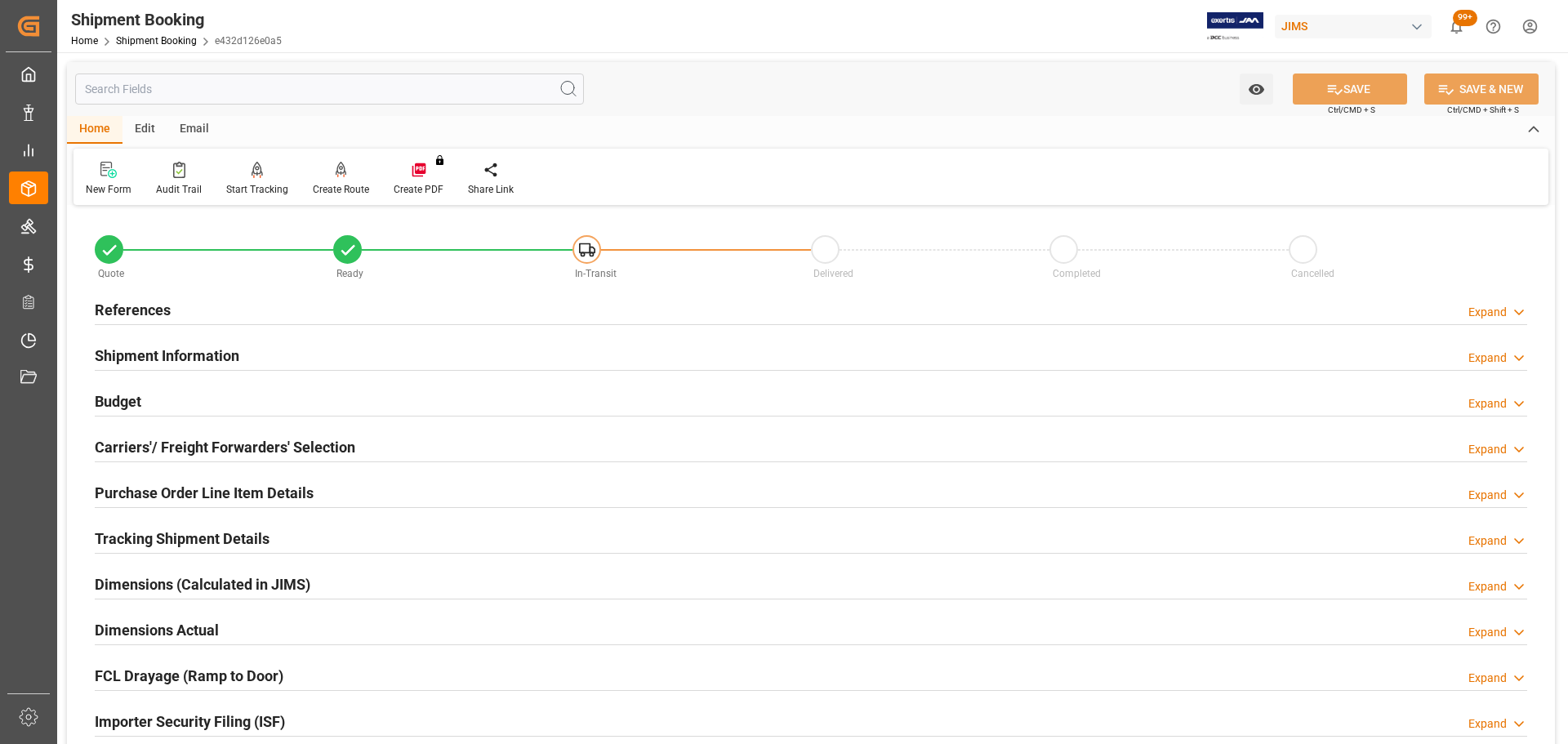 click on "Budget Expand" at bounding box center (811, 400) 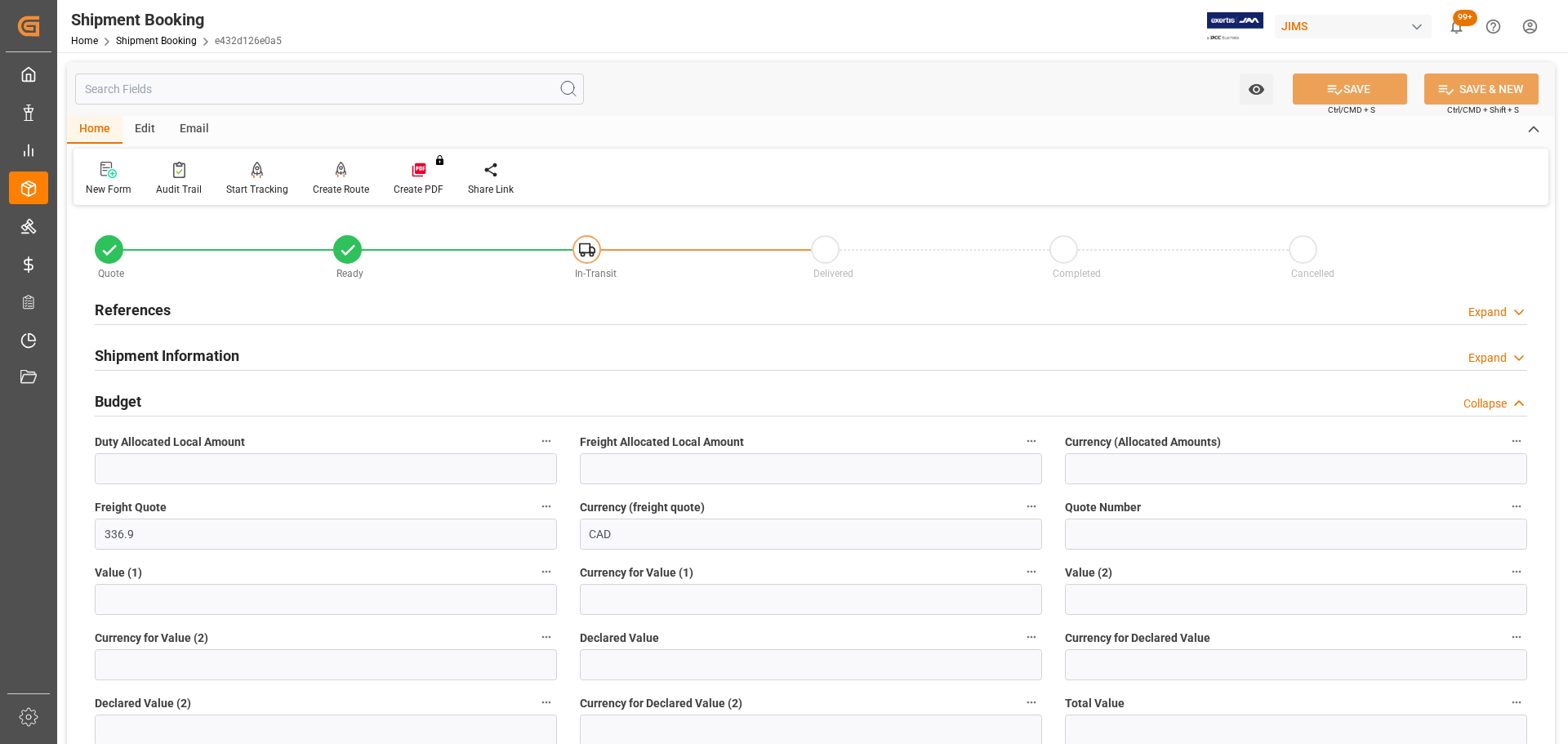 click on "Budget Collapse" at bounding box center [811, 400] 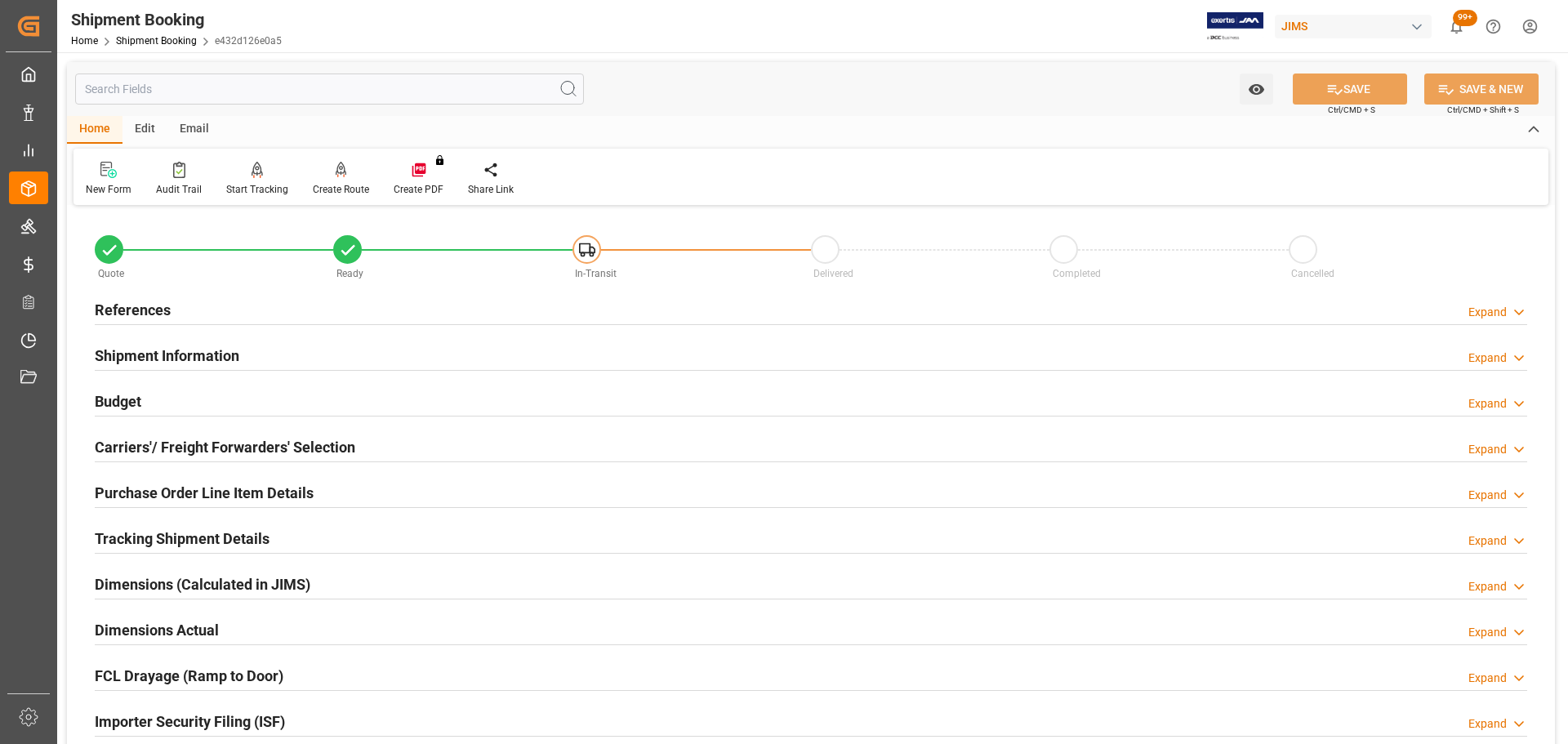 click on "Budget Expand" at bounding box center (811, 400) 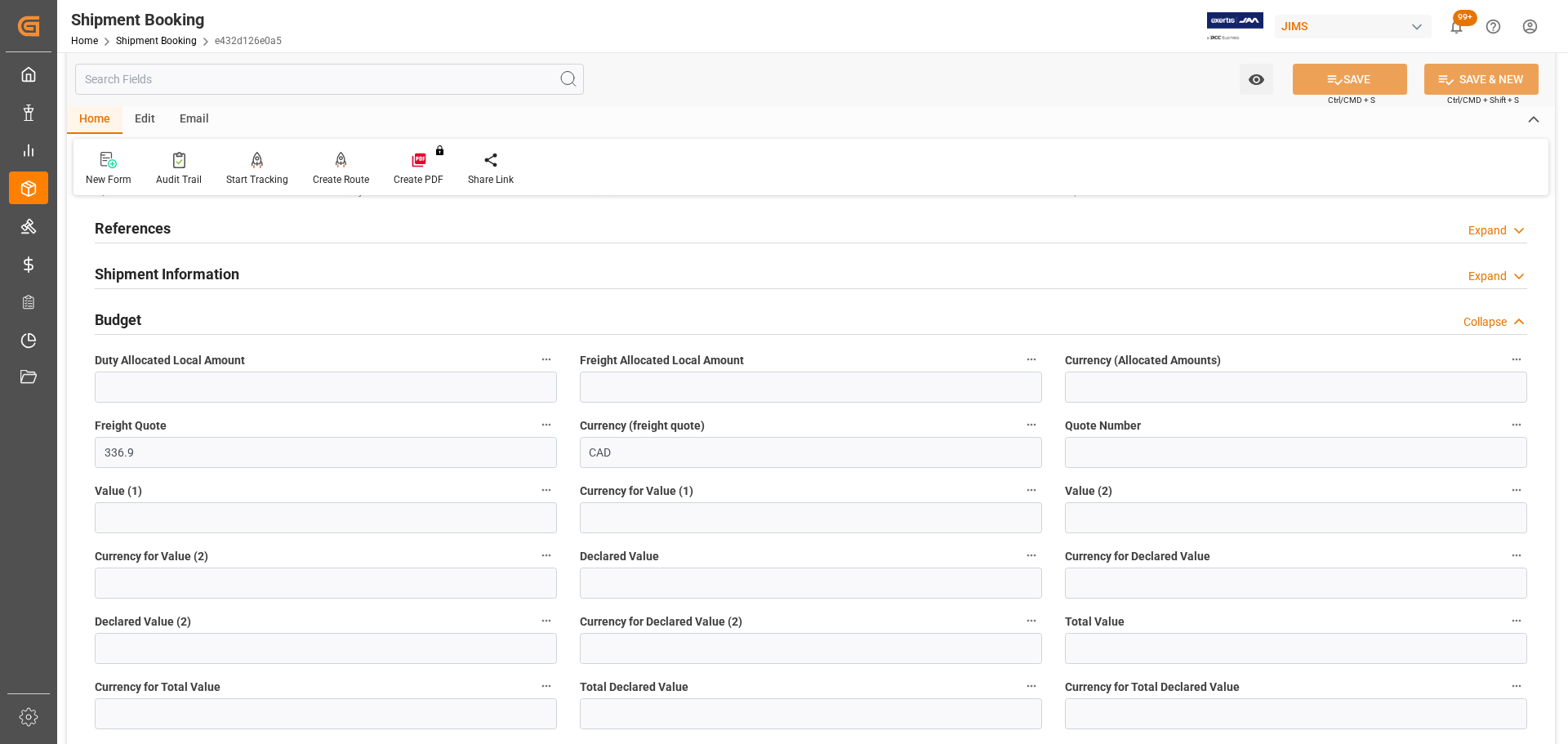 click on "Budget Collapse" at bounding box center (811, 319) 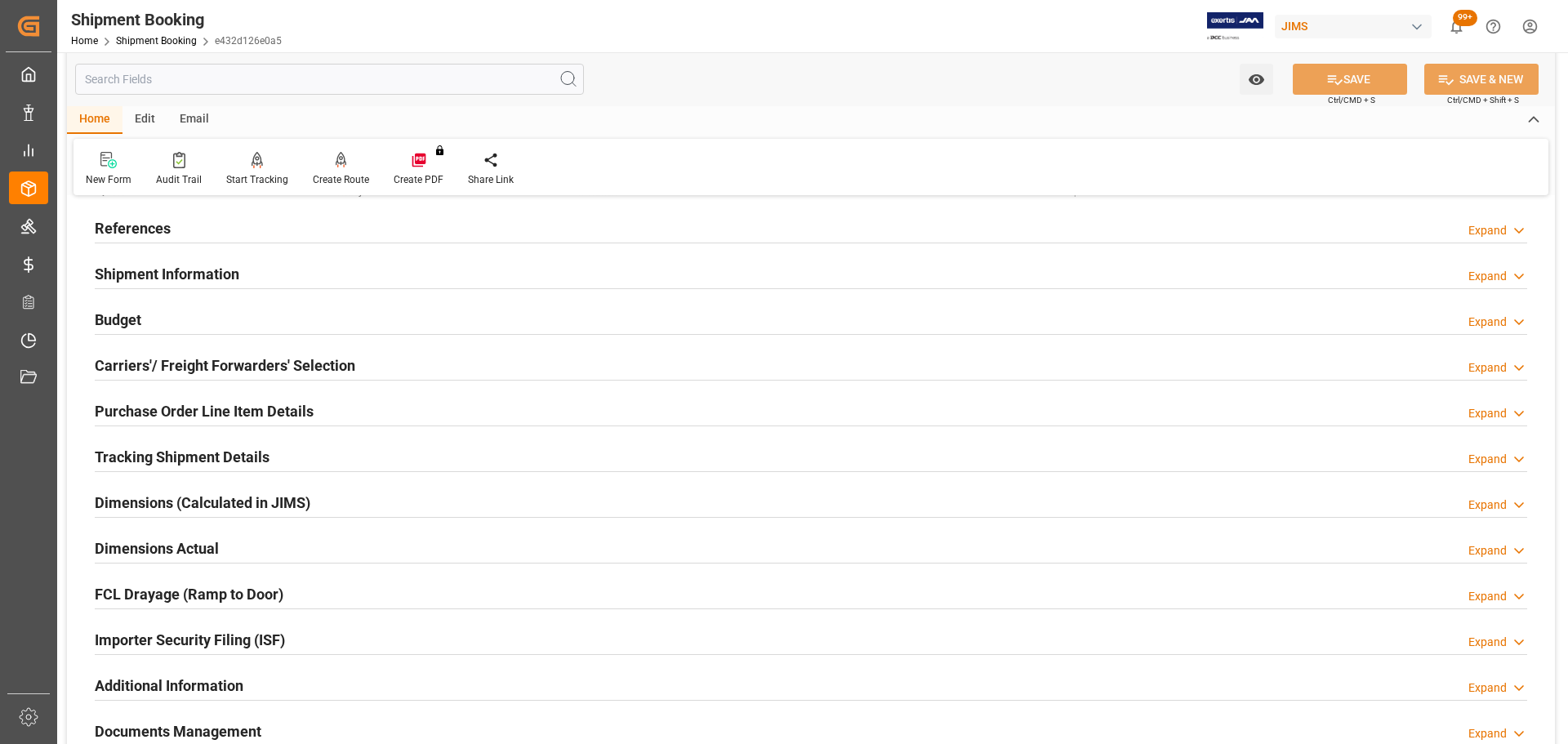 scroll, scrollTop: 163, scrollLeft: 0, axis: vertical 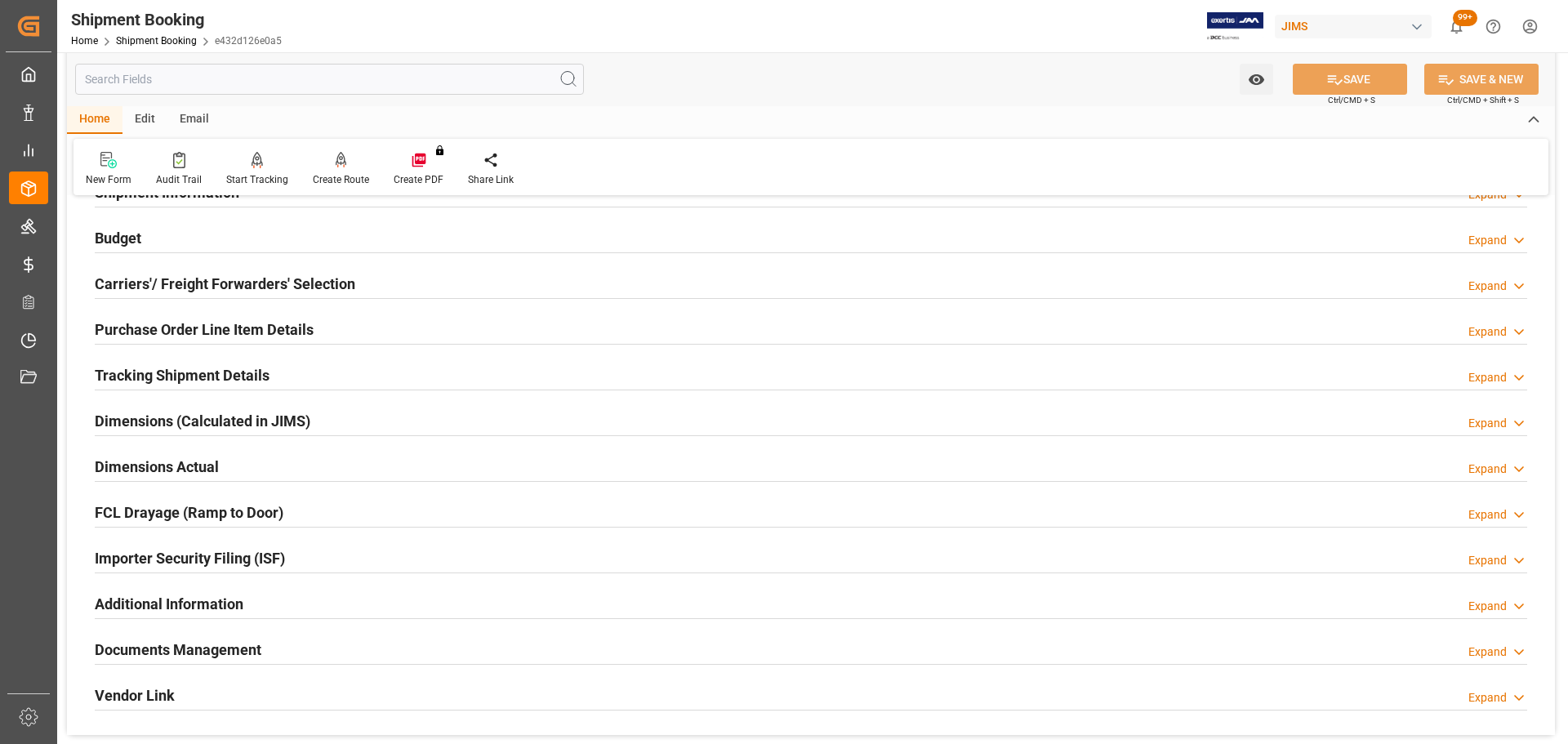 click on "Carriers'/ Freight Forwarders' Selection" at bounding box center [225, 283] 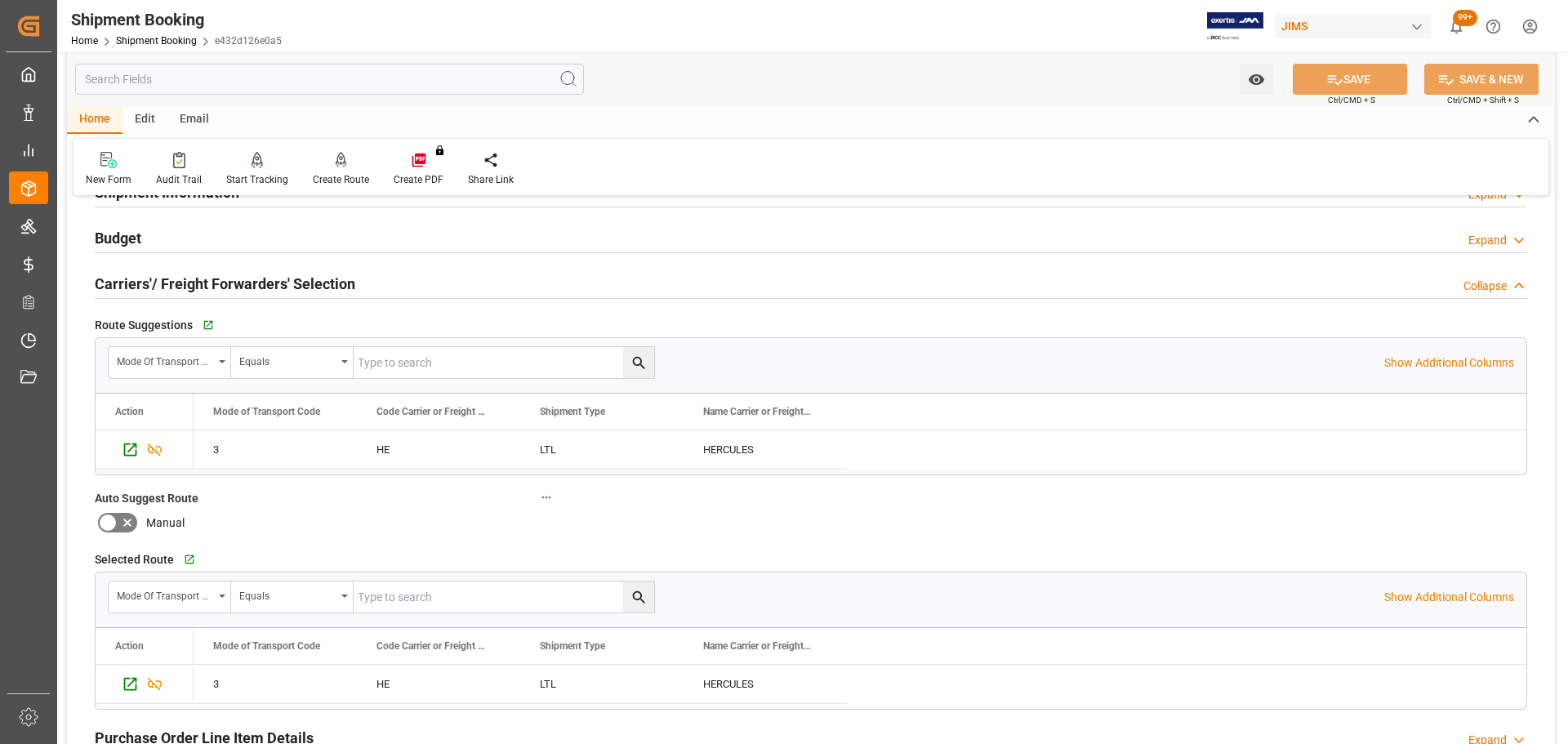 click on "Carriers'/ Freight Forwarders' Selection" at bounding box center [225, 283] 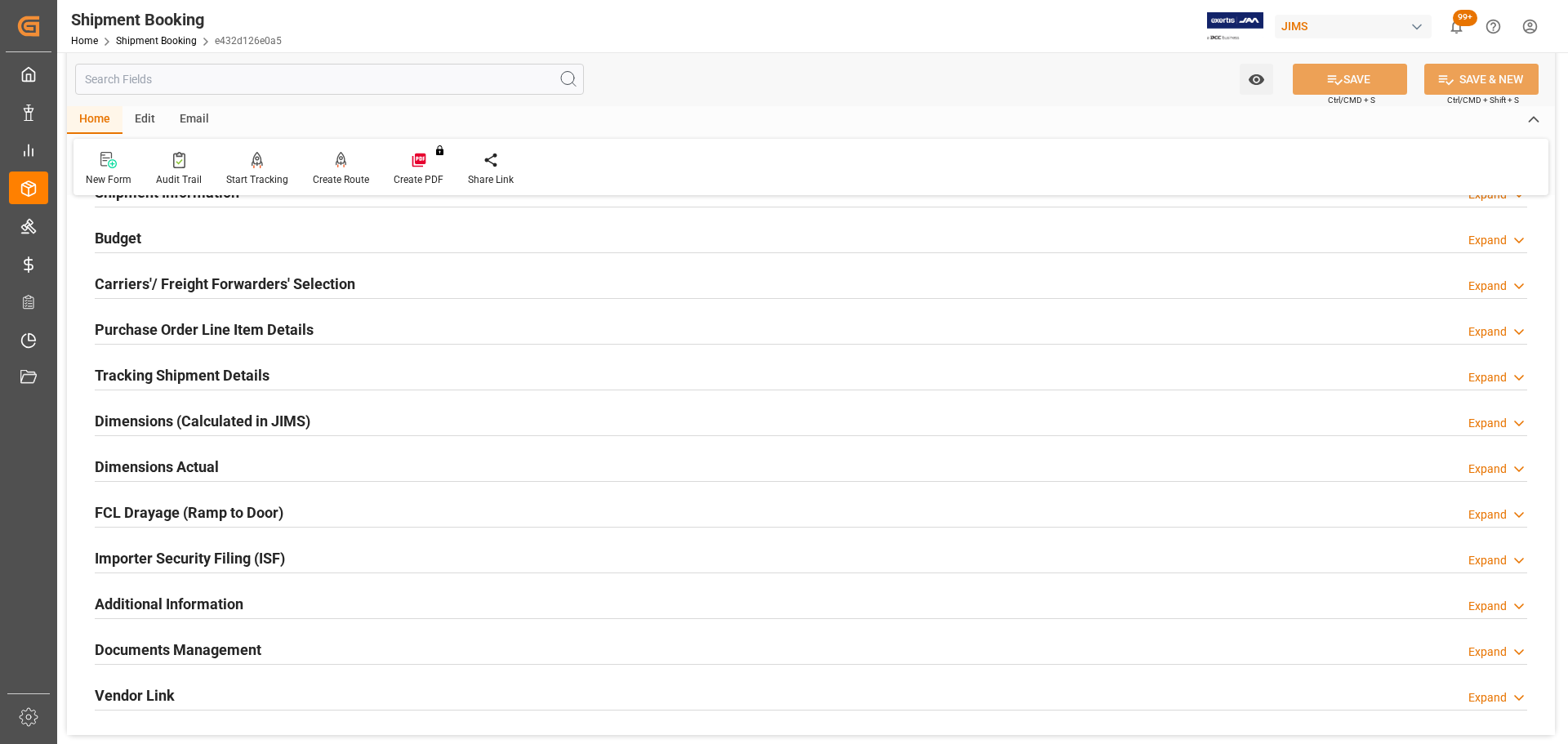 click on "Budget Expand" at bounding box center [811, 237] 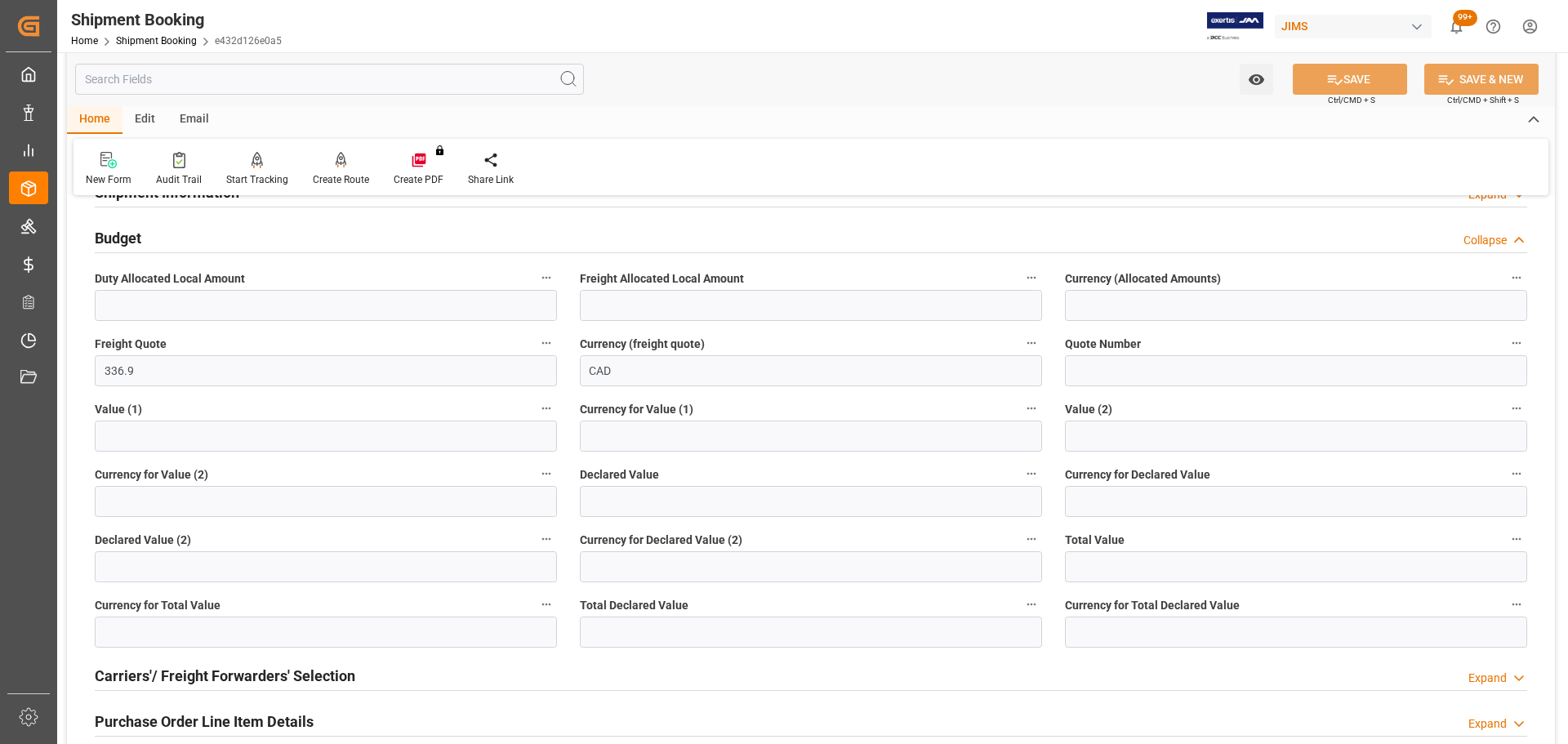 click on "Budget Collapse" at bounding box center [811, 237] 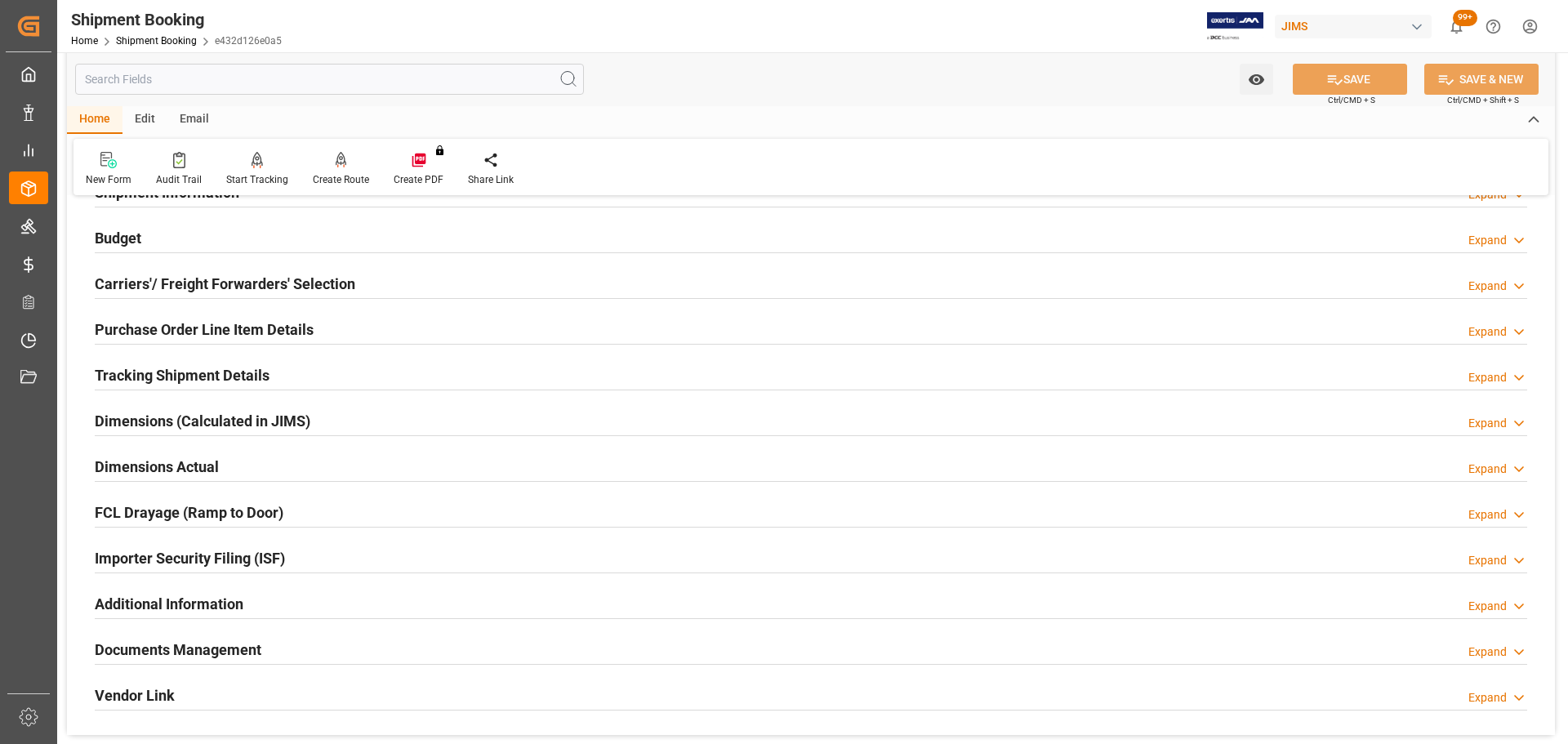 click on "Tracking Shipment Details" at bounding box center [182, 375] 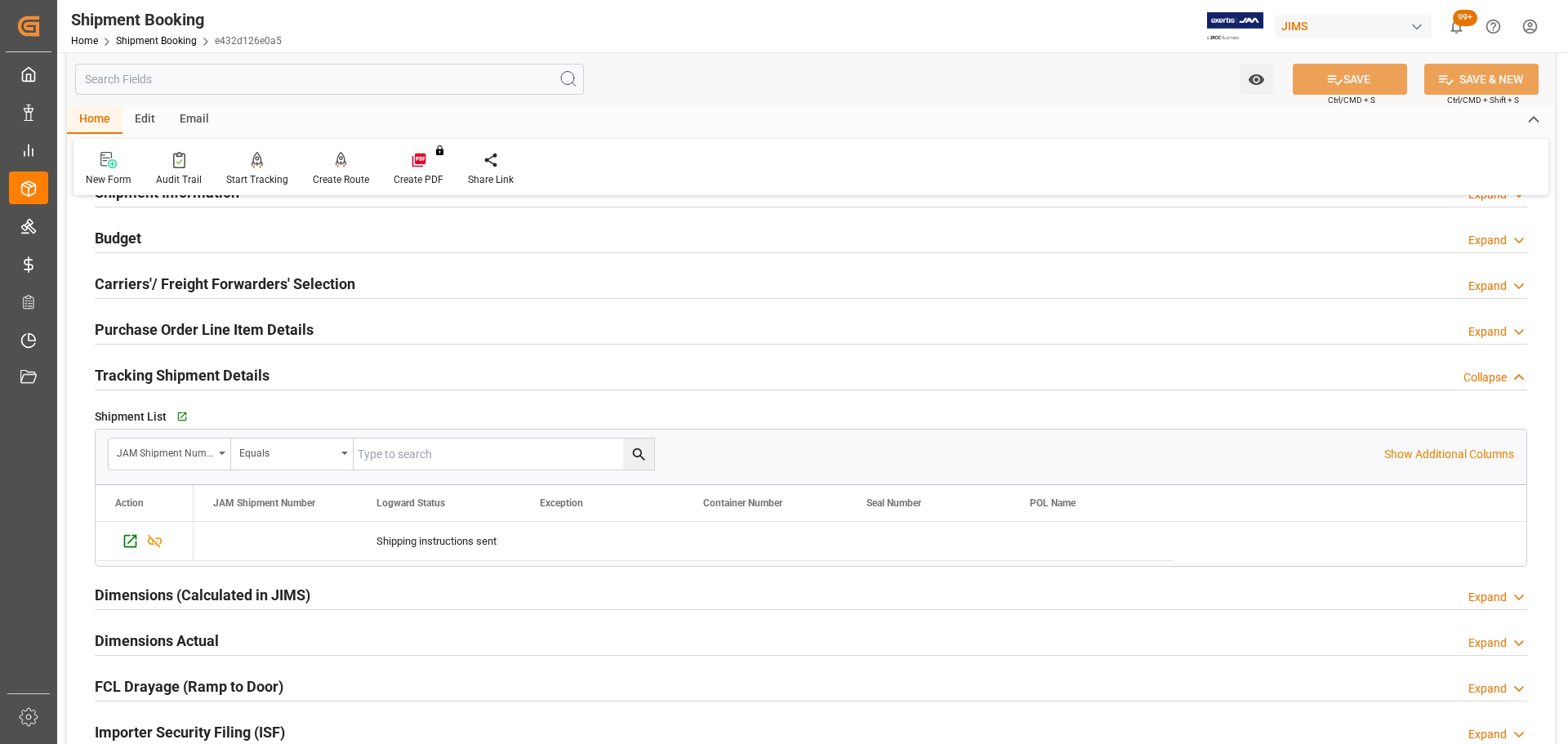 click on "Tracking Shipment Details" at bounding box center (182, 375) 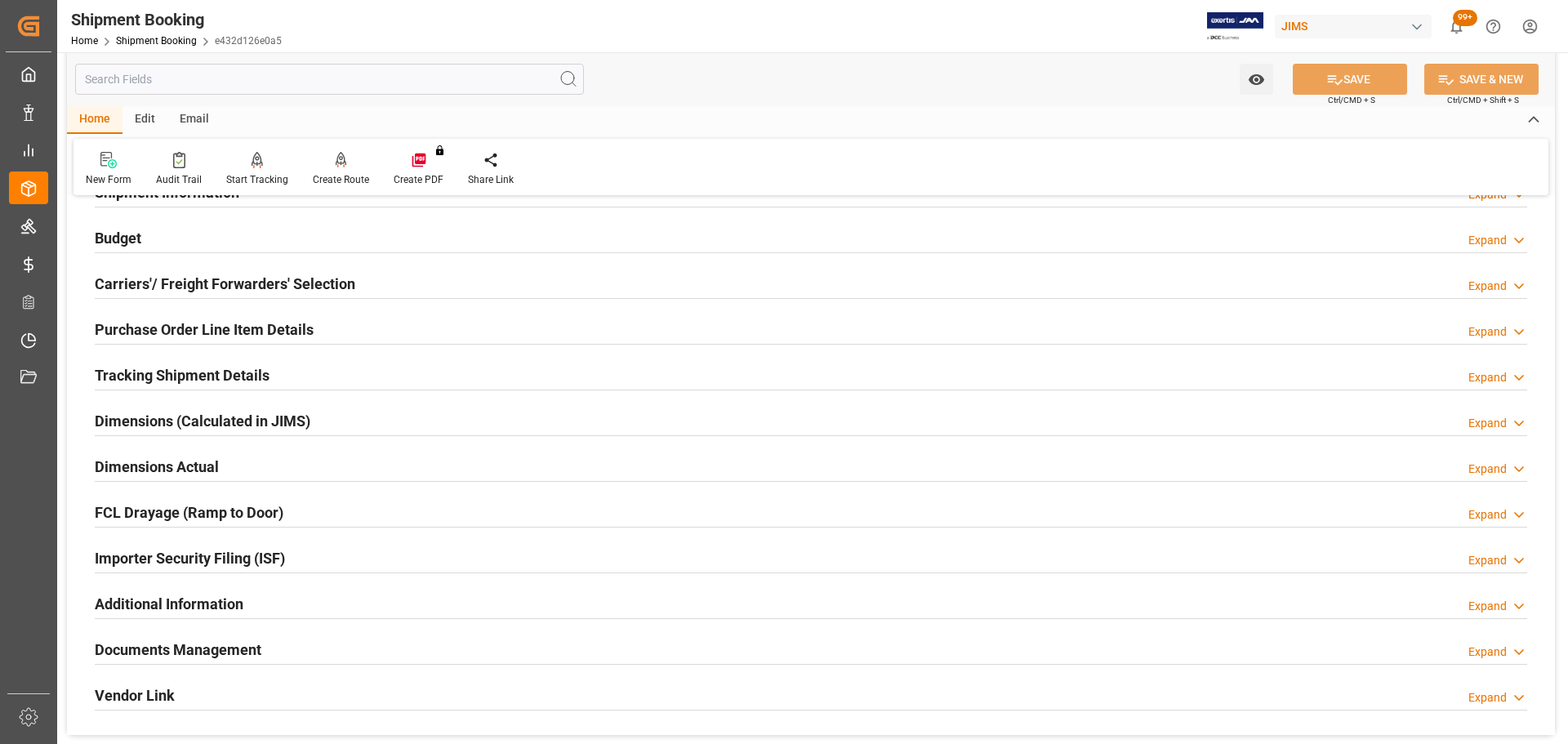 click on "Purchase Order Line Item Details" at bounding box center [204, 329] 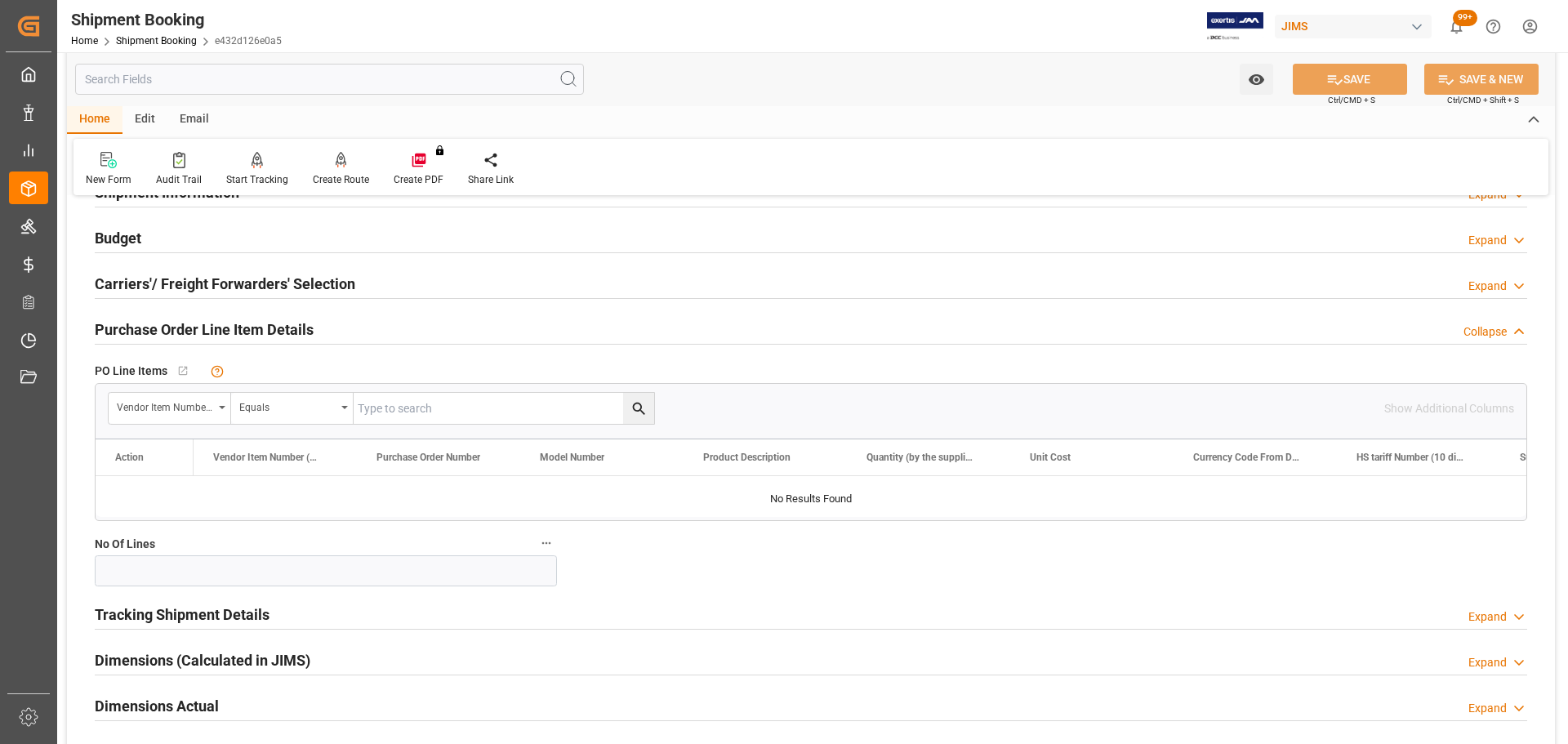 click on "Purchase Order Line Item Details" at bounding box center (204, 329) 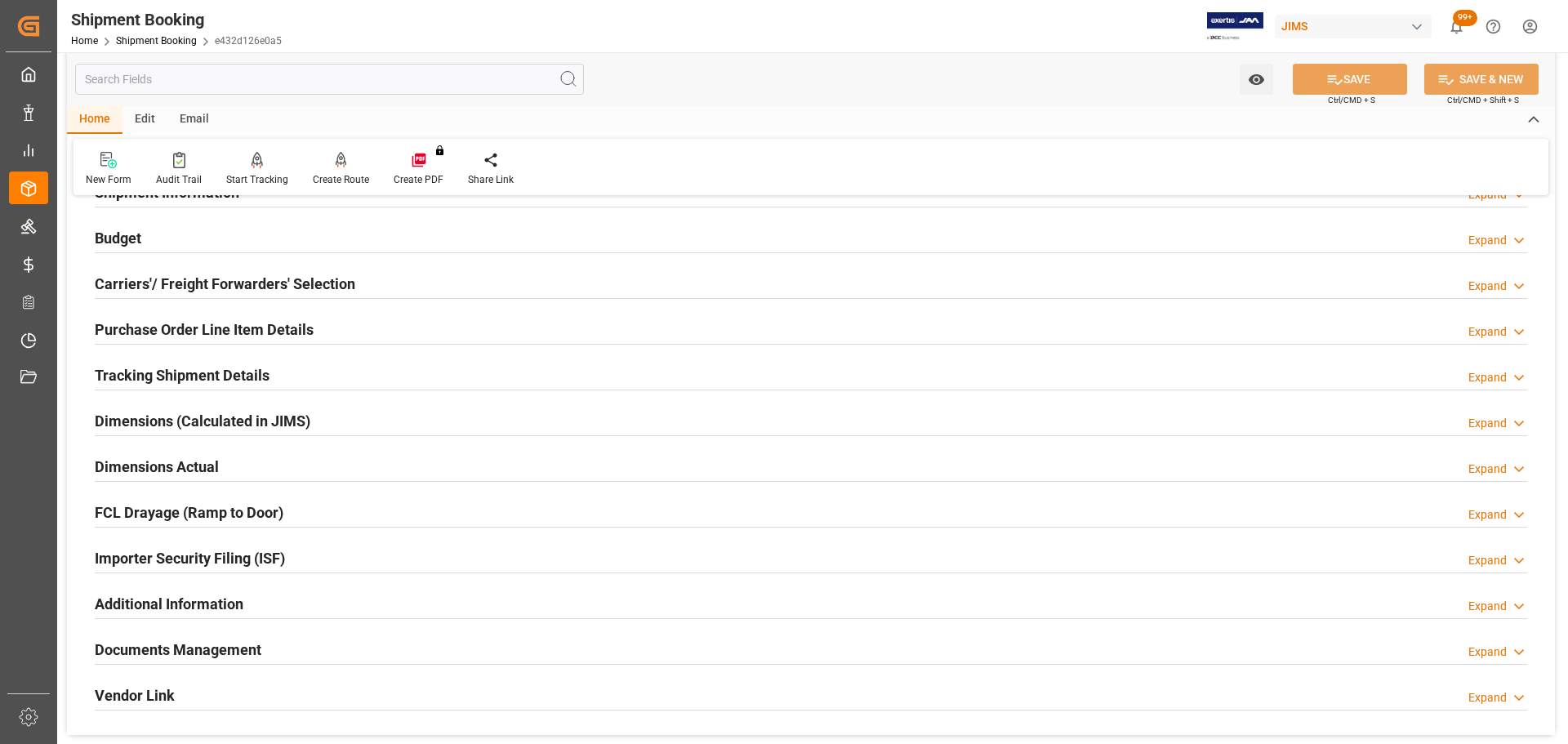click on "Tracking Shipment Details" at bounding box center (182, 375) 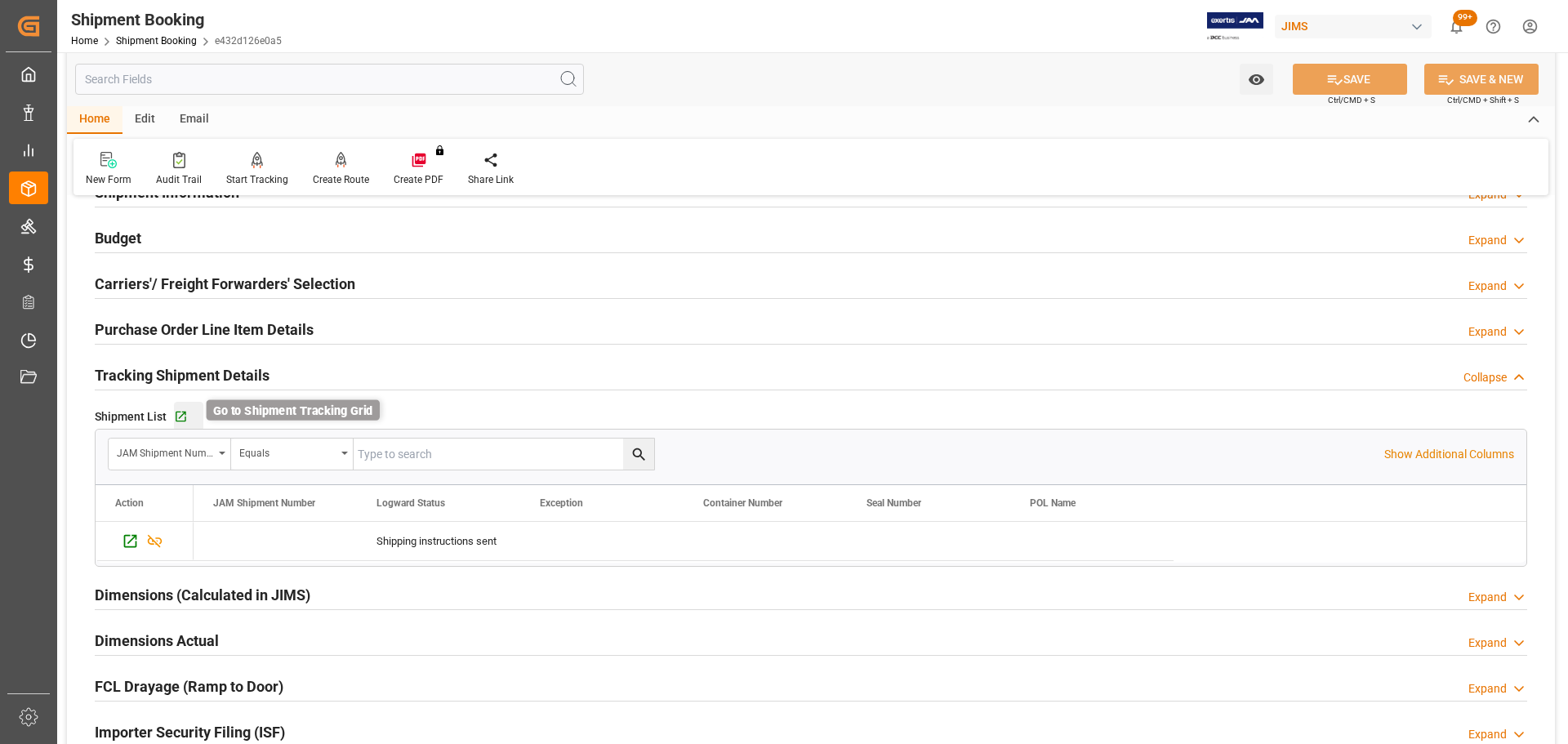 click 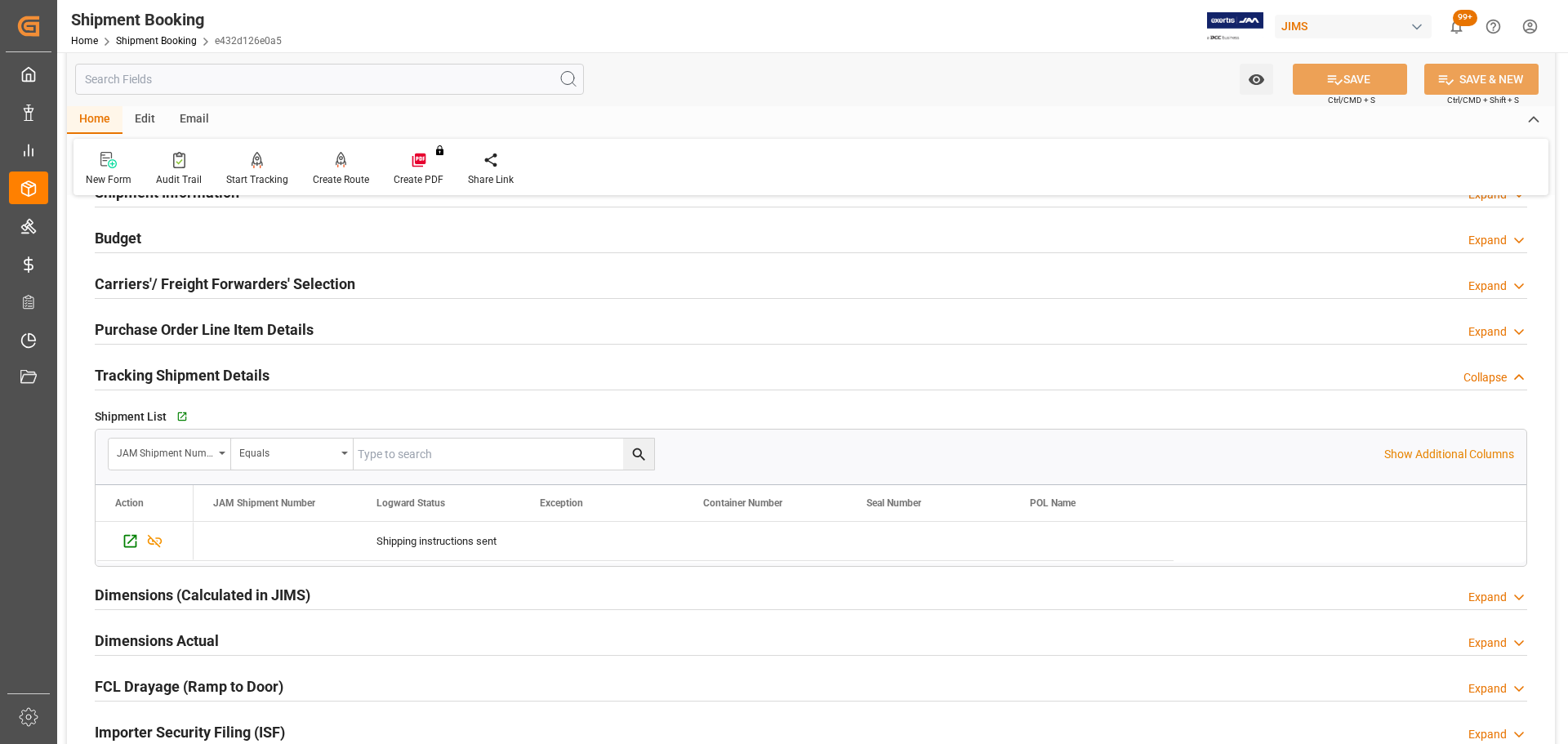 click on "Tracking Shipment Details" at bounding box center [182, 375] 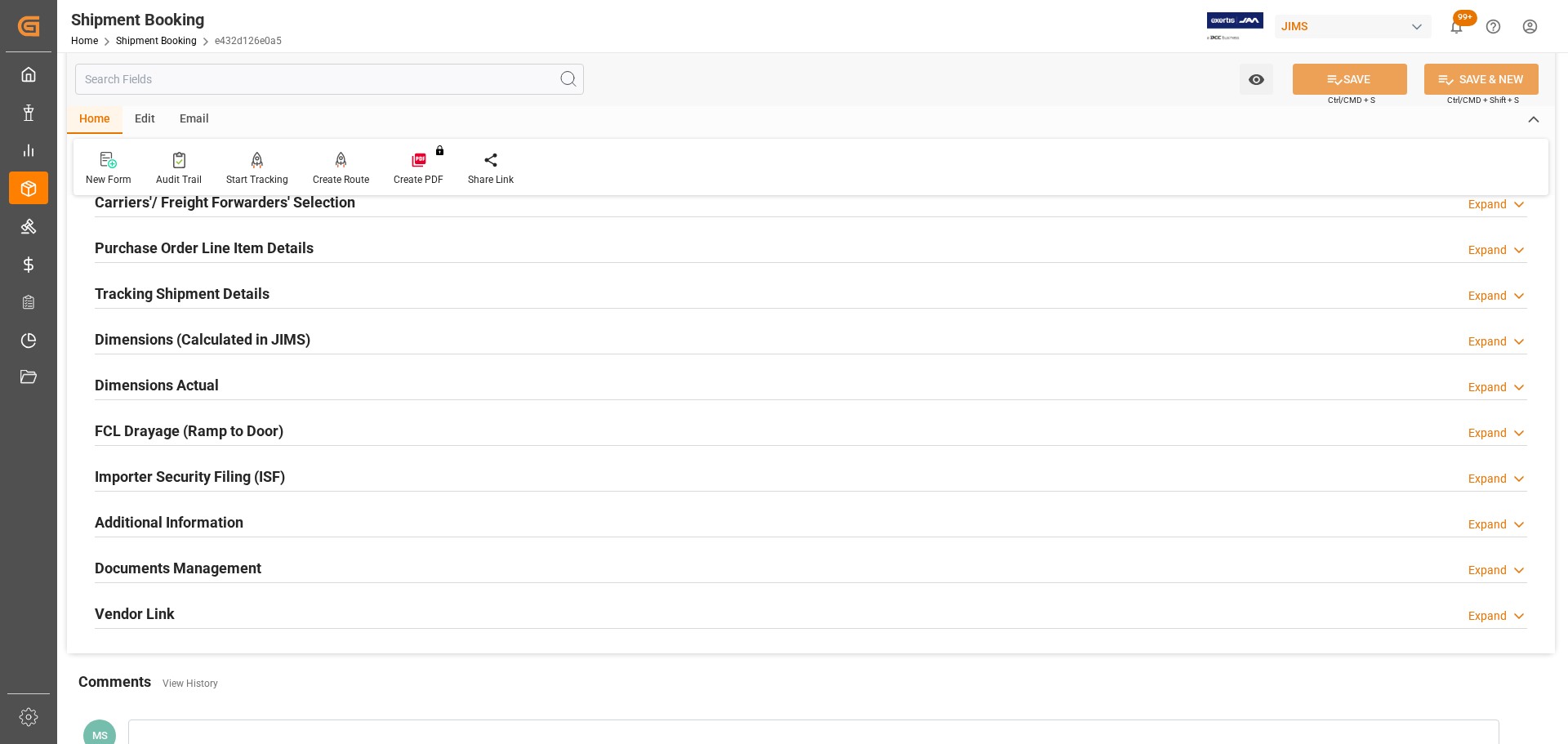 scroll, scrollTop: 327, scrollLeft: 0, axis: vertical 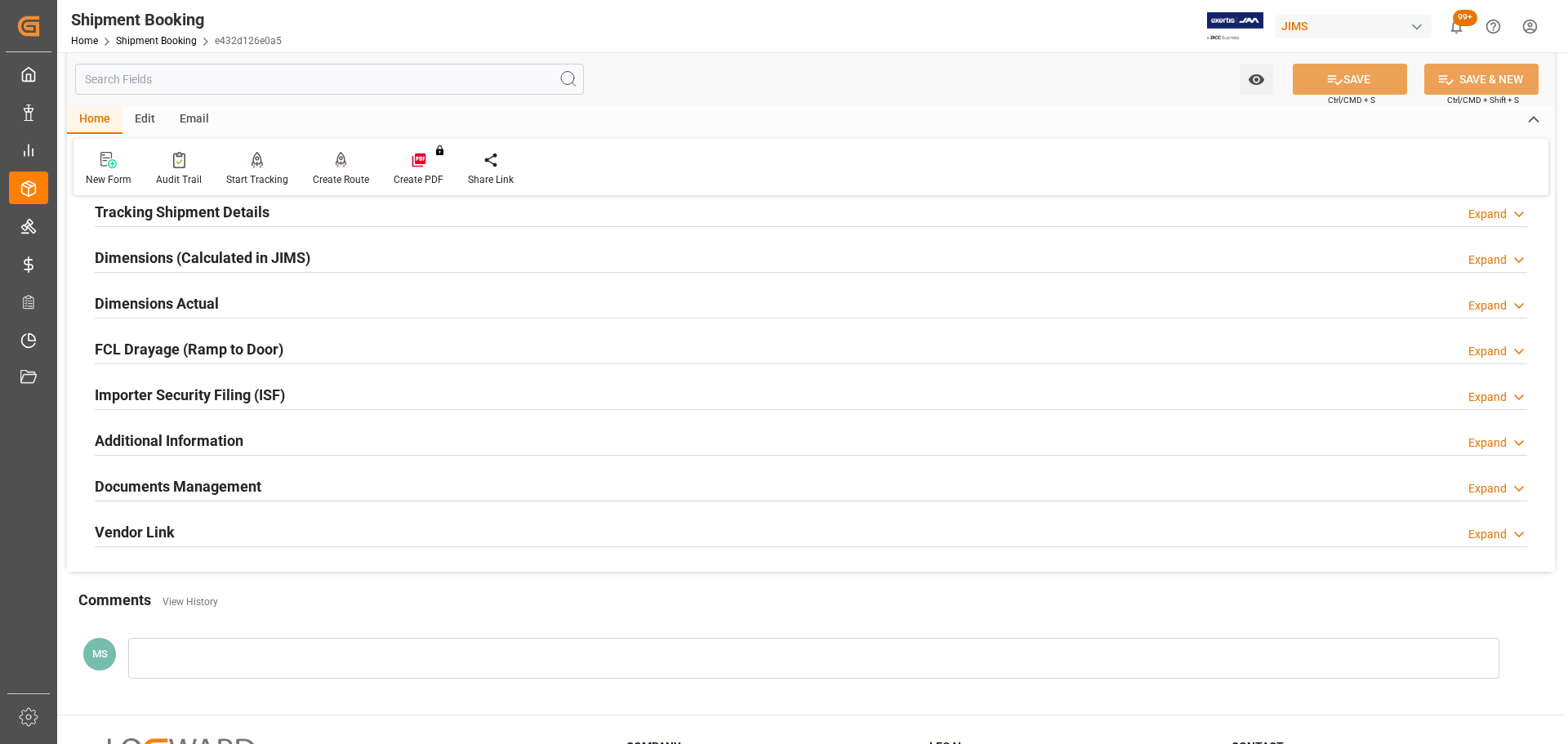 click on "Dimensions Actual Expand" at bounding box center (811, 302) 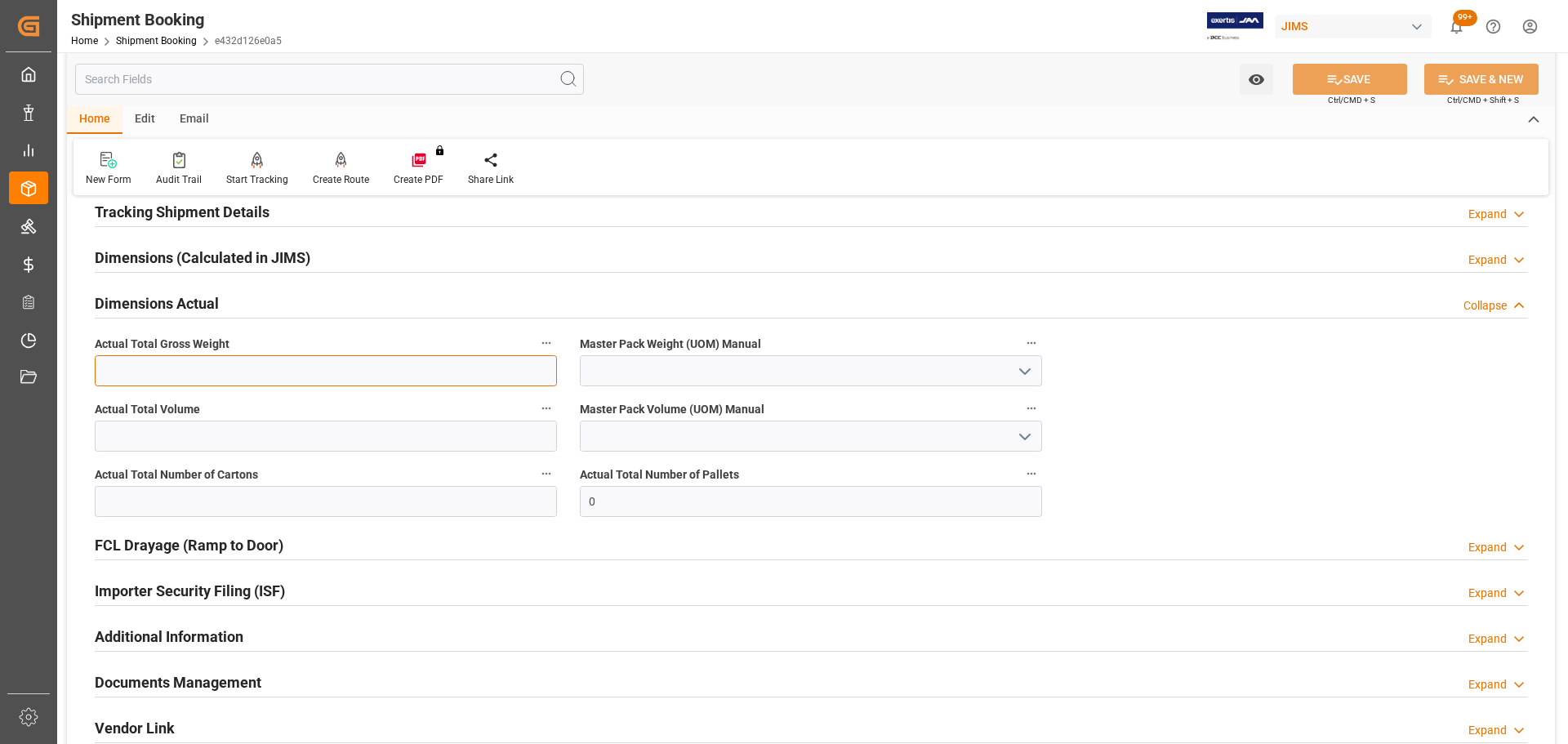 click at bounding box center (326, 371) 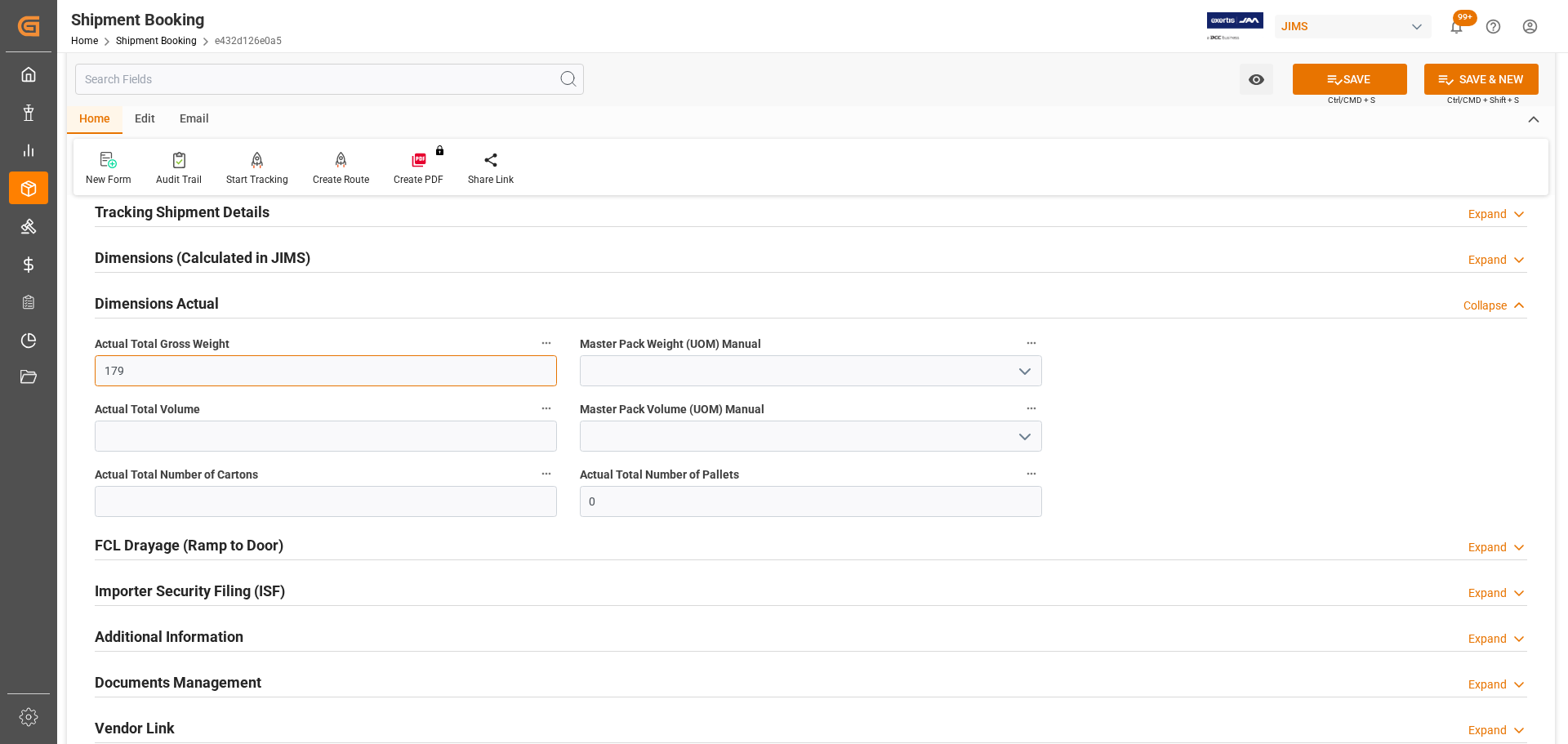 type on "179" 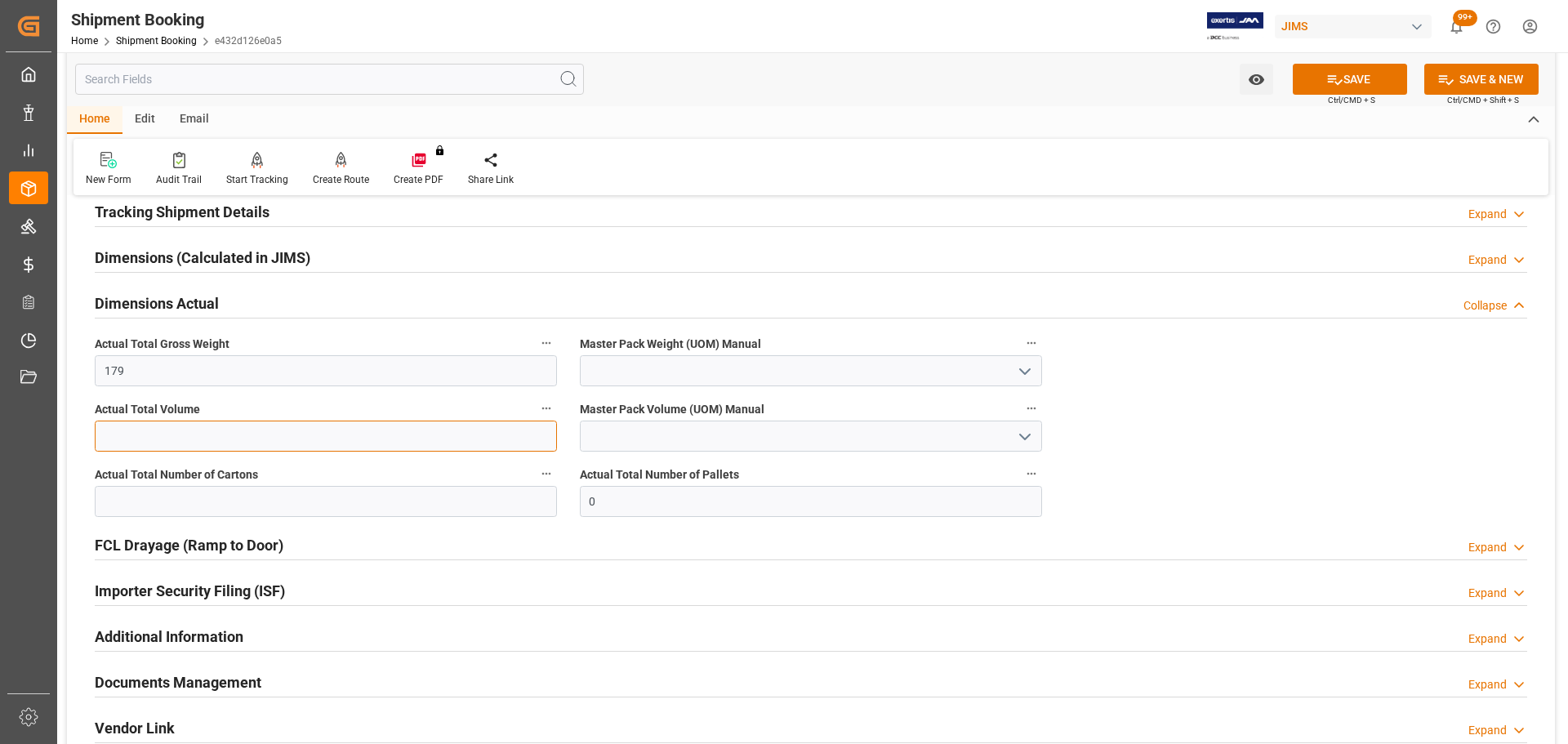 click at bounding box center [326, 436] 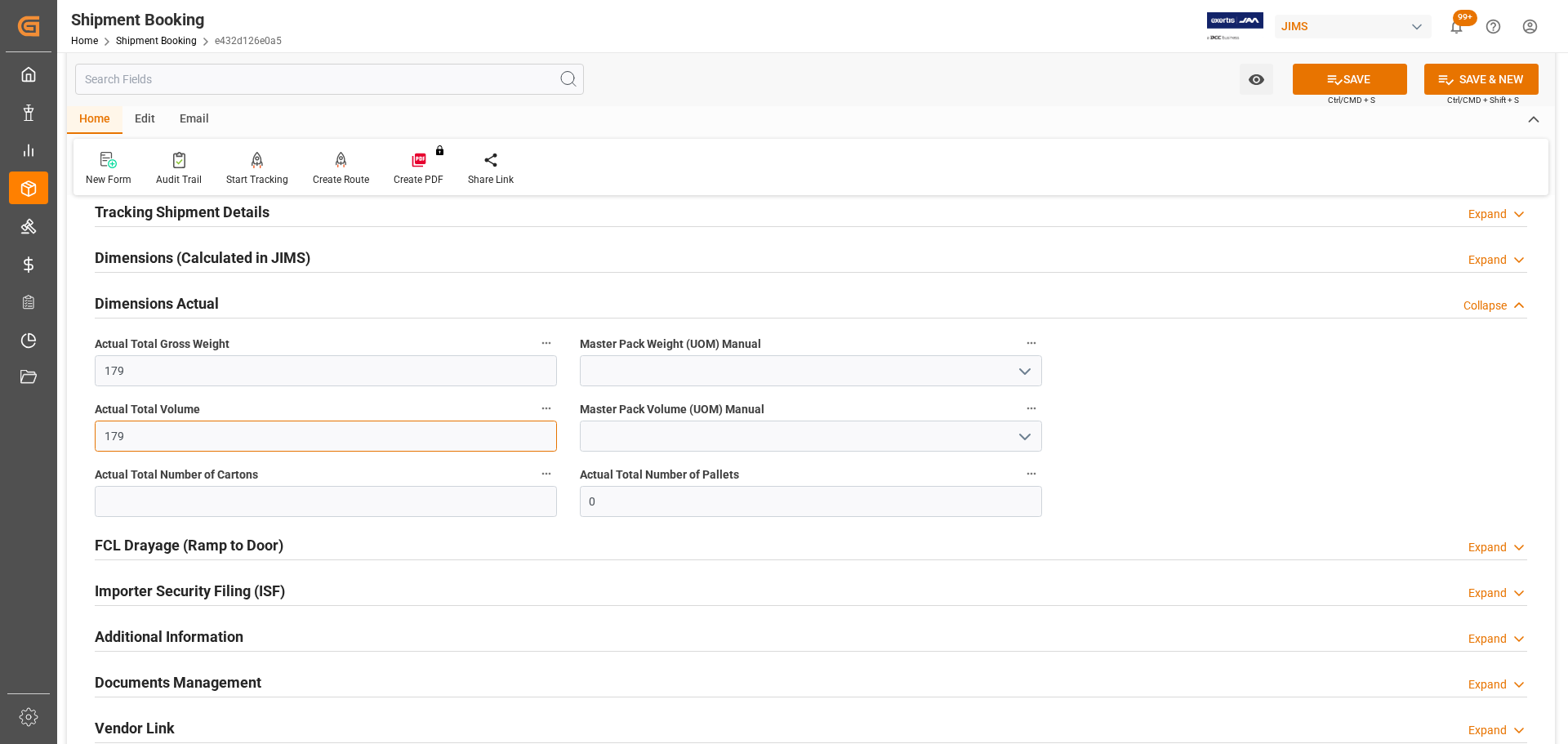 type on "179" 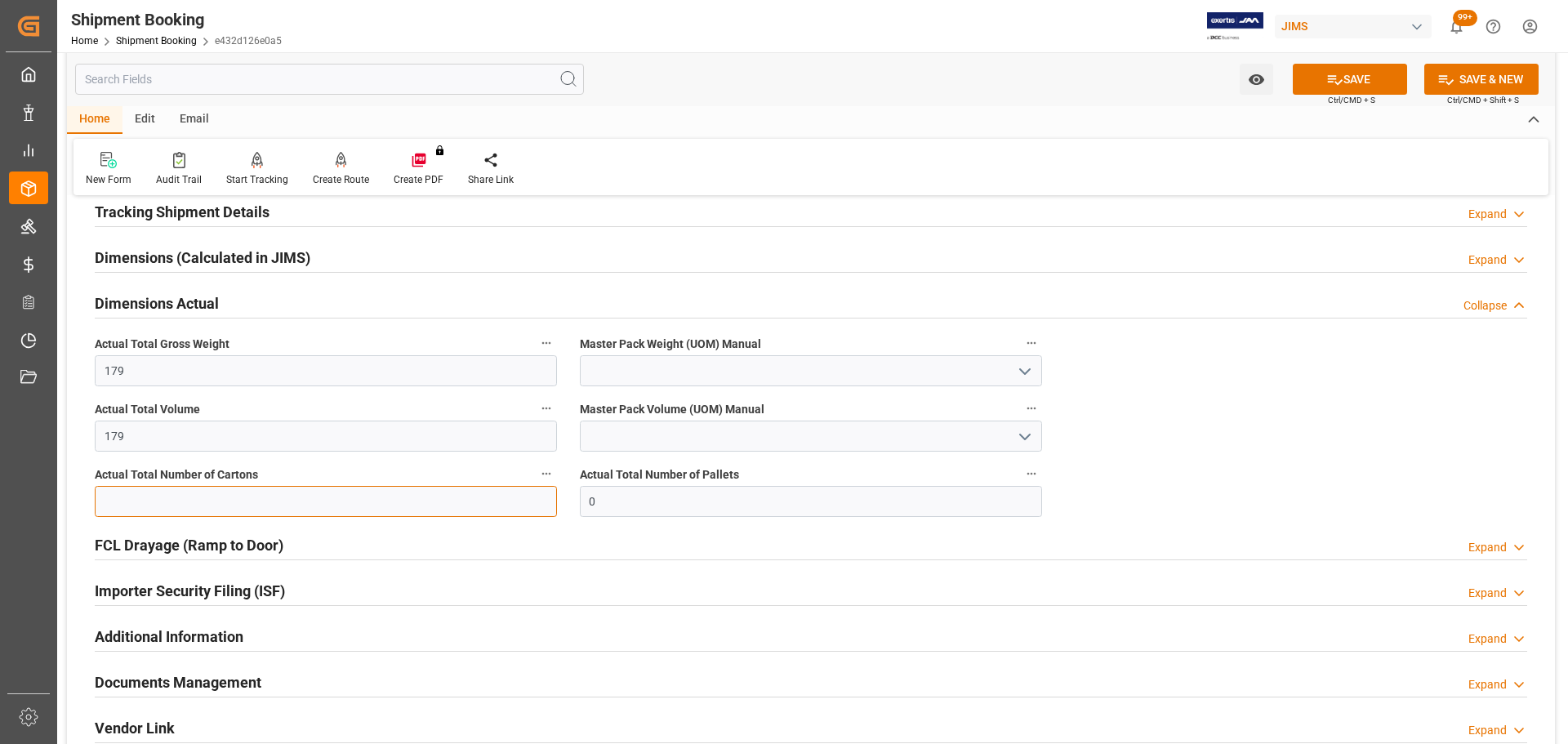 click at bounding box center [326, 501] 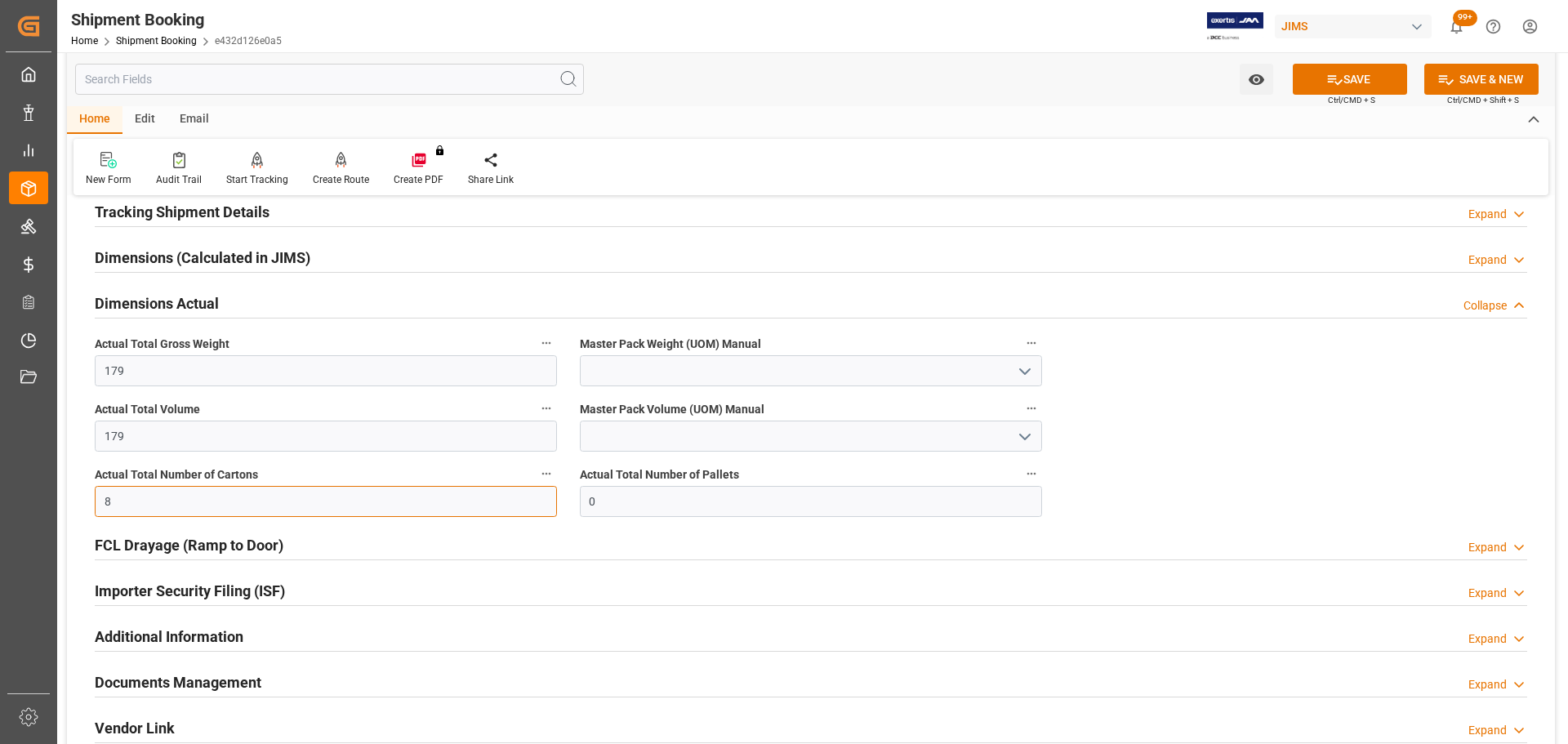 type on "8" 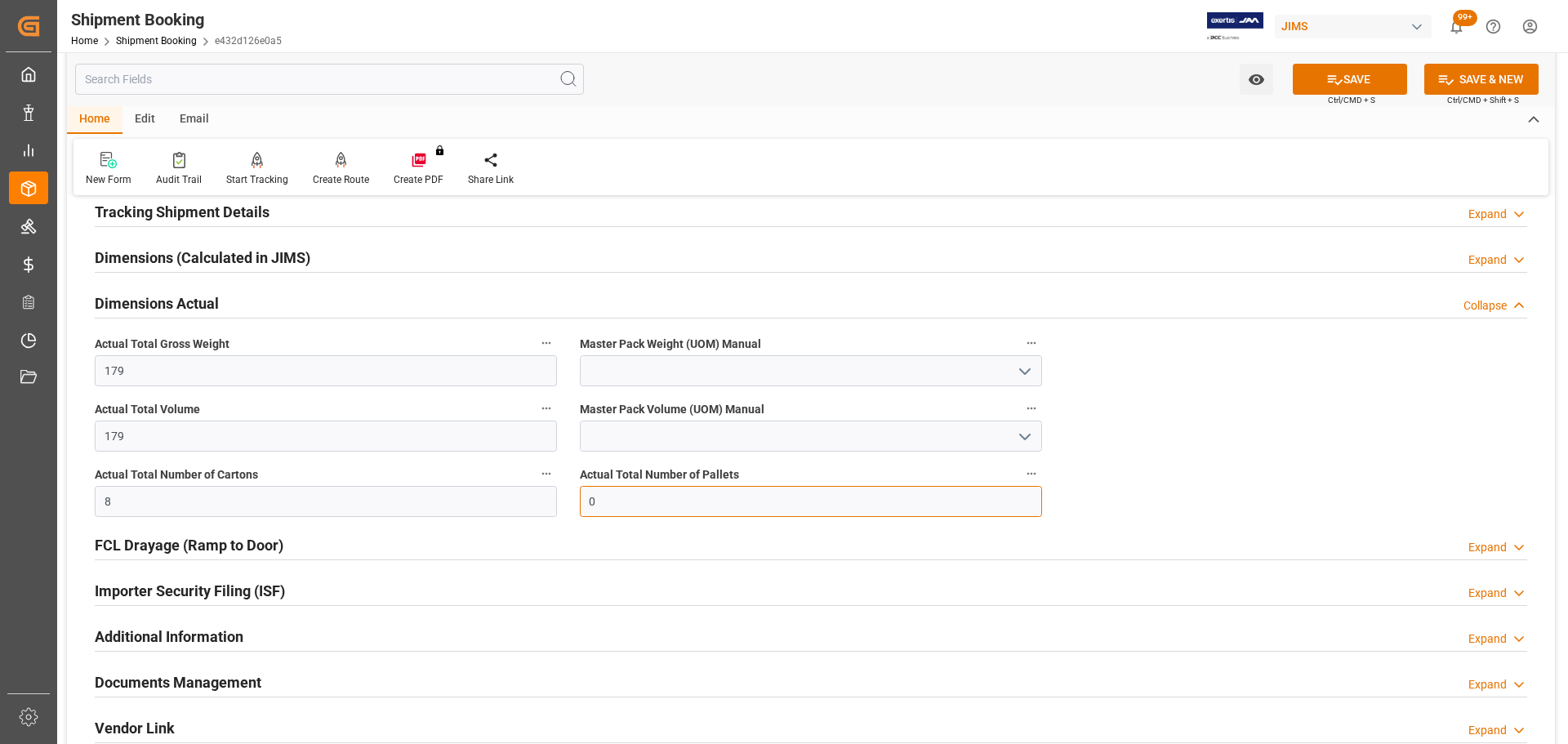 click on "0" at bounding box center [811, 501] 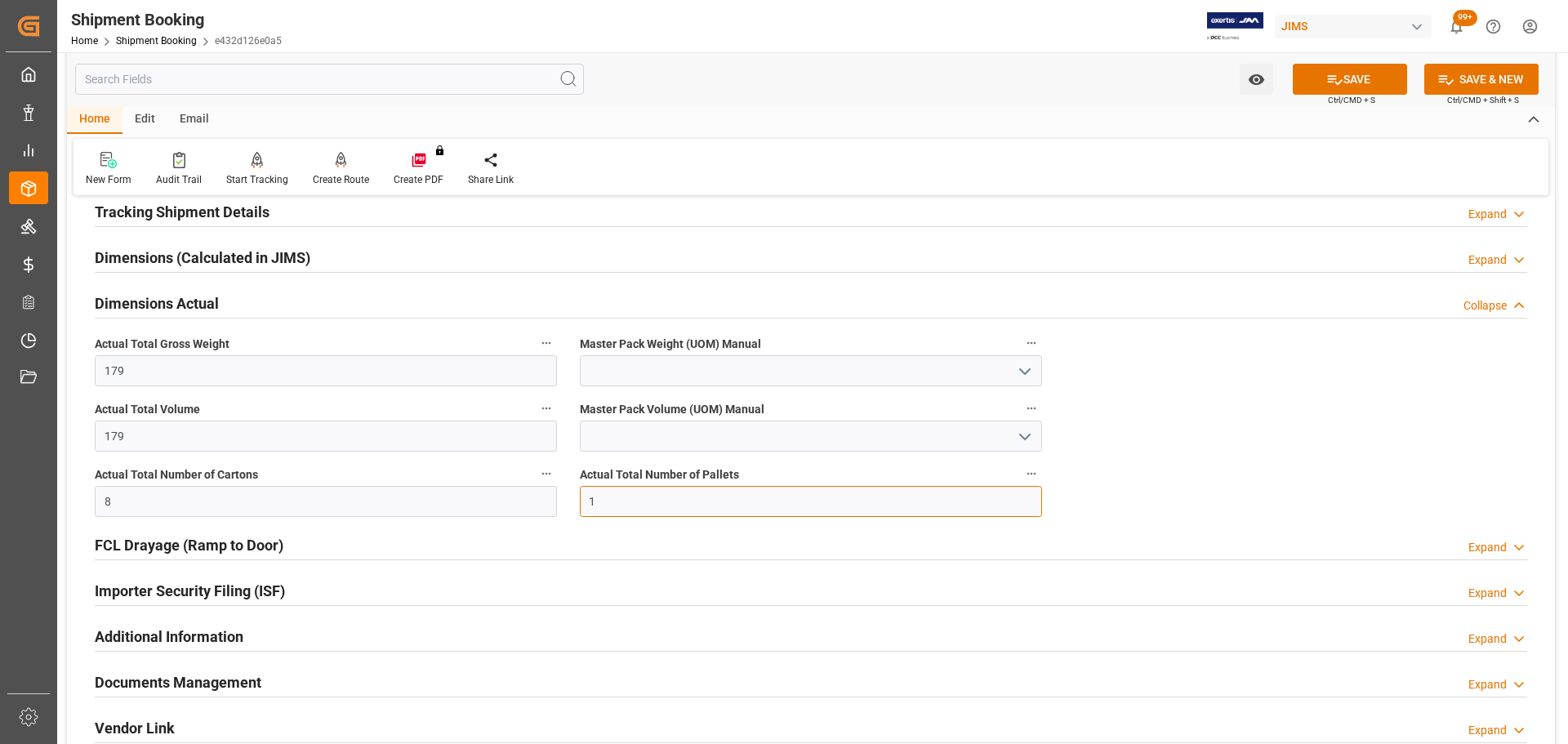 type on "1" 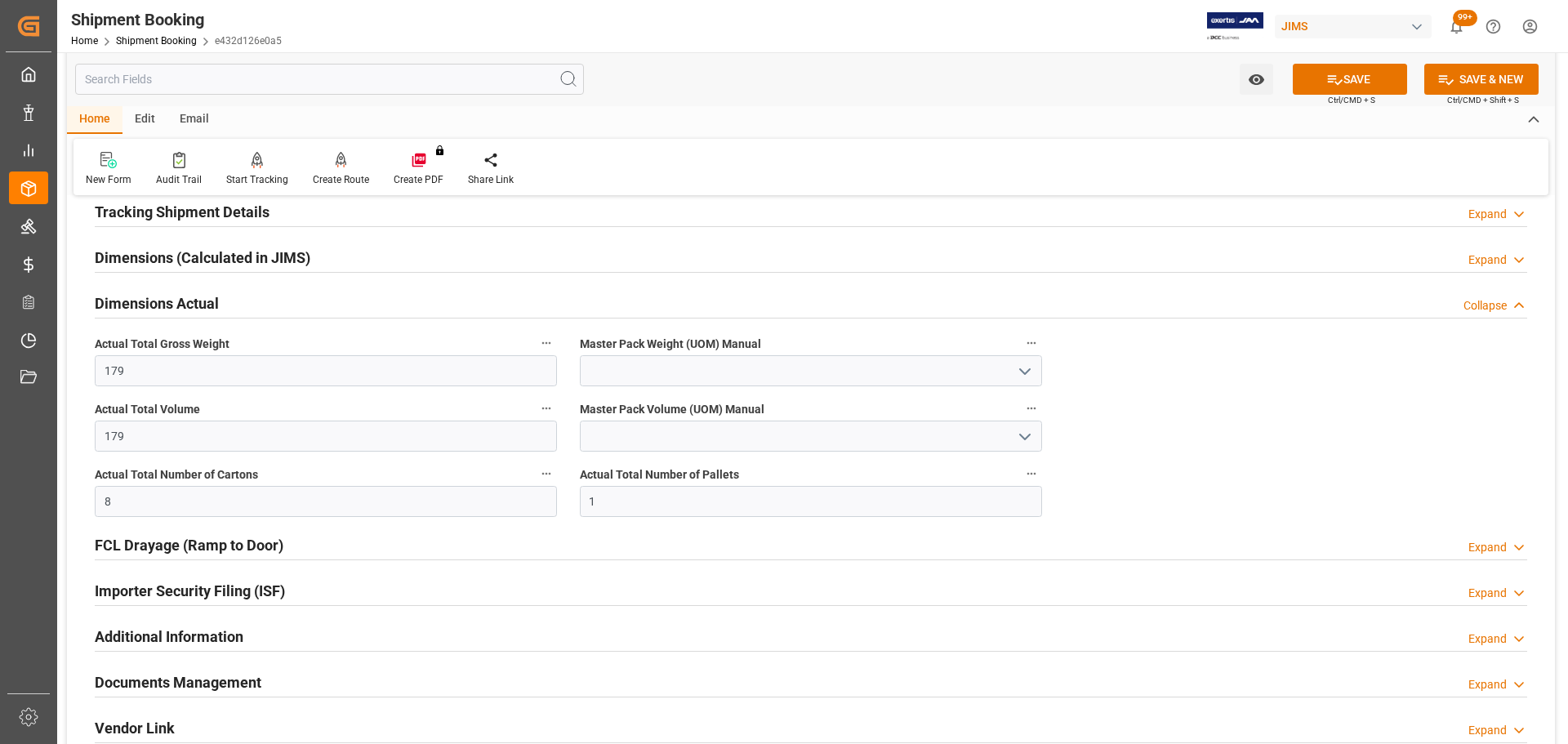 click 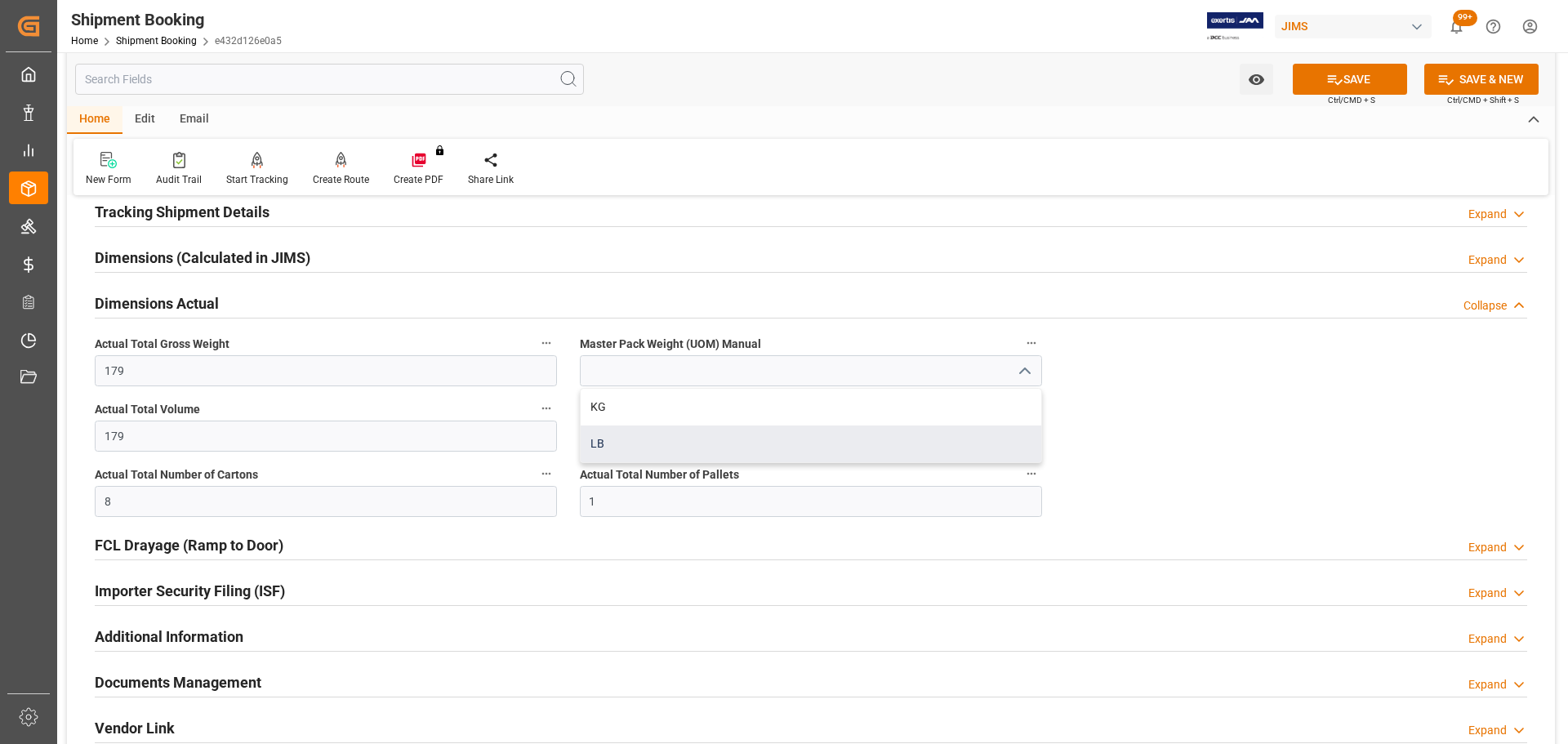 click on "LB" at bounding box center (811, 443) 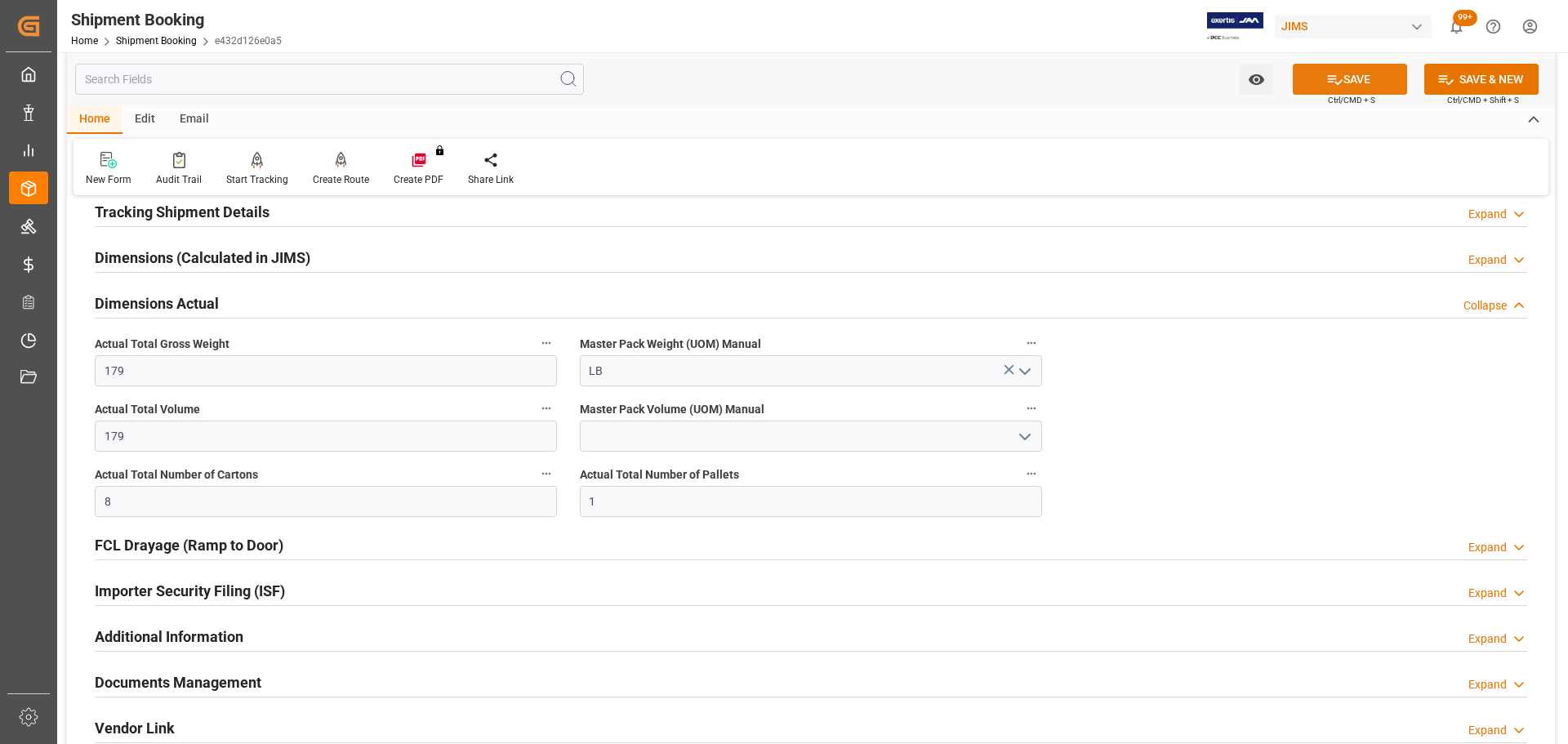 click on "SAVE" at bounding box center (1350, 79) 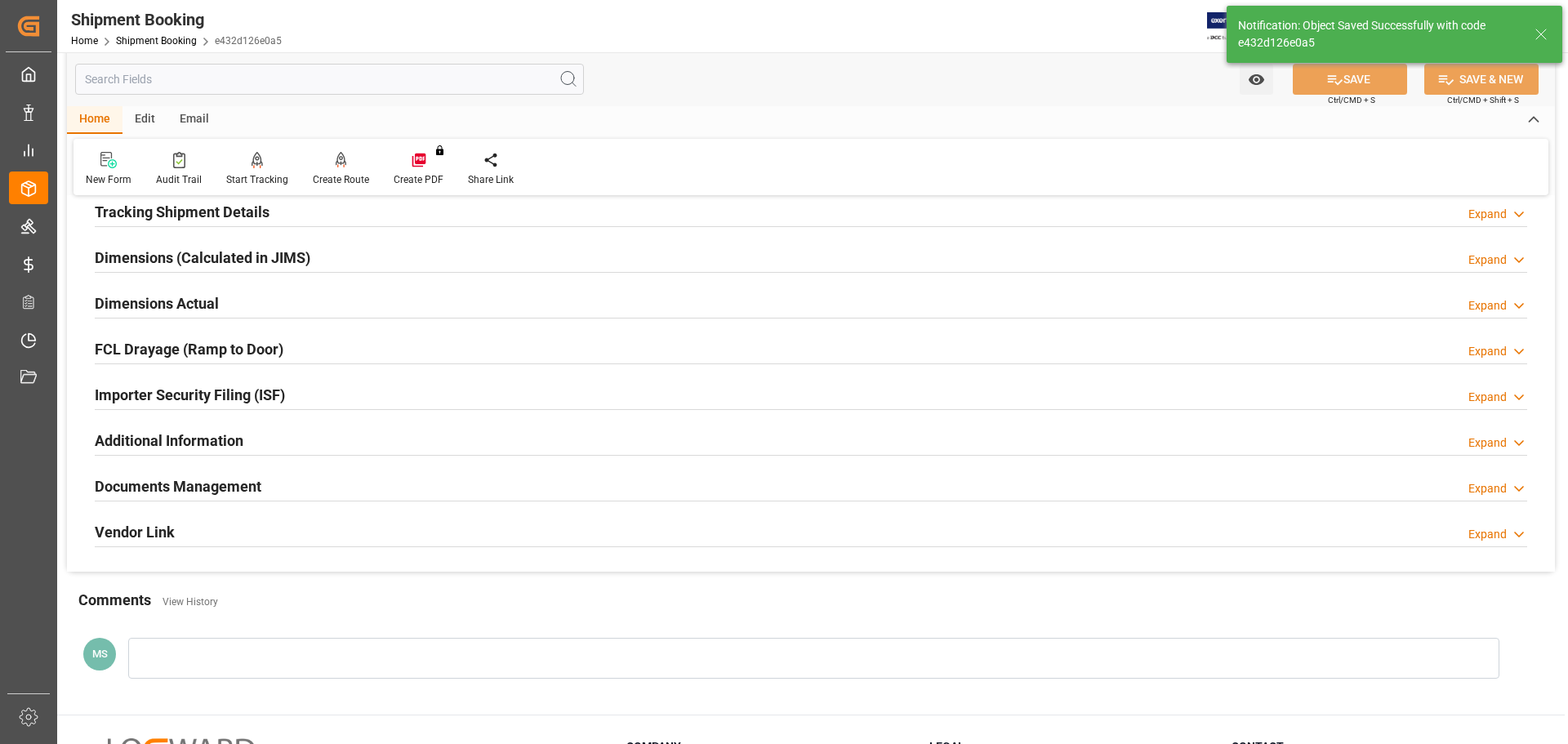 click on "Dimensions Actual" at bounding box center [157, 303] 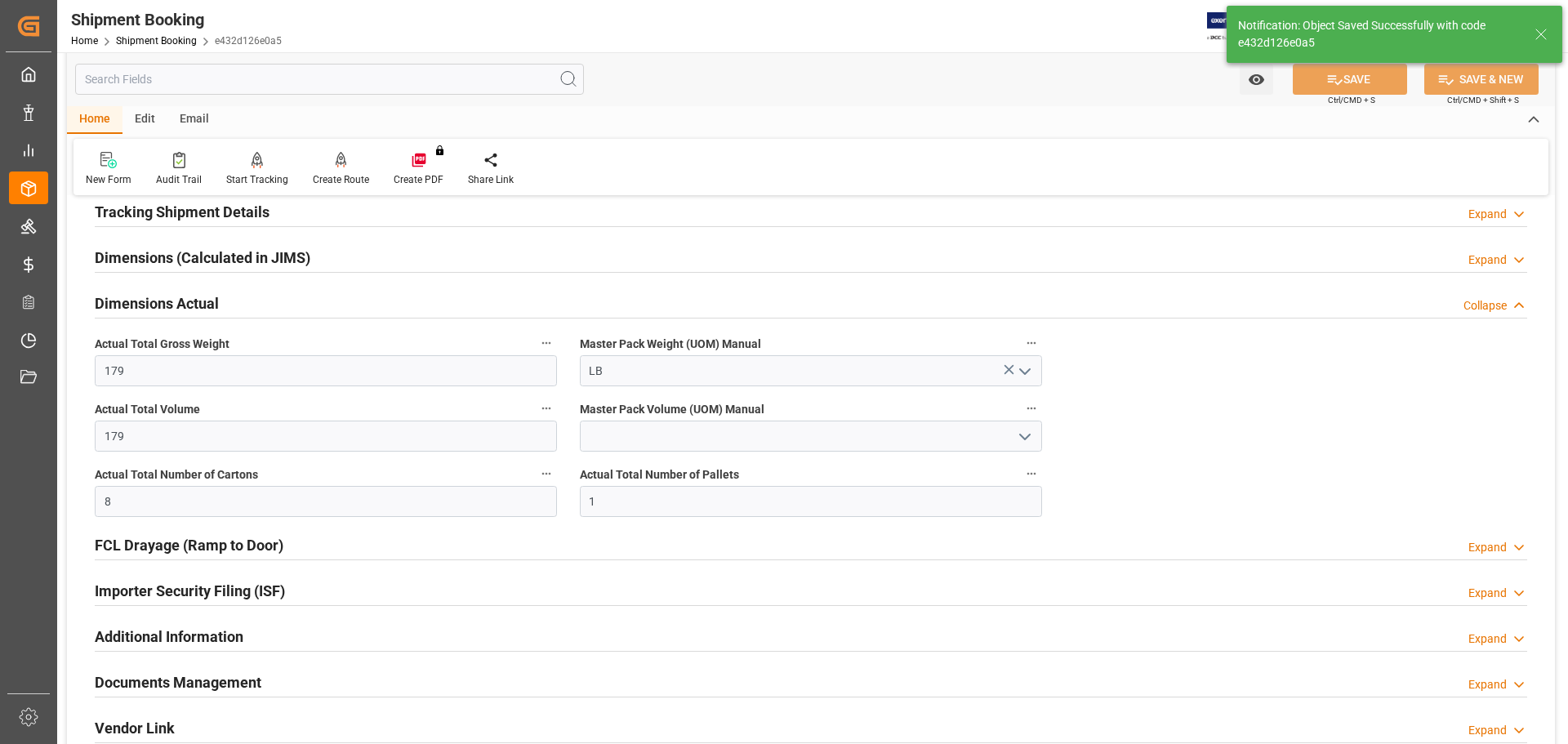 click on "Dimensions Actual" at bounding box center (157, 303) 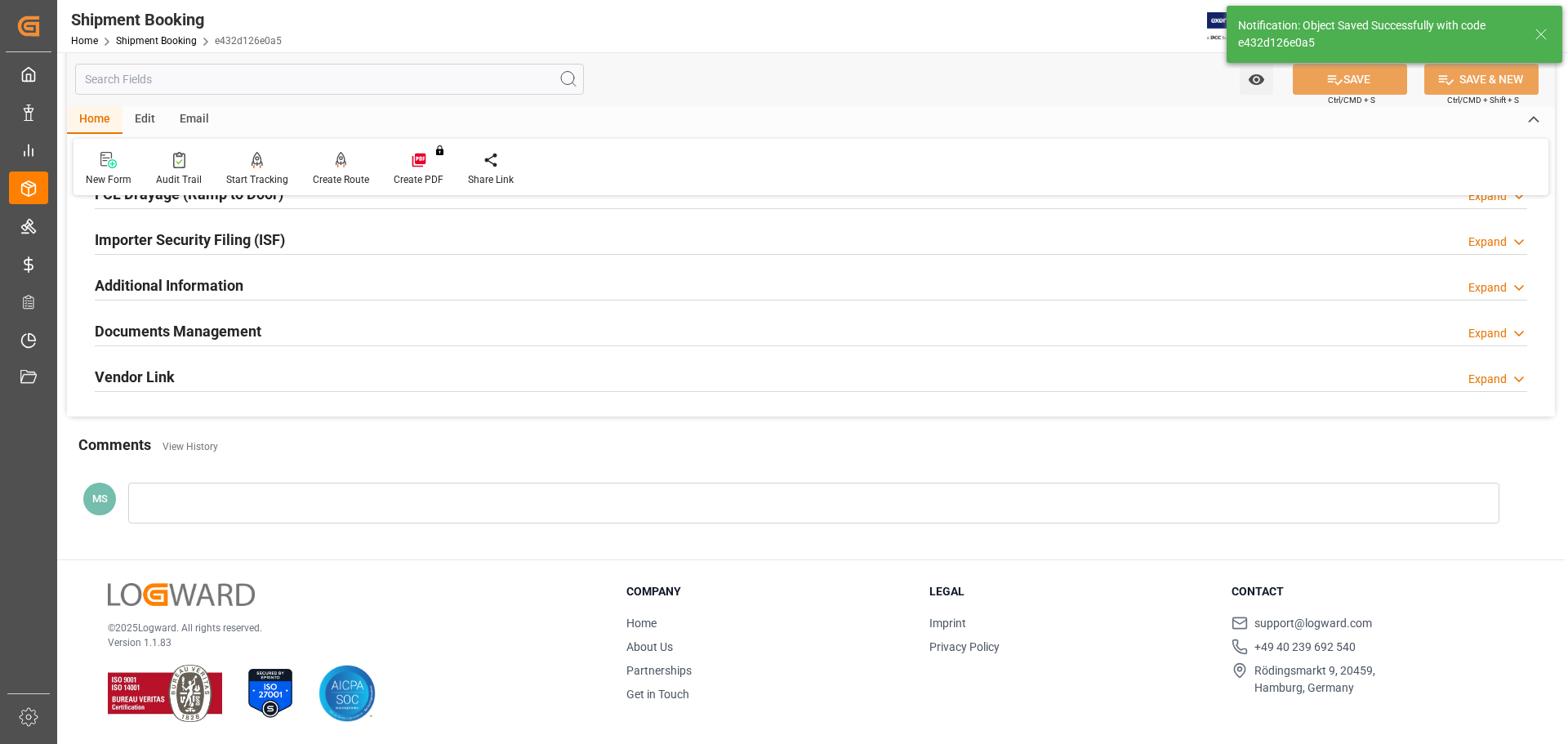 click on "Documents Management" at bounding box center [178, 331] 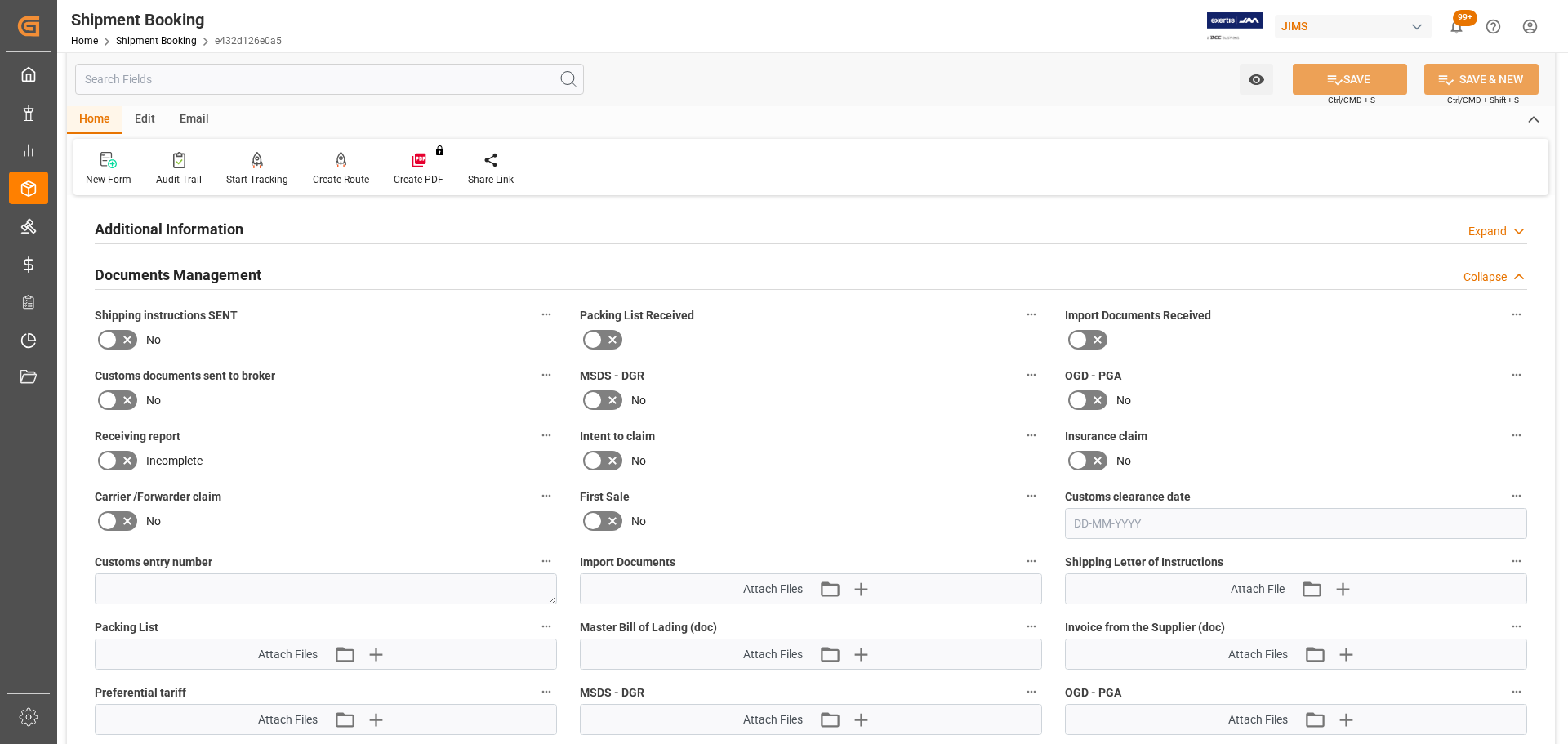 scroll, scrollTop: 564, scrollLeft: 0, axis: vertical 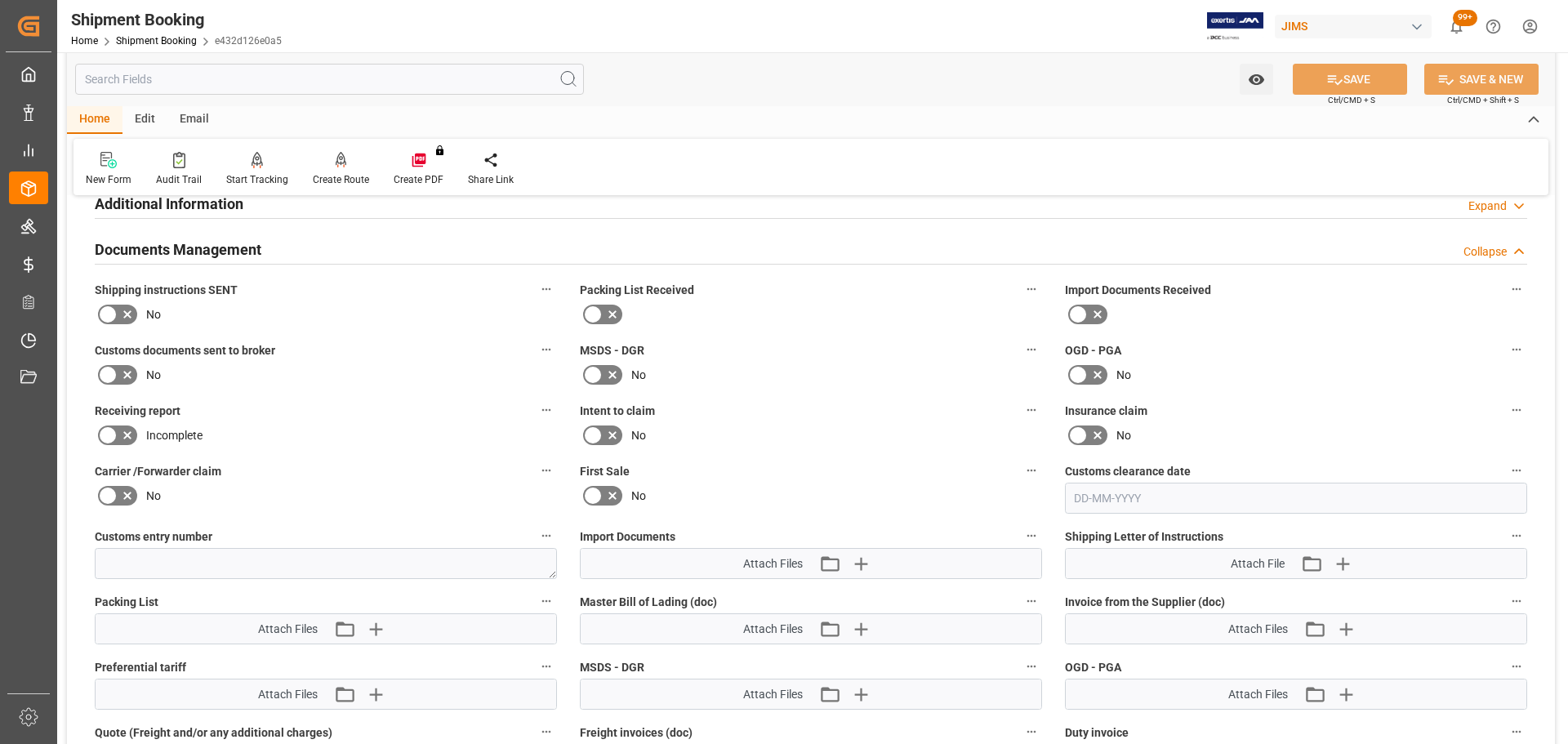 click 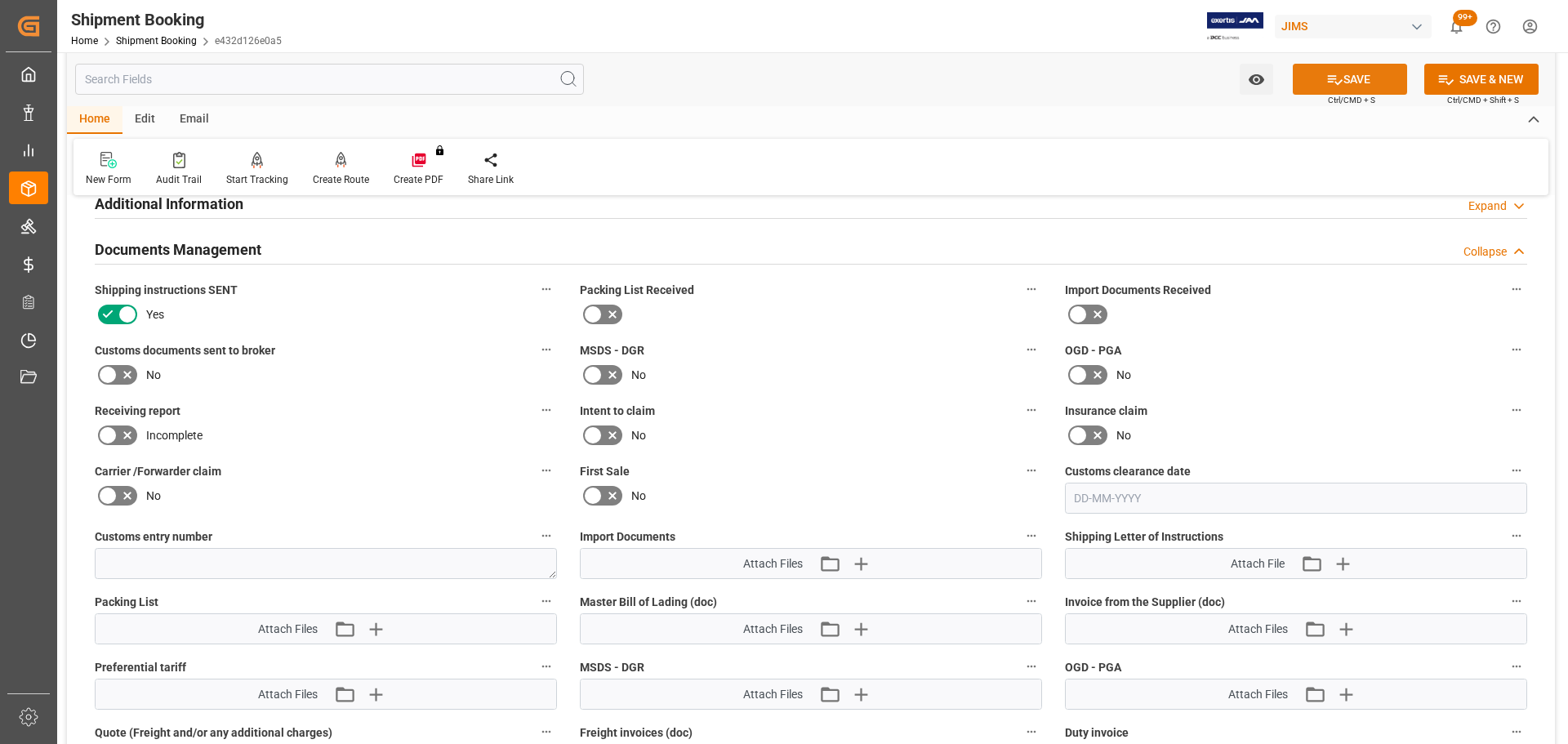 click on "SAVE" at bounding box center [1350, 79] 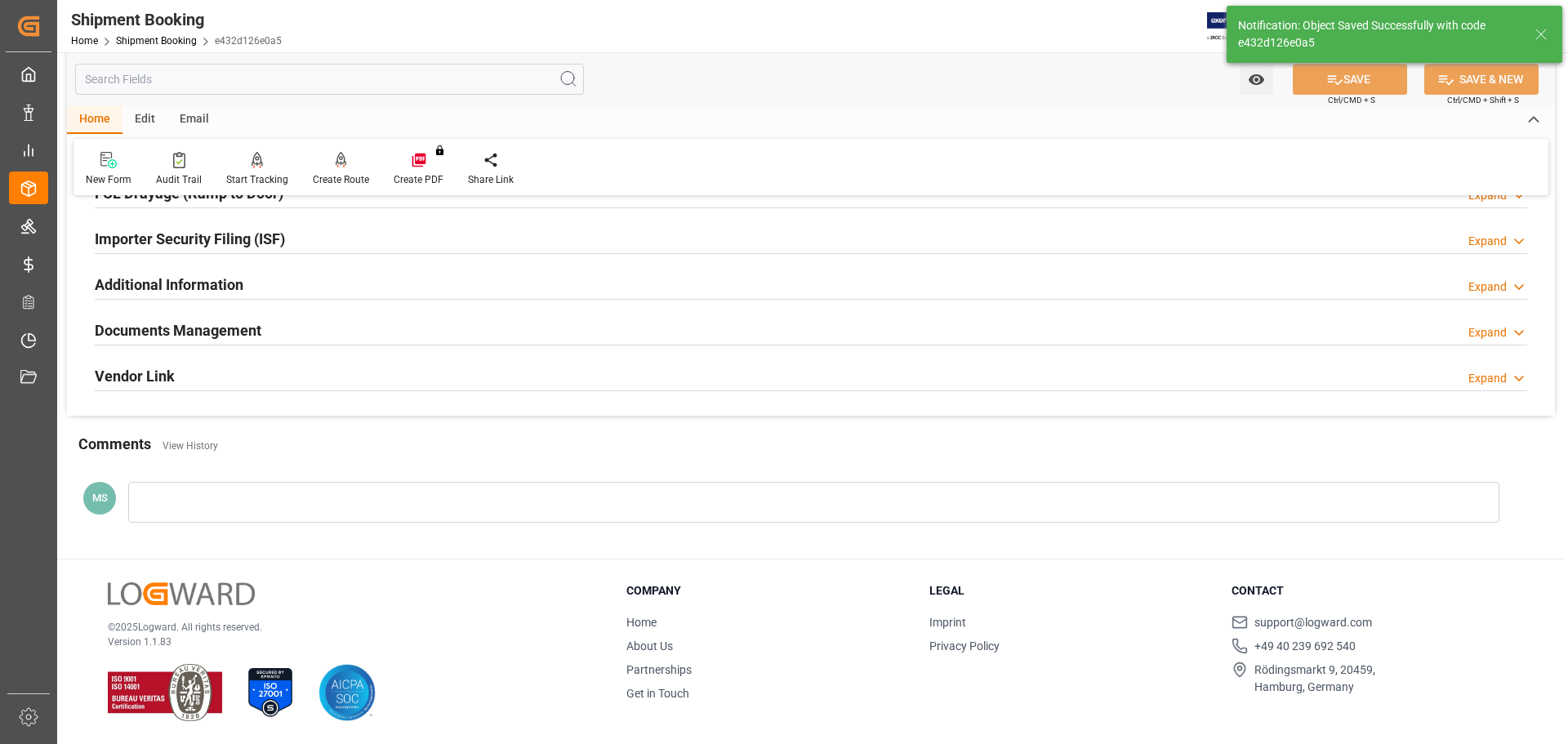 scroll, scrollTop: 482, scrollLeft: 0, axis: vertical 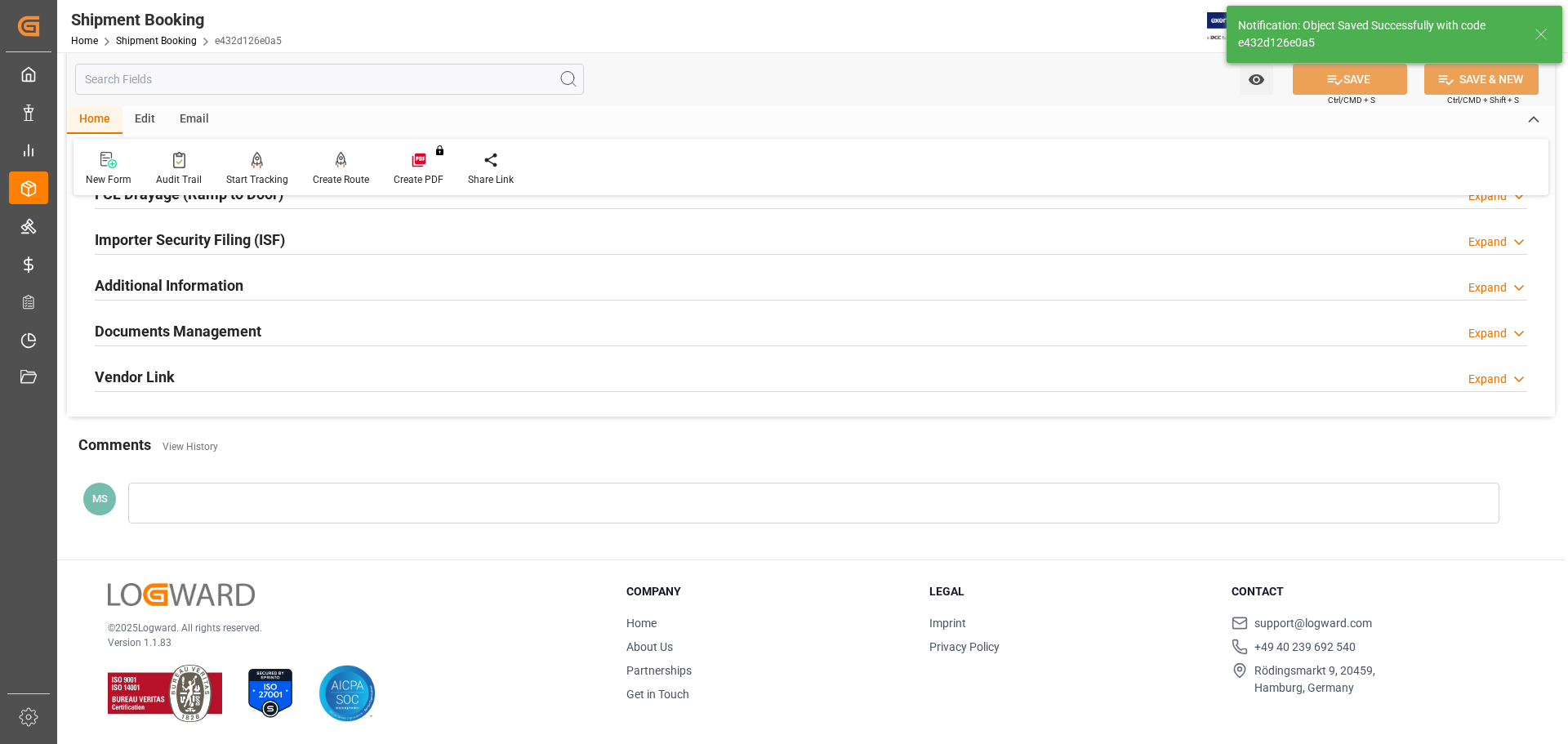 click on "Documents Management Expand" at bounding box center (811, 330) 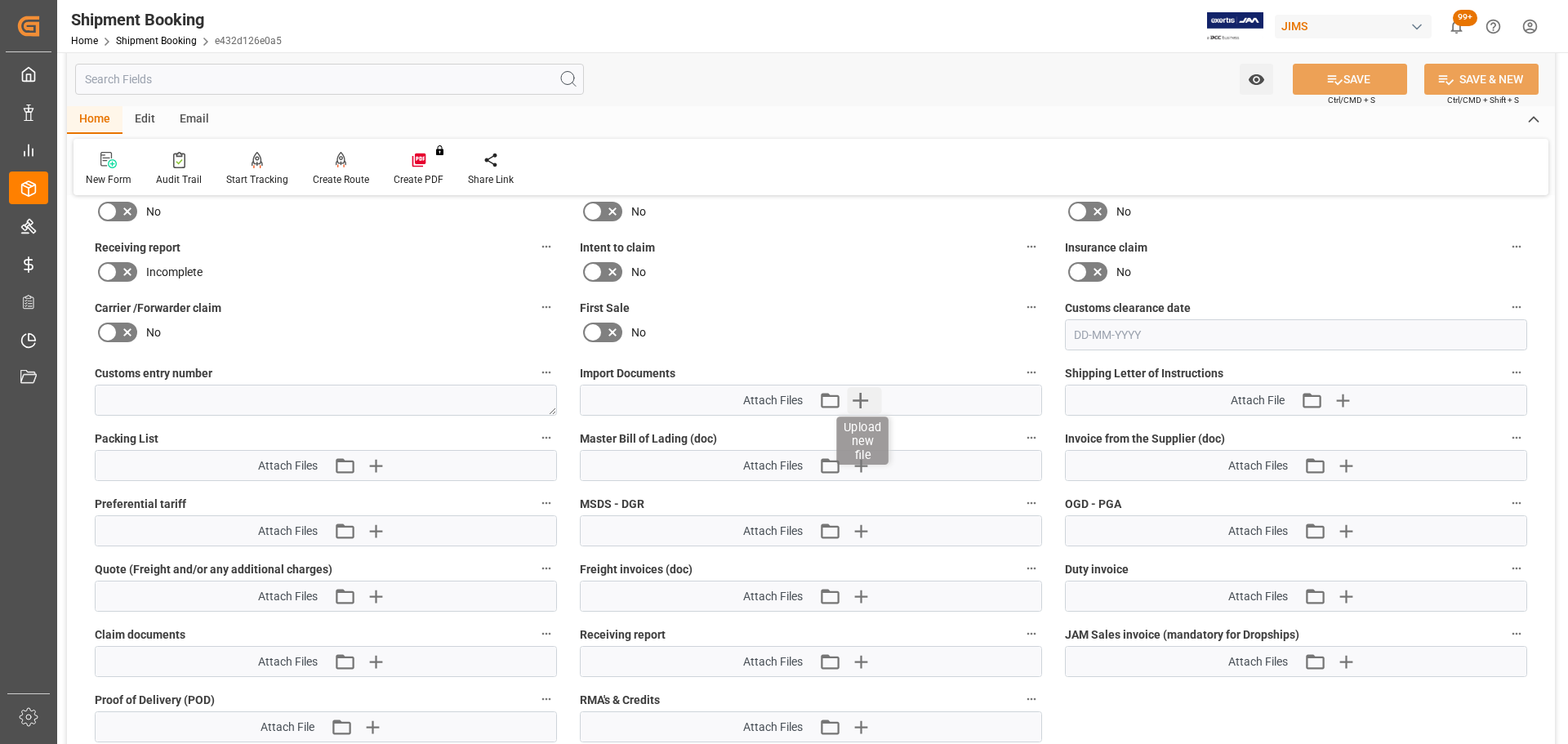 click 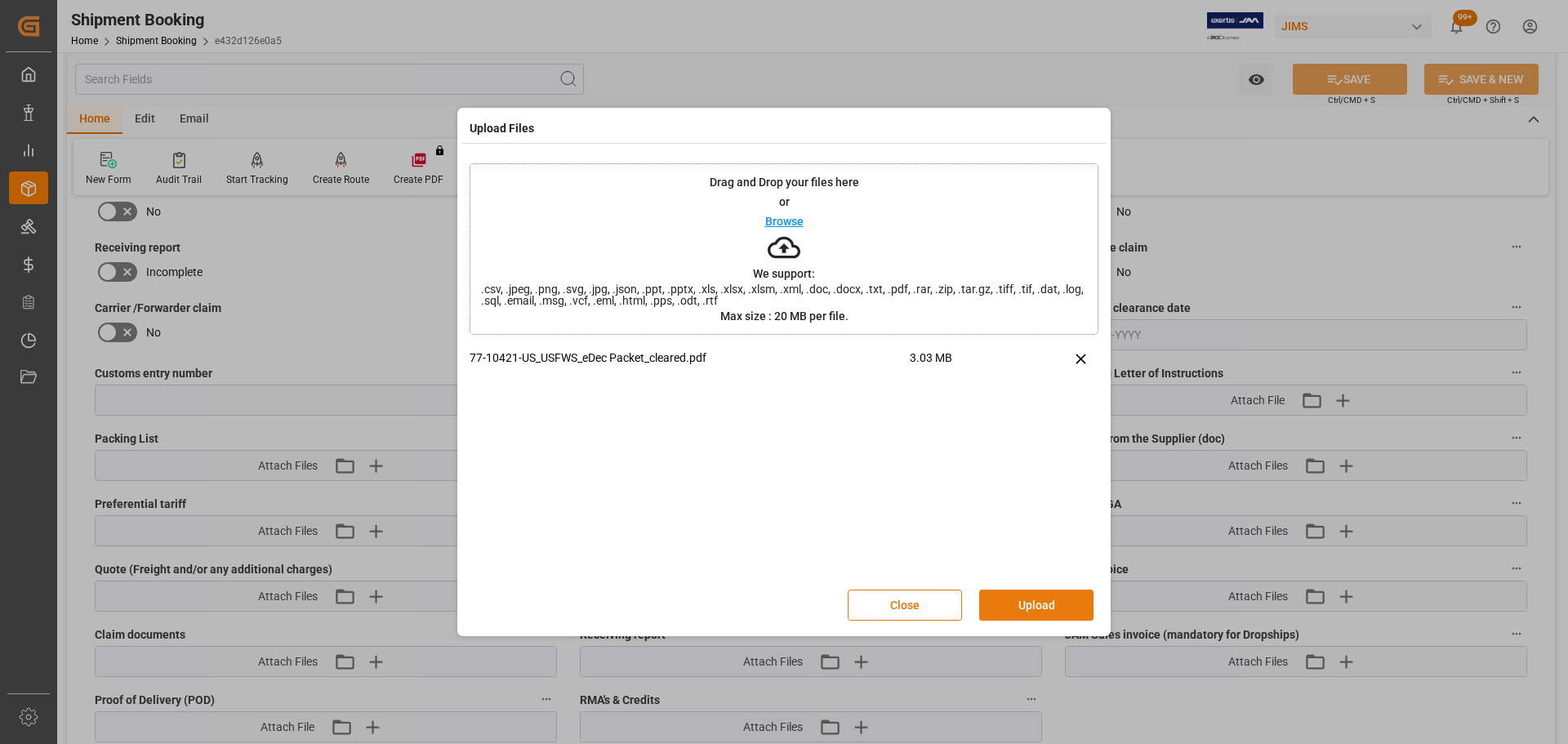 click on "Upload" at bounding box center (1036, 605) 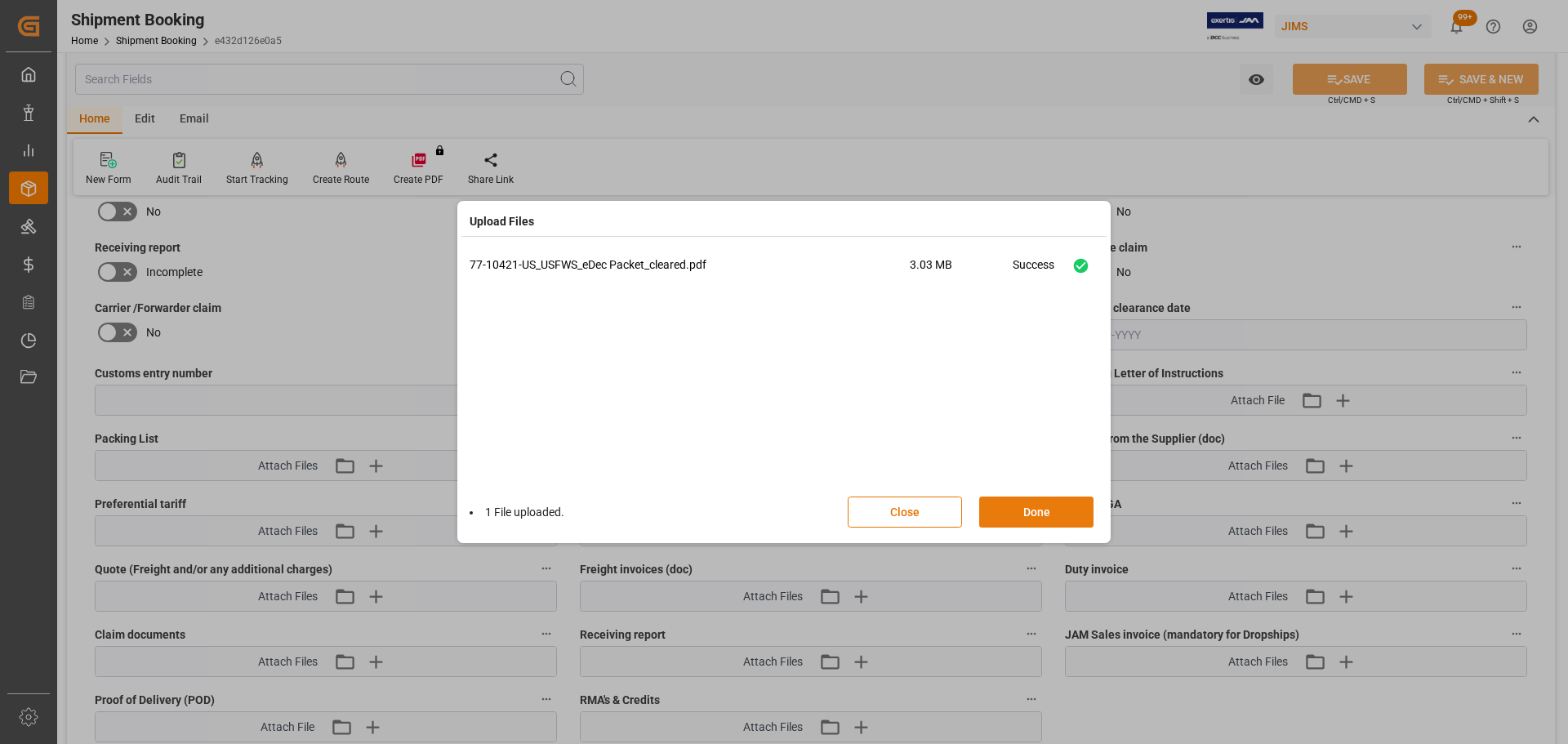 click on "Done" at bounding box center (1036, 512) 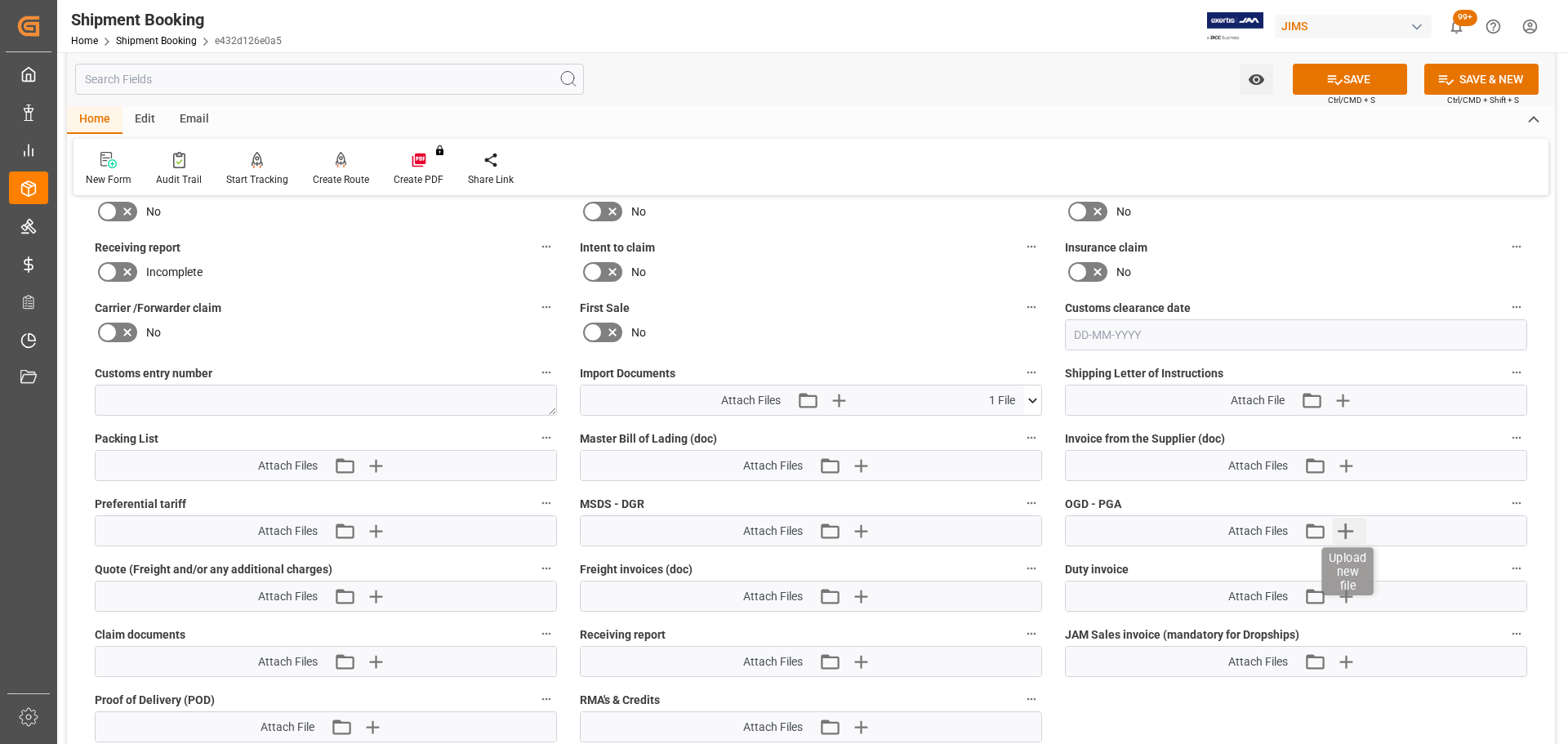click 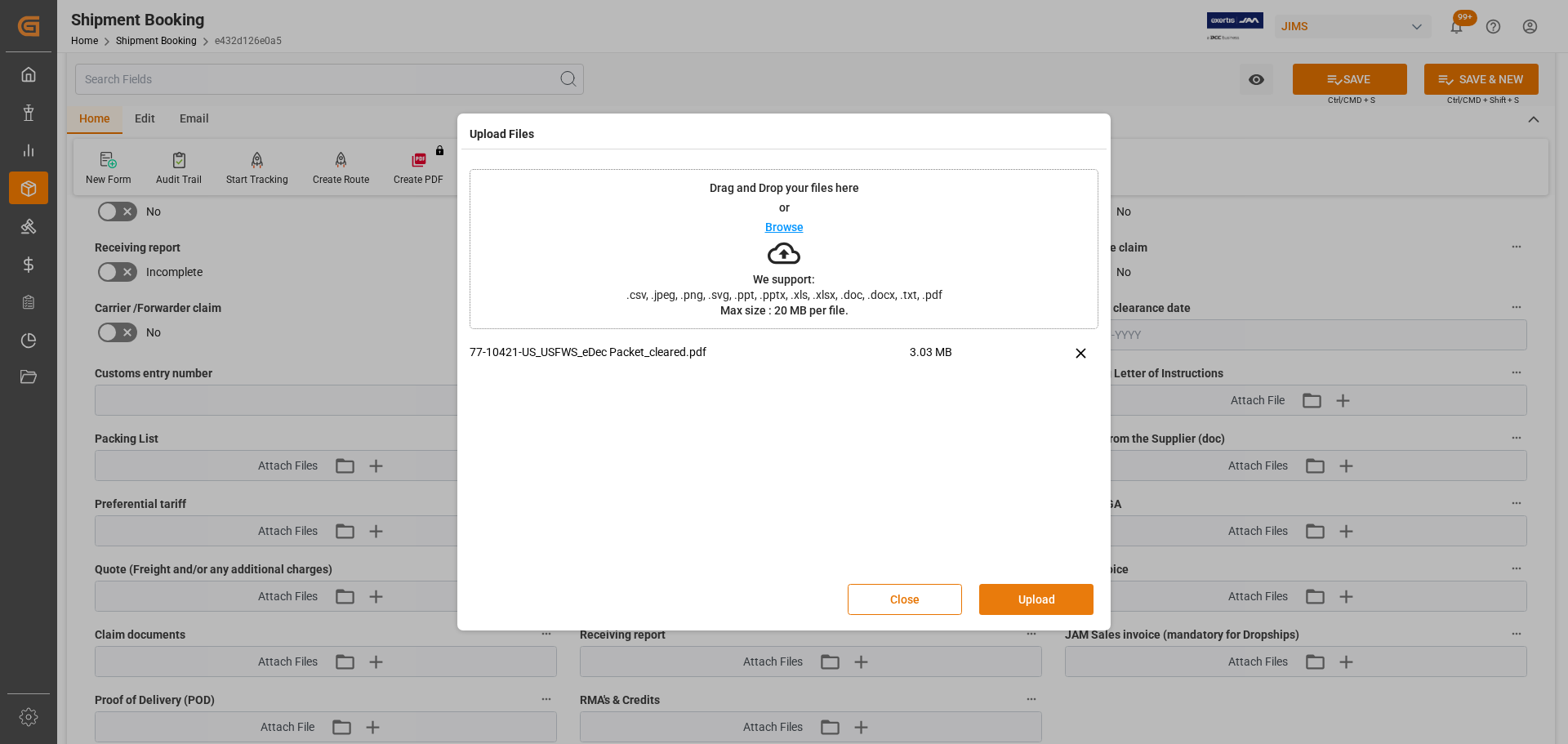 click on "Upload" at bounding box center [1036, 599] 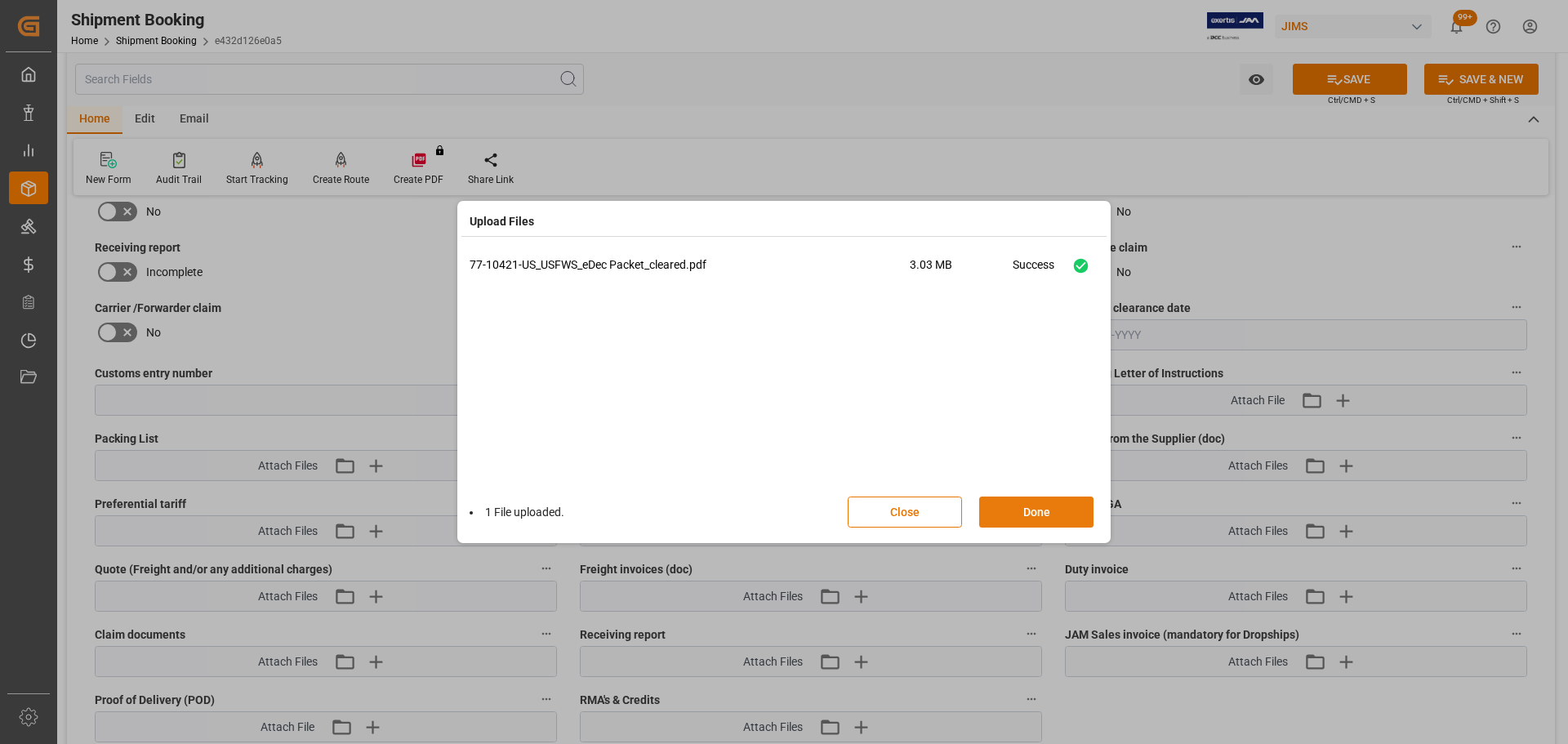 click on "Done" at bounding box center [1036, 512] 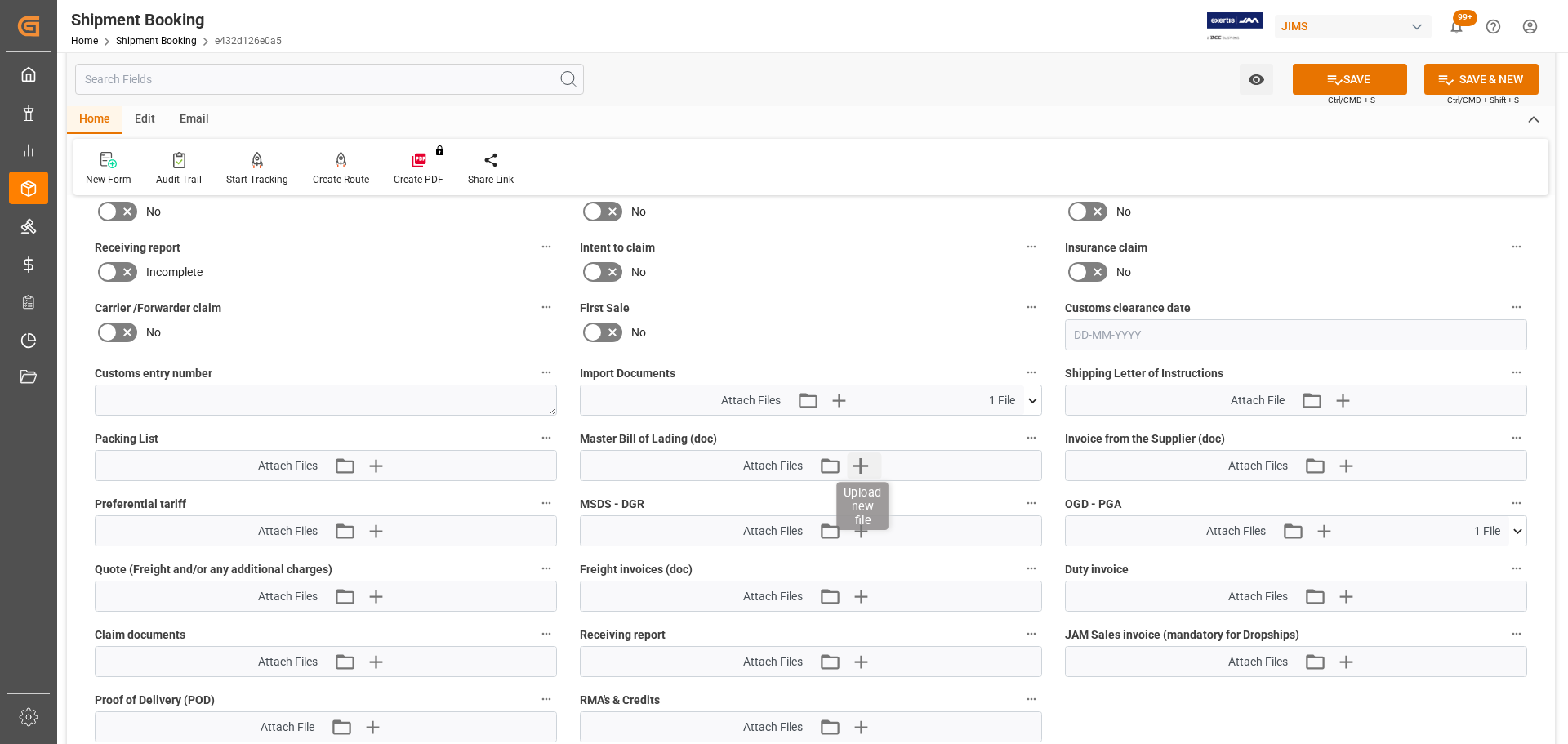 click 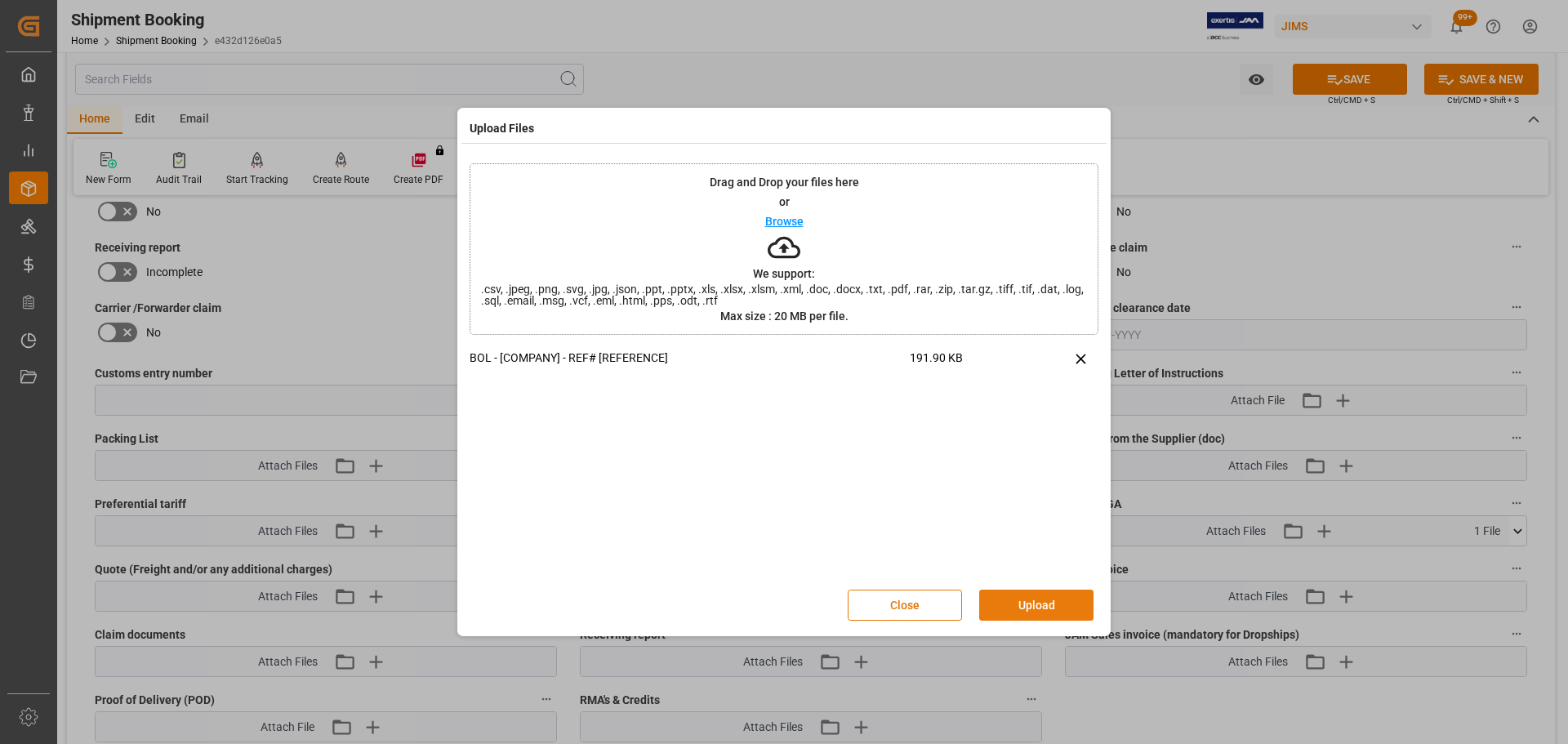 click on "Upload" at bounding box center [1036, 605] 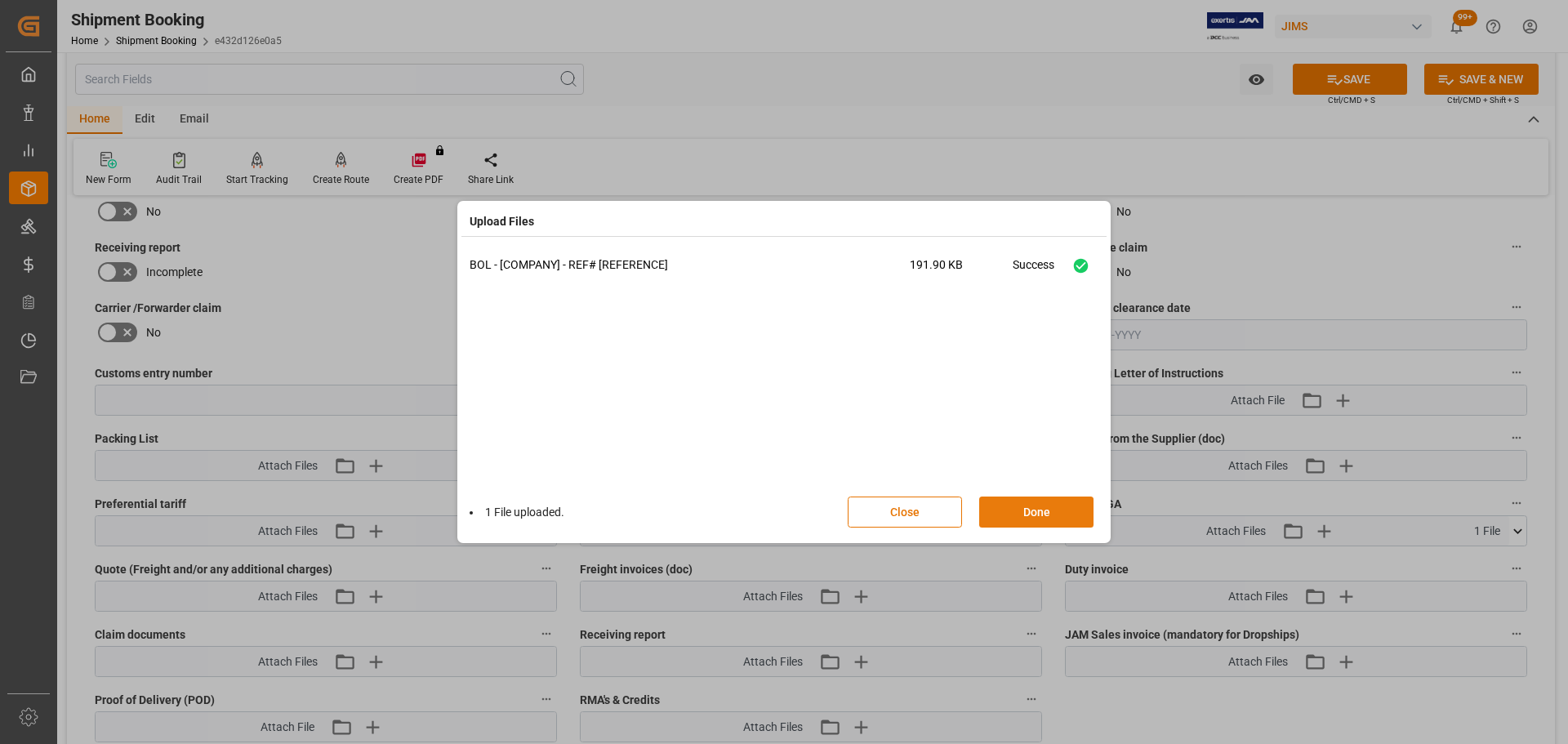 click on "Done" at bounding box center (1036, 512) 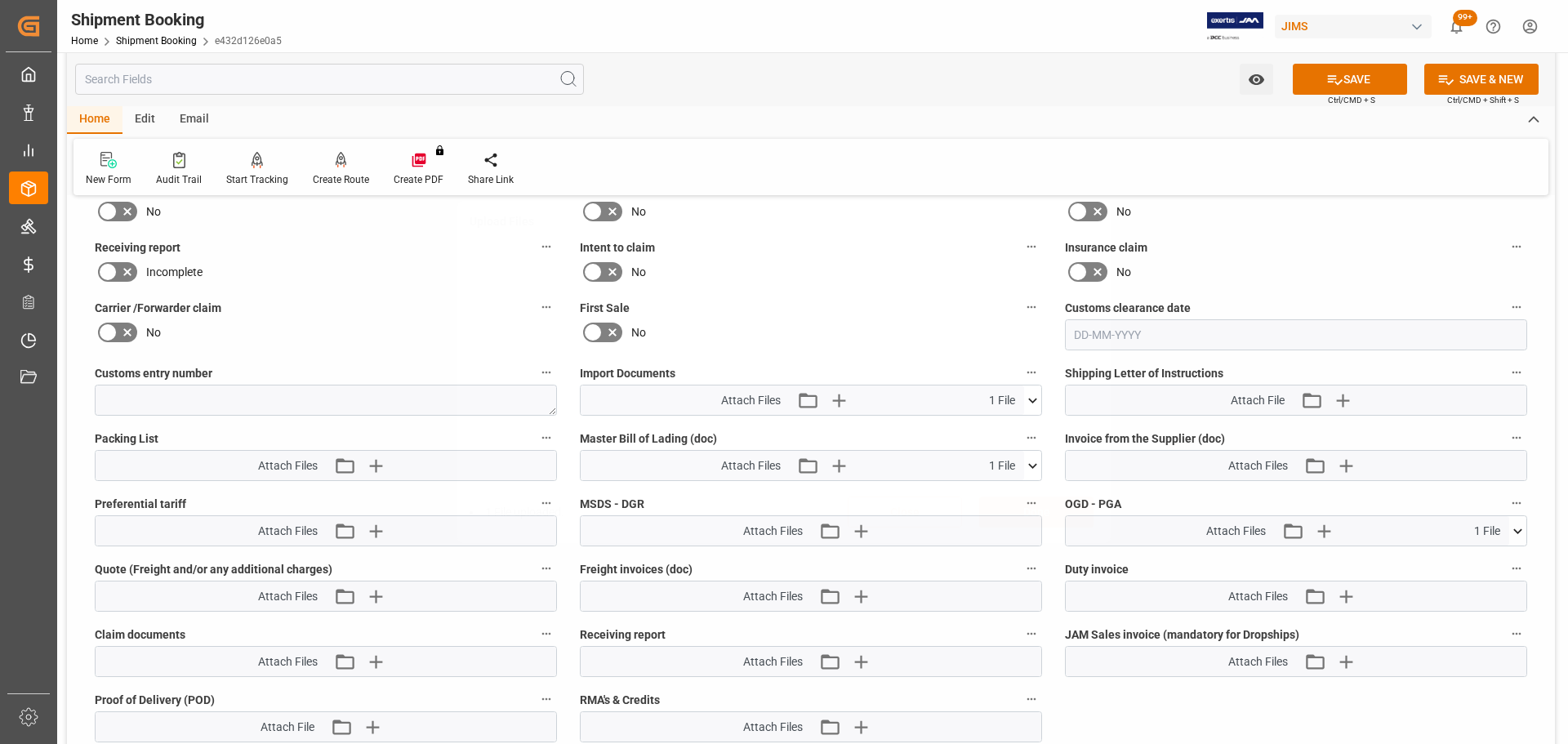 click on "SAVE" at bounding box center [1350, 79] 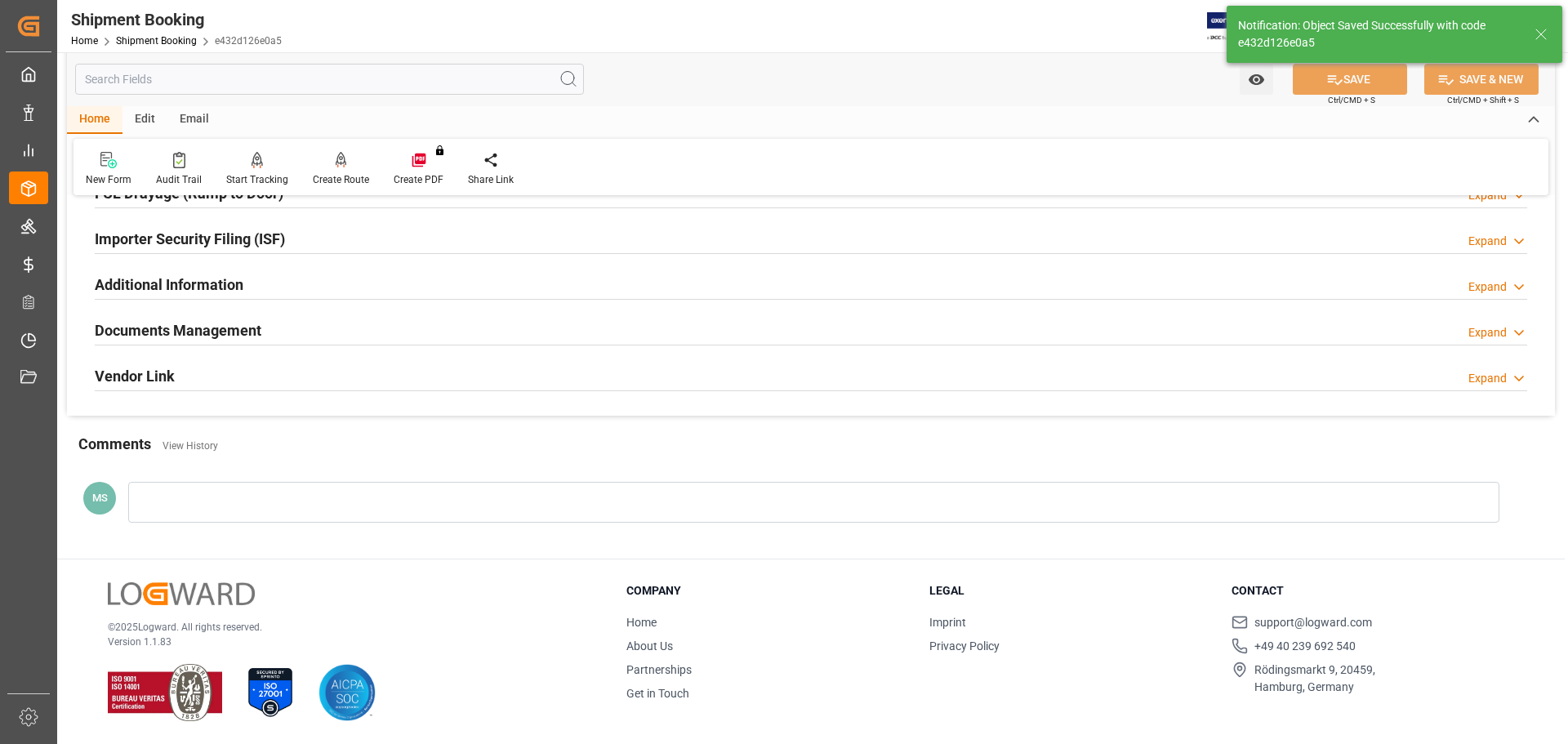 scroll, scrollTop: 482, scrollLeft: 0, axis: vertical 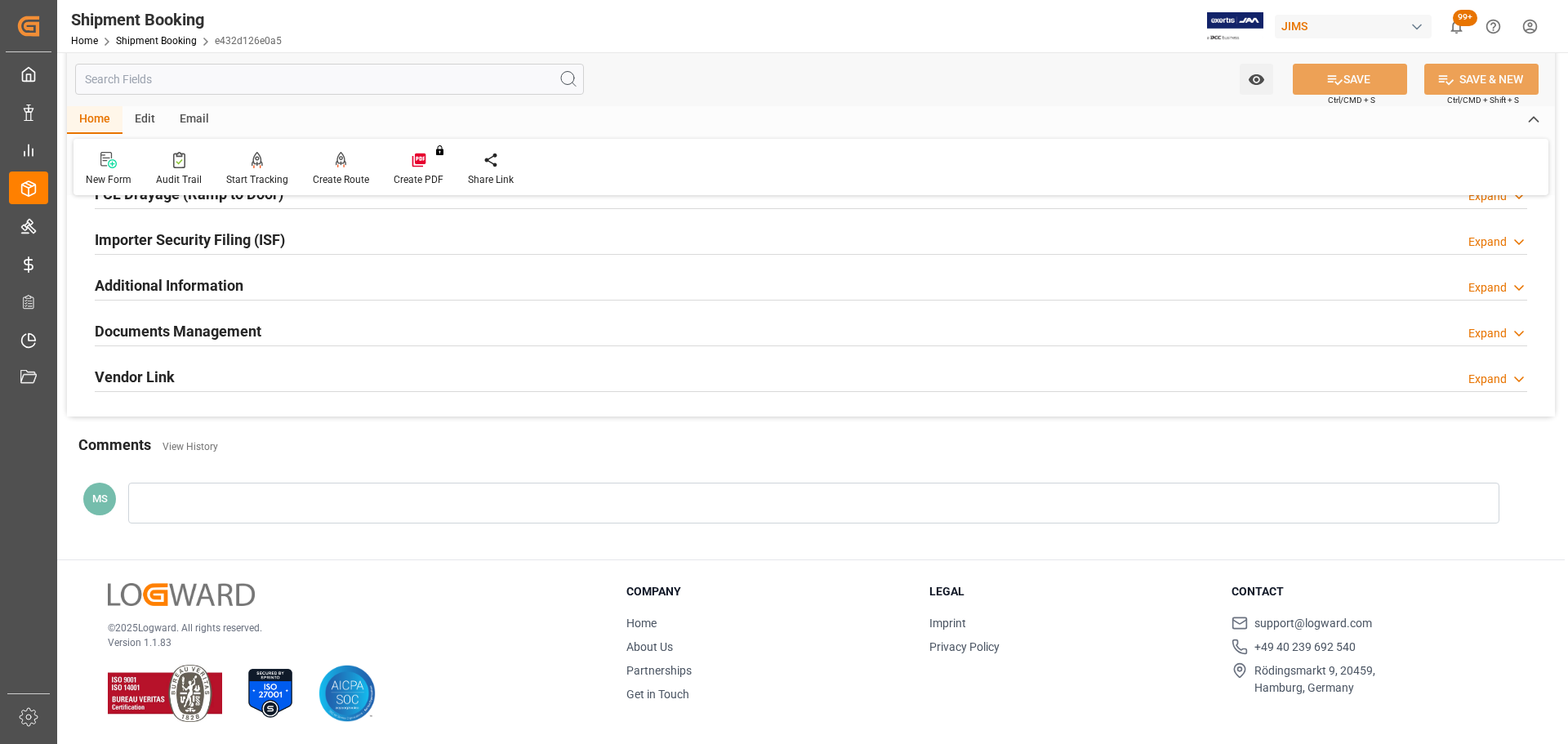 click on "Documents Management Expand" at bounding box center (811, 330) 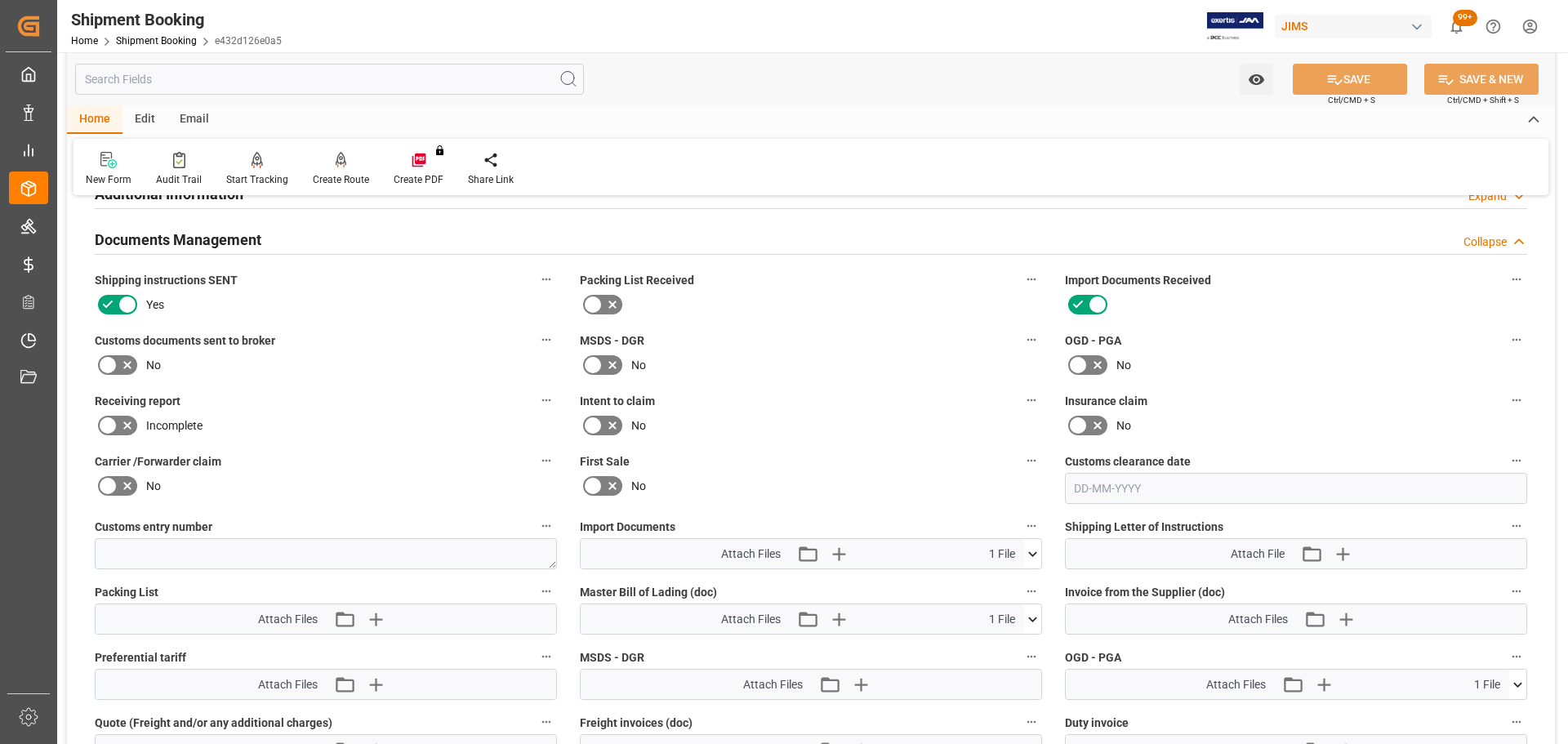 scroll, scrollTop: 564, scrollLeft: 0, axis: vertical 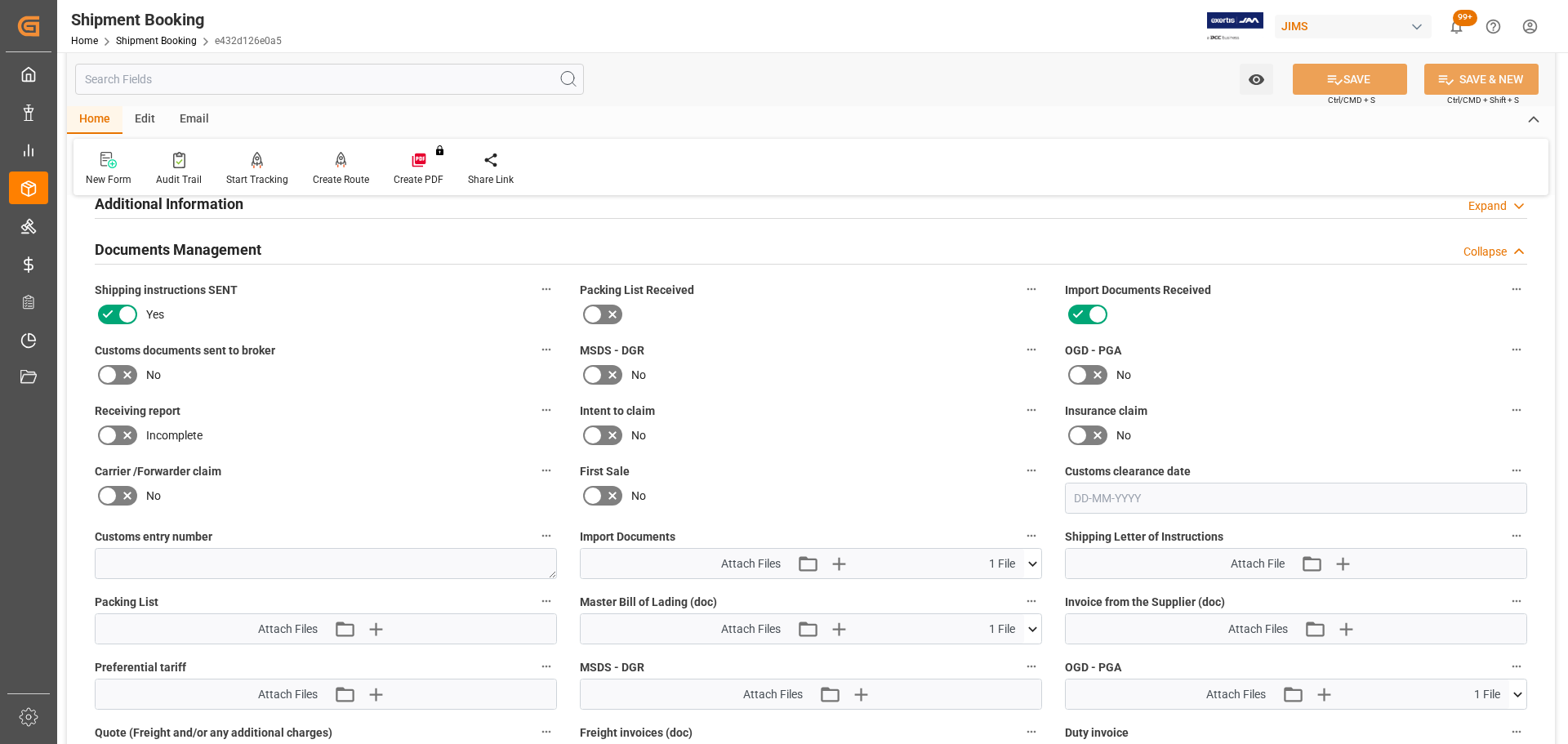 click on "Documents Management" at bounding box center (178, 249) 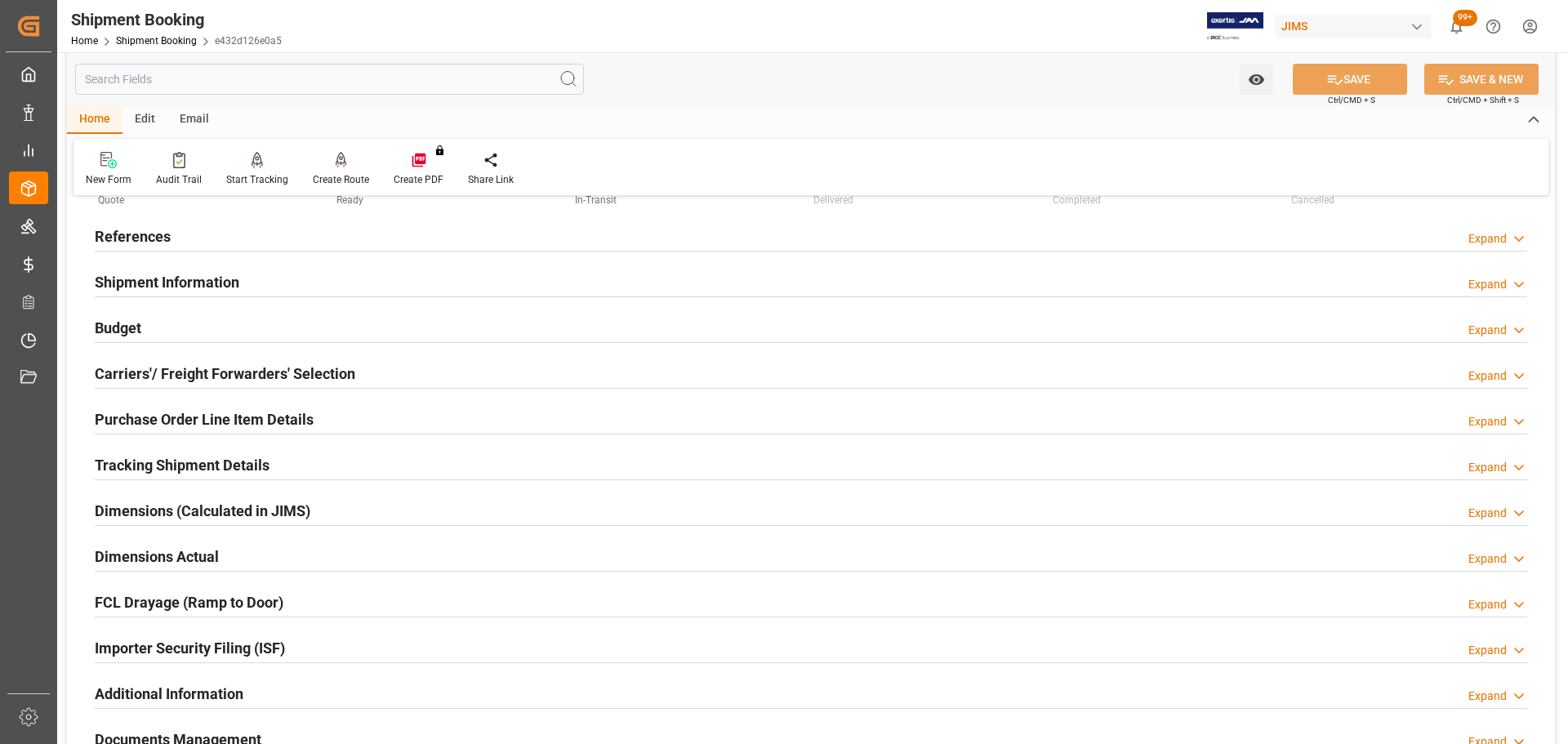scroll, scrollTop: 0, scrollLeft: 0, axis: both 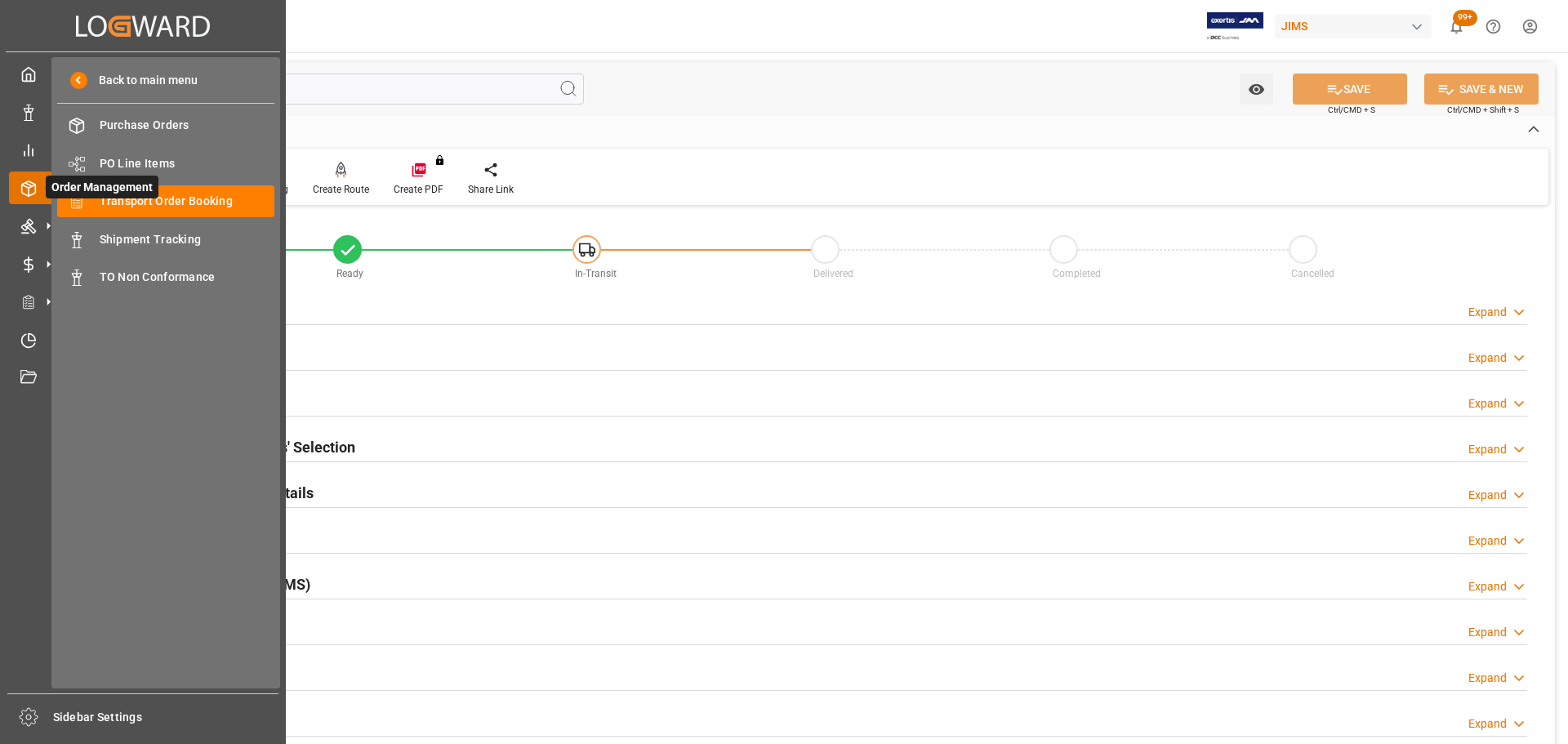 click on "Order Management" at bounding box center (102, 187) 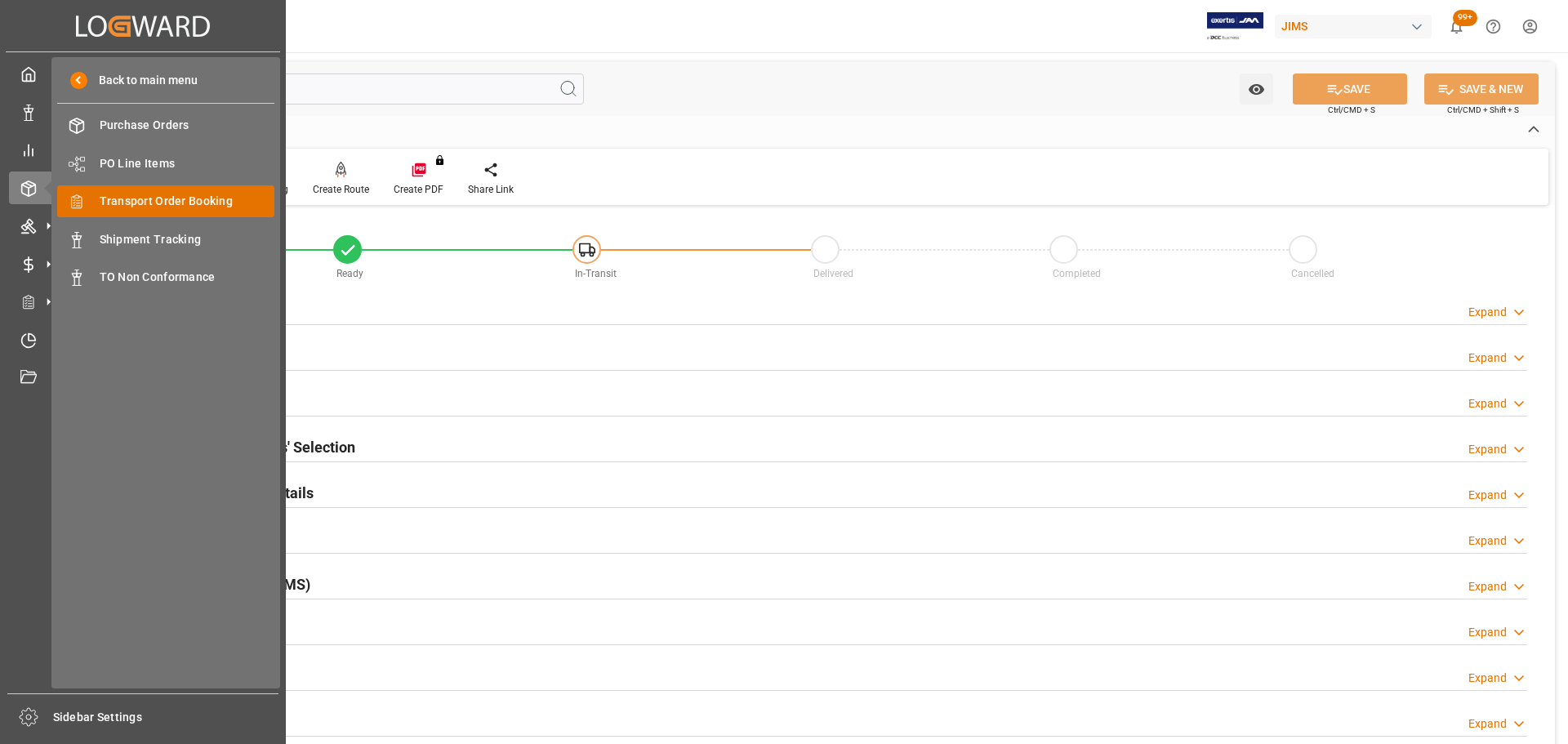 click on "Transport Order Booking" at bounding box center (187, 201) 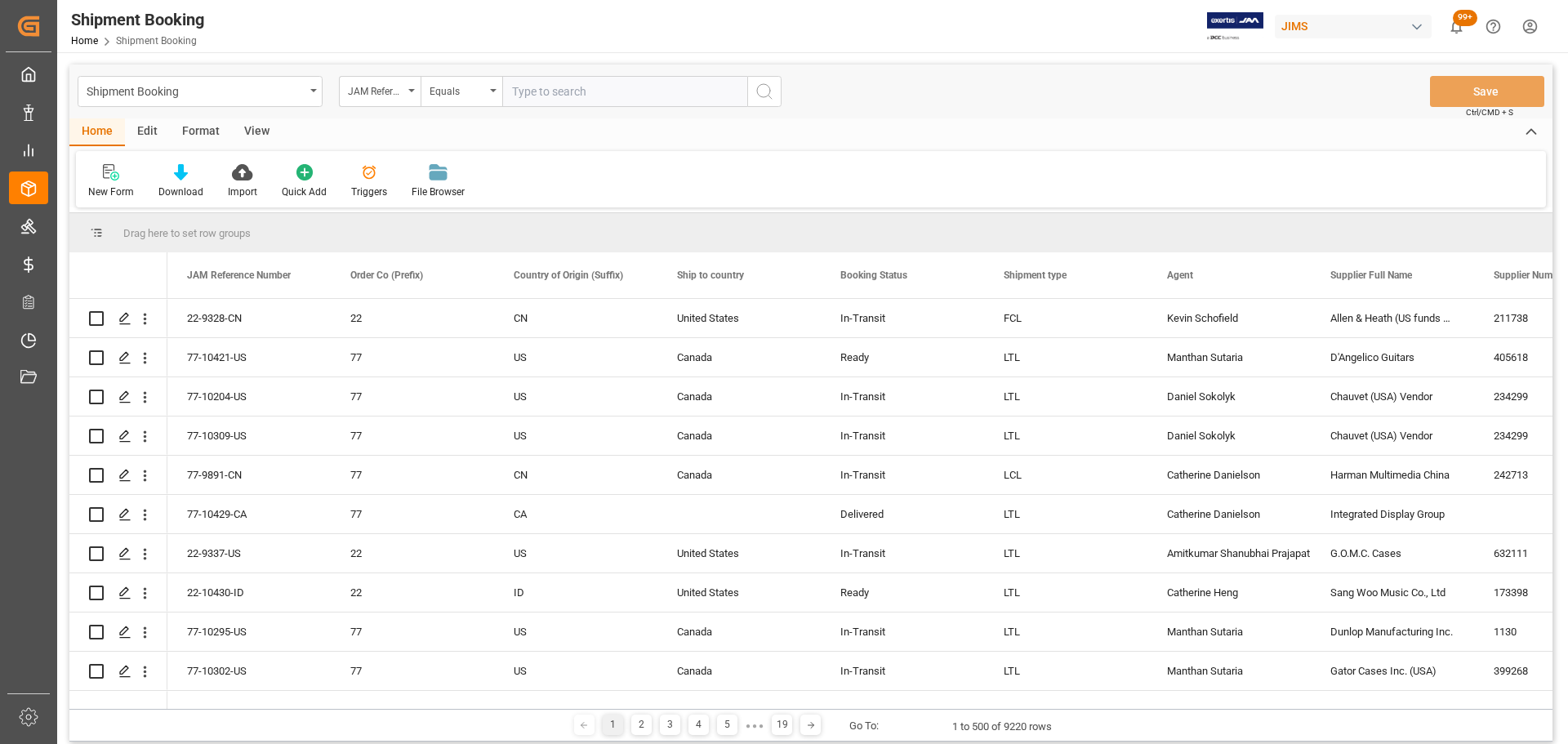 click at bounding box center (625, 91) 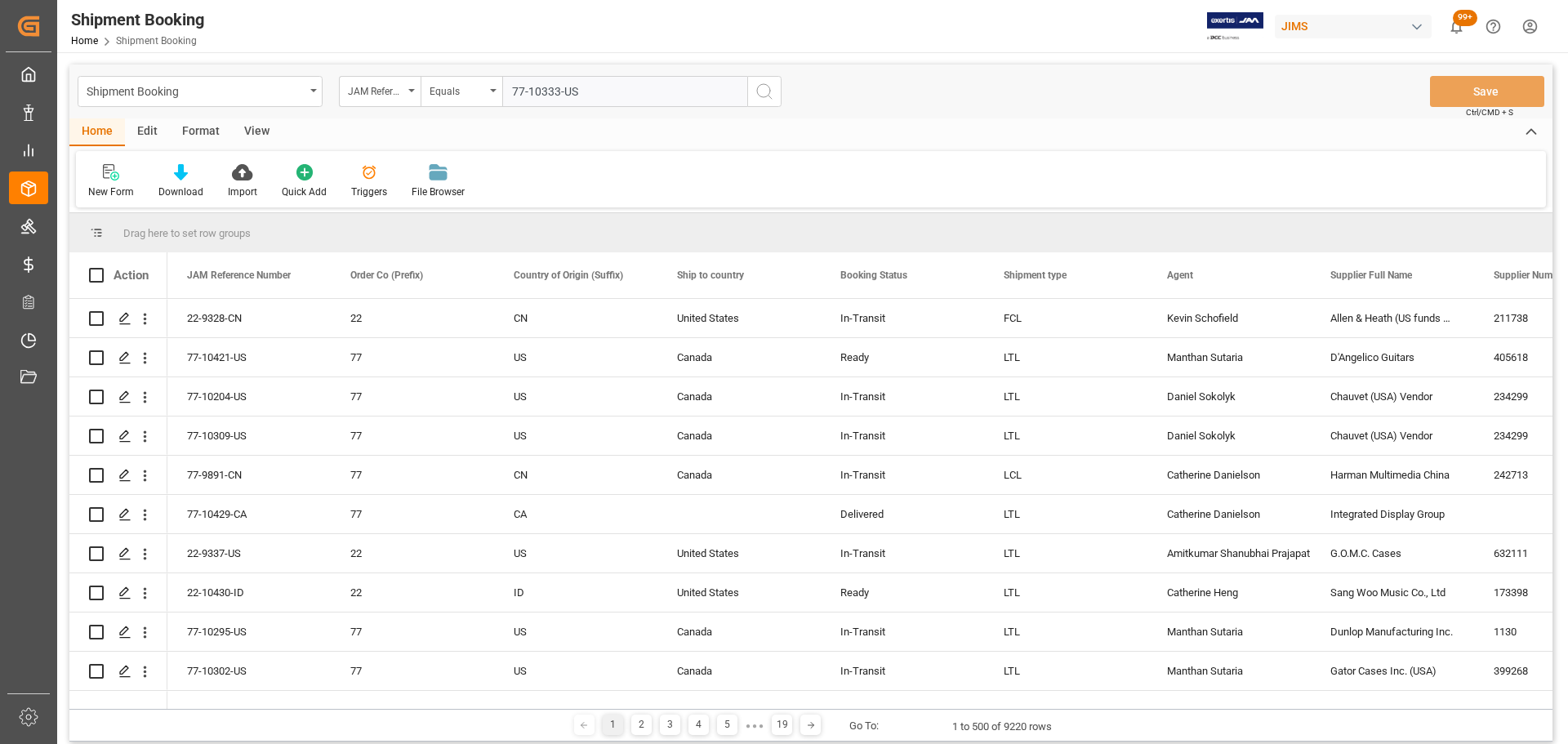 type on "77-10333-US" 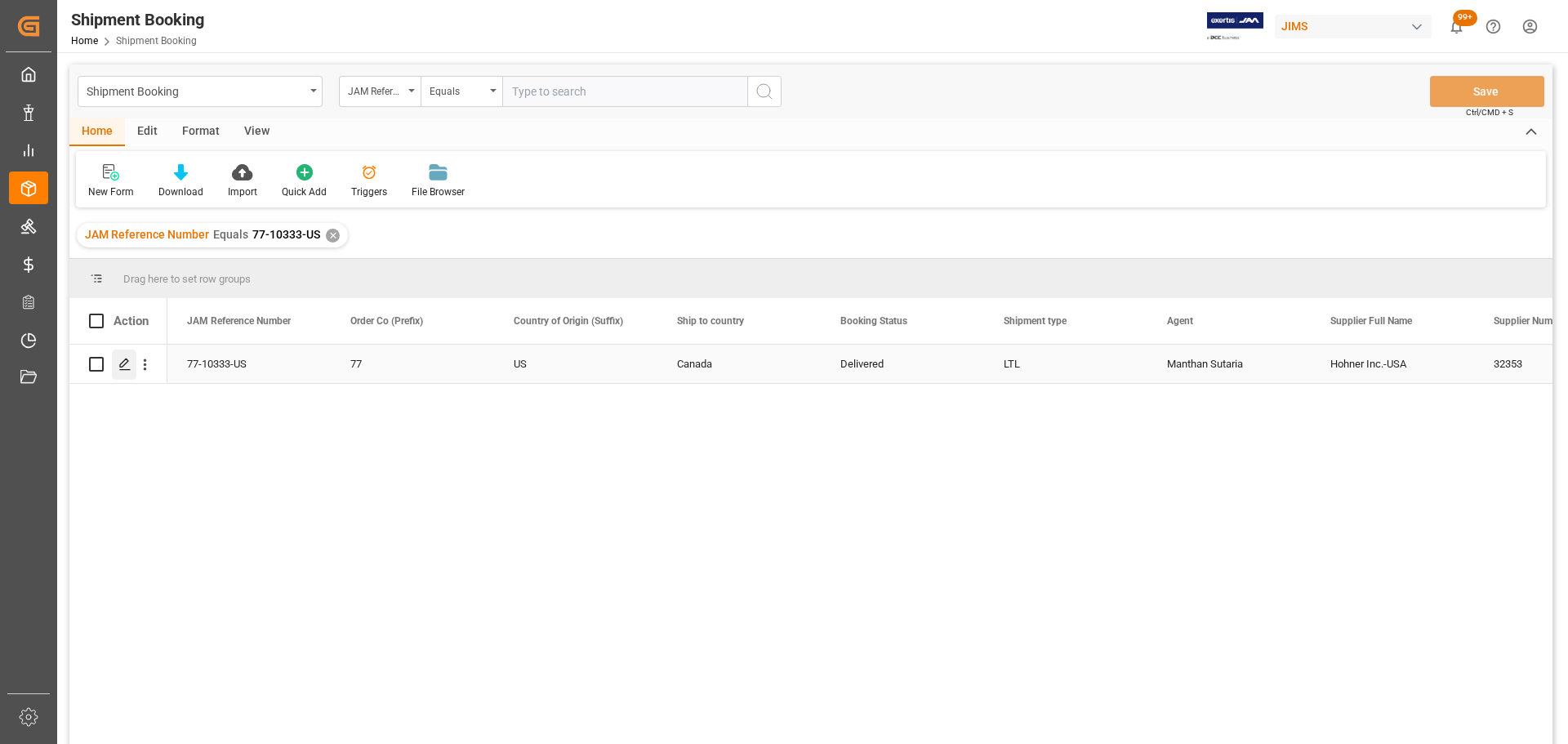 click at bounding box center (124, 364) 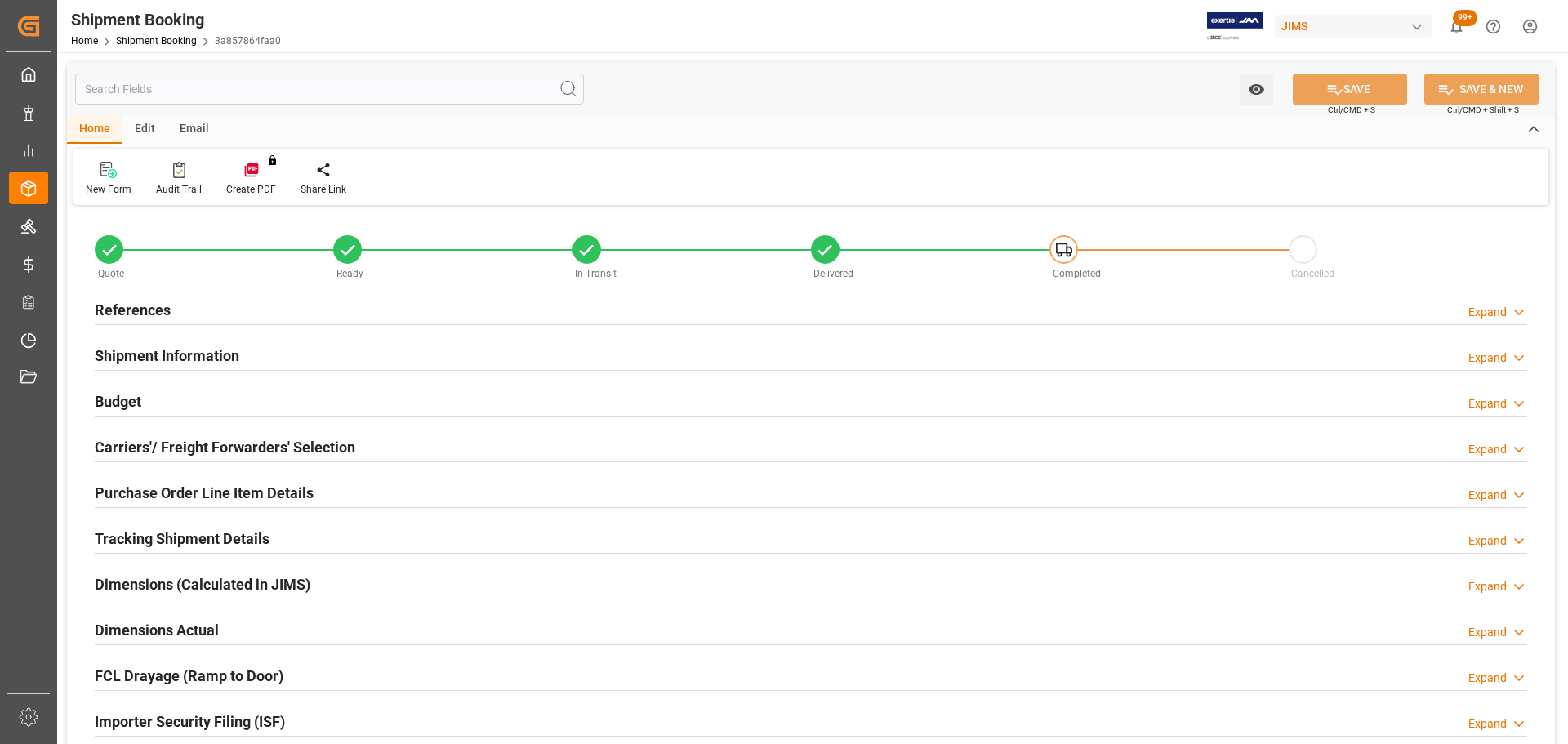 type on "29-07-2025" 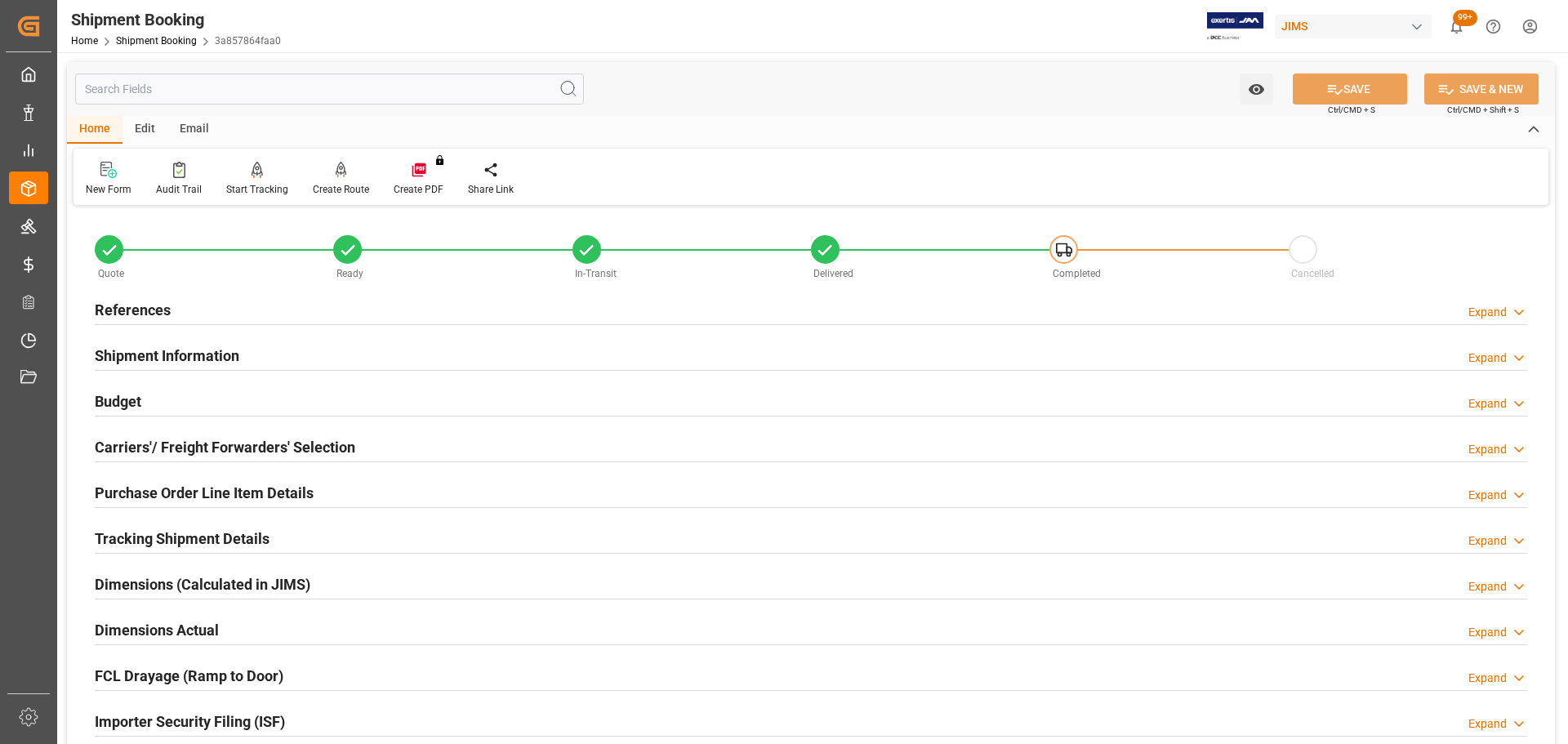 click on "References Expand" at bounding box center [811, 309] 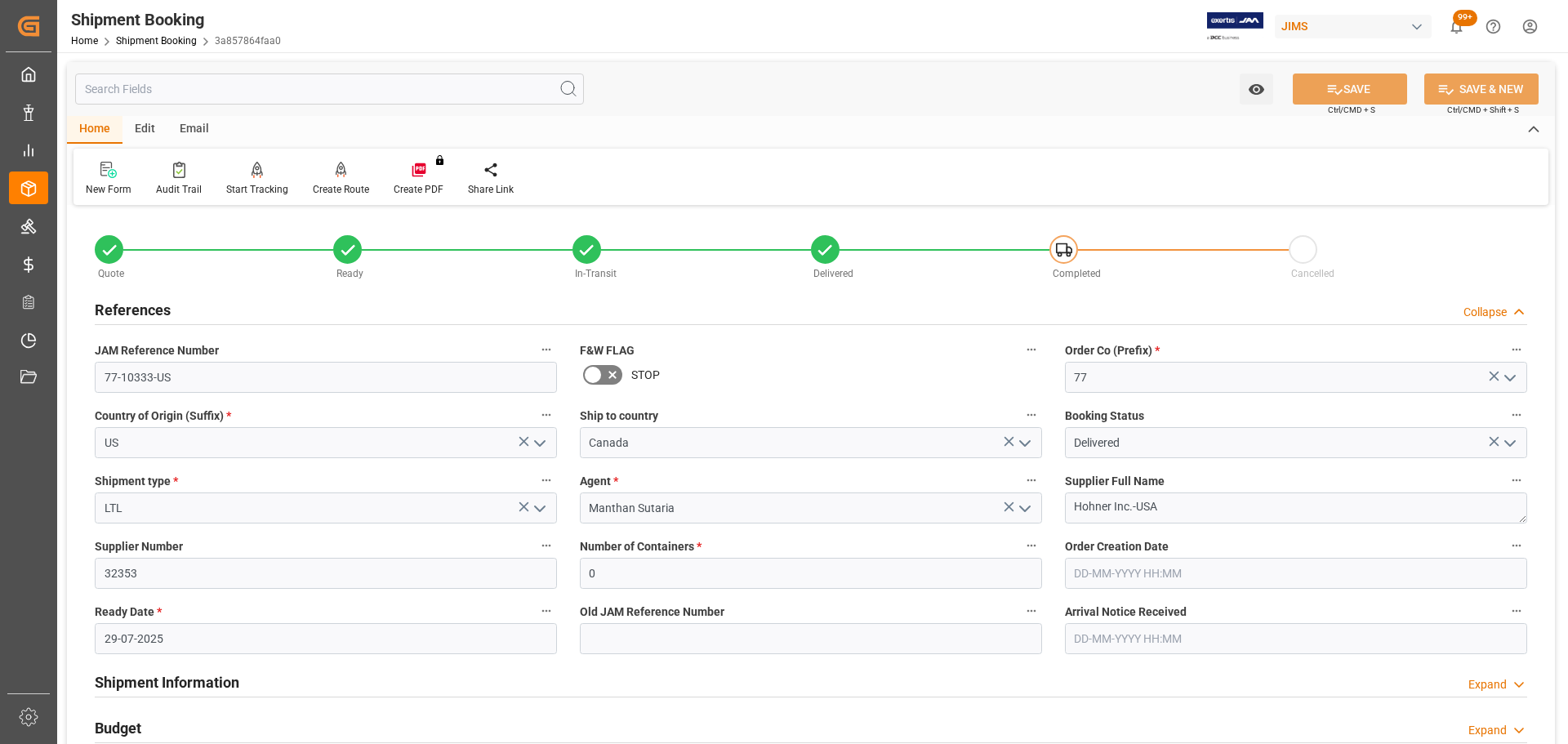 click on "References Collapse" at bounding box center [811, 309] 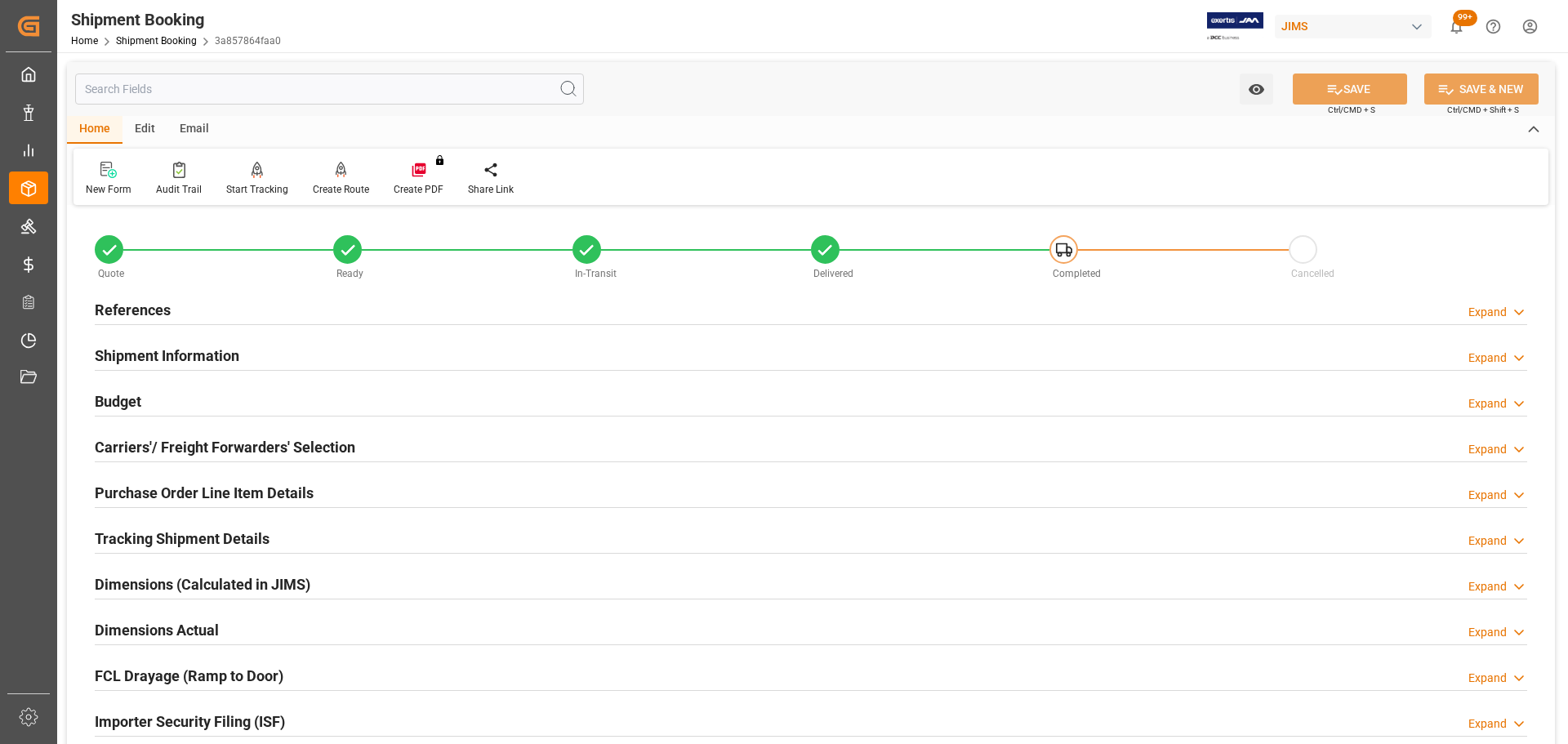 click on "Shipment Information" at bounding box center [167, 355] 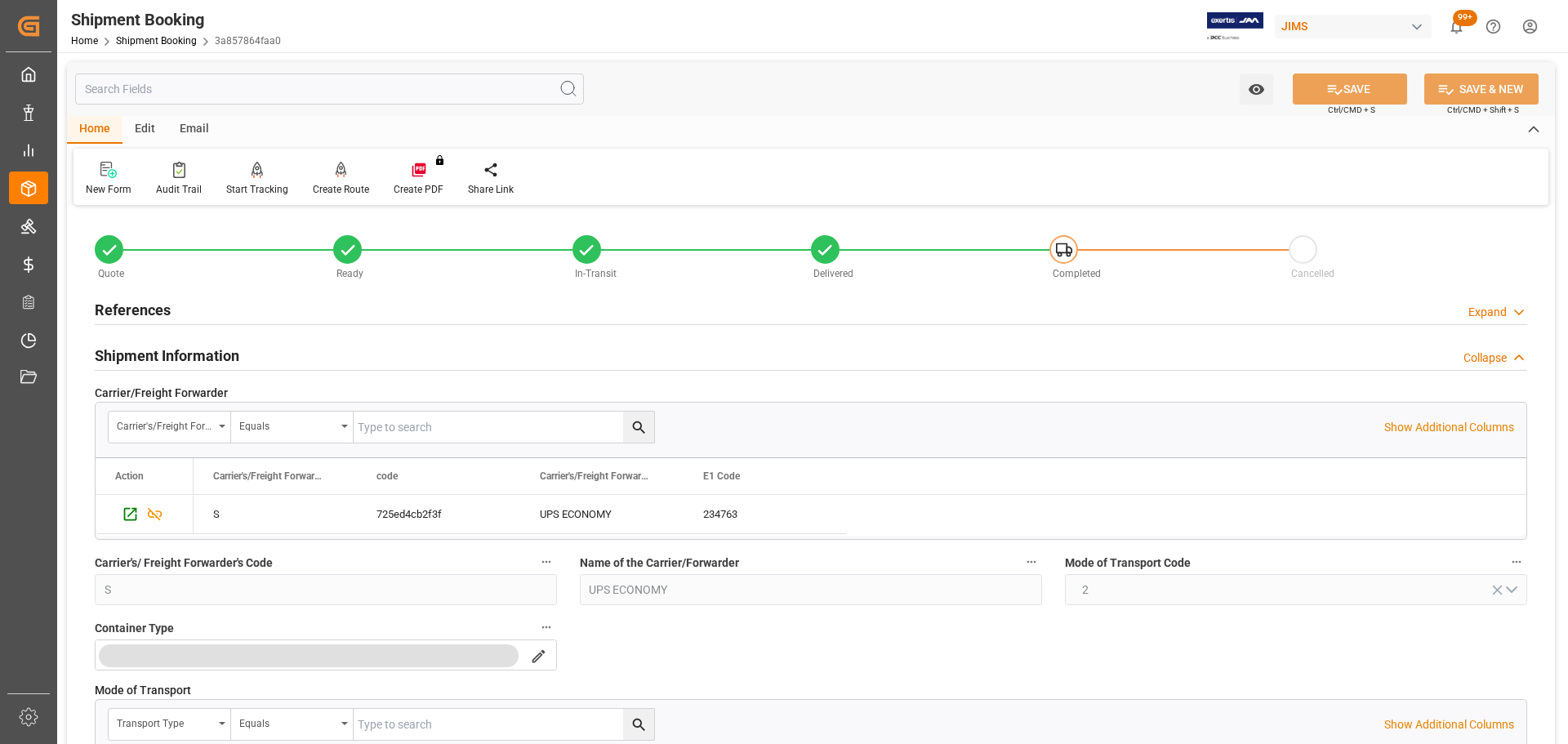click on "Shipment Information" at bounding box center [167, 355] 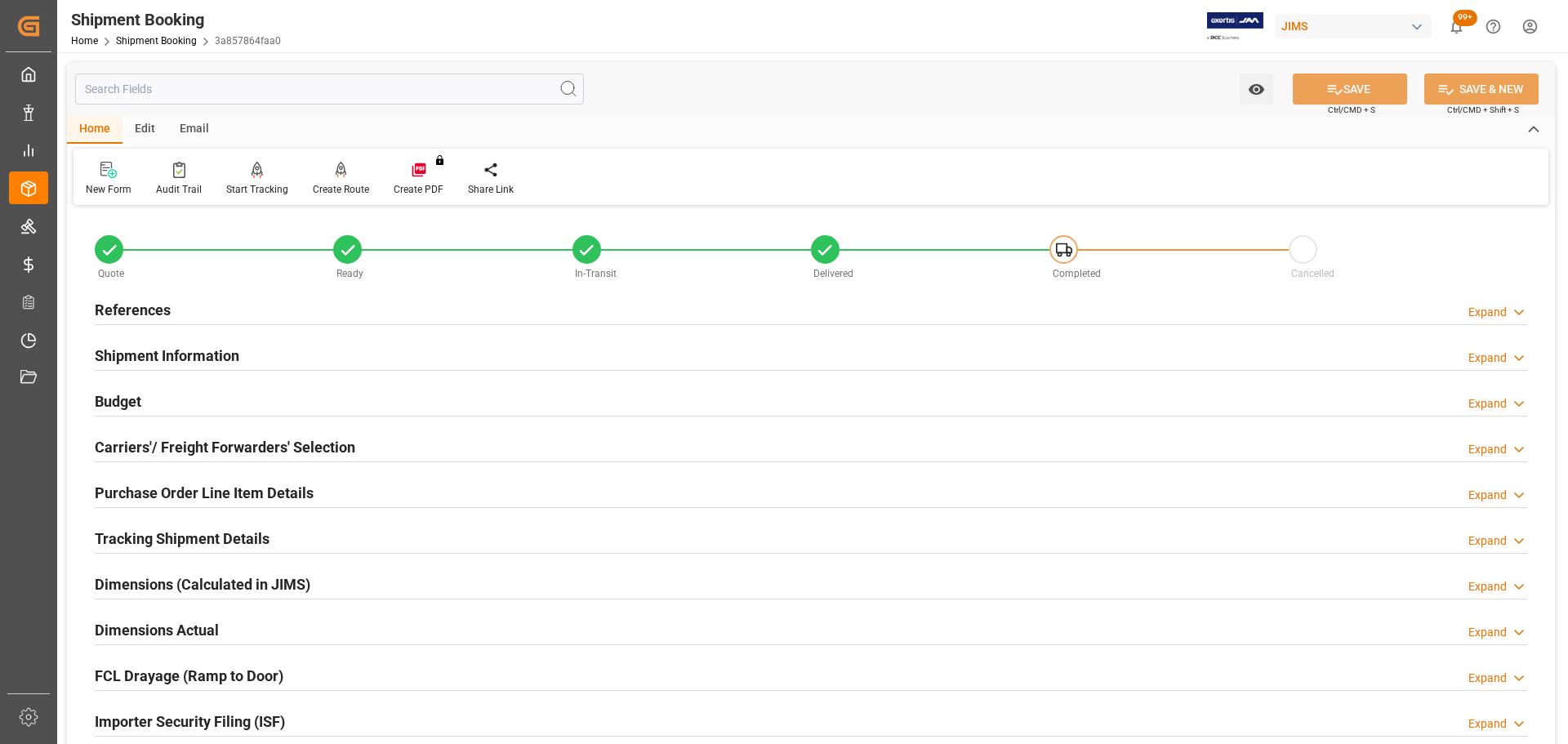 click on "Budget Expand" at bounding box center [811, 400] 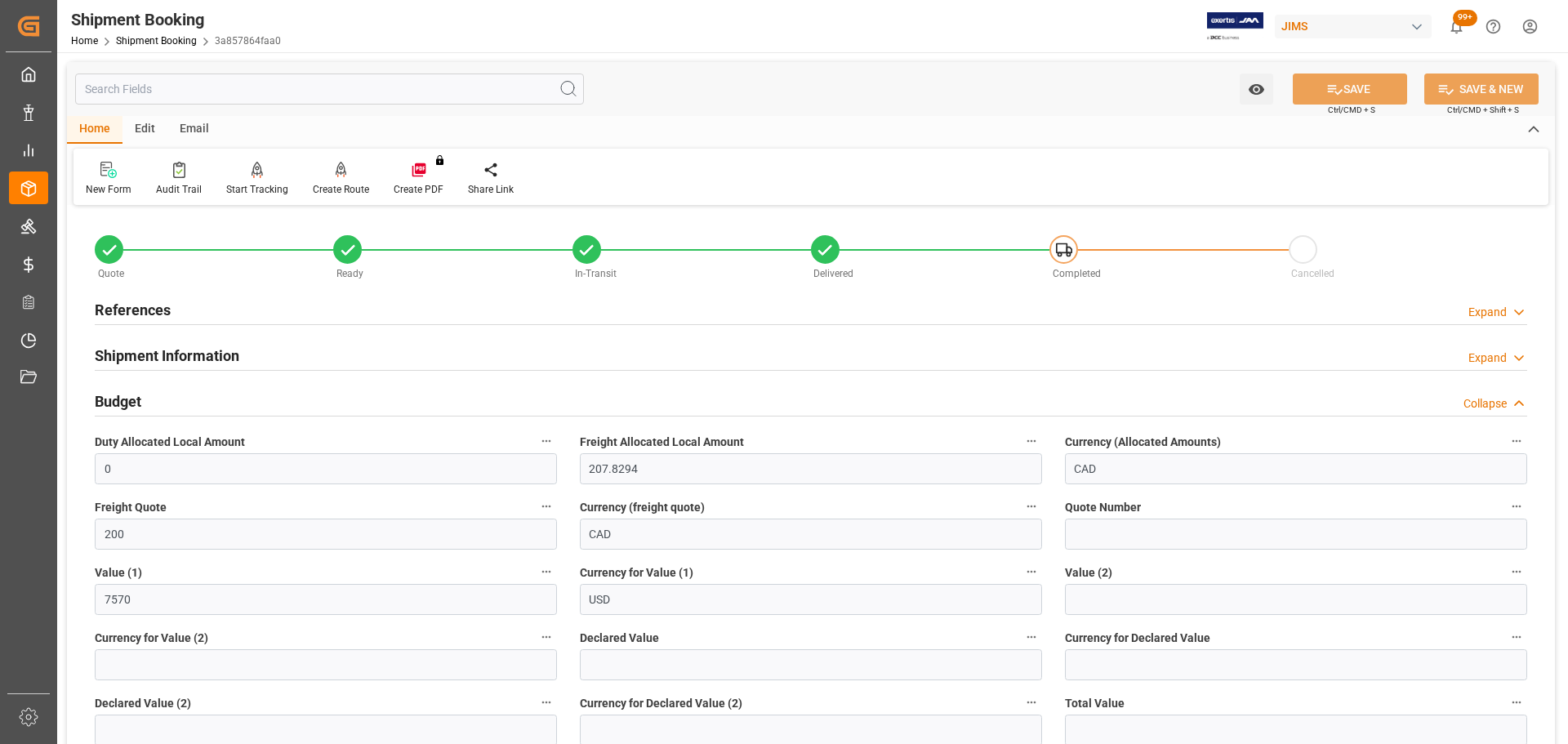 click on "Budget Collapse" at bounding box center [811, 400] 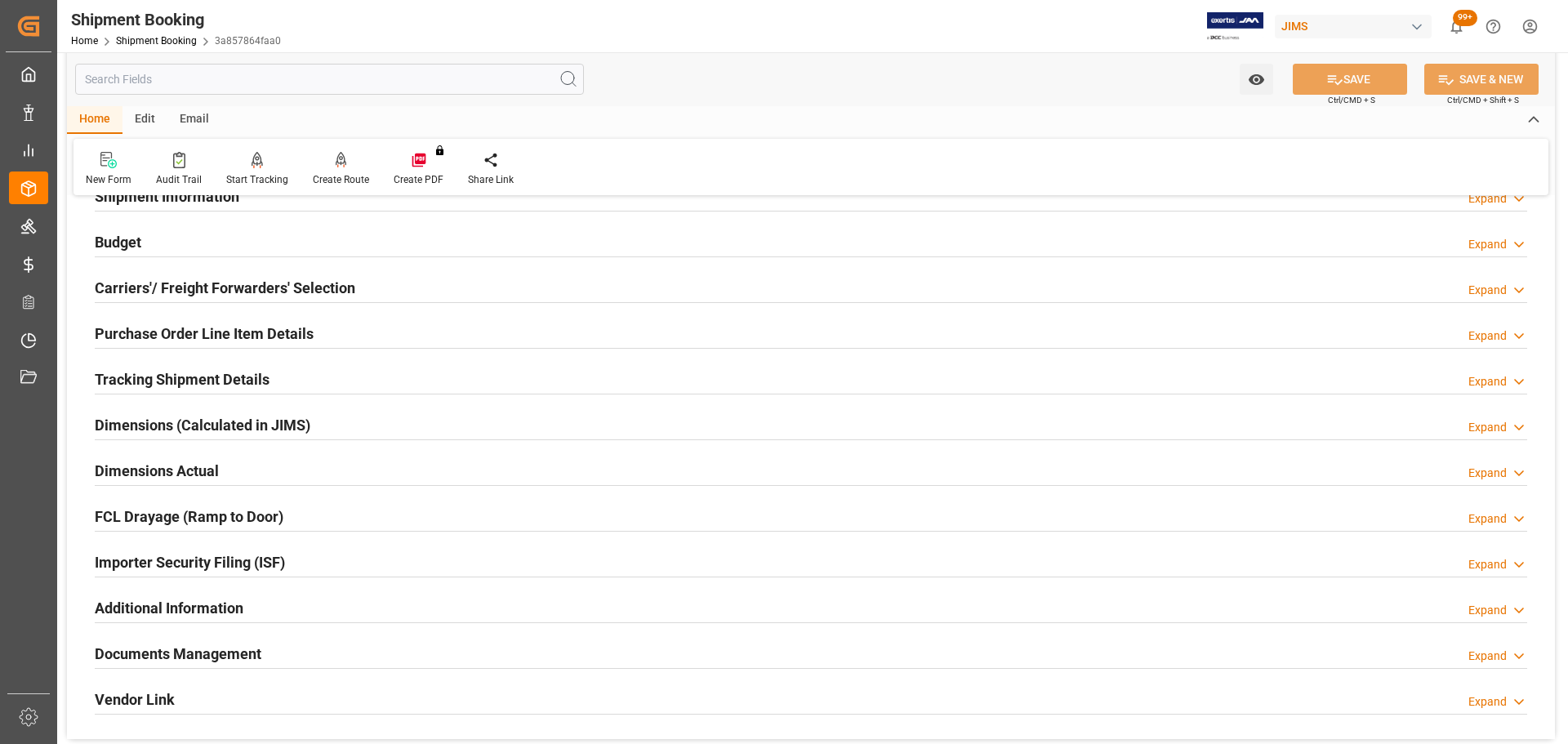 scroll, scrollTop: 163, scrollLeft: 0, axis: vertical 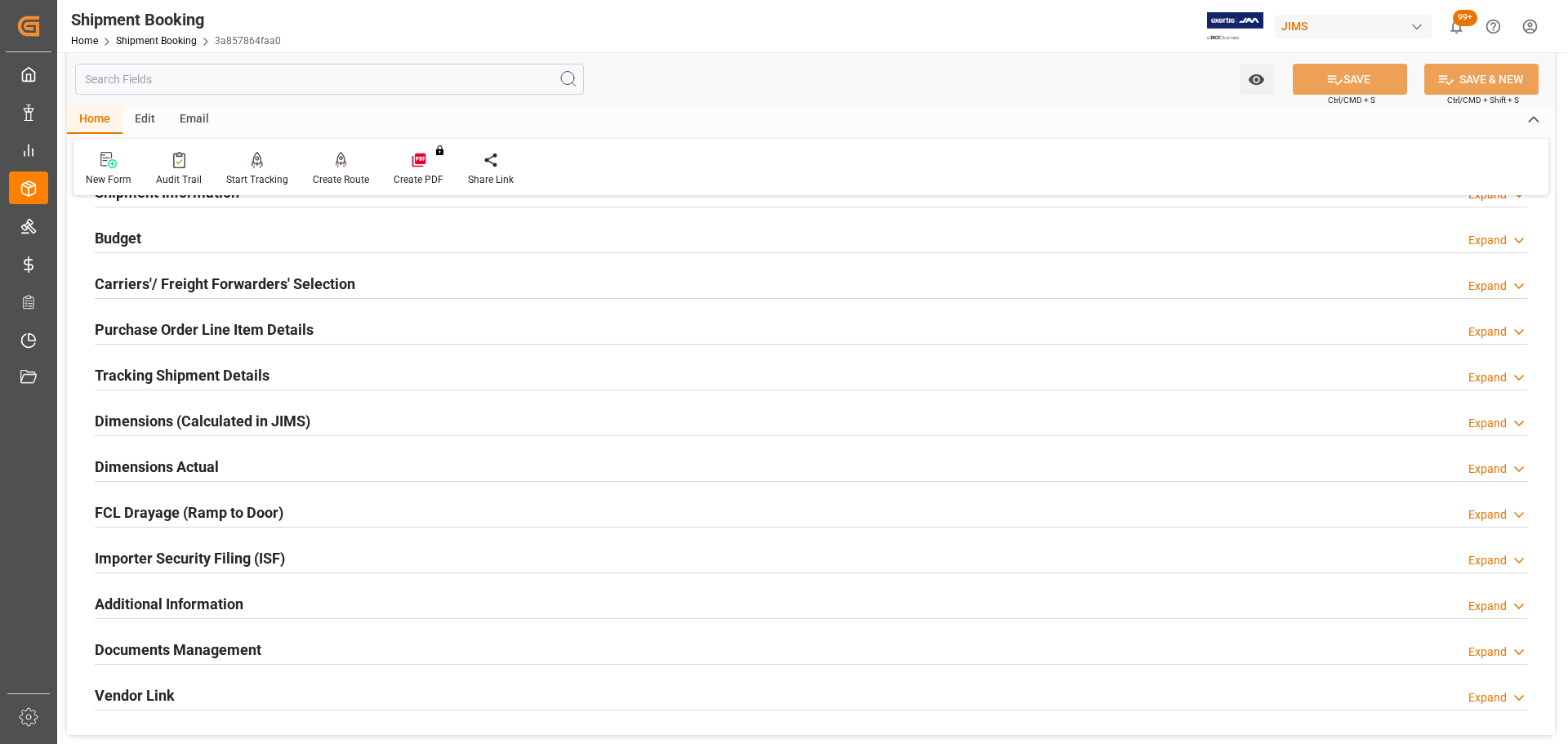 click on "Carriers'/ Freight Forwarders' Selection" at bounding box center (225, 283) 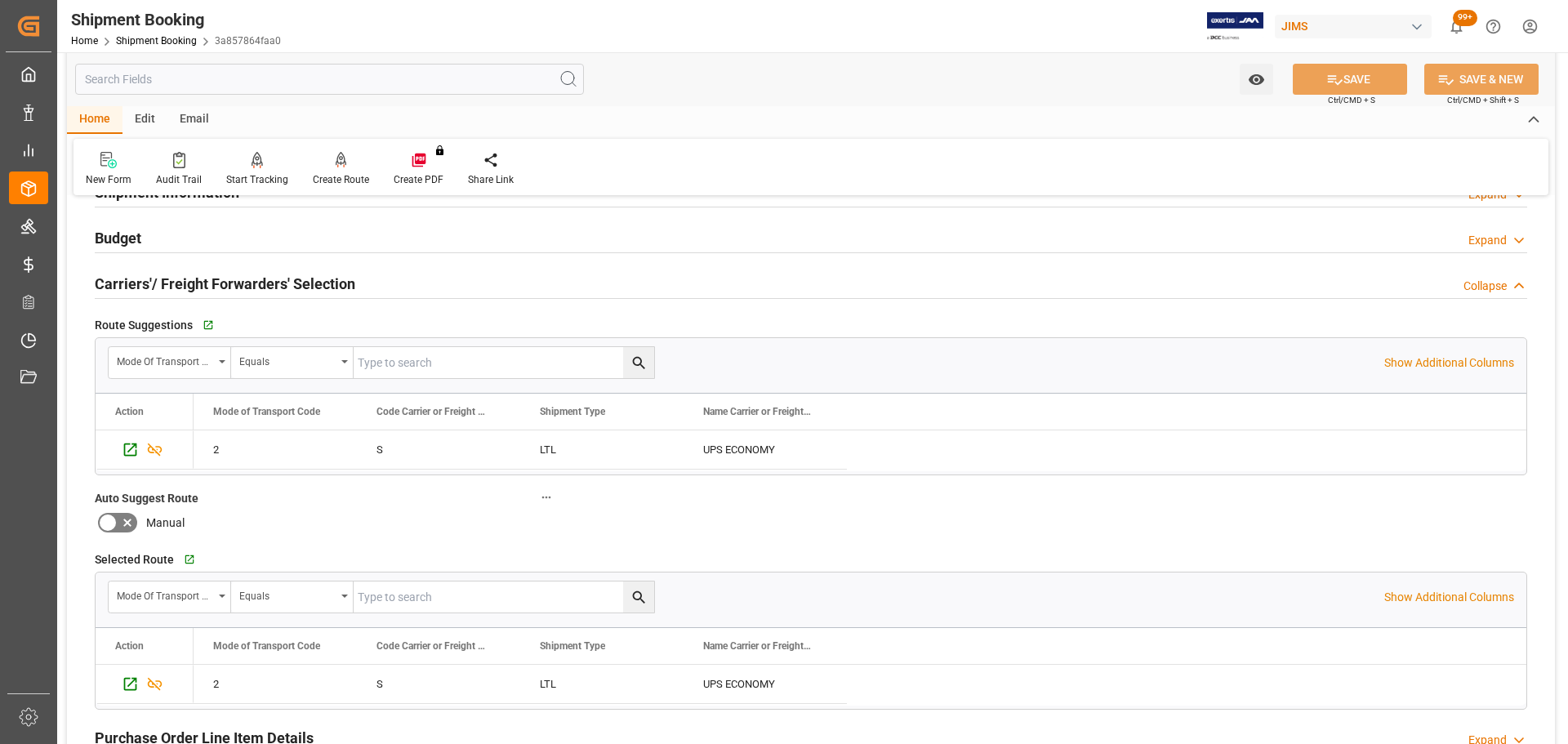 click on "Carriers'/ Freight Forwarders' Selection" at bounding box center (225, 283) 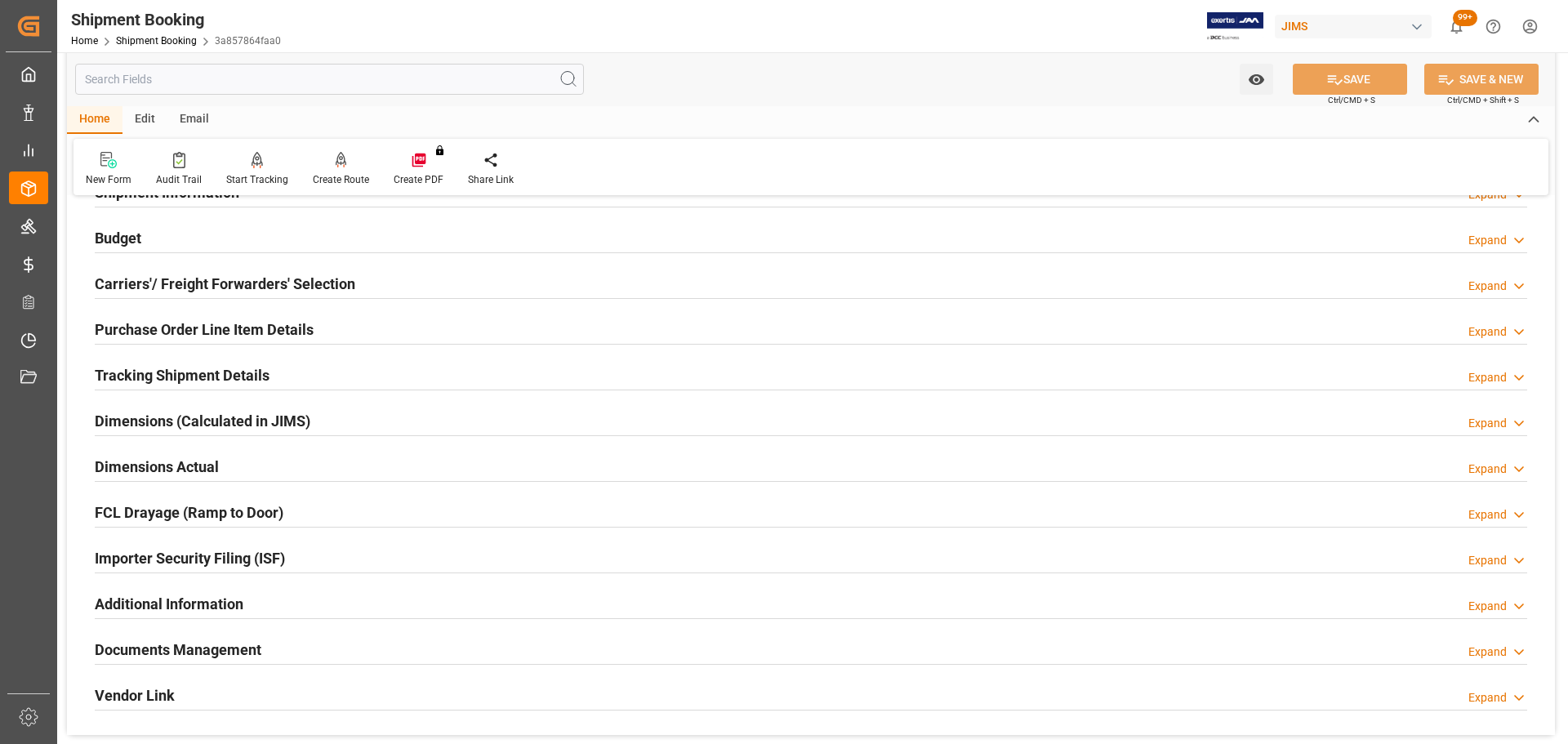 click on "Purchase Order Line Item Details" at bounding box center [204, 329] 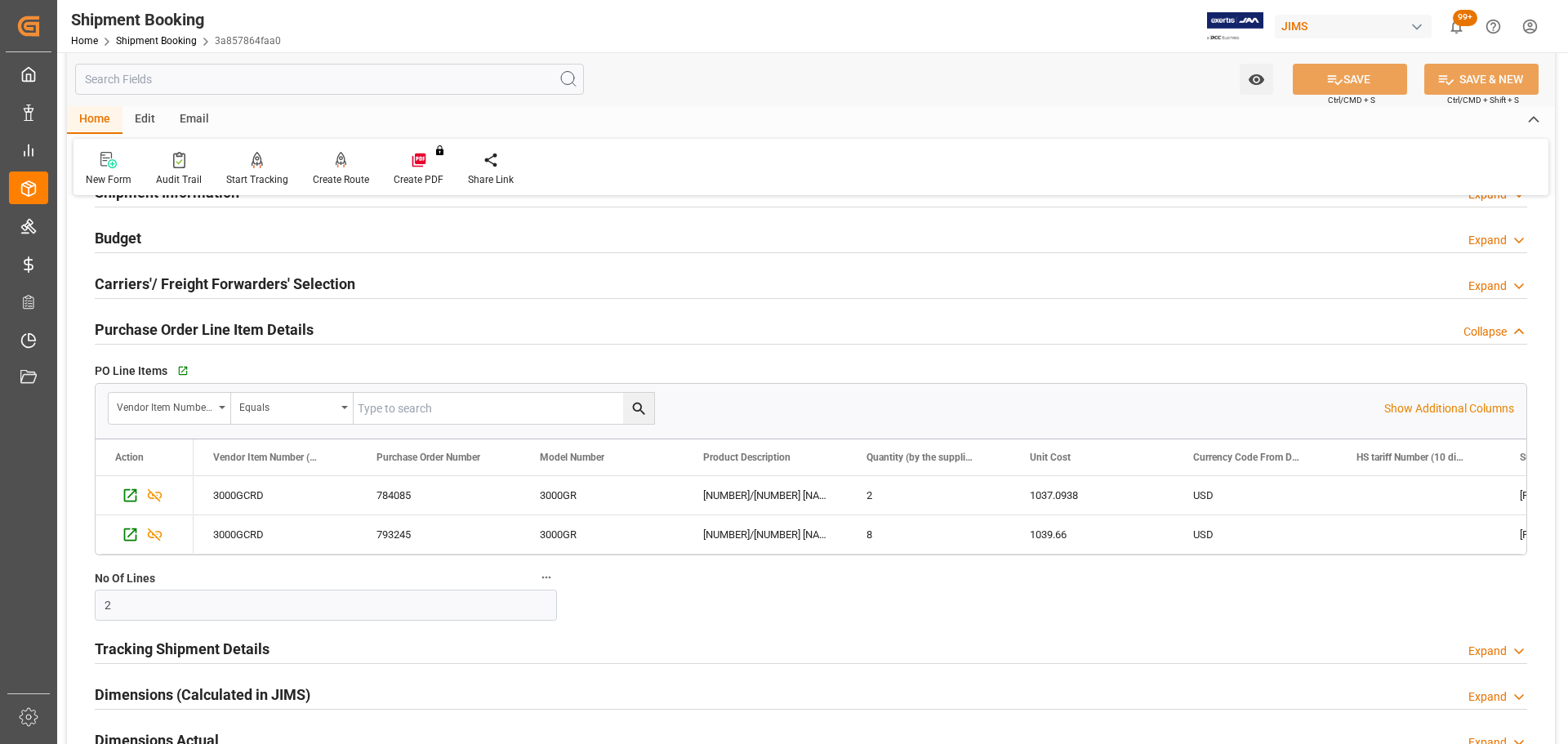 click on "Purchase Order Line Item Details" at bounding box center (204, 329) 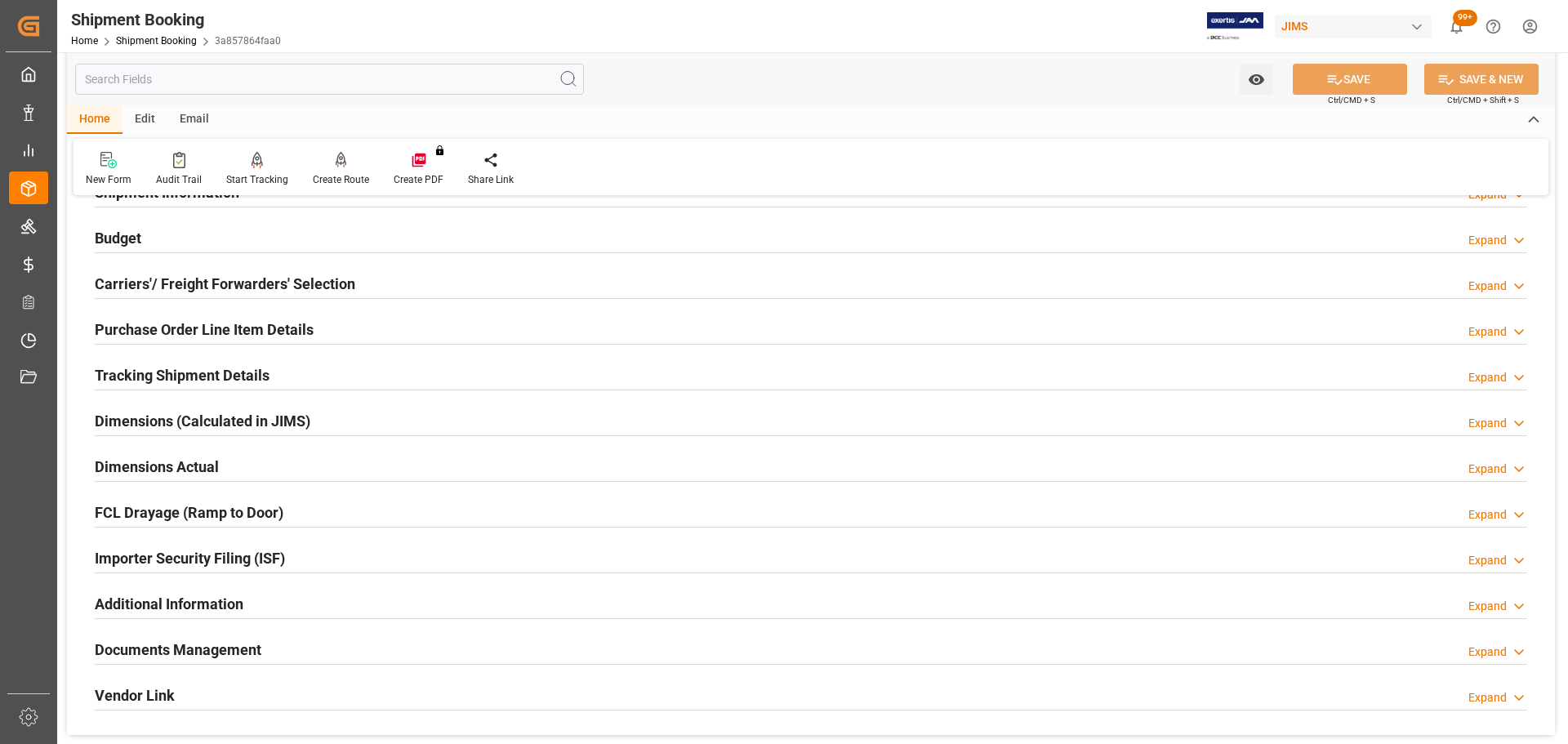 click on "Tracking Shipment Details" at bounding box center (182, 375) 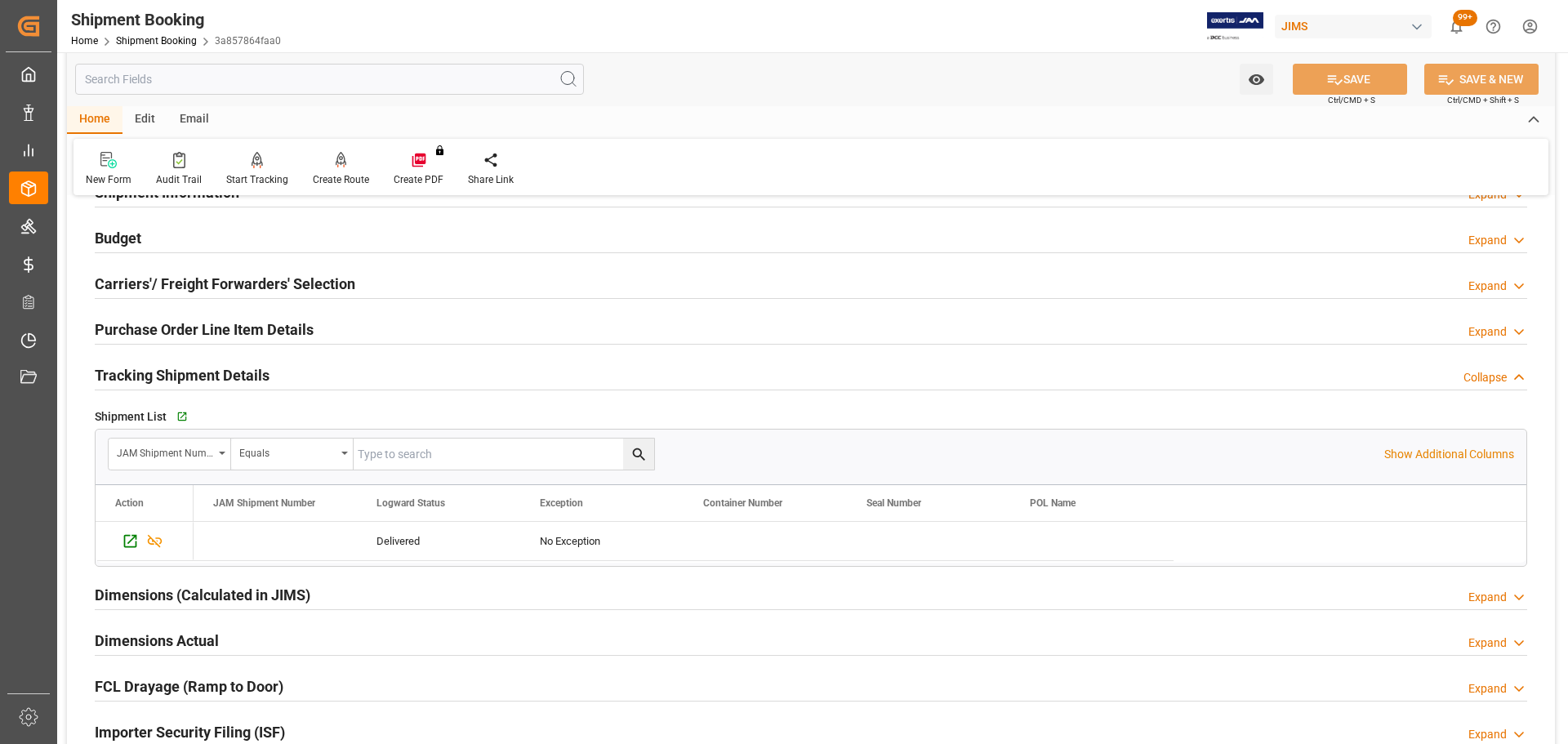 click on "Tracking Shipment Details" at bounding box center (182, 375) 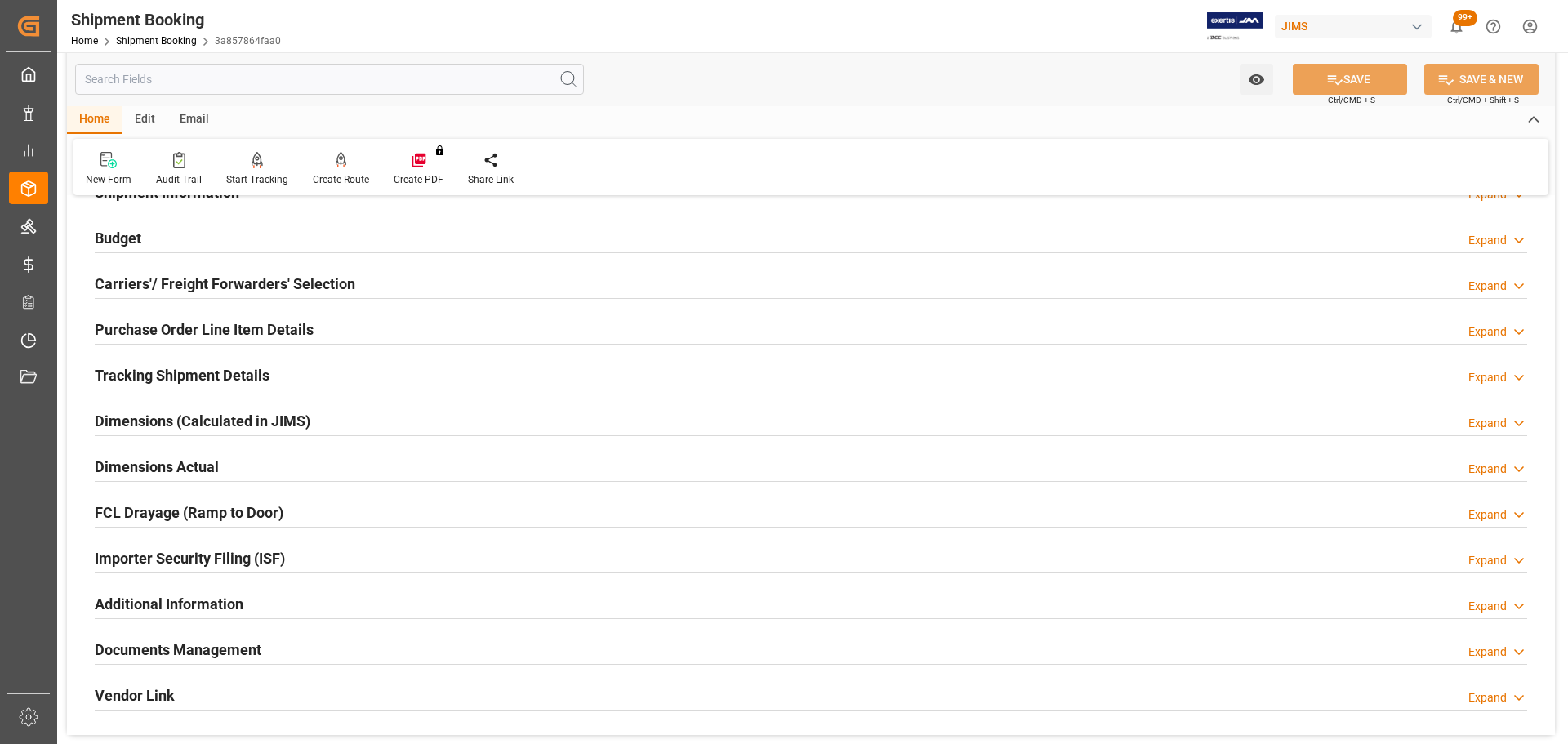 click on "Dimensions Actual" at bounding box center (157, 466) 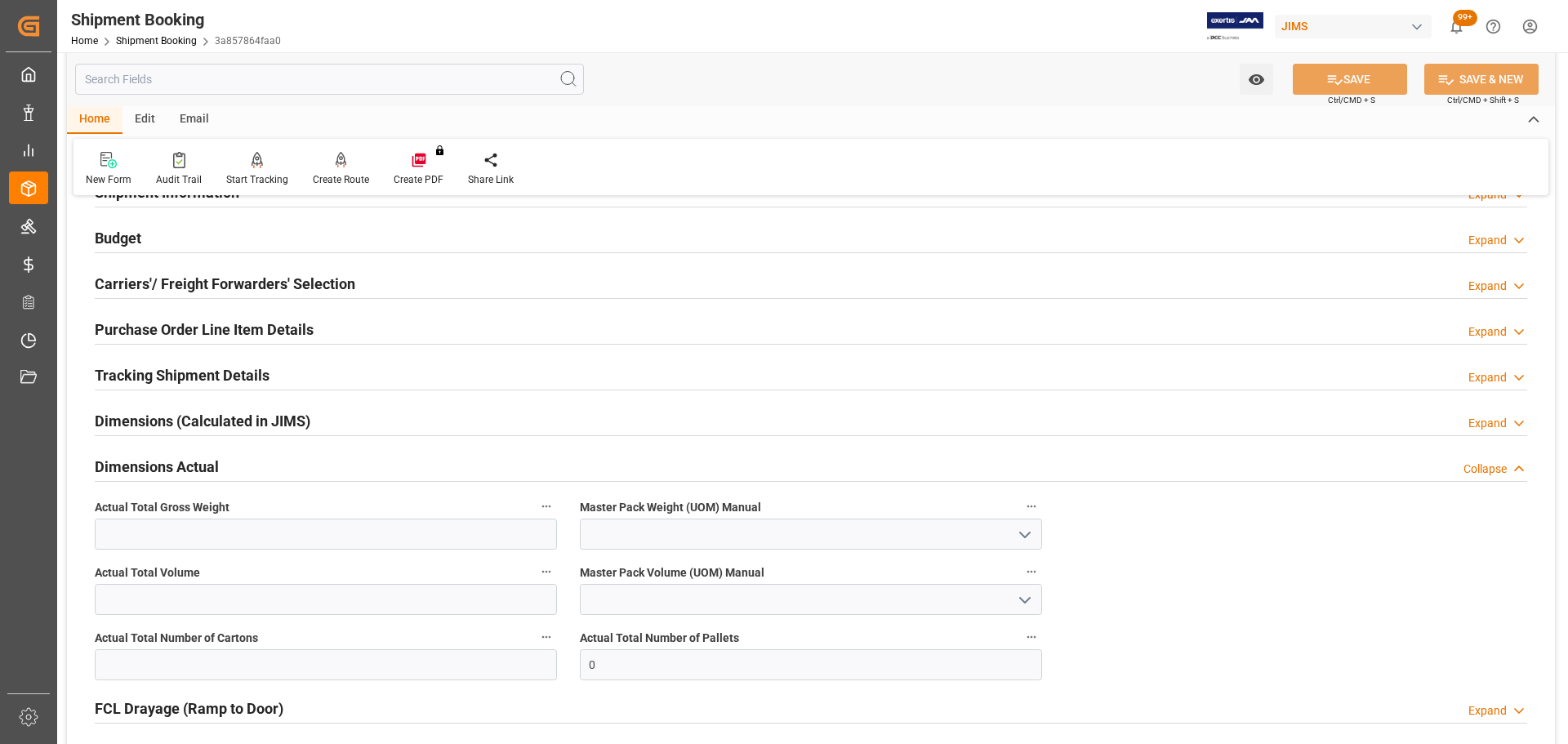 click on "Dimensions Actual" at bounding box center (157, 466) 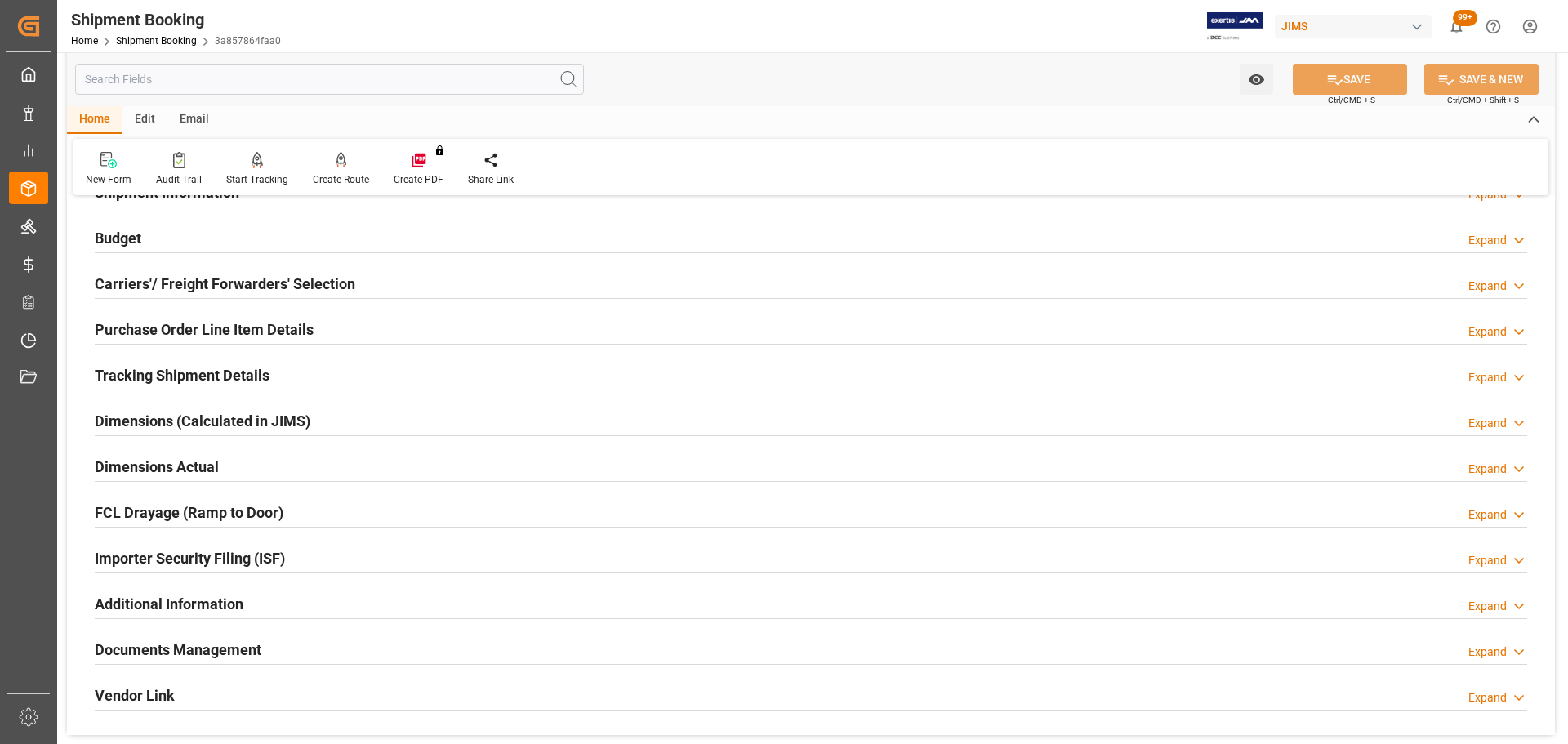 click on "Dimensions Actual" at bounding box center (157, 466) 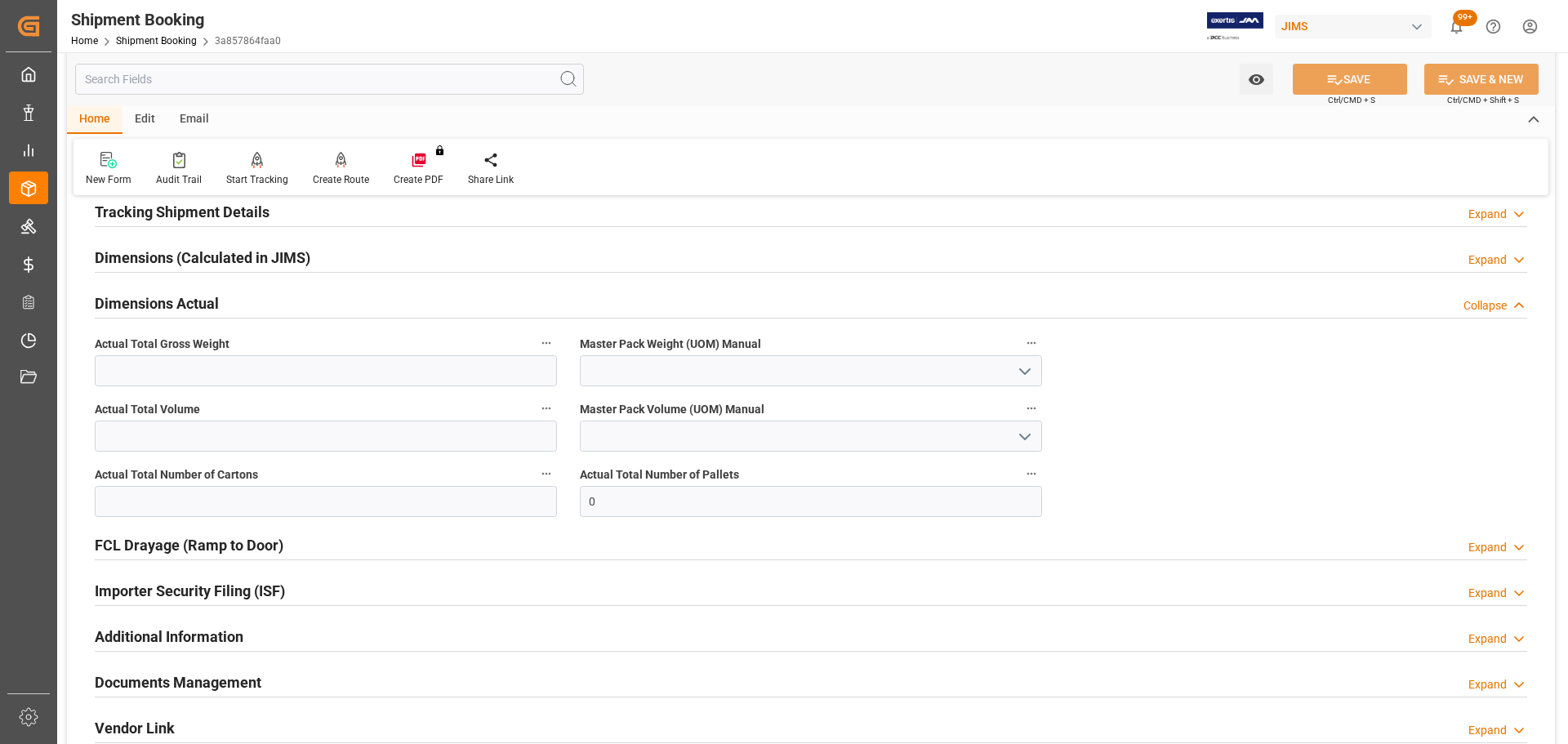click on "Dimensions Actual" at bounding box center [157, 303] 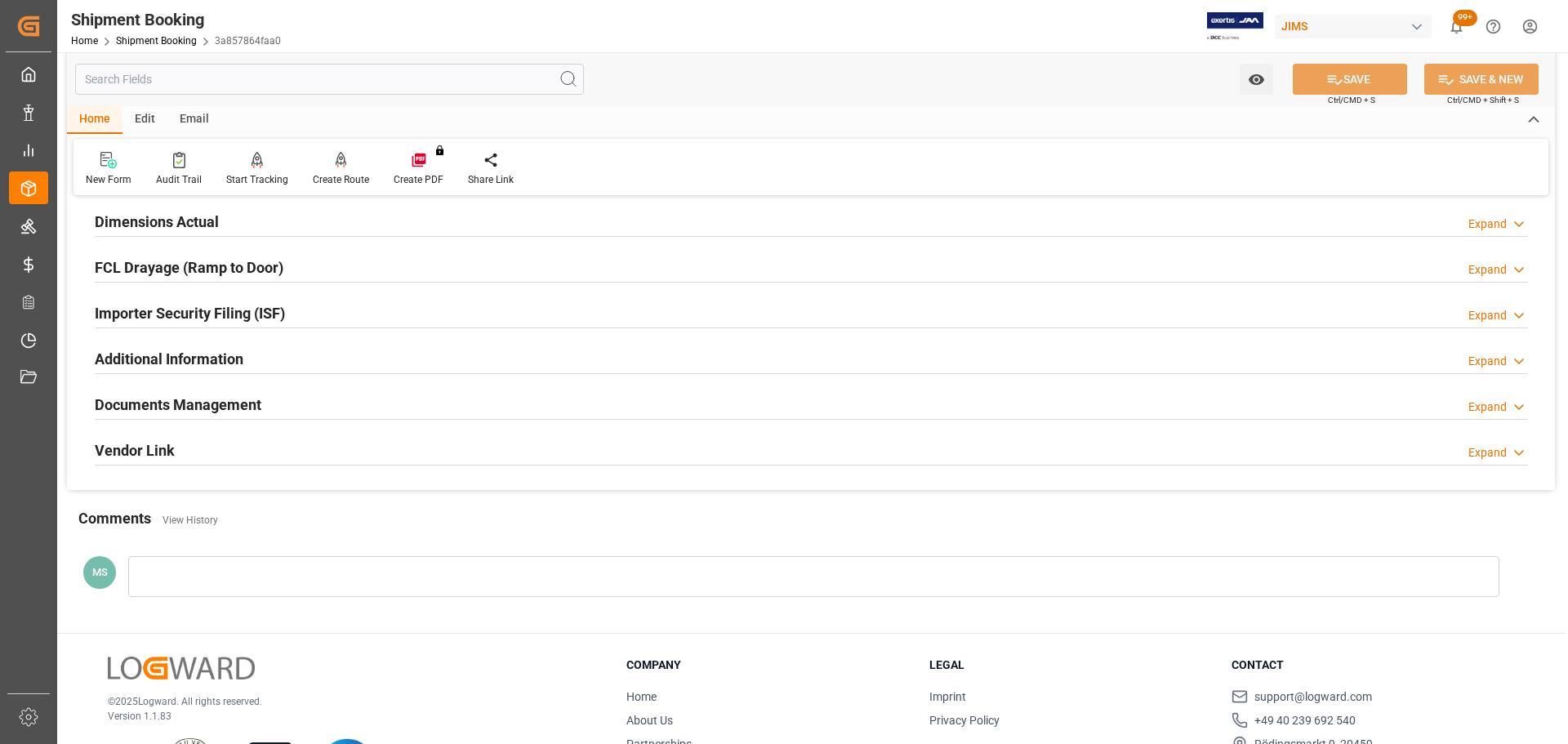 click on "Documents Management" at bounding box center [178, 404] 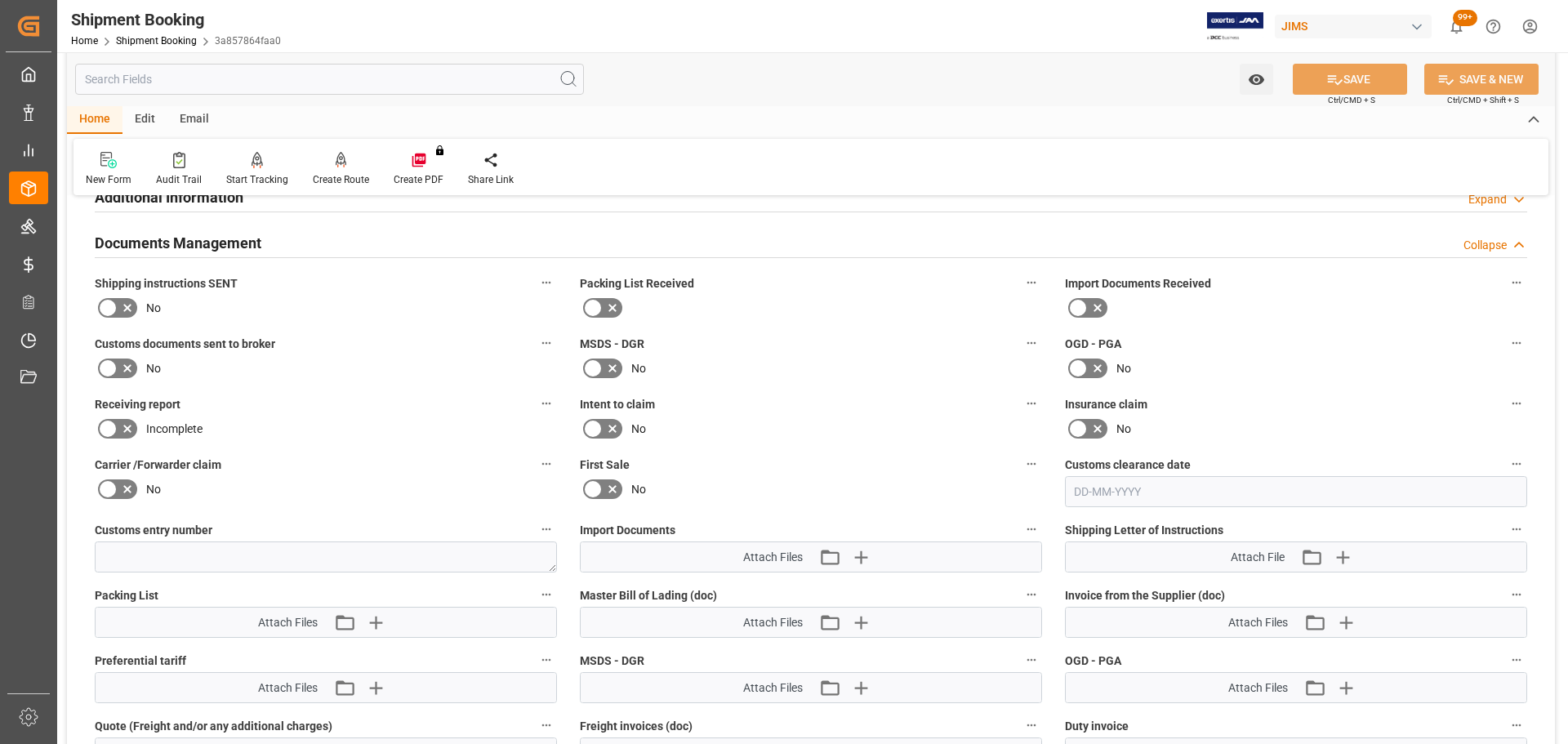 scroll, scrollTop: 572, scrollLeft: 0, axis: vertical 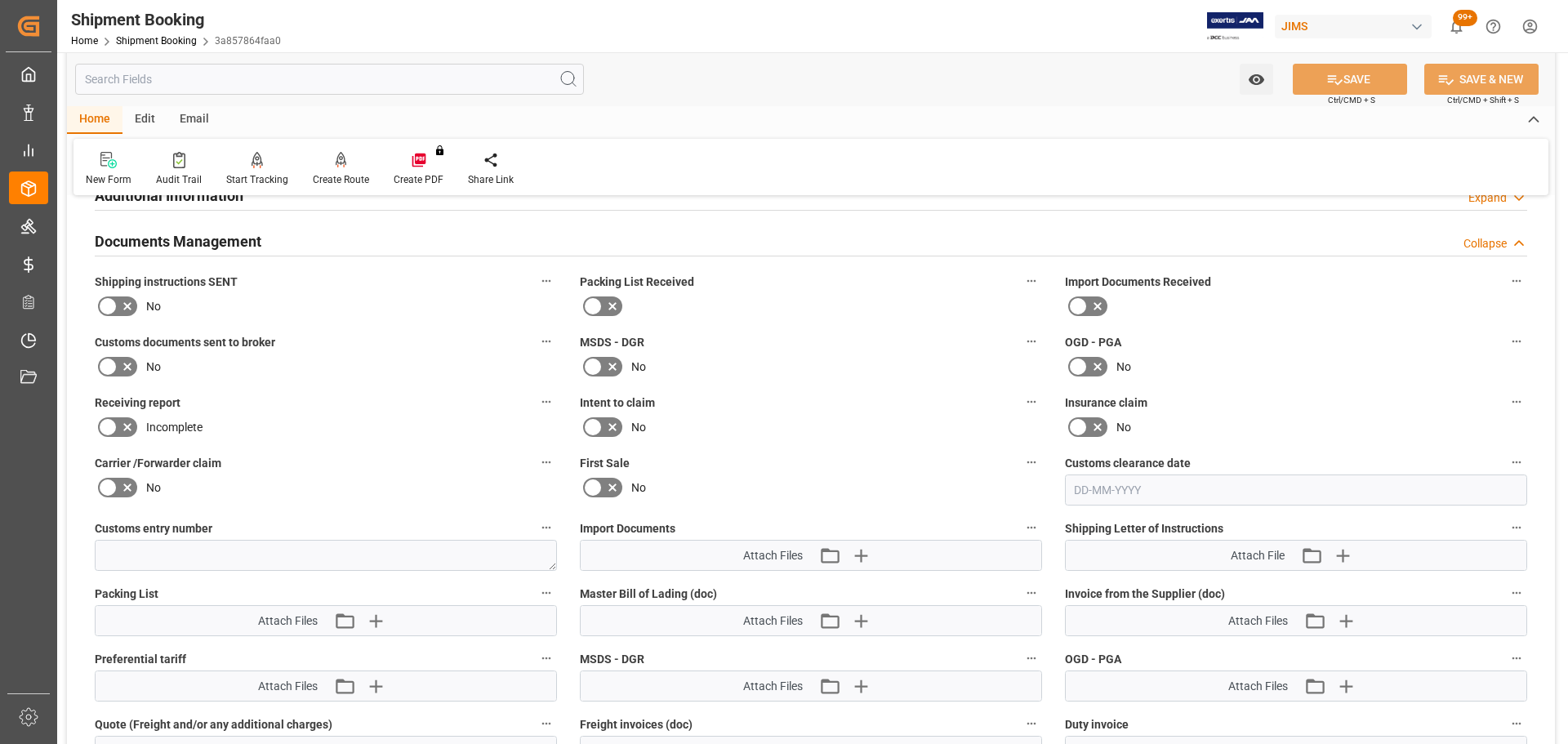 click 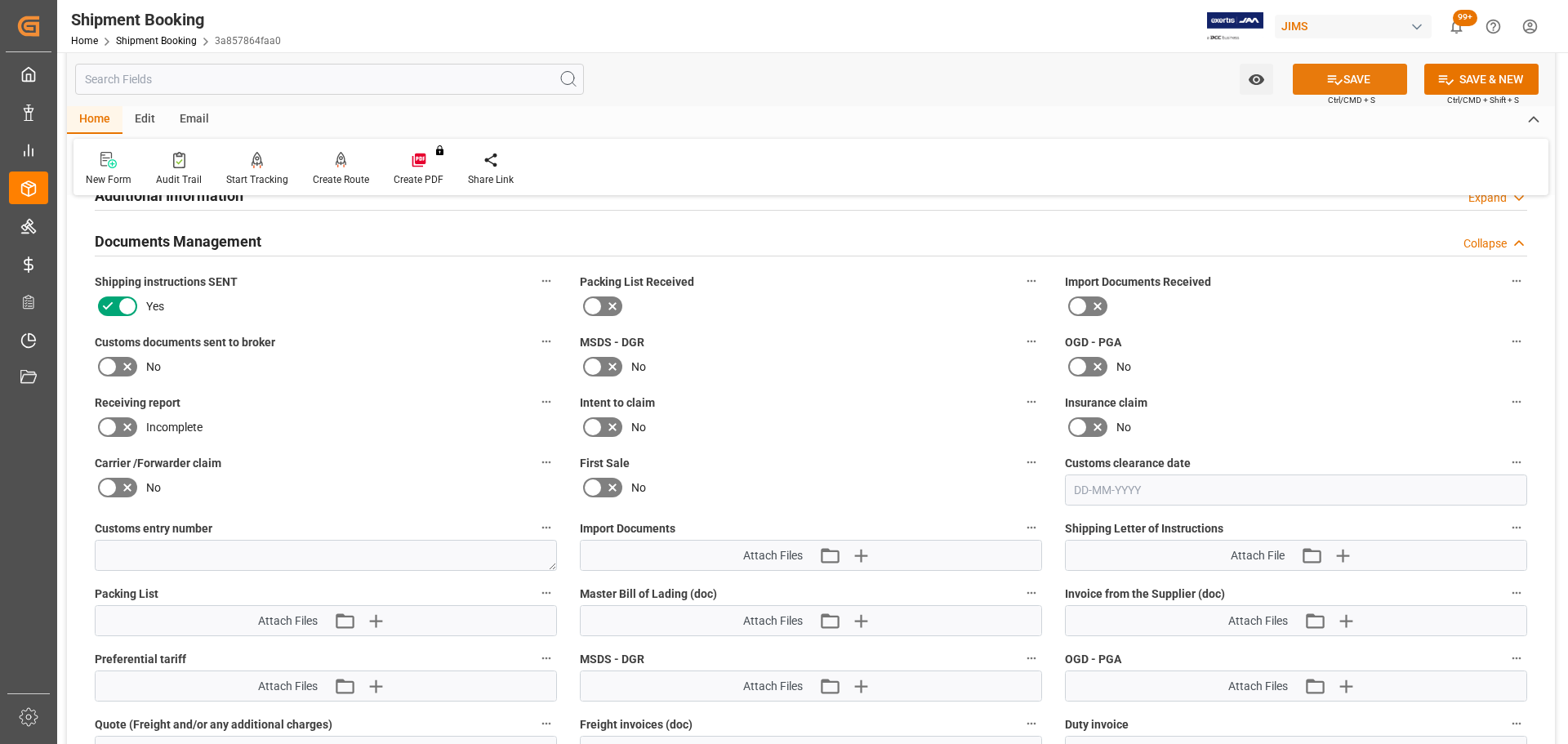 click on "SAVE" at bounding box center (1350, 79) 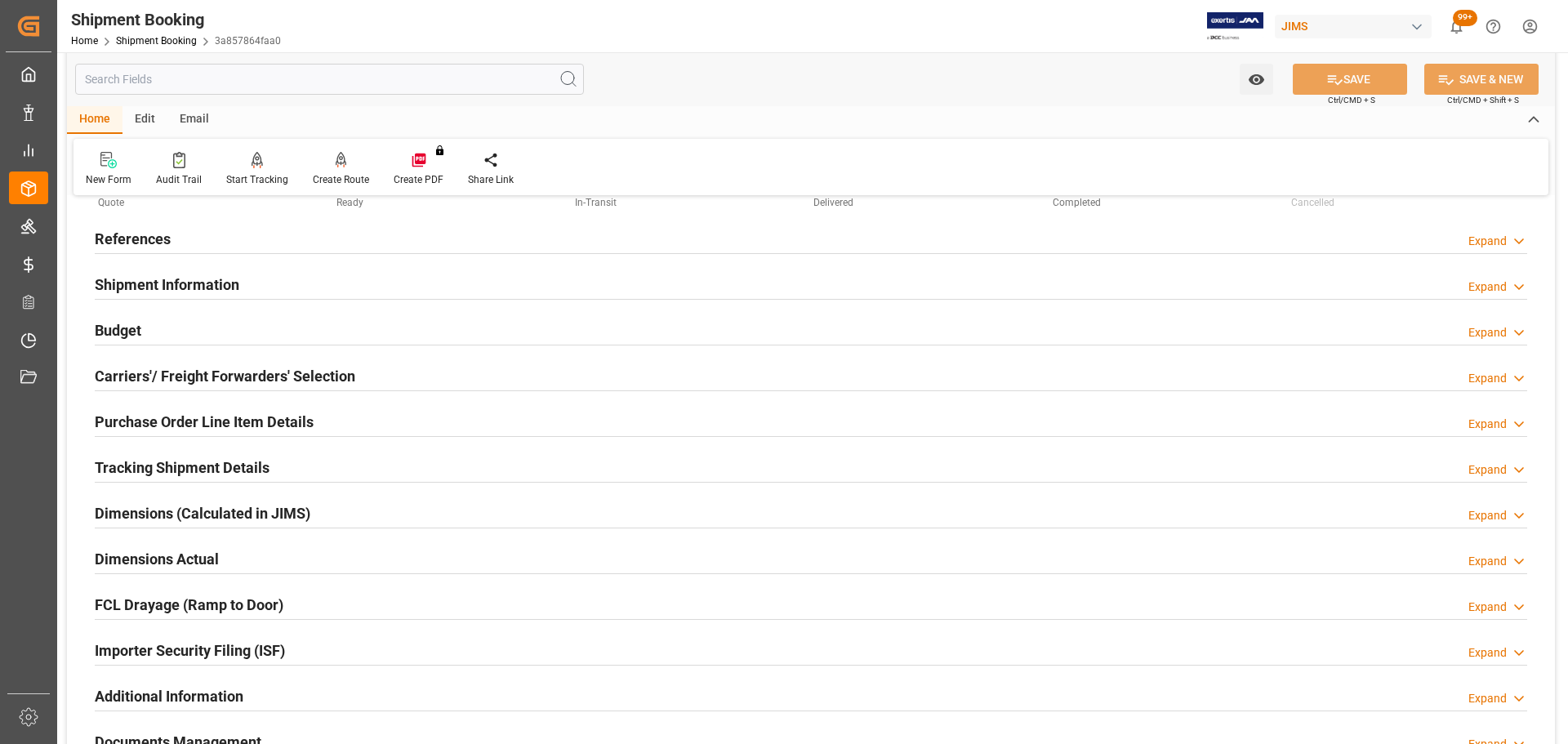 scroll, scrollTop: 0, scrollLeft: 0, axis: both 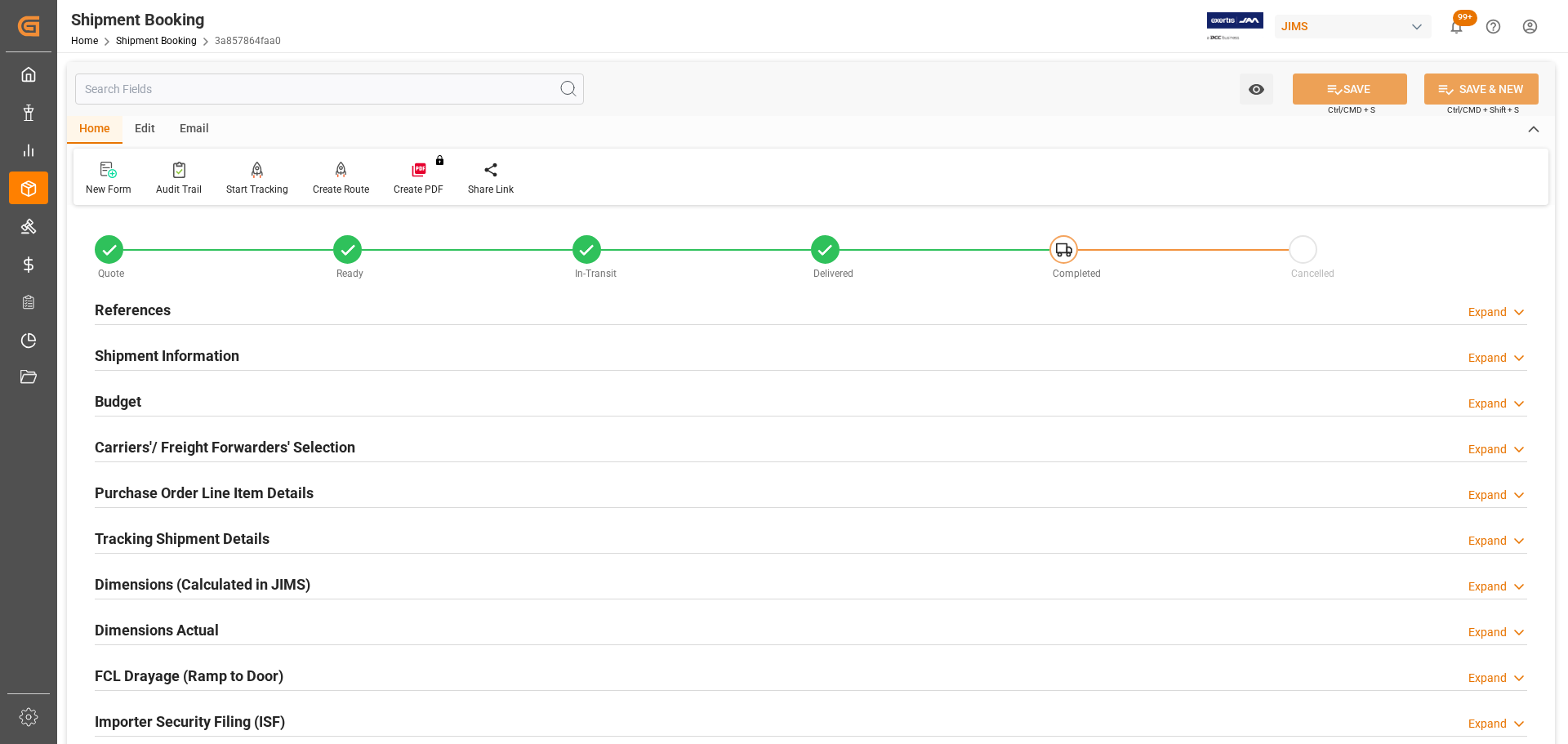 click on "References Expand" at bounding box center (811, 309) 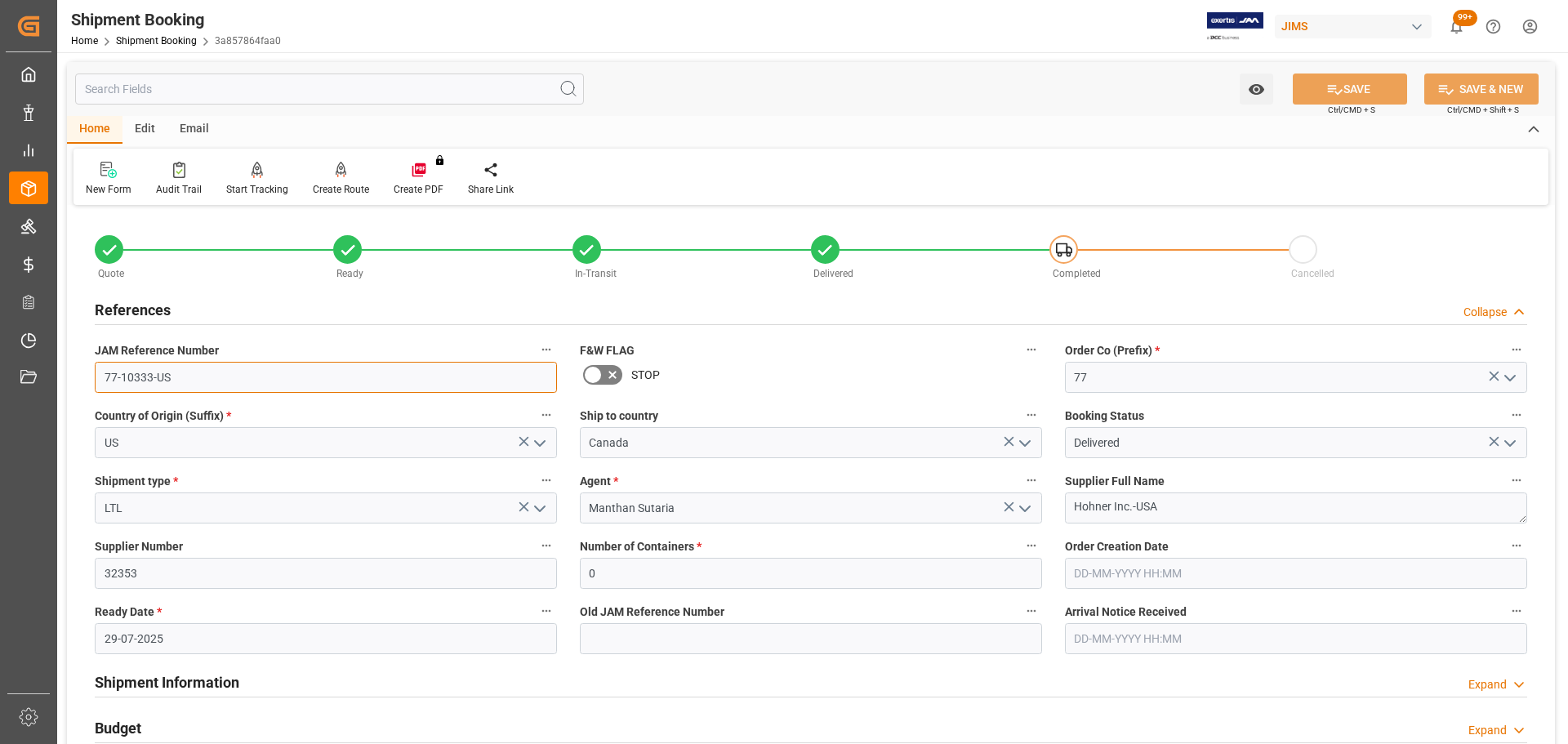 drag, startPoint x: 206, startPoint y: 382, endPoint x: 87, endPoint y: 382, distance: 119 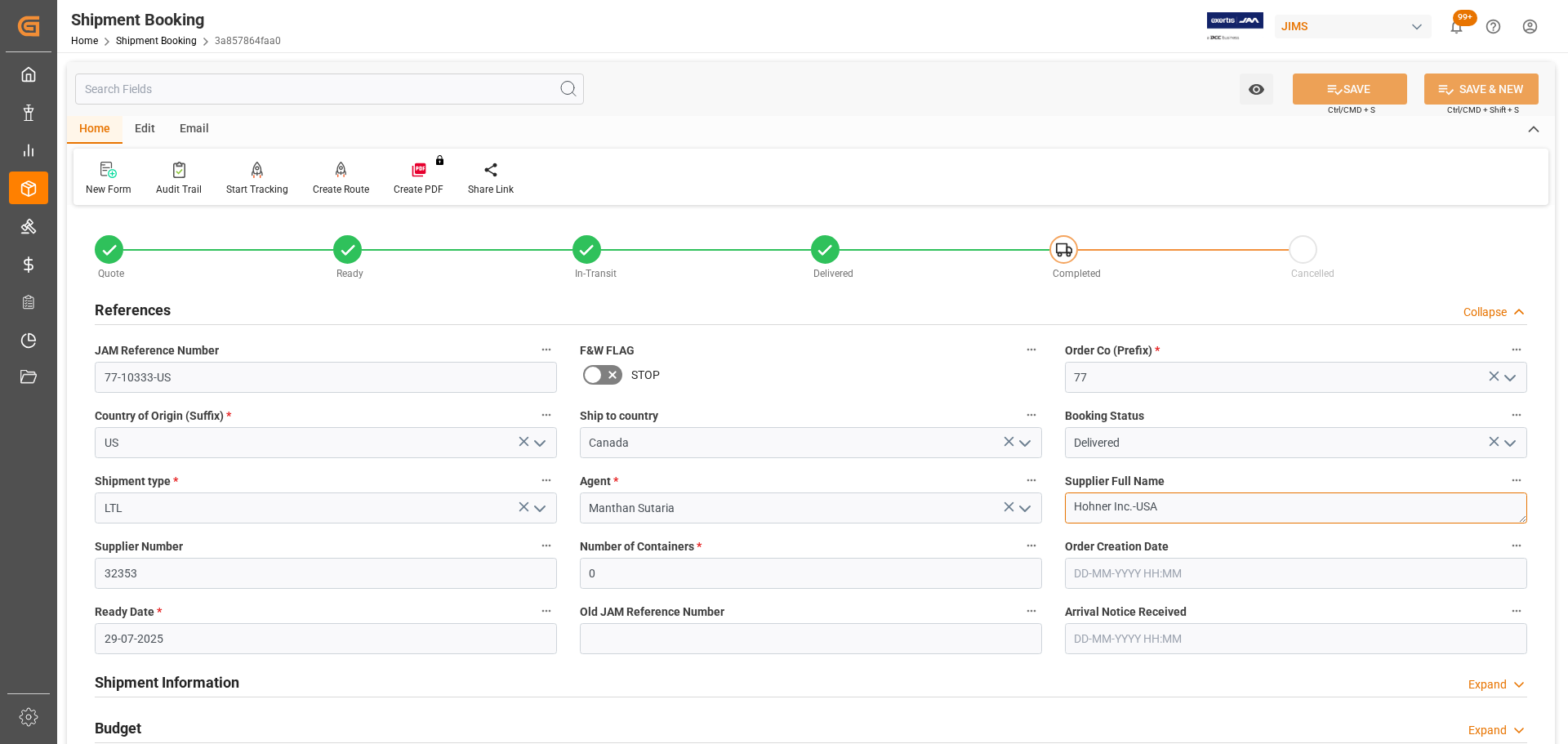 click on "Hohner Inc.-USA" at bounding box center [1296, 508] 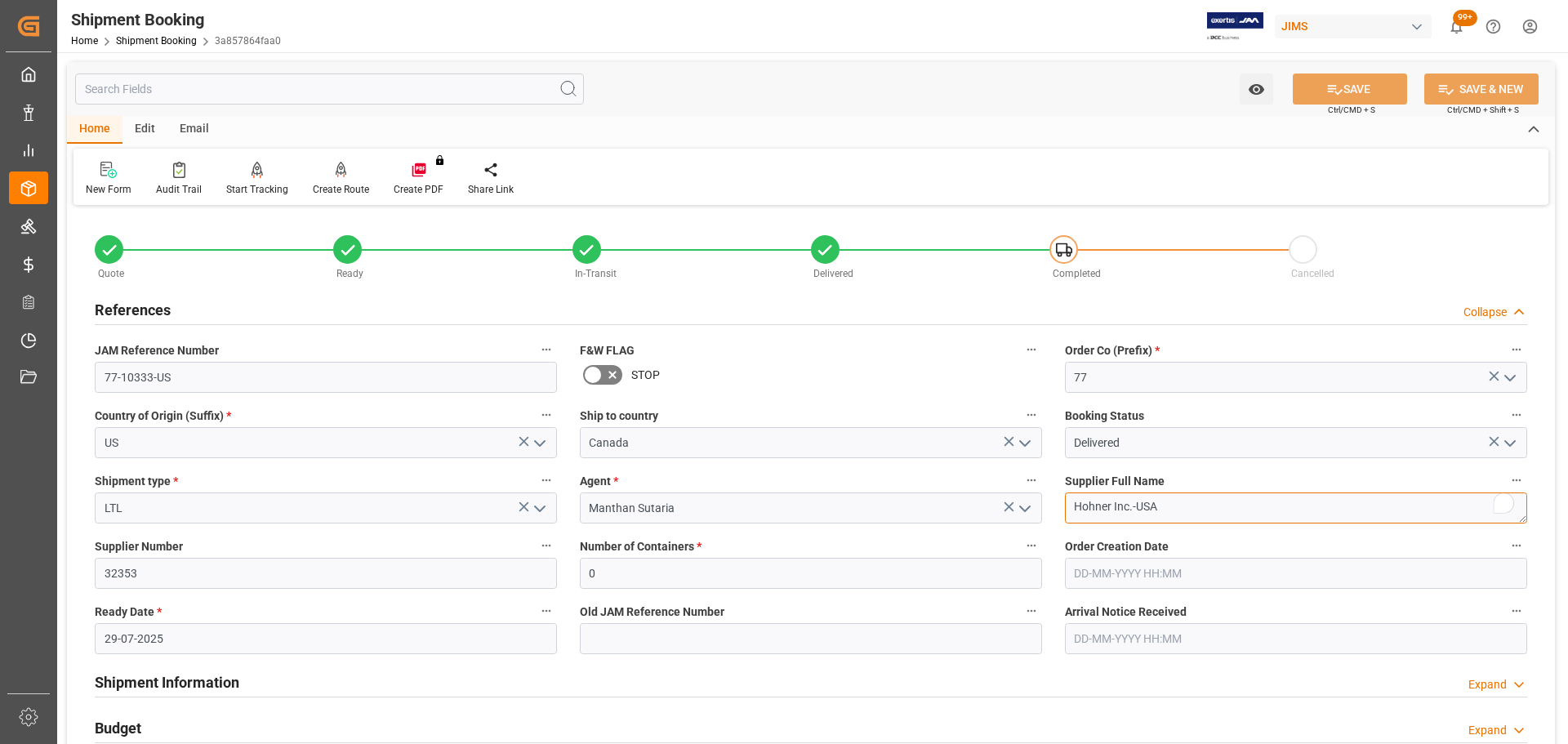 drag, startPoint x: 1212, startPoint y: 506, endPoint x: 1050, endPoint y: 504, distance: 162.0123 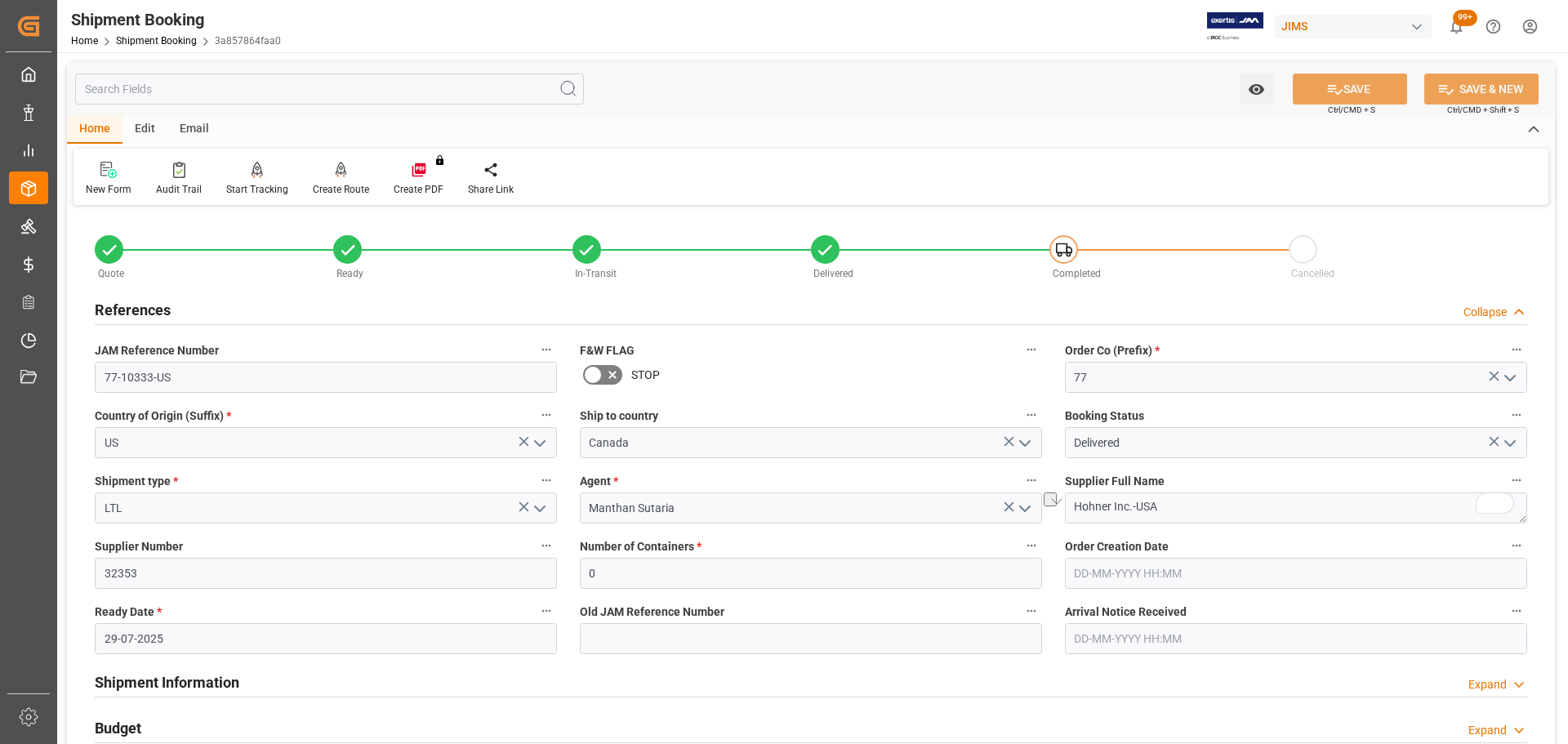 click on "References Collapse" at bounding box center (811, 309) 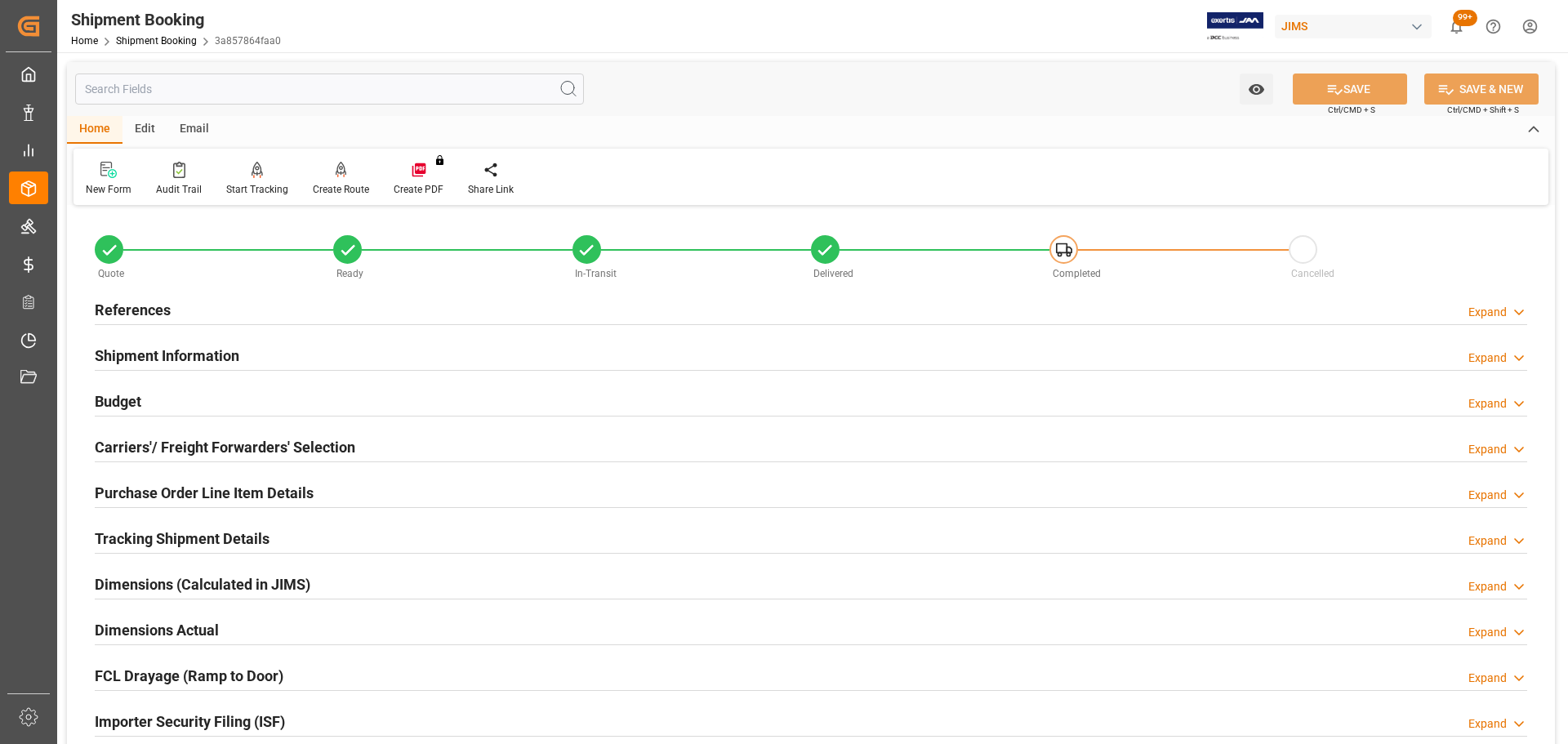 click on "References Expand" at bounding box center (811, 309) 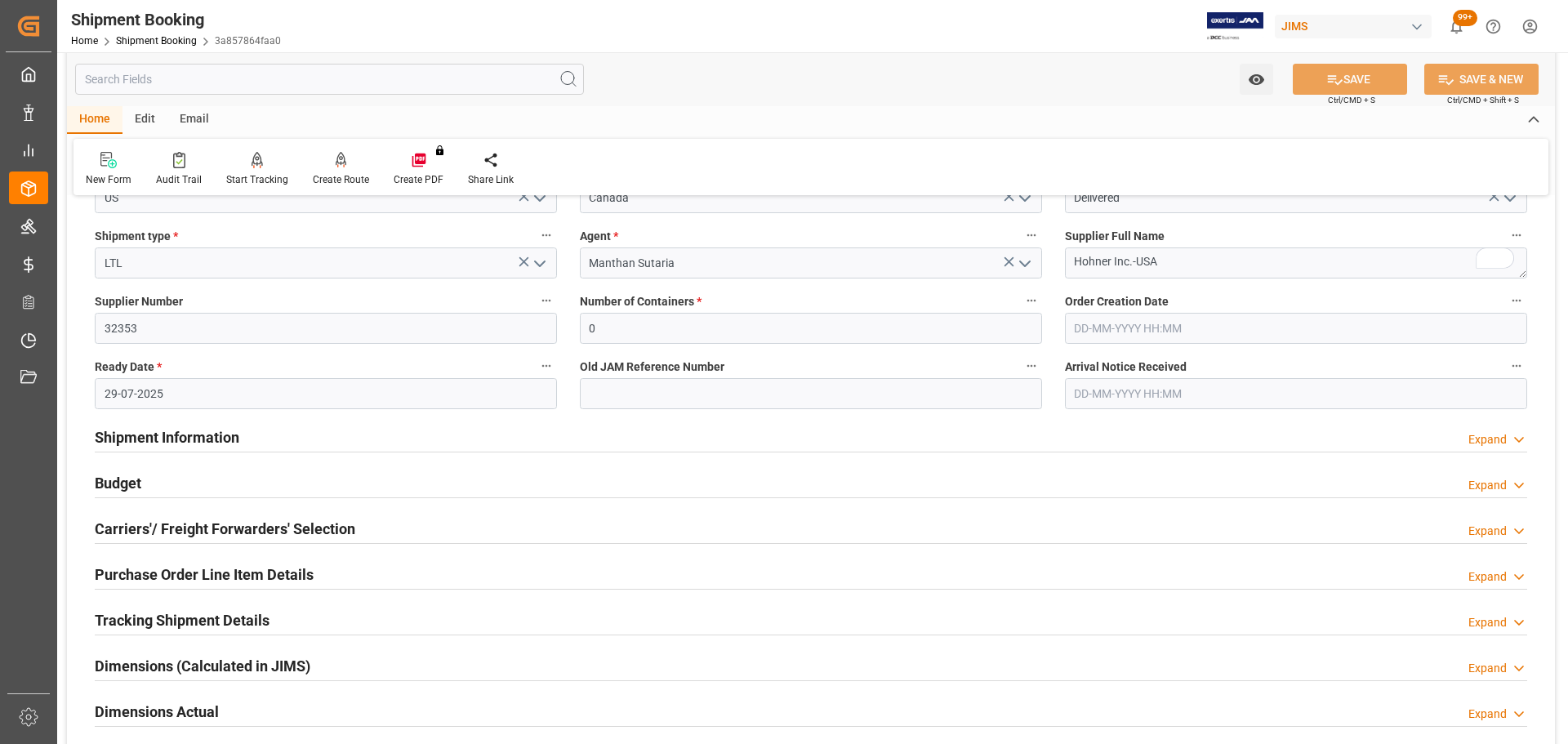 scroll, scrollTop: 0, scrollLeft: 0, axis: both 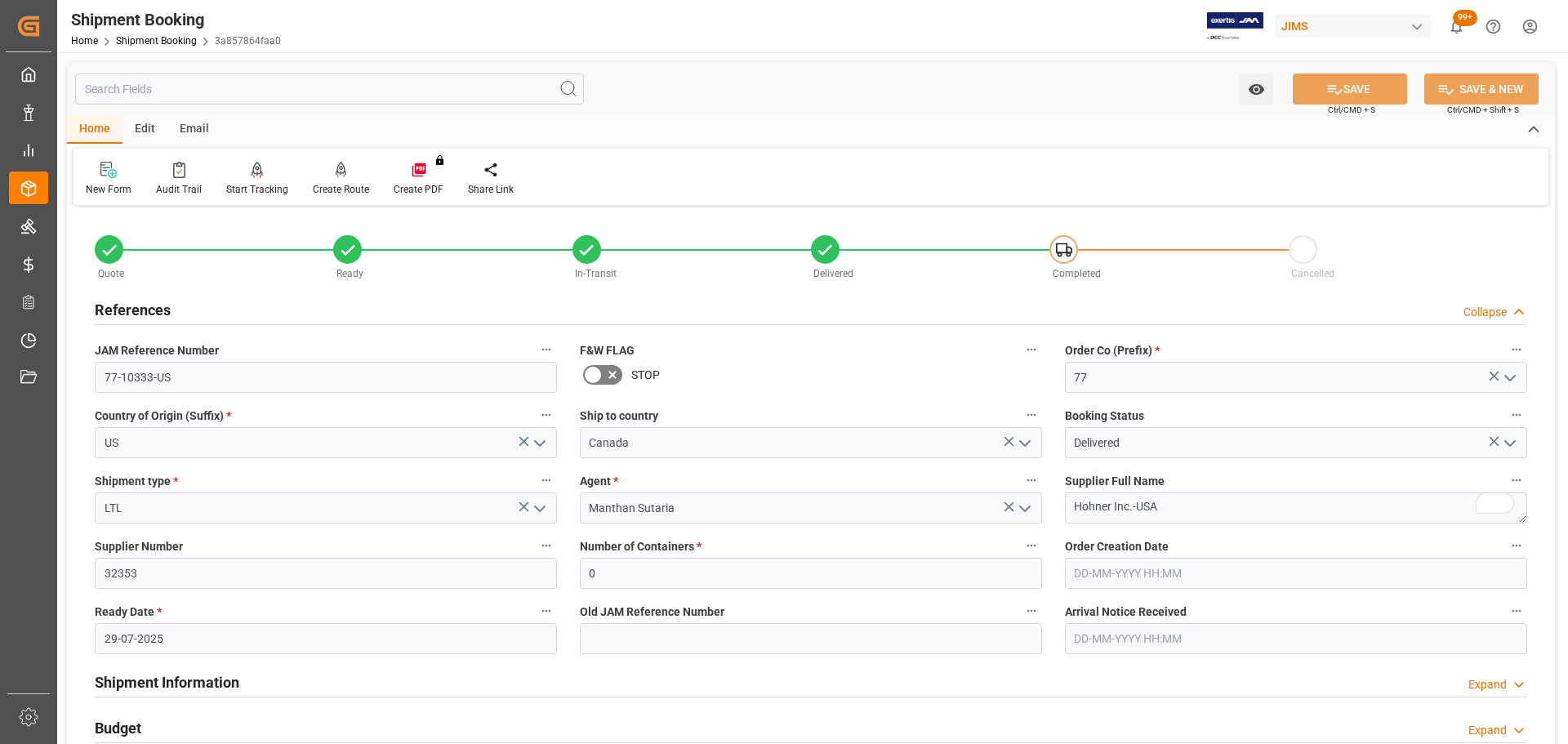 click on "References Collapse" at bounding box center (811, 309) 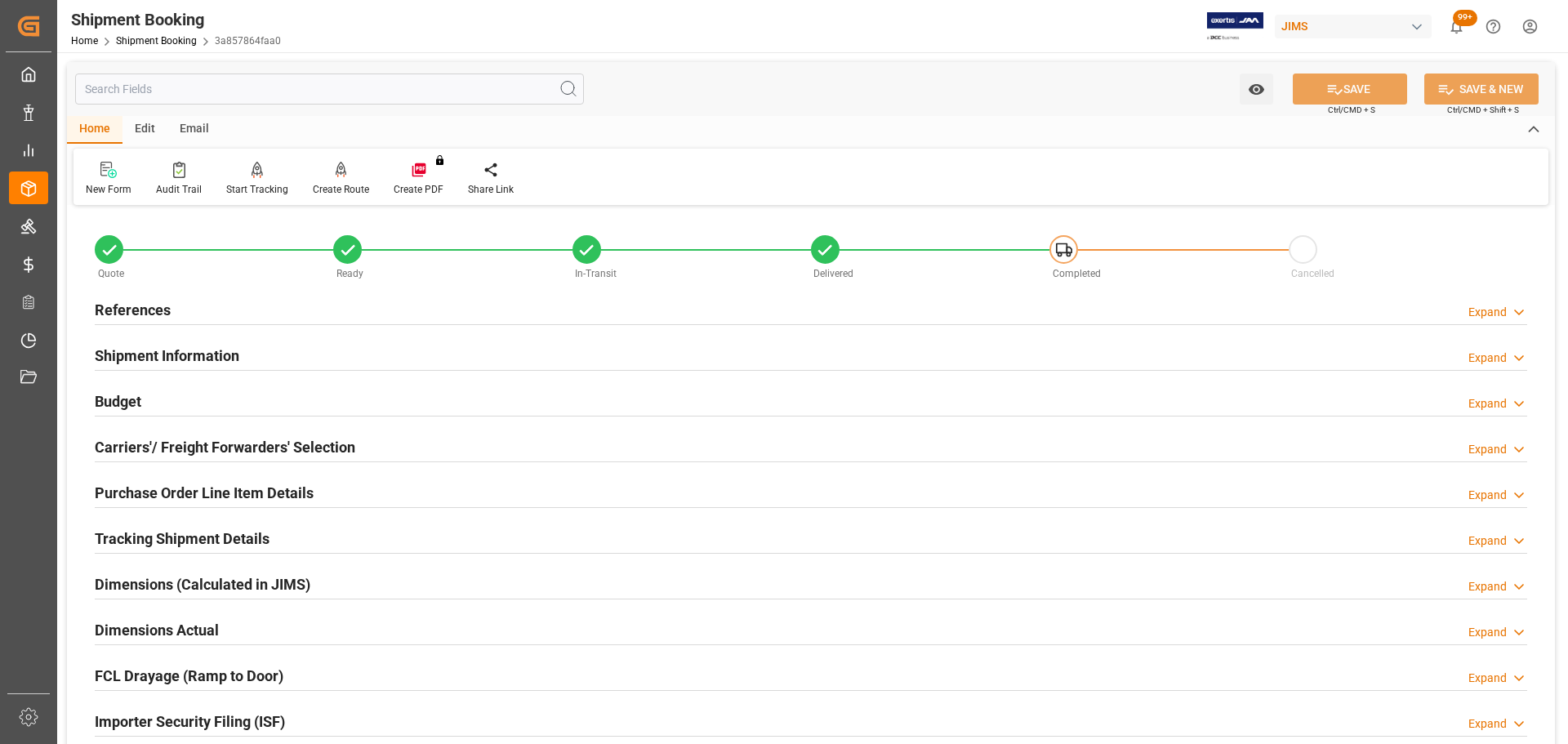 click on "References Expand" at bounding box center [811, 309] 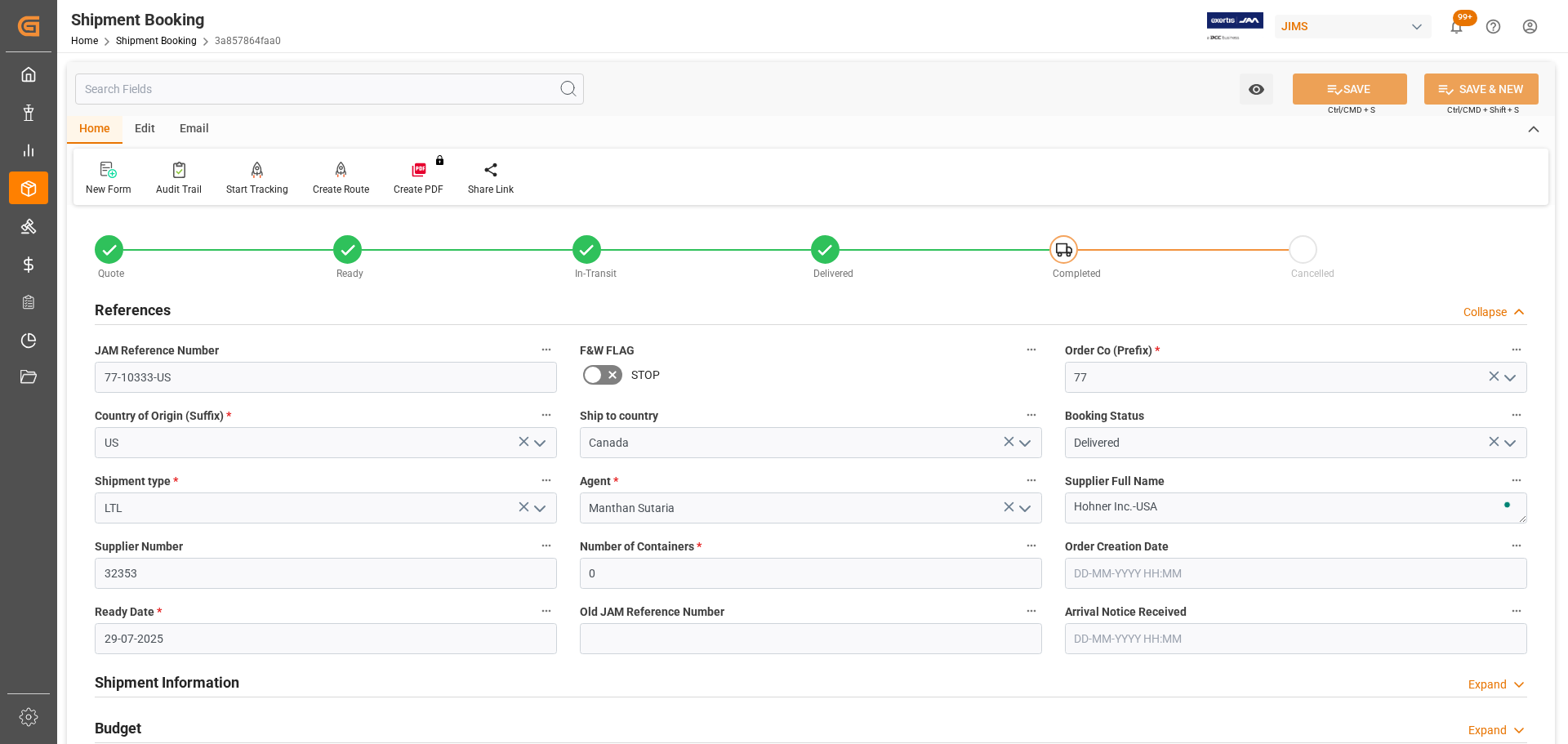 click on "References Collapse" at bounding box center [811, 309] 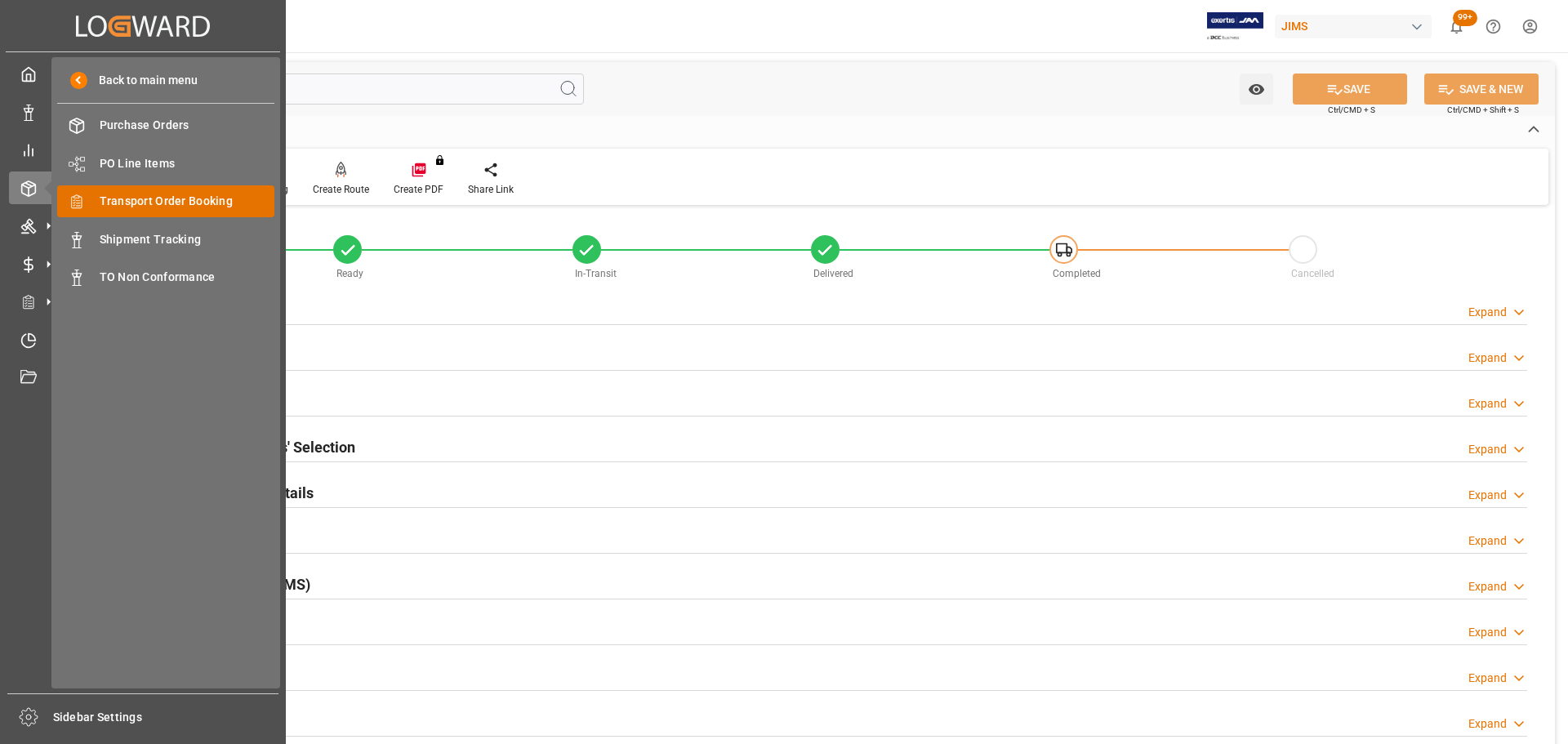 click on "Transport Order Booking Transport Order Booking" at bounding box center [166, 201] 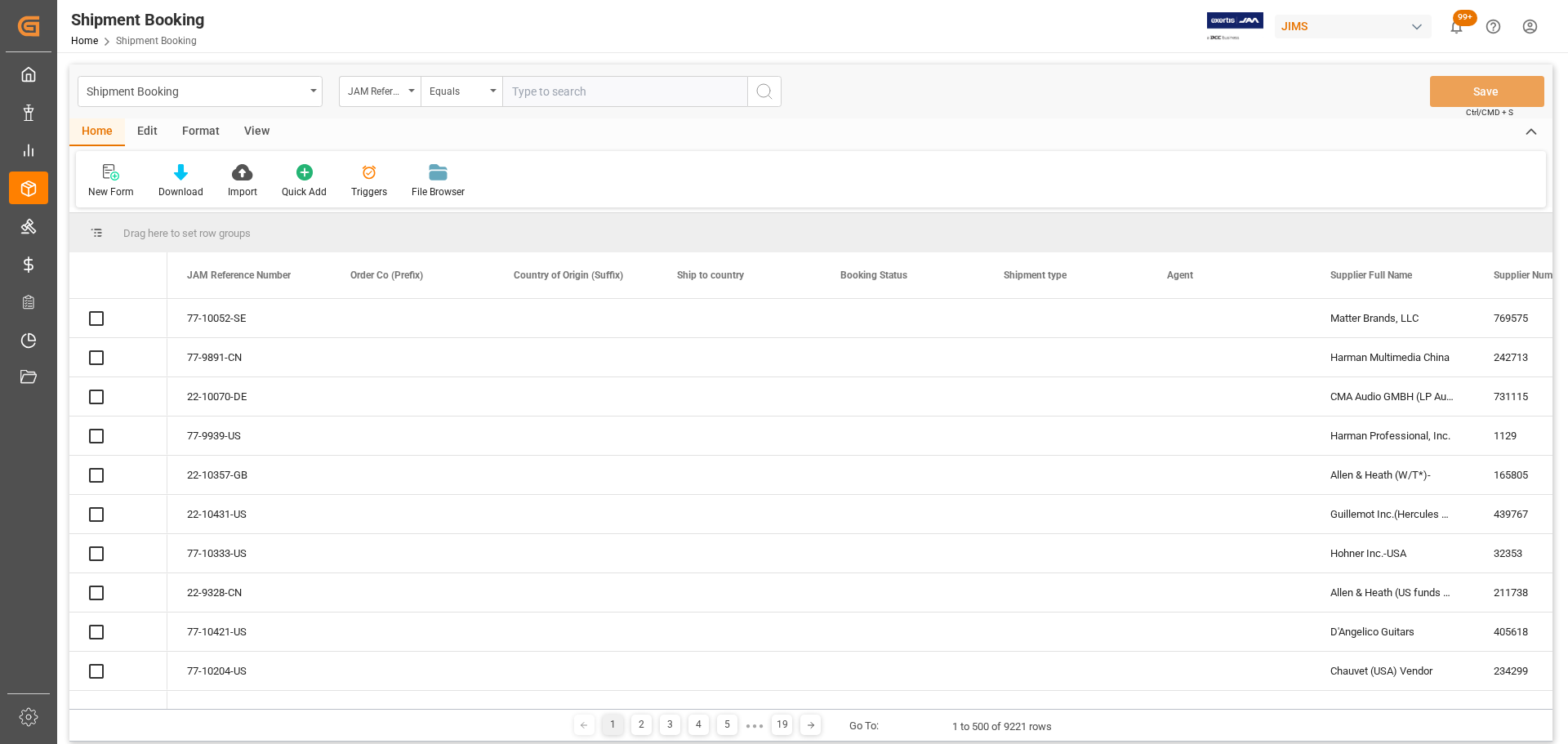 click at bounding box center (625, 91) 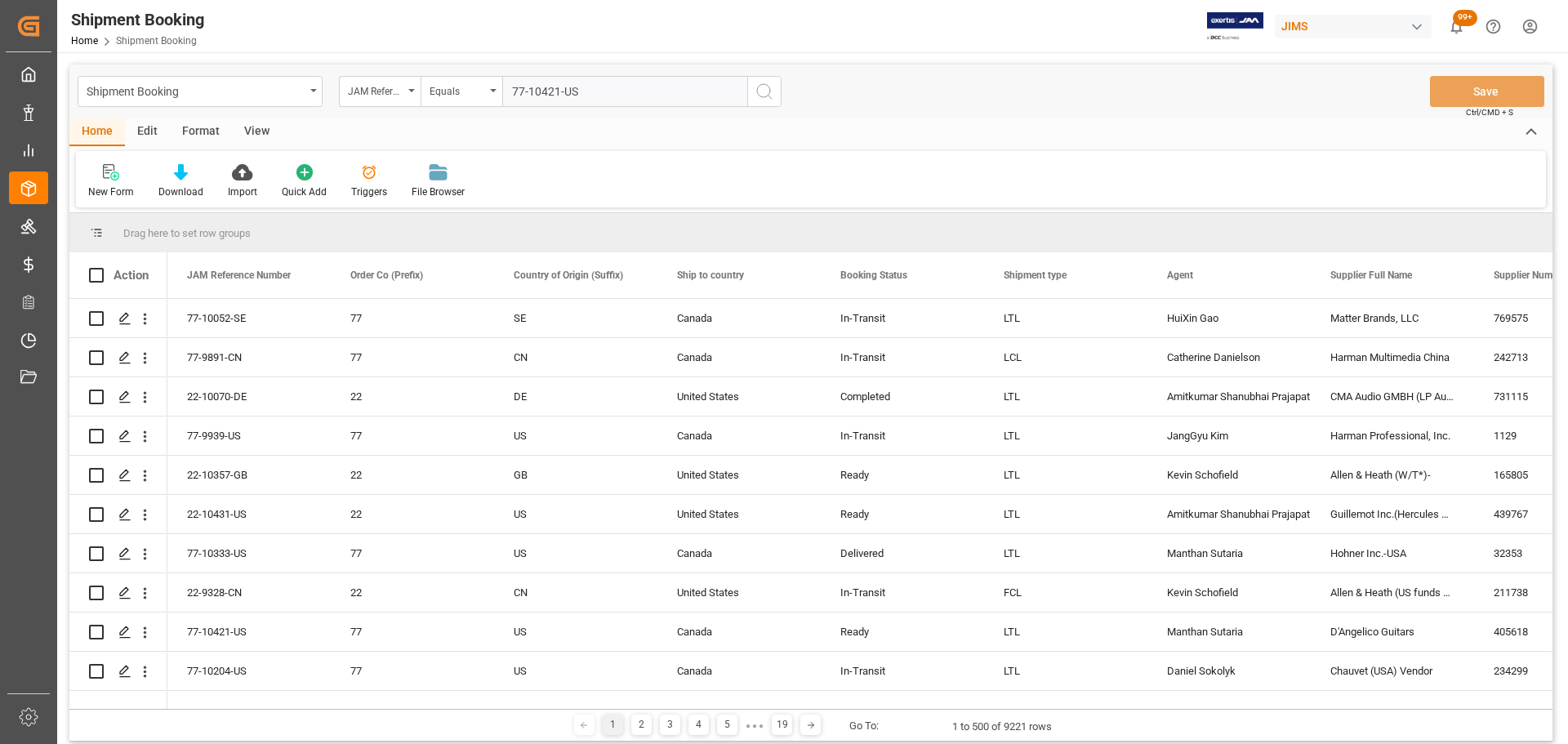 type on "77-10421-US" 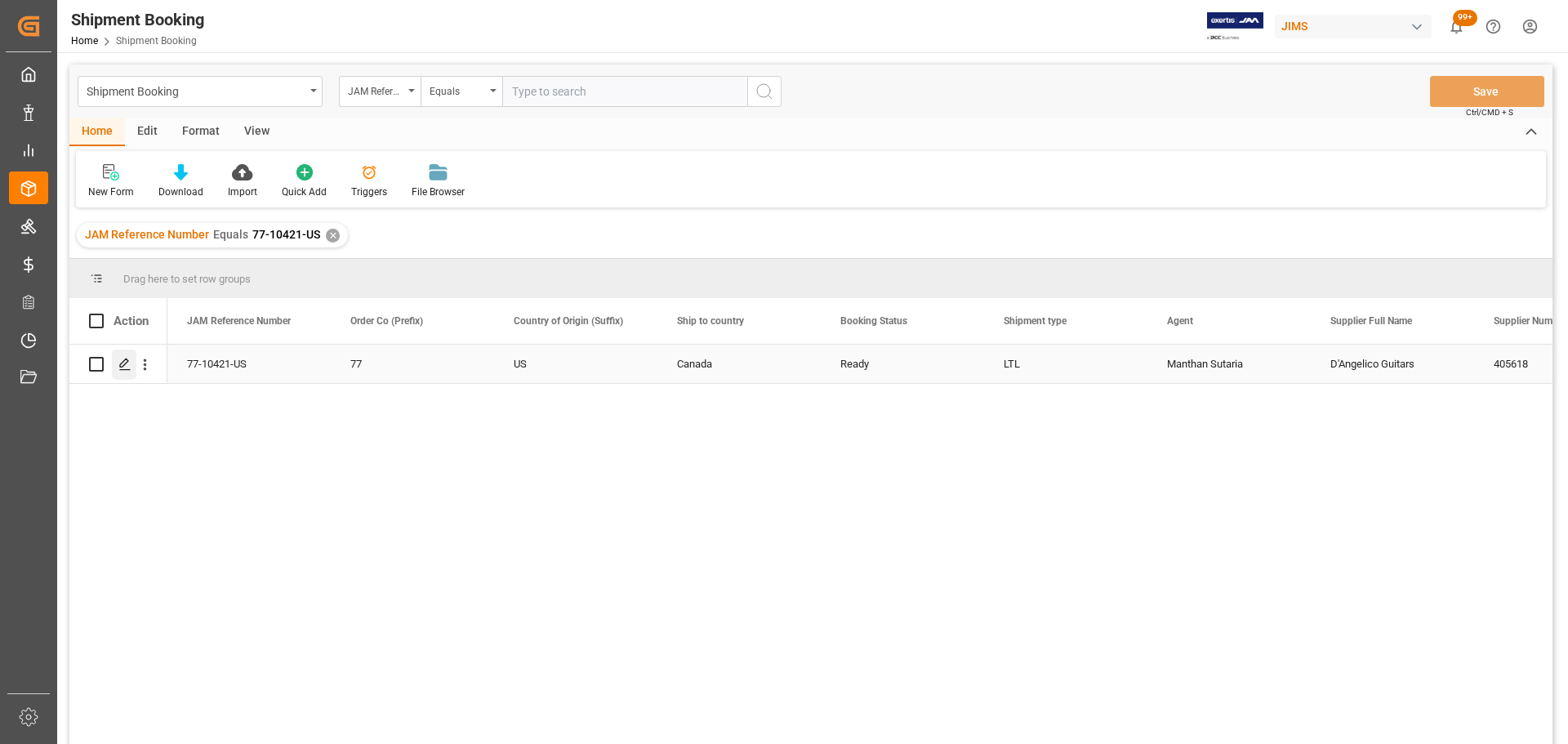 click 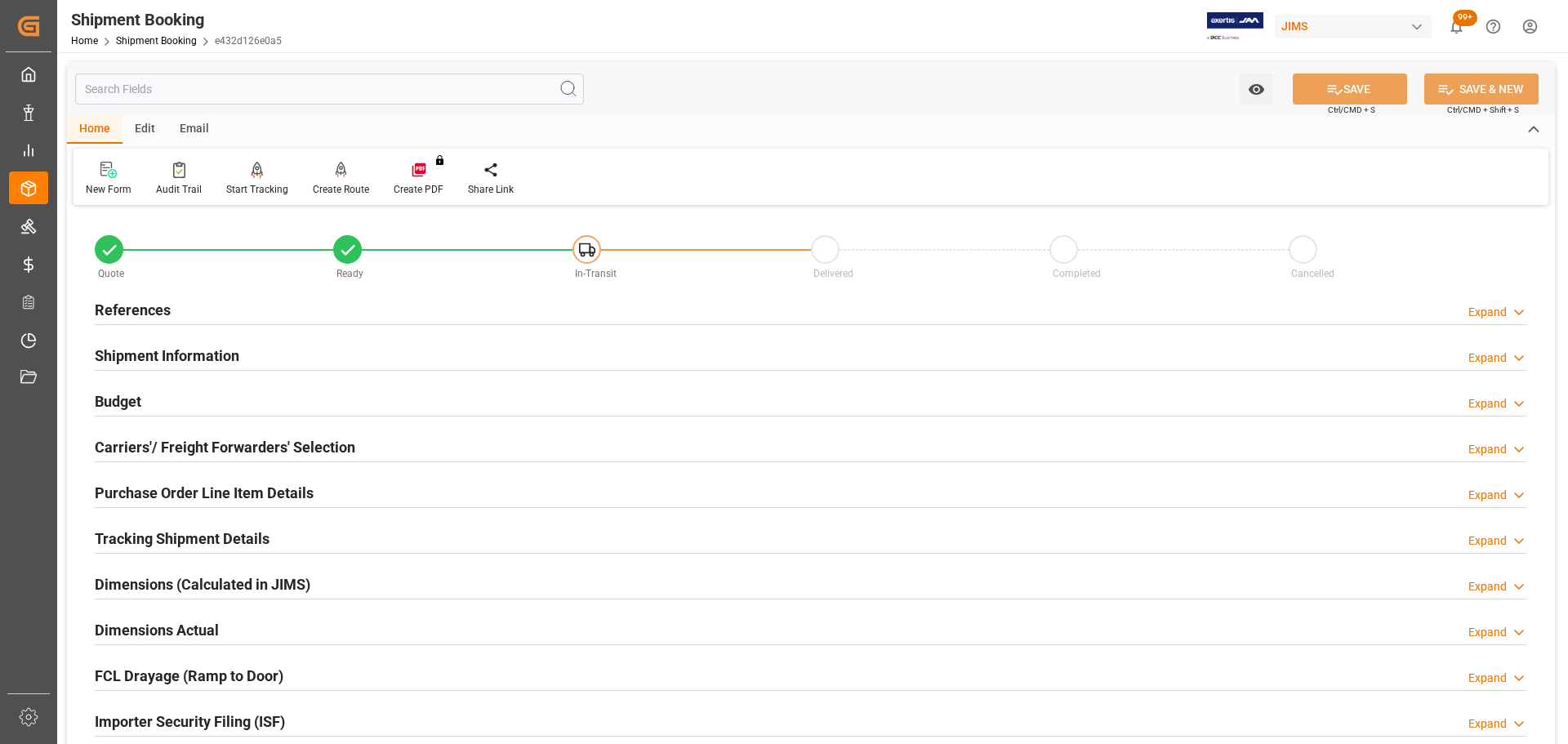 click on "References Expand" at bounding box center [811, 309] 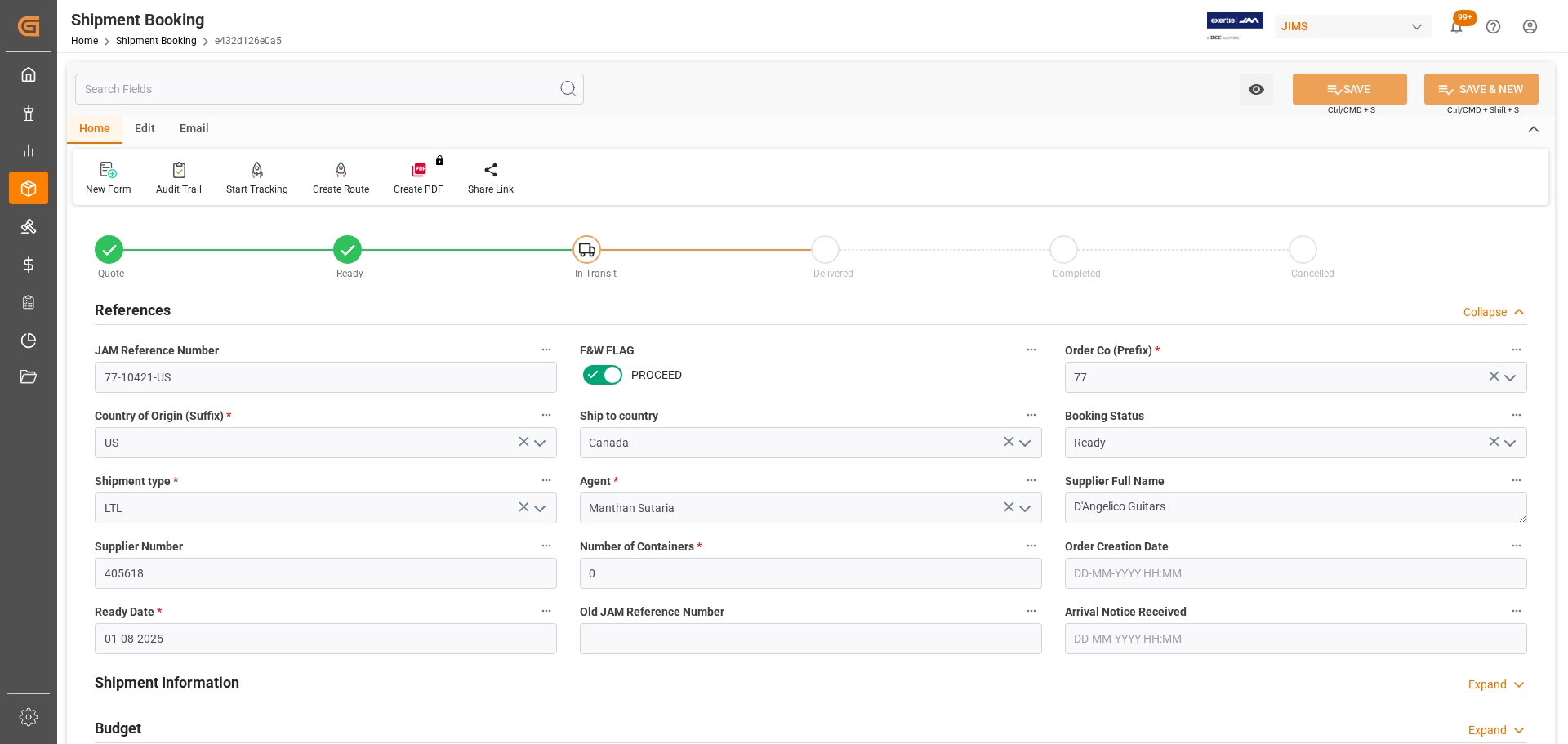 click on "References Collapse" at bounding box center (811, 309) 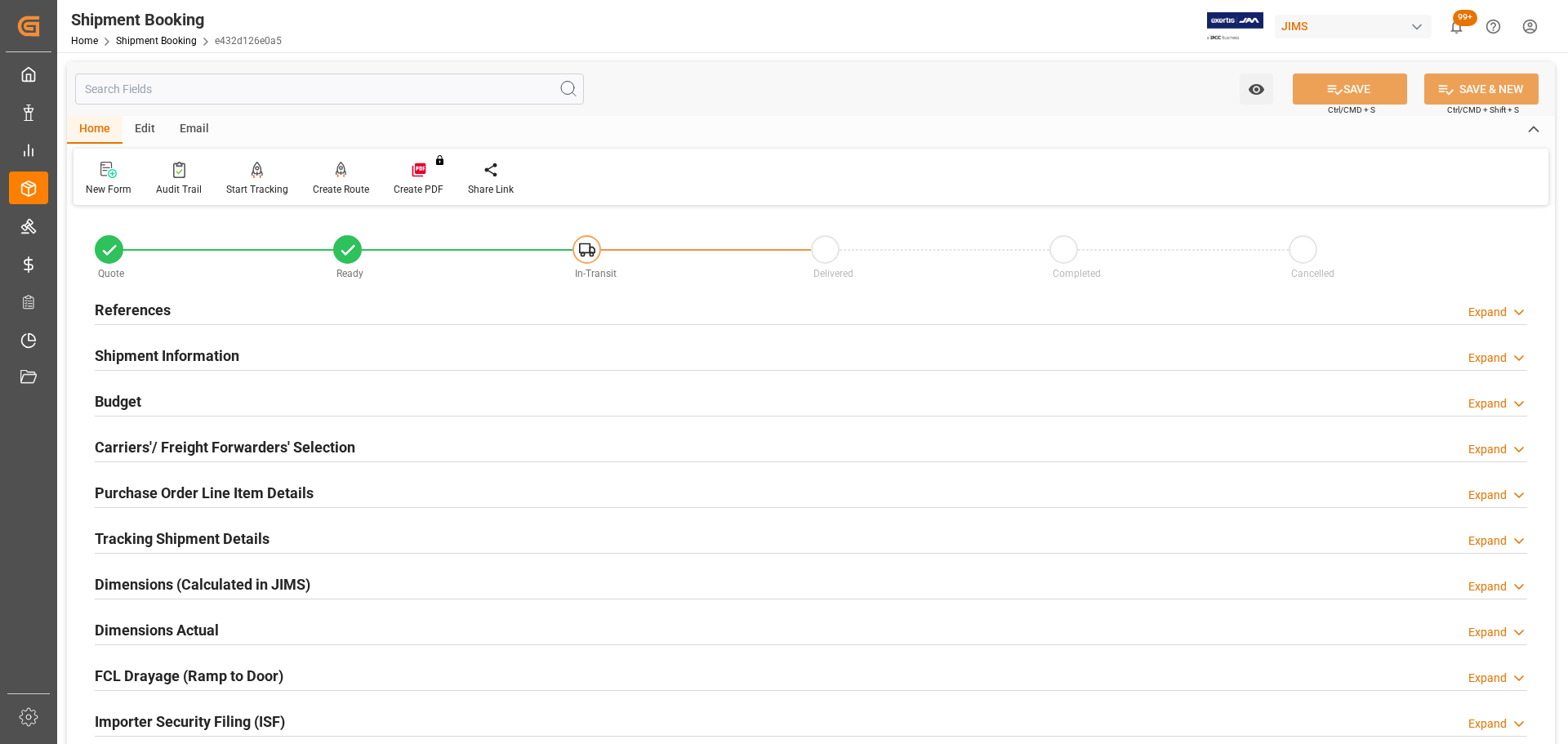click on "Shipment Information" at bounding box center [167, 355] 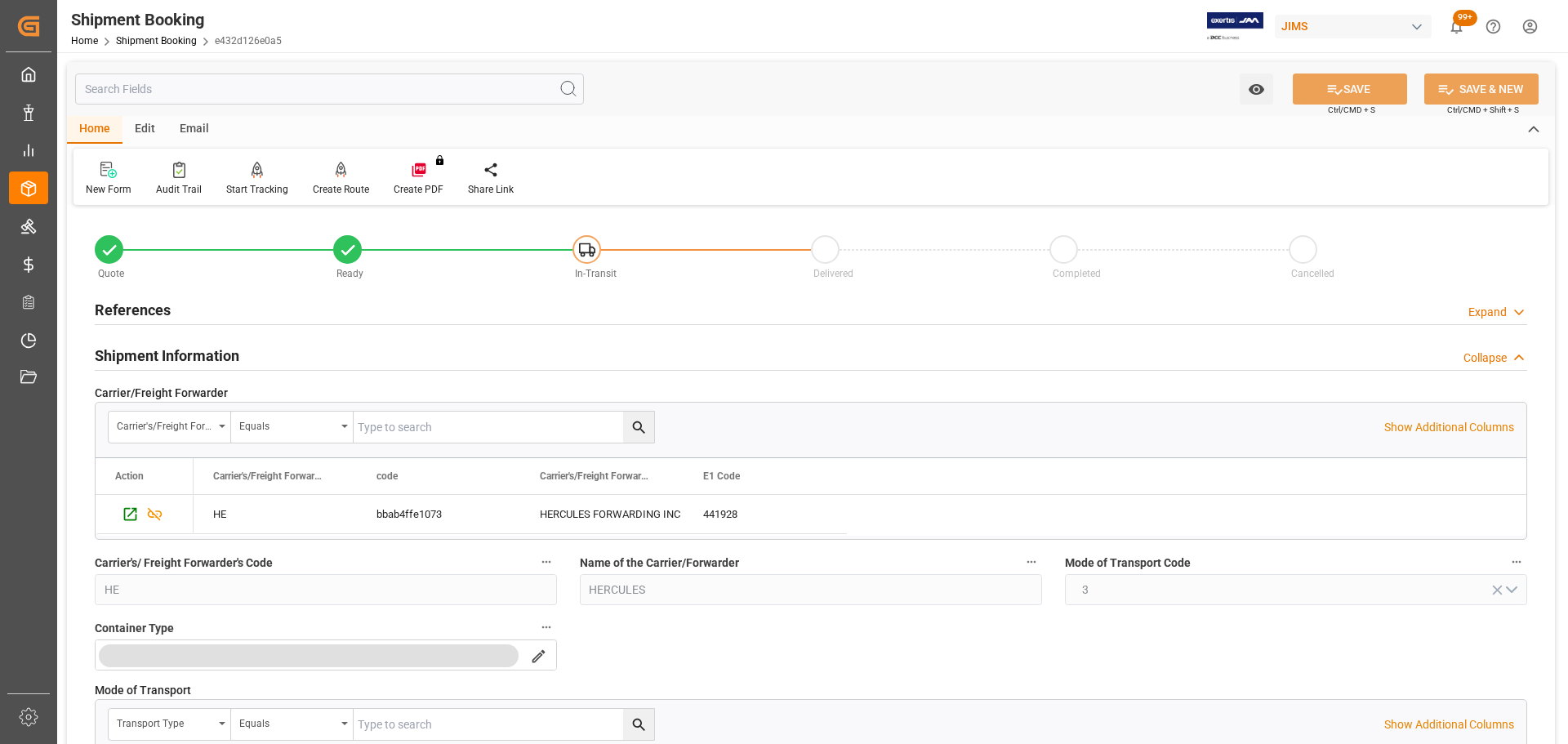 click on "Shipment Information" at bounding box center (167, 355) 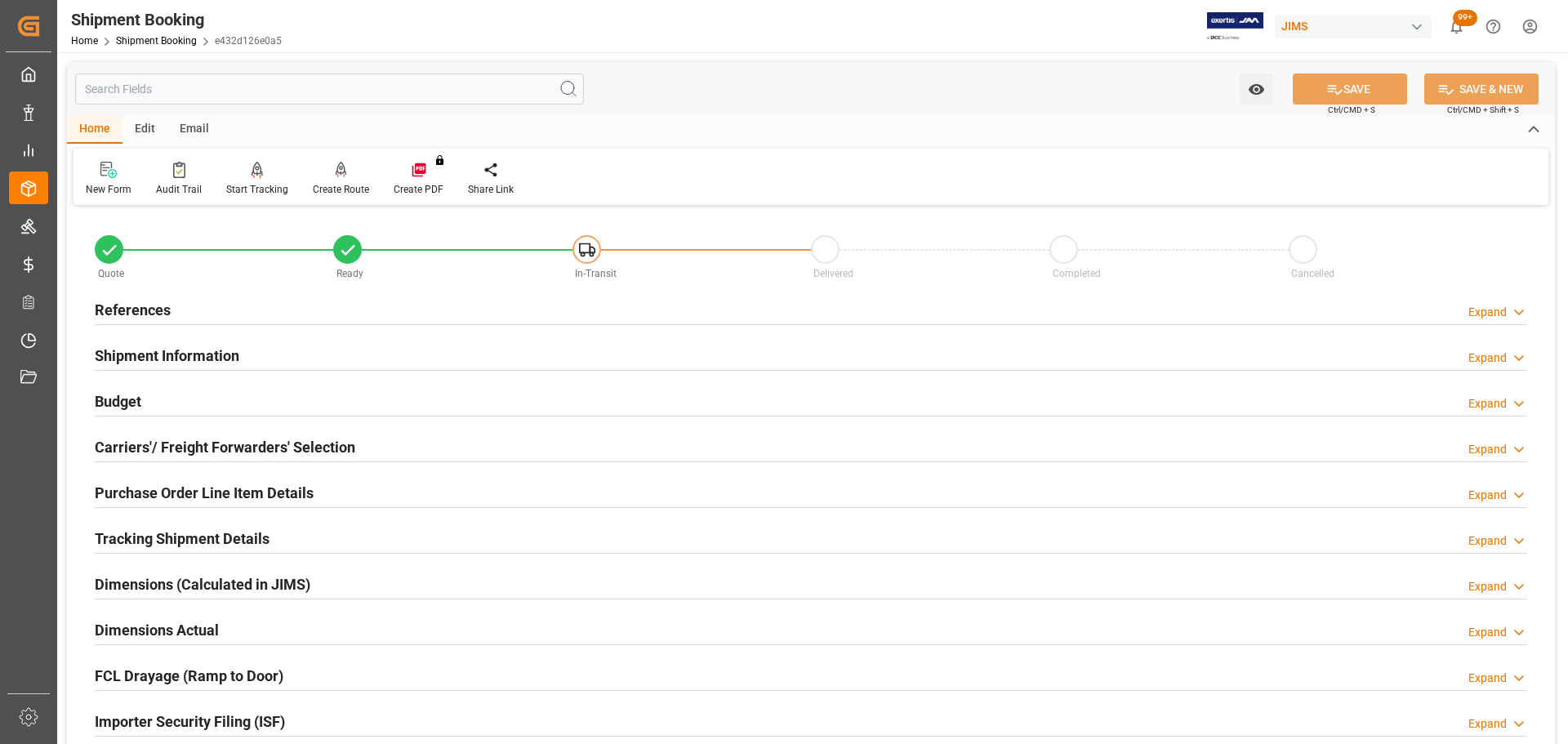 click on "Budget Expand" at bounding box center (811, 400) 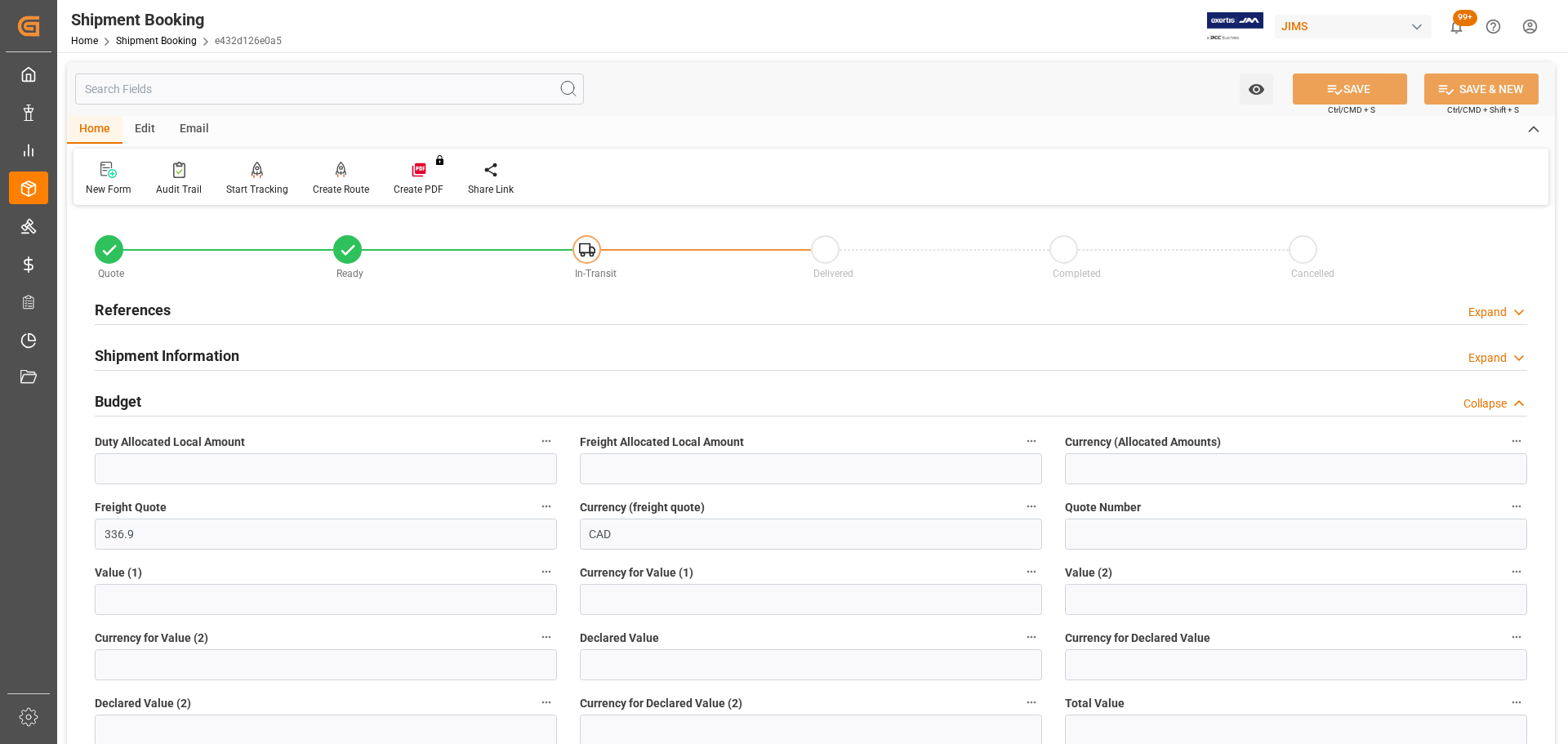 click on "Budget Collapse" at bounding box center [811, 400] 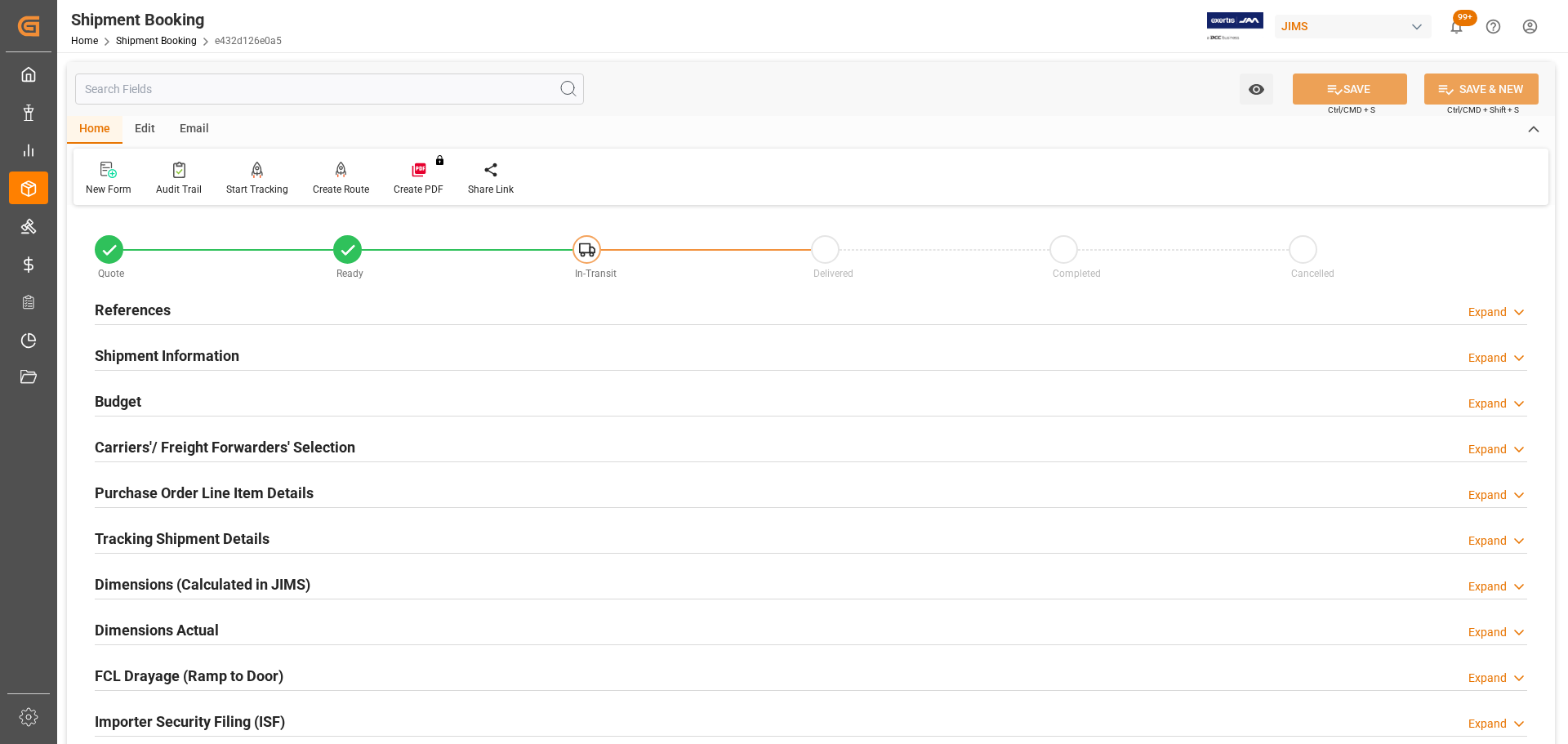 scroll, scrollTop: 82, scrollLeft: 0, axis: vertical 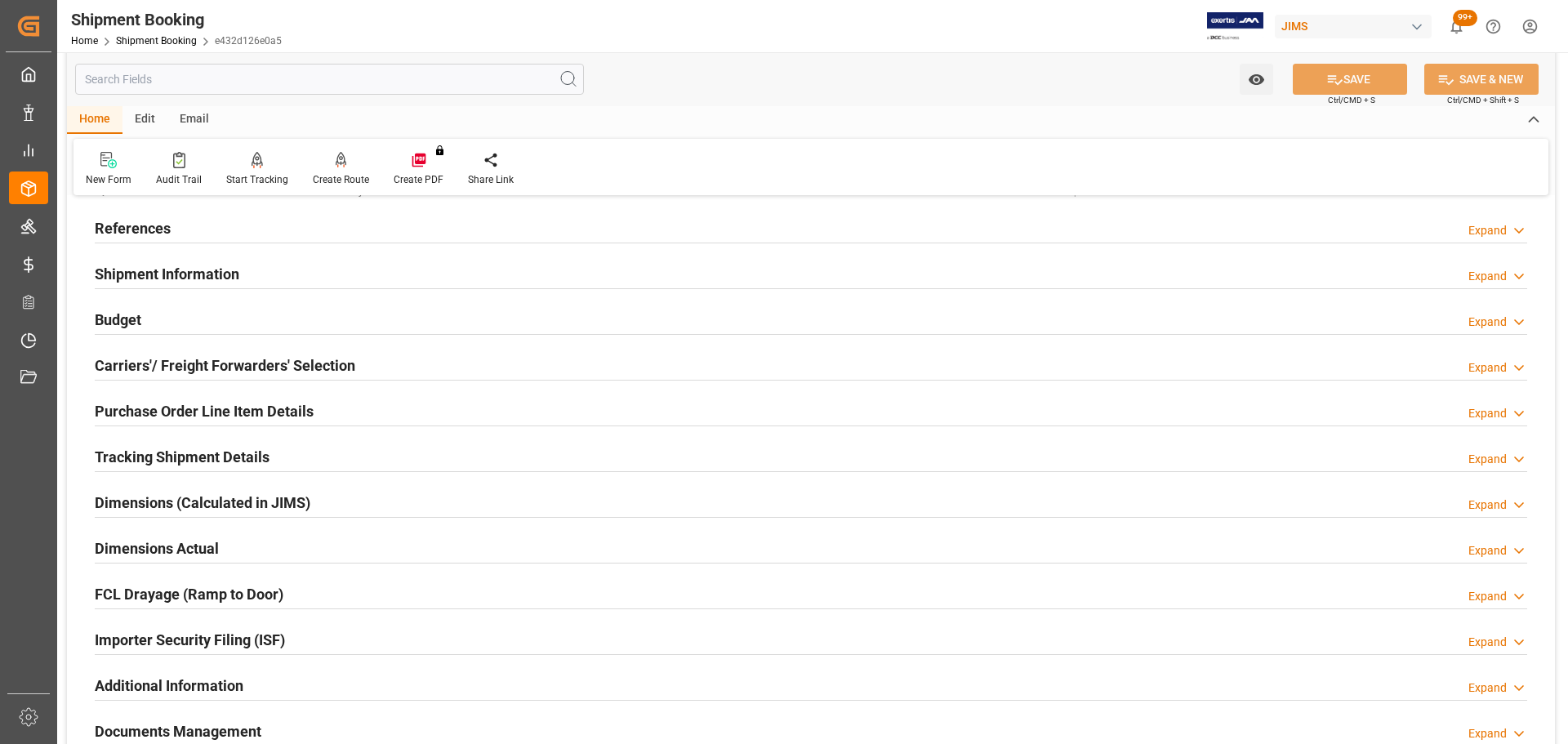 click on "Carriers'/ Freight Forwarders' Selection" at bounding box center (225, 365) 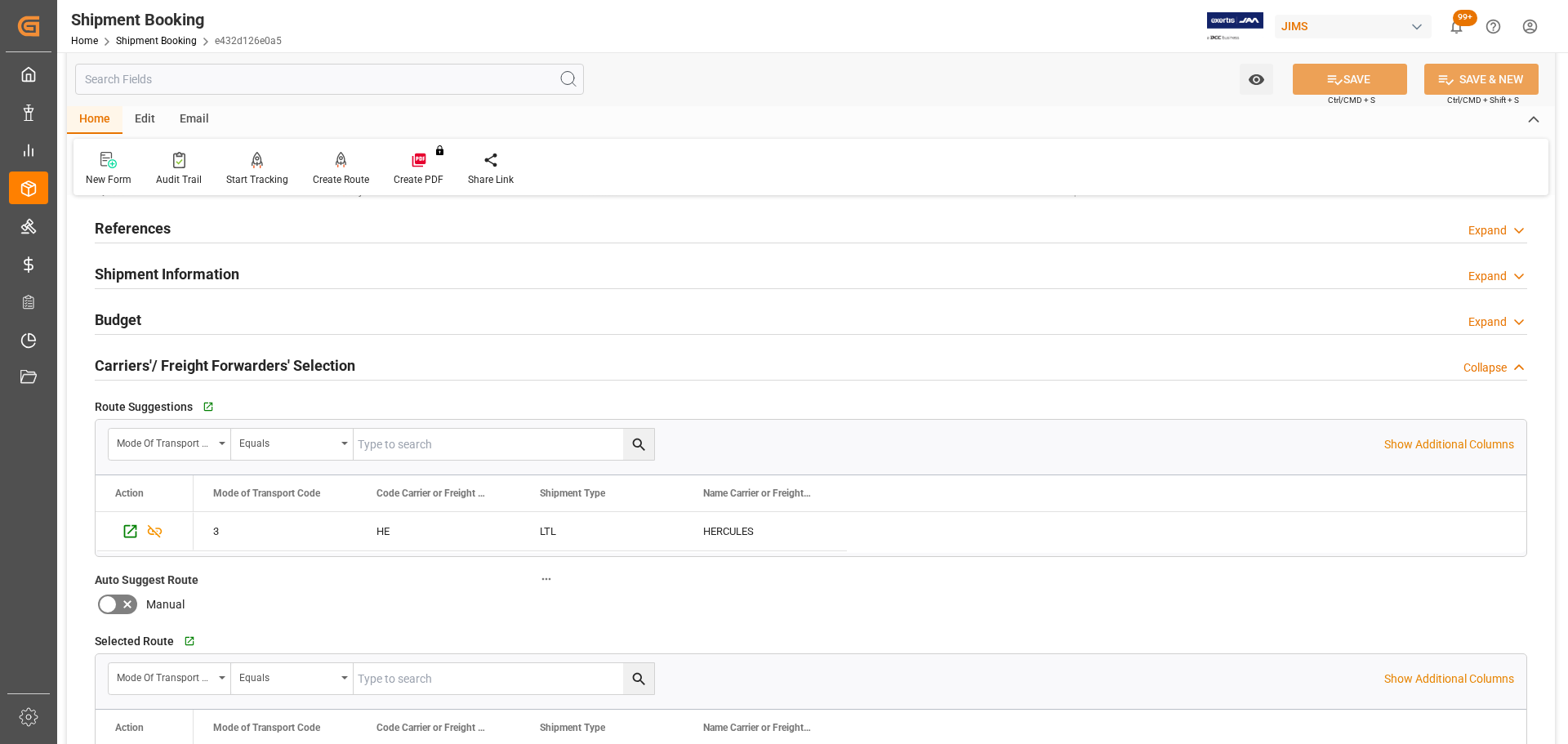 click on "Carriers'/ Freight Forwarders' Selection" at bounding box center (225, 365) 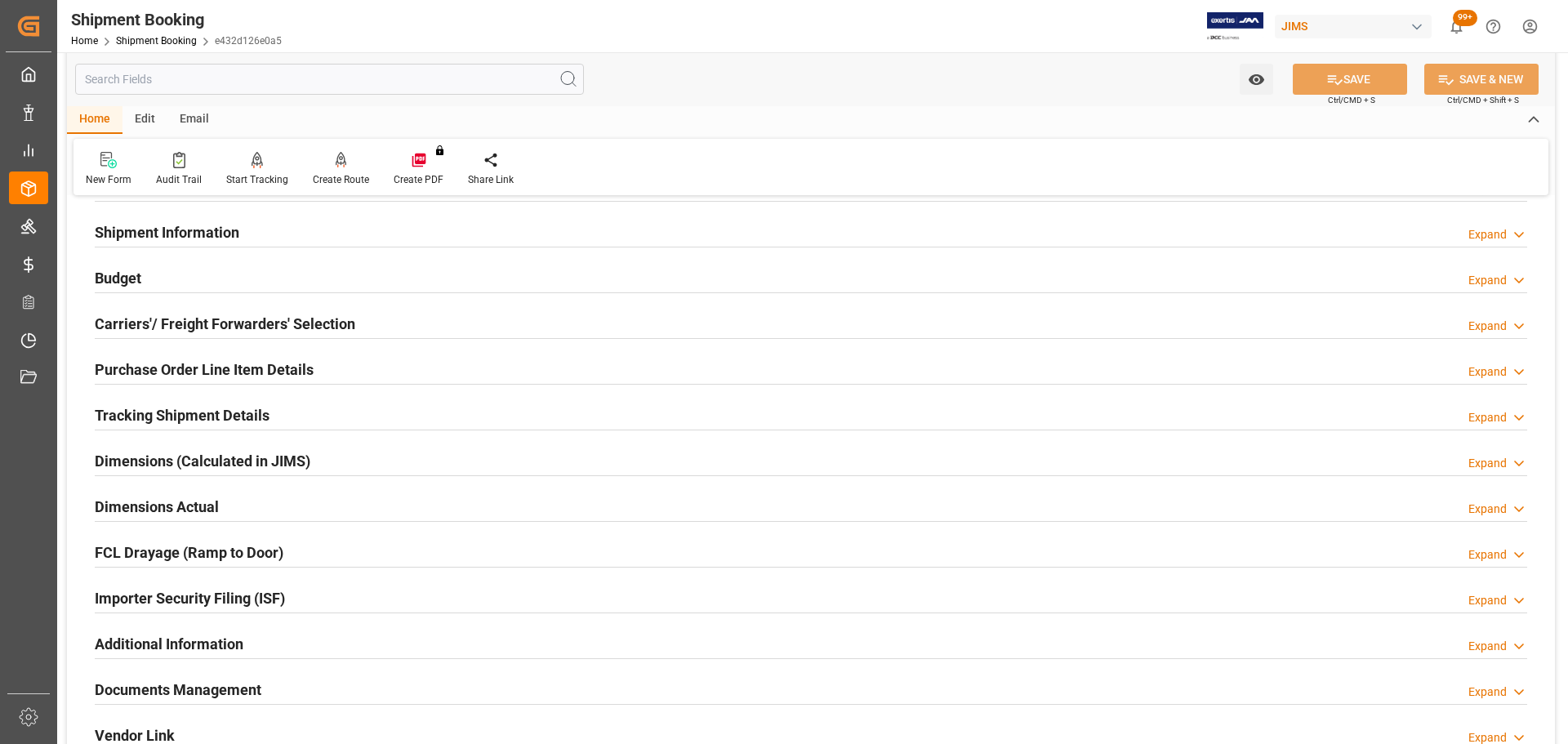 scroll, scrollTop: 163, scrollLeft: 0, axis: vertical 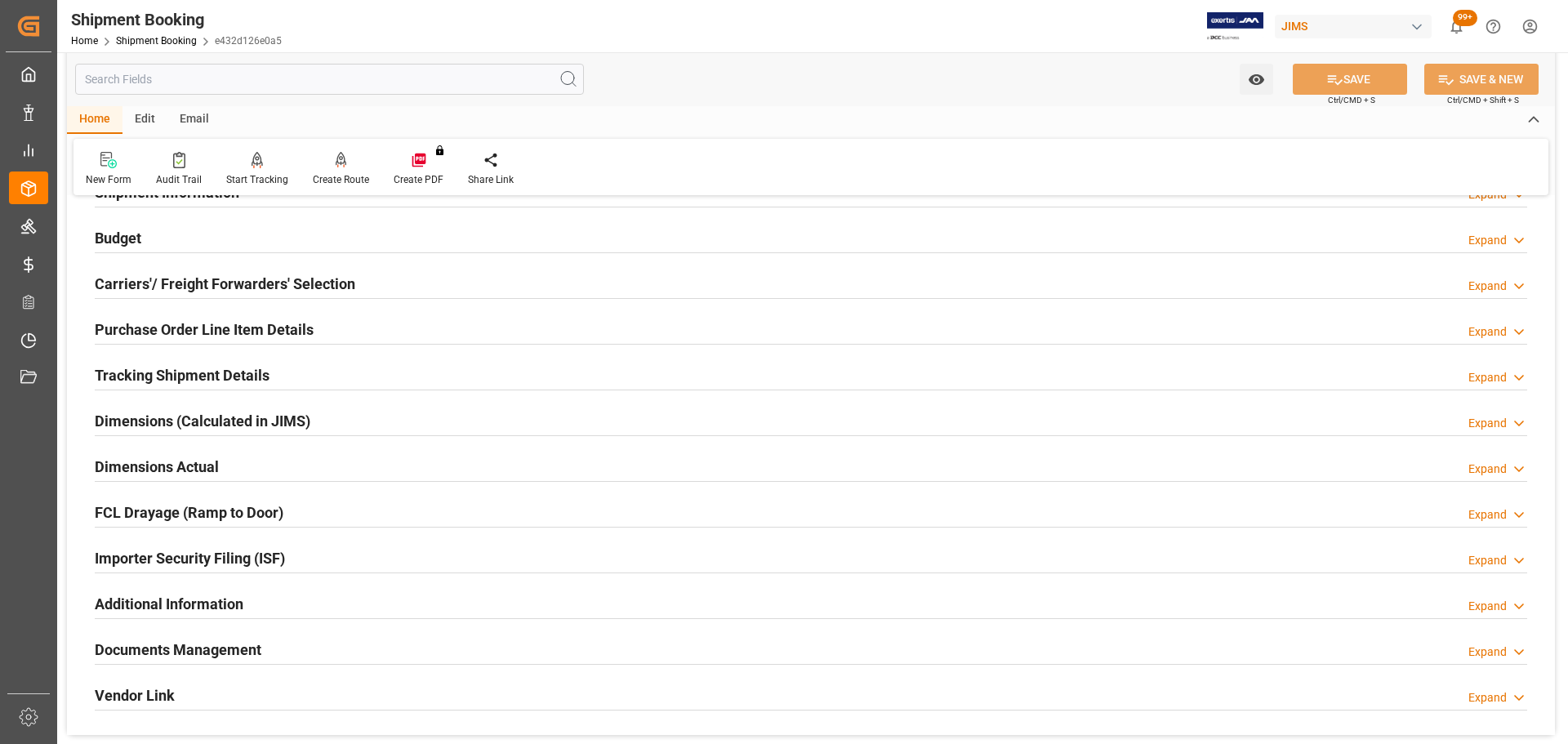 click on "Purchase Order Line Item Details" at bounding box center [204, 329] 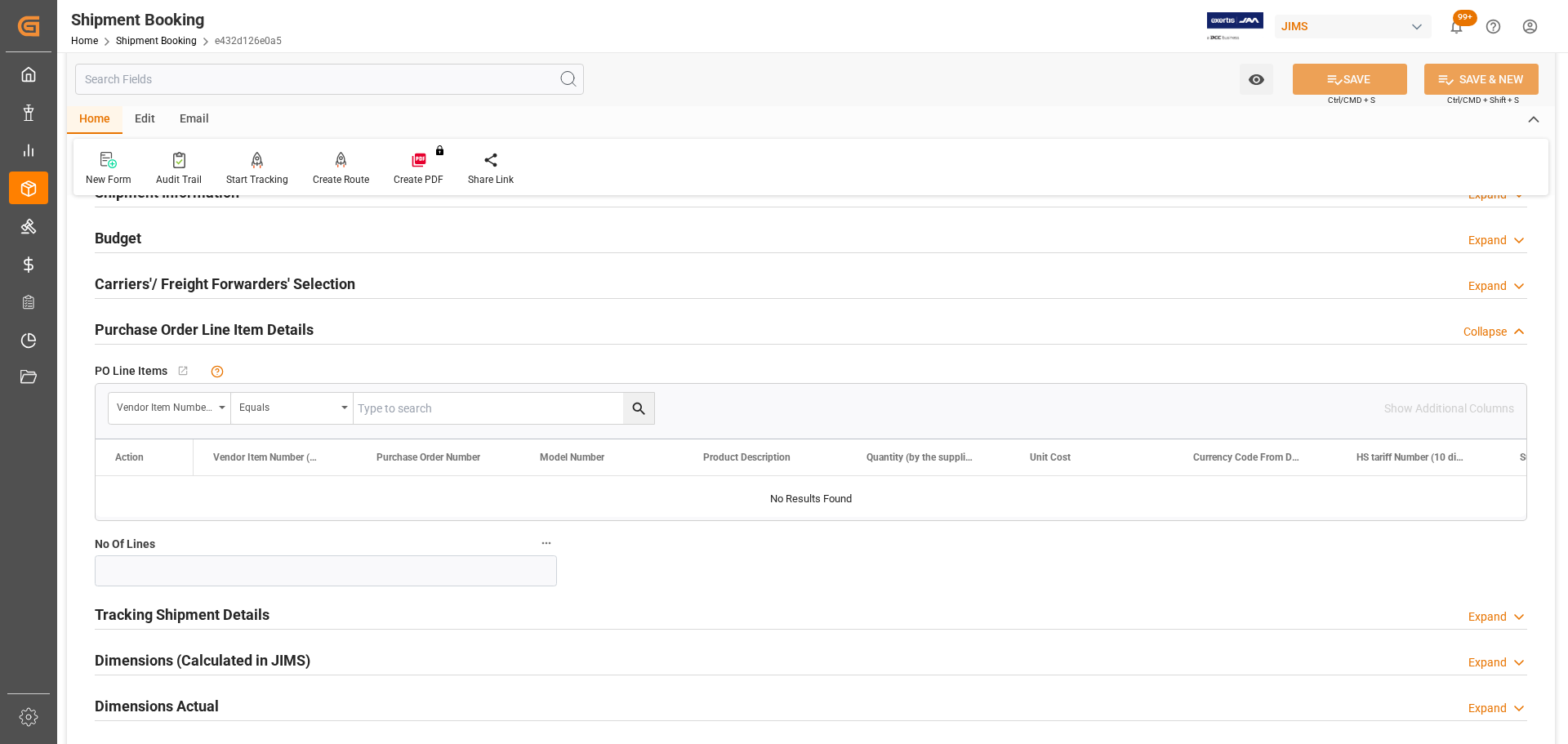 click on "Purchase Order Line Item Details" at bounding box center (204, 329) 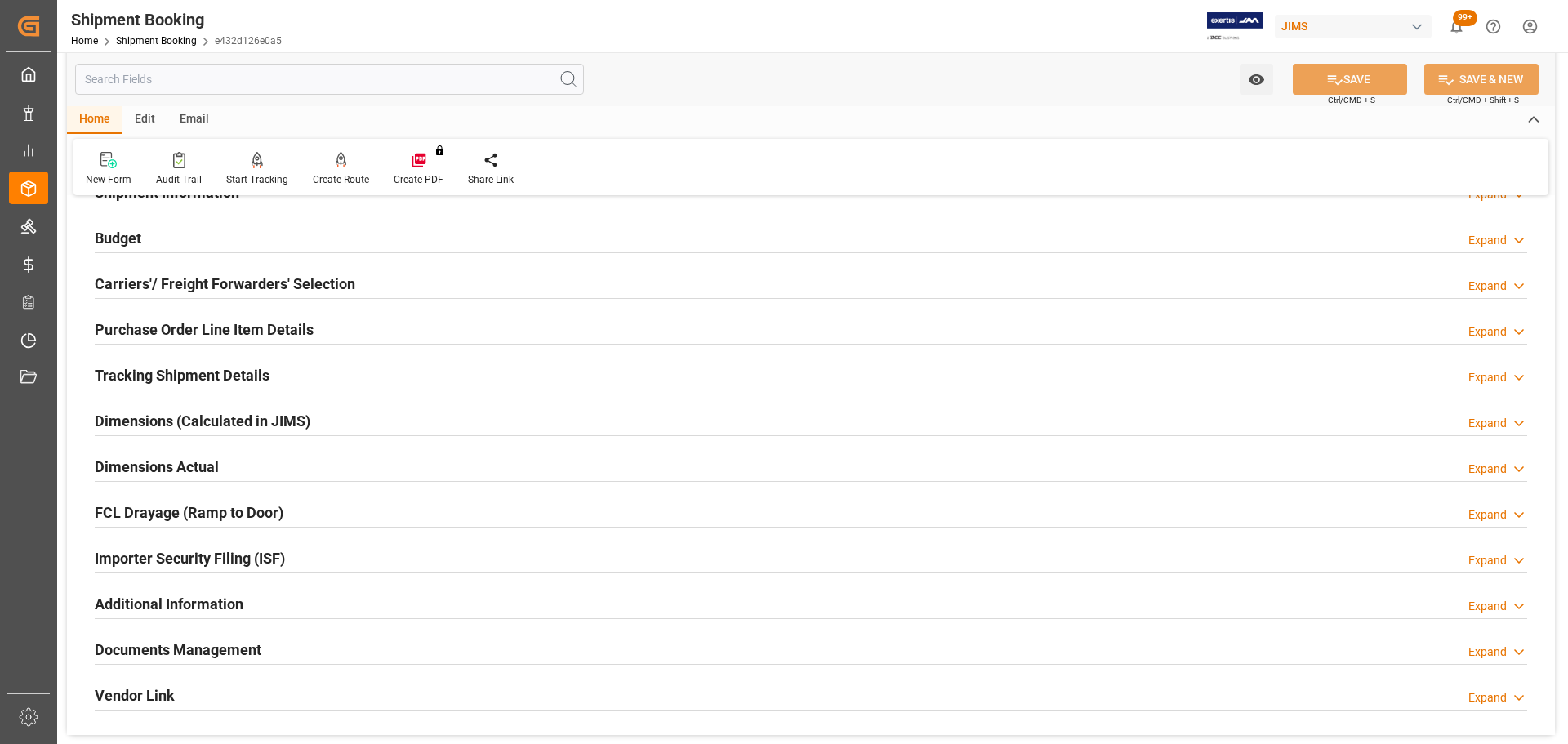 click on "Tracking Shipment Details" at bounding box center [182, 375] 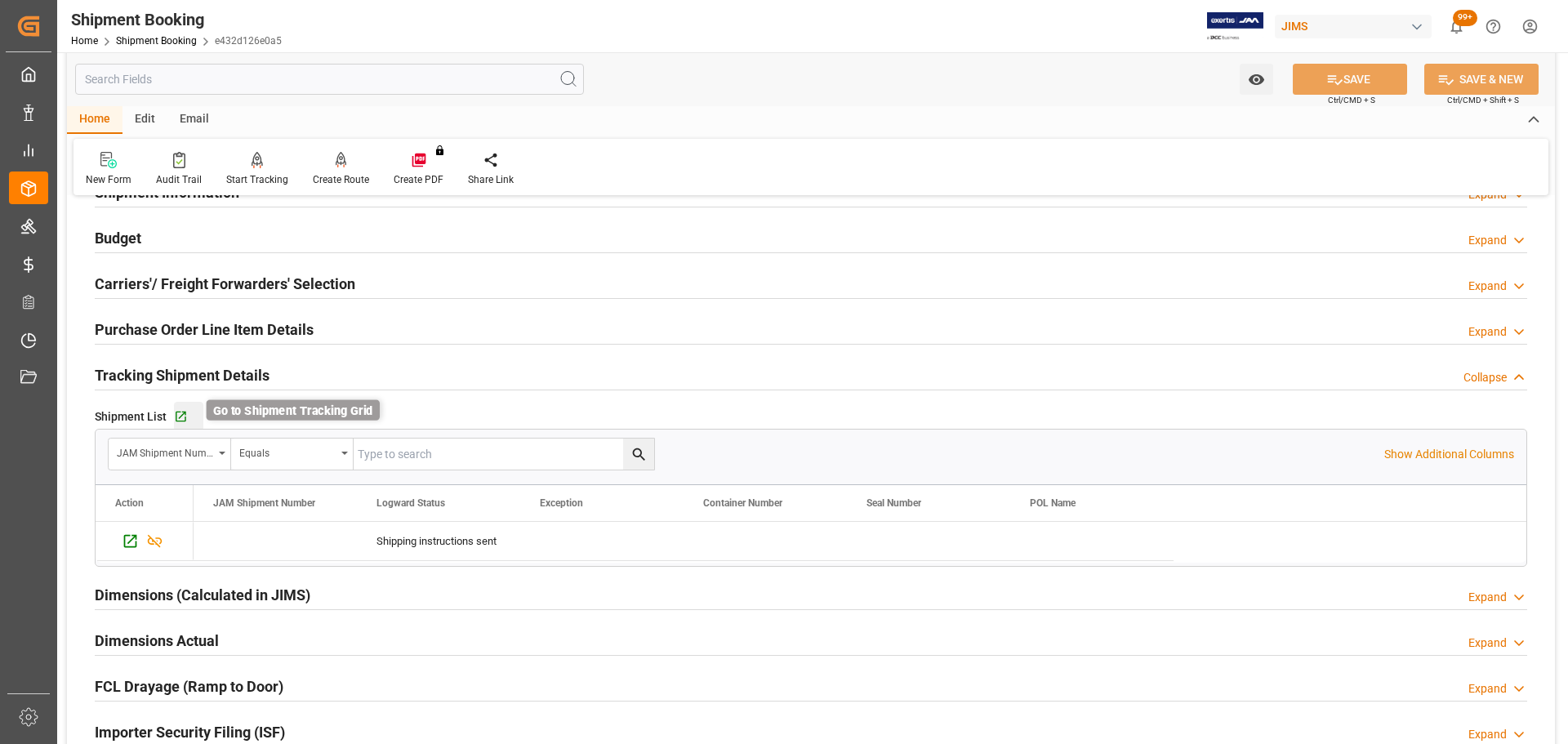 click 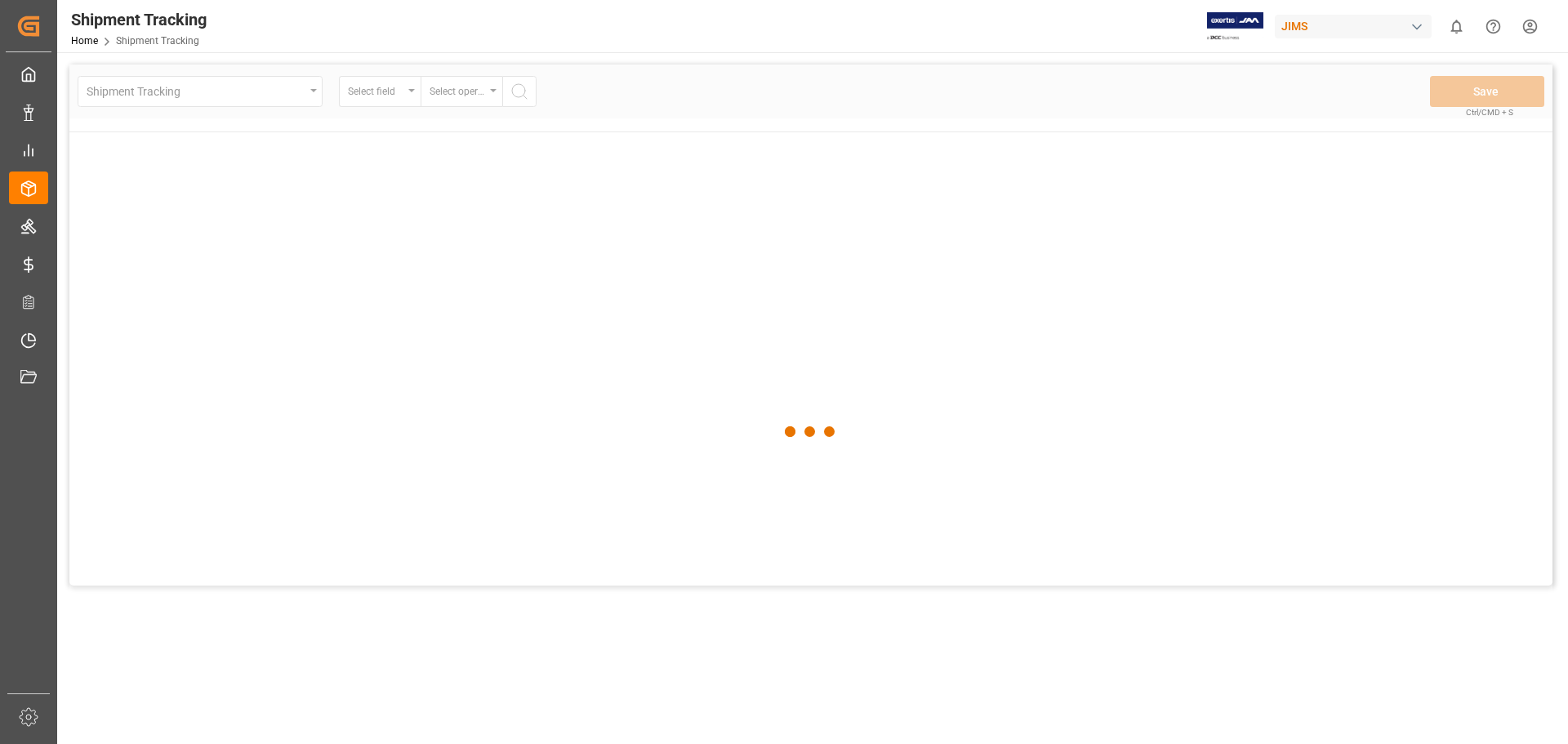 scroll, scrollTop: 0, scrollLeft: 0, axis: both 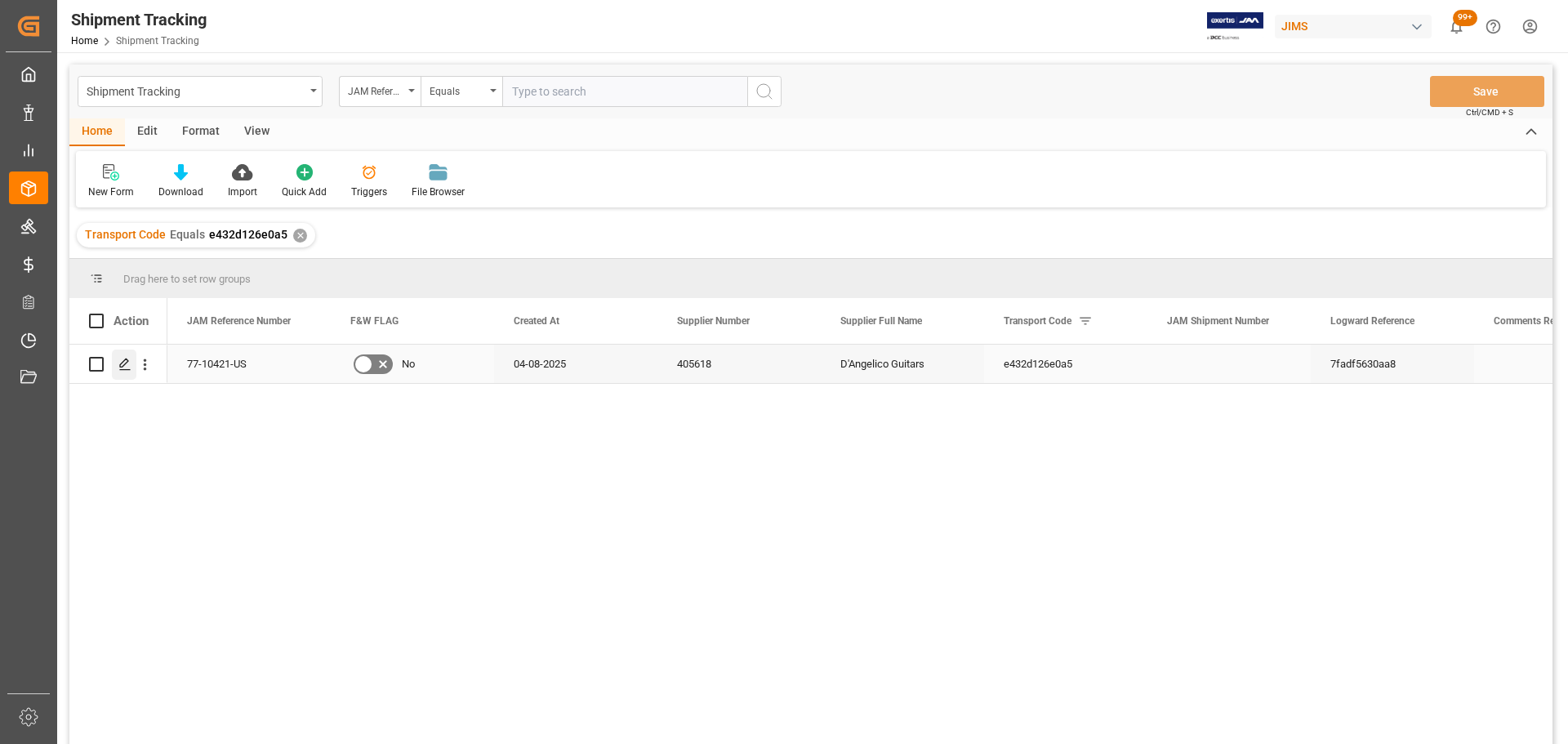 click 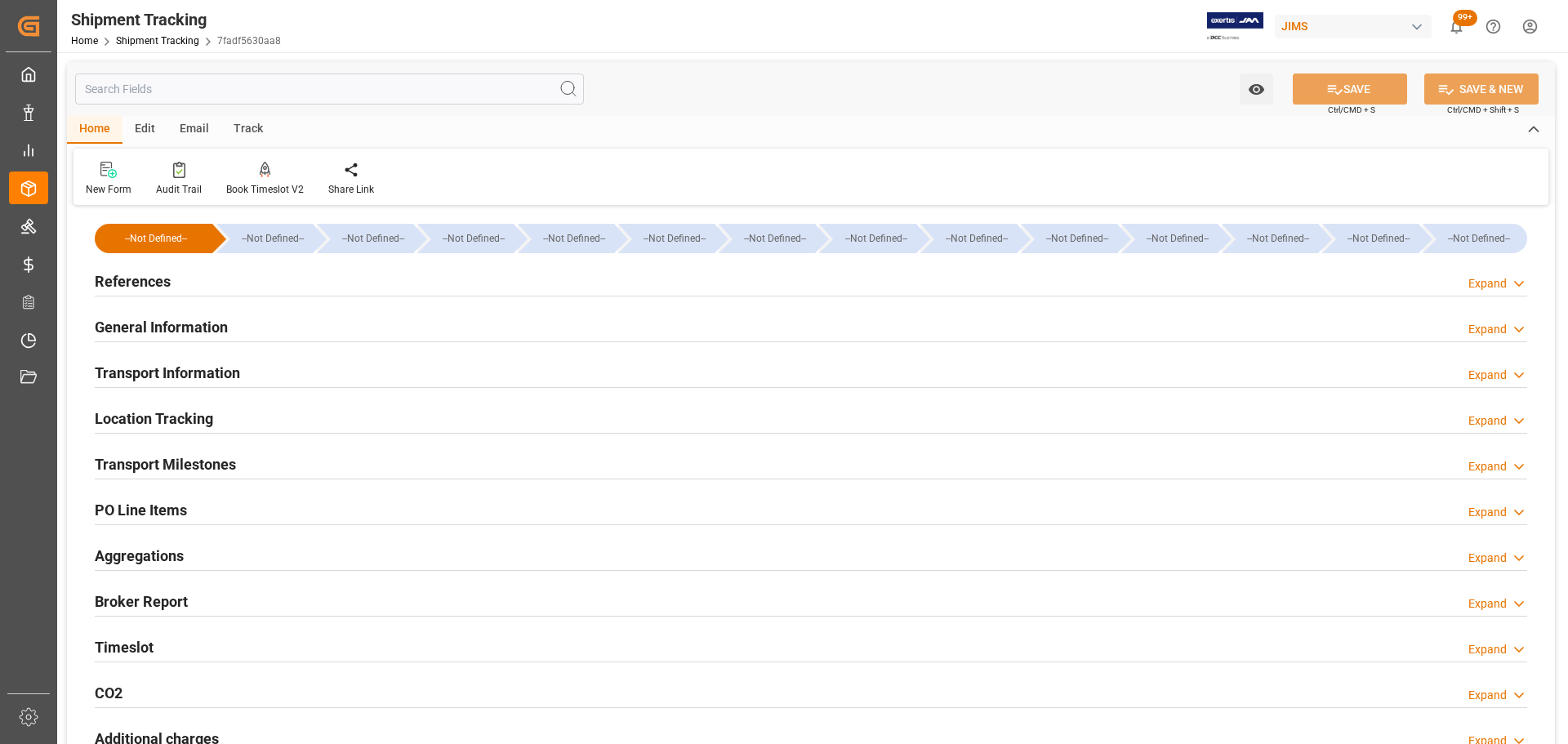 click on "Transport Milestones" at bounding box center [165, 464] 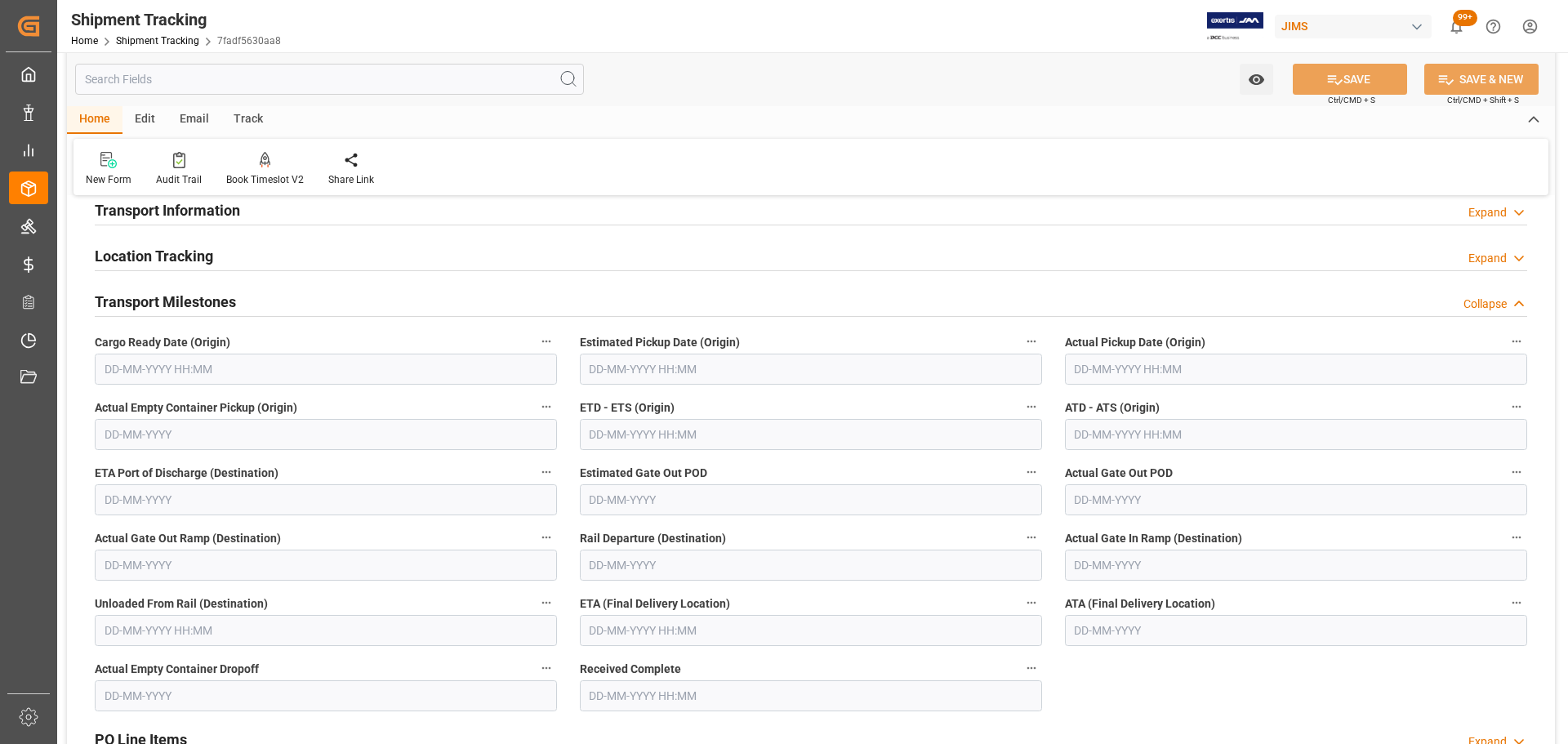 scroll, scrollTop: 163, scrollLeft: 0, axis: vertical 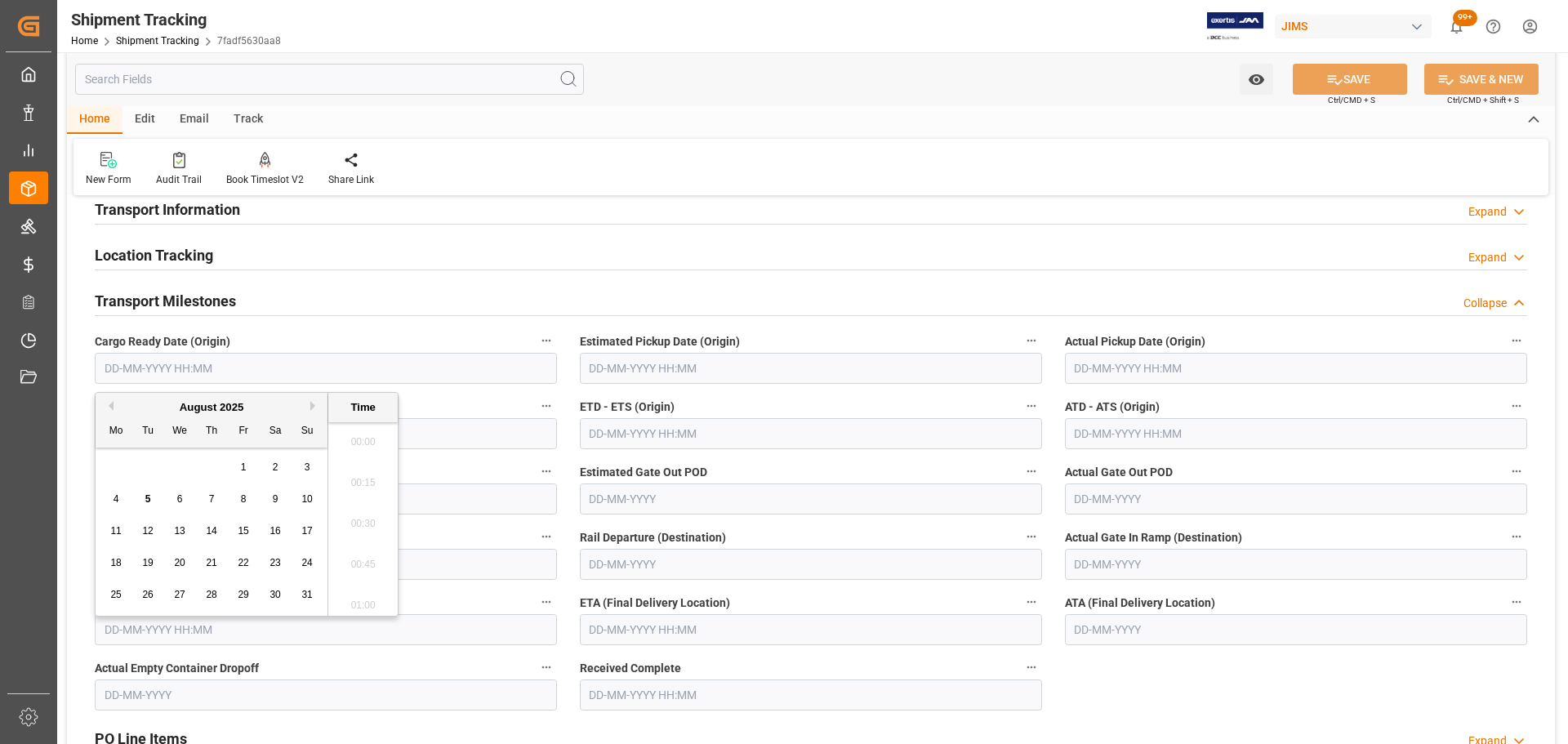 click at bounding box center (326, 368) 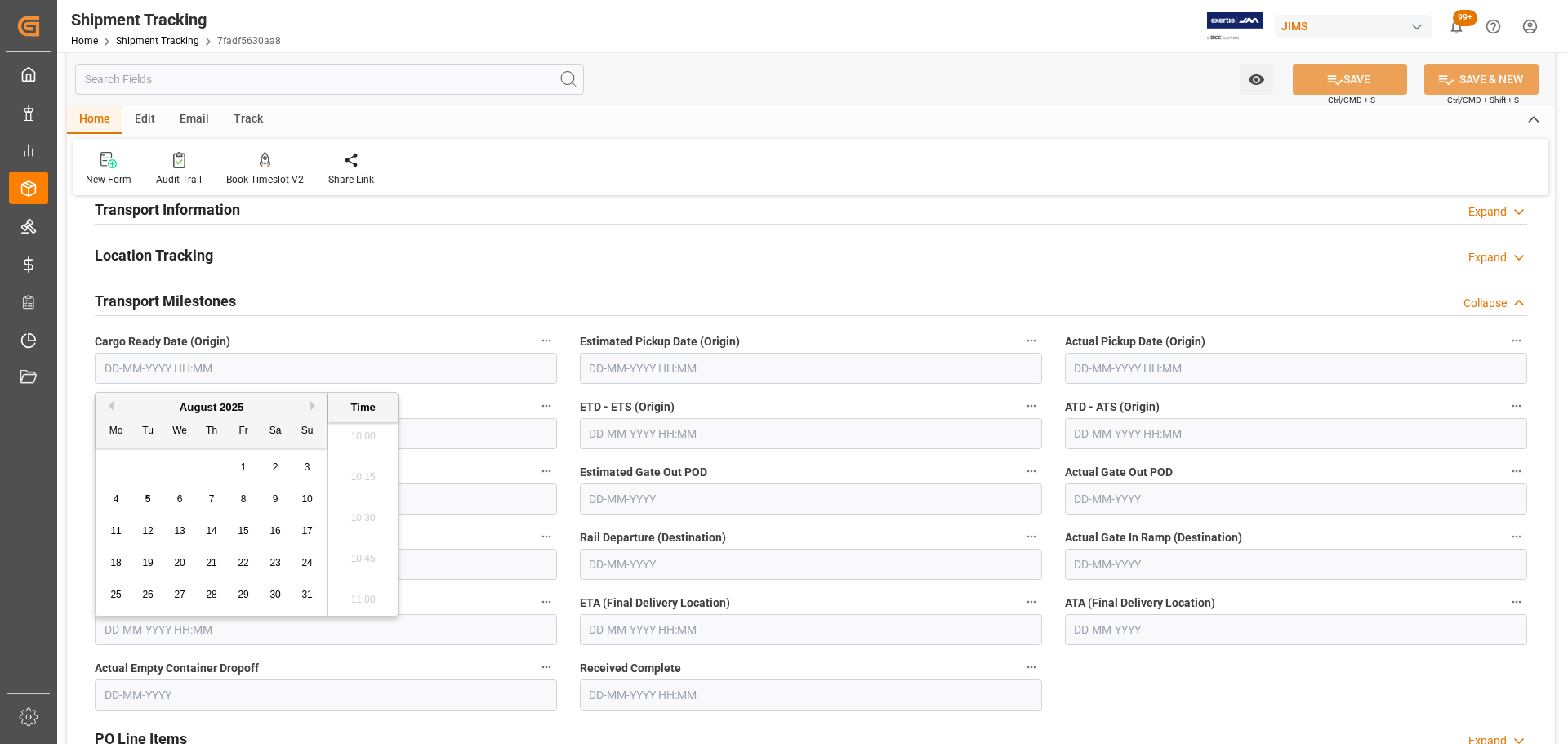 click on "6" at bounding box center [180, 500] 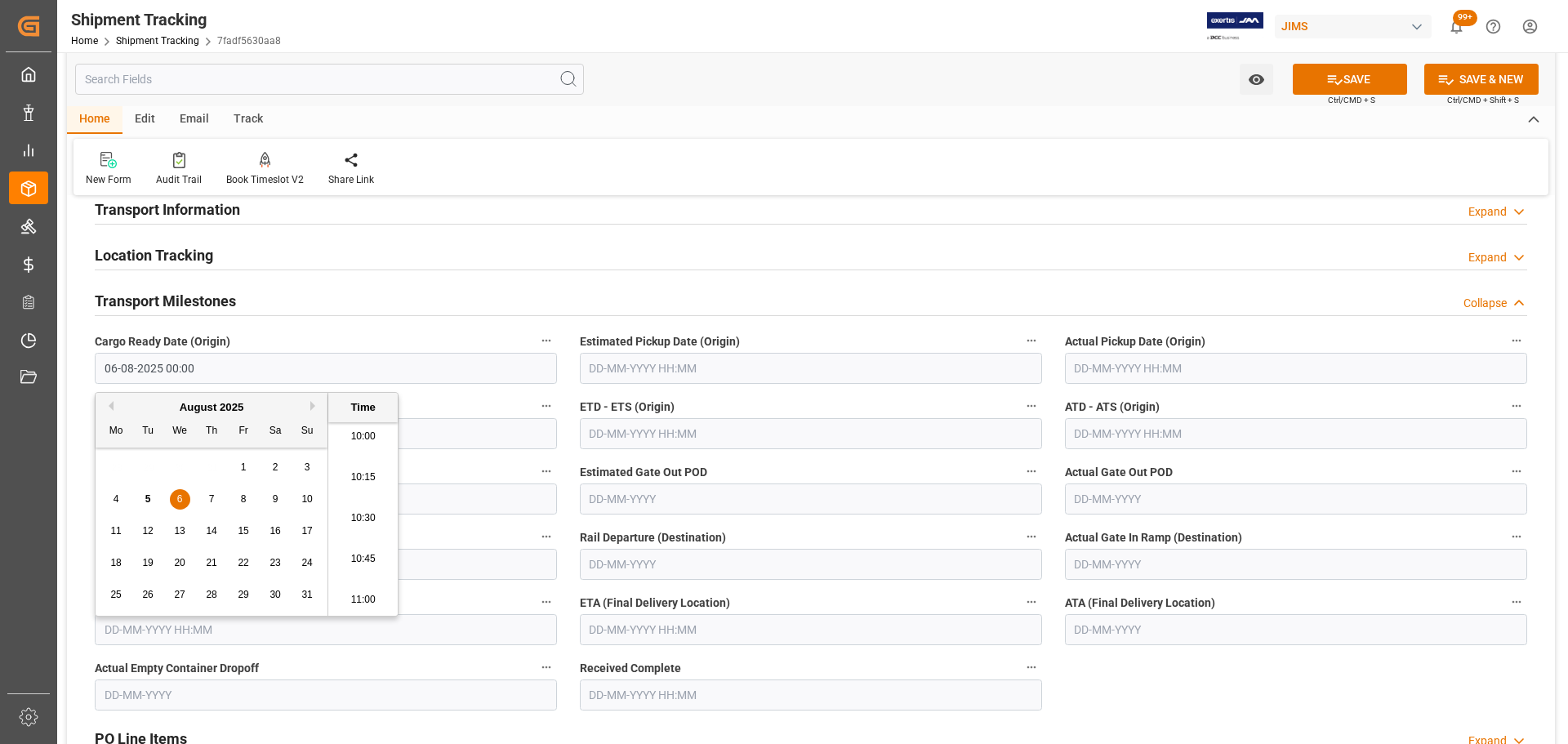 click on "1" at bounding box center (243, 467) 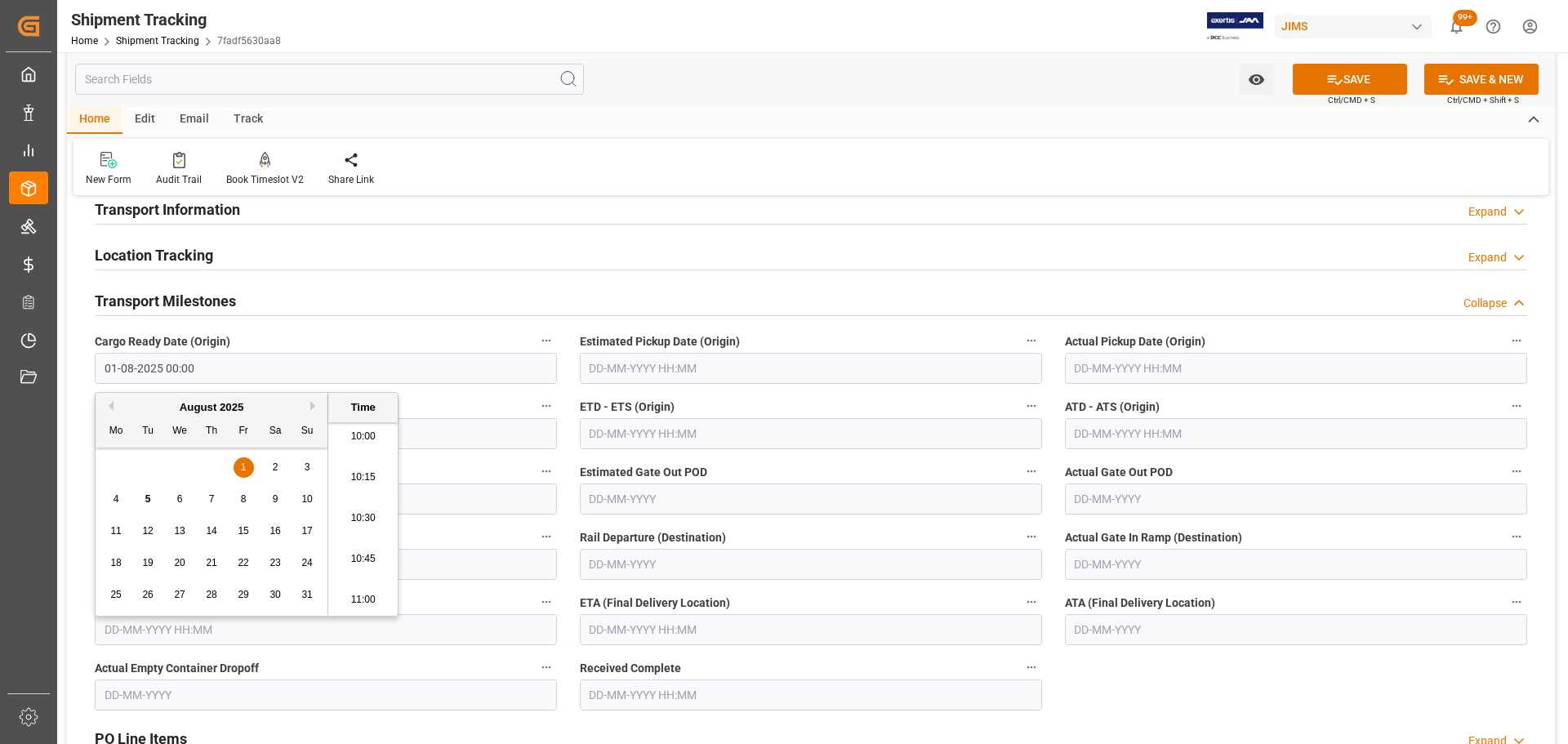 click at bounding box center (811, 368) 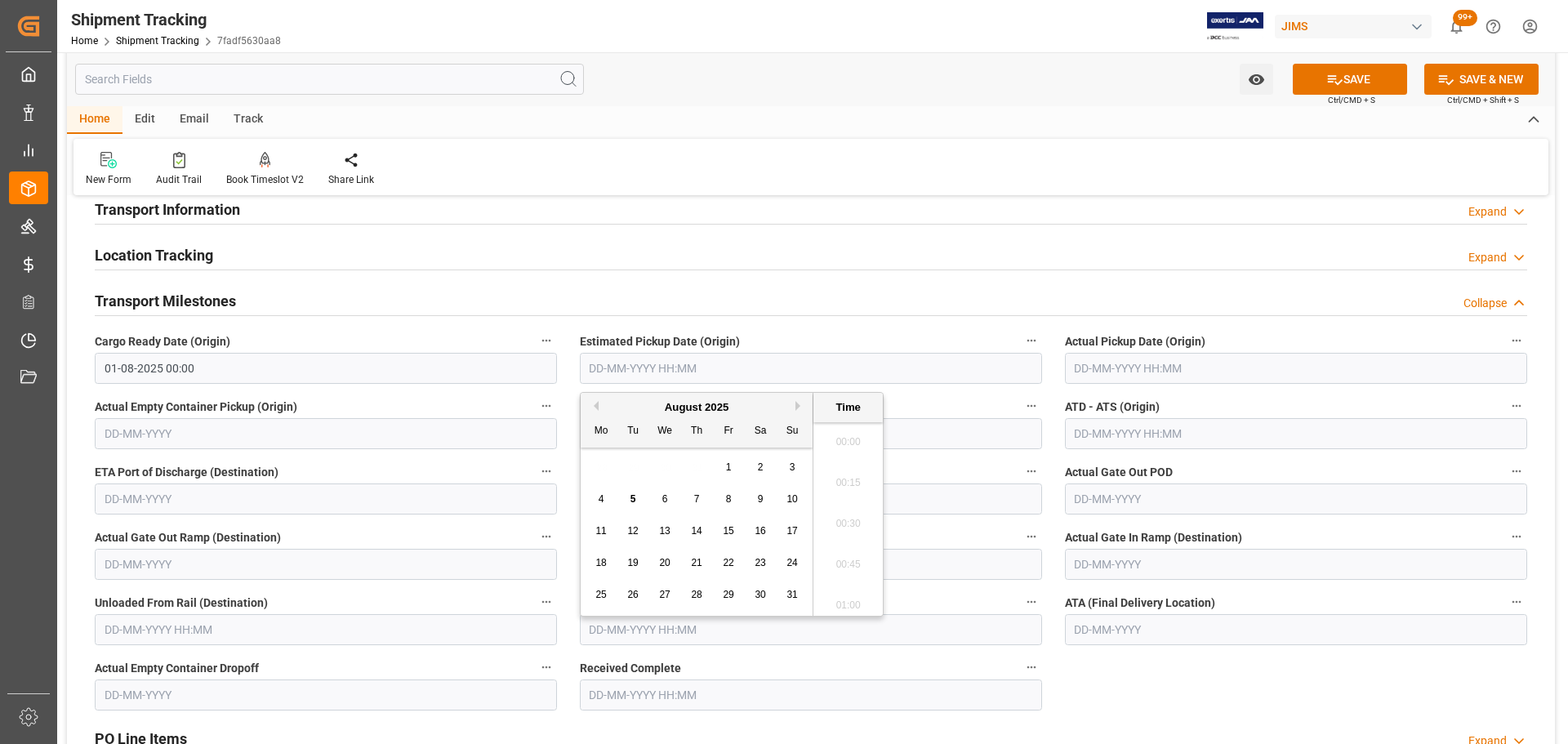scroll, scrollTop: 1639, scrollLeft: 0, axis: vertical 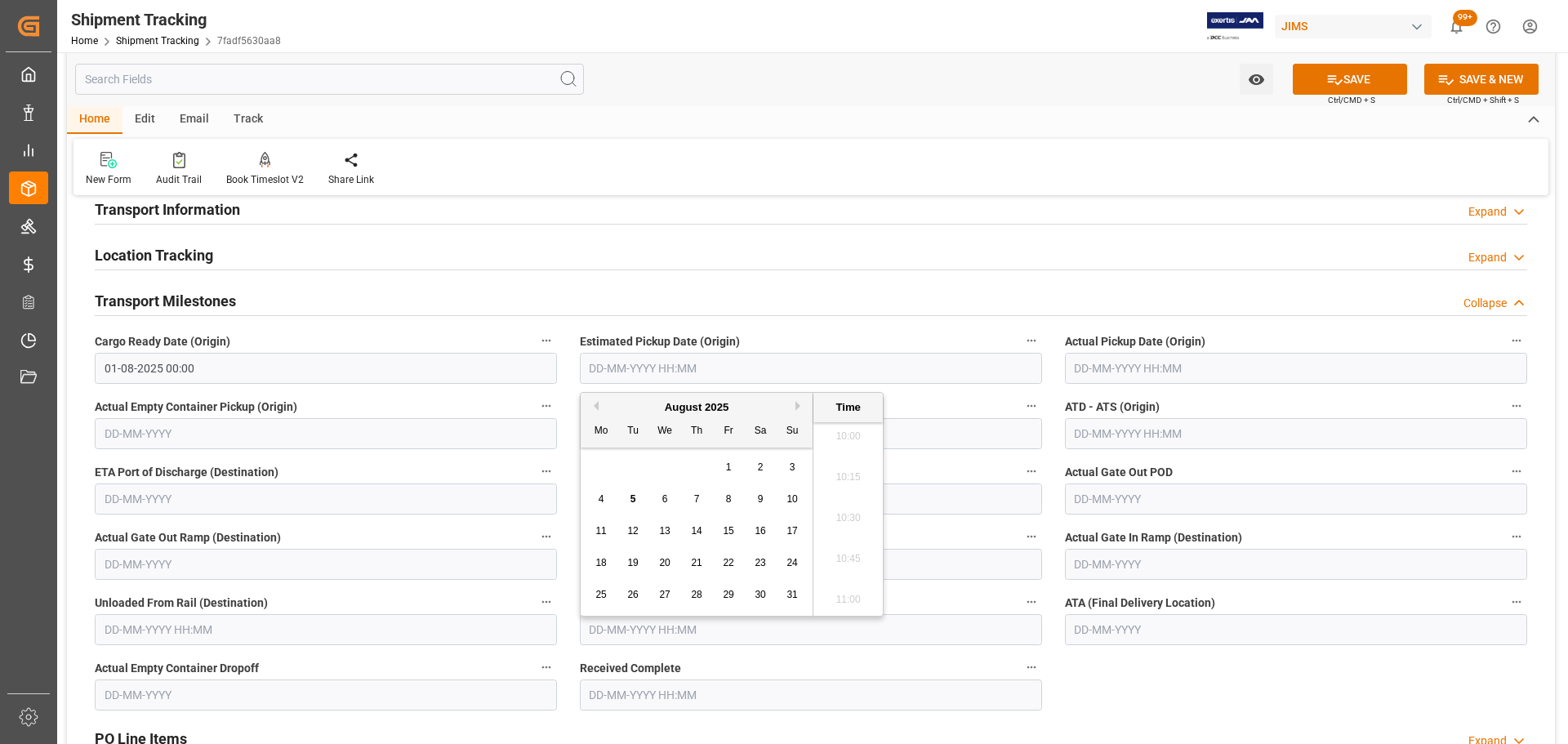 click on "6" at bounding box center (665, 500) 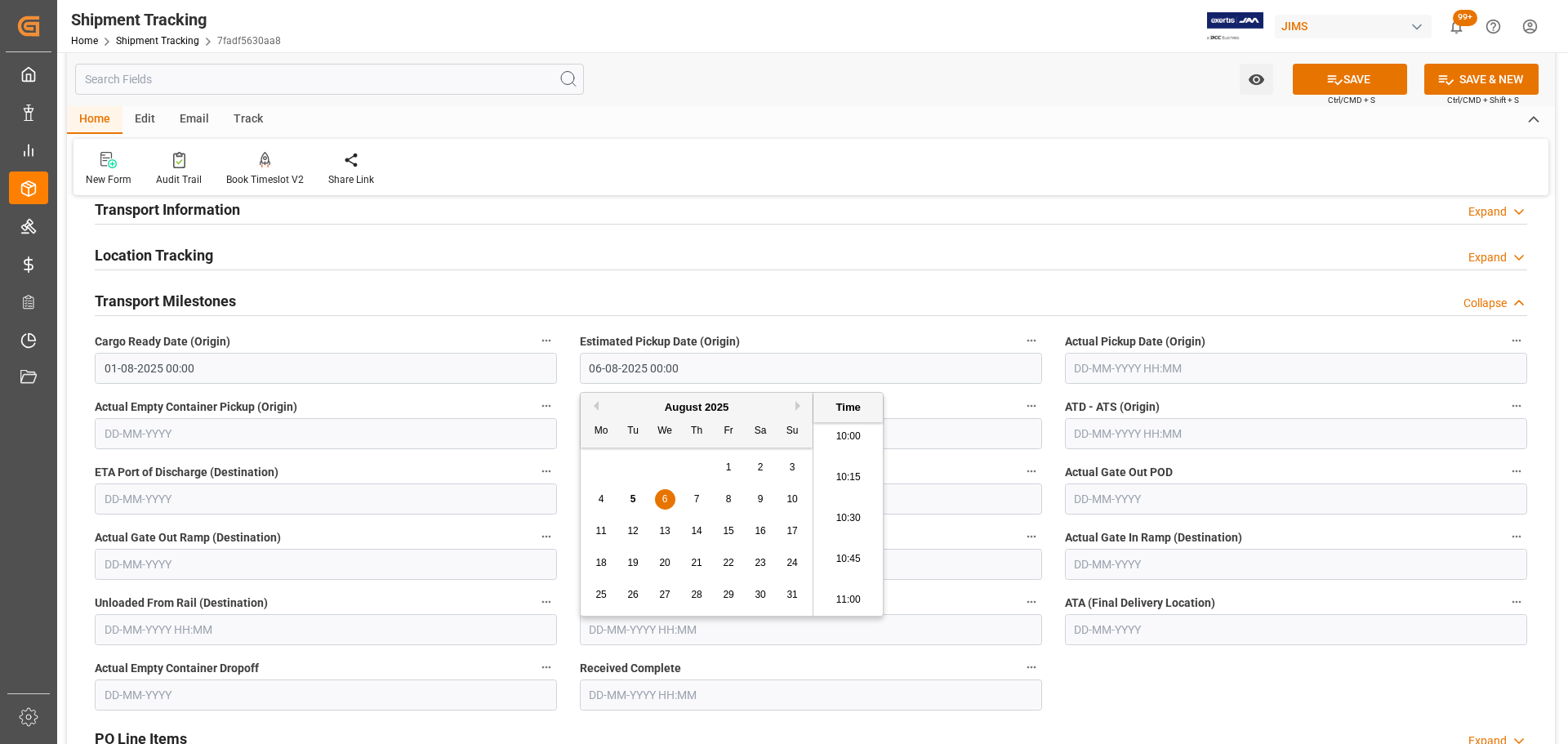 click on "--Not Defined-- --Not Defined-- --Not Defined-- --Not Defined-- --Not Defined-- --Not Defined-- --Not Defined-- --Not Defined-- --Not Defined-- --Not Defined-- --Not Defined-- --Not Defined-- --Not Defined-- --Not Defined--   References Expand JAM Reference Number     77-10421-US F&W FLAG     No Created At     04-08-2025 Supplier Number     405618 Supplier Full Name     [LAST] Guitars Transport Code     e432d126e0a5 JAM Shipment Number     Logward Reference     7fadf5630aa8 Comments Ref(Numb)     Pickup Number       General Information Expand Logward Status     Shipping instructions sent Exception     Order Creation Date     Old Jam Reference Number     Agent     [FIRST] [LAST] Comments for customers (SAL)       Transport Information Expand Mode of Transport     3 CEP Account Number     Booking Number     Carrier/ Forwarder Code     HE Carrier/ Forwarder Name     HERCULES Incoterm     Seal Number     Trailer Number     Container Type      Select Options Carrier Information     Service String" at bounding box center (811, 527) 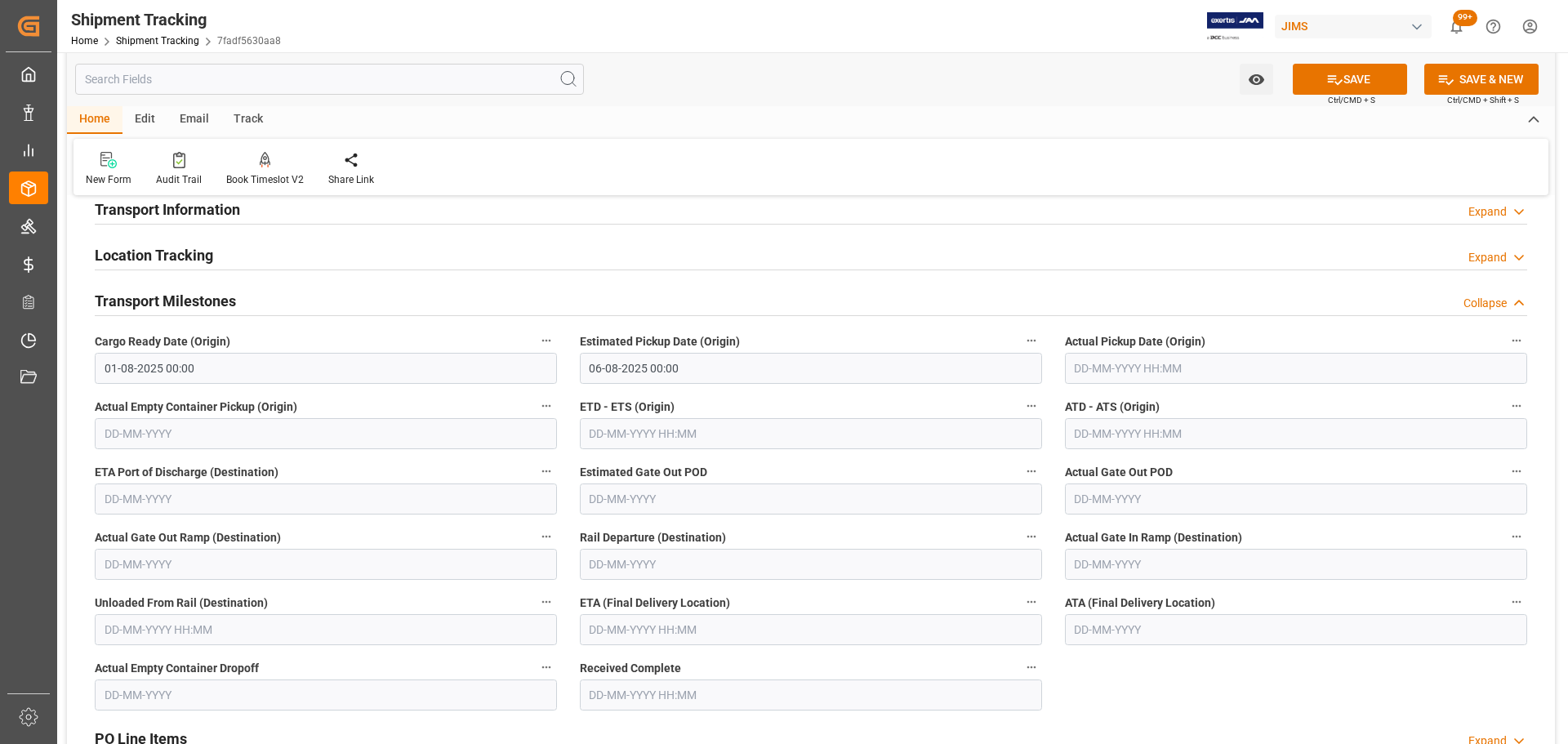 click at bounding box center (811, 630) 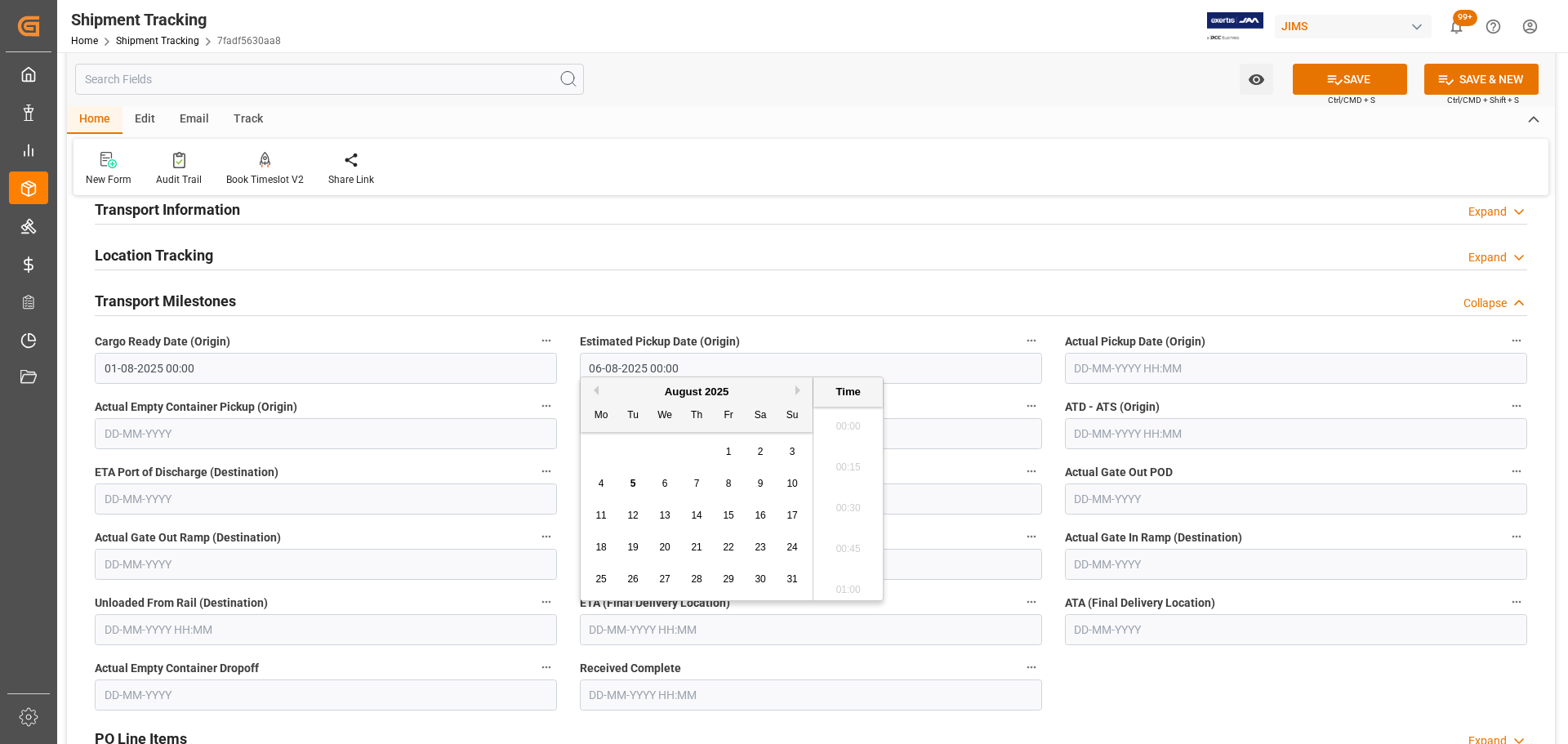 scroll, scrollTop: 1639, scrollLeft: 0, axis: vertical 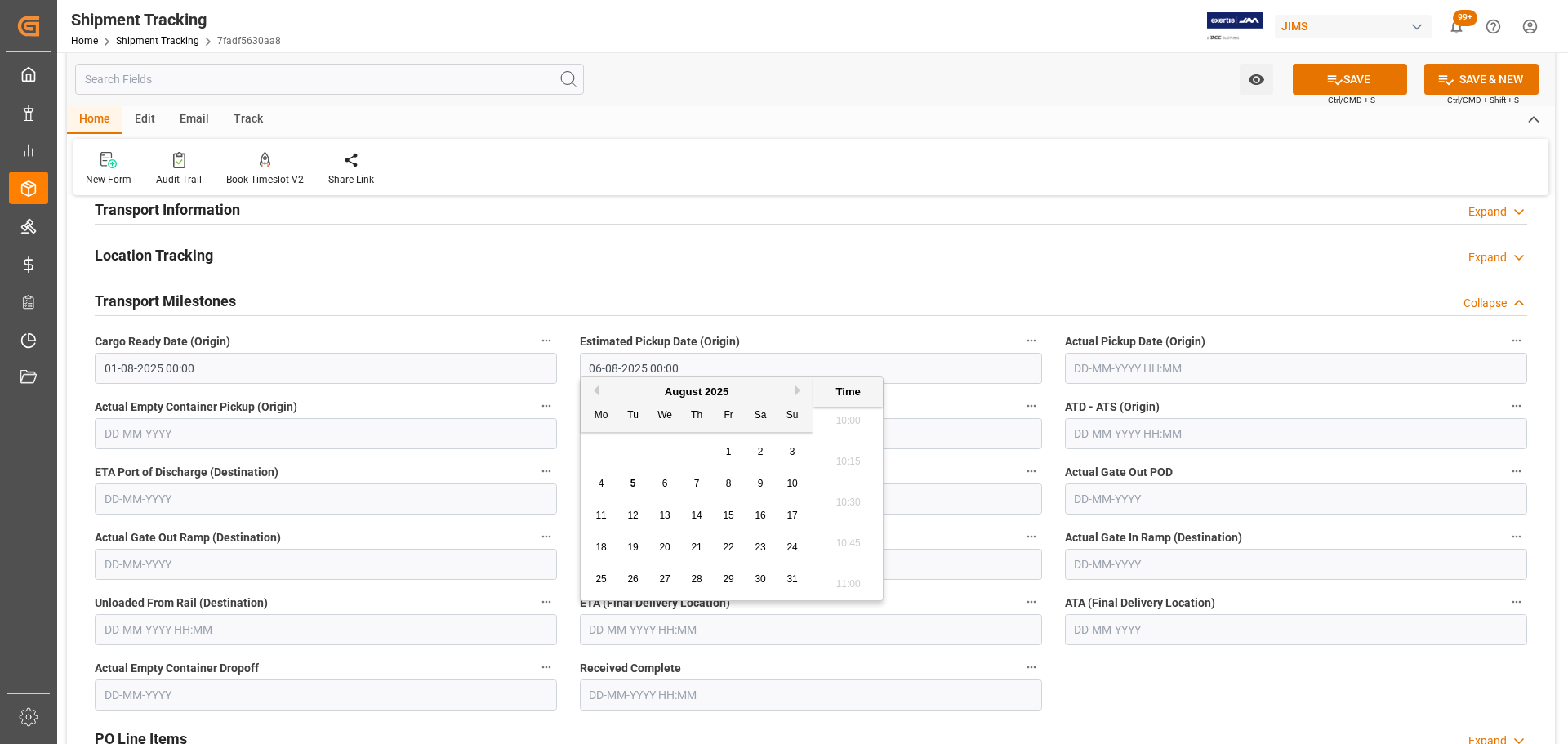 click on "15" at bounding box center [728, 516] 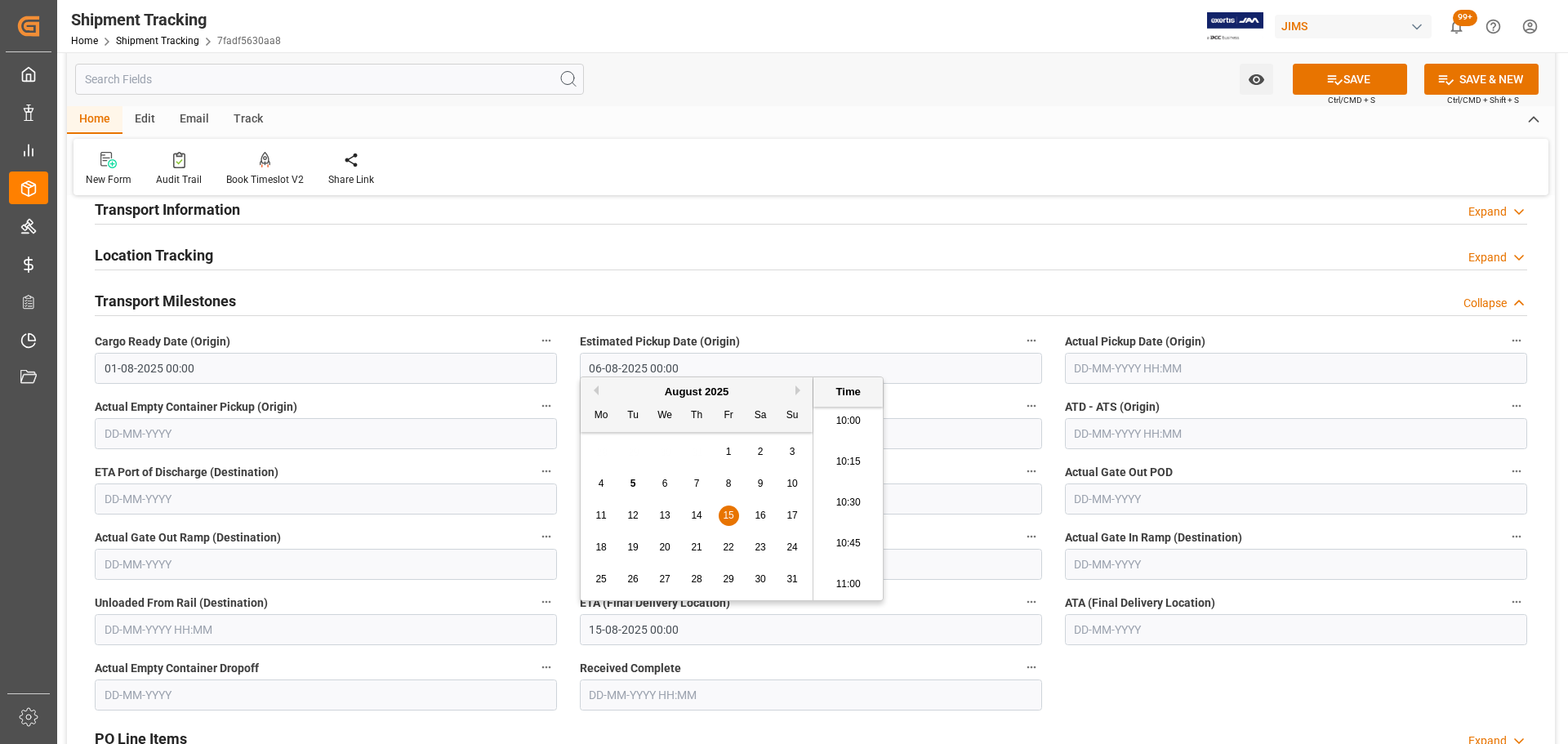 click on "--Not Defined-- --Not Defined-- --Not Defined-- --Not Defined-- --Not Defined-- --Not Defined-- --Not Defined-- --Not Defined-- --Not Defined-- --Not Defined-- --Not Defined-- --Not Defined-- --Not Defined-- --Not Defined--   References Expand JAM Reference Number     77-10421-US F&W FLAG     No Created At     04-08-2025 Supplier Number     405618 Supplier Full Name     [LAST] Guitars Transport Code     e432d126e0a5 JAM Shipment Number     Logward Reference     7fadf5630aa8 Comments Ref(Numb)     Pickup Number       General Information Expand Logward Status     Shipping instructions sent Exception     Order Creation Date     Old Jam Reference Number     Agent     [FIRST] [LAST] Comments for customers (SAL)       Transport Information Expand Mode of Transport     3 CEP Account Number     Booking Number     Carrier/ Forwarder Code     HE Carrier/ Forwarder Name     HERCULES Incoterm     Seal Number     Trailer Number     Container Type      Select Options Carrier Information     Service String" at bounding box center [811, 527] 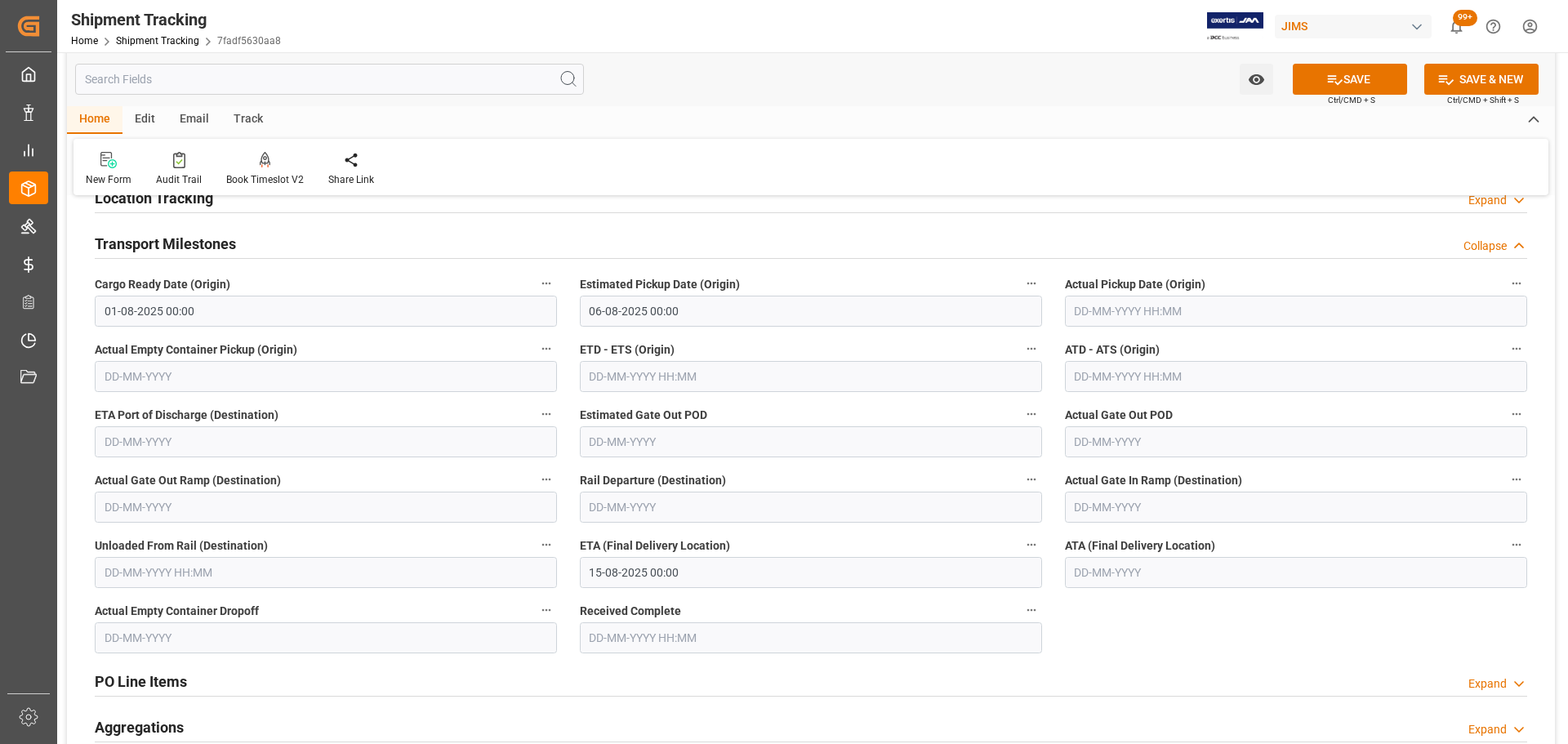scroll, scrollTop: 245, scrollLeft: 0, axis: vertical 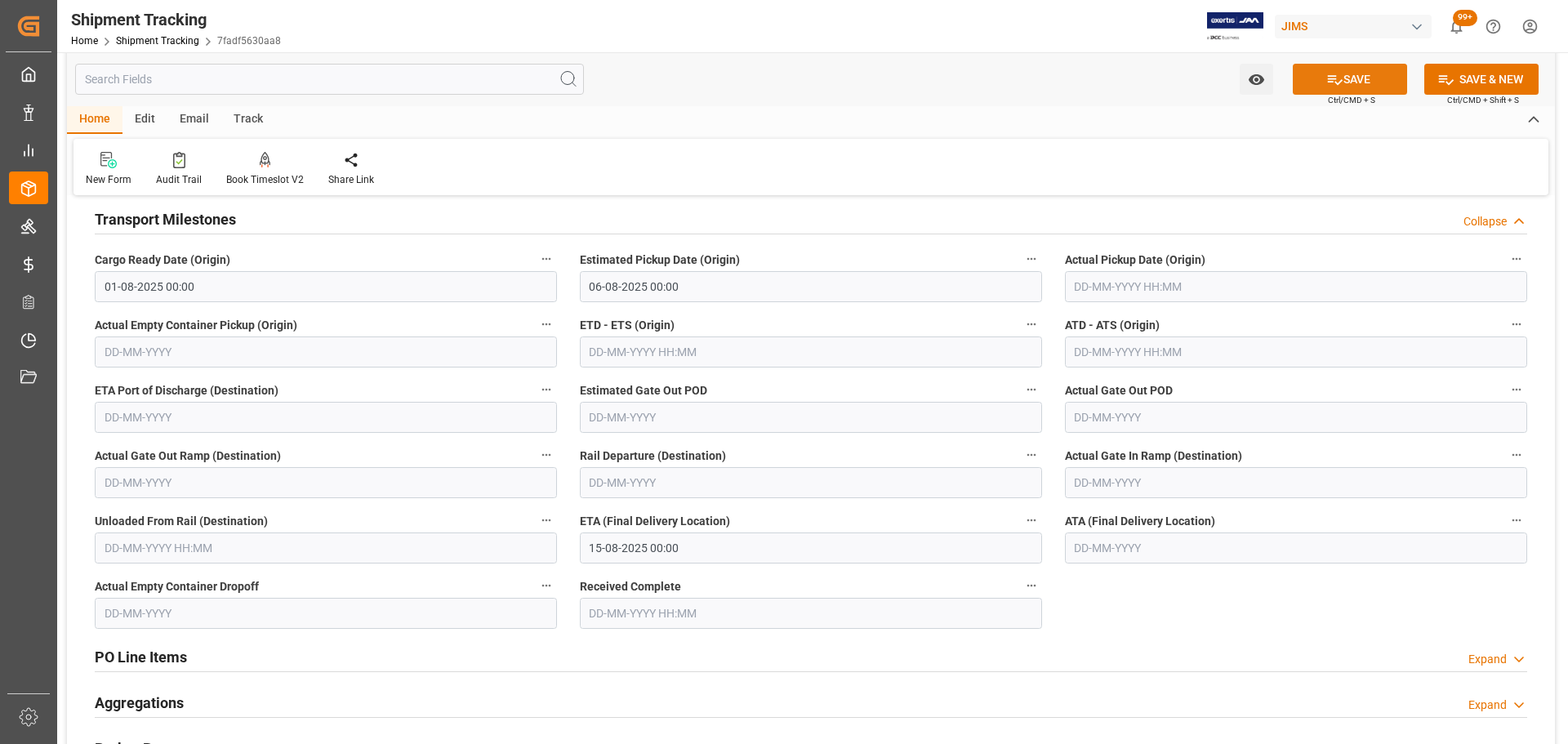 click on "SAVE" at bounding box center [1350, 79] 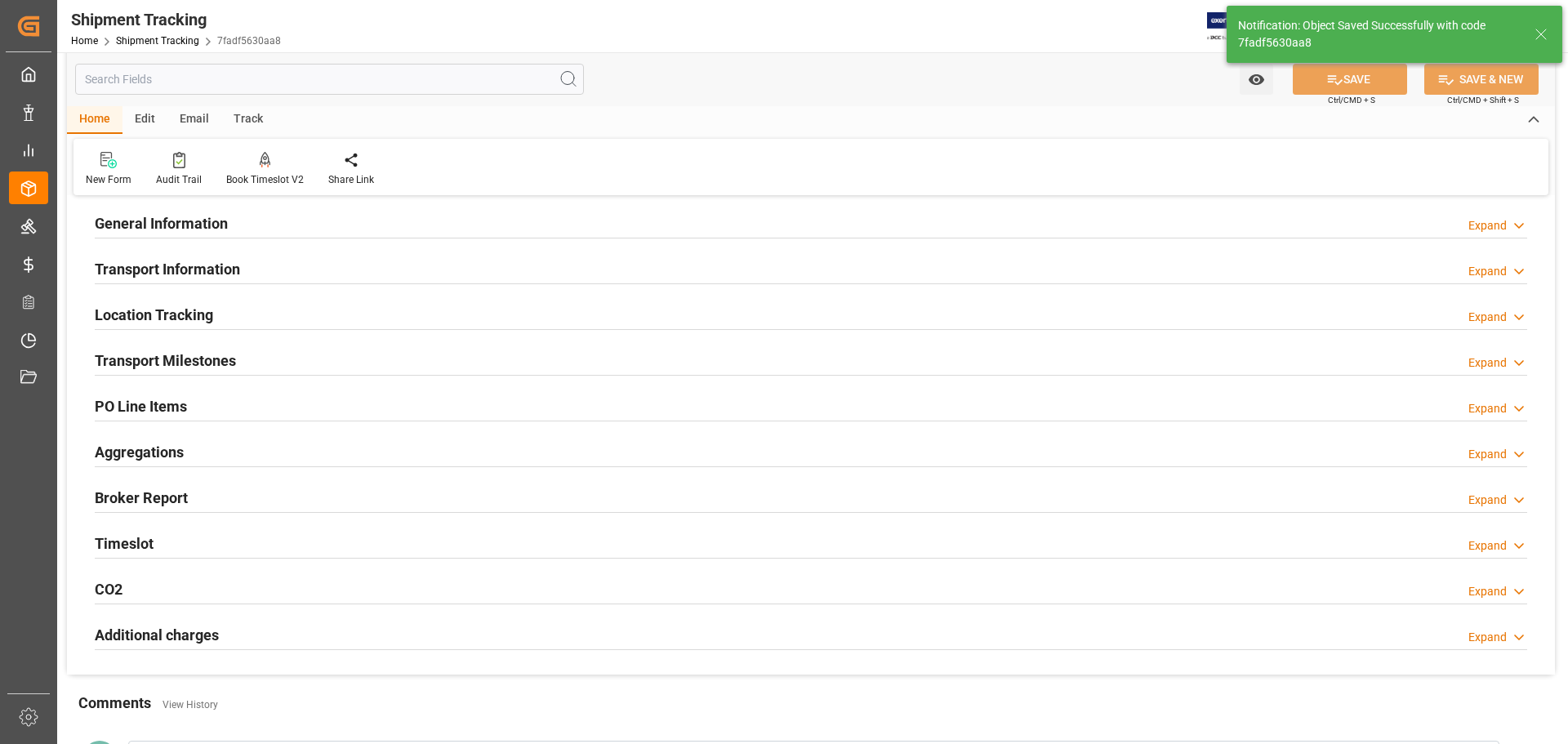 scroll, scrollTop: 82, scrollLeft: 0, axis: vertical 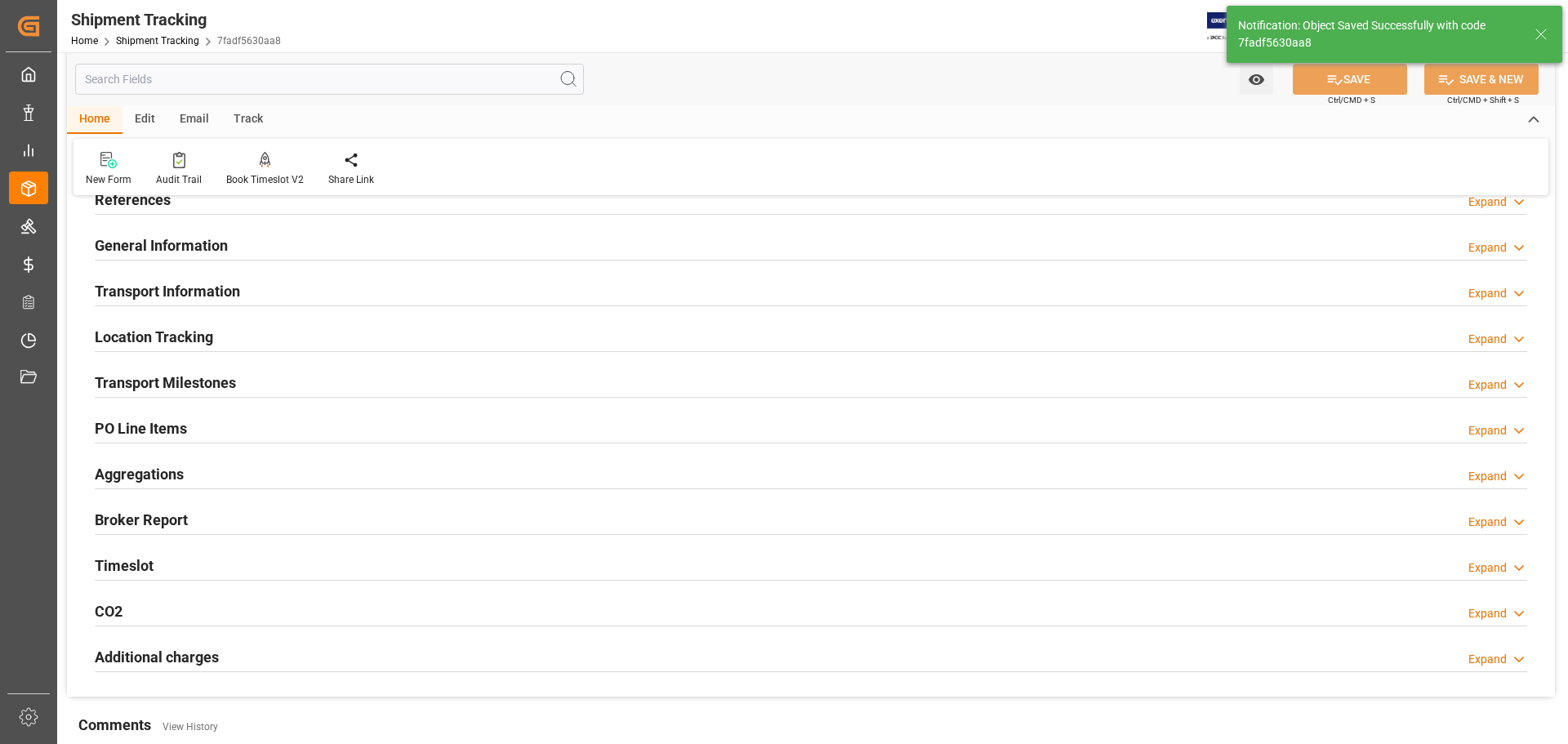 click on "Transport Milestones Expand" at bounding box center (811, 381) 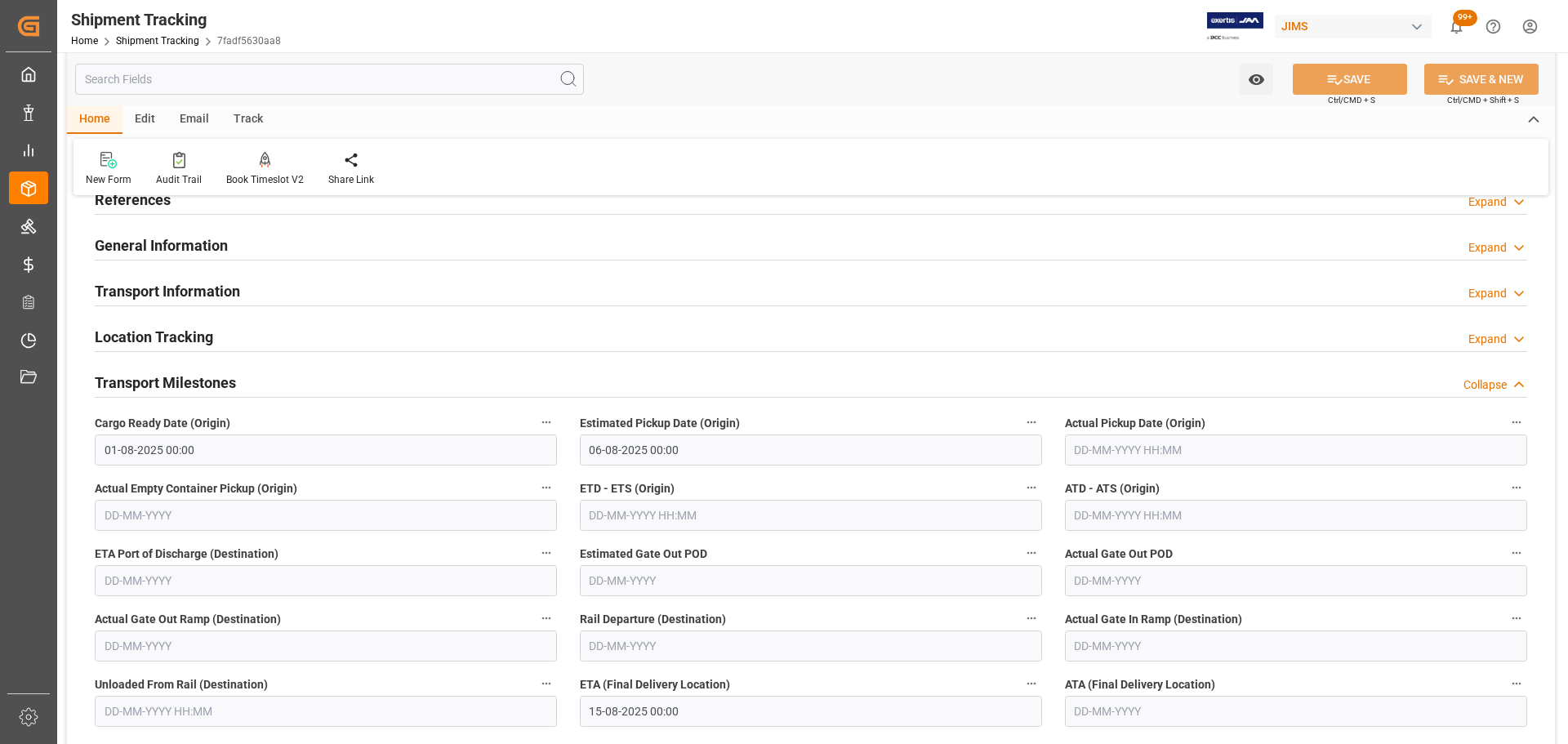 click on "Transport Milestones Collapse" at bounding box center (811, 381) 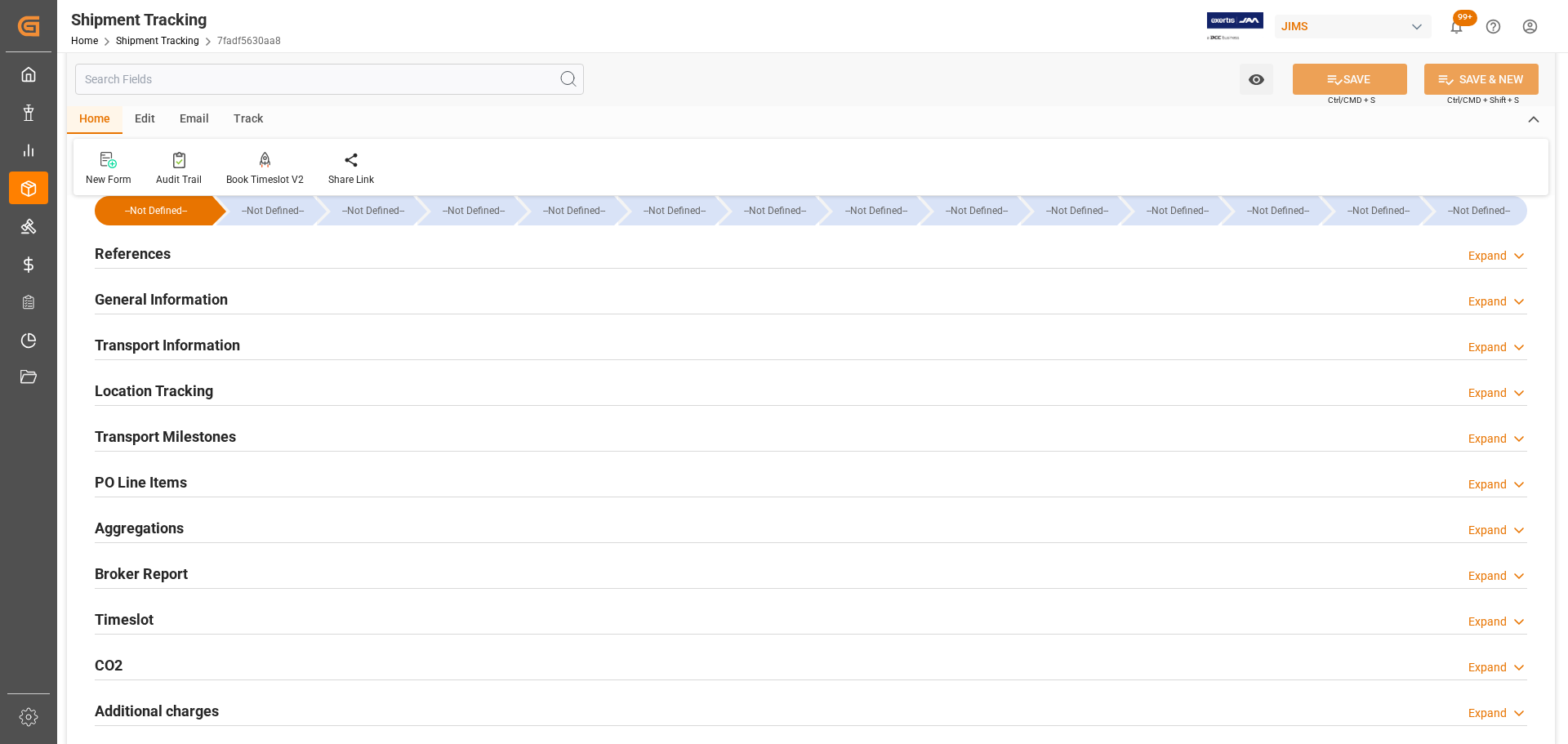 scroll, scrollTop: 0, scrollLeft: 0, axis: both 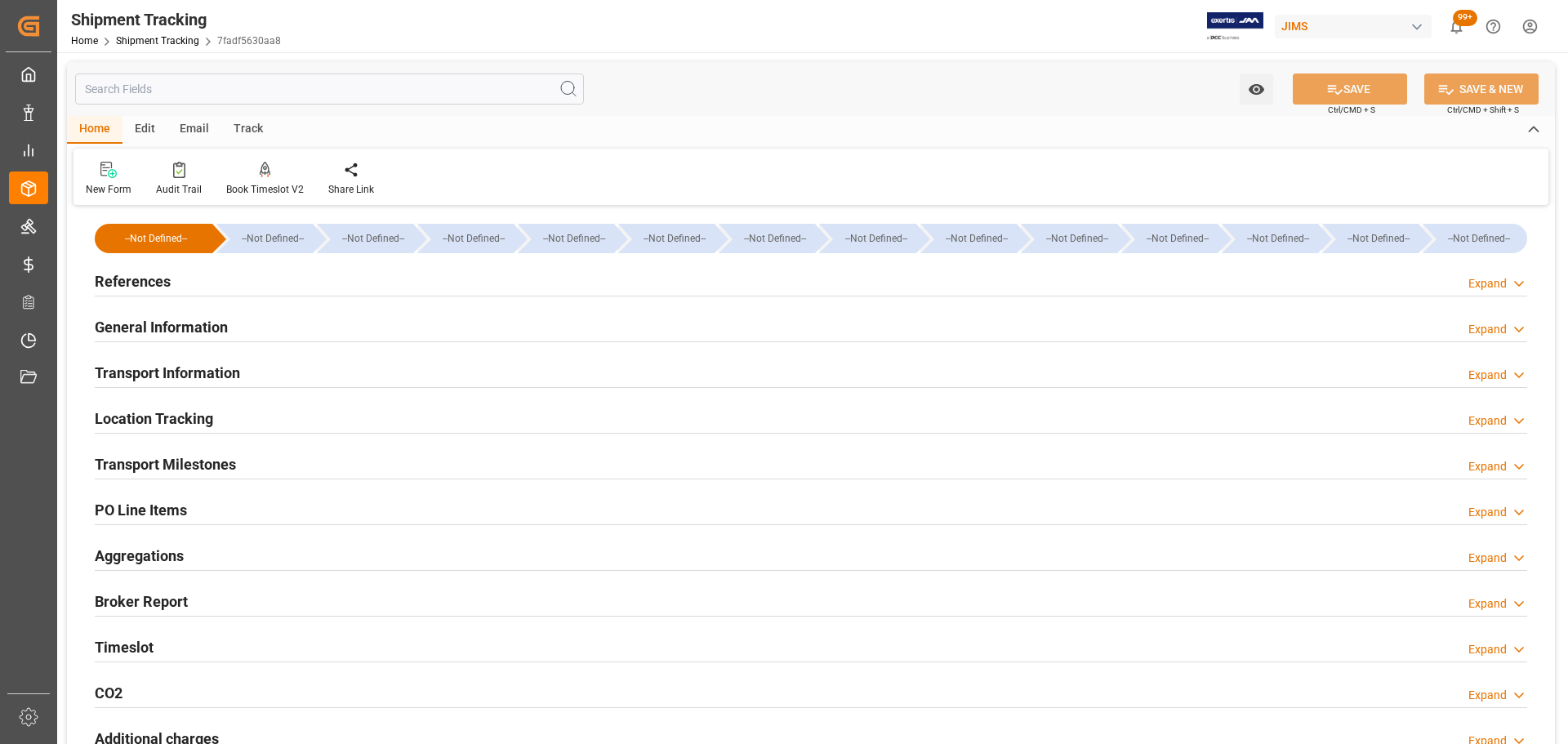 click on "Transport Information Expand" at bounding box center [811, 372] 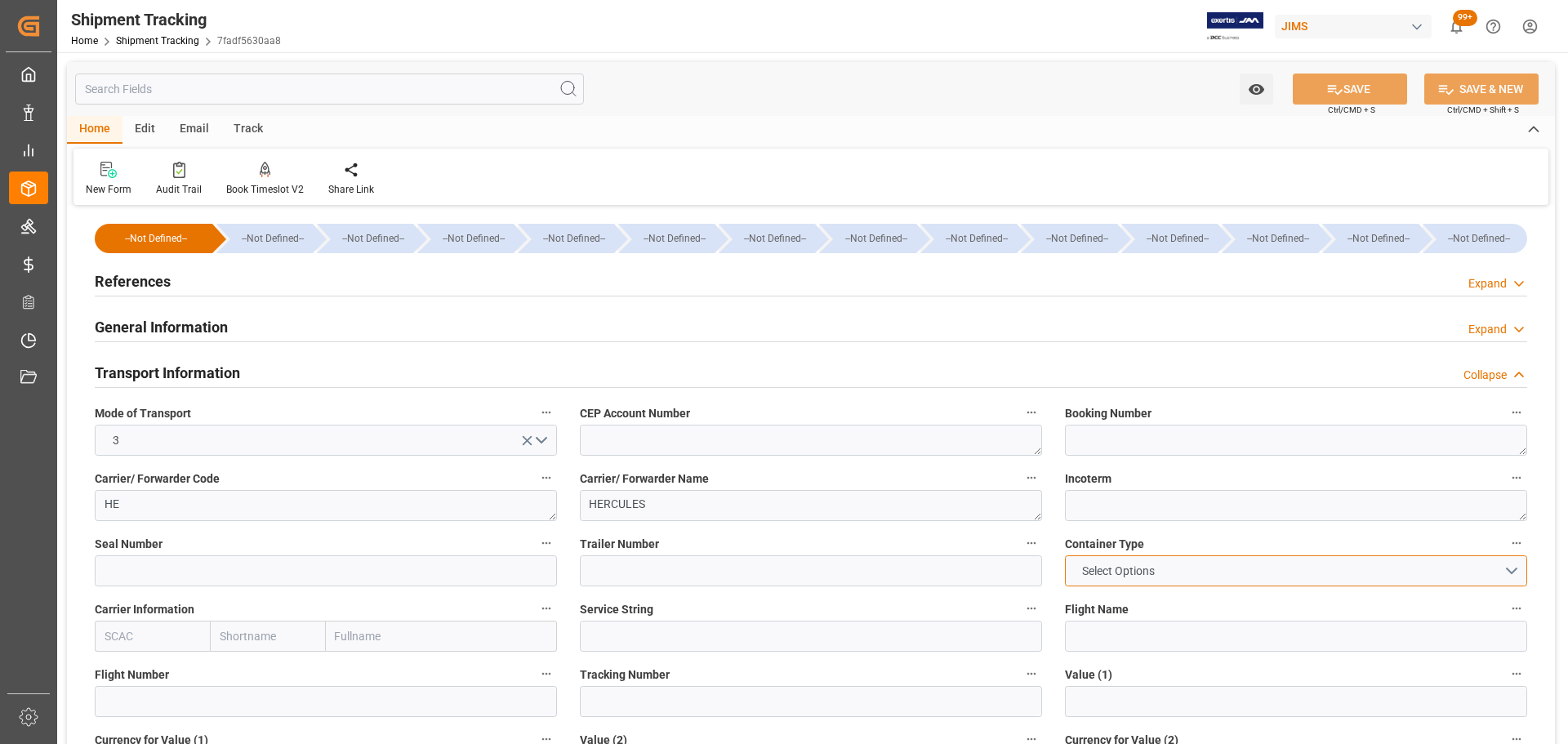 click on "Select Options" at bounding box center [1118, 571] 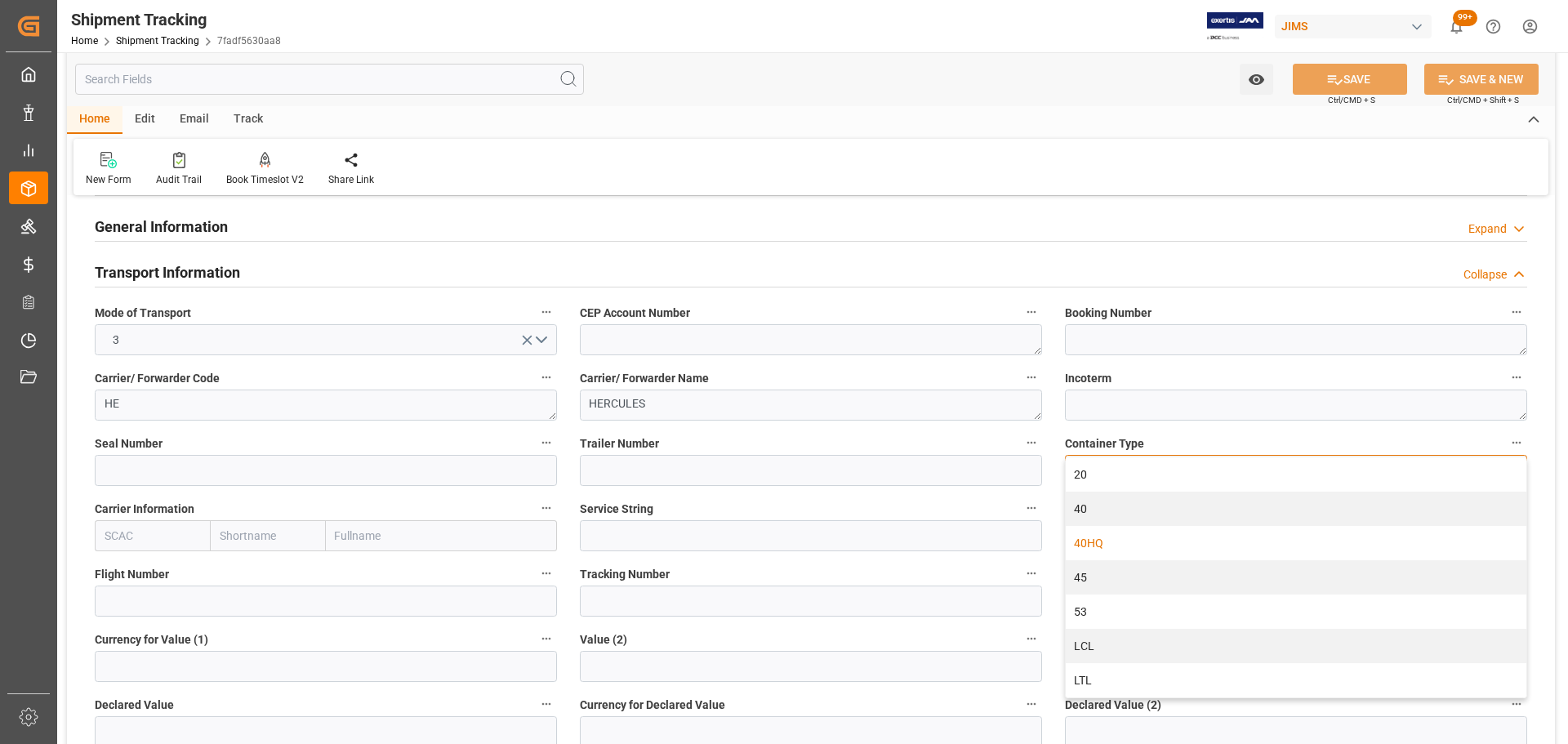 scroll, scrollTop: 327, scrollLeft: 0, axis: vertical 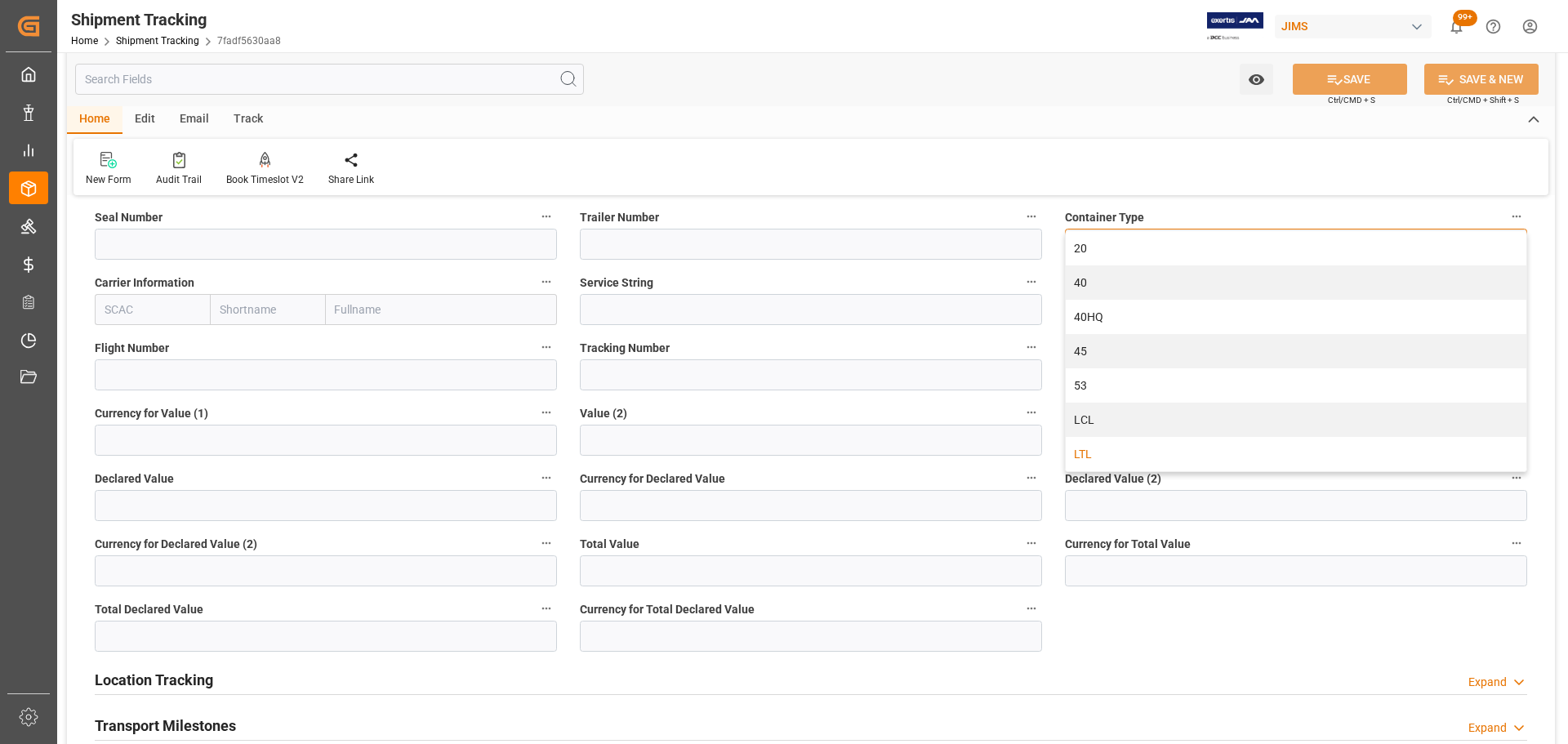 click on "LTL" at bounding box center [1296, 454] 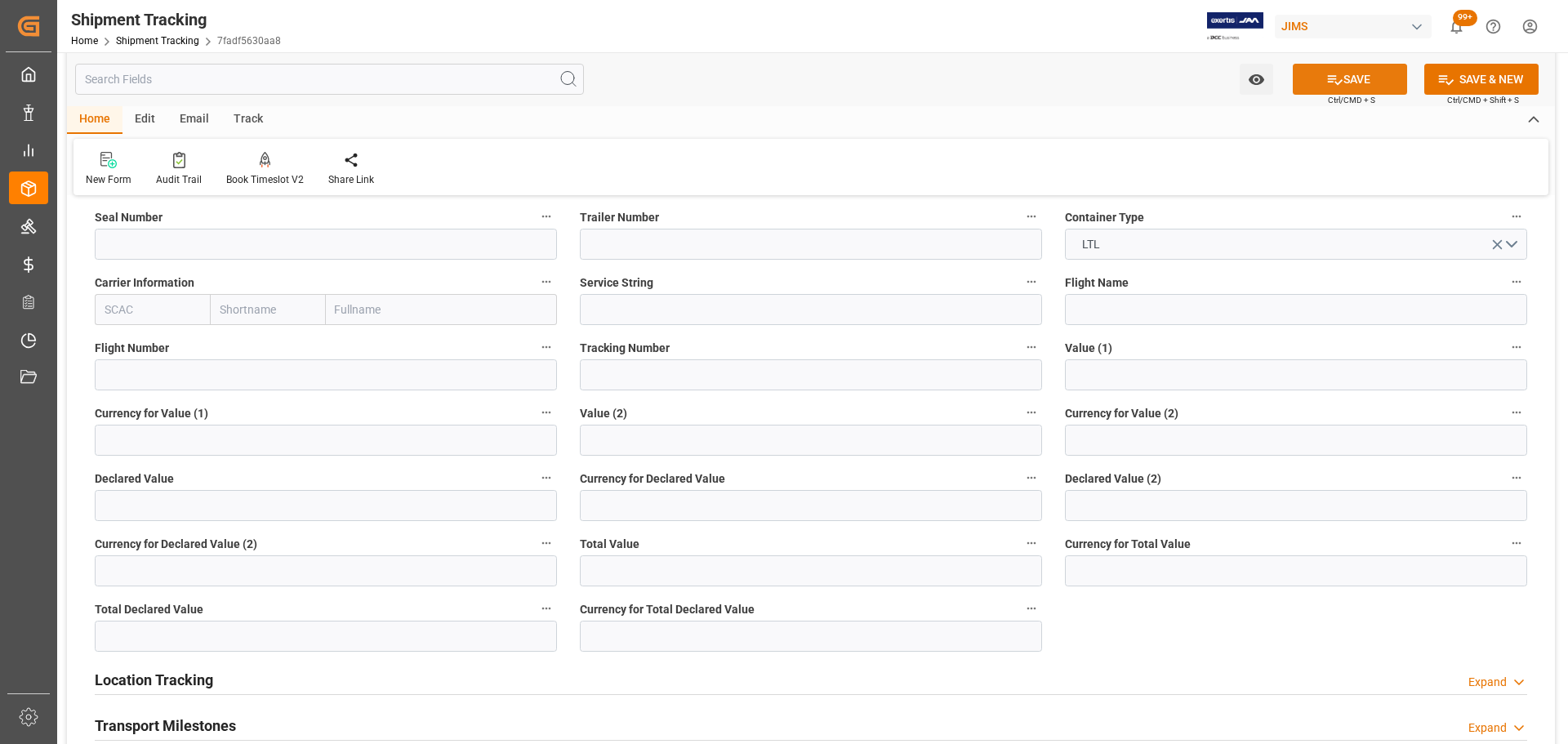 click on "SAVE" at bounding box center (1350, 79) 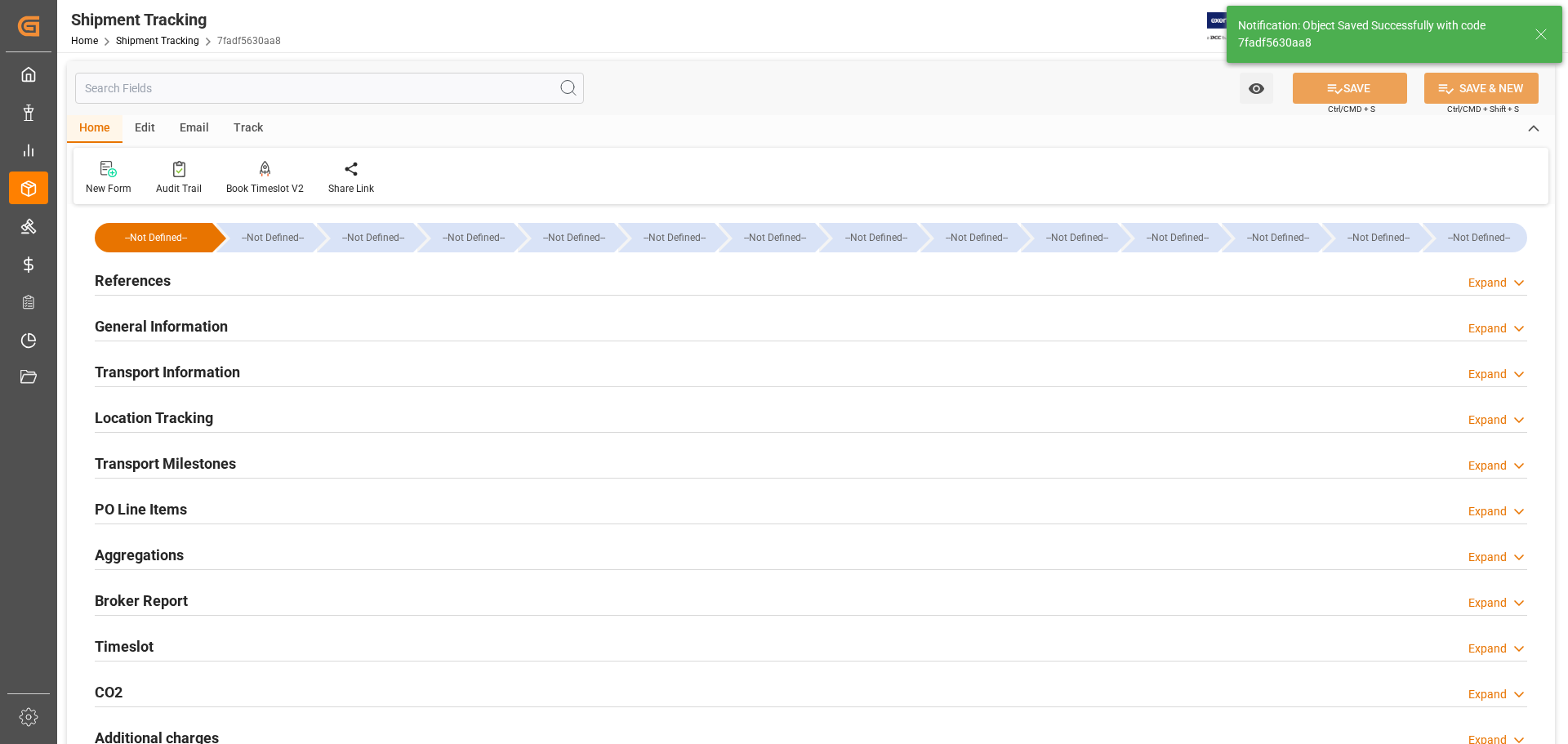 scroll, scrollTop: 0, scrollLeft: 0, axis: both 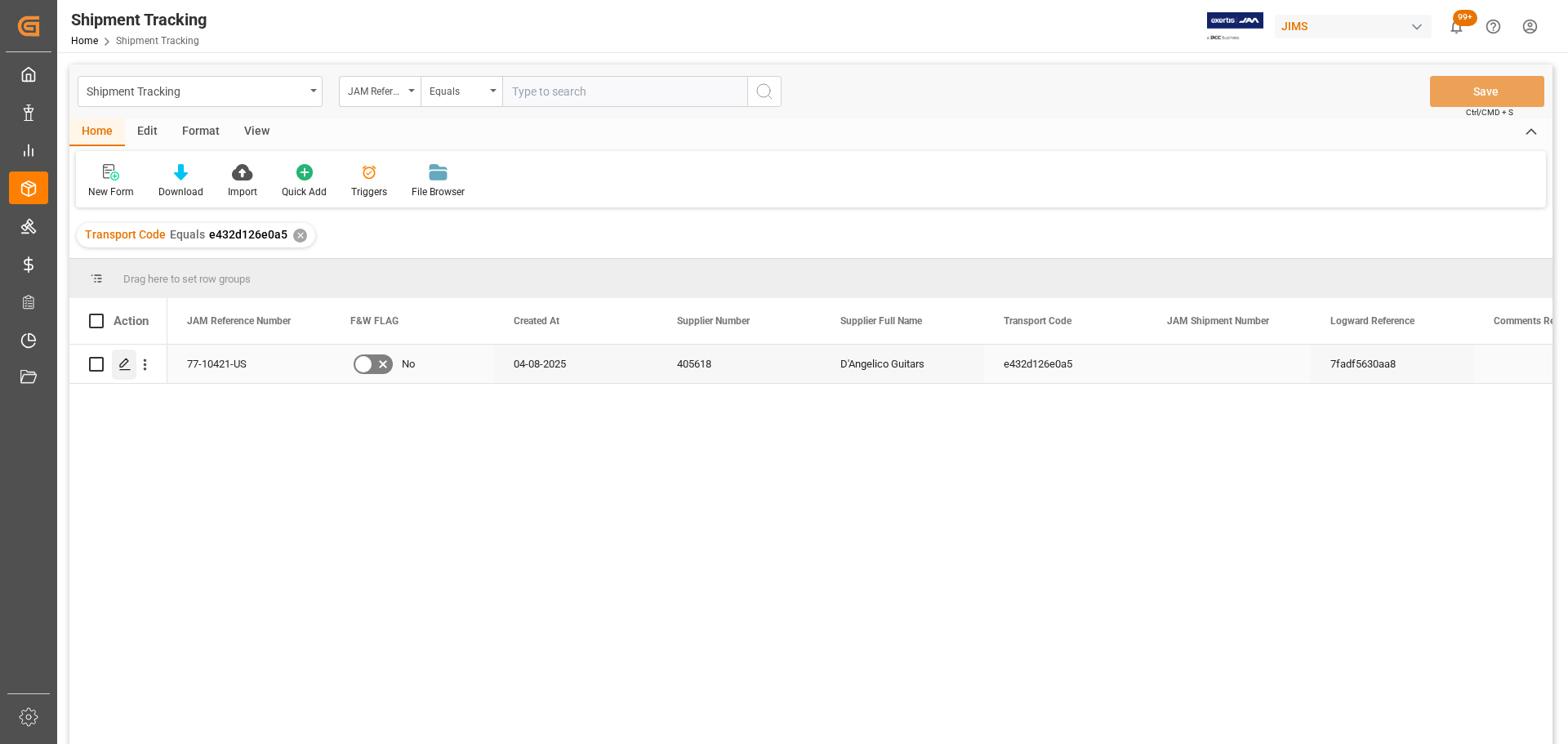 click 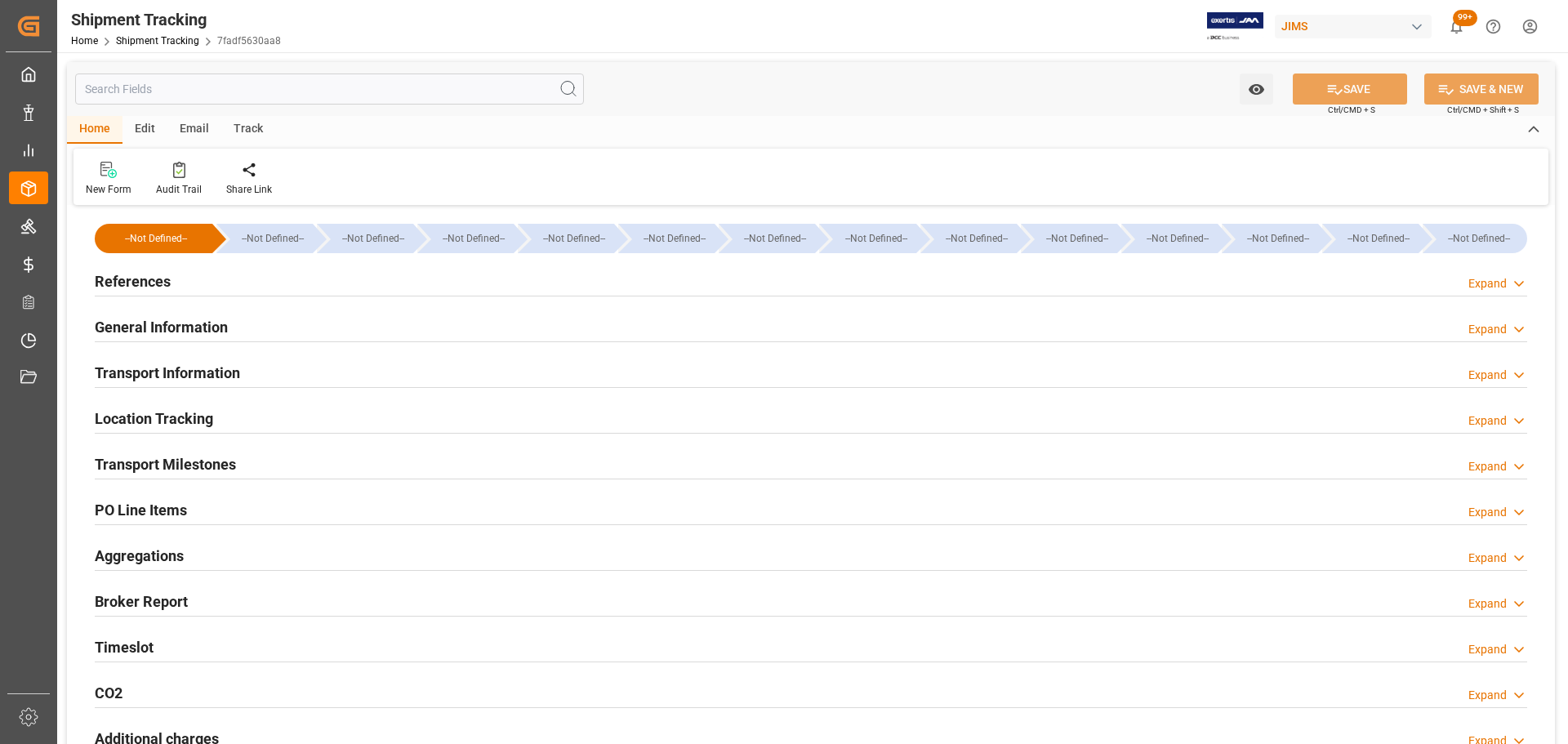 type on "04-08-2025" 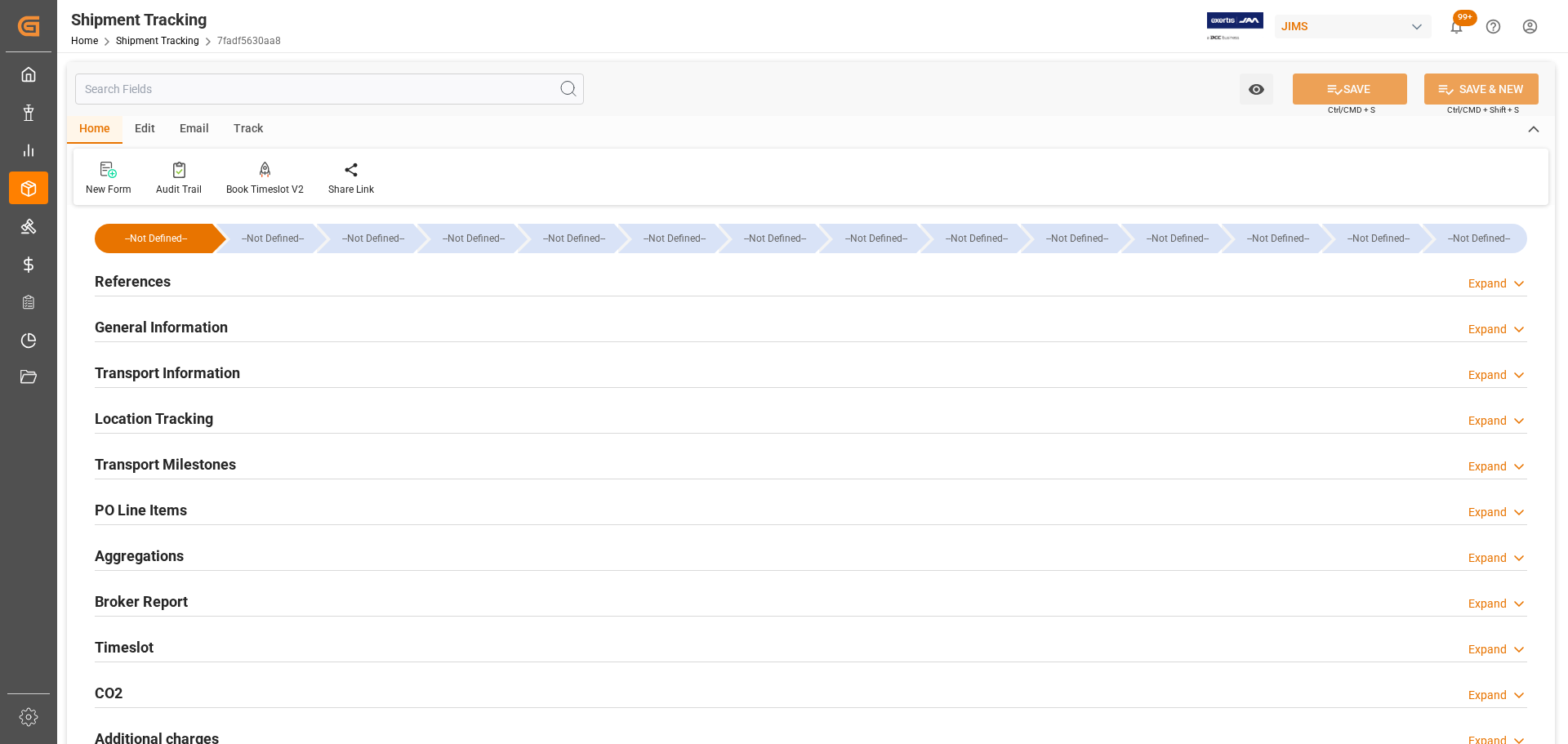 click on "References Expand" at bounding box center [811, 280] 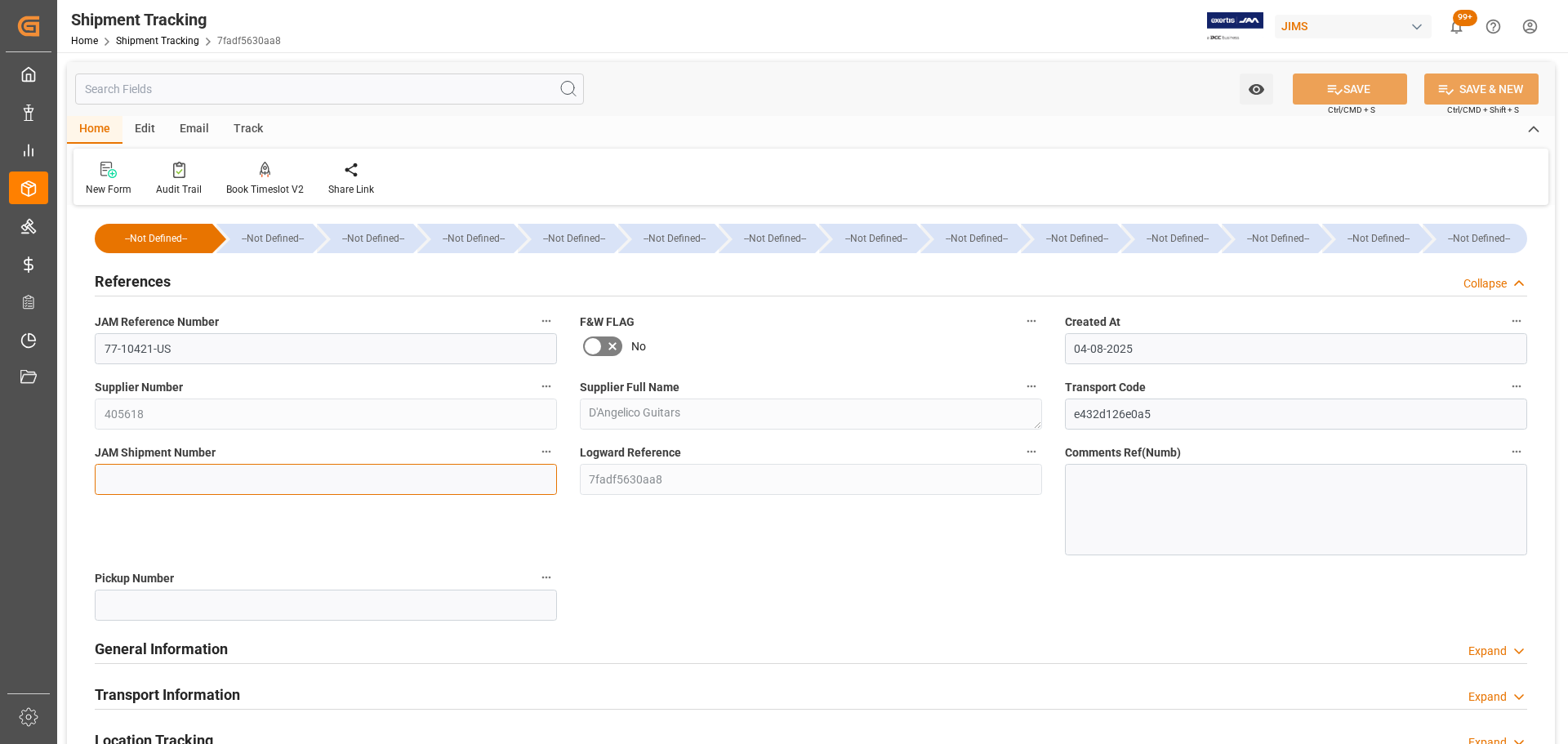 click at bounding box center (326, 479) 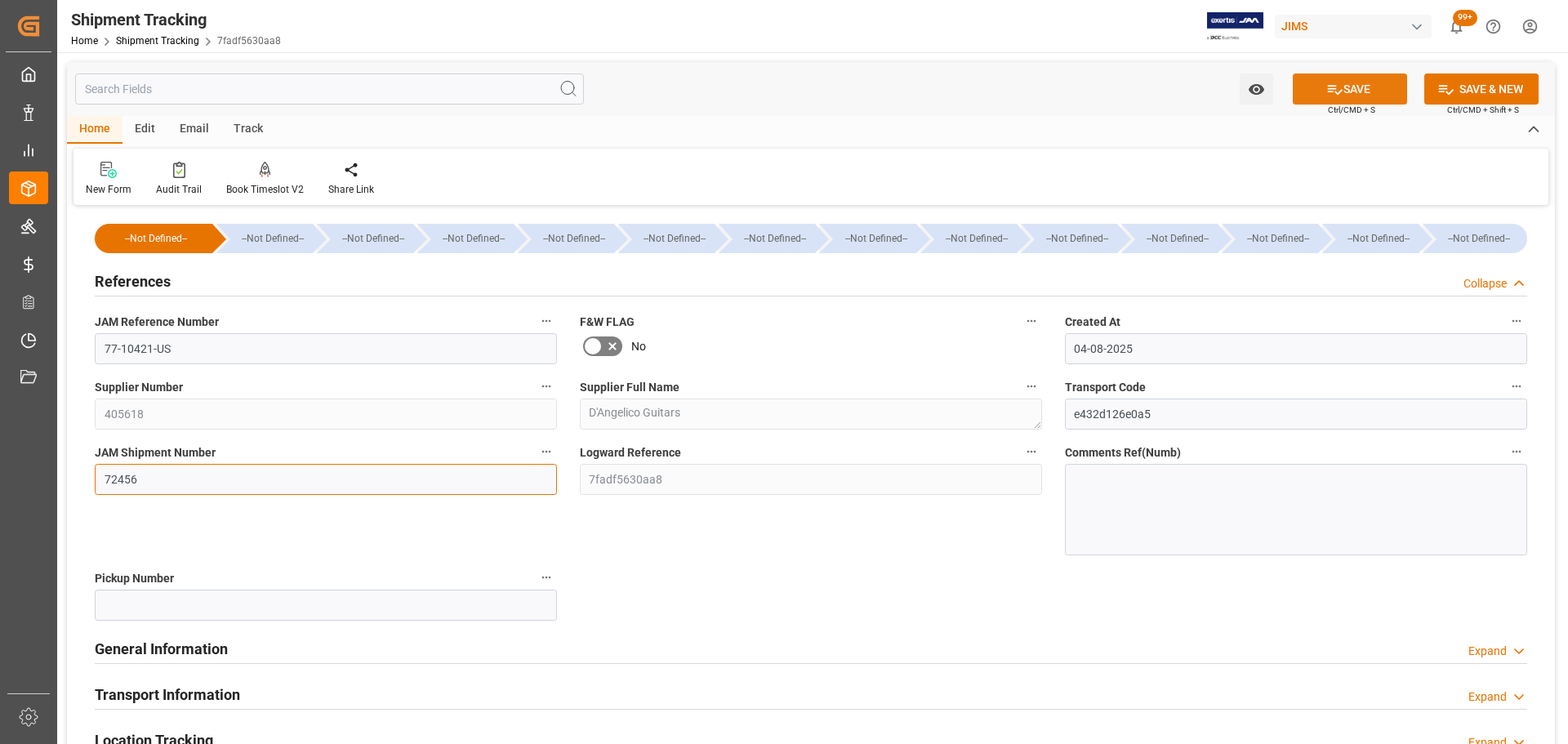 type on "72456" 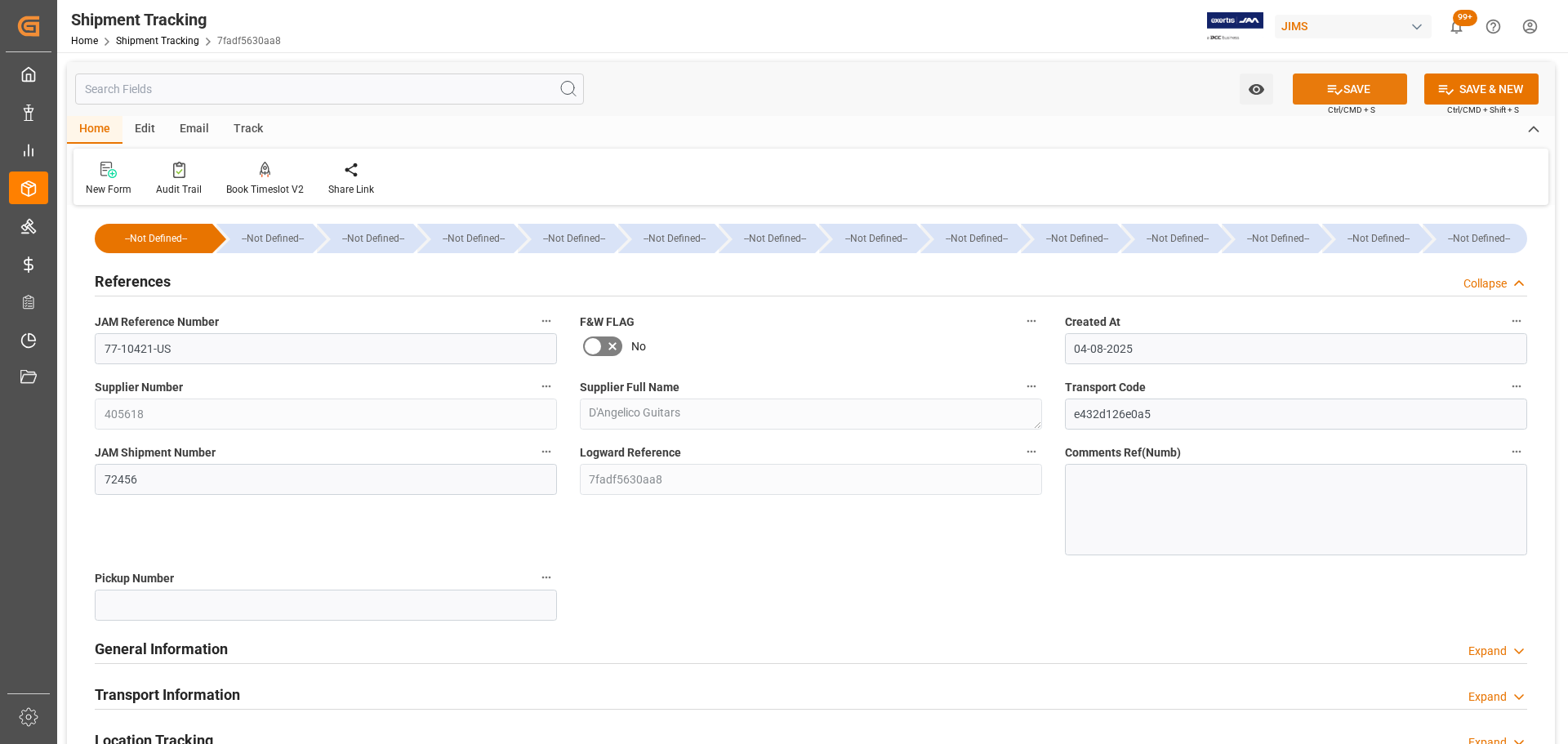 click 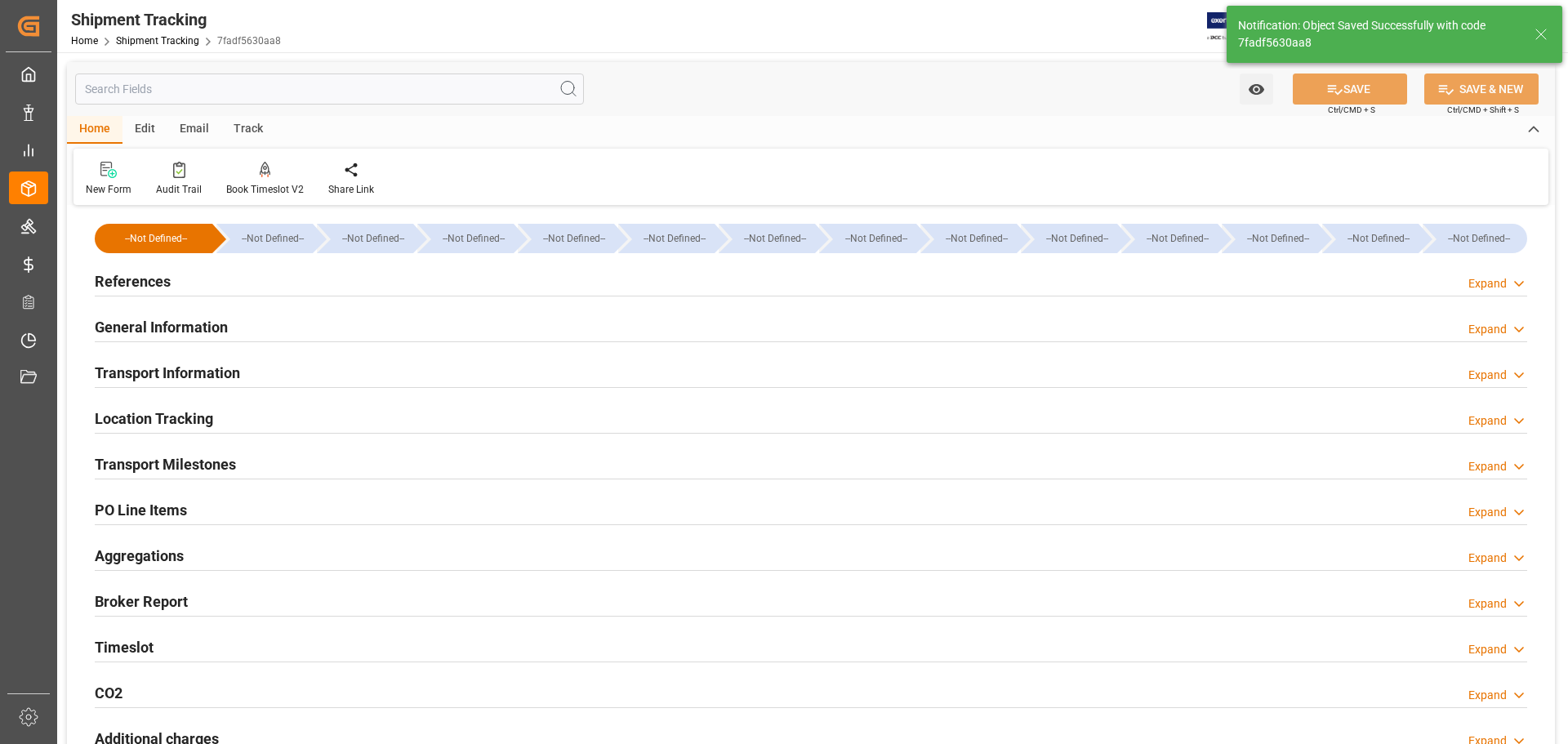 click on "References Expand" at bounding box center [811, 280] 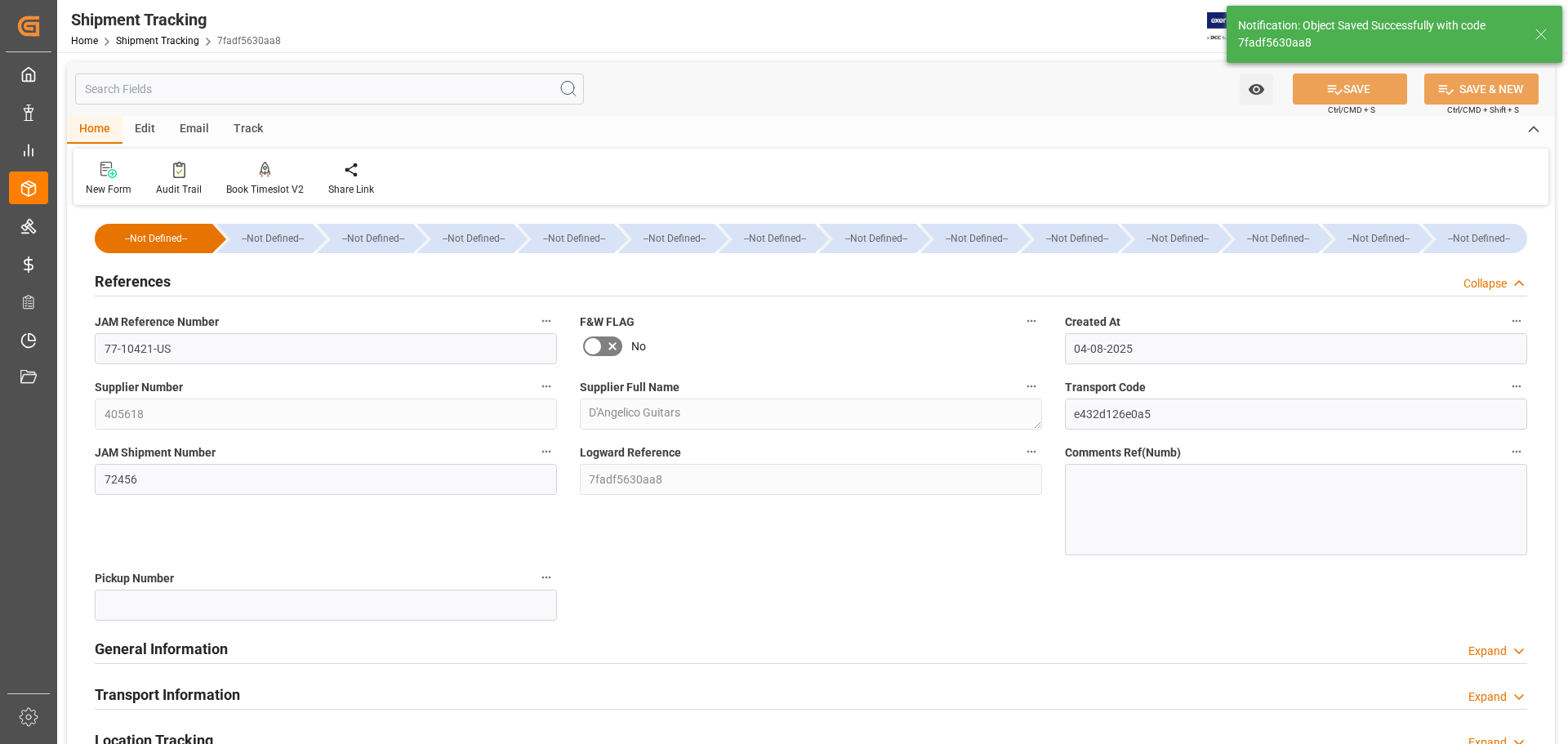 click on "References Collapse" at bounding box center (811, 280) 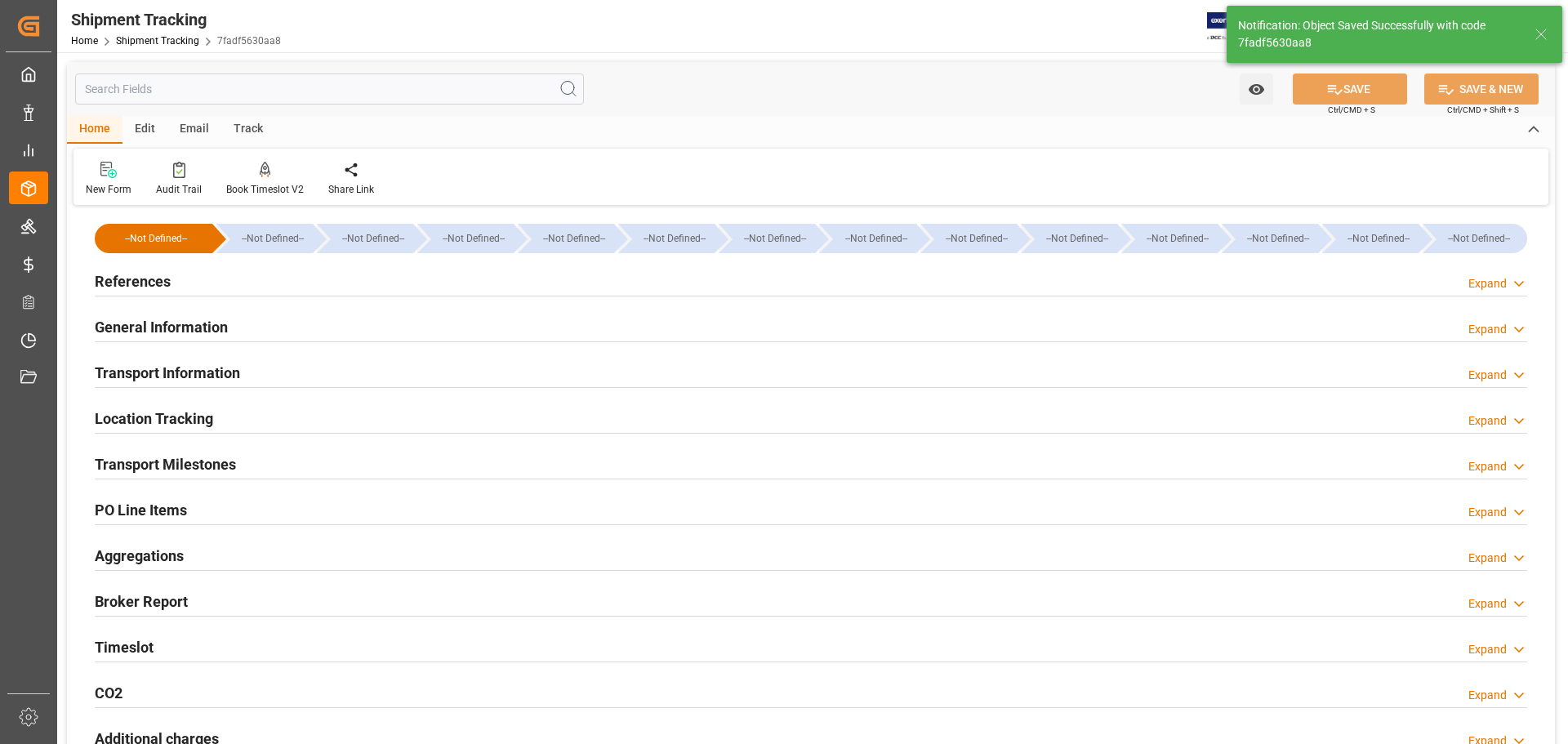 click on "General Information Expand" at bounding box center (811, 326) 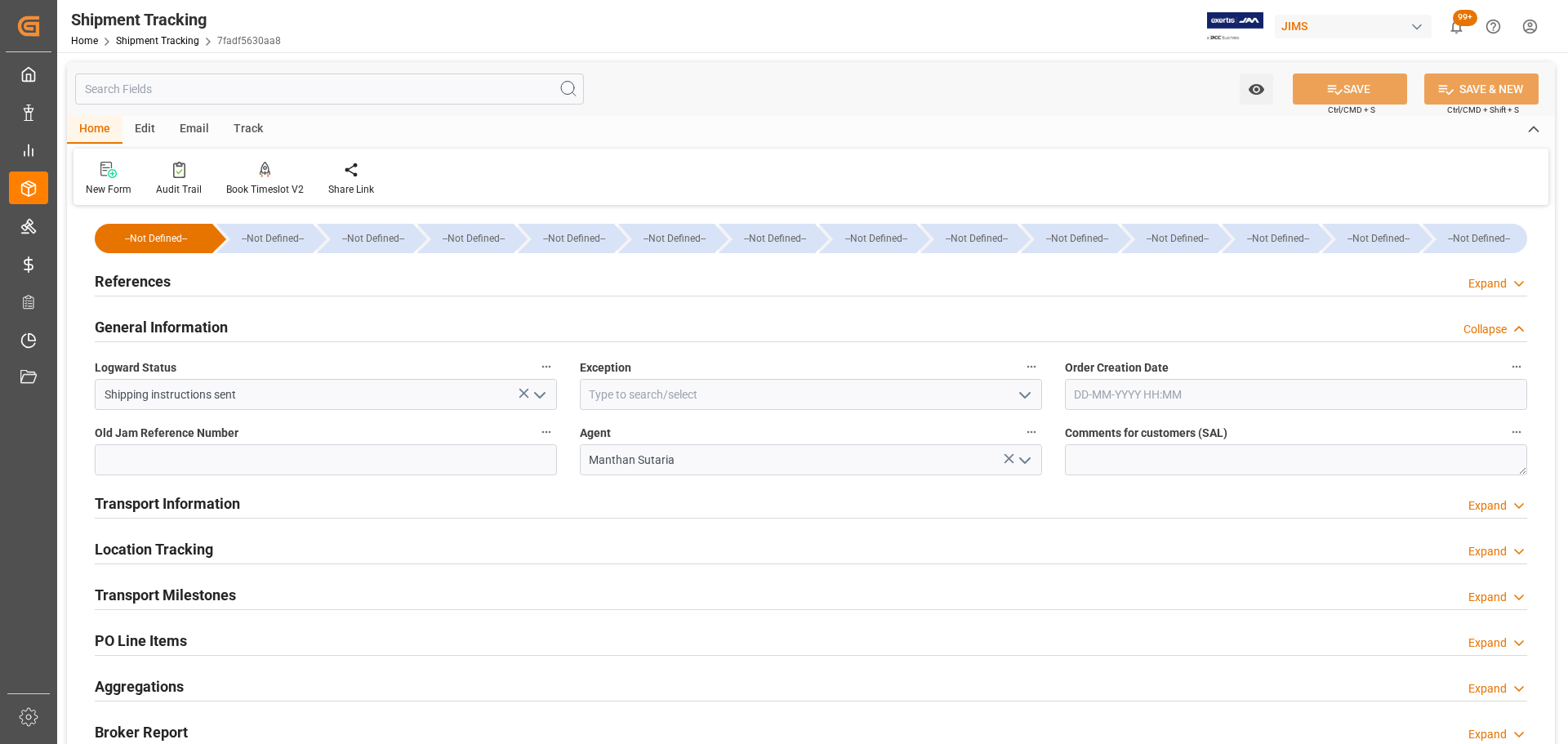 click on "General Information Collapse" at bounding box center (811, 326) 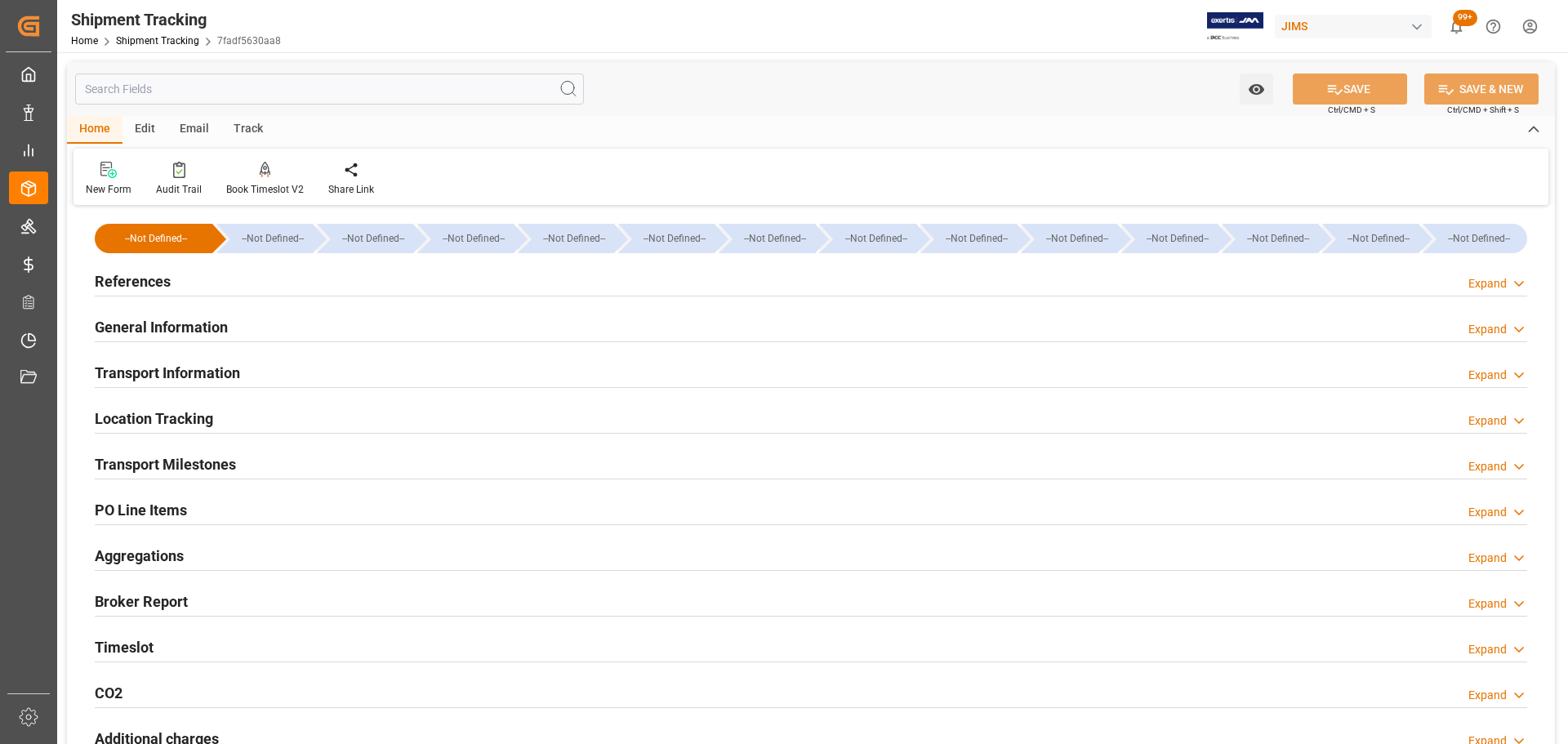 click on "Transport Information Expand" at bounding box center [811, 372] 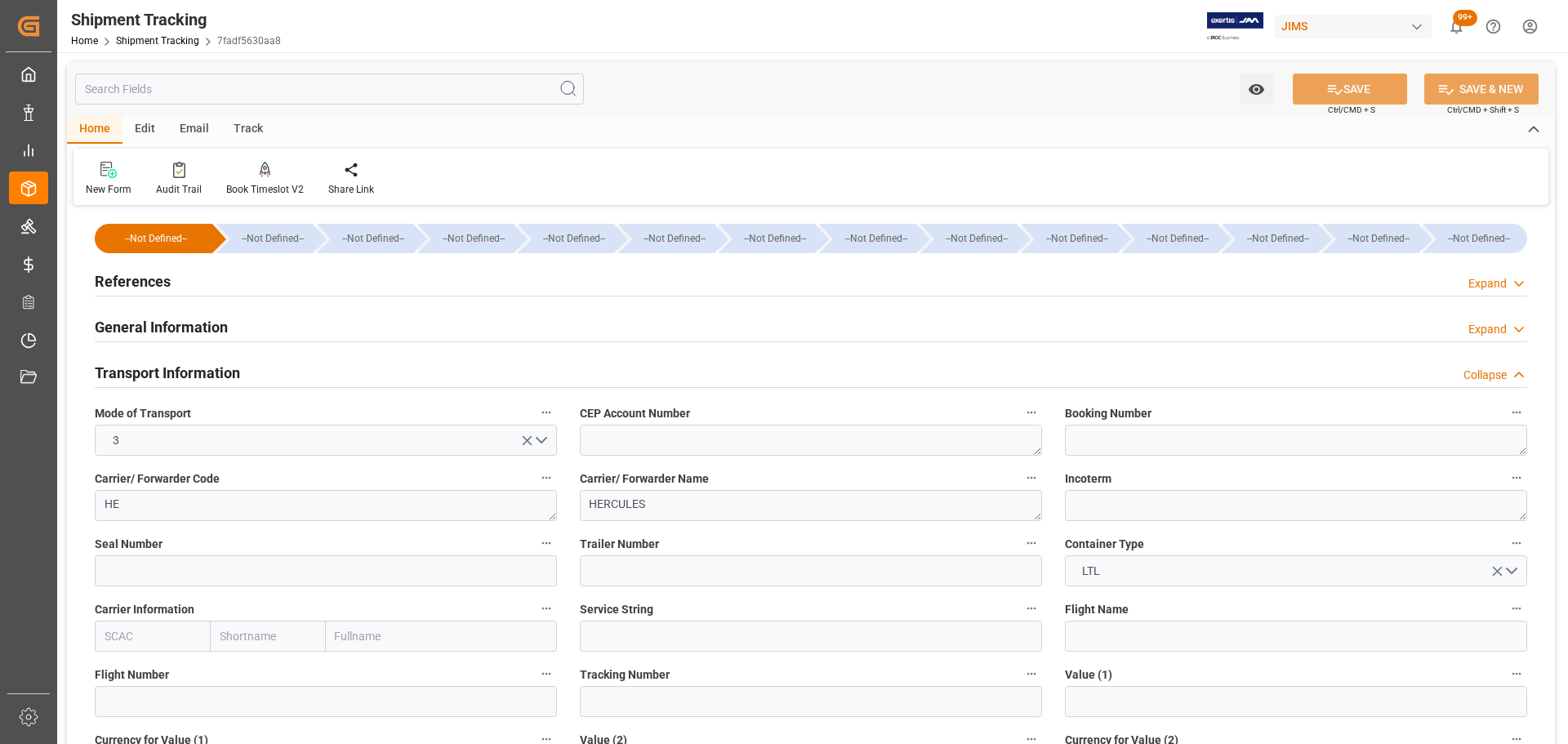 click on "Transport Information Collapse" at bounding box center (811, 372) 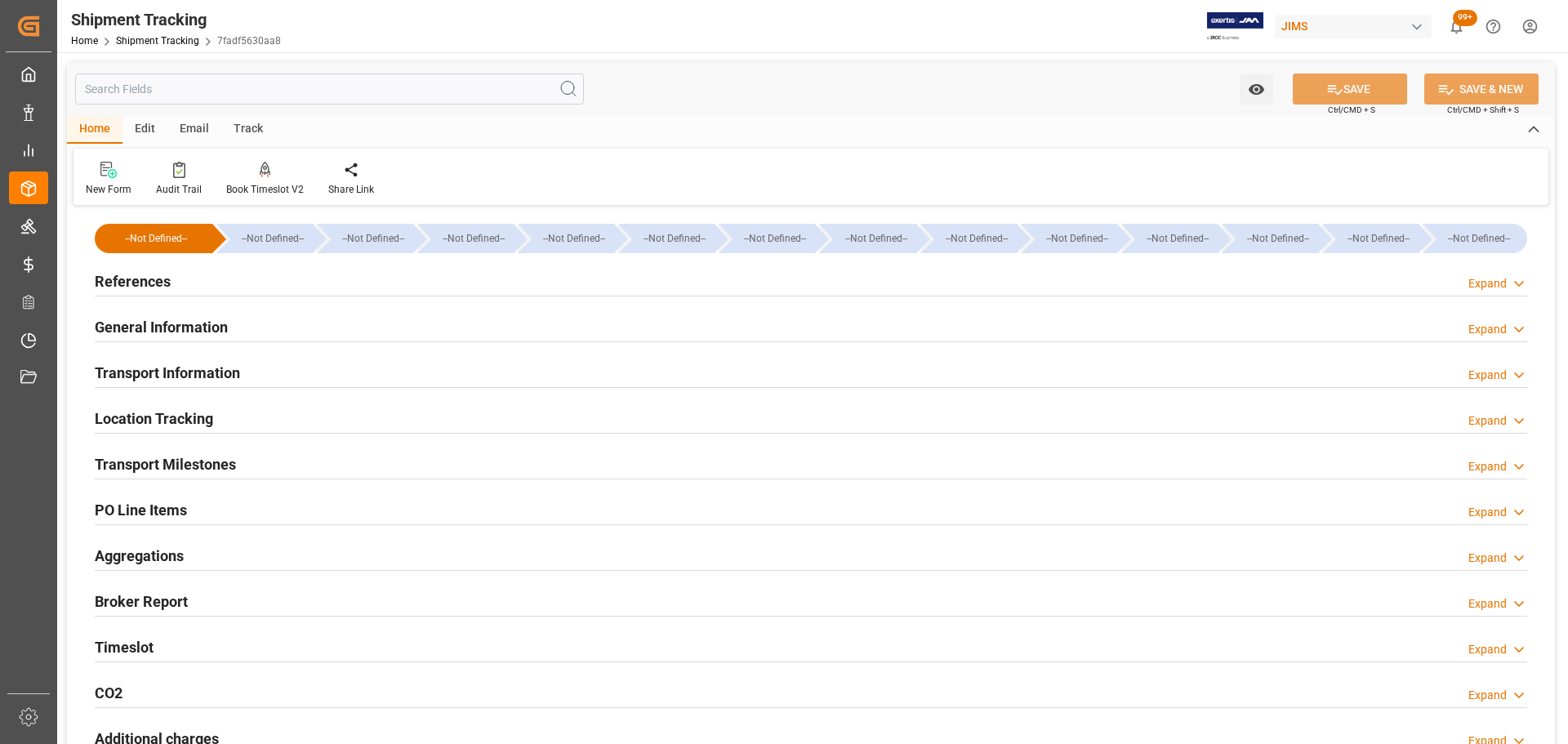 click on "Location Tracking Expand" at bounding box center (811, 417) 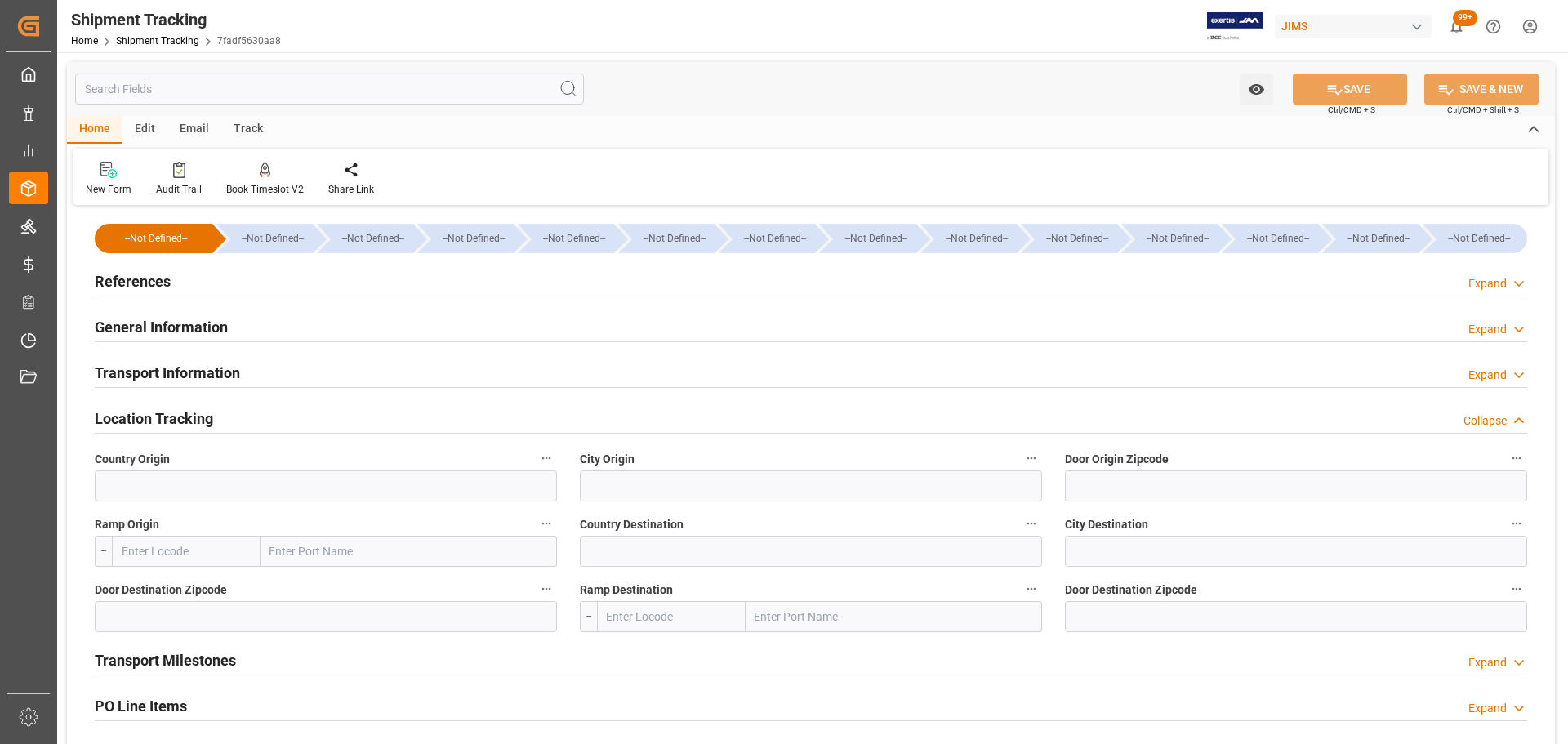 click on "Location Tracking Collapse" at bounding box center (811, 417) 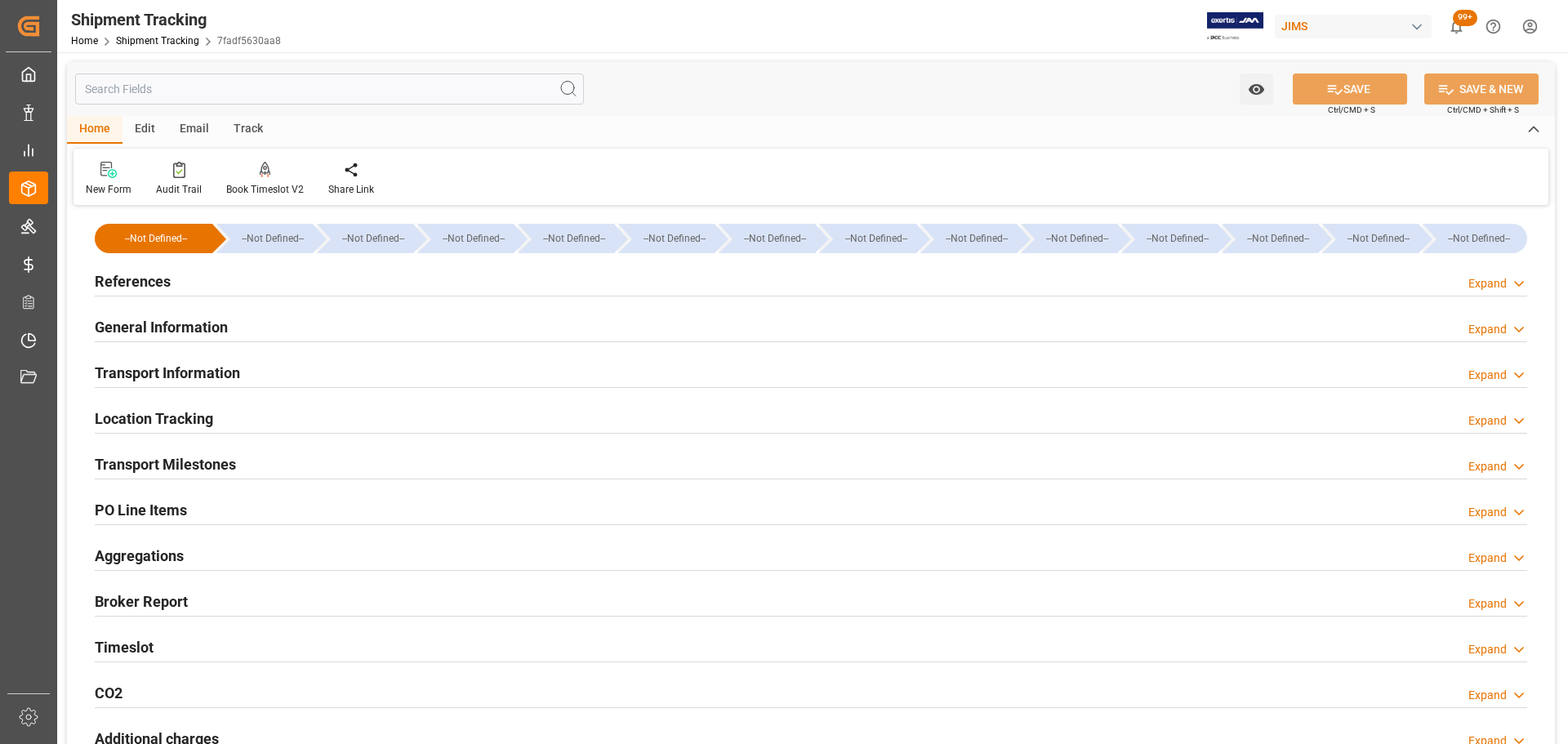 click on "Transport Milestones Expand" at bounding box center [811, 463] 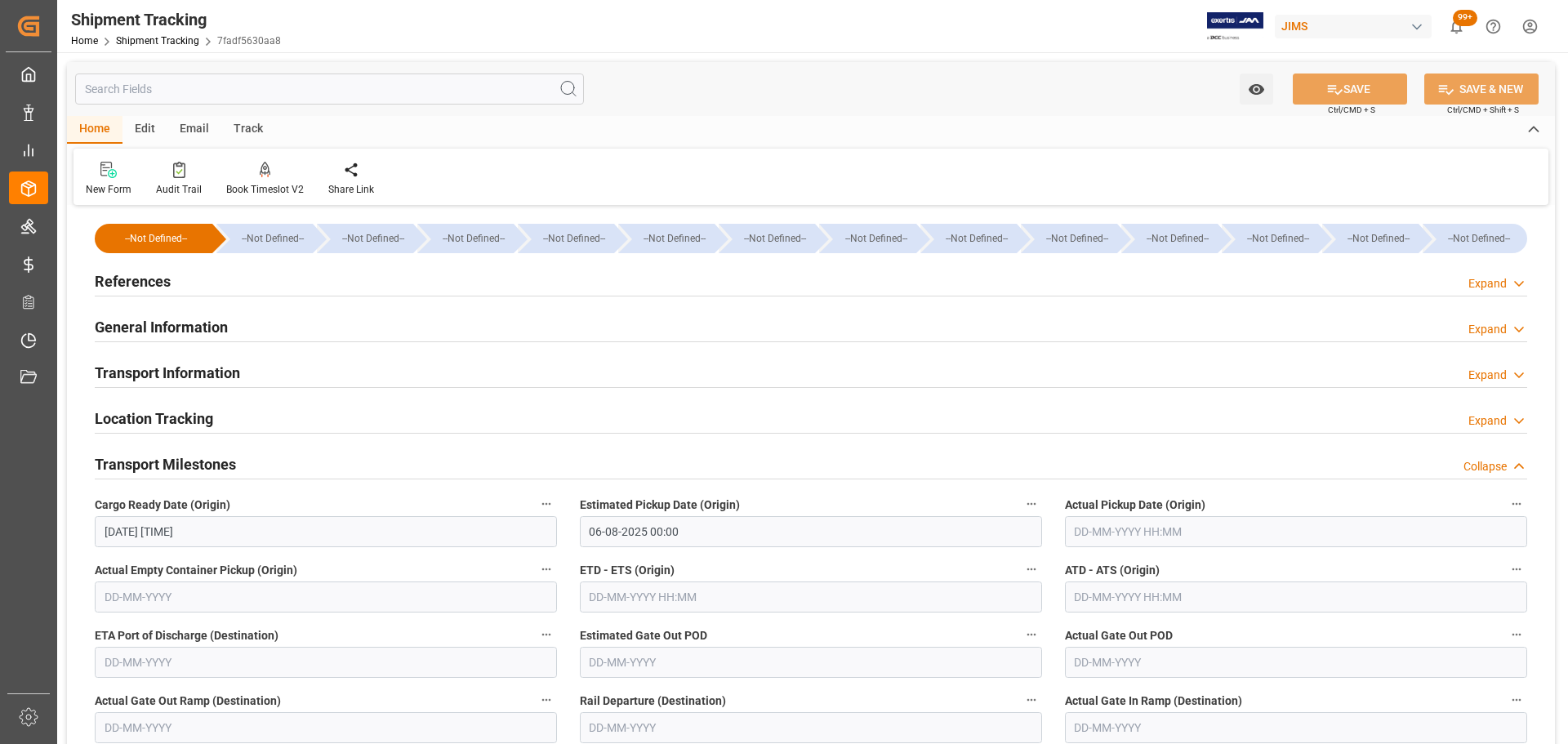 click on "Transport Milestones Collapse" at bounding box center [811, 463] 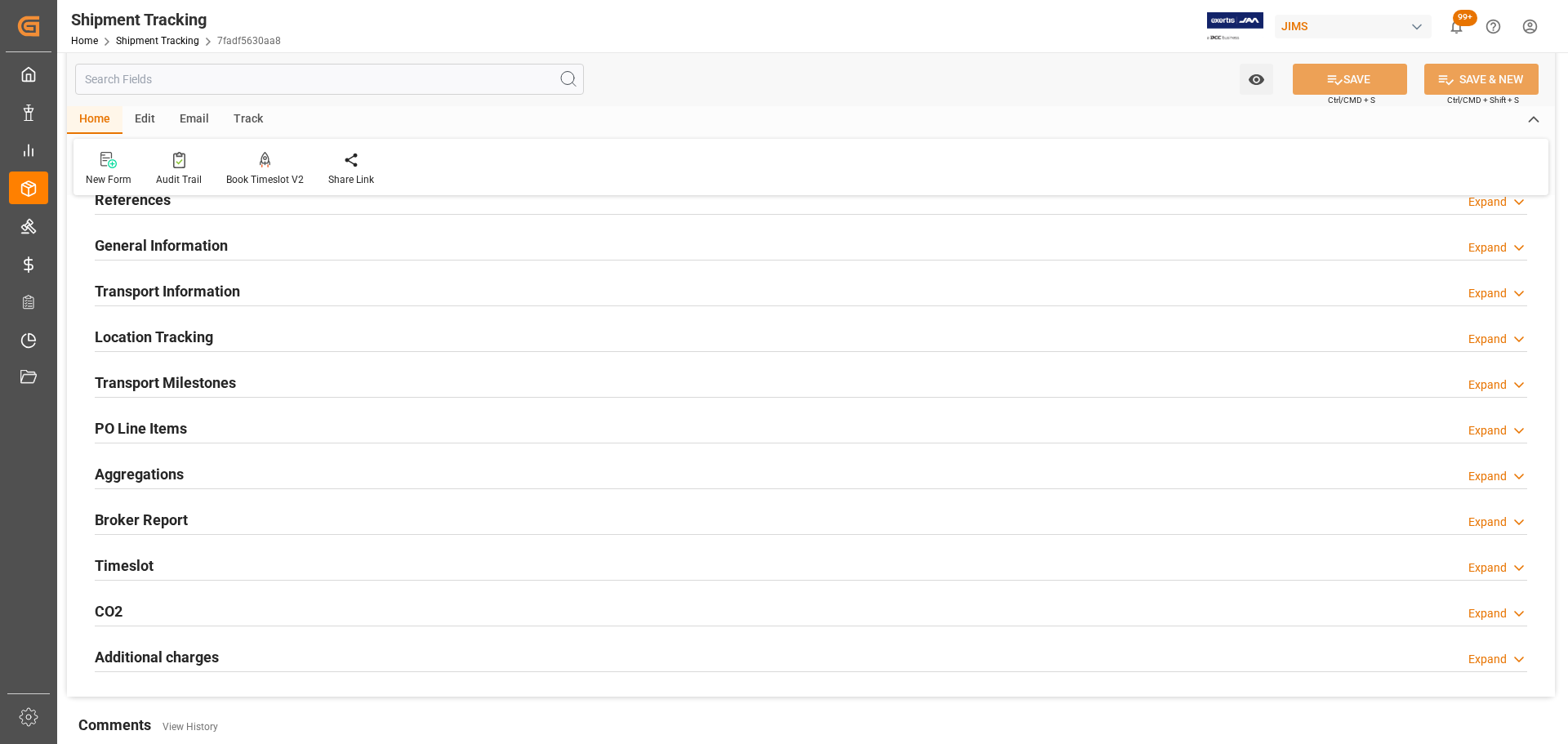 scroll, scrollTop: 0, scrollLeft: 0, axis: both 